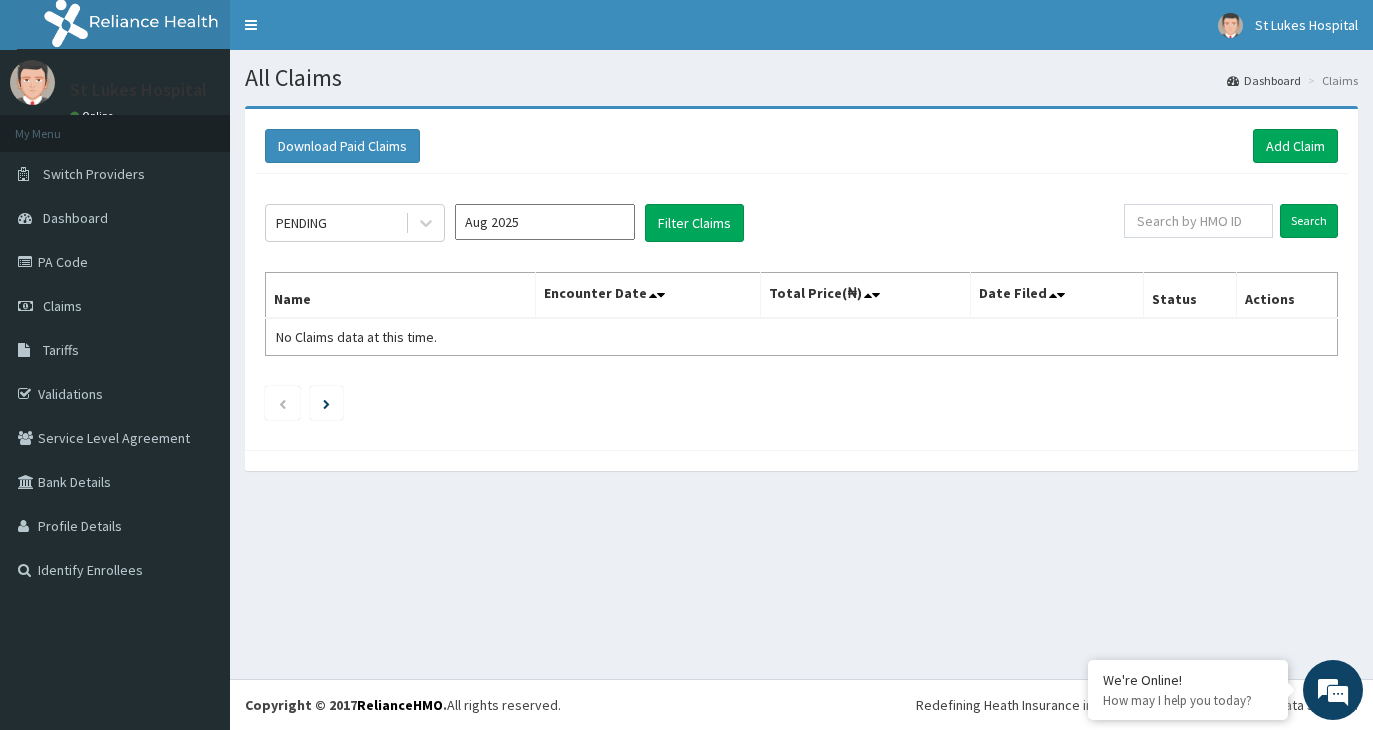 scroll, scrollTop: 0, scrollLeft: 0, axis: both 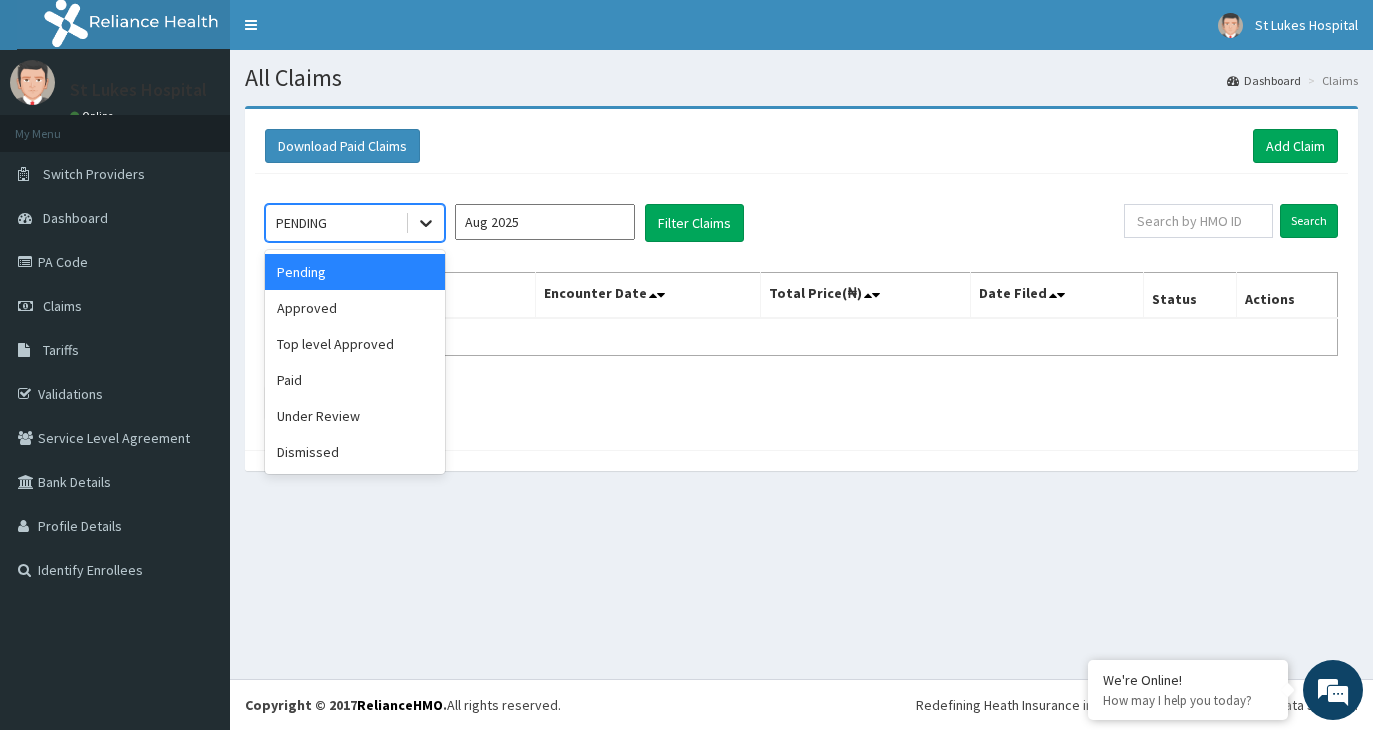 click at bounding box center [426, 223] 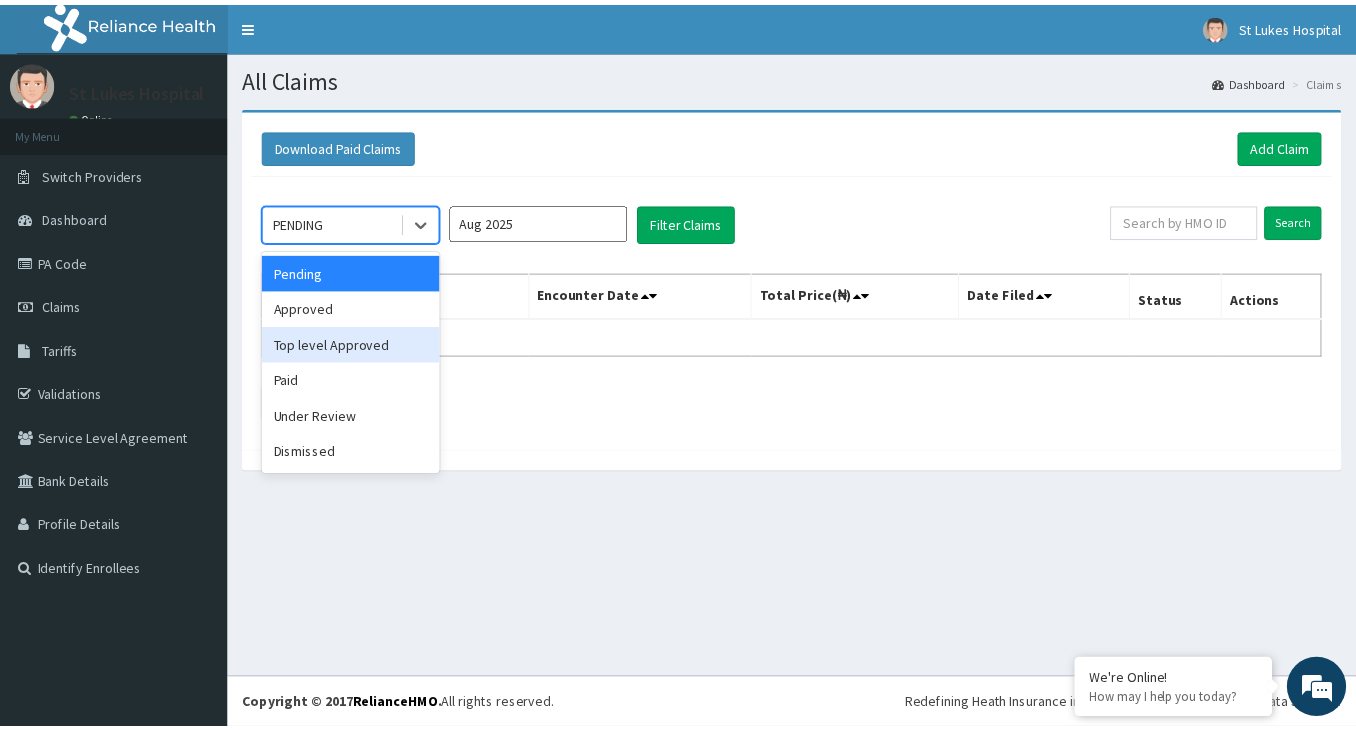 scroll, scrollTop: 0, scrollLeft: 0, axis: both 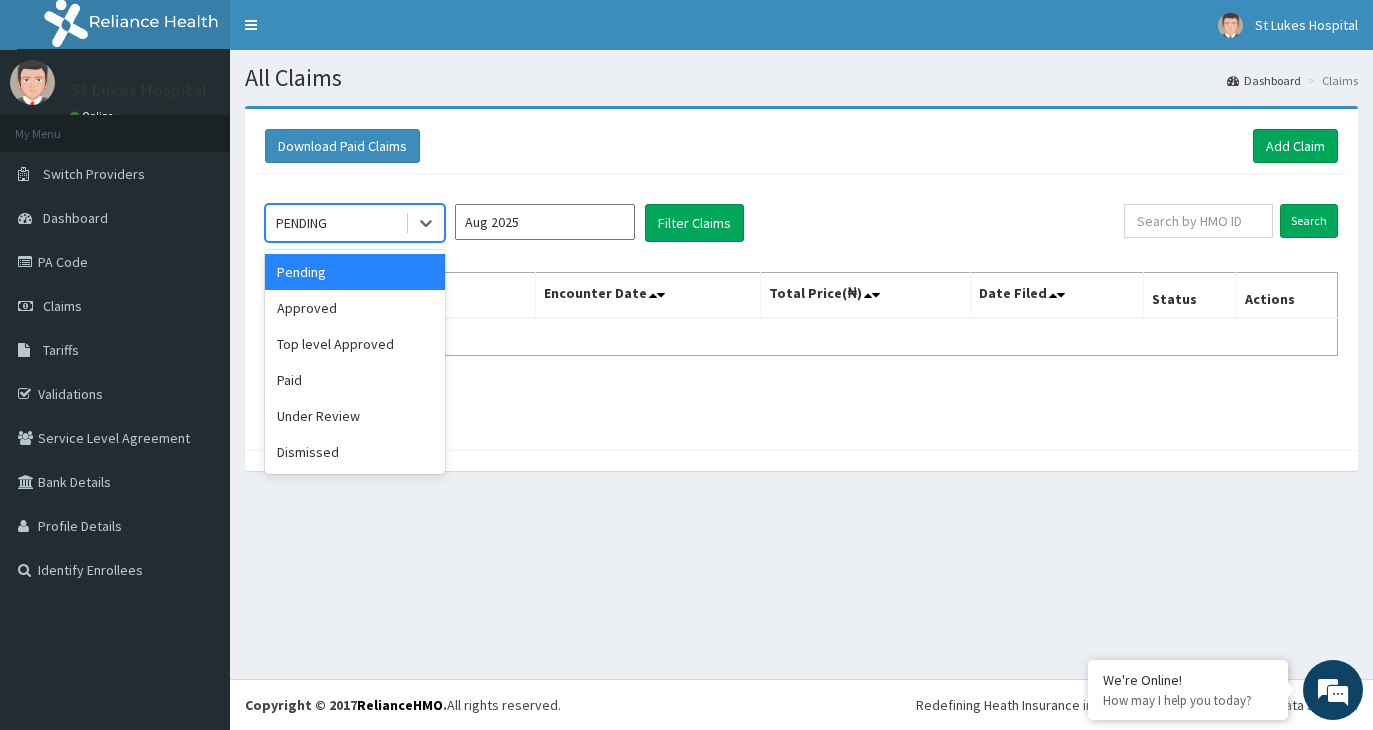 click on "Pending" at bounding box center (355, 272) 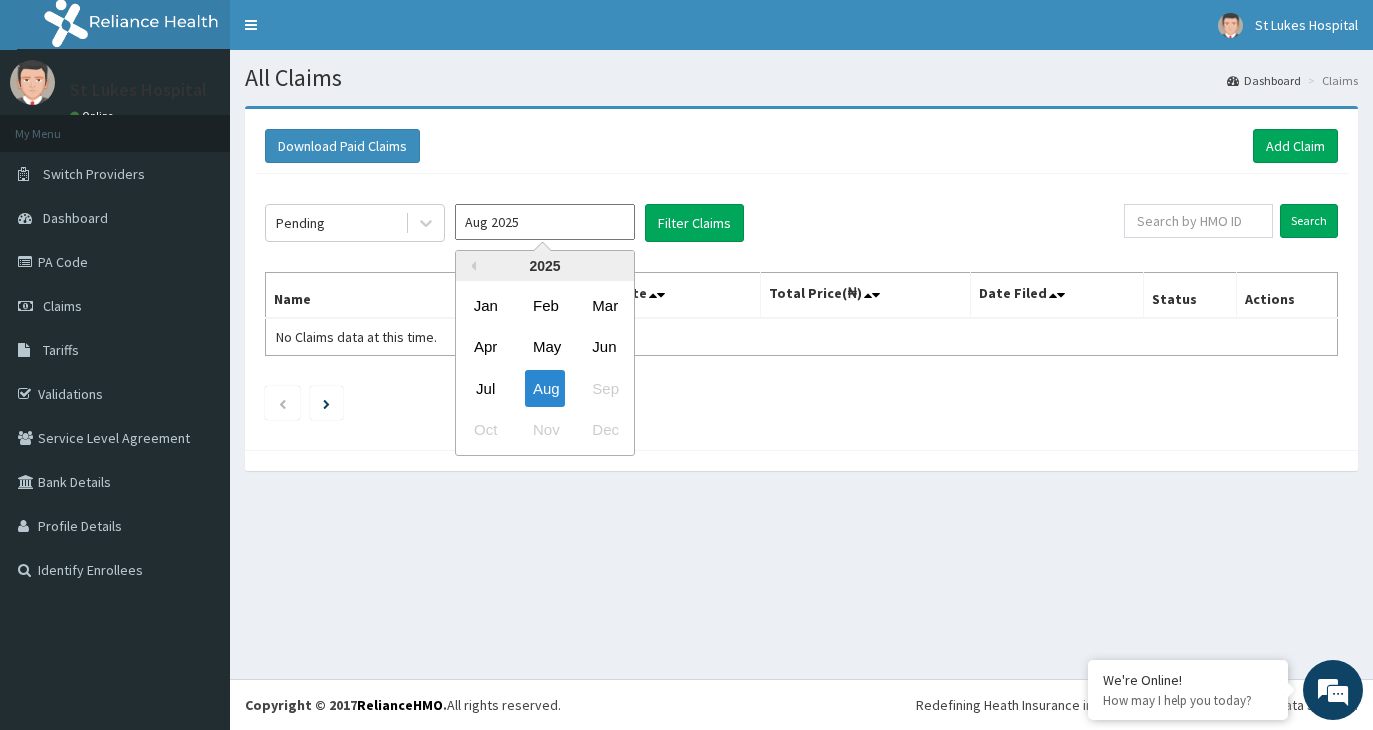 click on "Aug 2025" at bounding box center [545, 222] 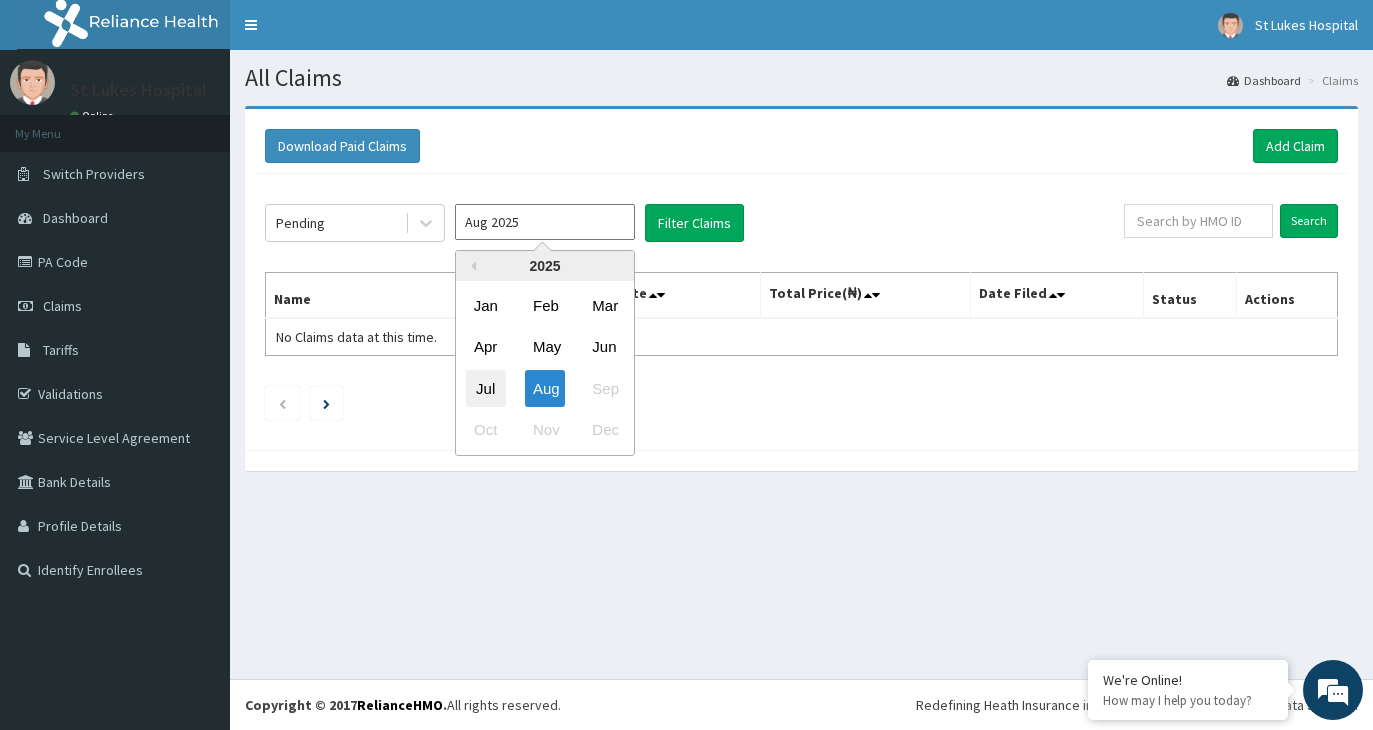 click on "Jul" at bounding box center [486, 388] 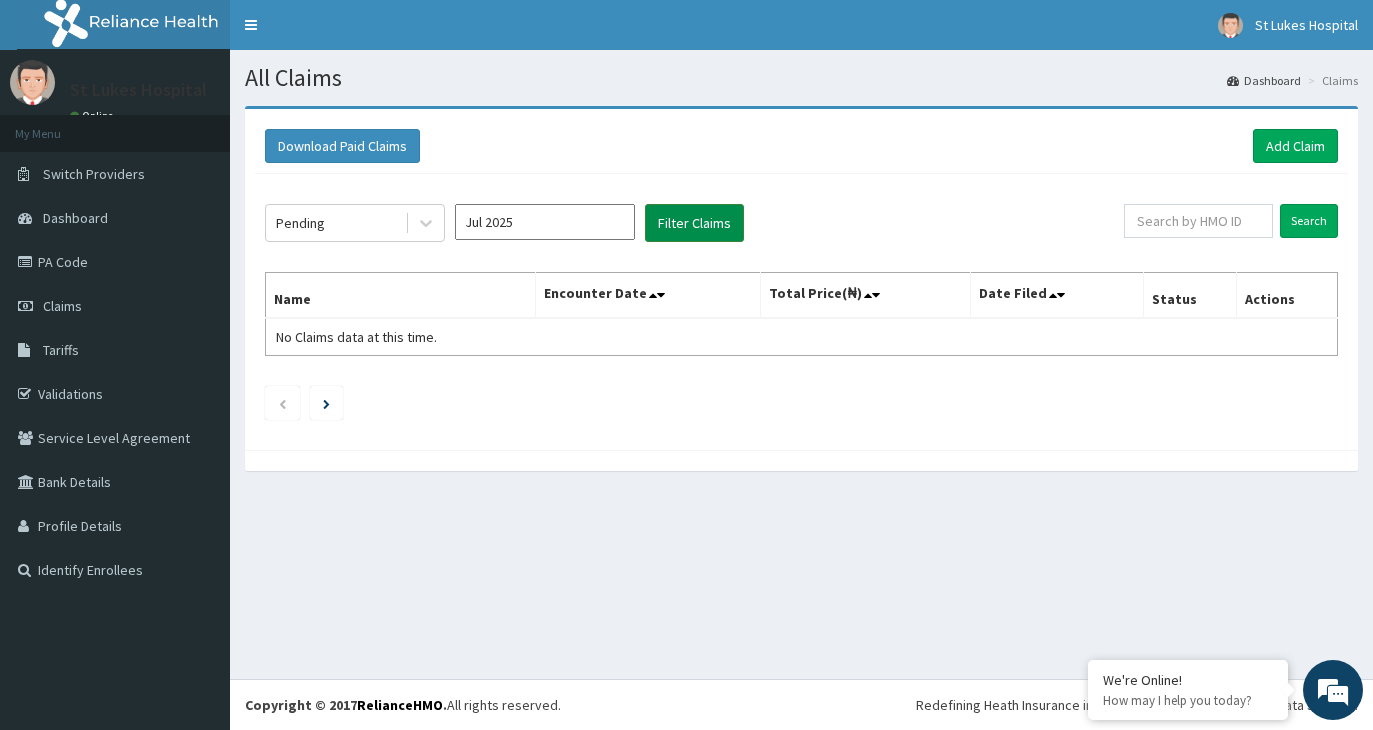 click on "Filter Claims" at bounding box center [694, 223] 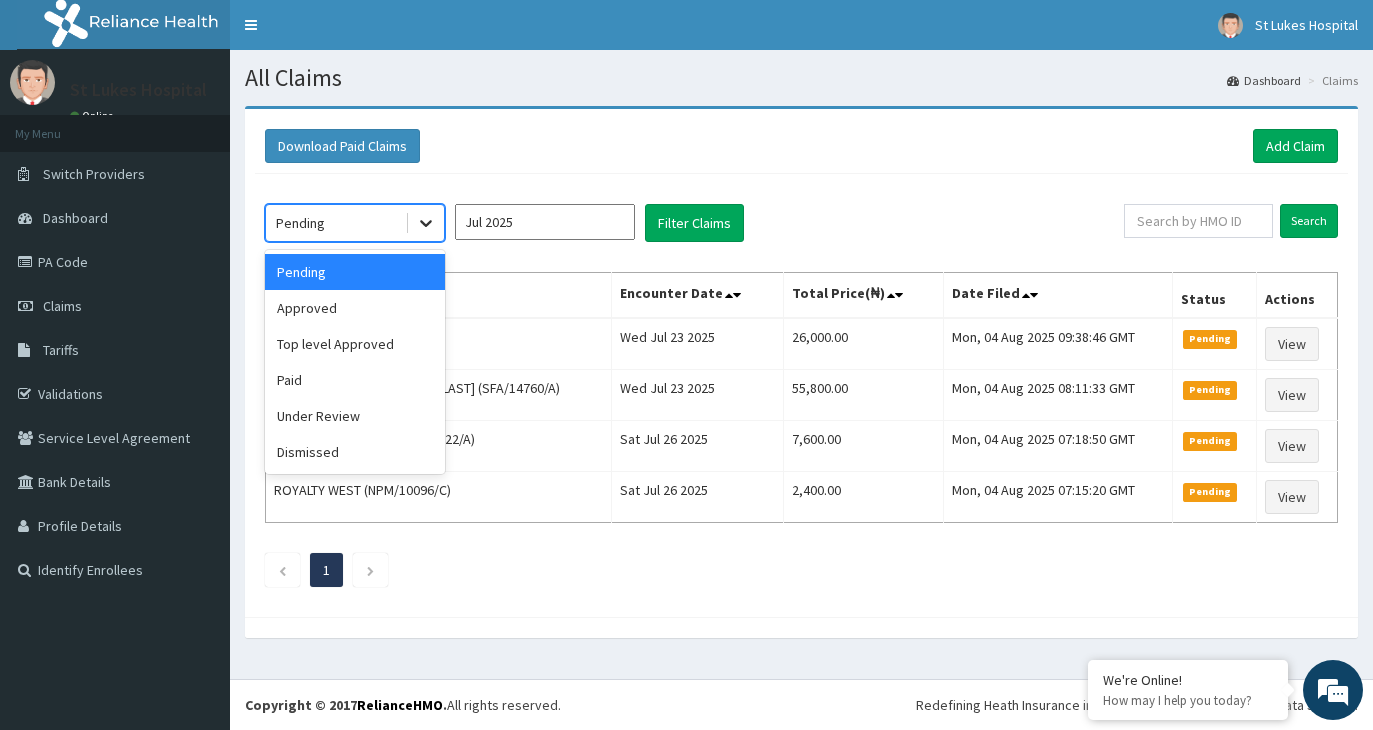 click 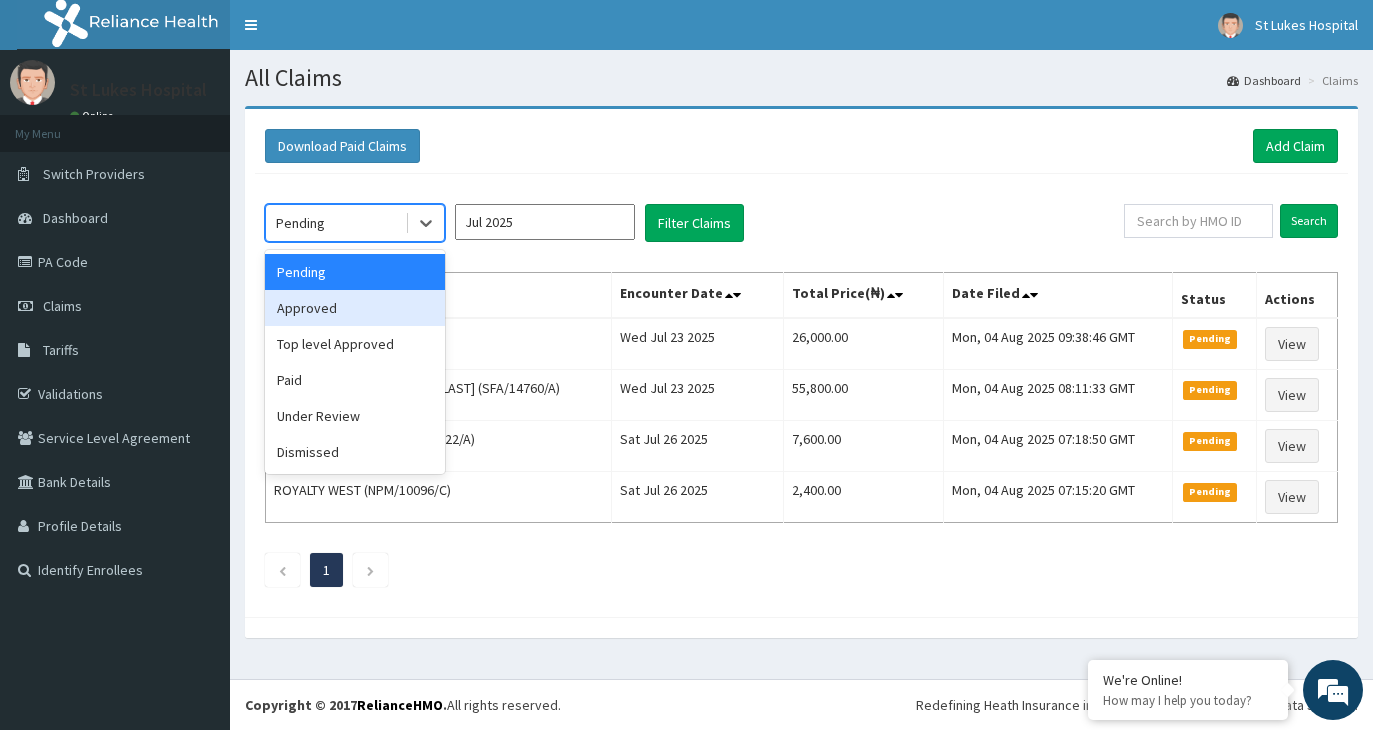 click on "Approved" at bounding box center [355, 308] 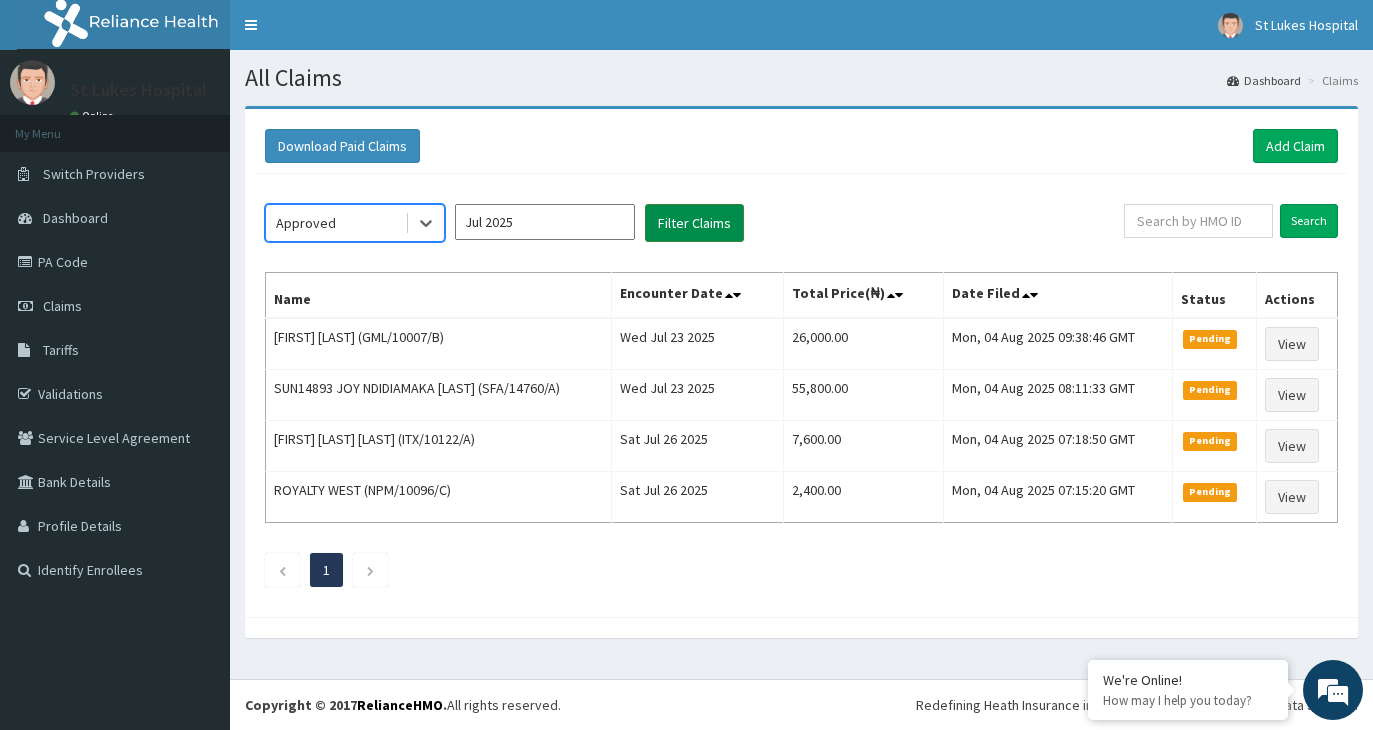 click on "Filter Claims" at bounding box center [694, 223] 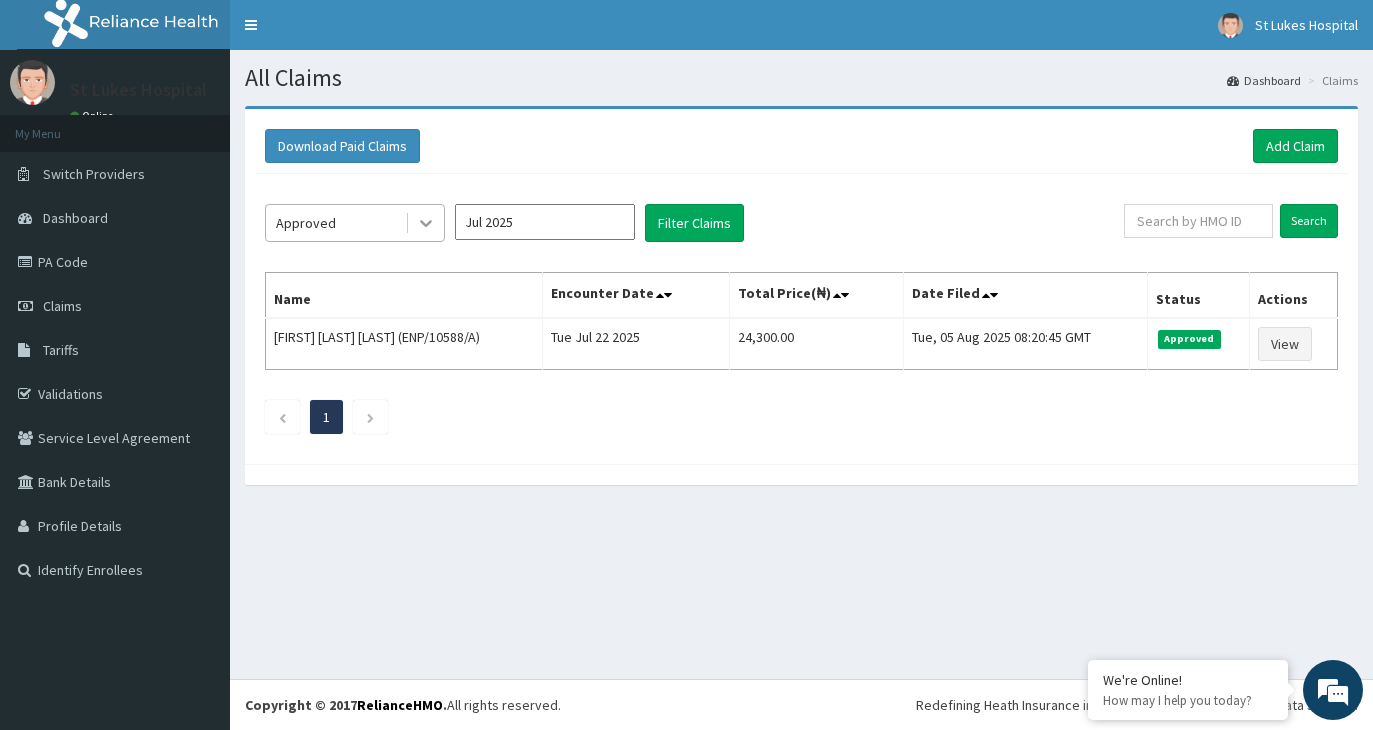 click 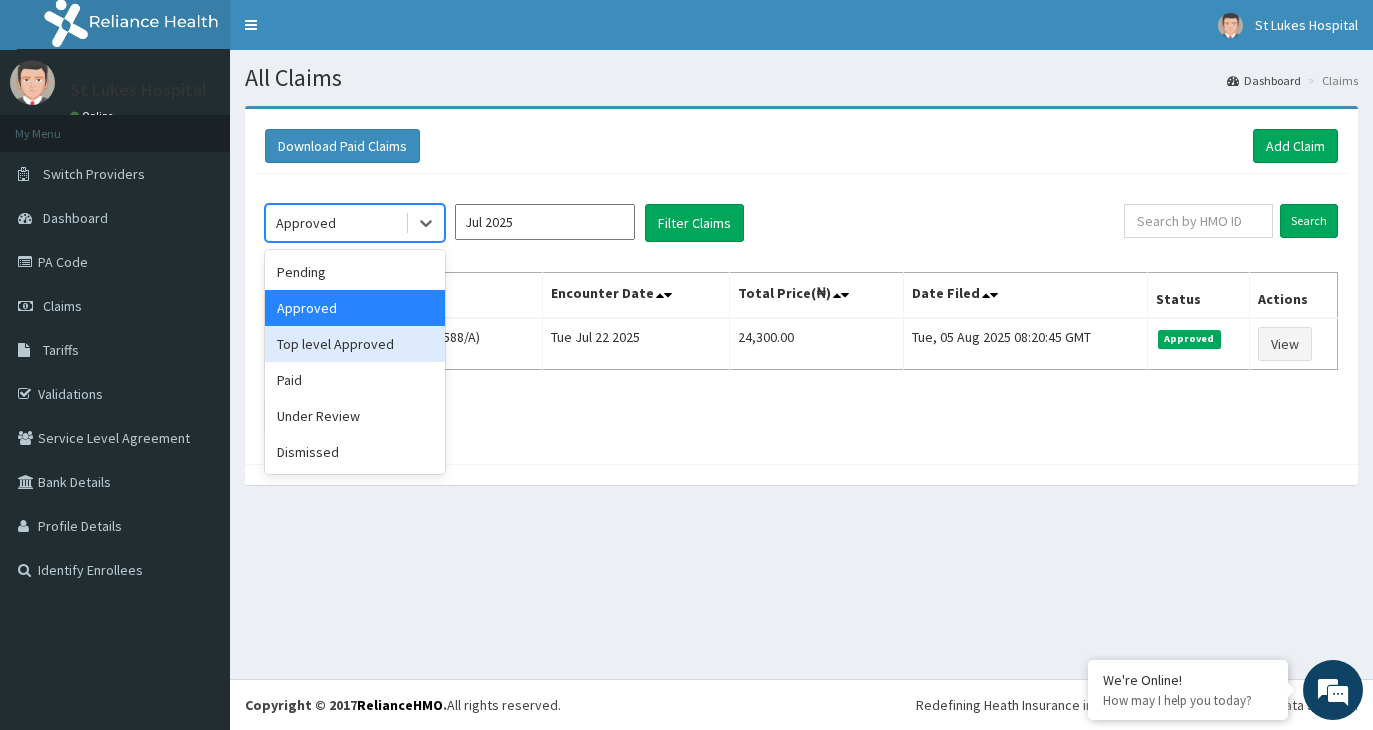 click on "Top level Approved" at bounding box center (355, 344) 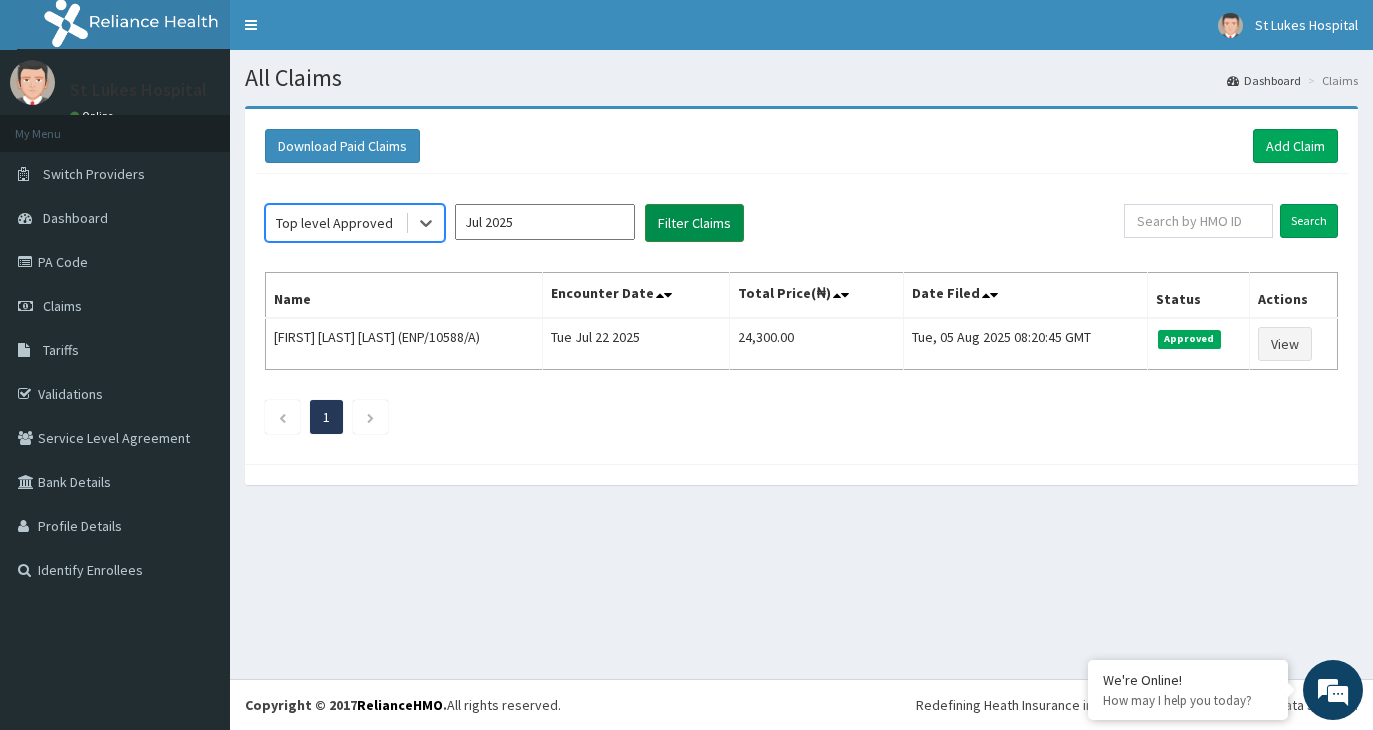 click on "Filter Claims" at bounding box center (694, 223) 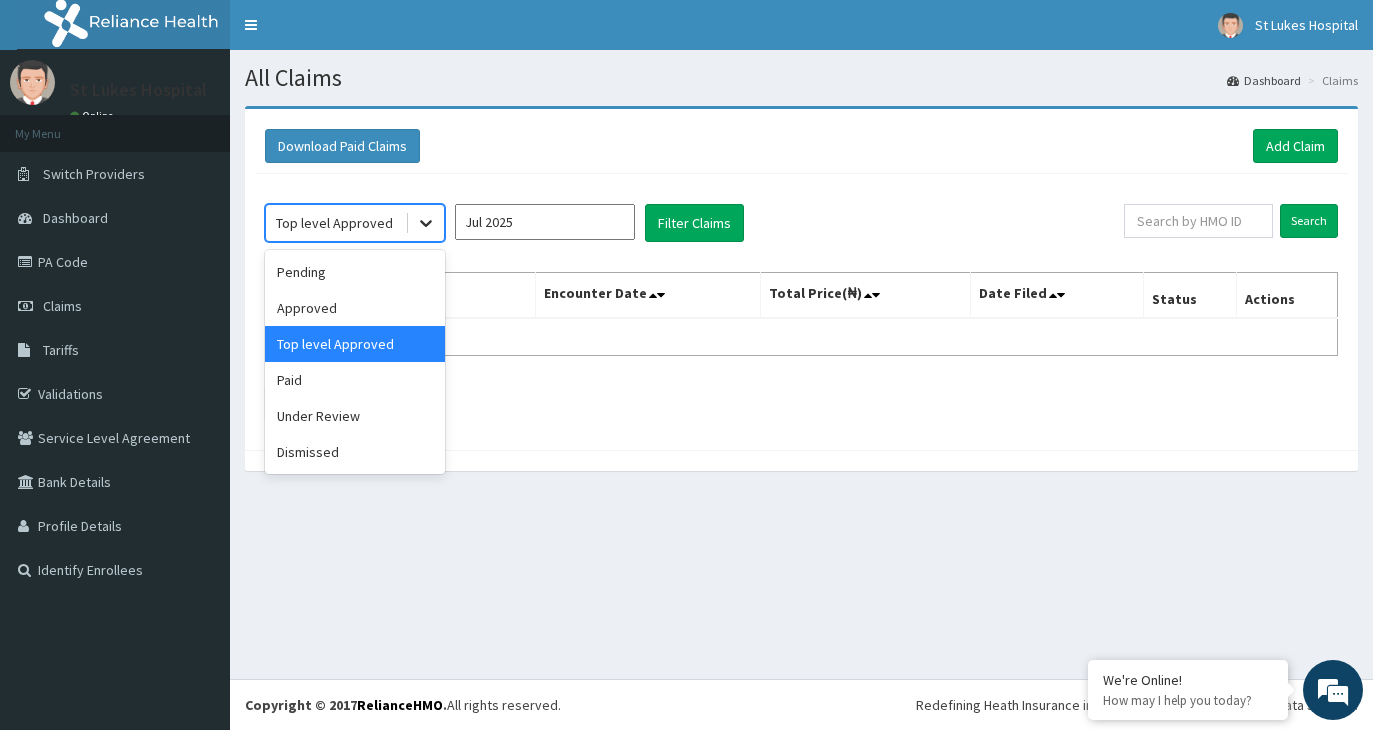 click at bounding box center (426, 223) 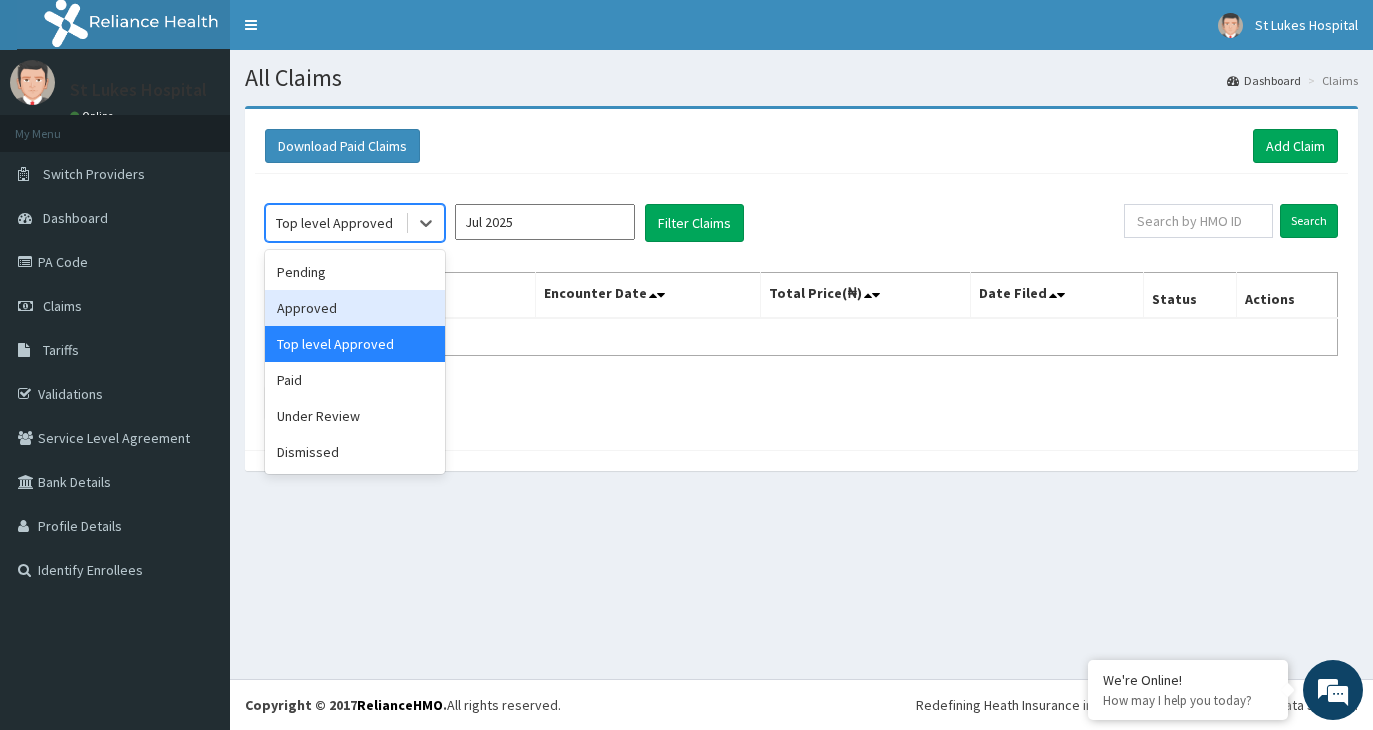 click on "Approved" at bounding box center (355, 308) 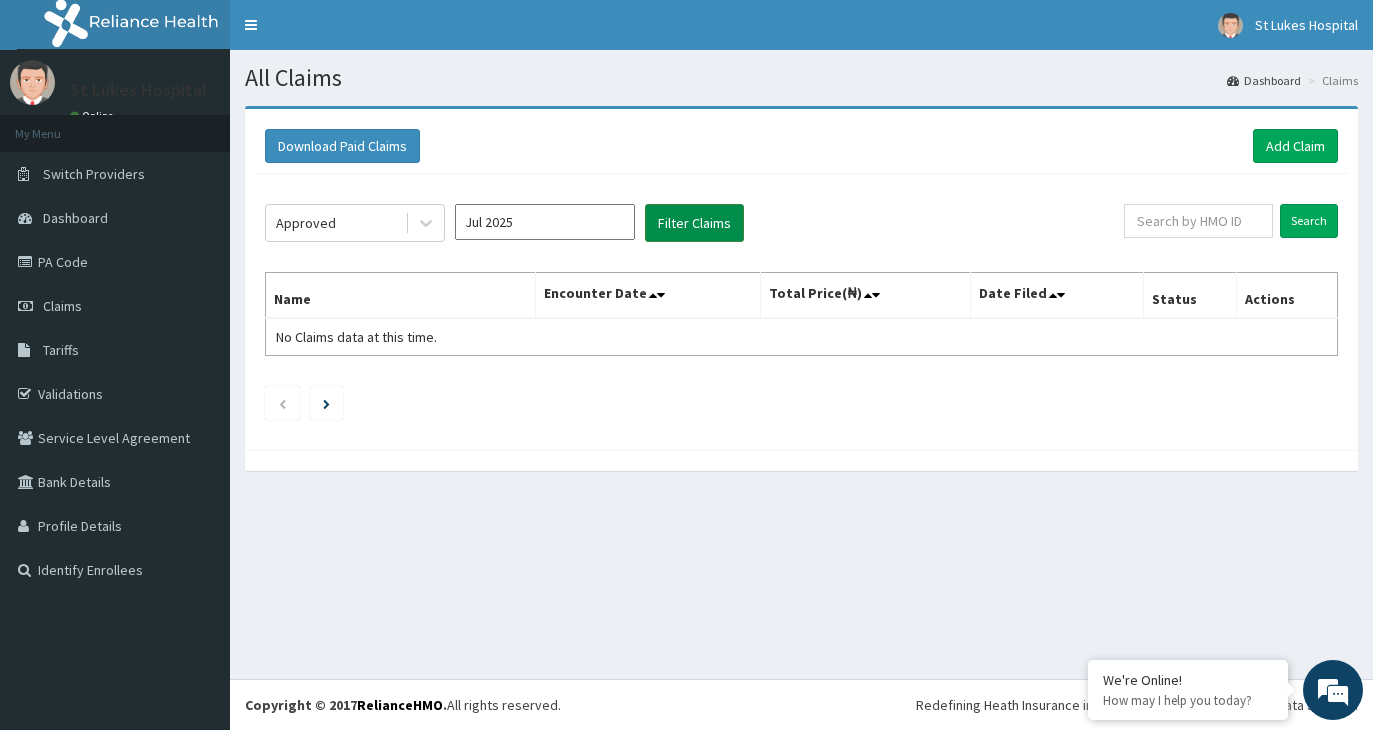 click on "Filter Claims" at bounding box center (694, 223) 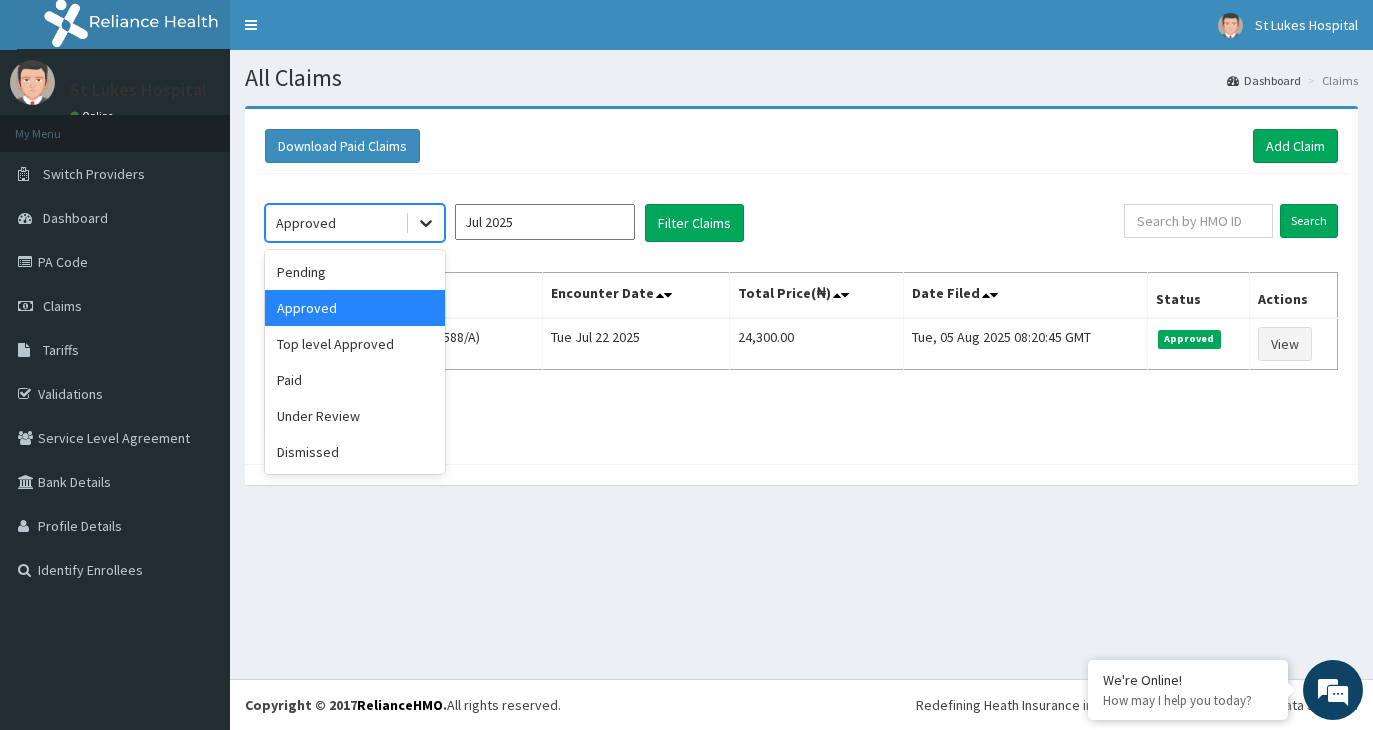 click 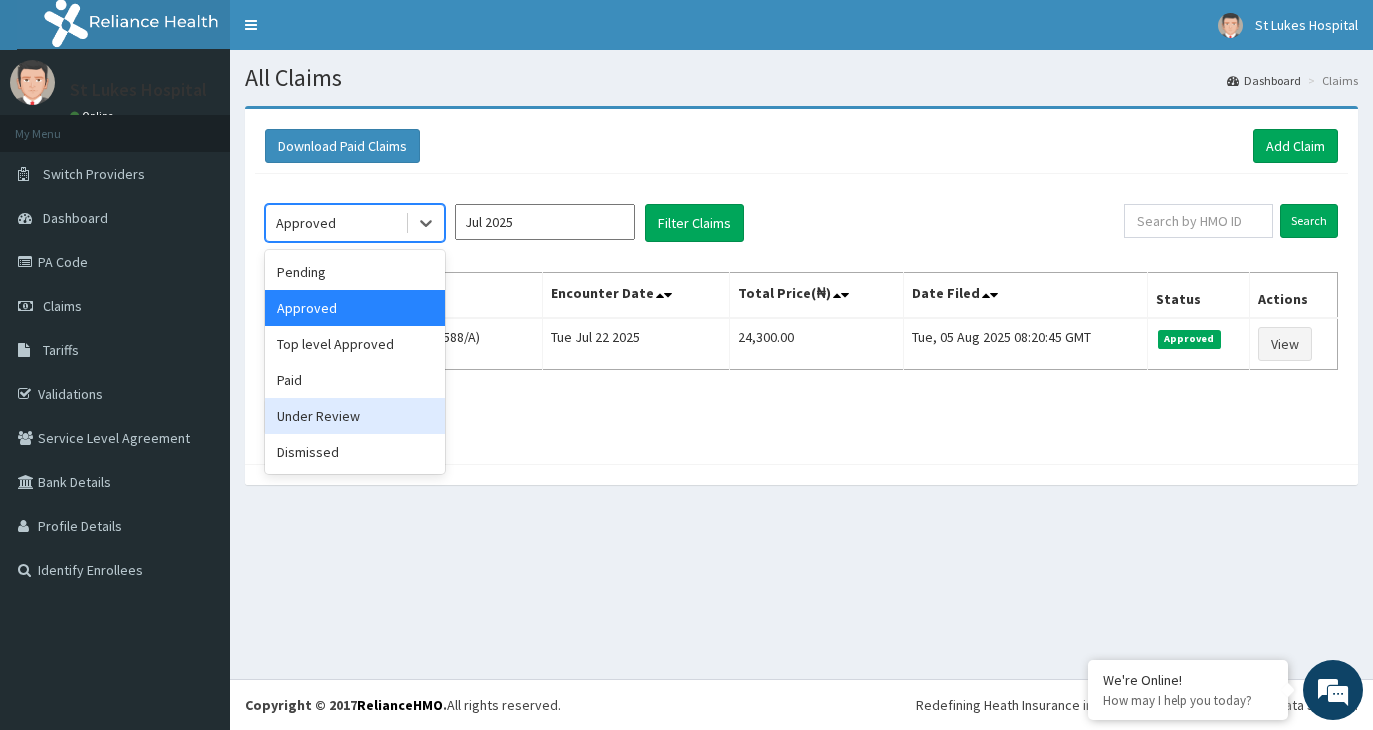 click on "Under Review" at bounding box center (355, 416) 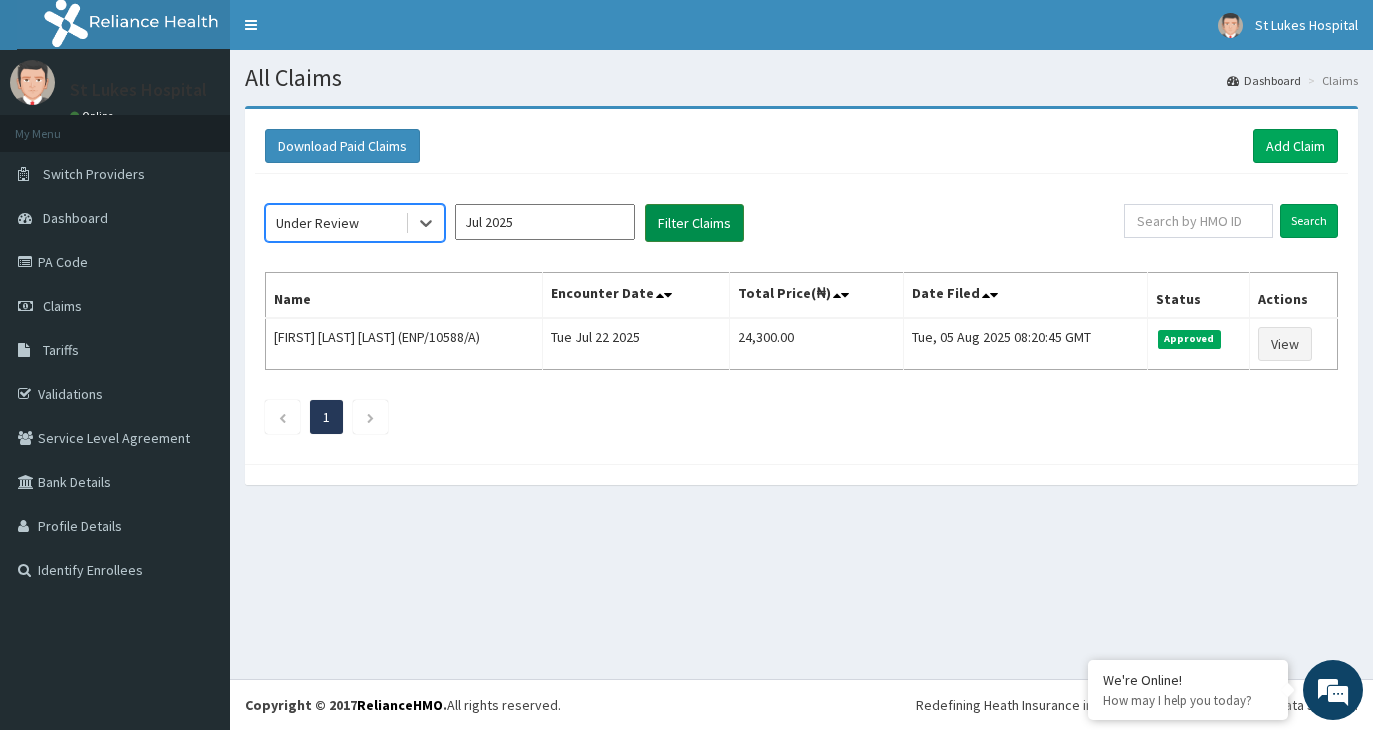 click on "Filter Claims" at bounding box center [694, 223] 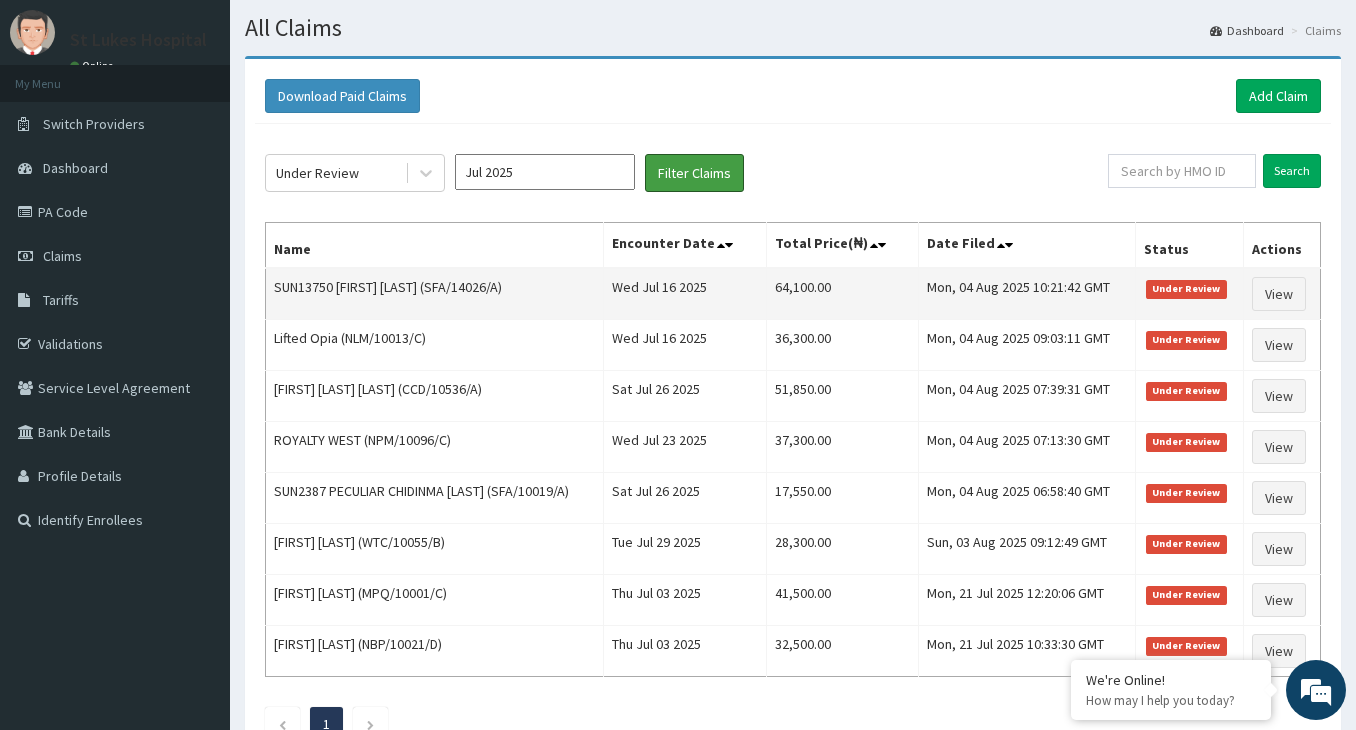 scroll, scrollTop: 102, scrollLeft: 0, axis: vertical 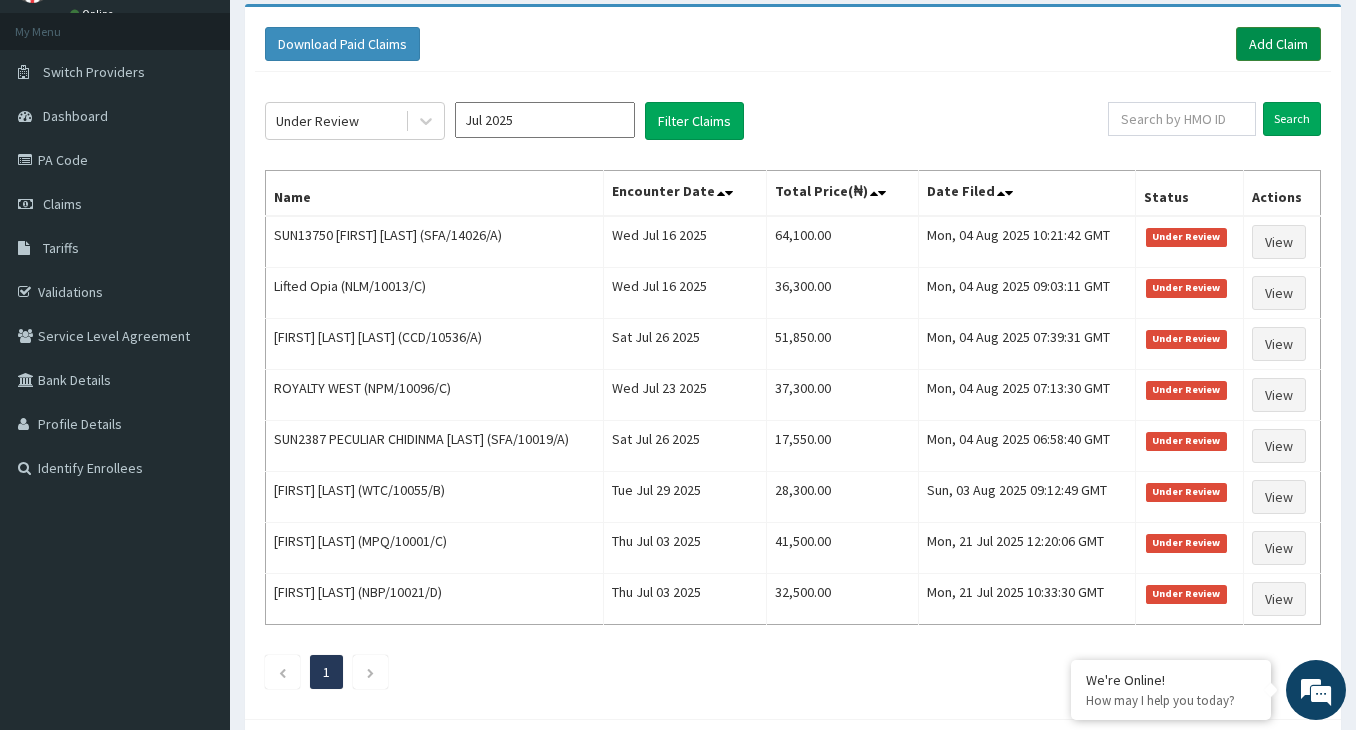click on "Add Claim" at bounding box center [1278, 44] 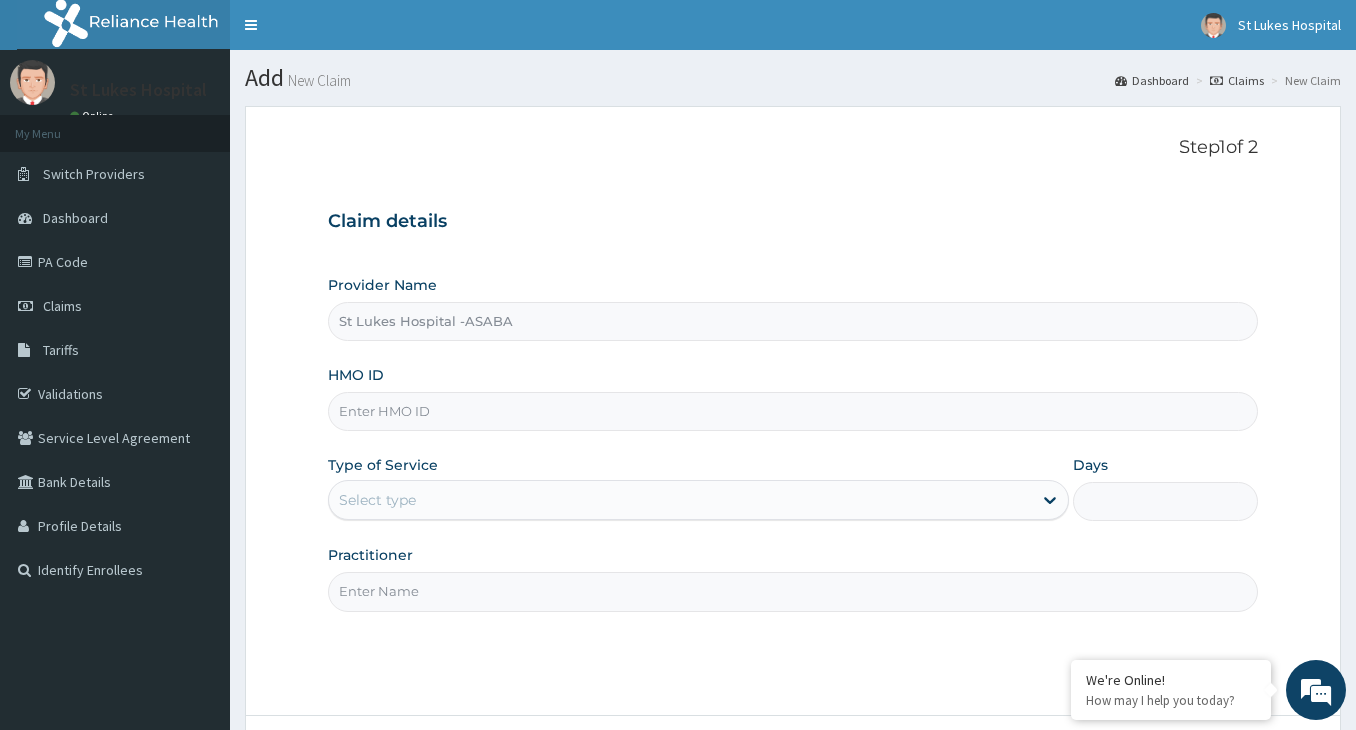 click on "HMO ID" at bounding box center (793, 411) 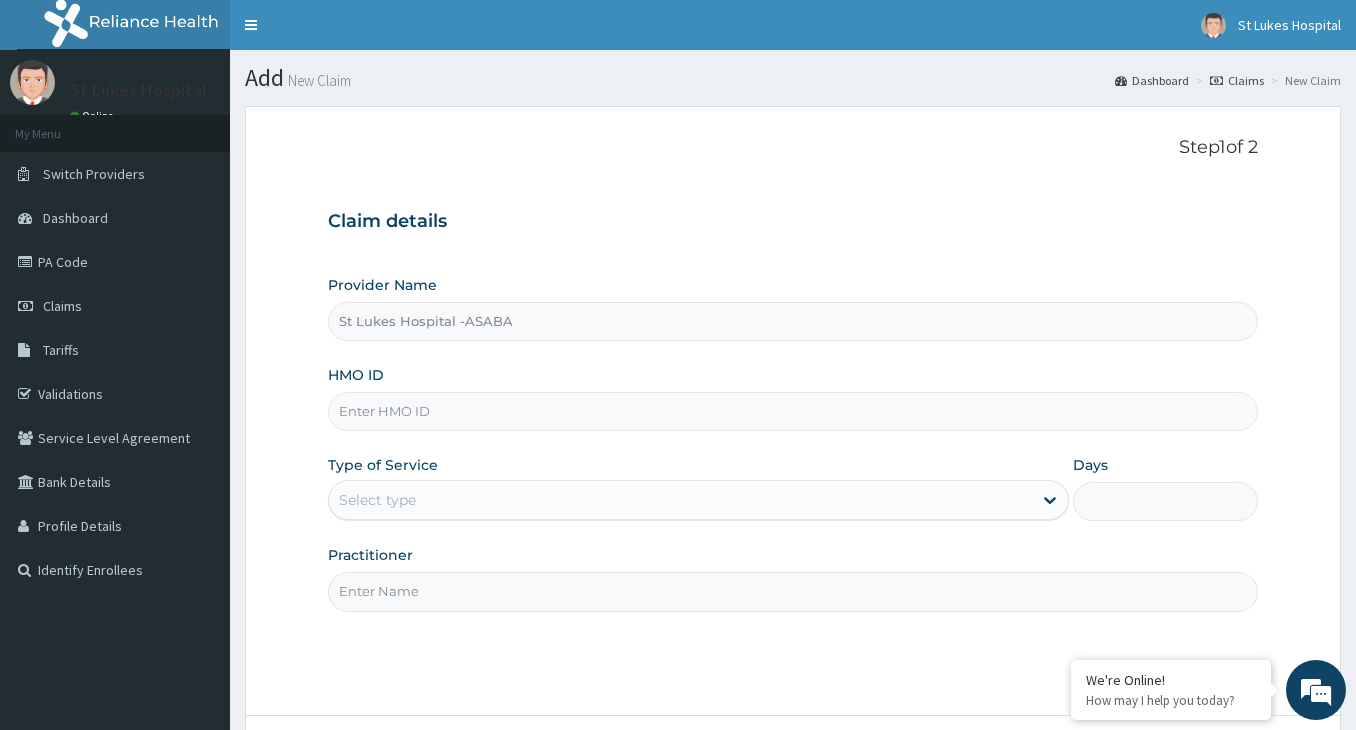 scroll, scrollTop: 0, scrollLeft: 0, axis: both 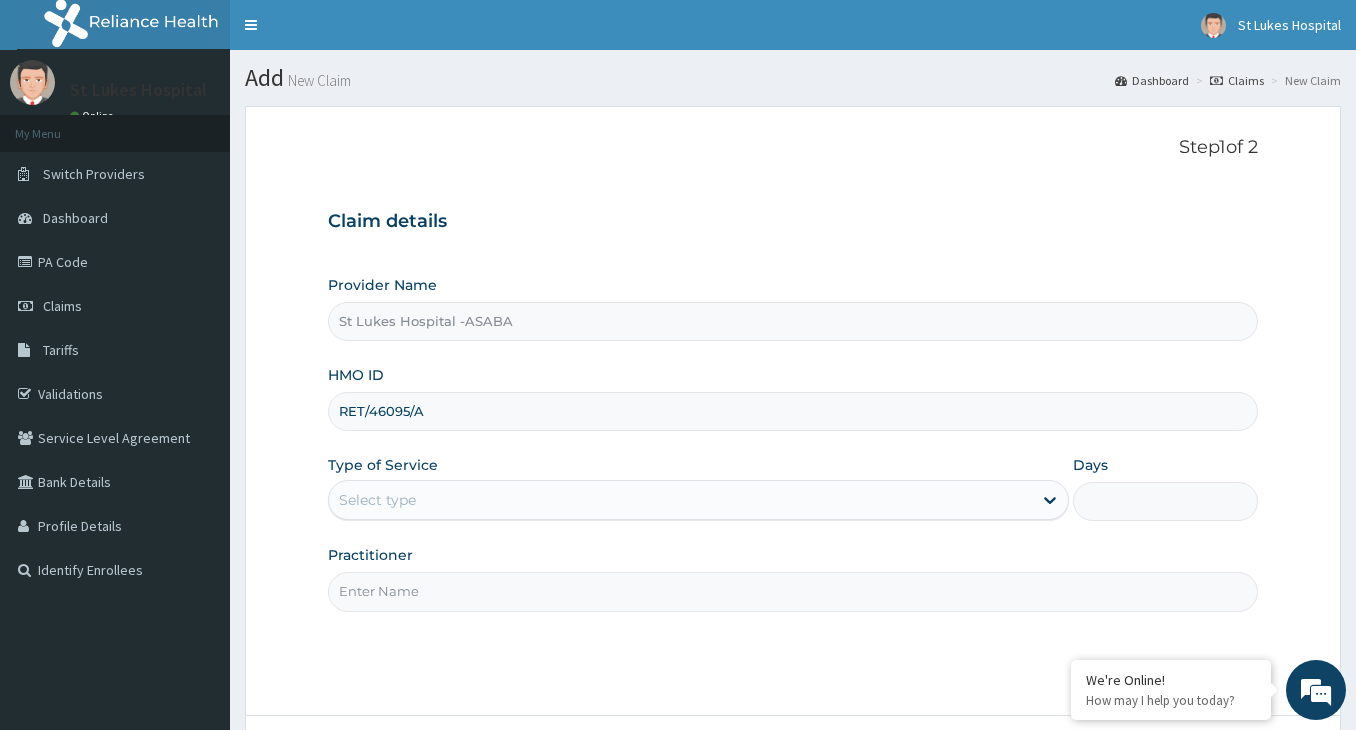 type on "RET/46095/A" 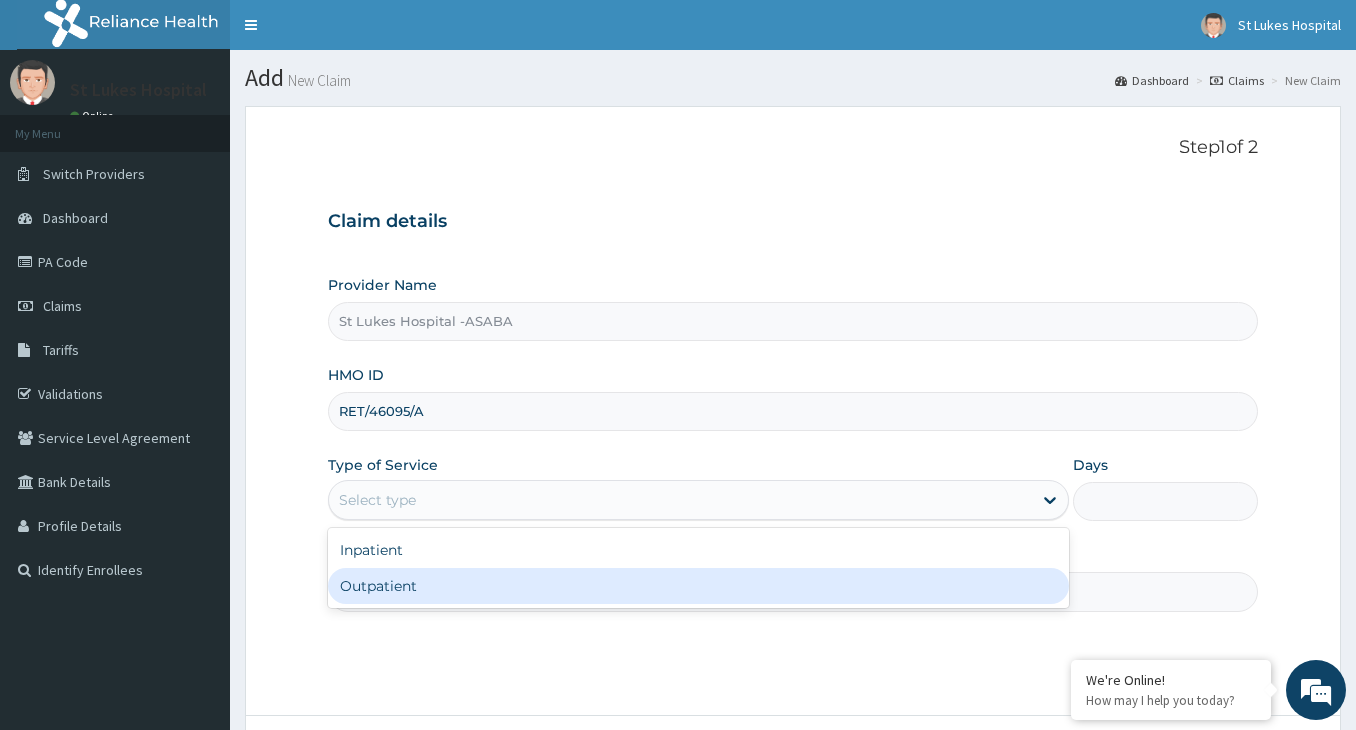 click on "Outpatient" at bounding box center [698, 586] 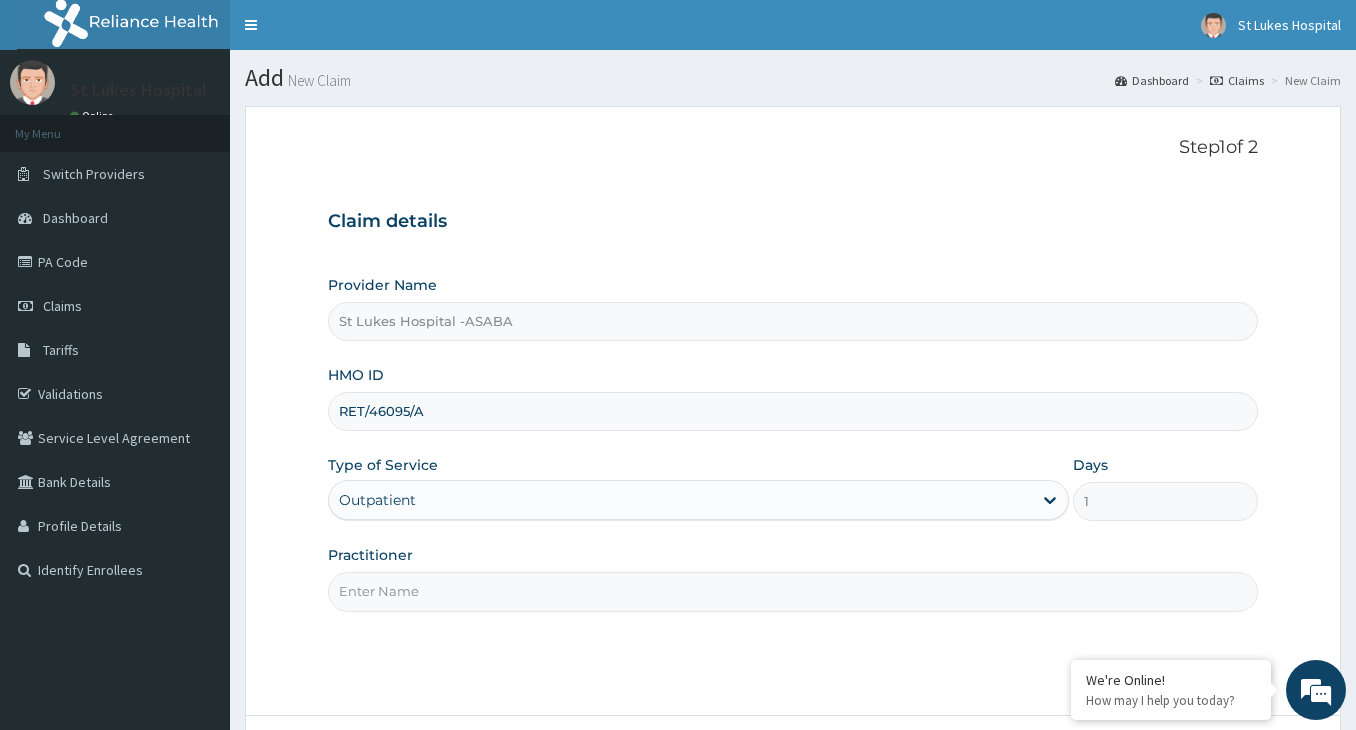 click on "Practitioner" at bounding box center (793, 591) 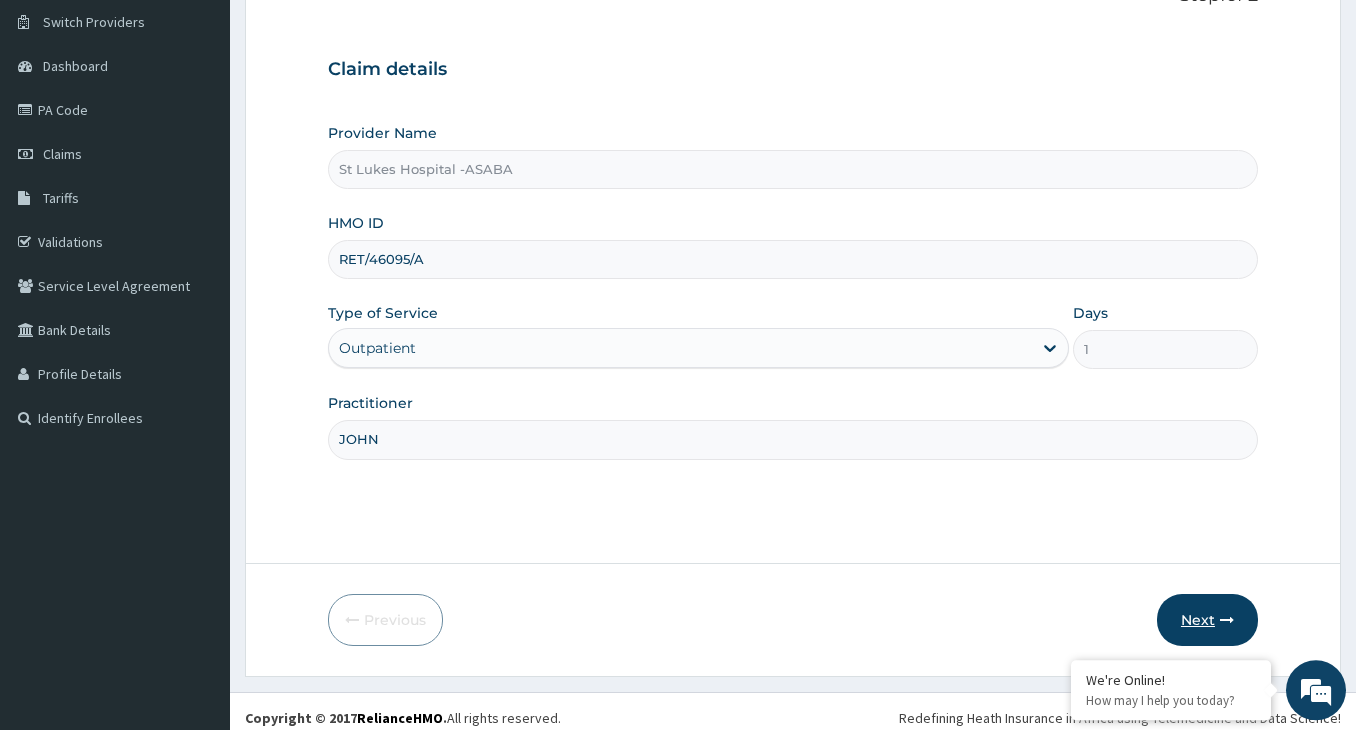 scroll, scrollTop: 165, scrollLeft: 0, axis: vertical 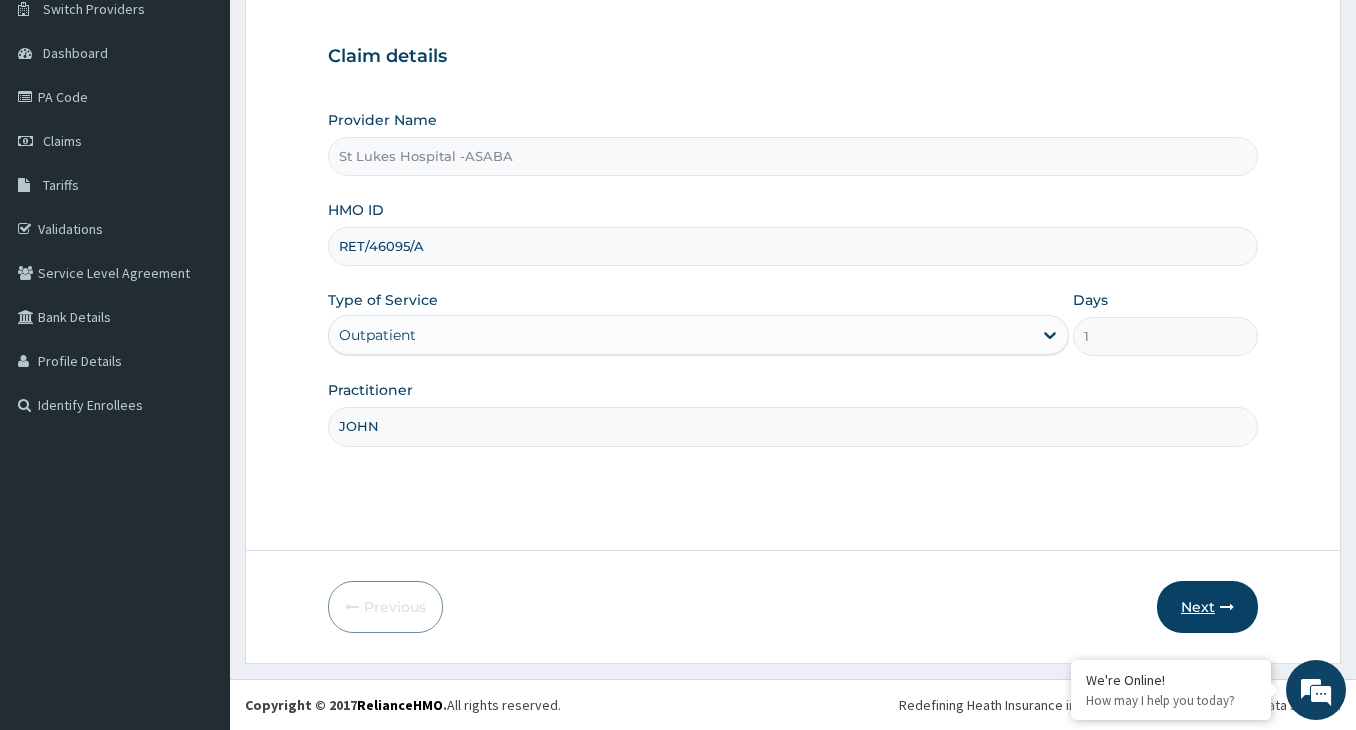 type on "JOHN" 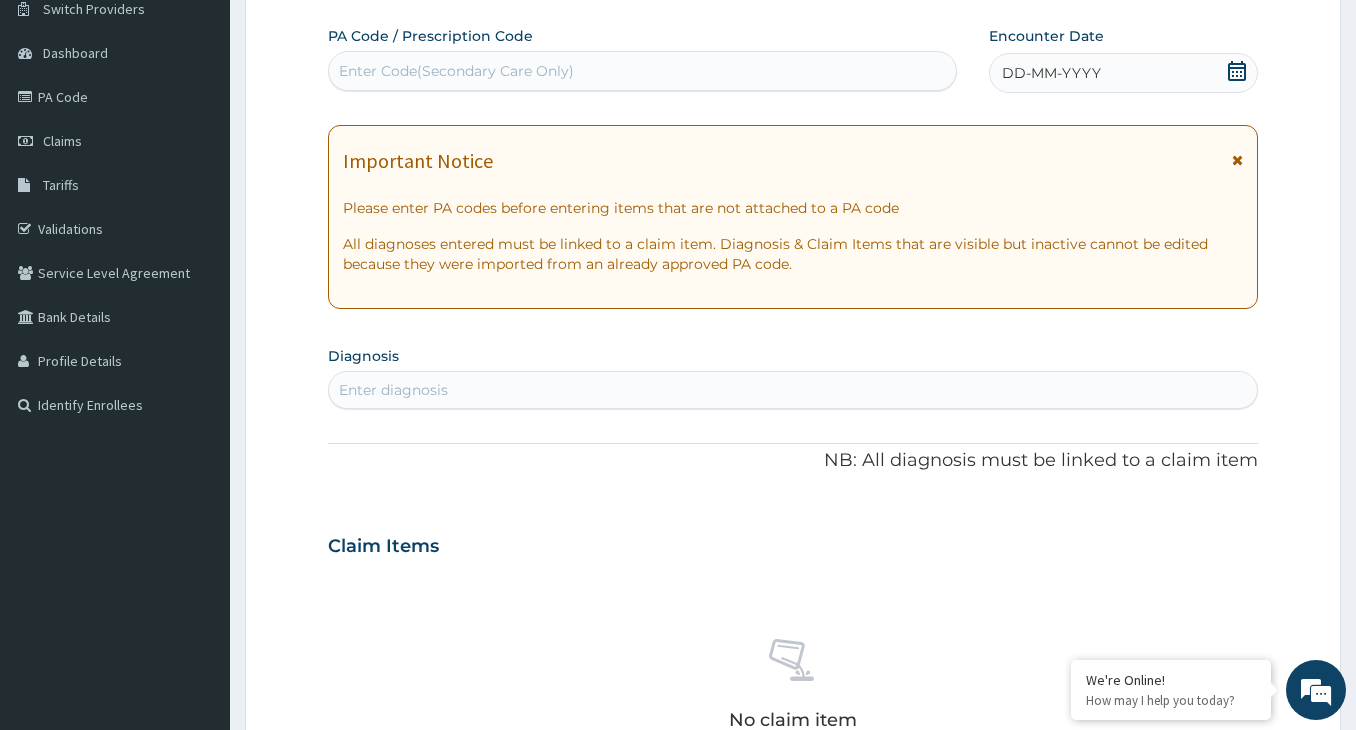 click on "Enter Code(Secondary Care Only)" at bounding box center (456, 71) 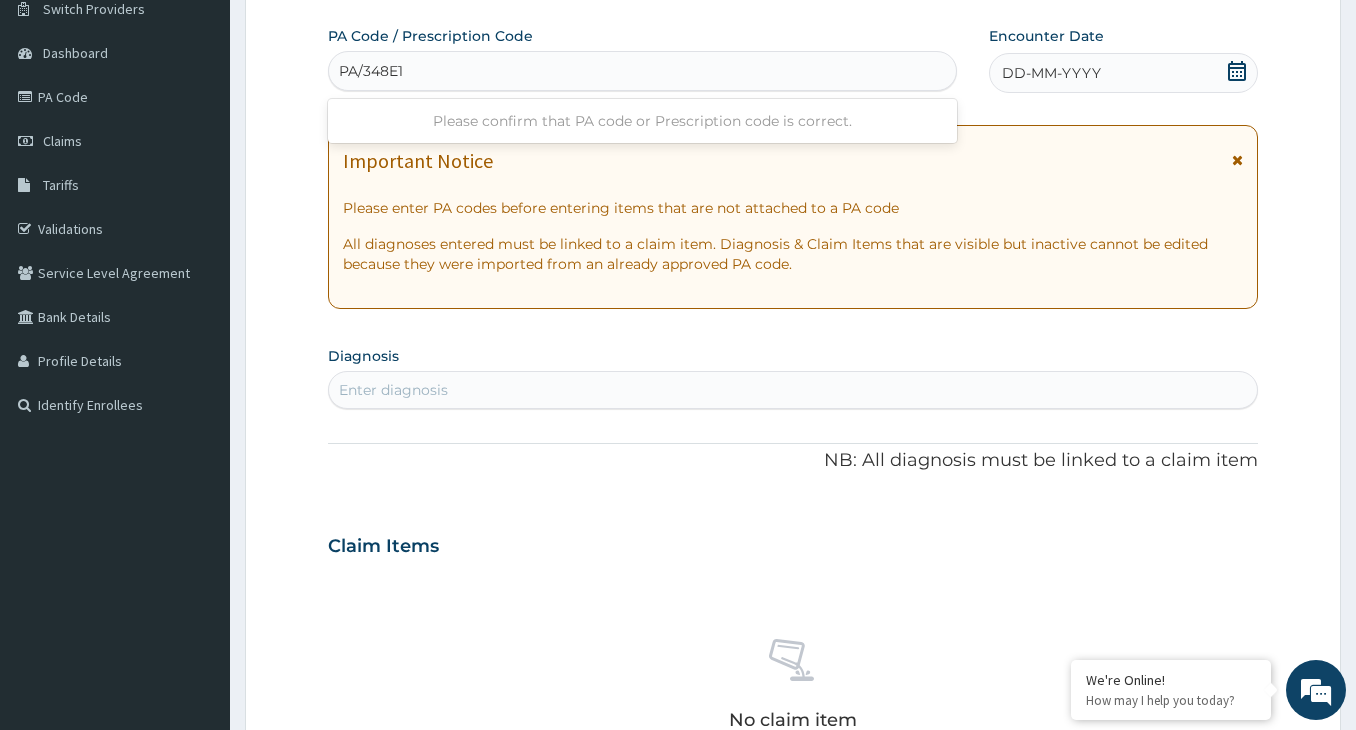 type on "PA/348E17" 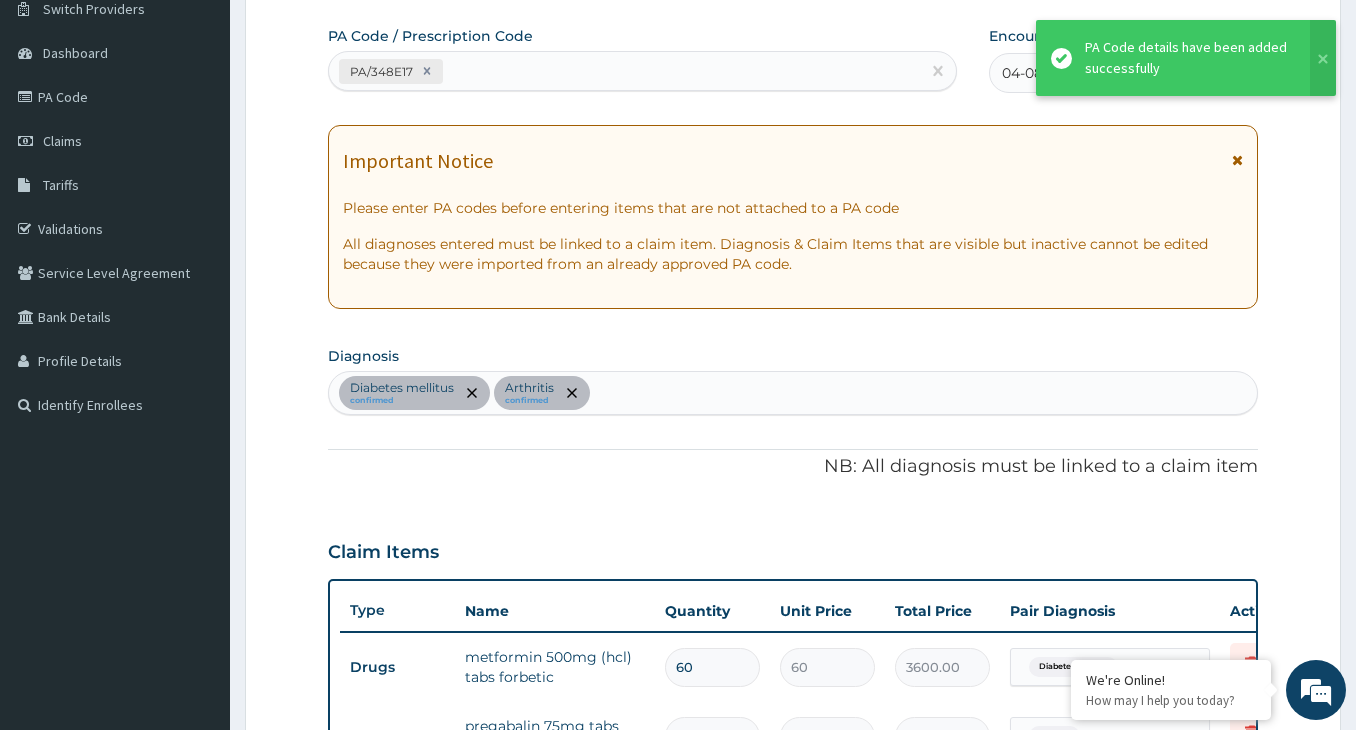 scroll, scrollTop: 191, scrollLeft: 0, axis: vertical 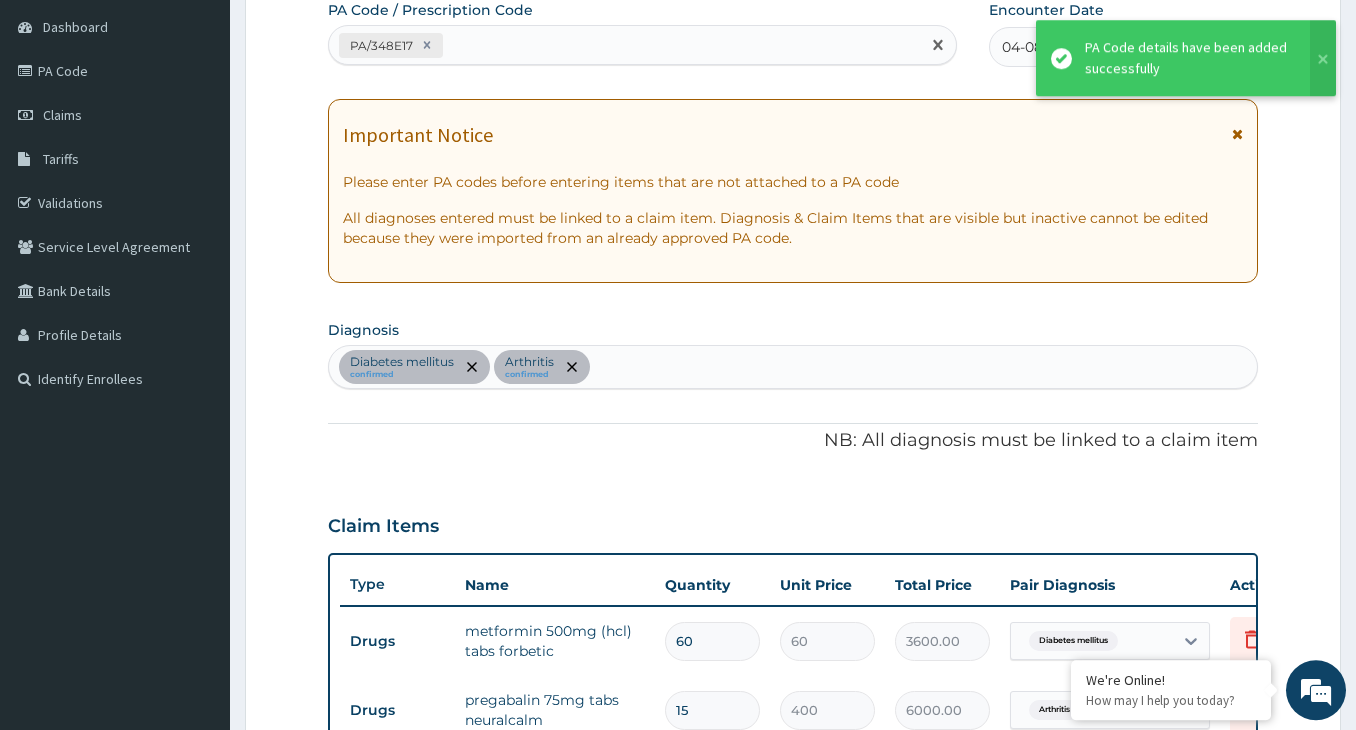 click on "PA/348E17" at bounding box center (624, 45) 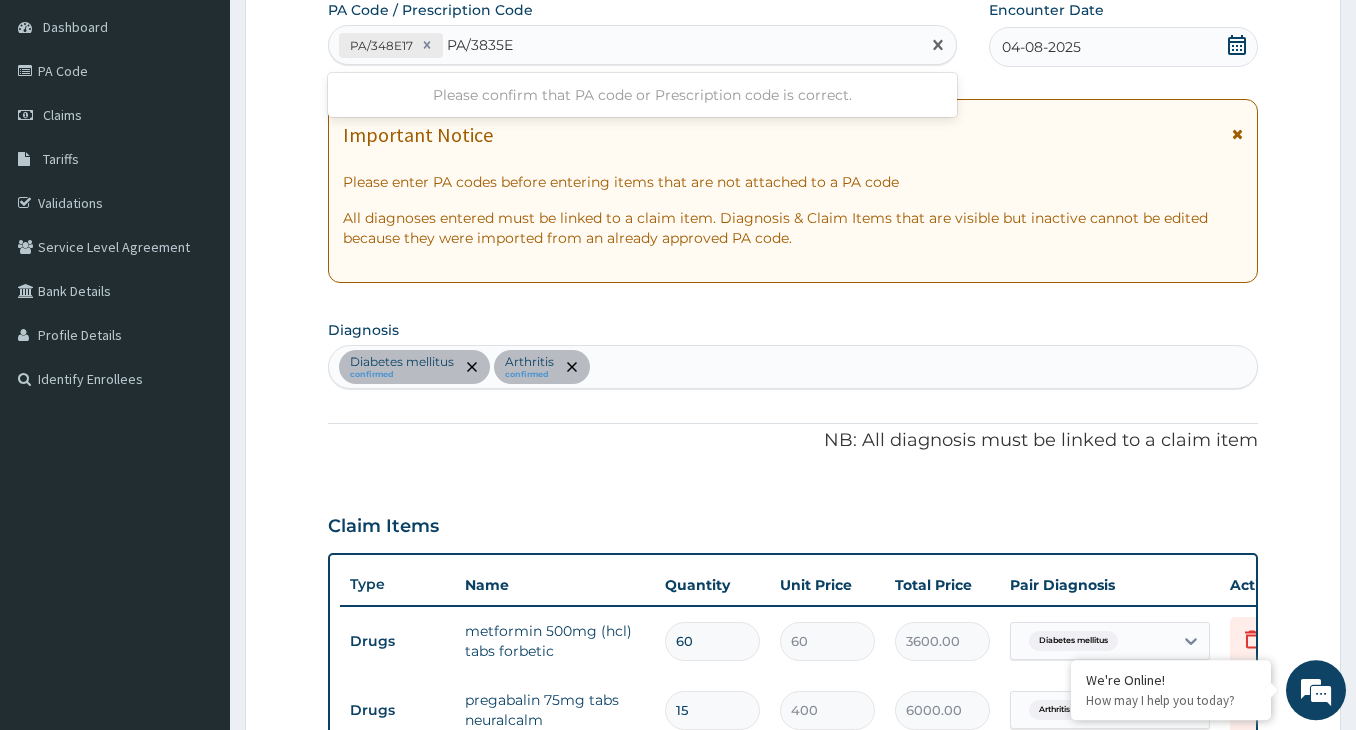 type on "PA/3835E5" 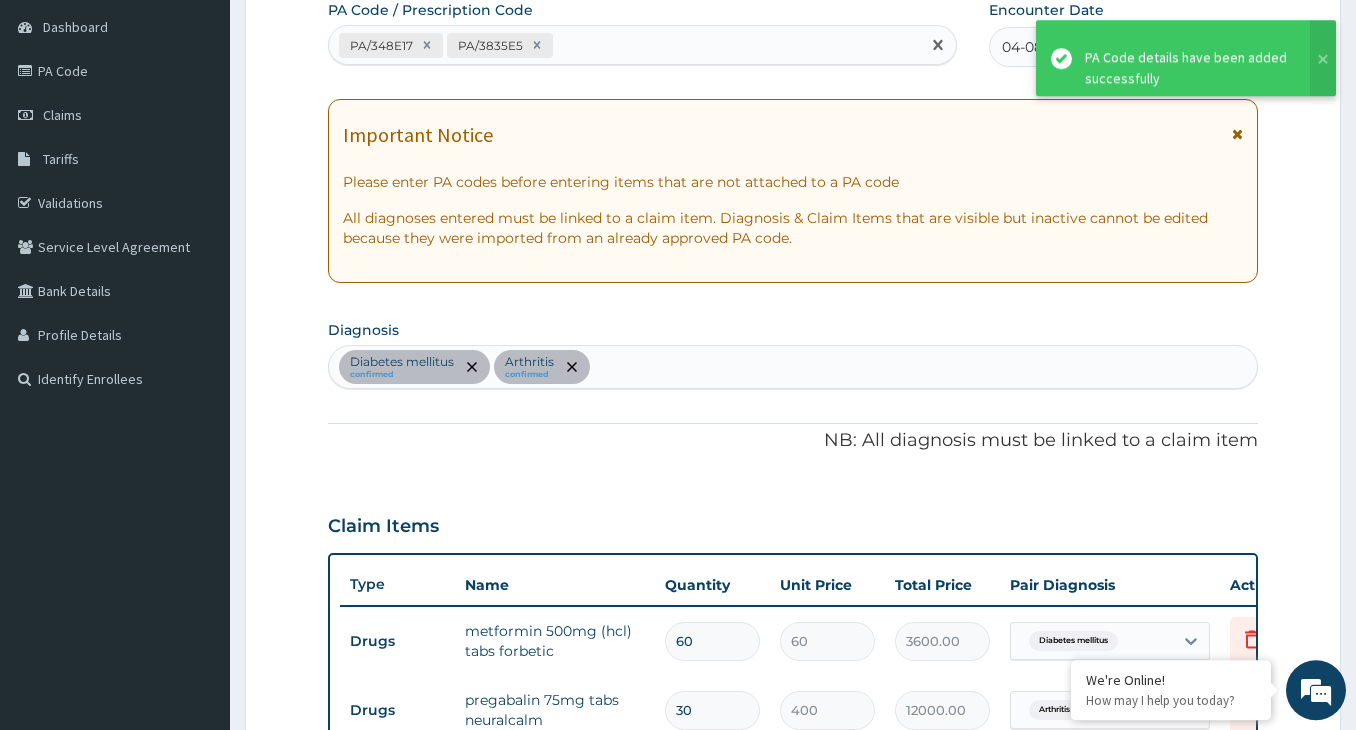 click on "PA/348E17 PA/3835E5" at bounding box center (624, 45) 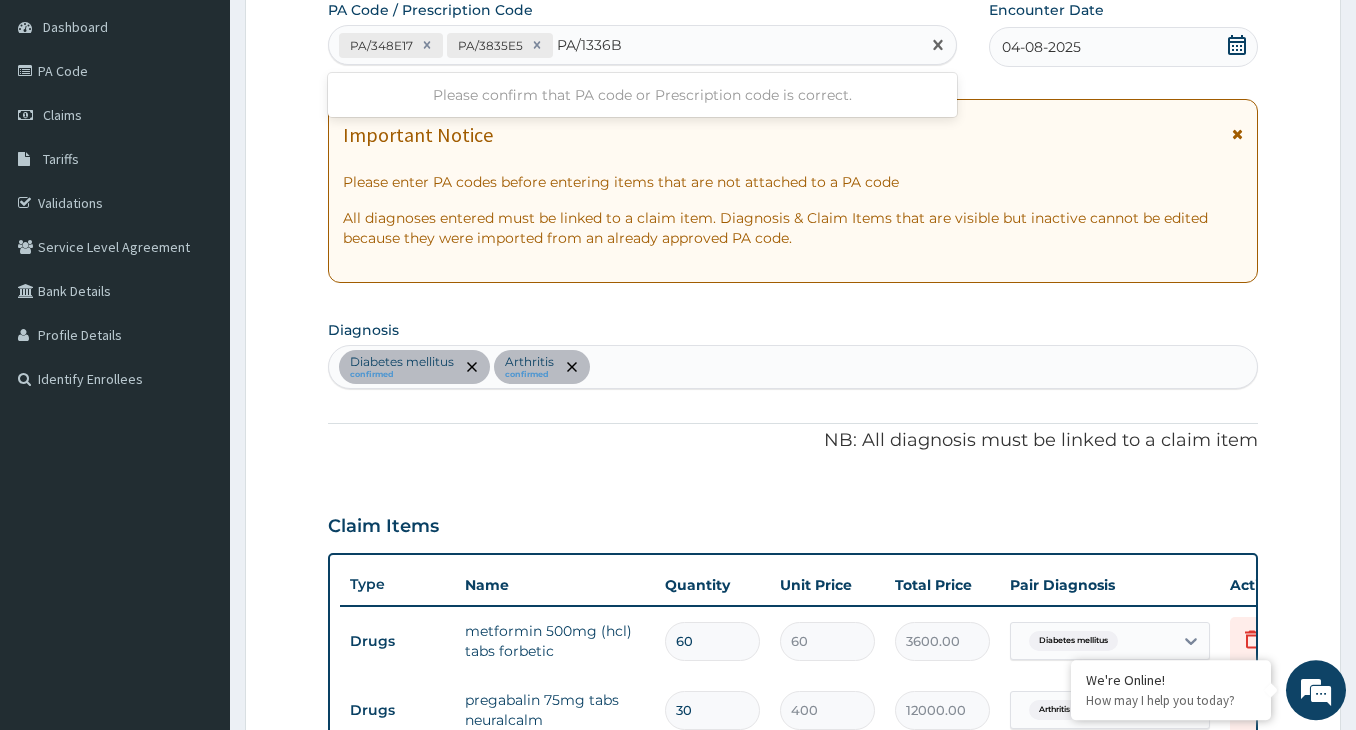 type on "PA/1336BE" 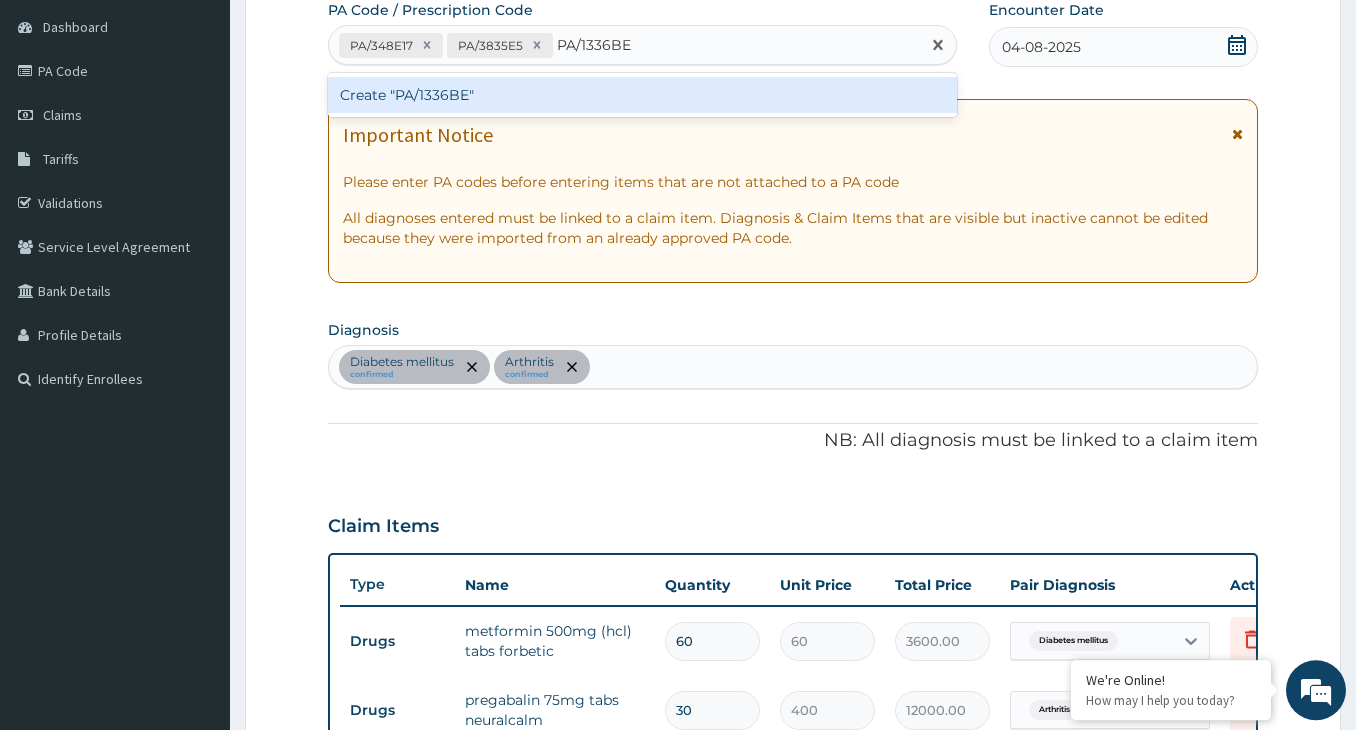 type 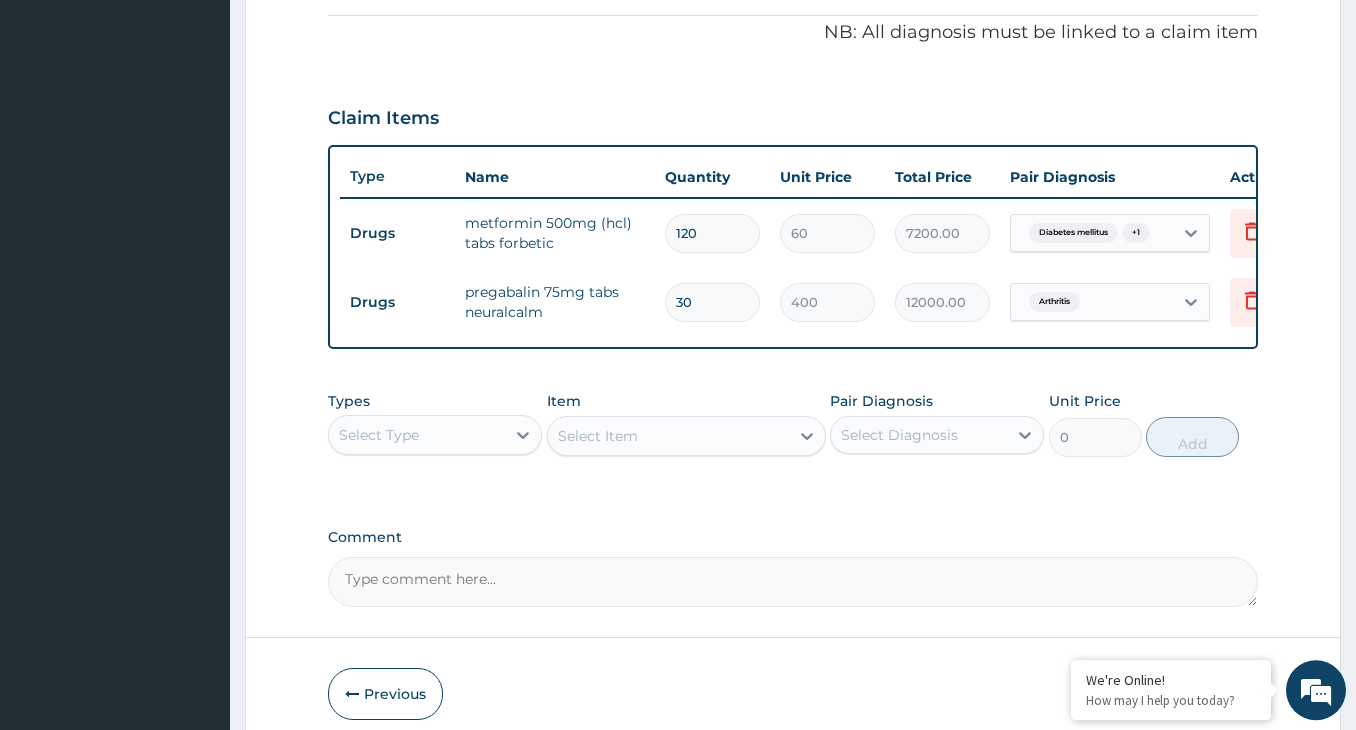 scroll, scrollTop: 701, scrollLeft: 0, axis: vertical 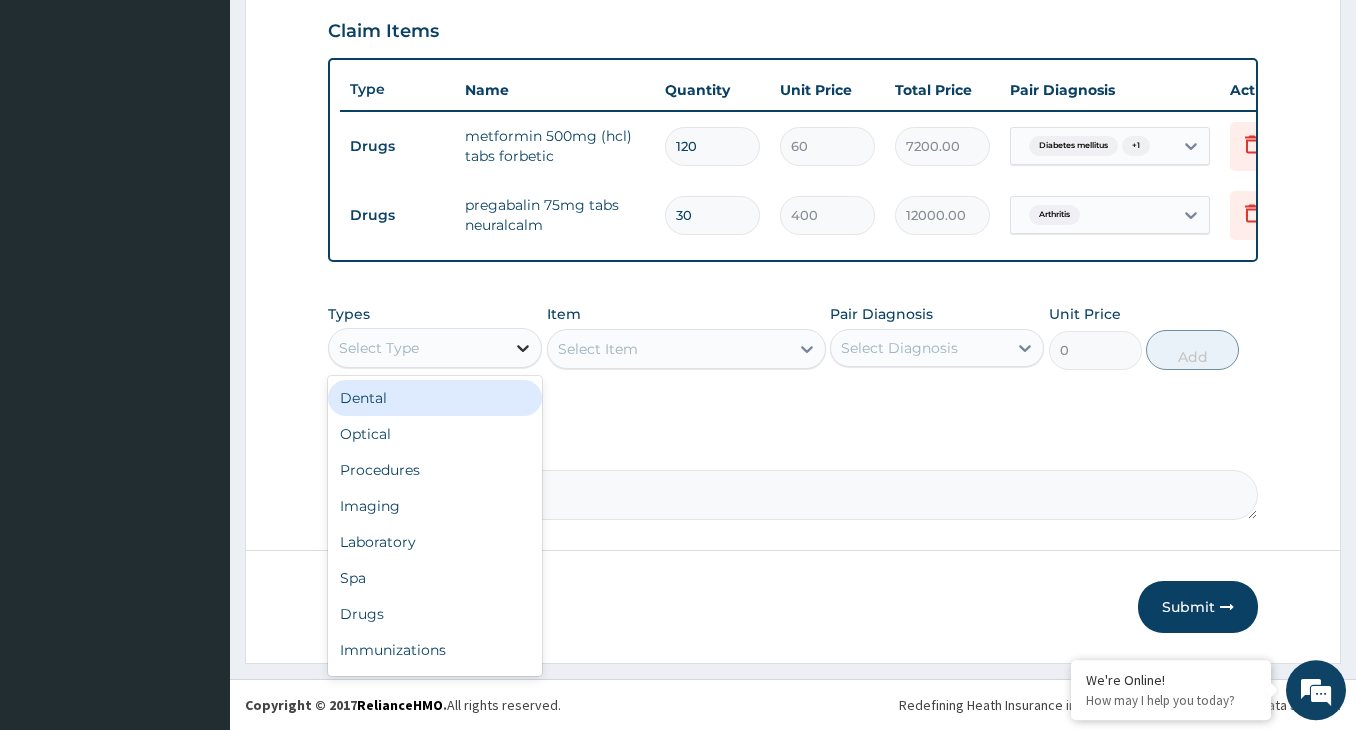 click 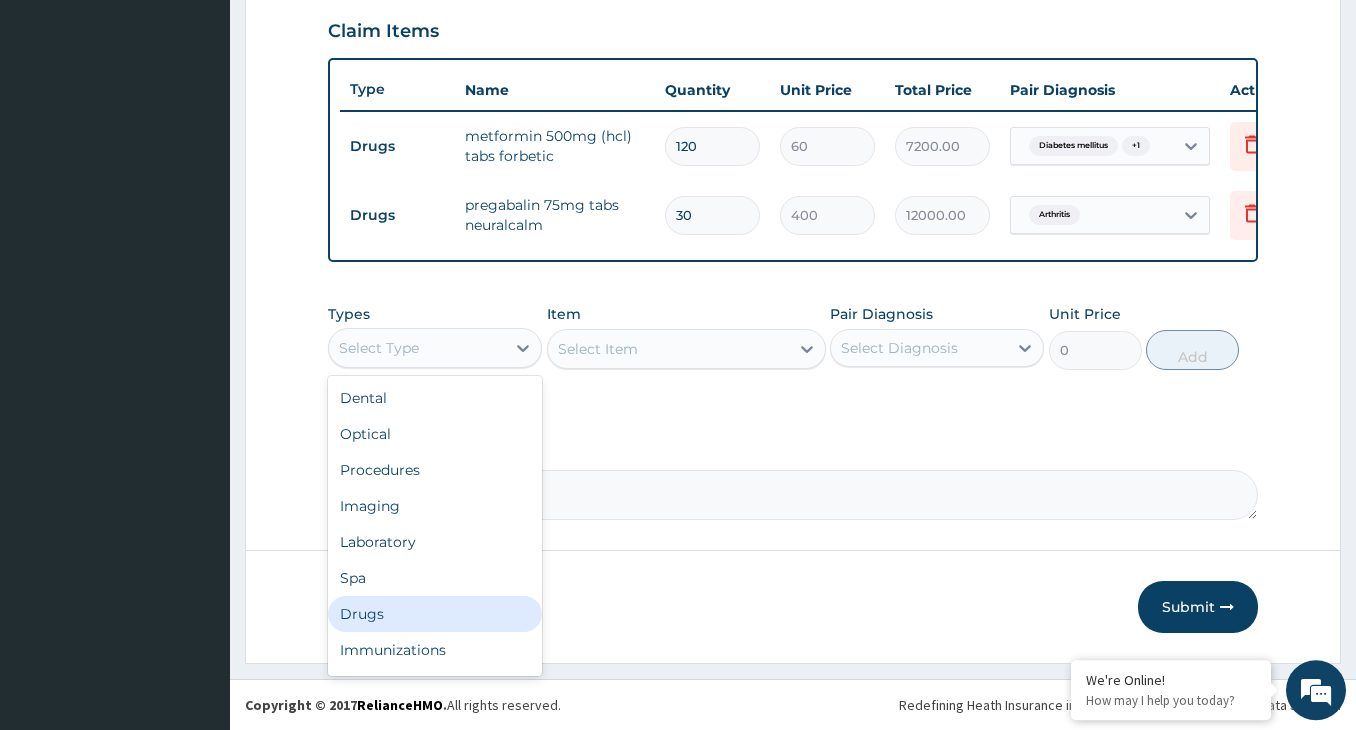 click on "Drugs" at bounding box center [435, 614] 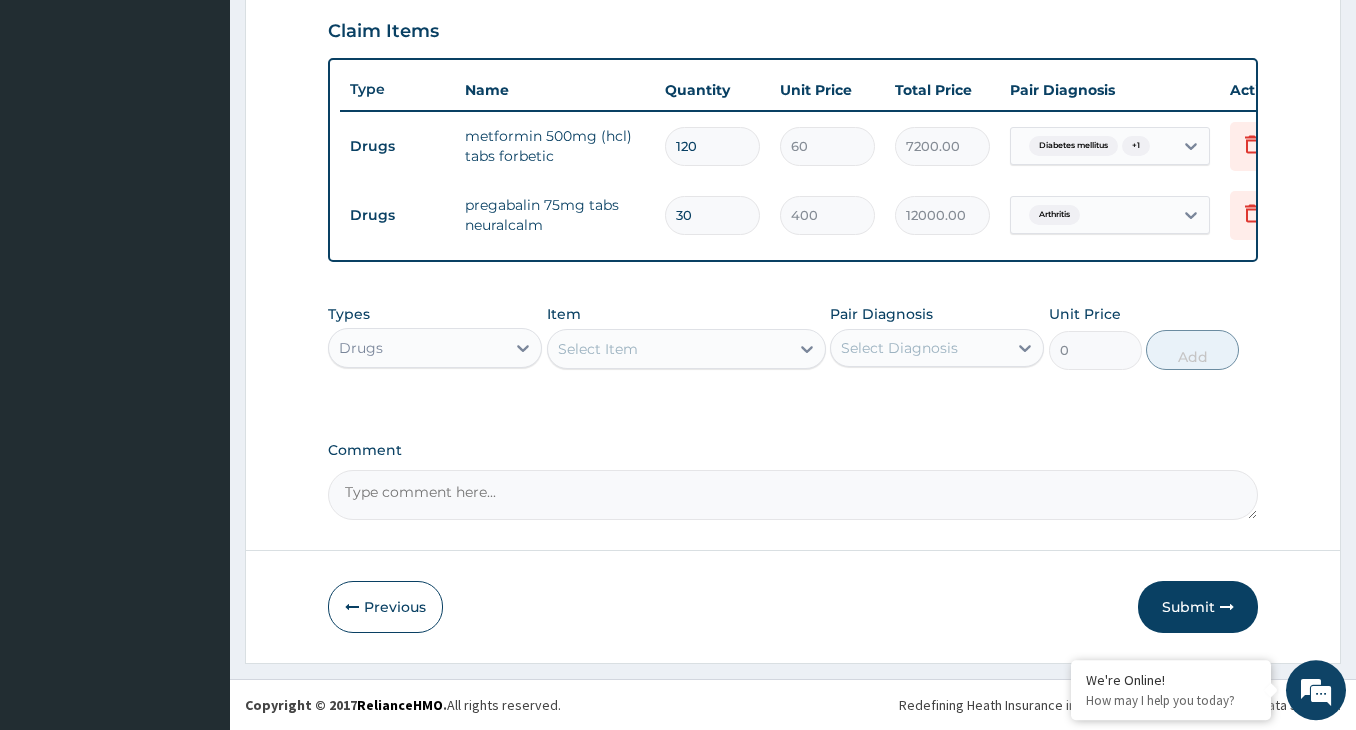 click on "Select Item" at bounding box center [668, 349] 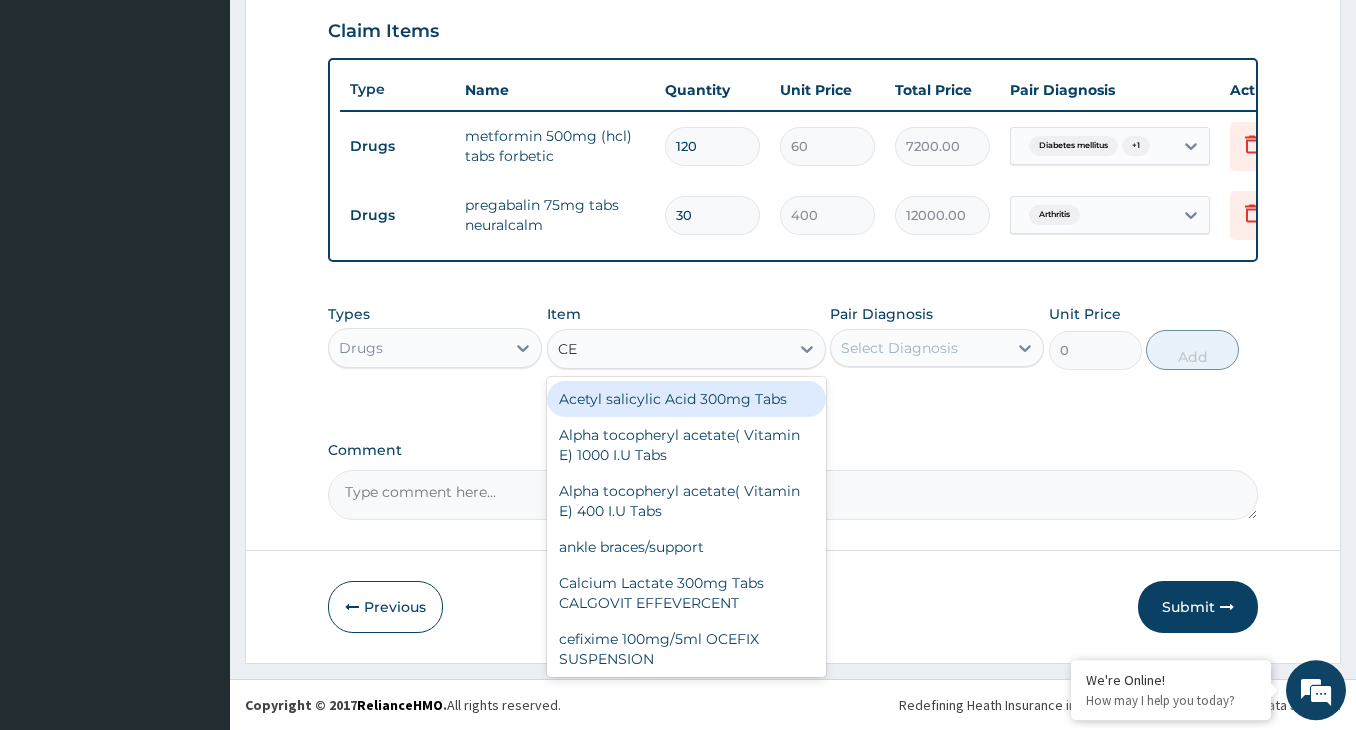 type on "CEL" 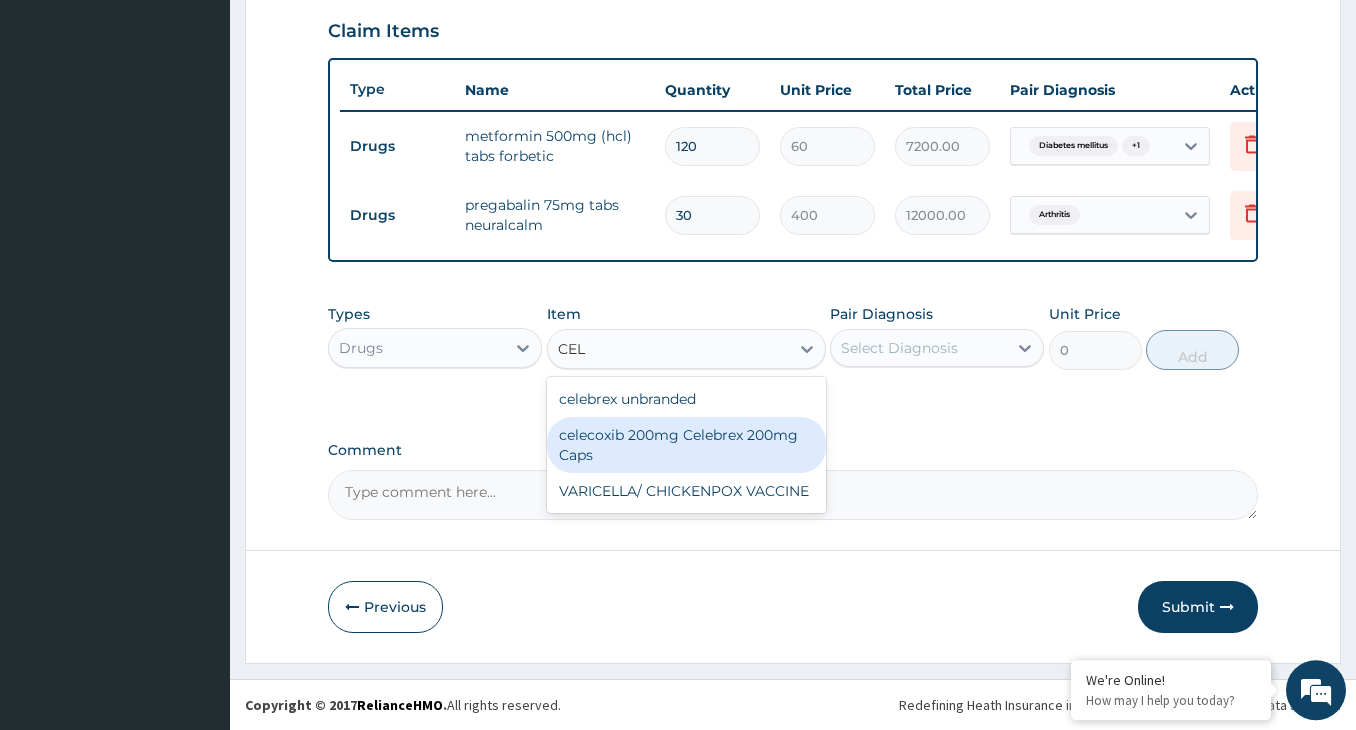 click on "celecoxib 200mg Celebrex 200mg Caps" at bounding box center [686, 445] 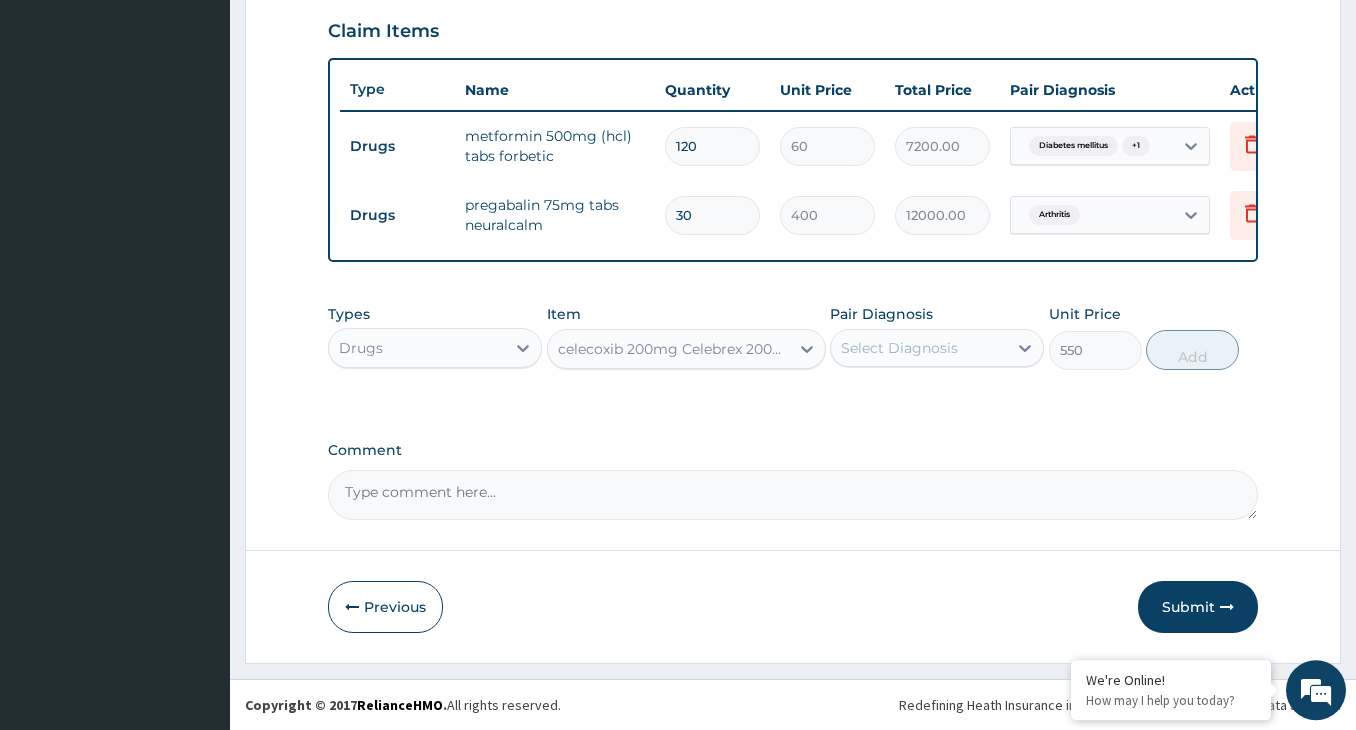 type 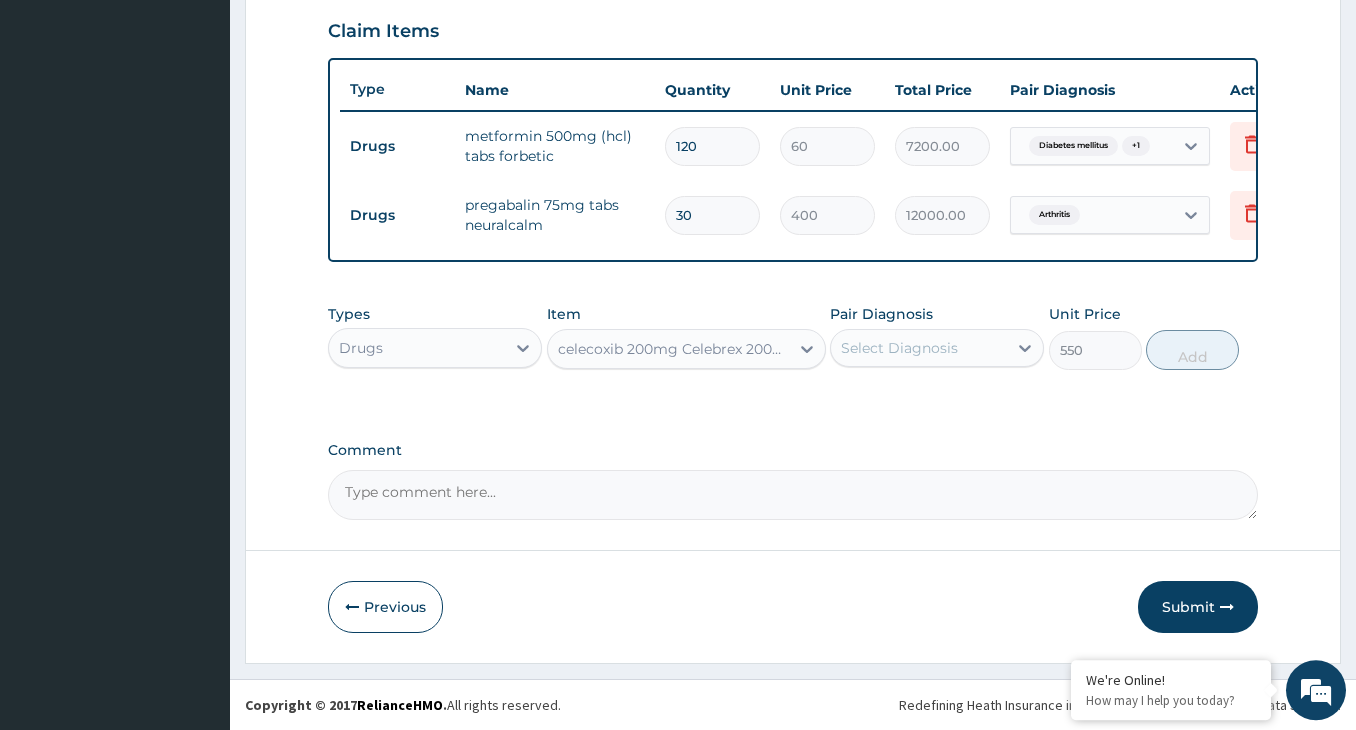click on "Select Diagnosis" at bounding box center (899, 348) 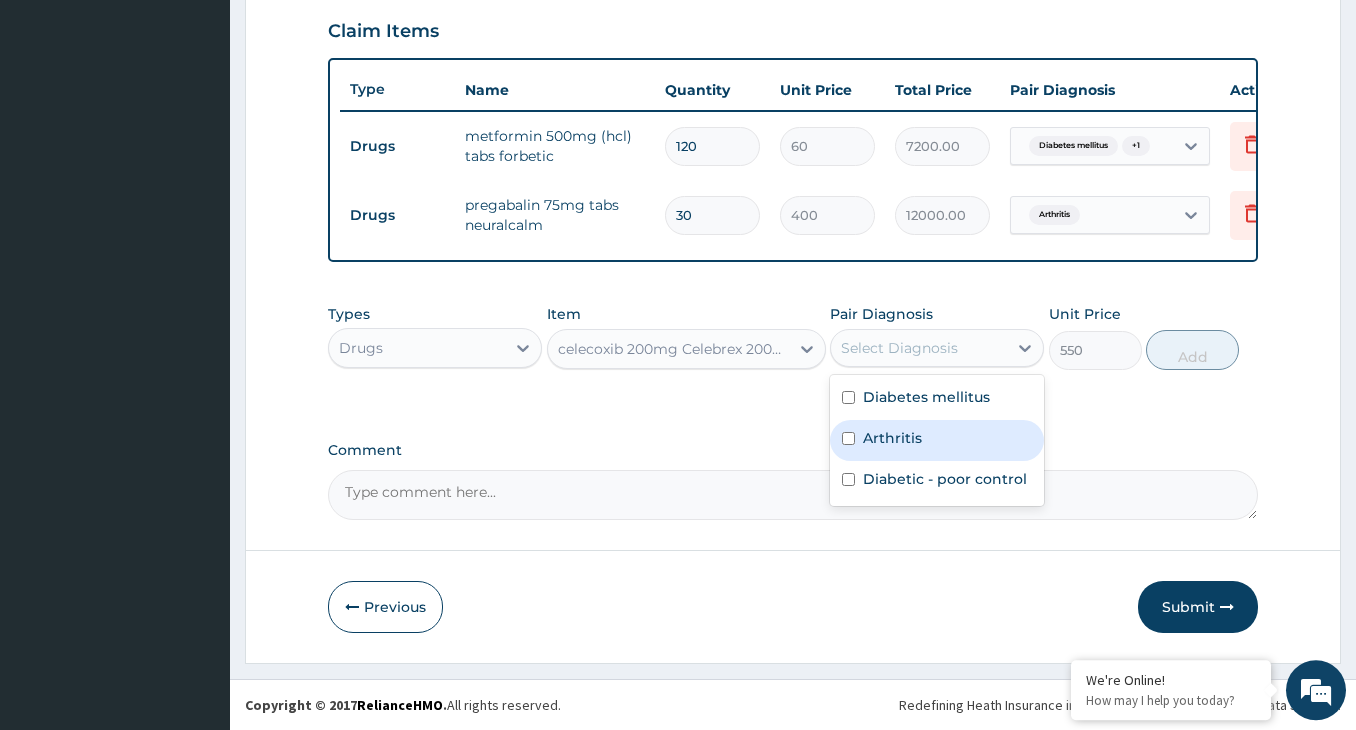click on "Arthritis" at bounding box center (937, 440) 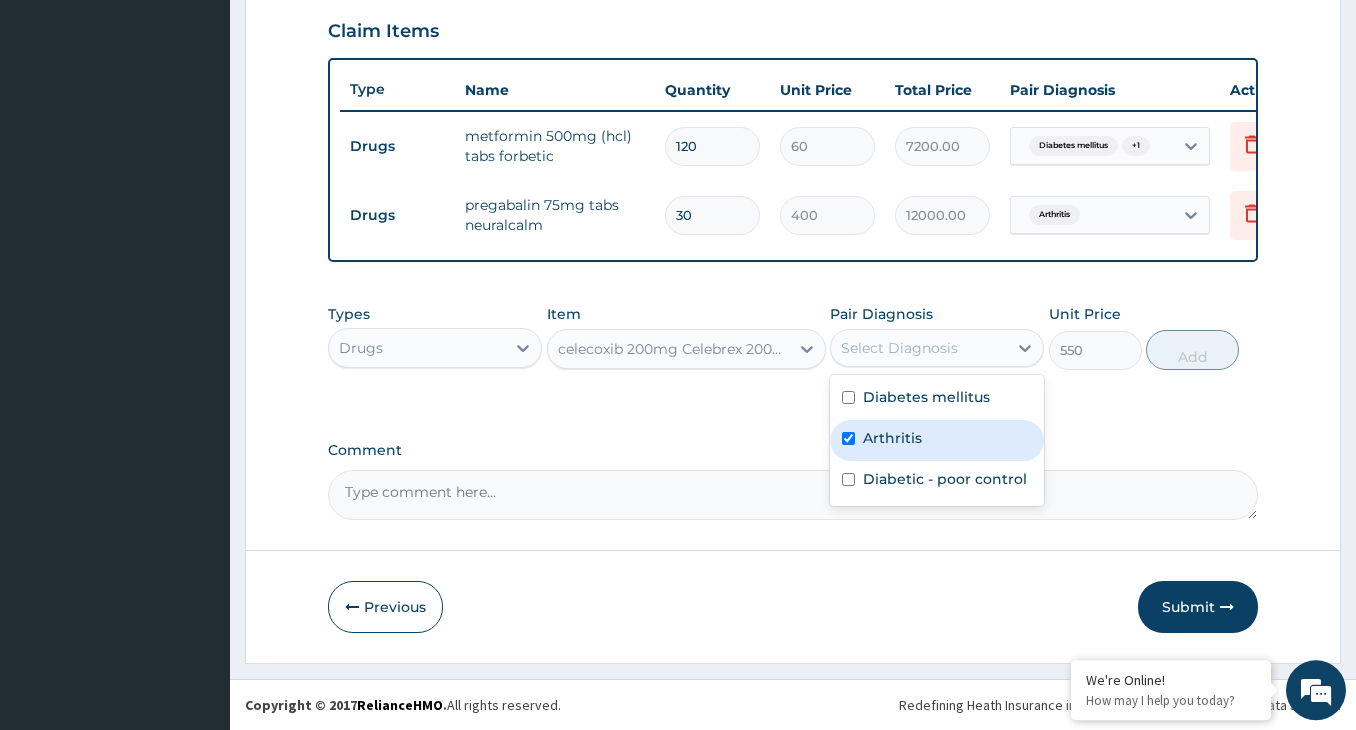 checkbox on "true" 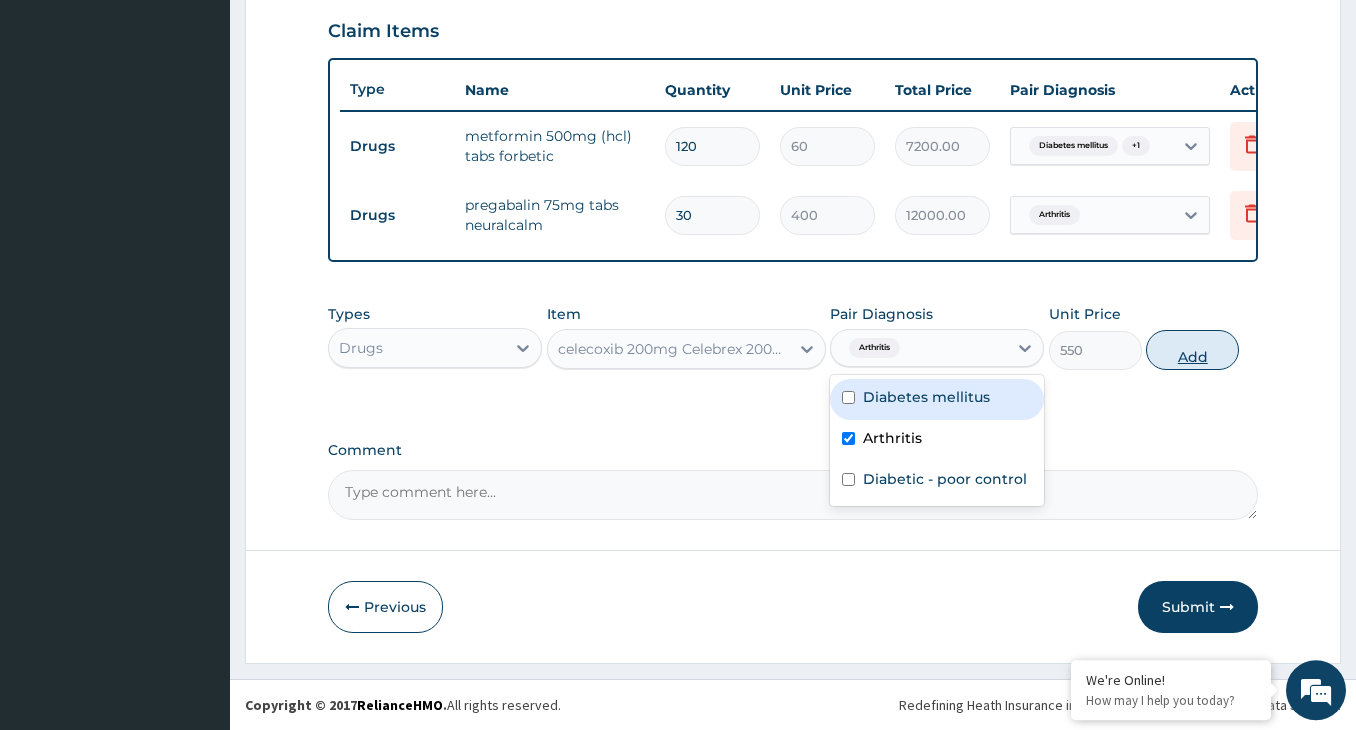 click on "Add" at bounding box center [1192, 350] 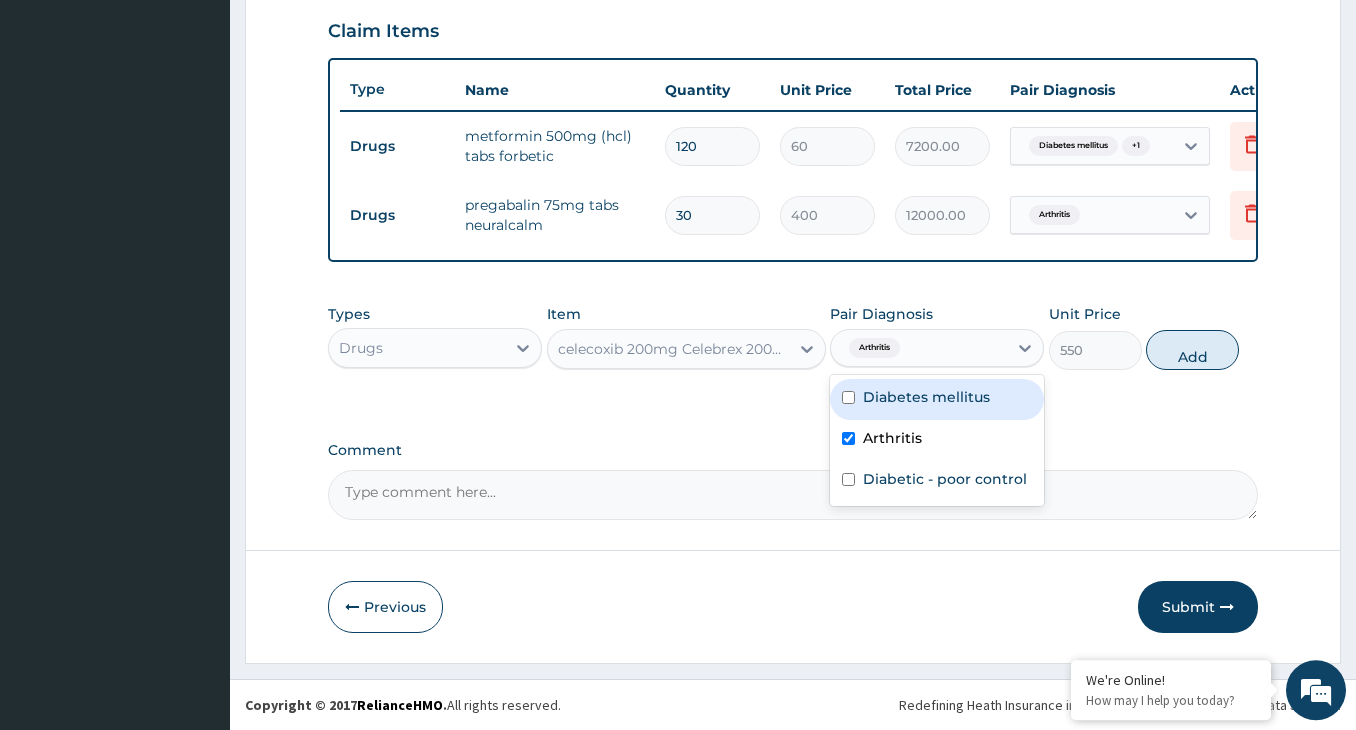 type on "0" 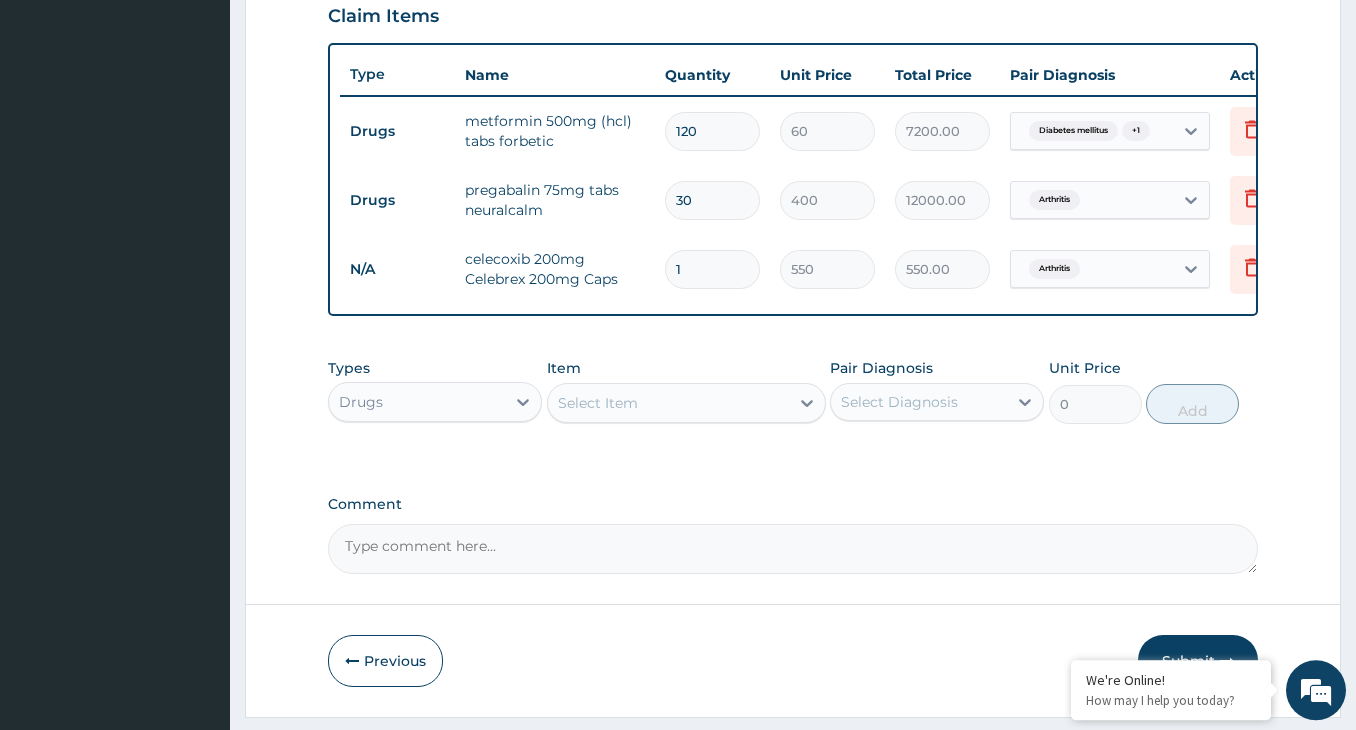 click on "Select Item" at bounding box center (668, 403) 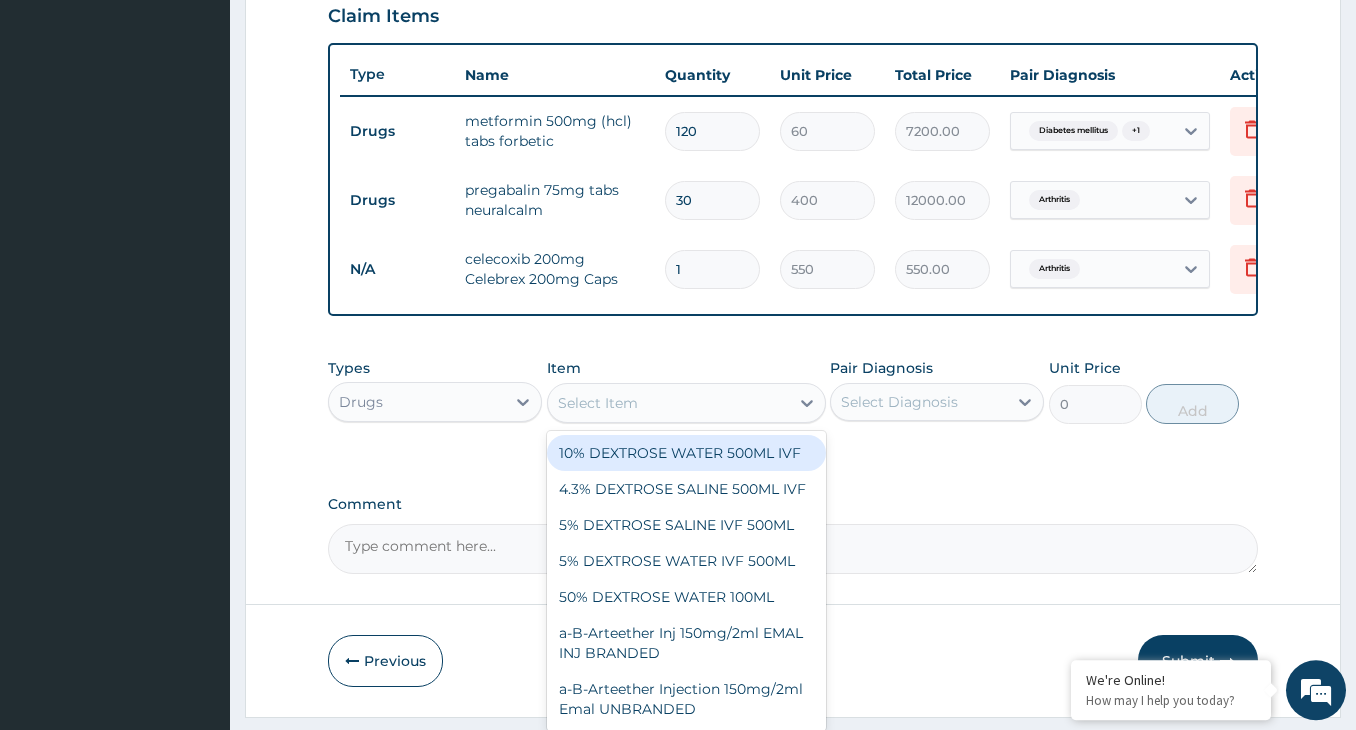 click on "1" at bounding box center [712, 269] 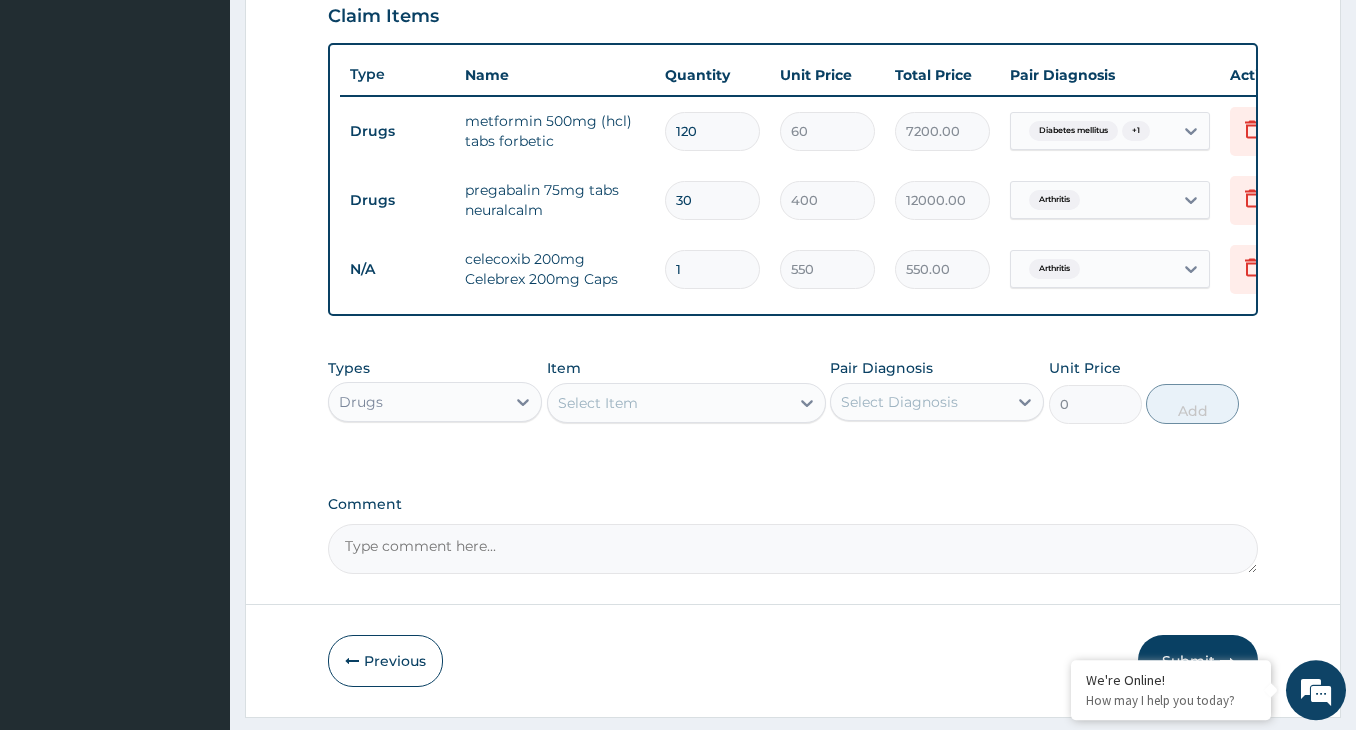 click on "1" at bounding box center [712, 269] 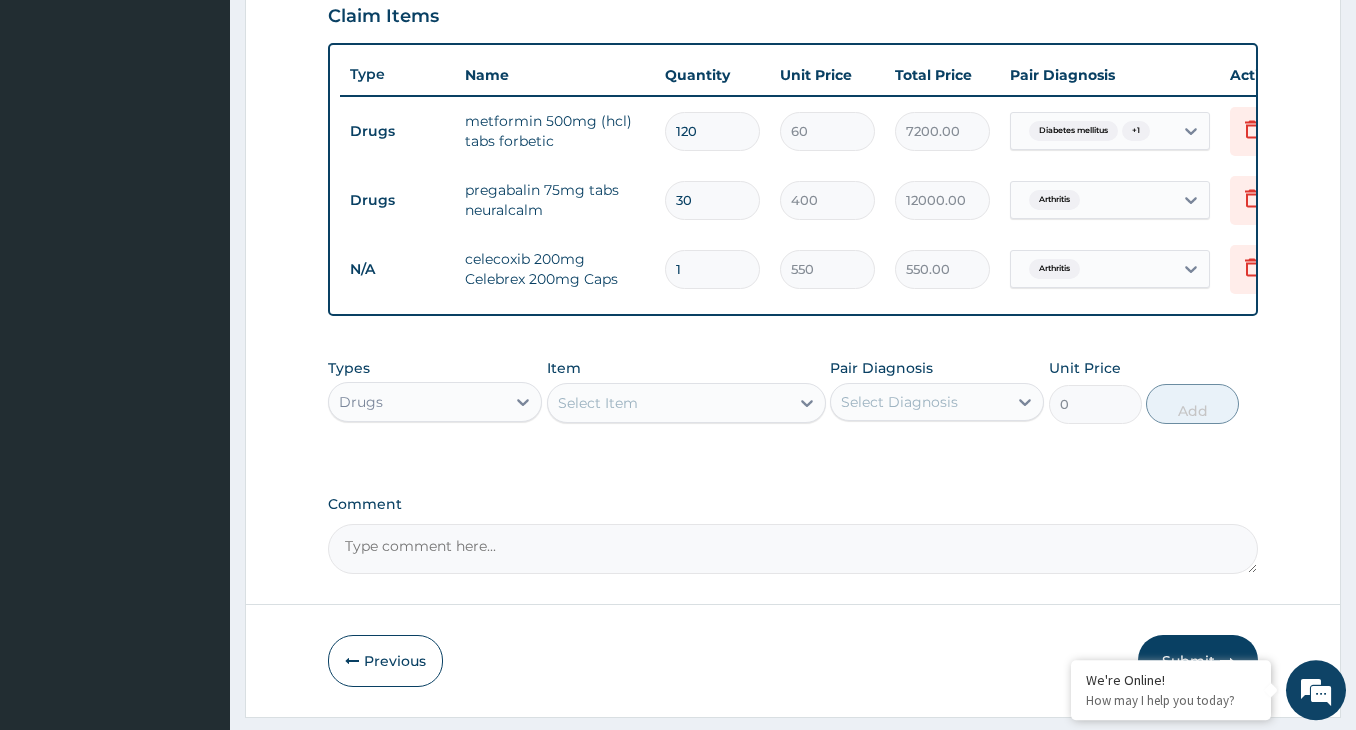 type on "3" 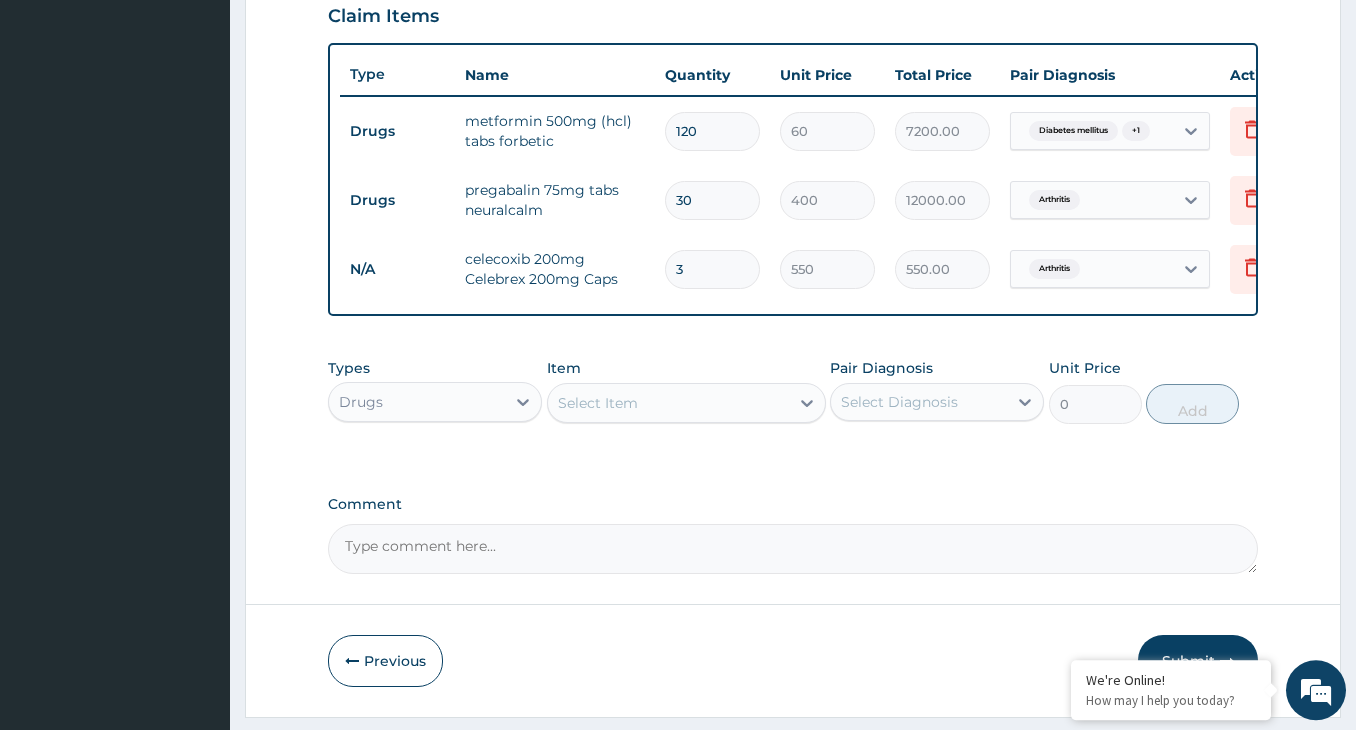 type on "1650.00" 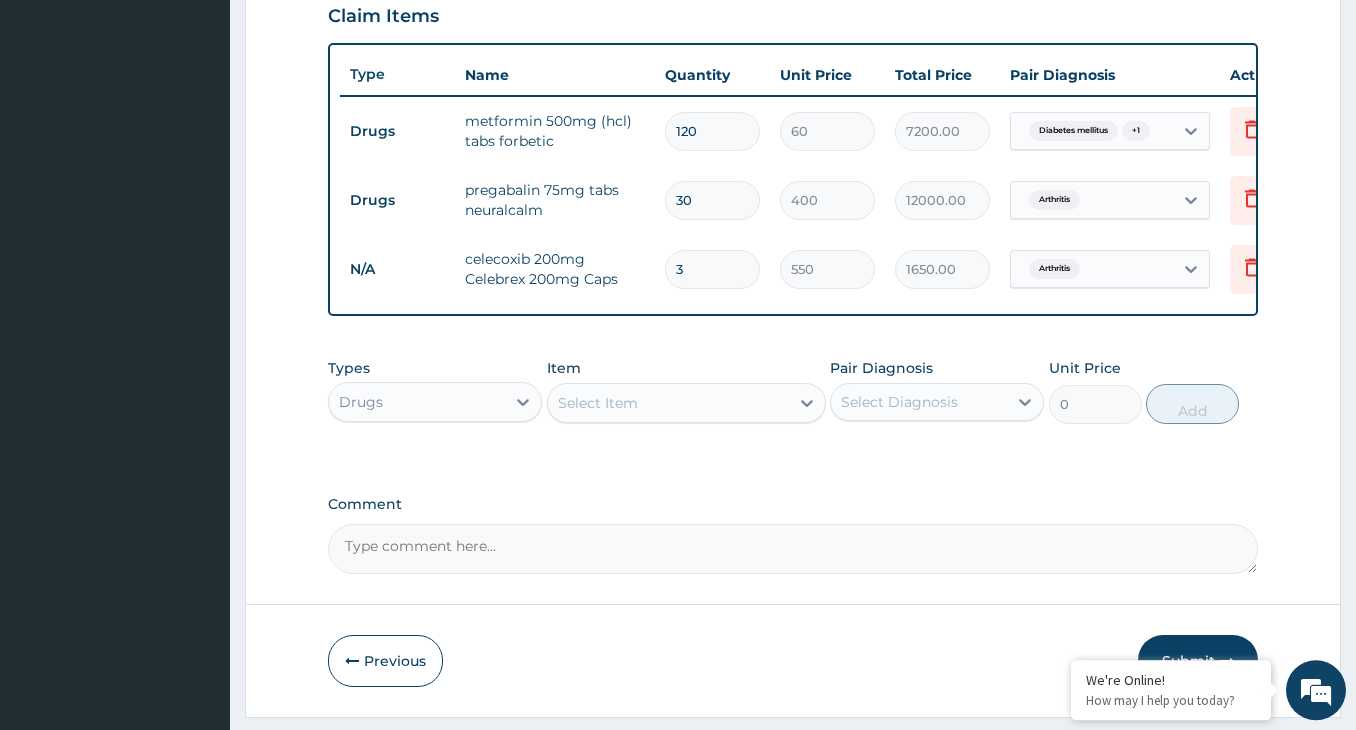 type on "30" 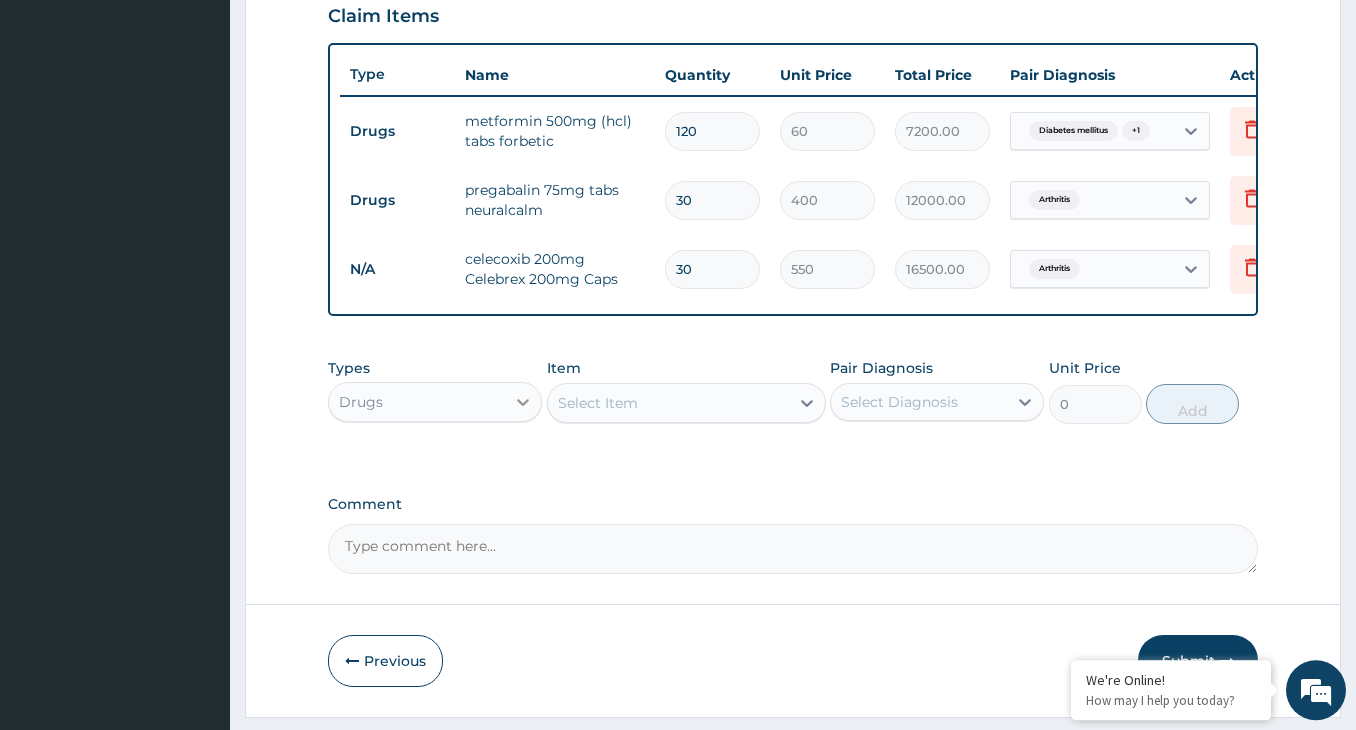 type on "30" 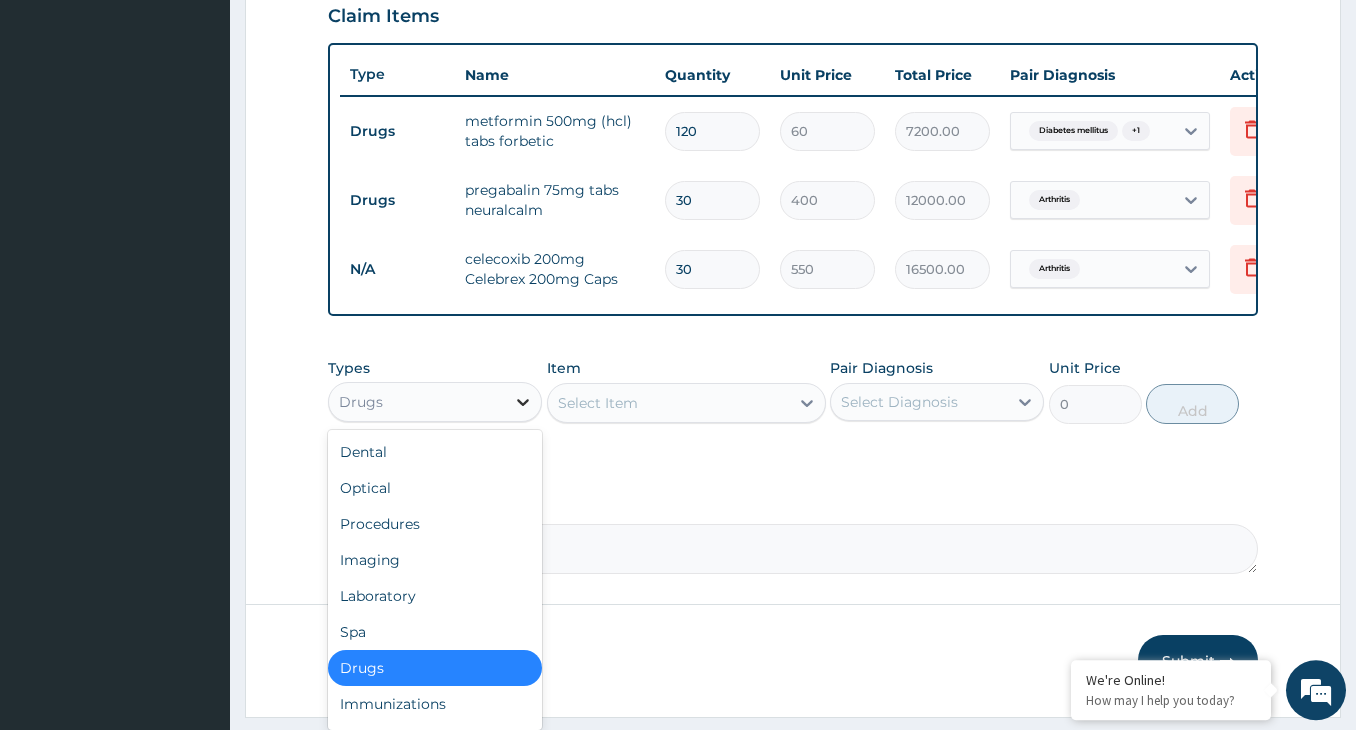 click 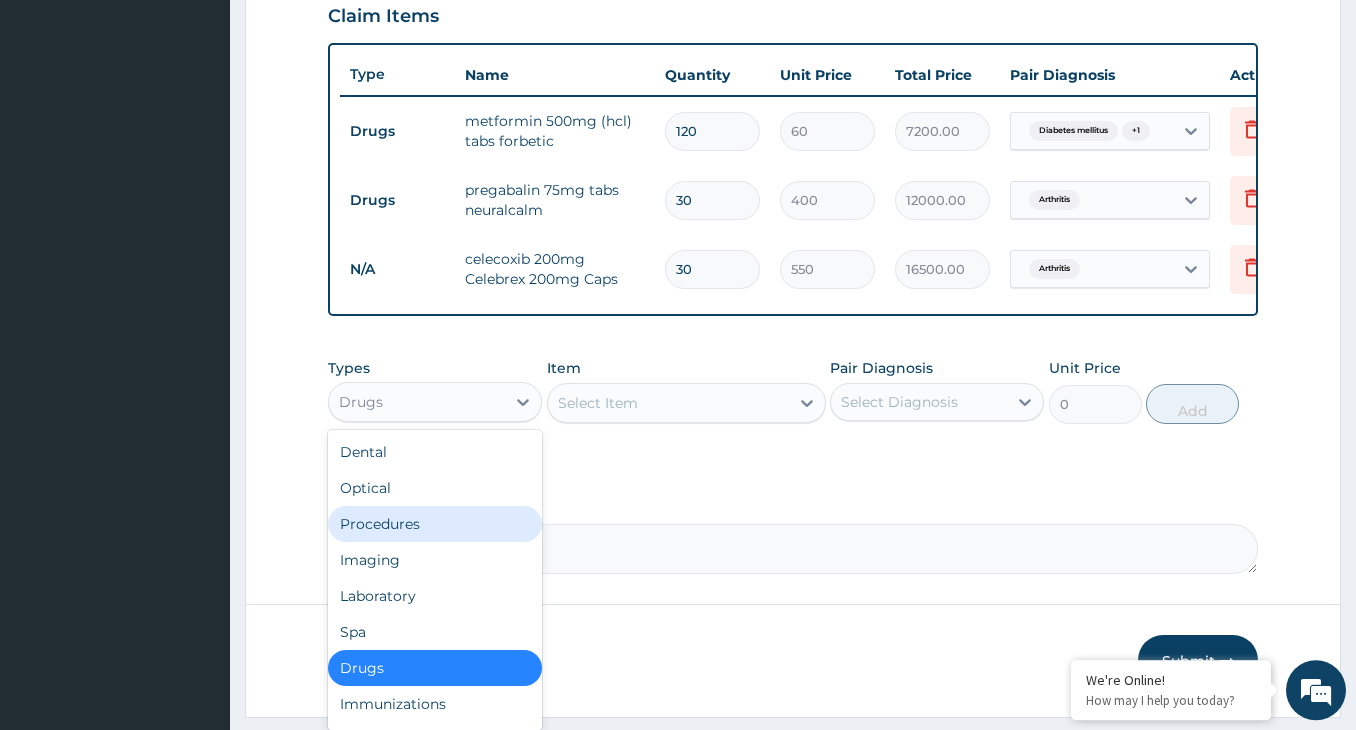 click on "Procedures" at bounding box center (435, 524) 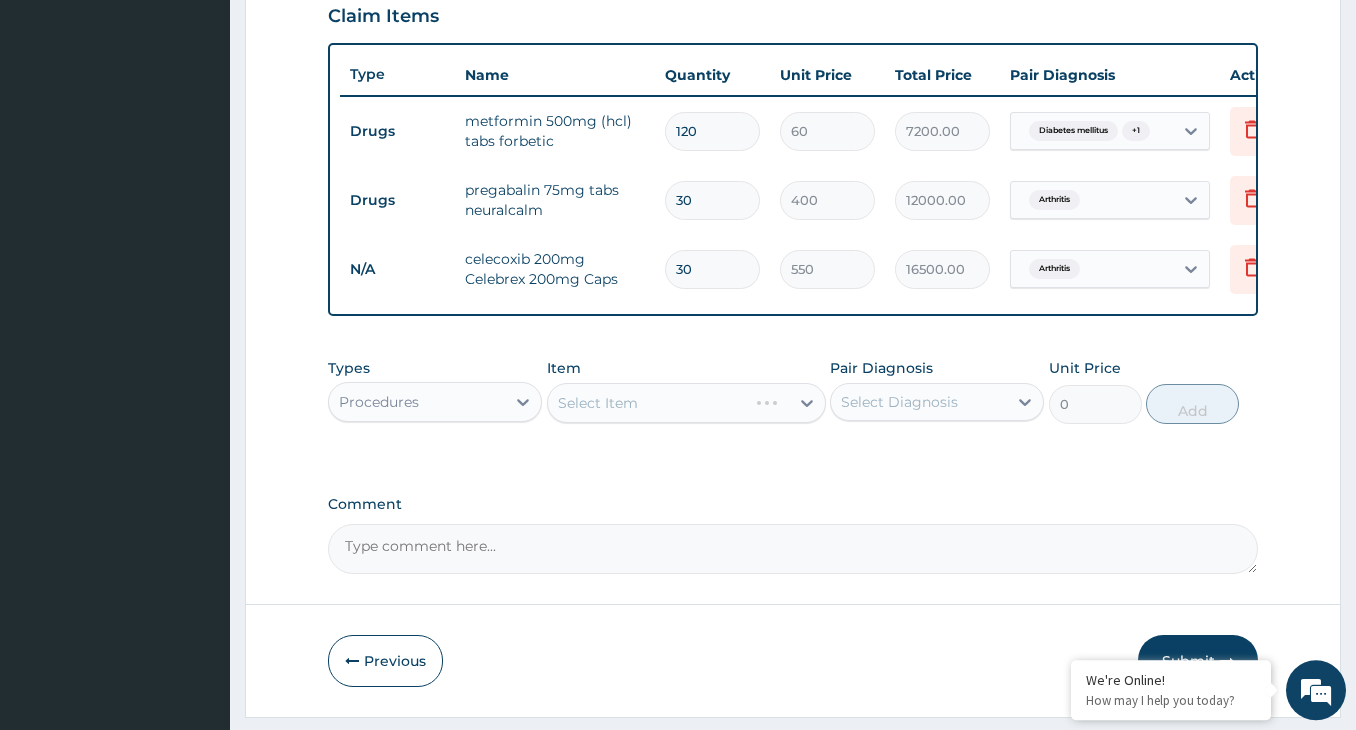 click on "Select Item" at bounding box center (686, 403) 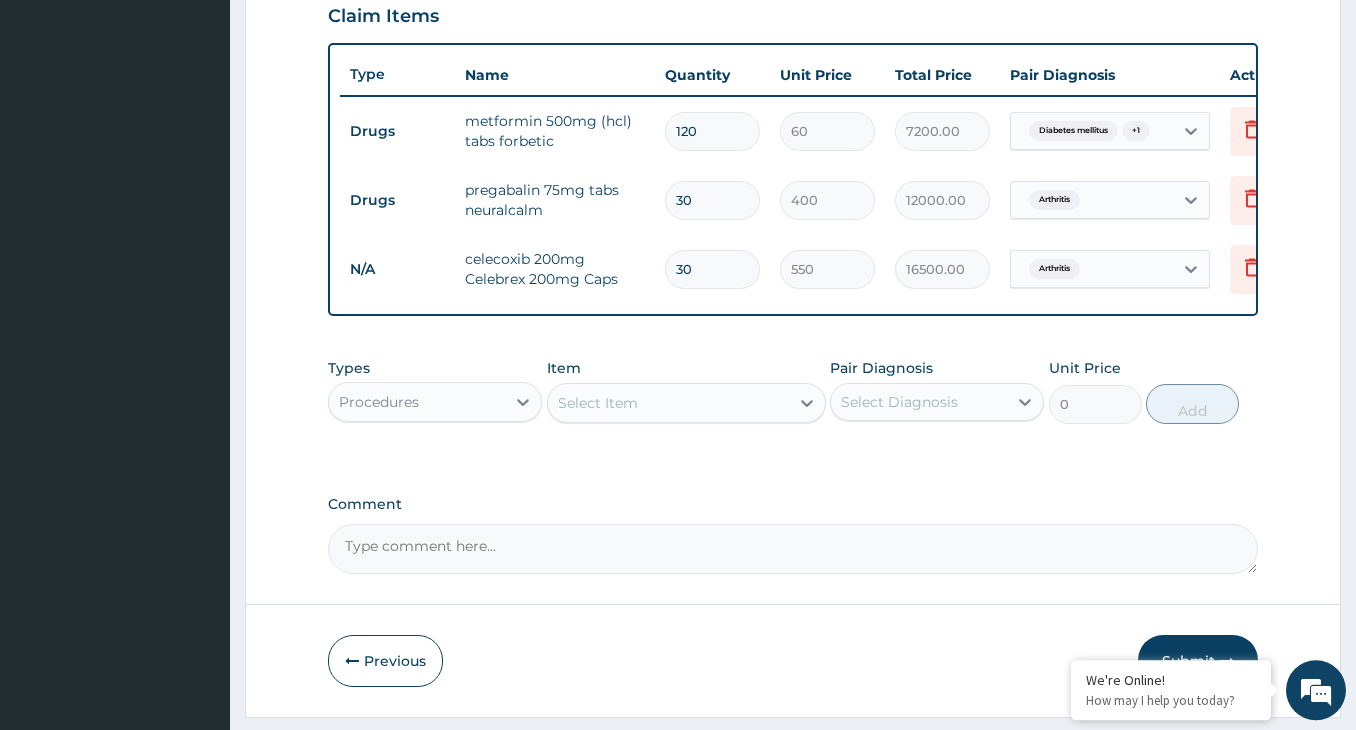 click on "Select Item" at bounding box center (668, 403) 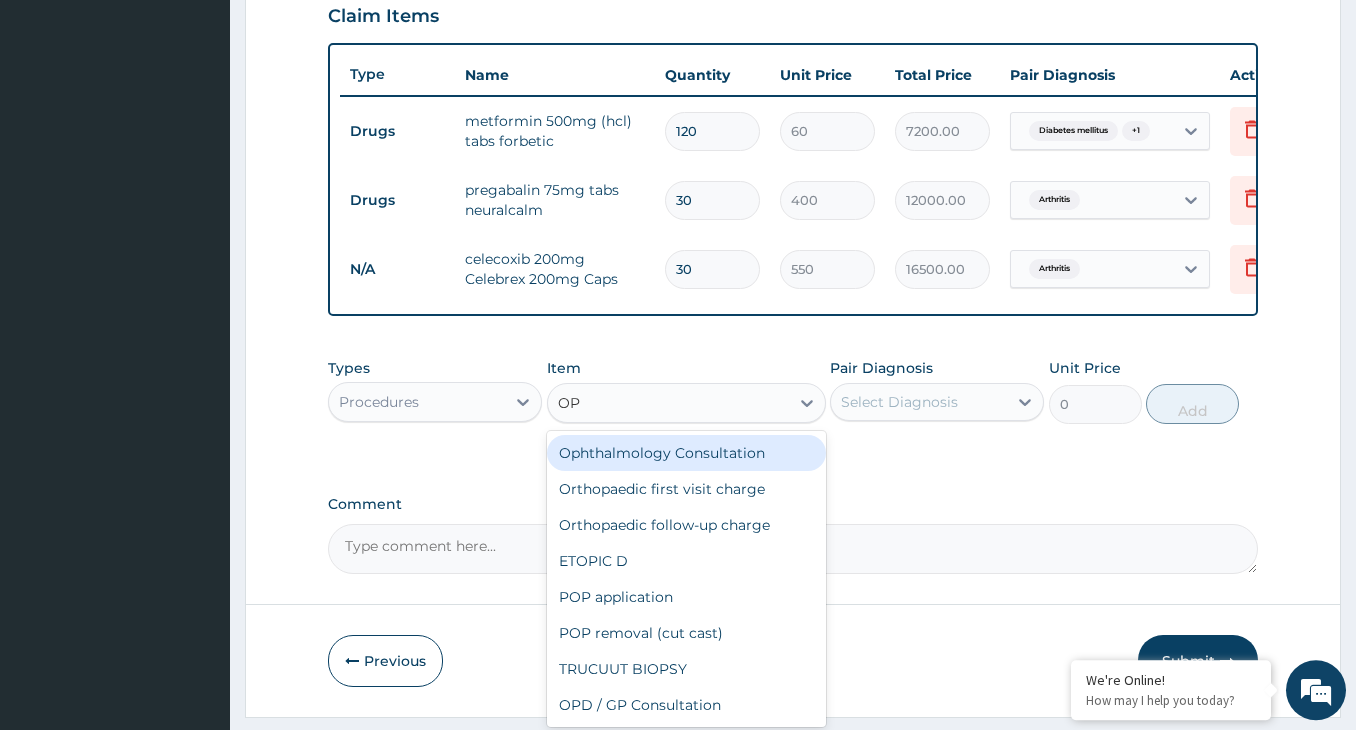 type on "OPD" 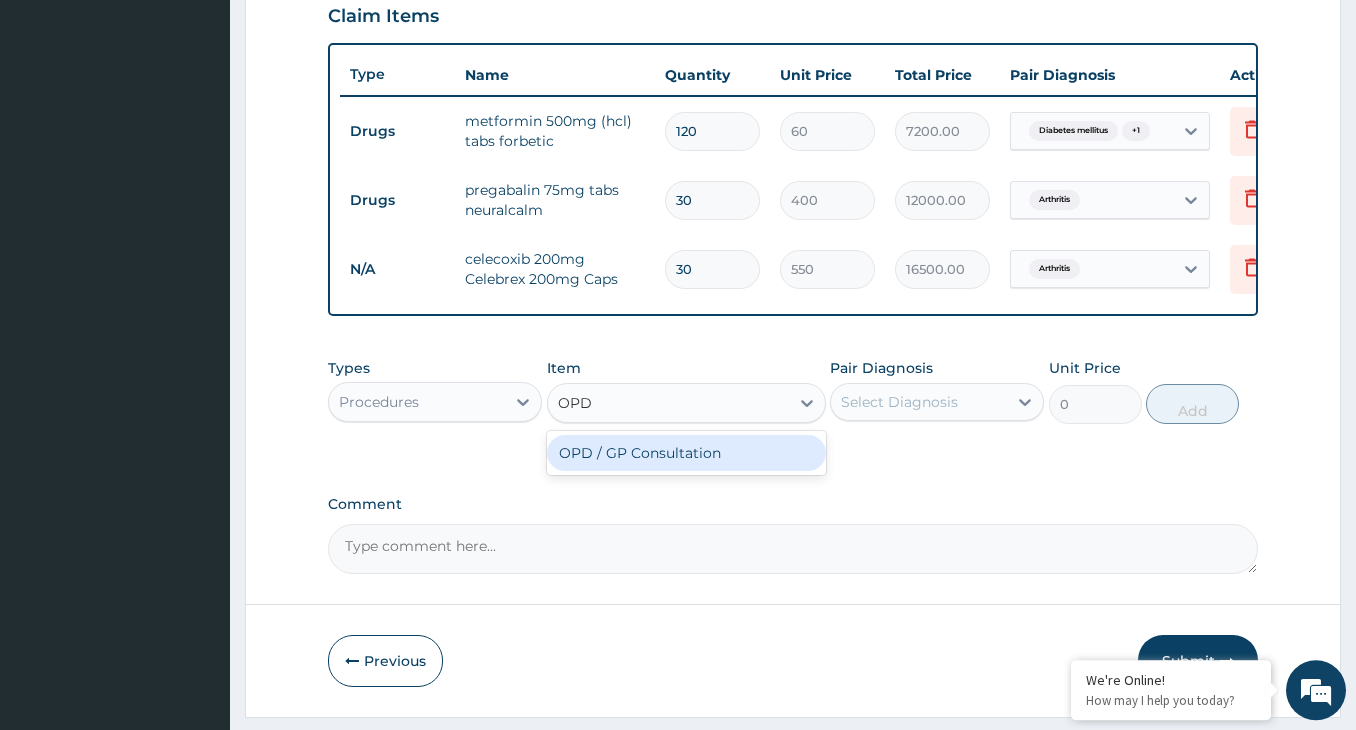click on "OPD / GP Consultation" at bounding box center (686, 453) 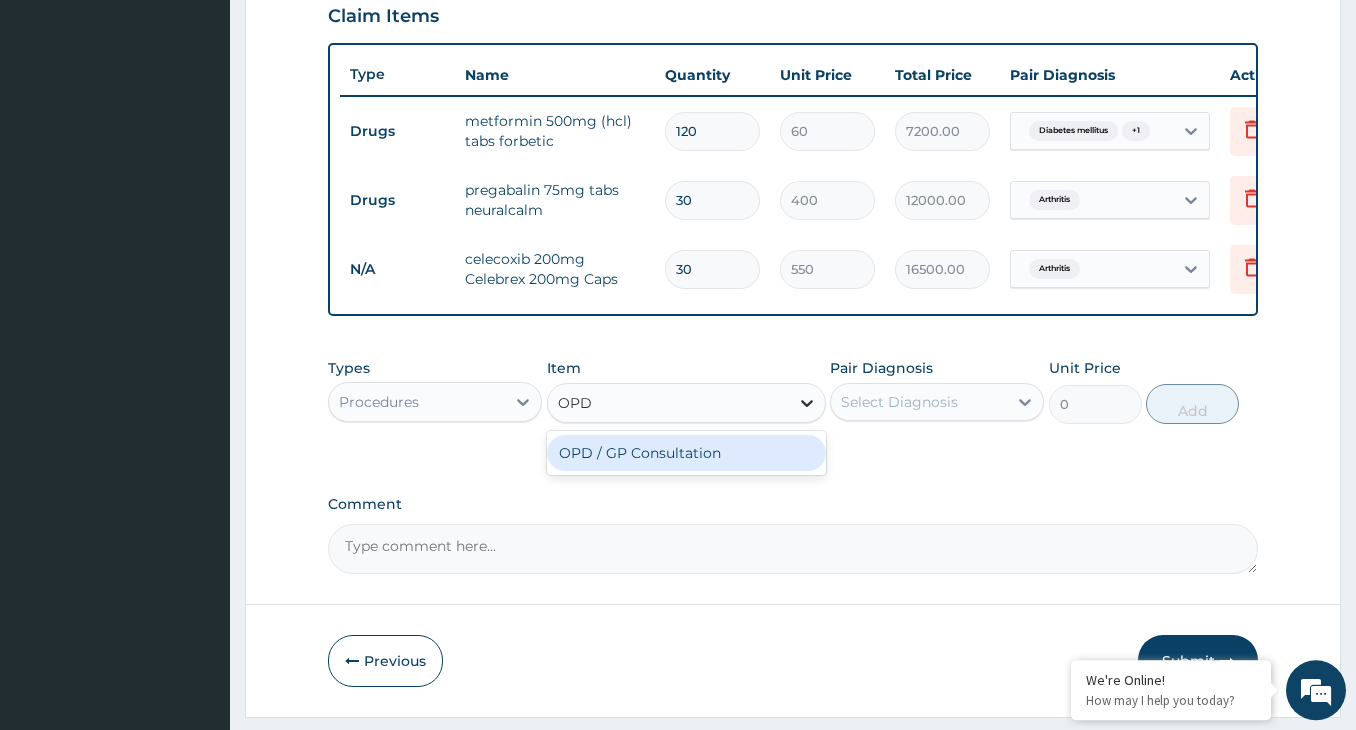 type 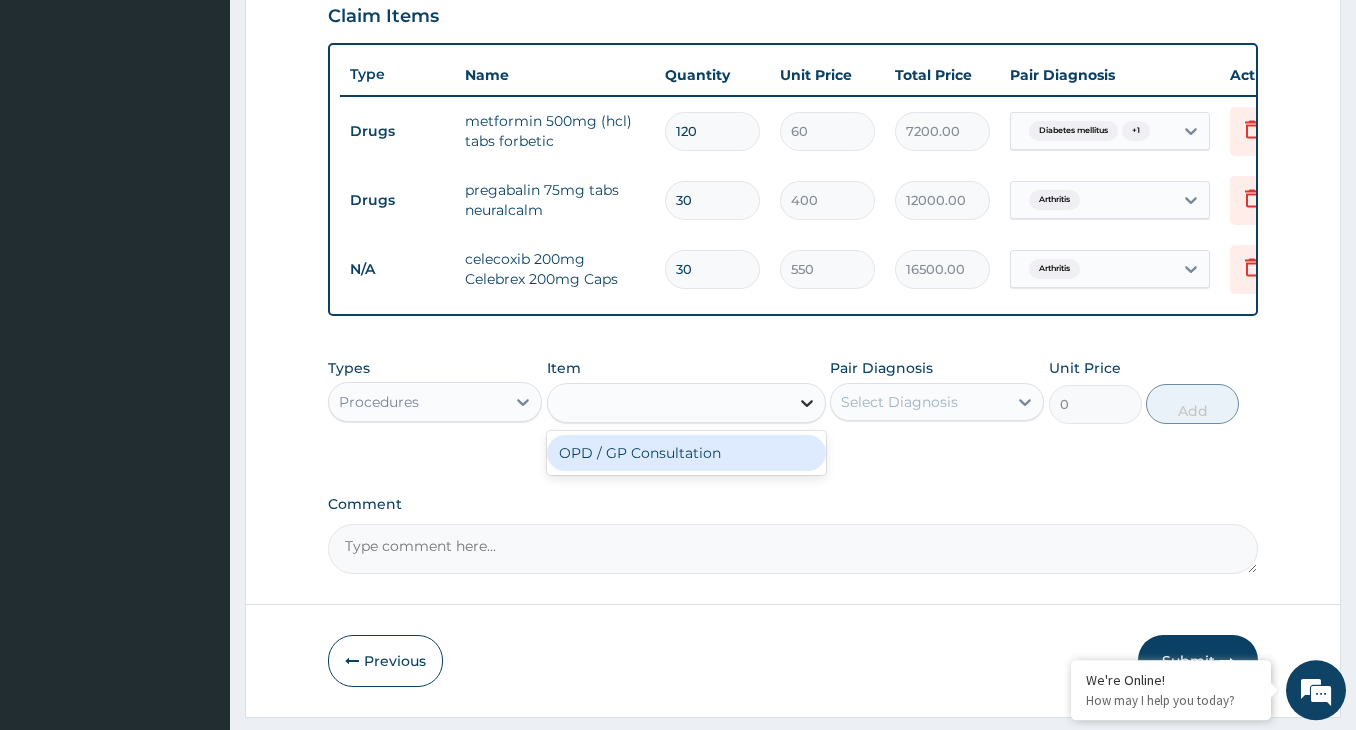 type on "4000" 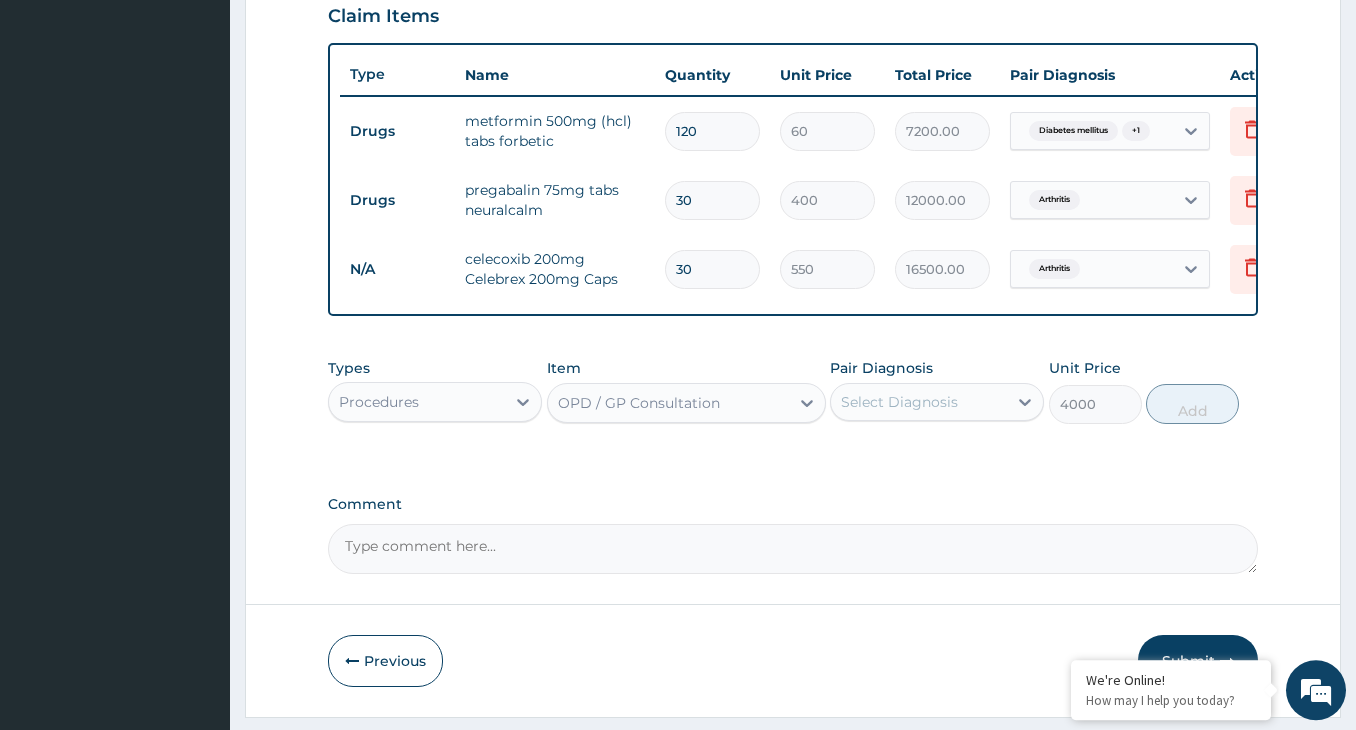 click on "Select Diagnosis" at bounding box center [899, 402] 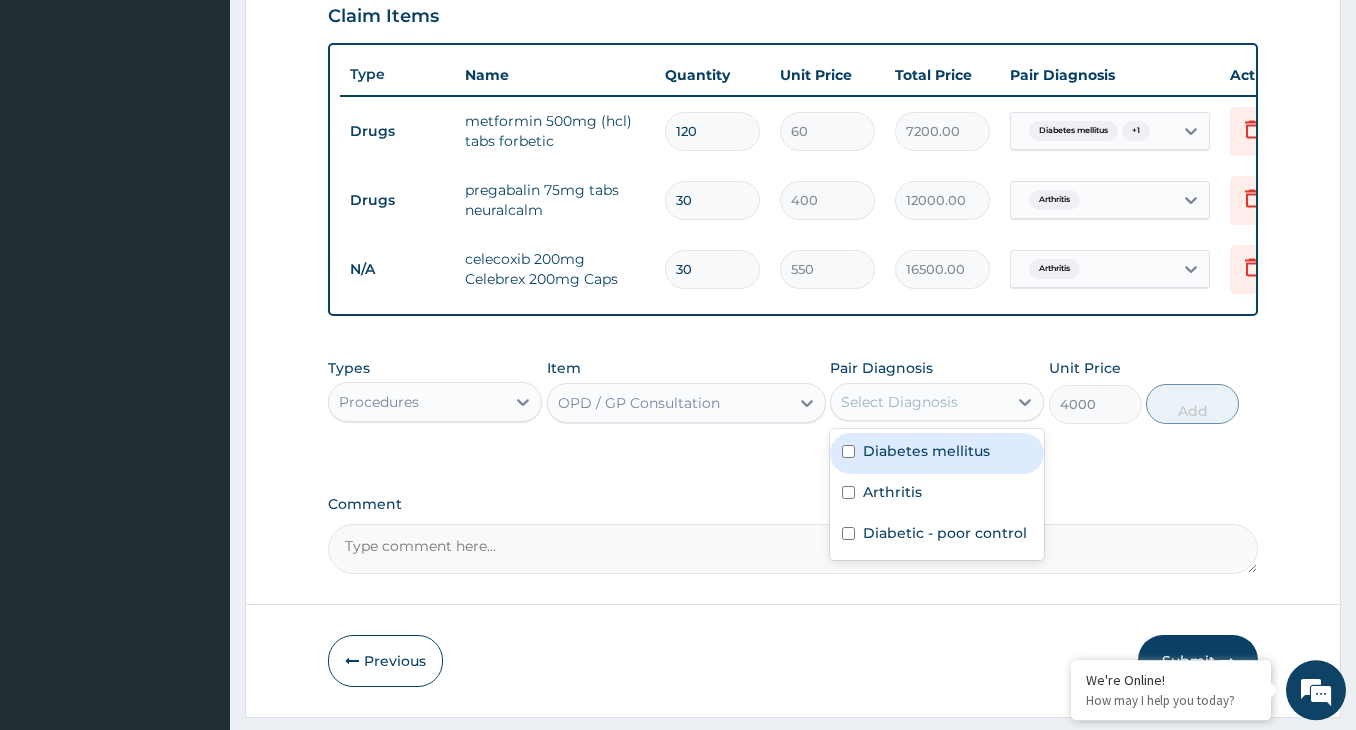click on "Diabetes mellitus" at bounding box center (937, 453) 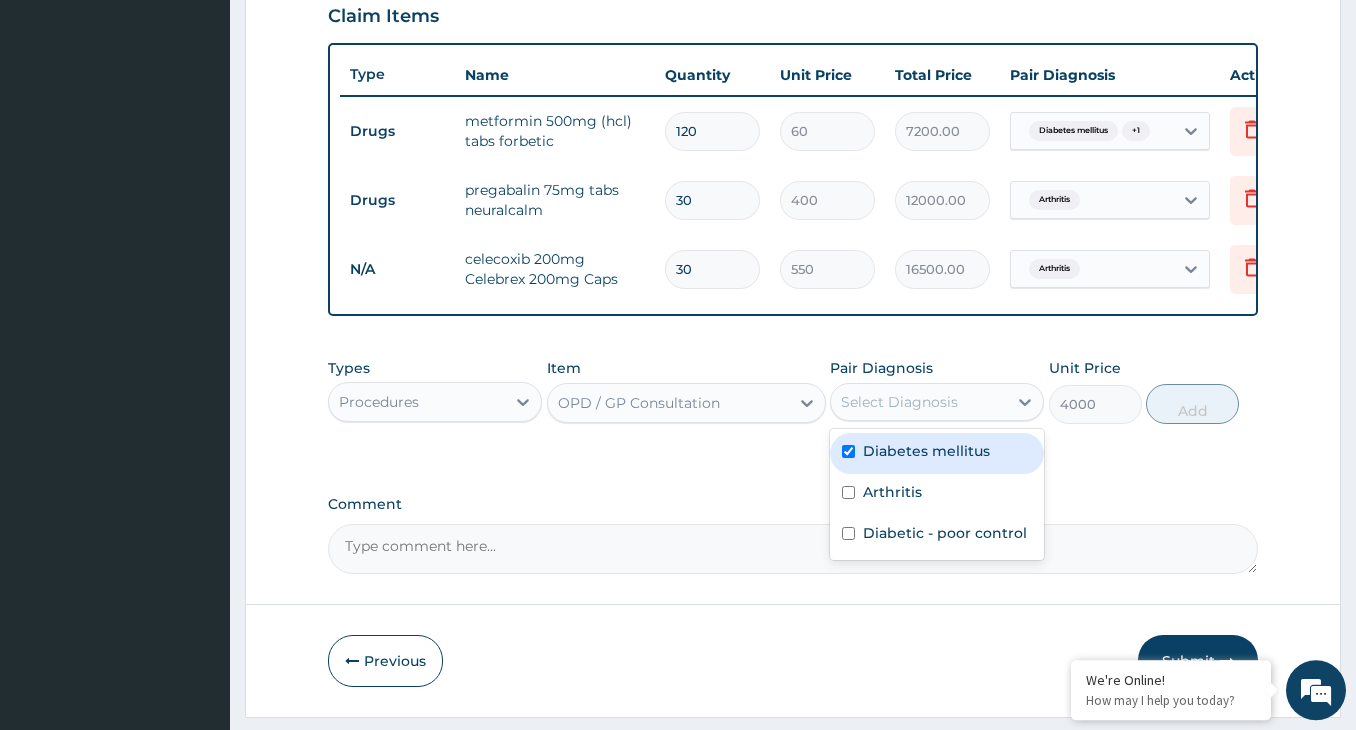 checkbox on "true" 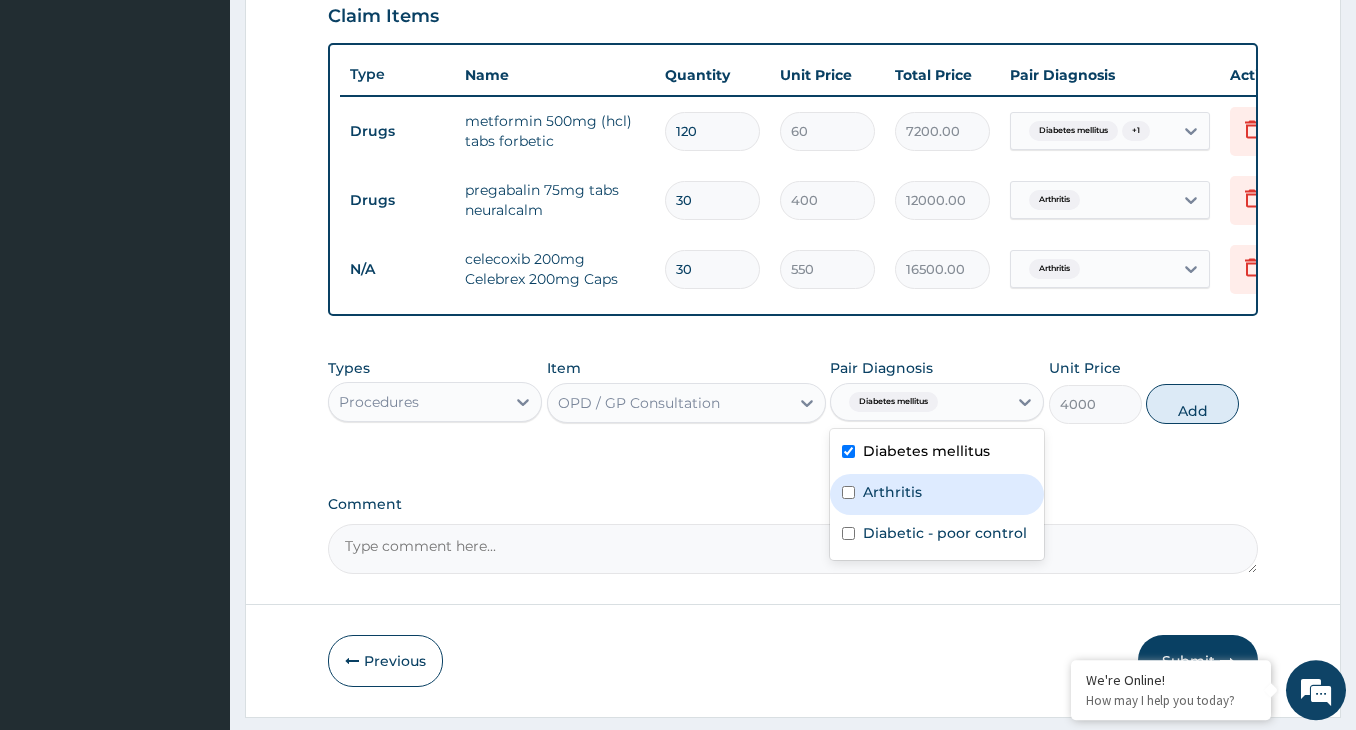 click on "Arthritis" at bounding box center [937, 494] 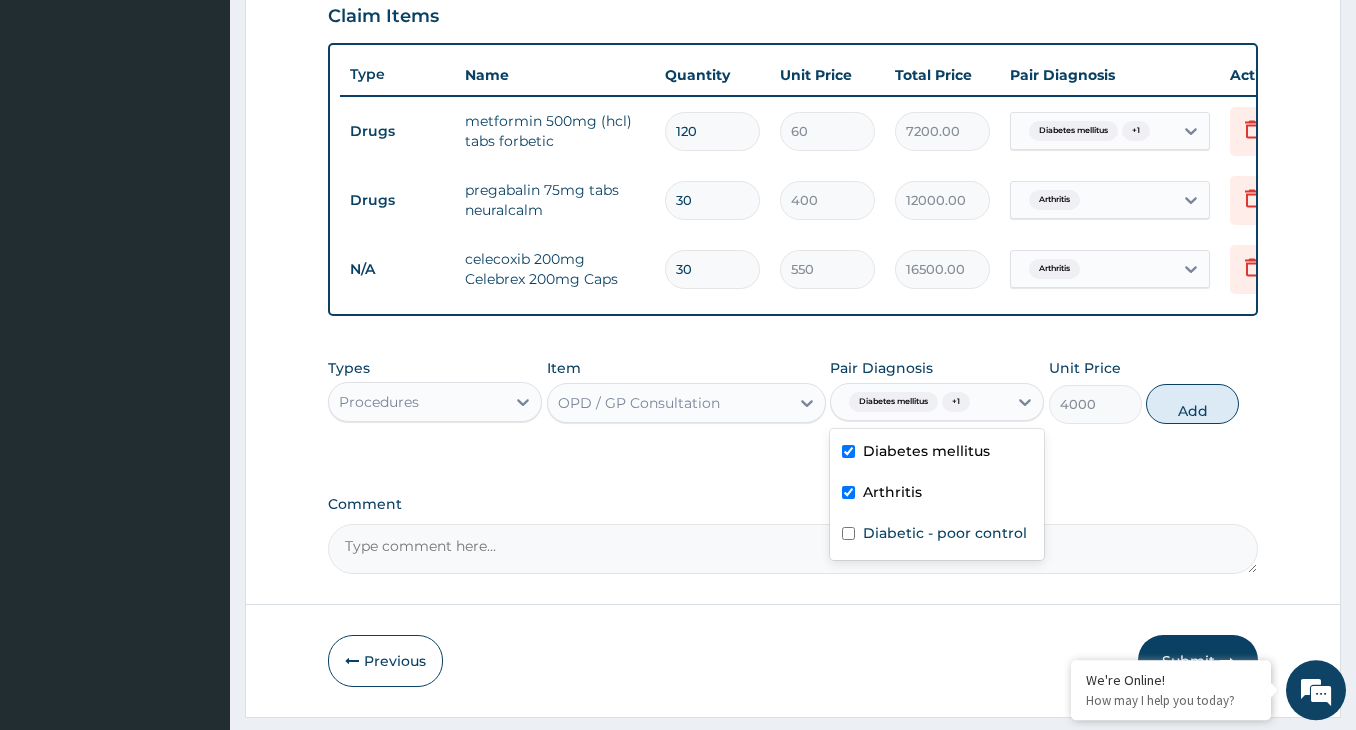 checkbox on "true" 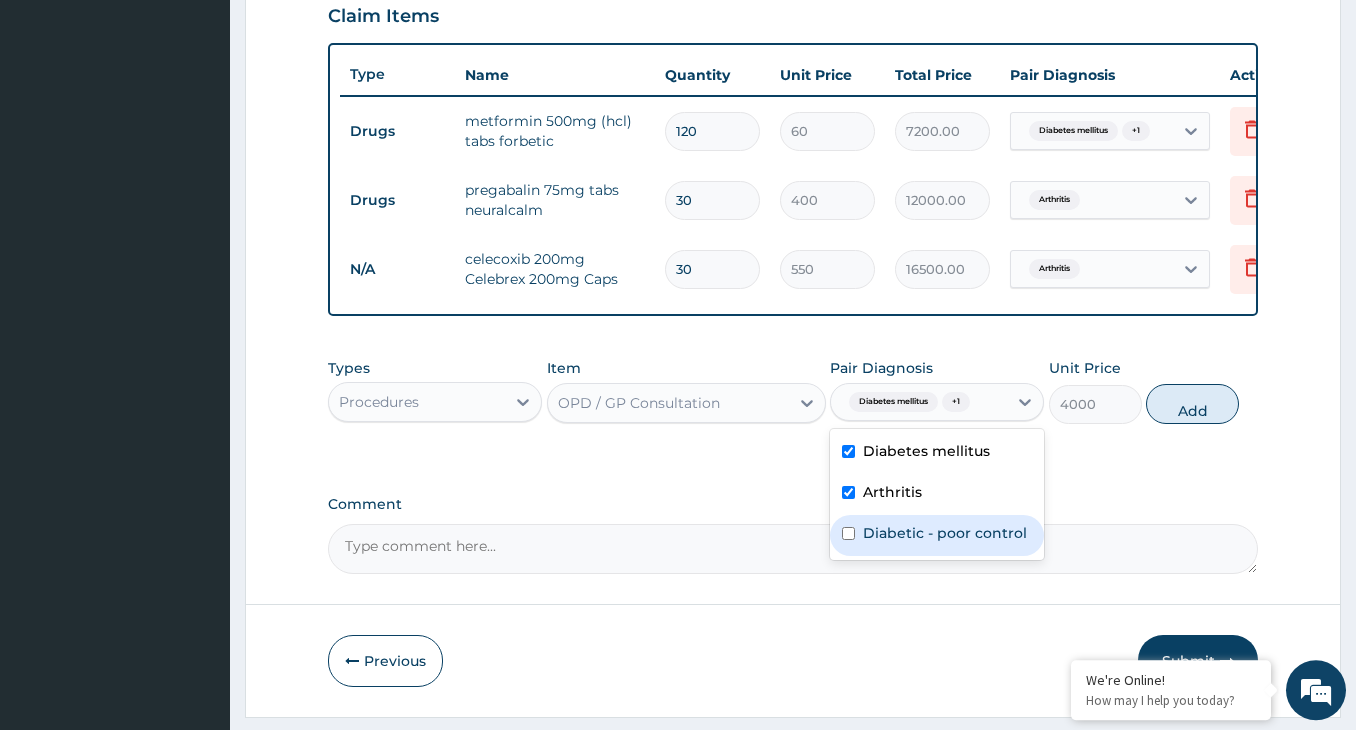 click at bounding box center [848, 533] 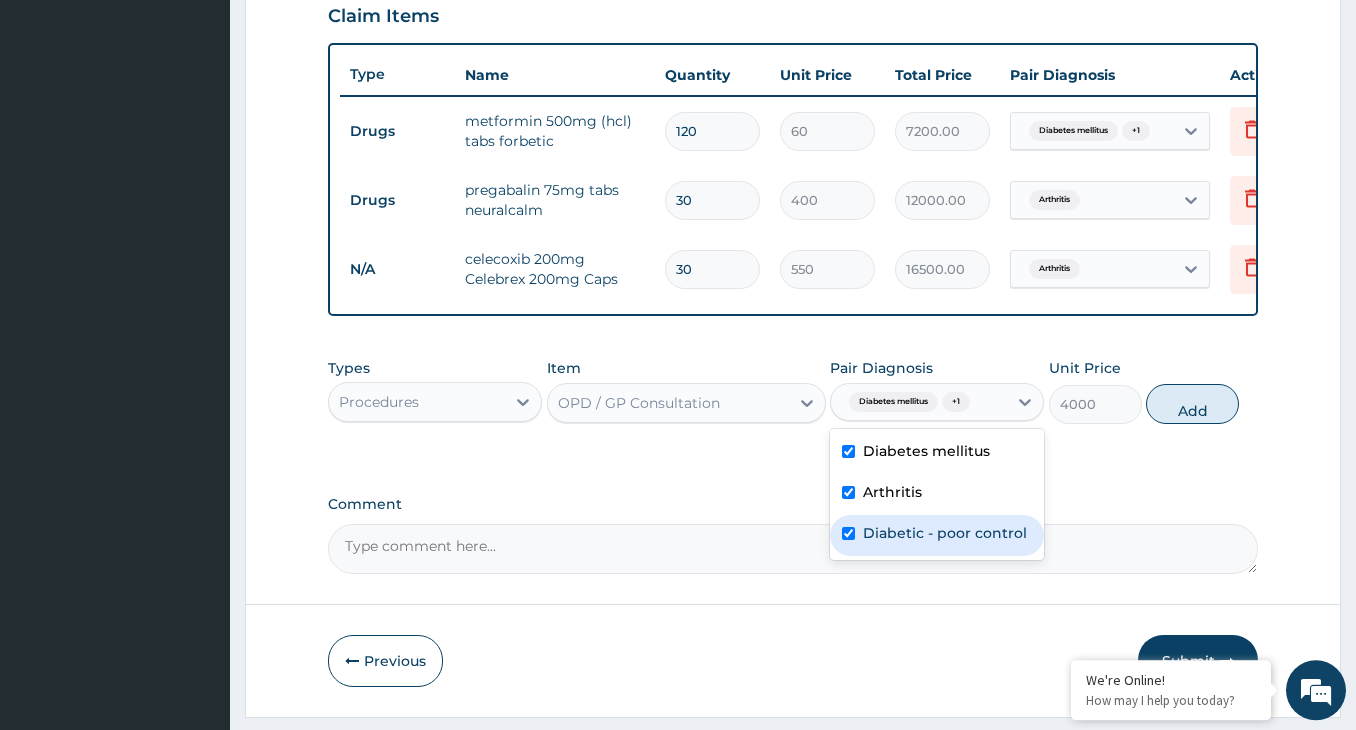 checkbox on "true" 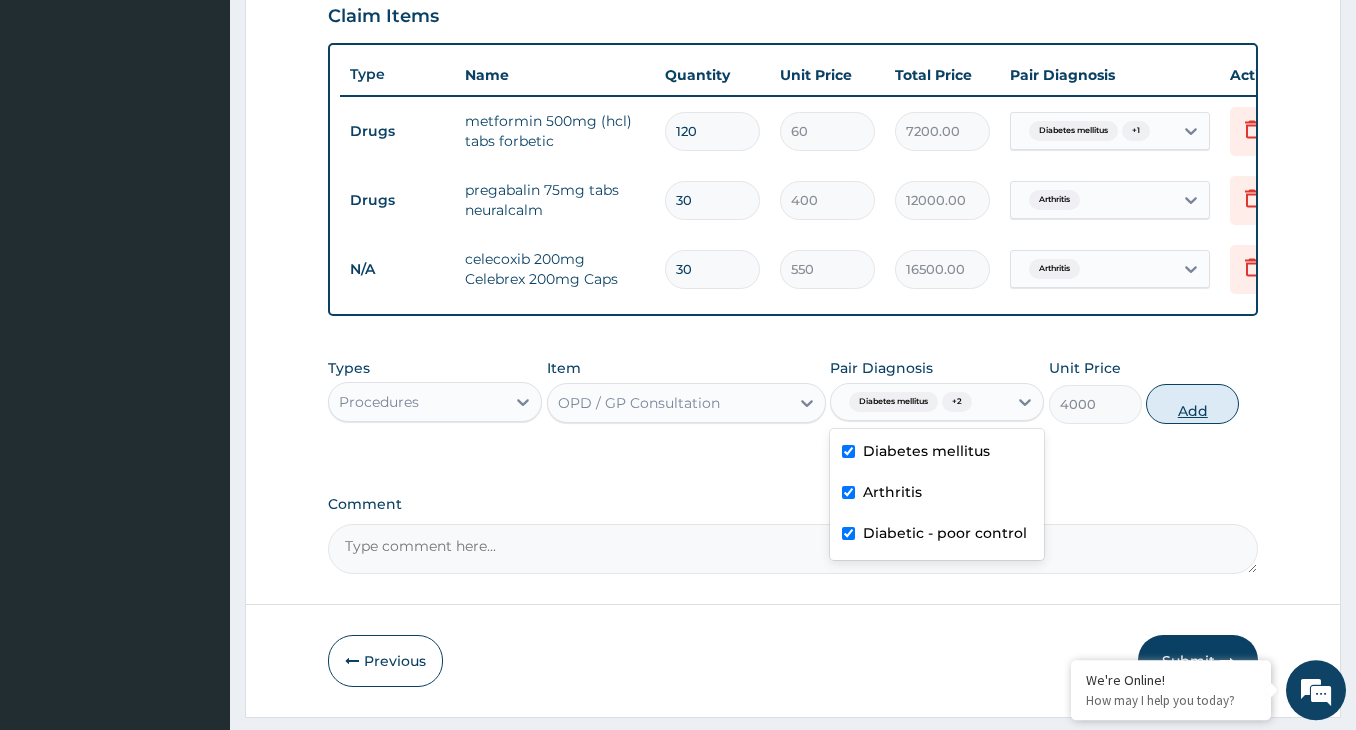 click on "Add" at bounding box center [1192, 404] 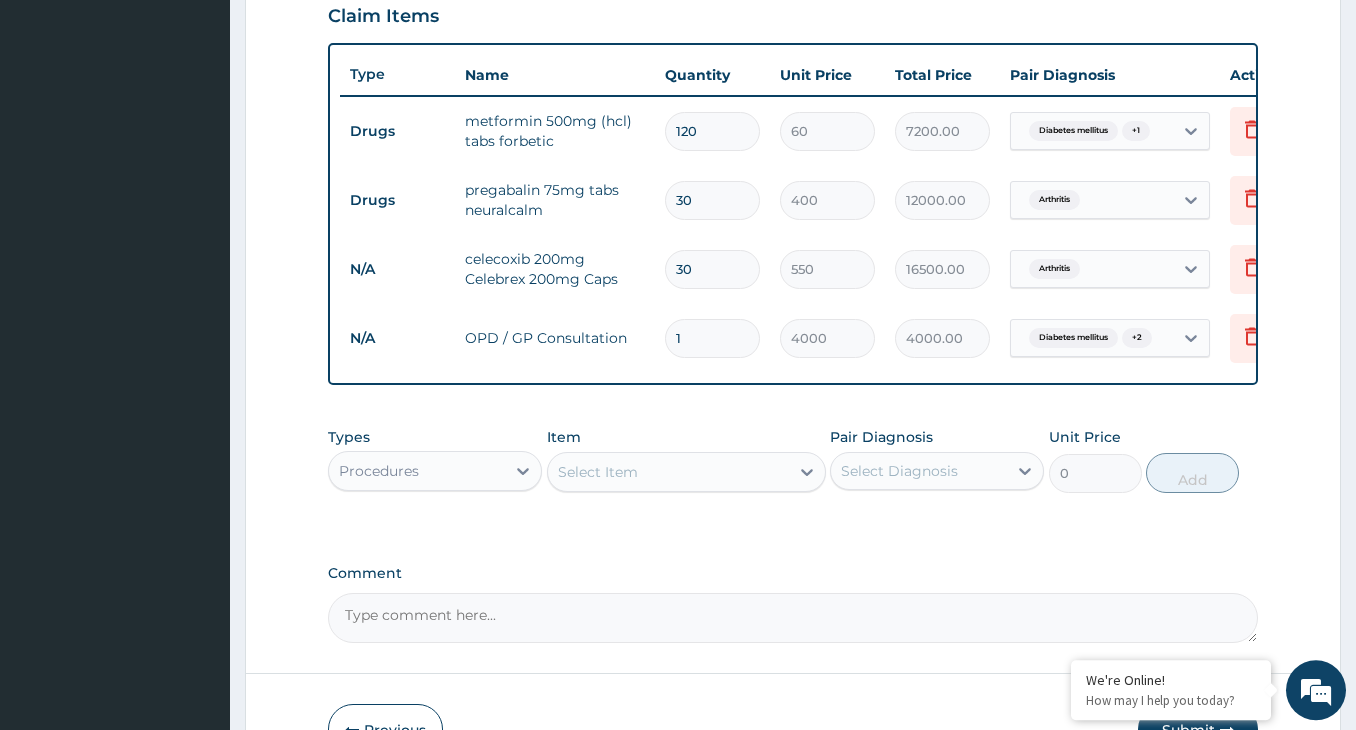 scroll, scrollTop: 849, scrollLeft: 0, axis: vertical 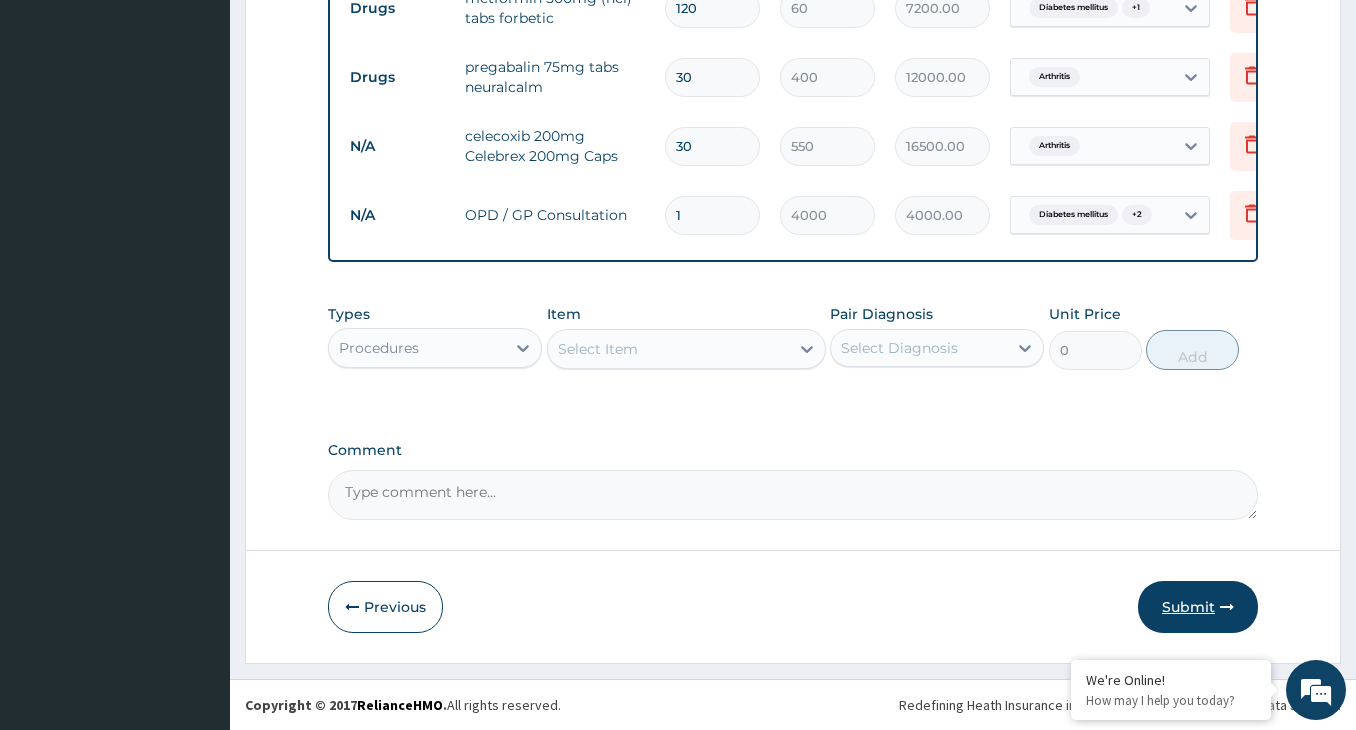 click on "Submit" at bounding box center [1198, 607] 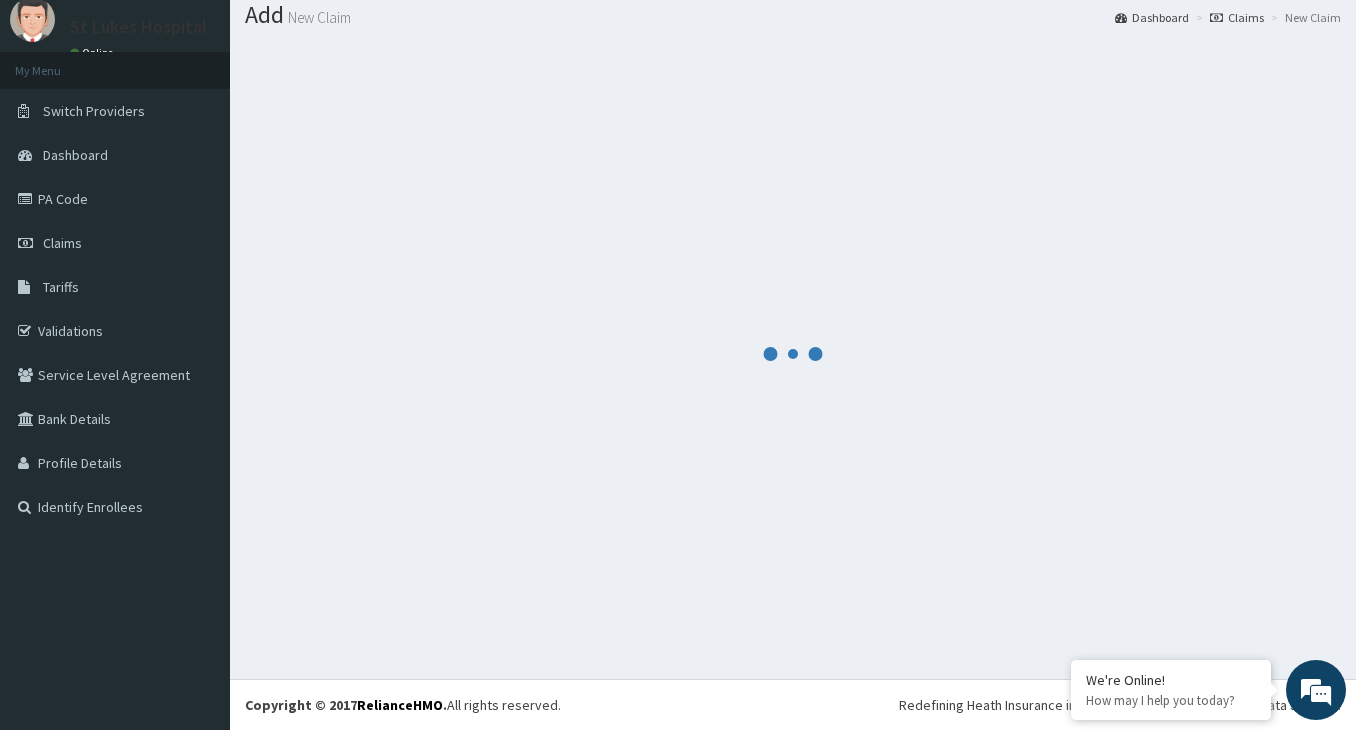 scroll, scrollTop: 63, scrollLeft: 0, axis: vertical 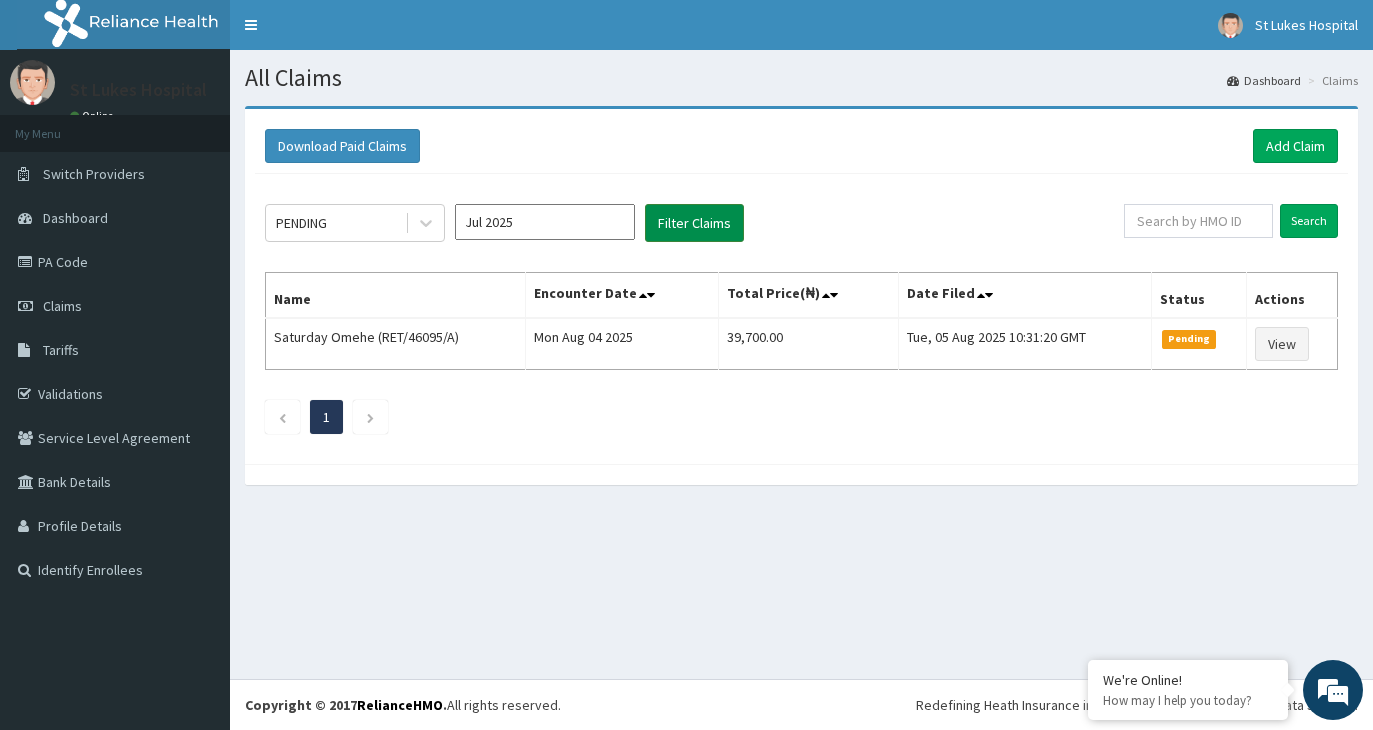 click on "Filter Claims" at bounding box center [694, 223] 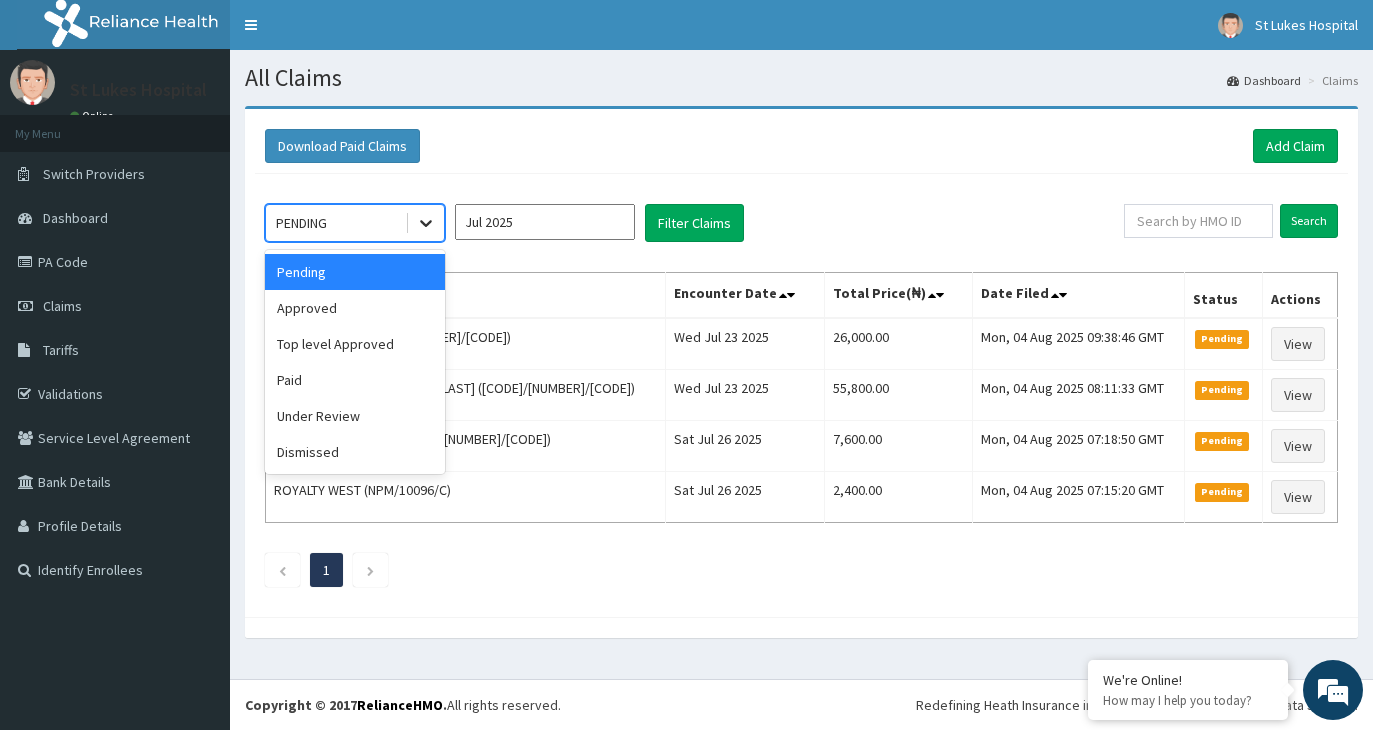 click 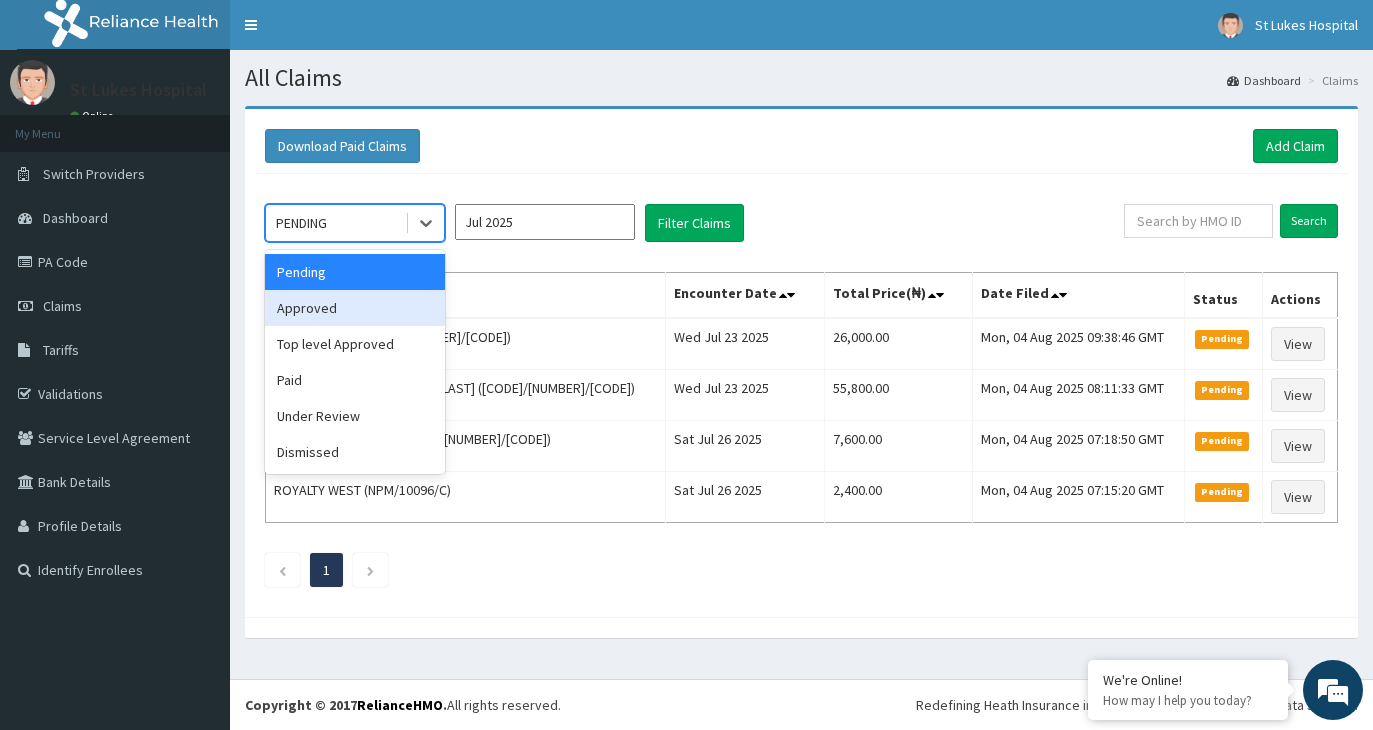 click on "Approved" at bounding box center (355, 308) 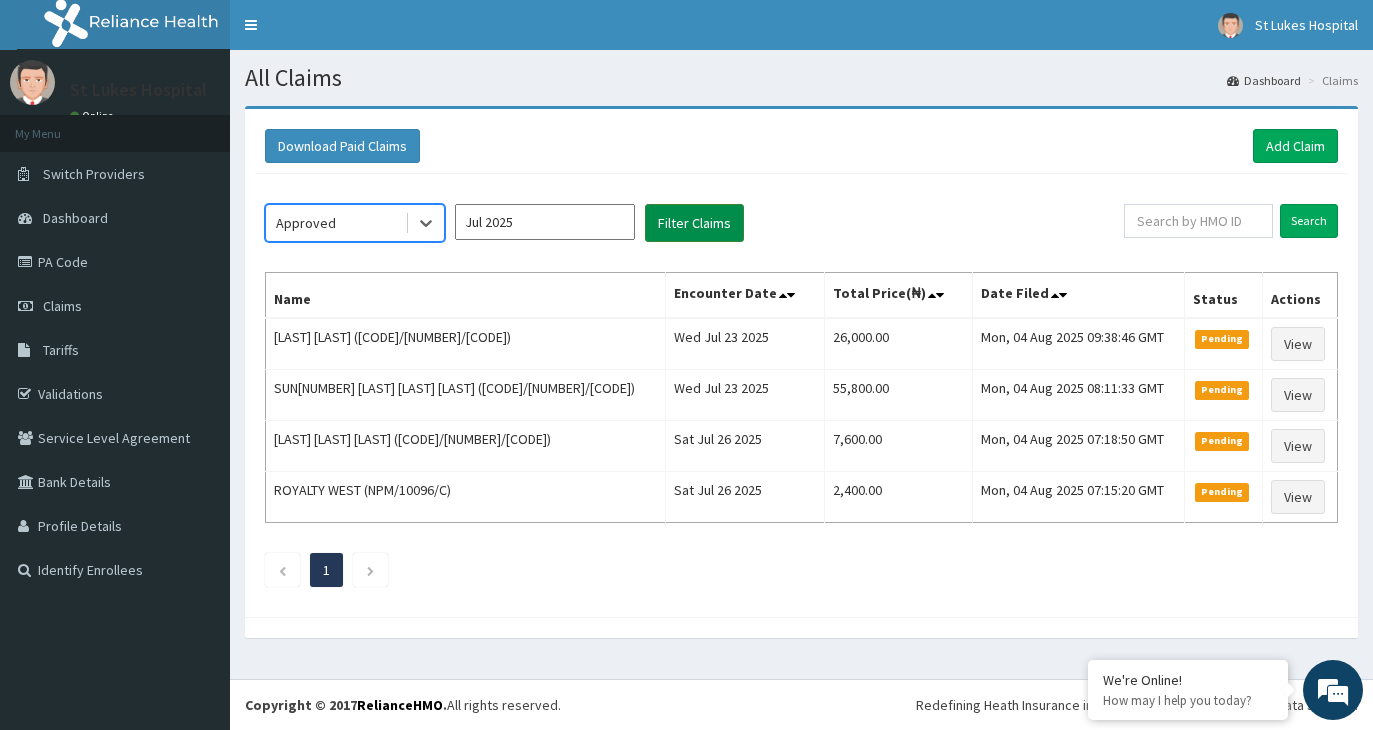 click on "Filter Claims" at bounding box center [694, 223] 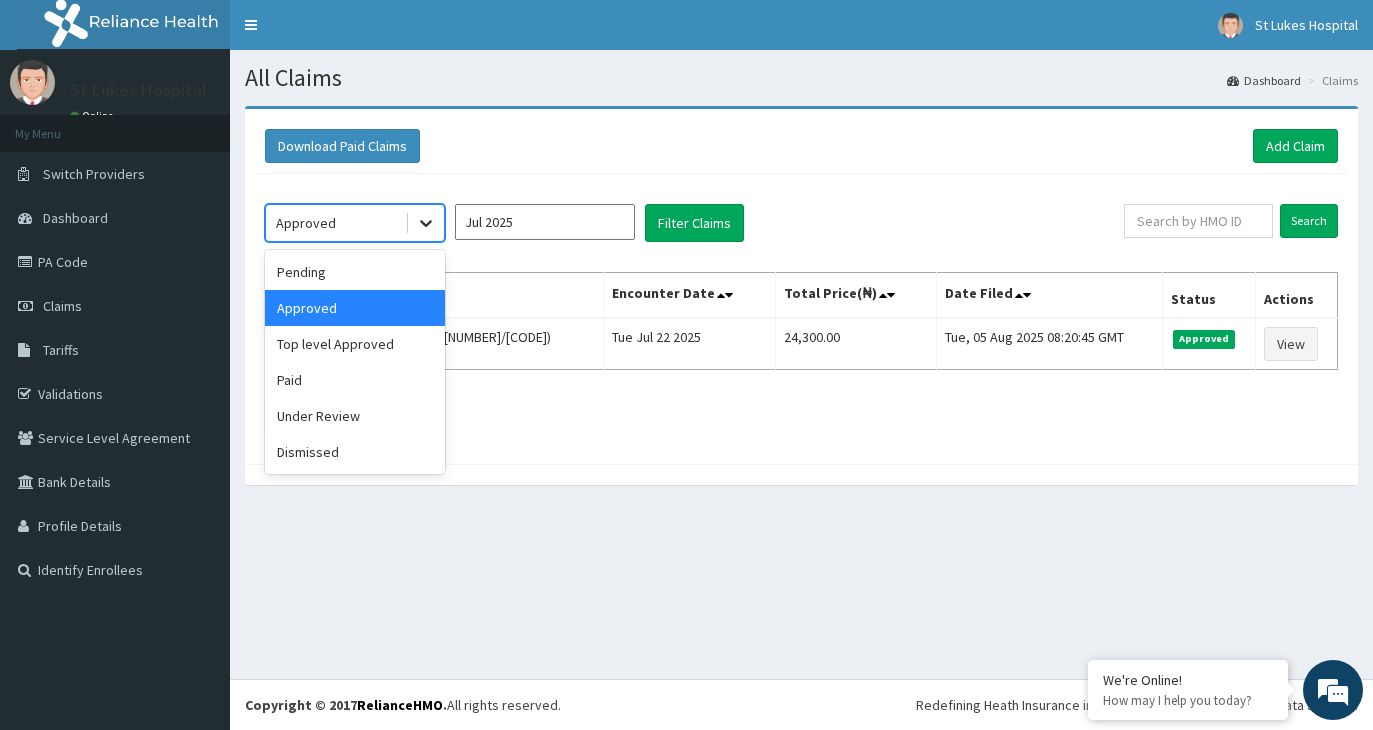 click 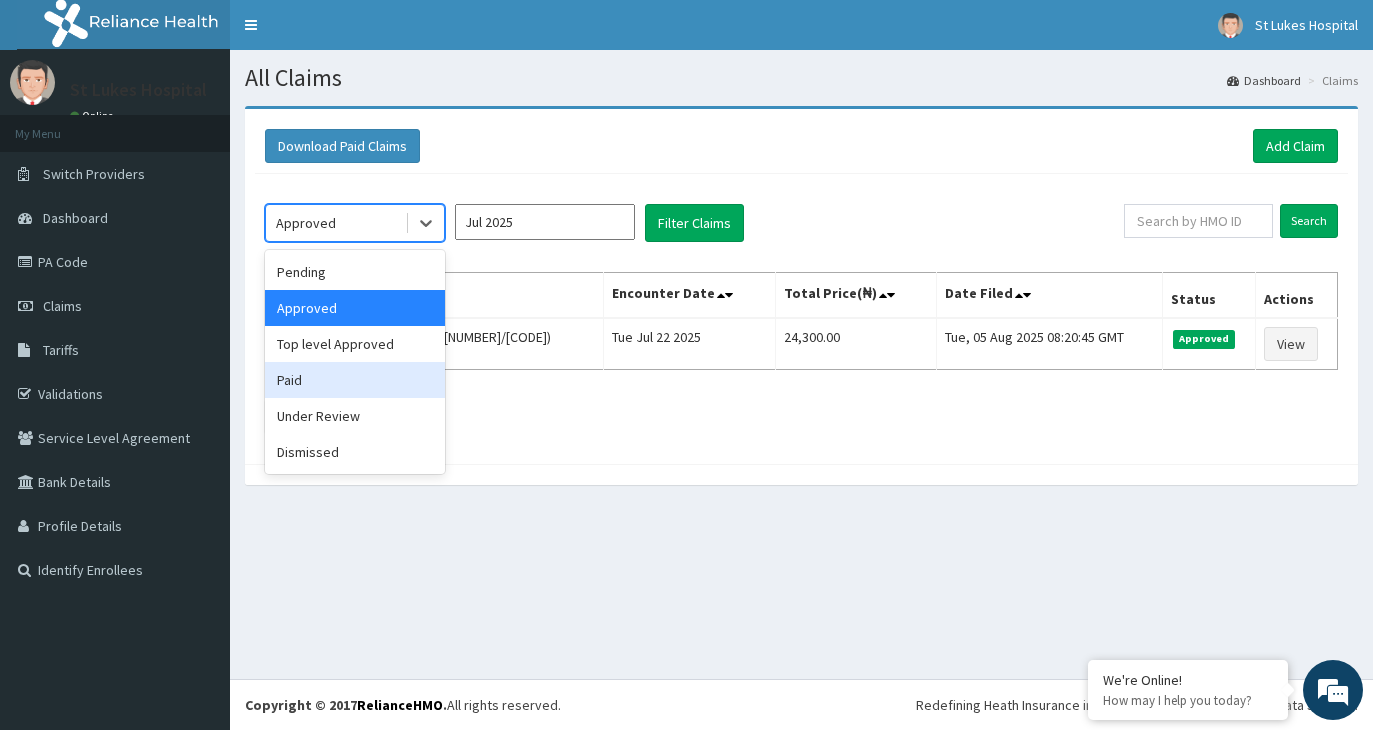 scroll, scrollTop: 0, scrollLeft: 0, axis: both 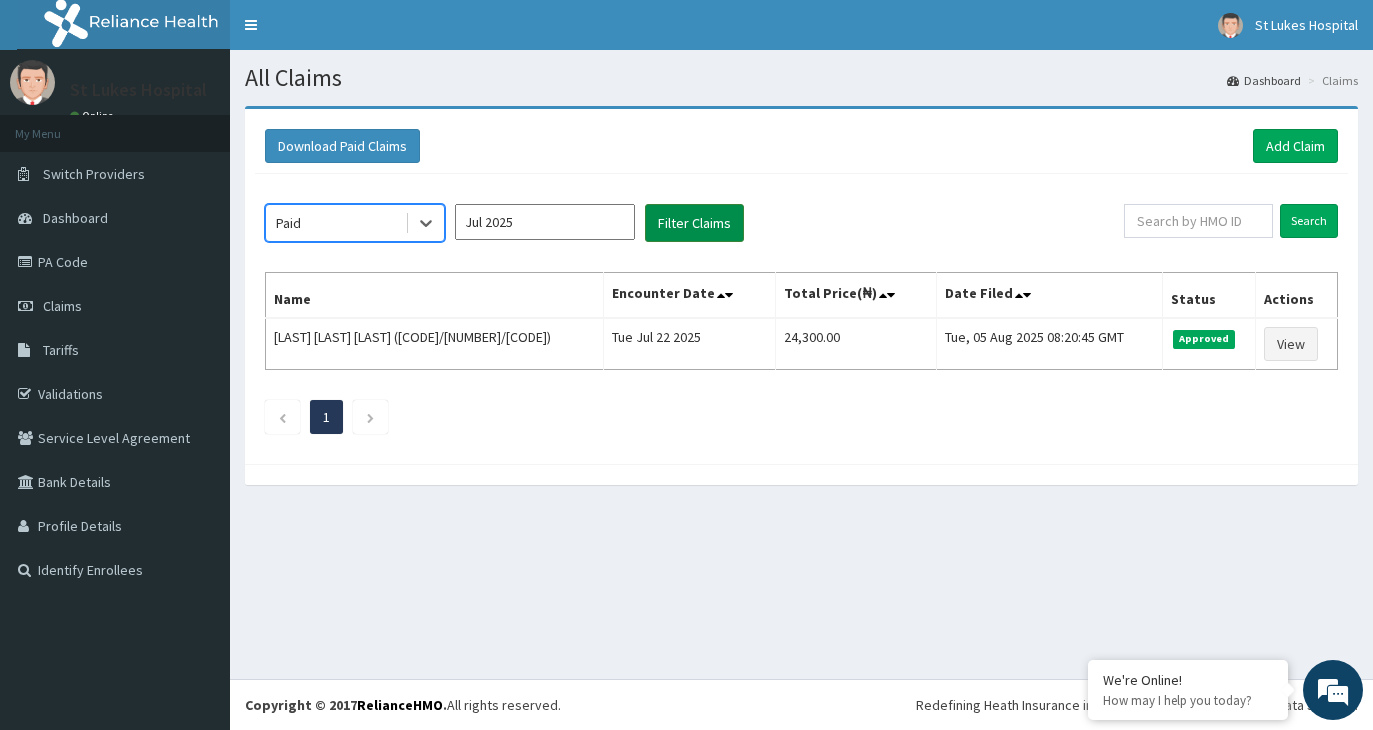 click on "Filter Claims" at bounding box center (694, 223) 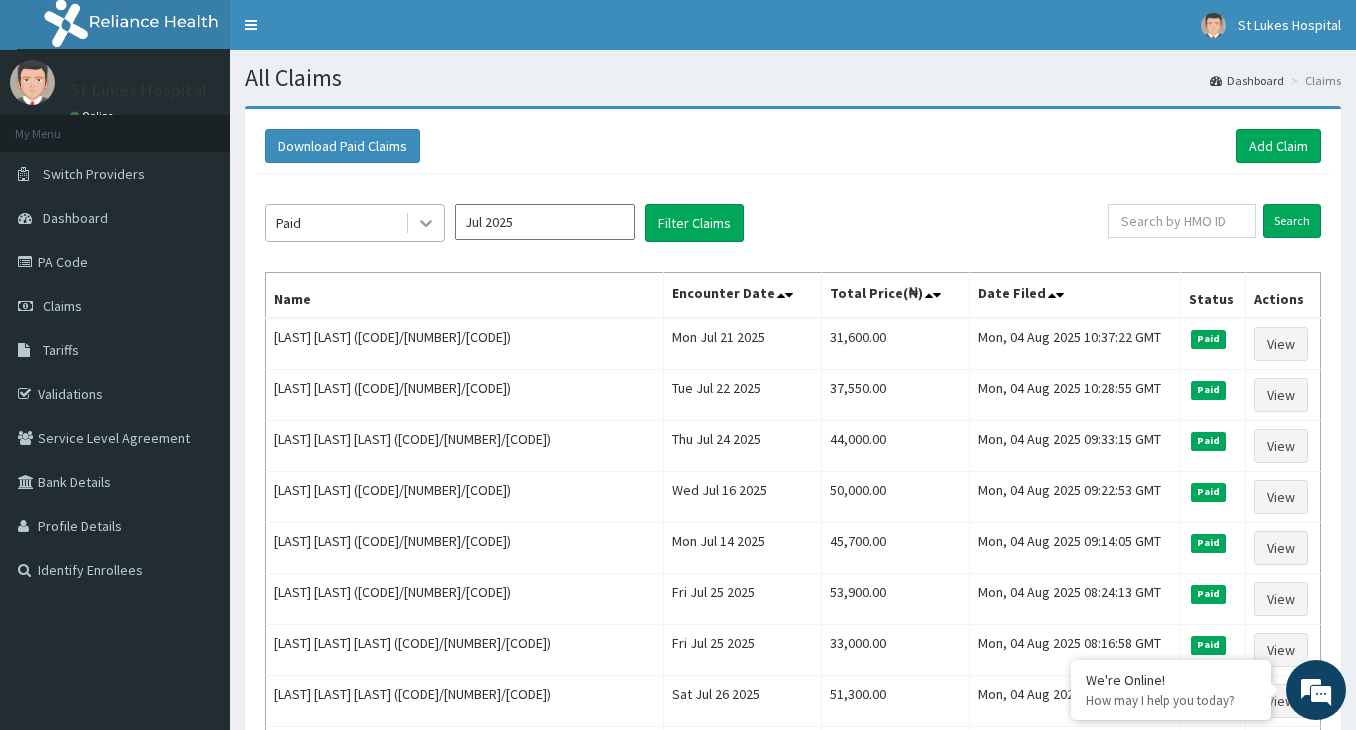 click 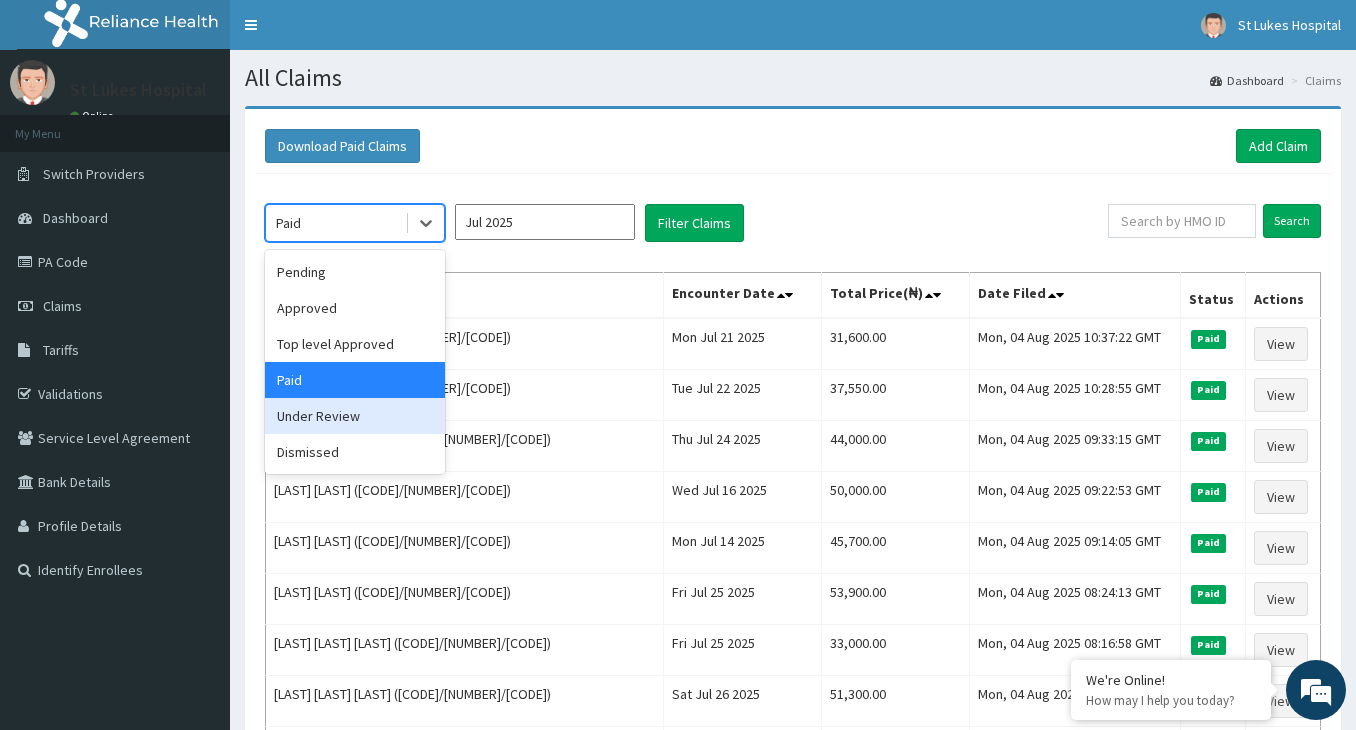 click on "Under Review" at bounding box center (355, 416) 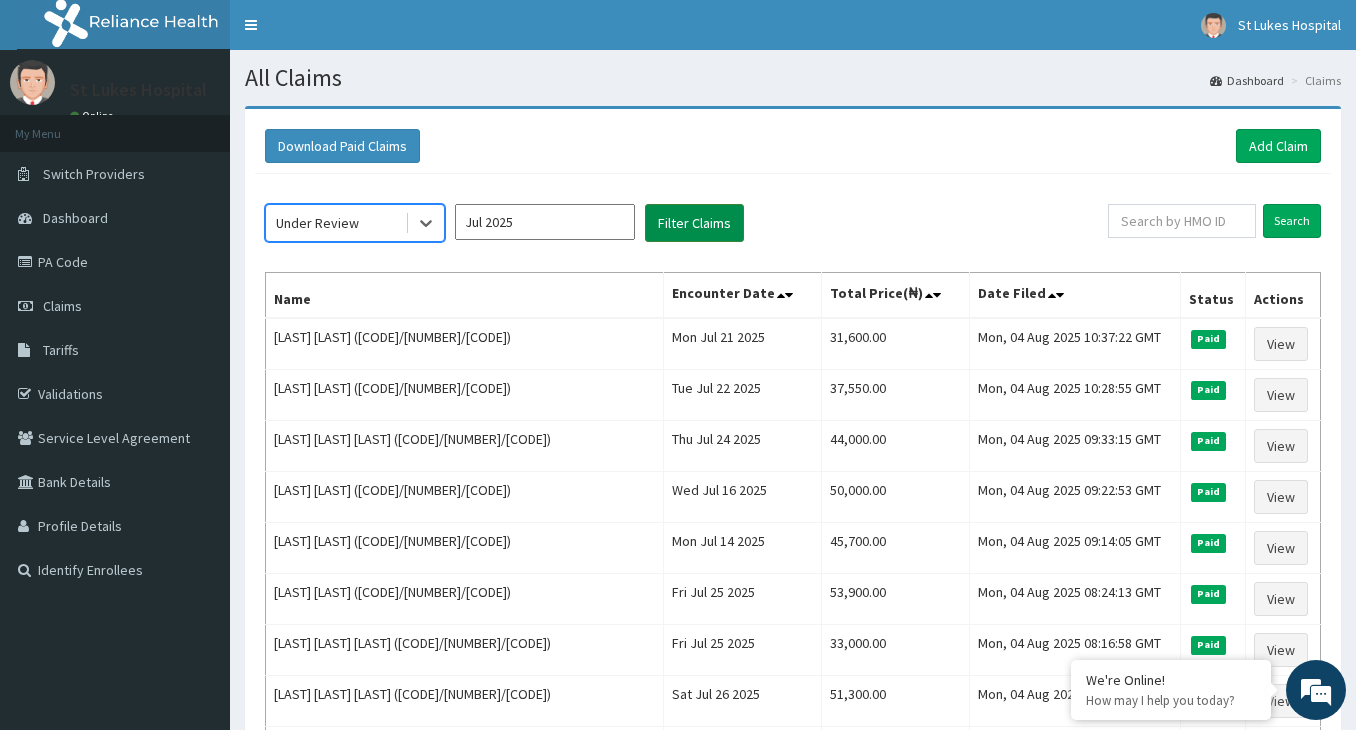 click on "Filter Claims" at bounding box center (694, 223) 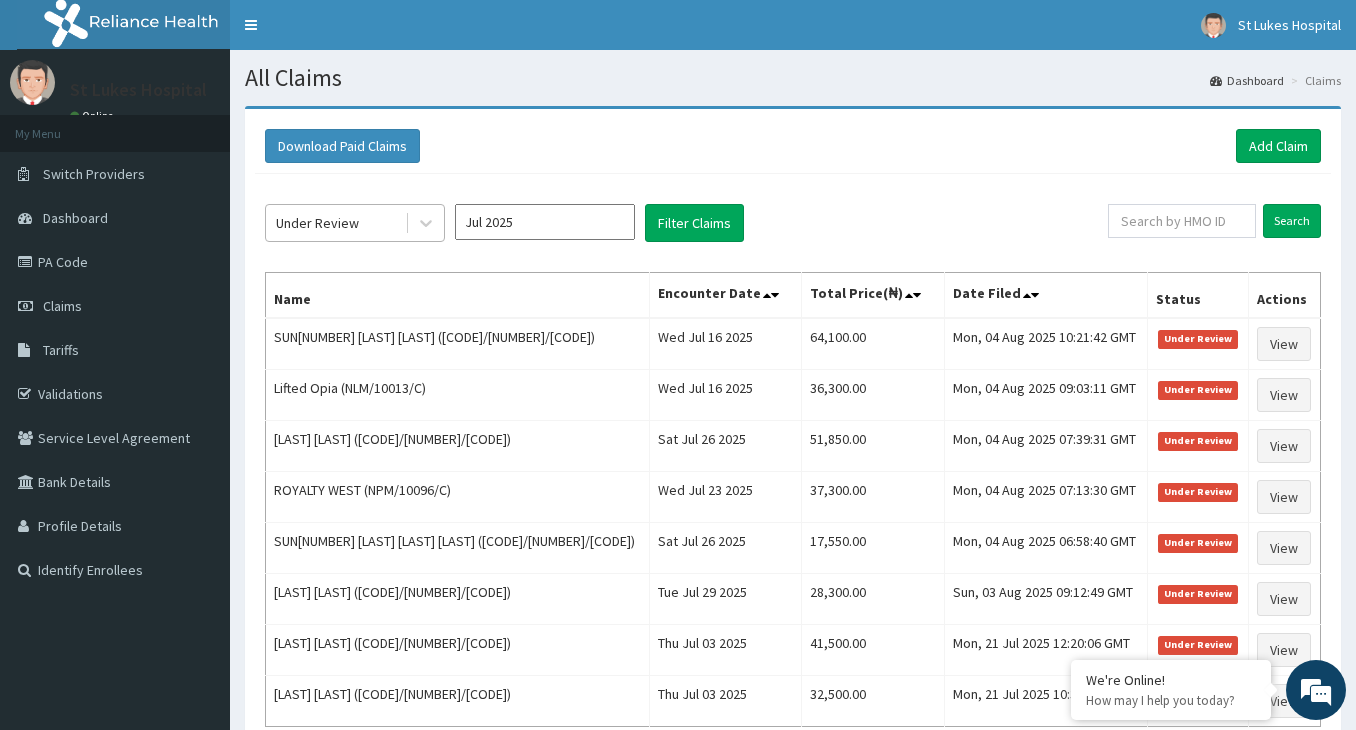 click at bounding box center [424, 223] 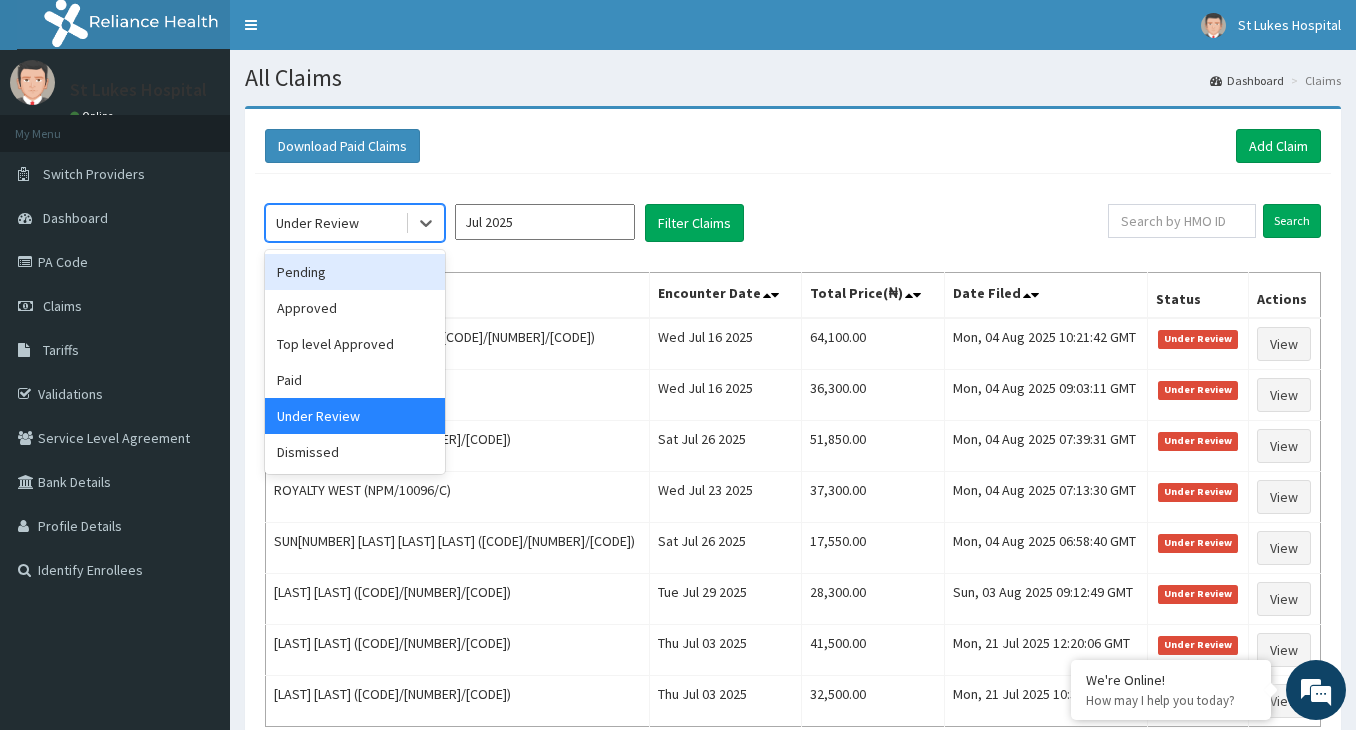 click on "Pending" at bounding box center (355, 272) 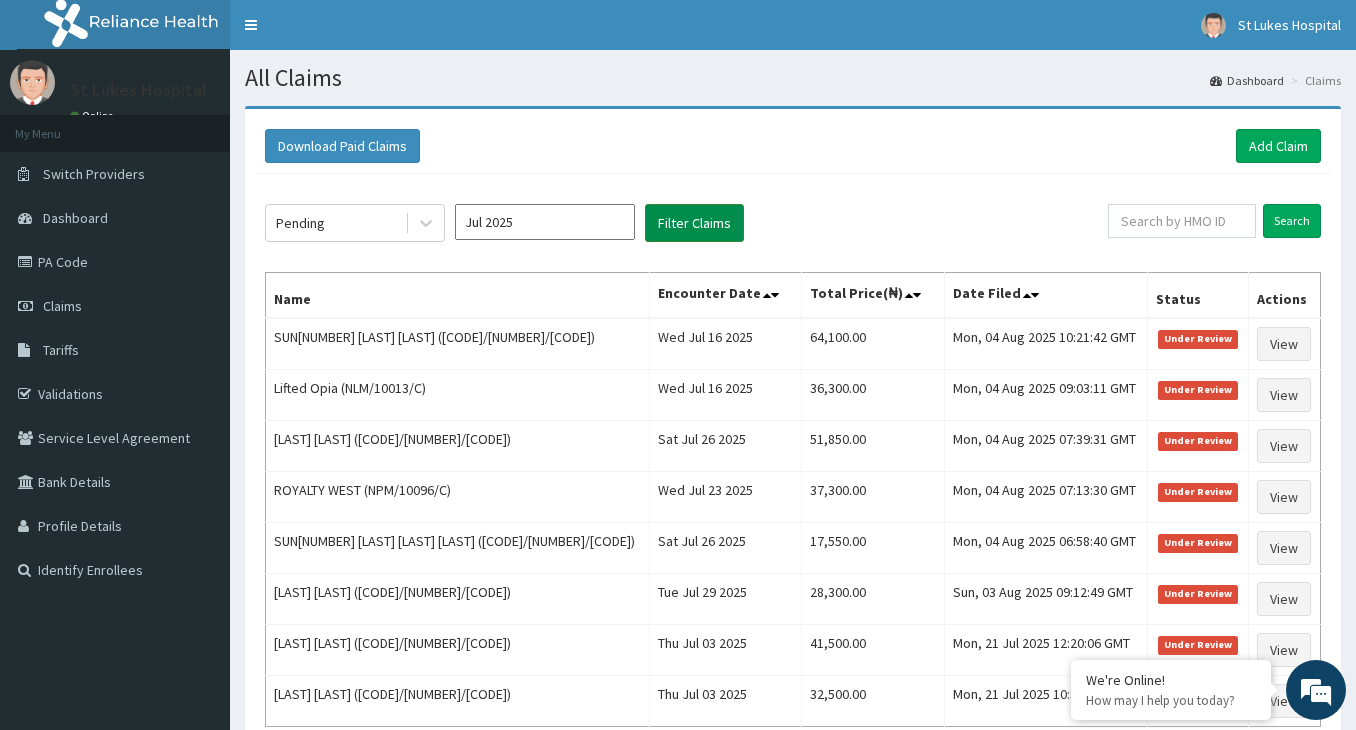 click on "Filter Claims" at bounding box center [694, 223] 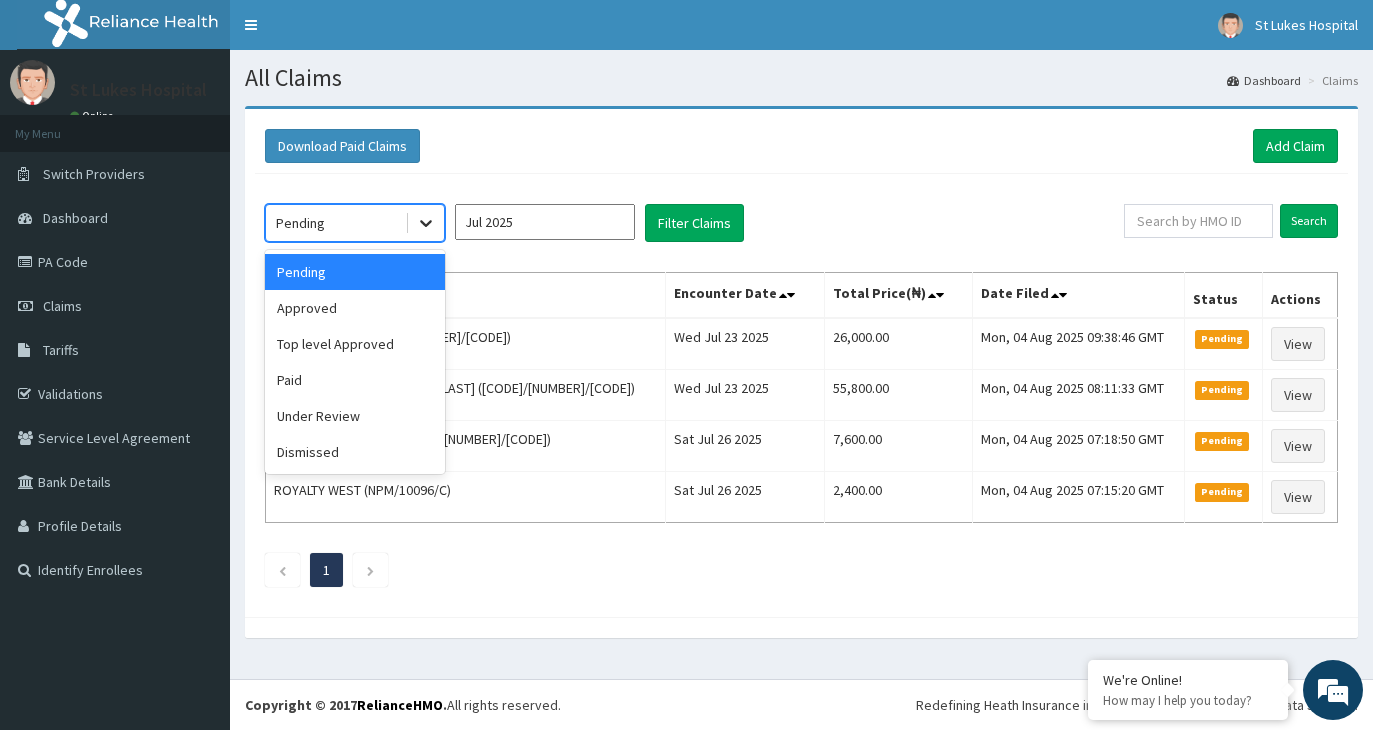 click 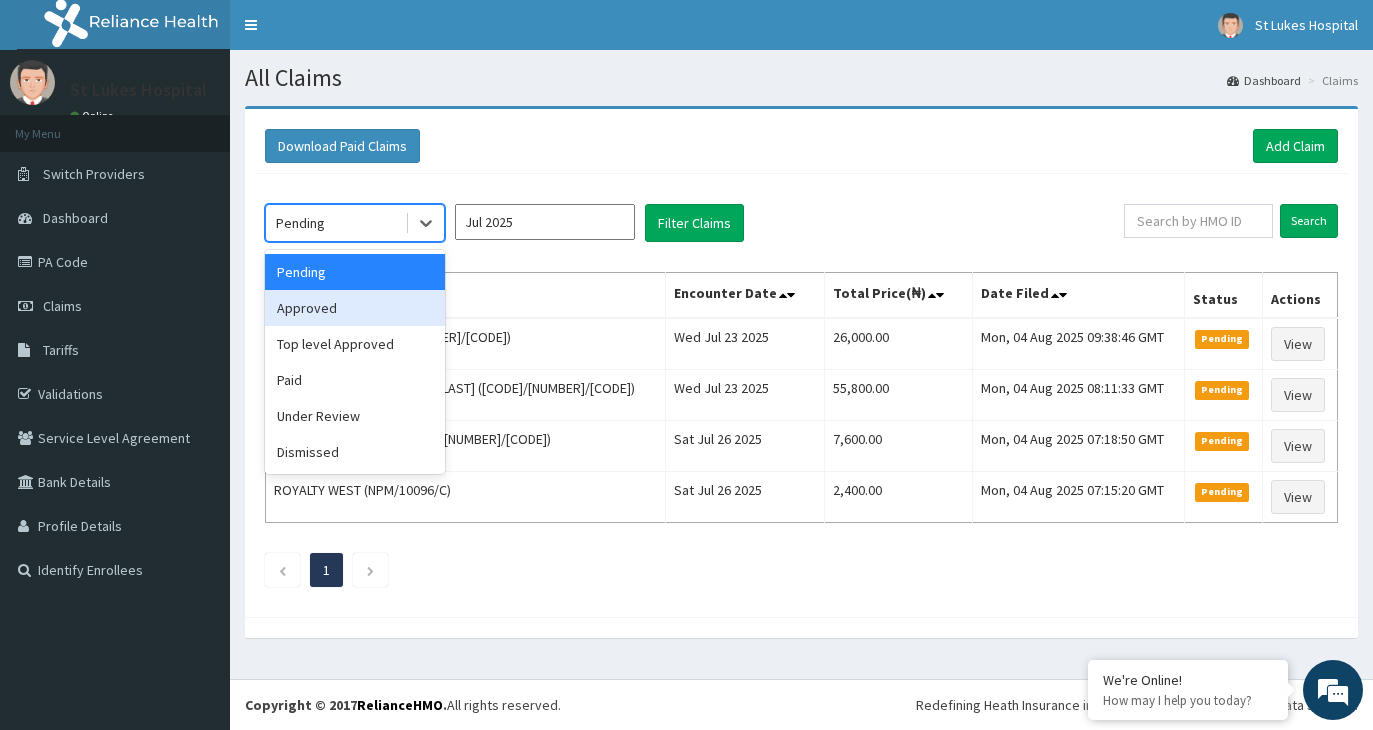 click on "Approved" at bounding box center (355, 308) 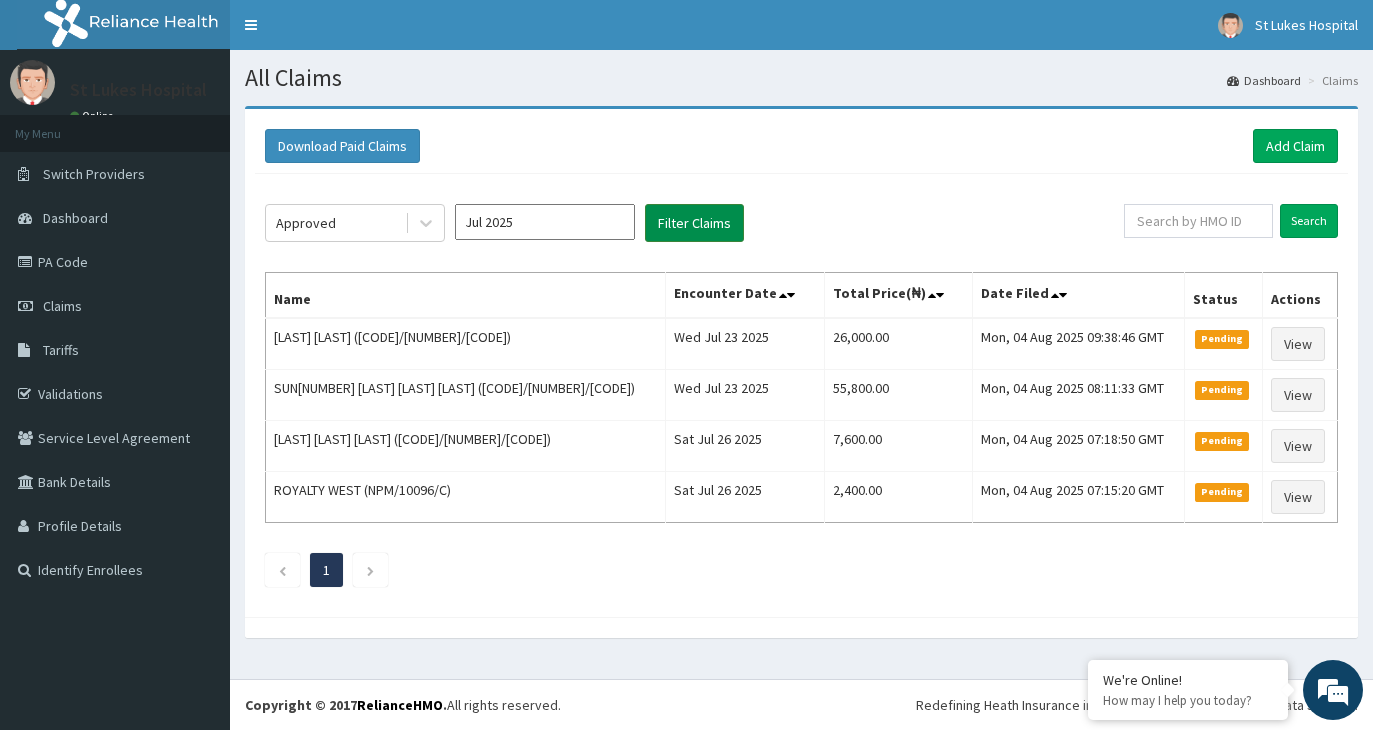 click on "Filter Claims" at bounding box center (694, 223) 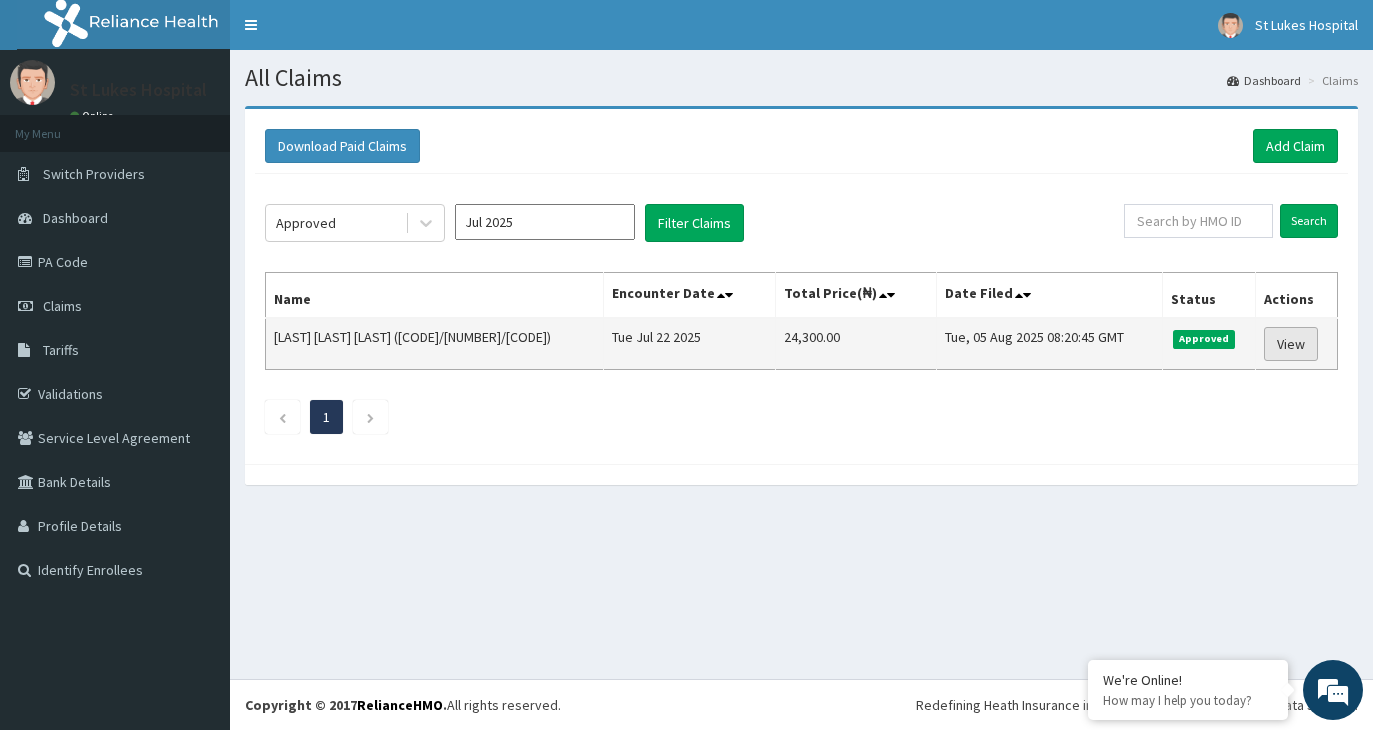 click on "View" at bounding box center (1291, 344) 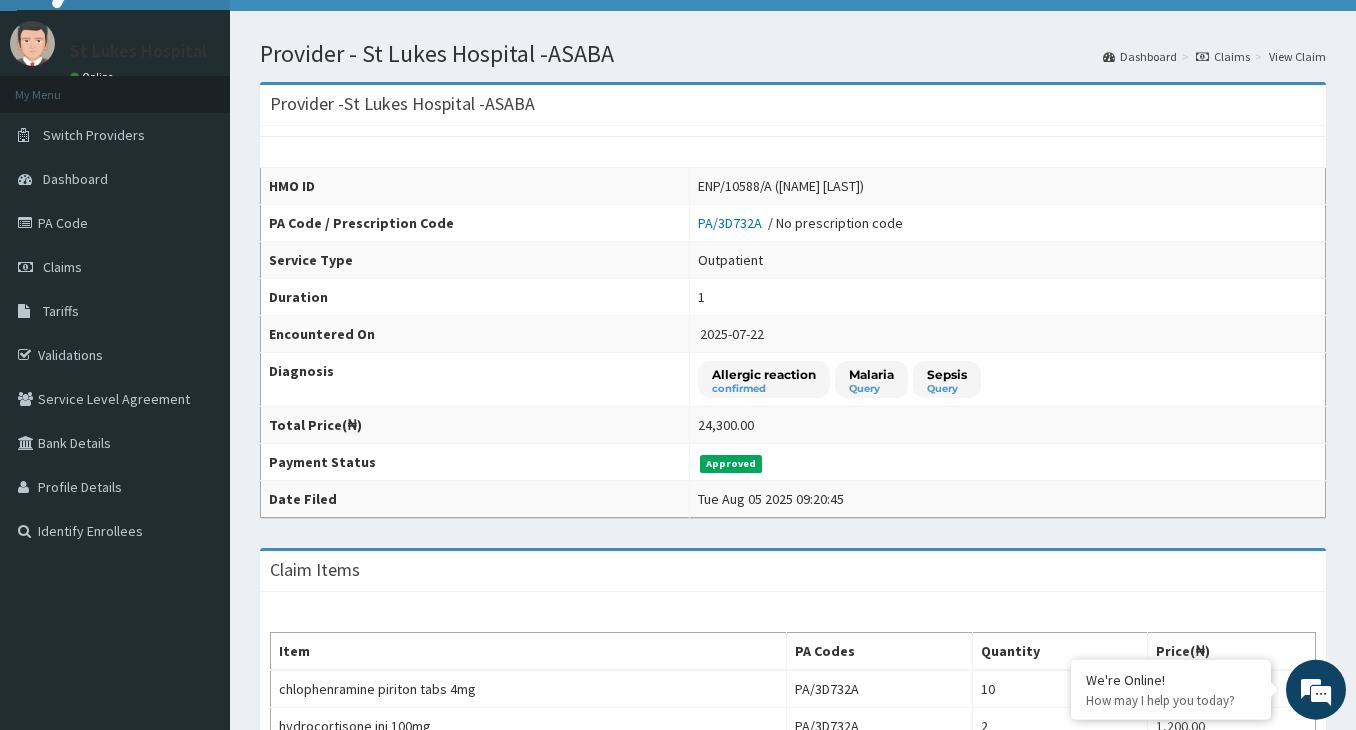 scroll, scrollTop: 0, scrollLeft: 0, axis: both 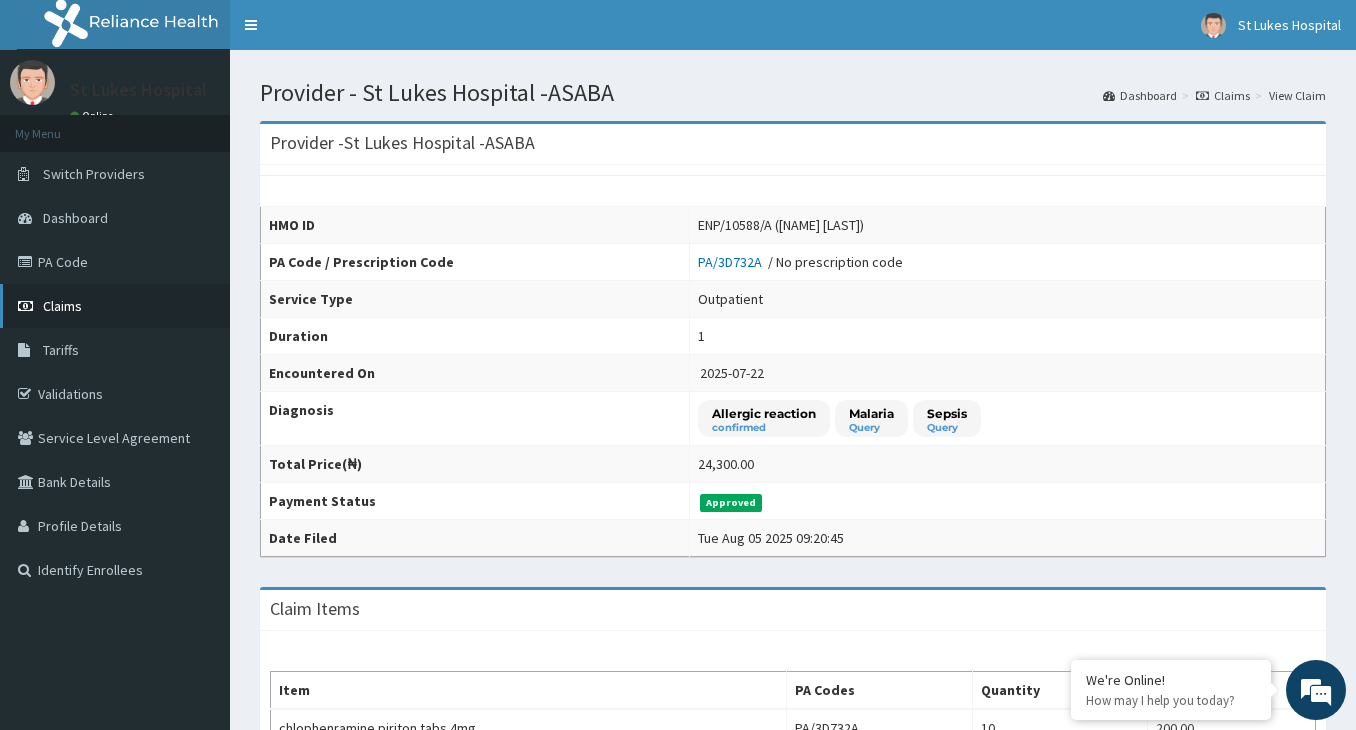 click on "Claims" at bounding box center (62, 306) 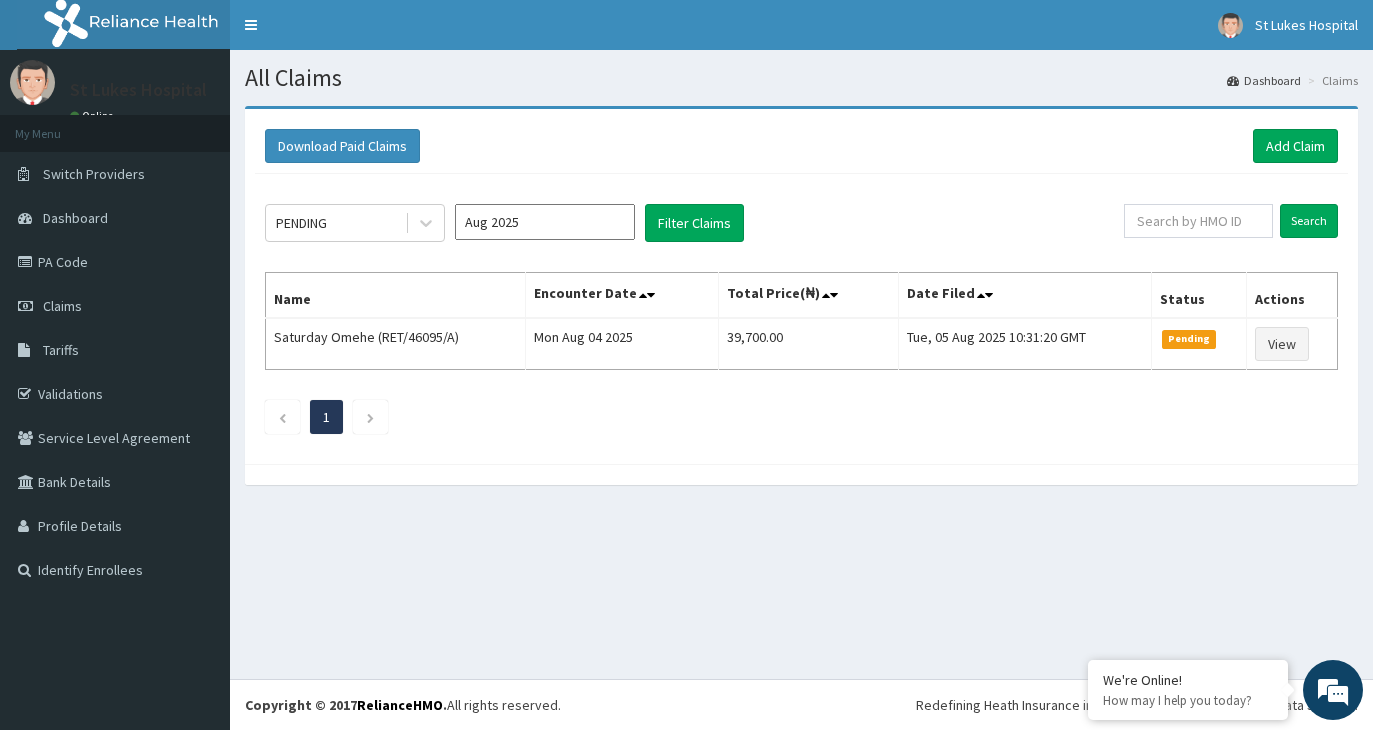 scroll, scrollTop: 0, scrollLeft: 0, axis: both 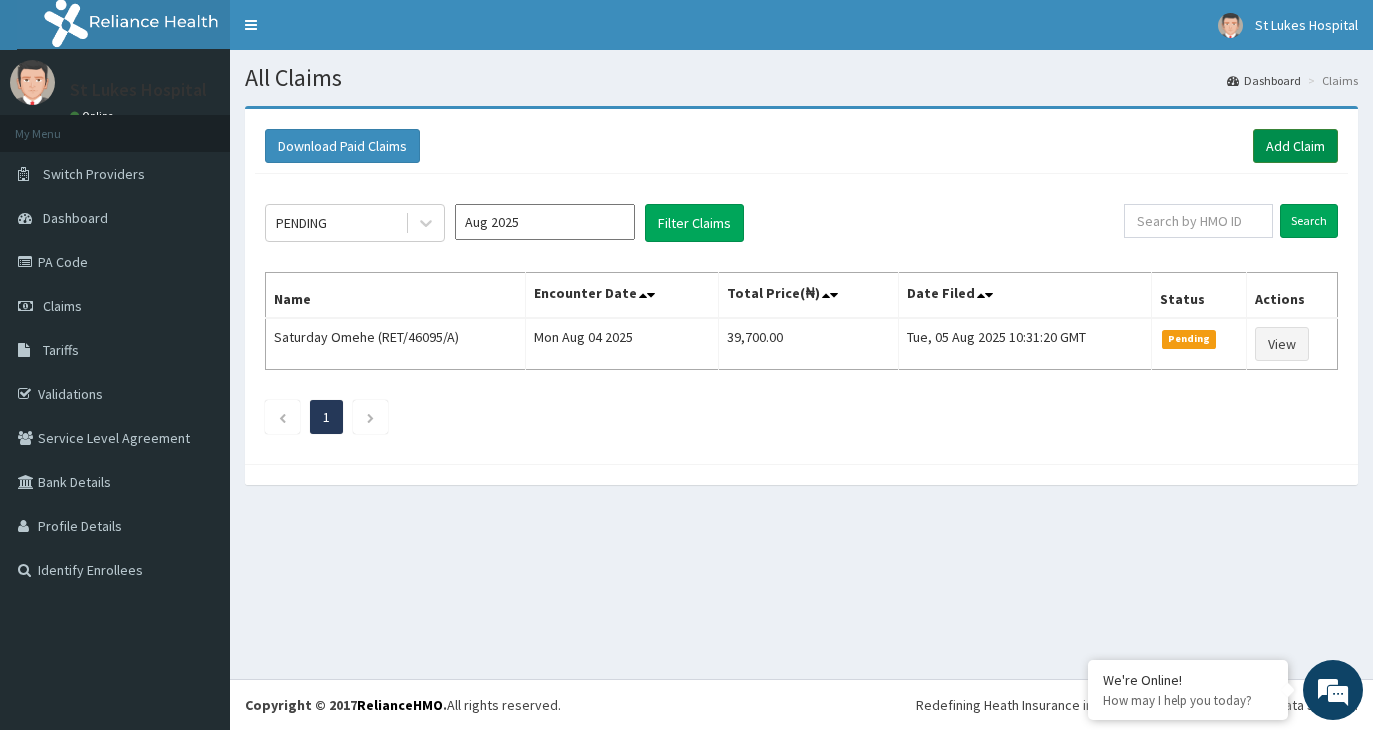 click on "Add Claim" at bounding box center (1295, 146) 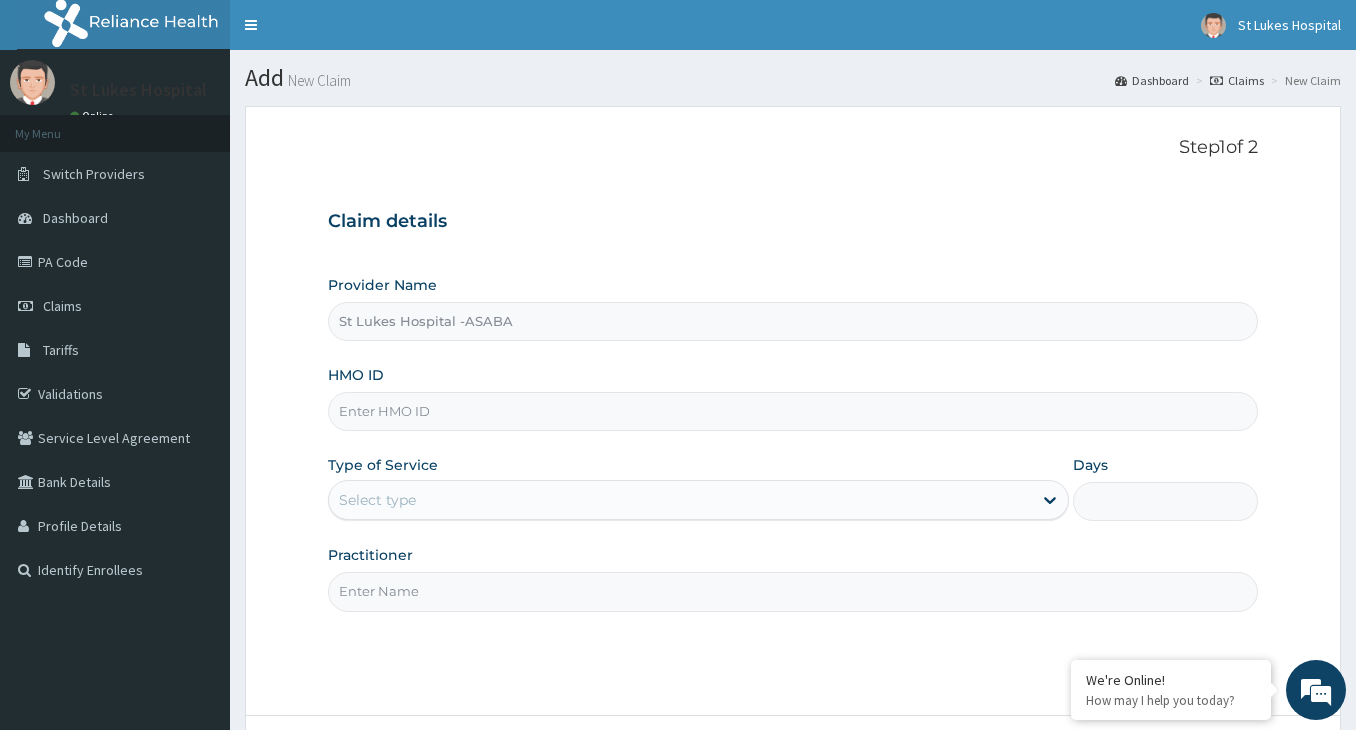 scroll, scrollTop: 0, scrollLeft: 0, axis: both 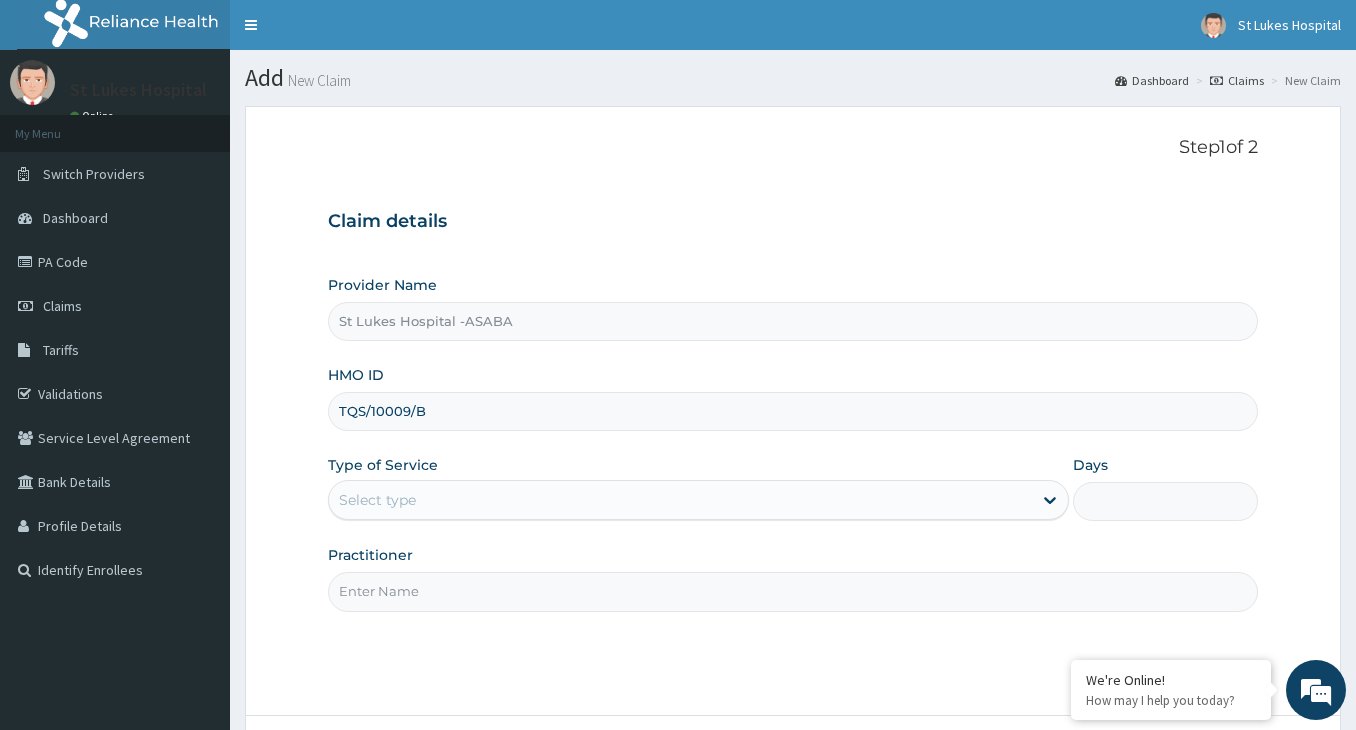 type on "TQS/10009/B" 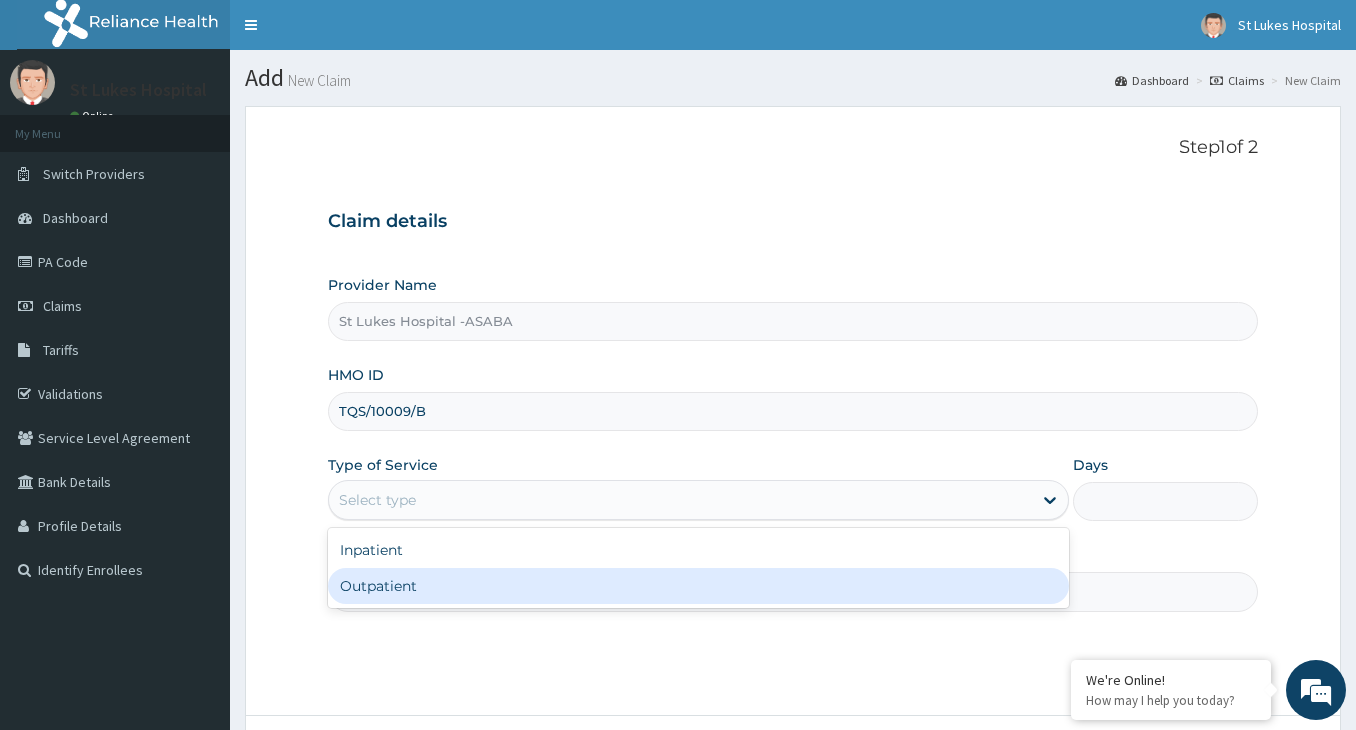click on "Outpatient" at bounding box center (698, 586) 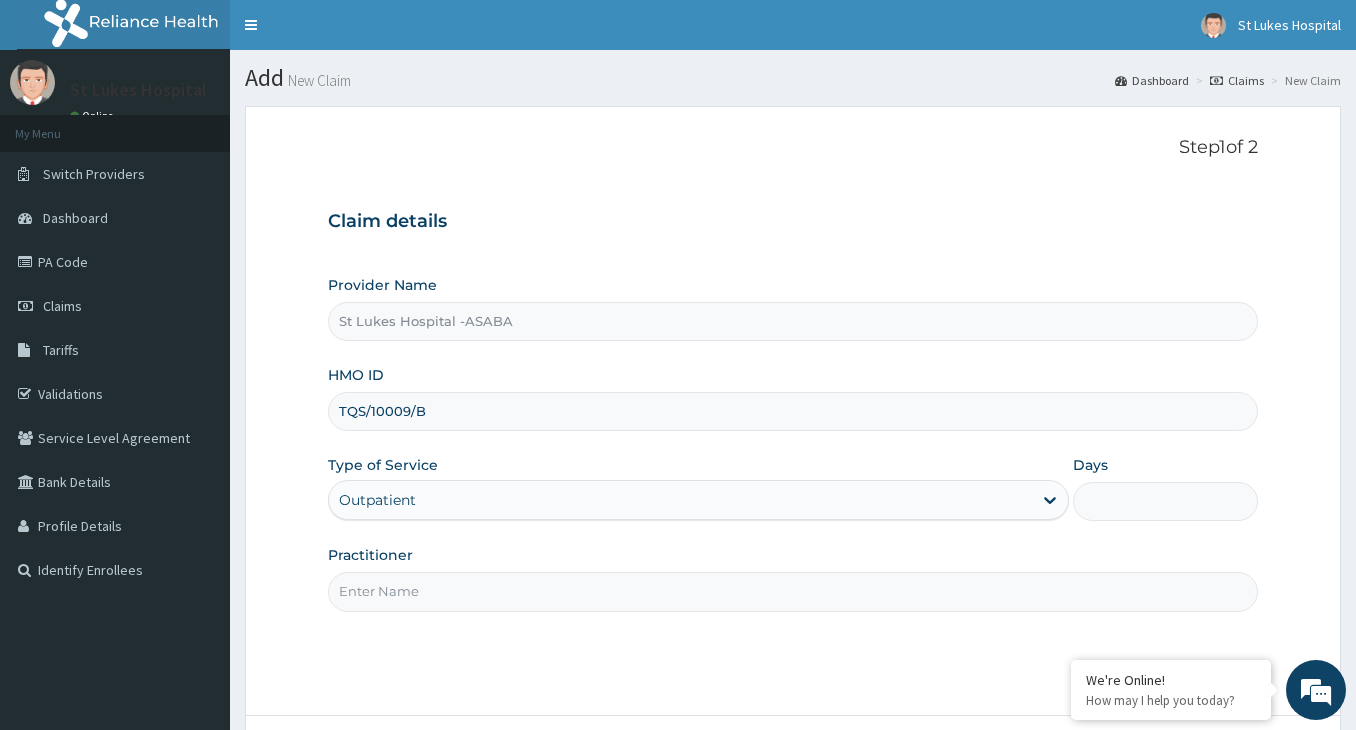 type on "1" 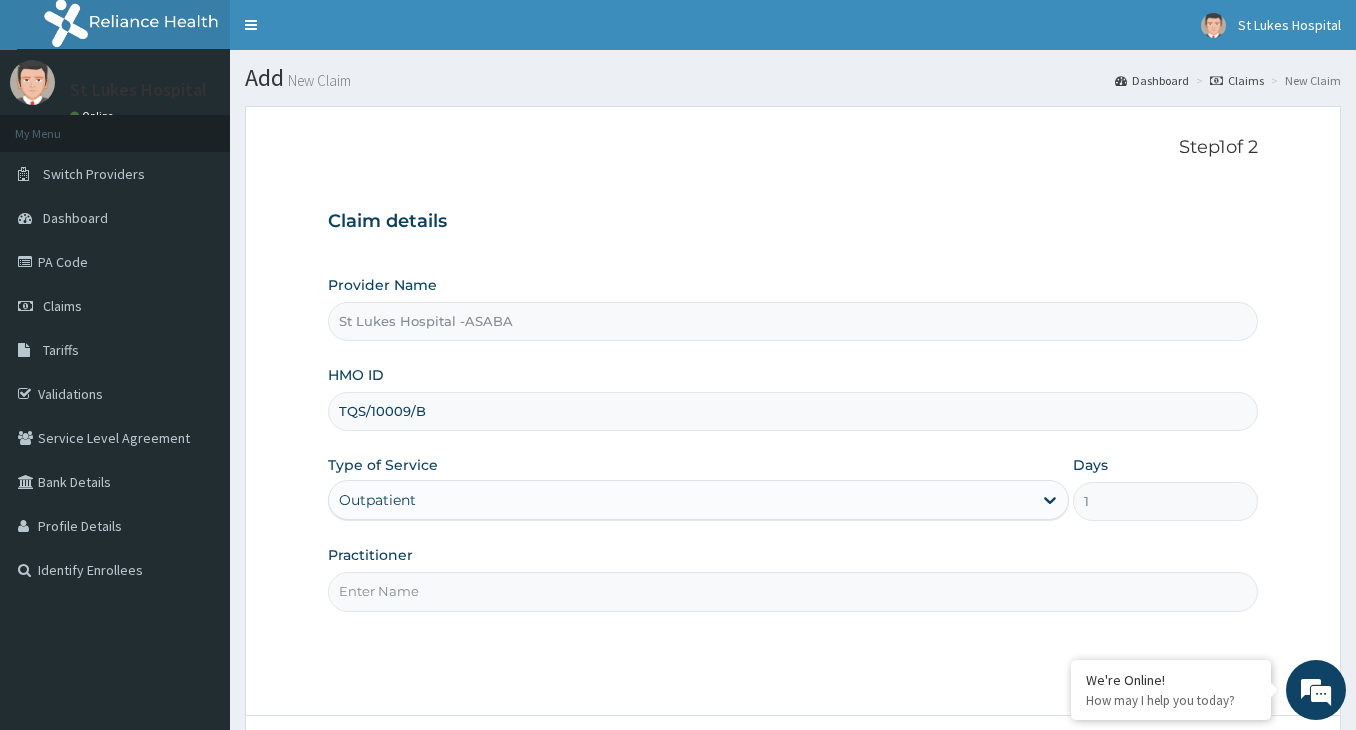 click on "Practitioner" at bounding box center [793, 591] 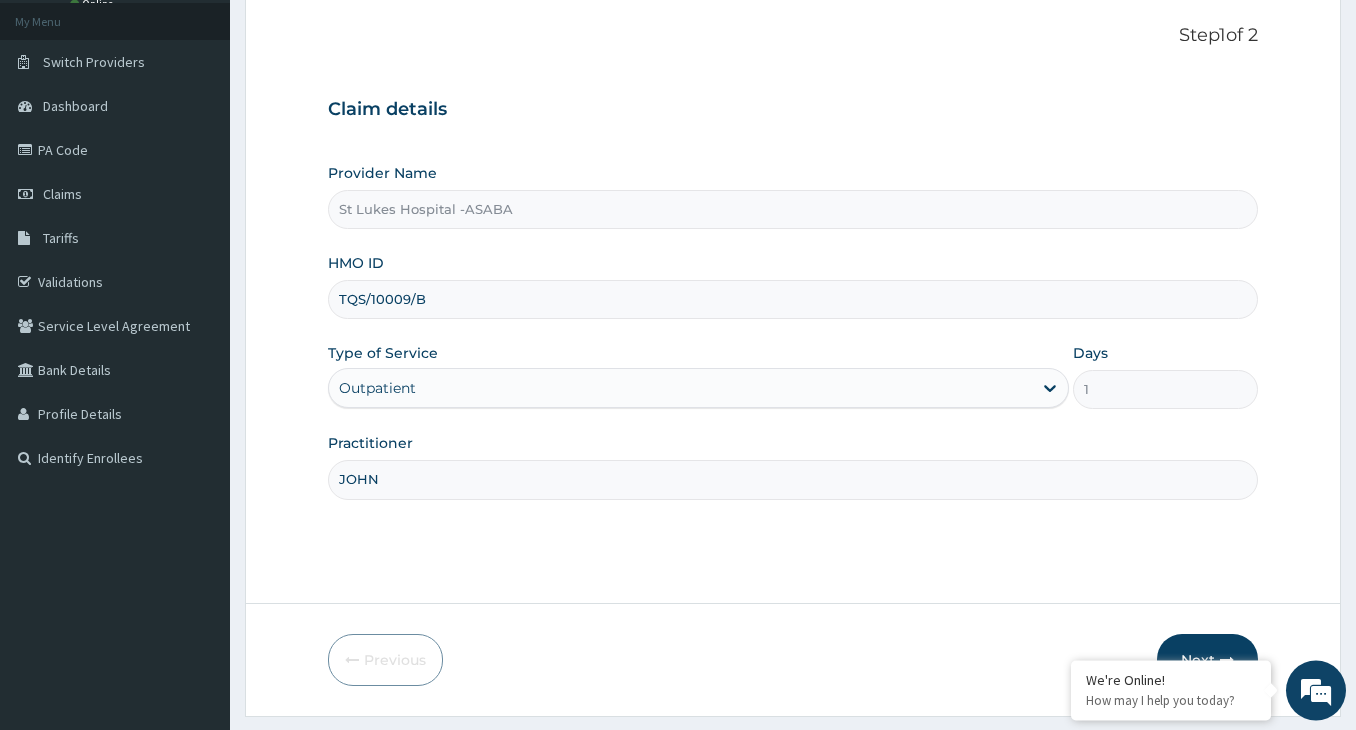 scroll, scrollTop: 165, scrollLeft: 0, axis: vertical 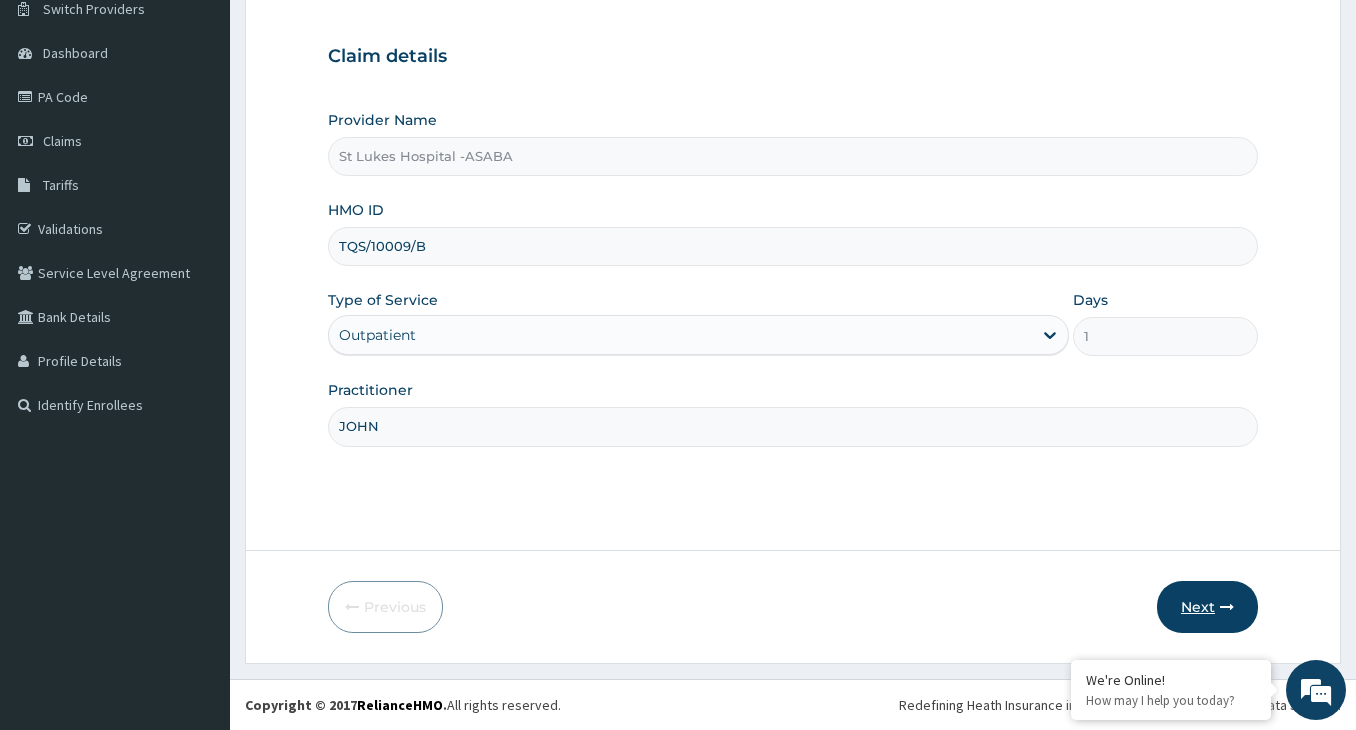 type on "JOHN" 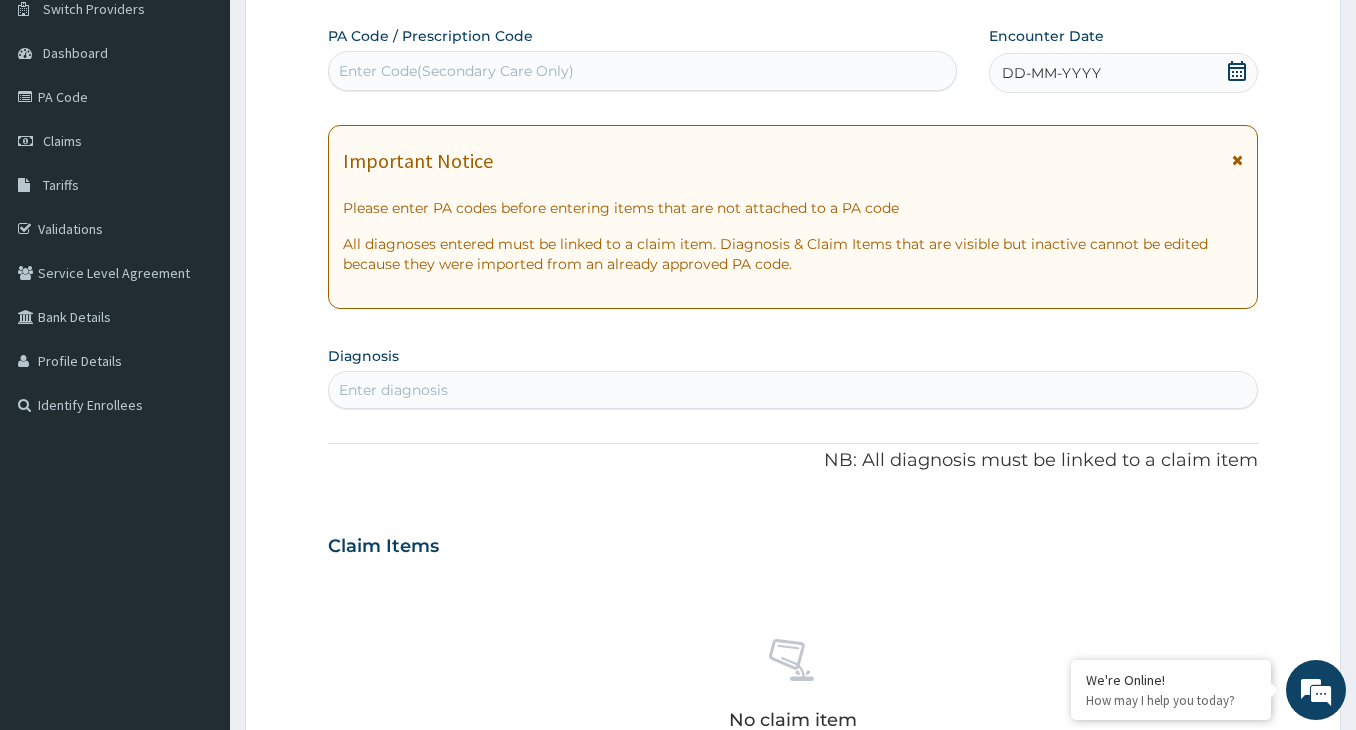 click on "Enter Code(Secondary Care Only)" at bounding box center [642, 71] 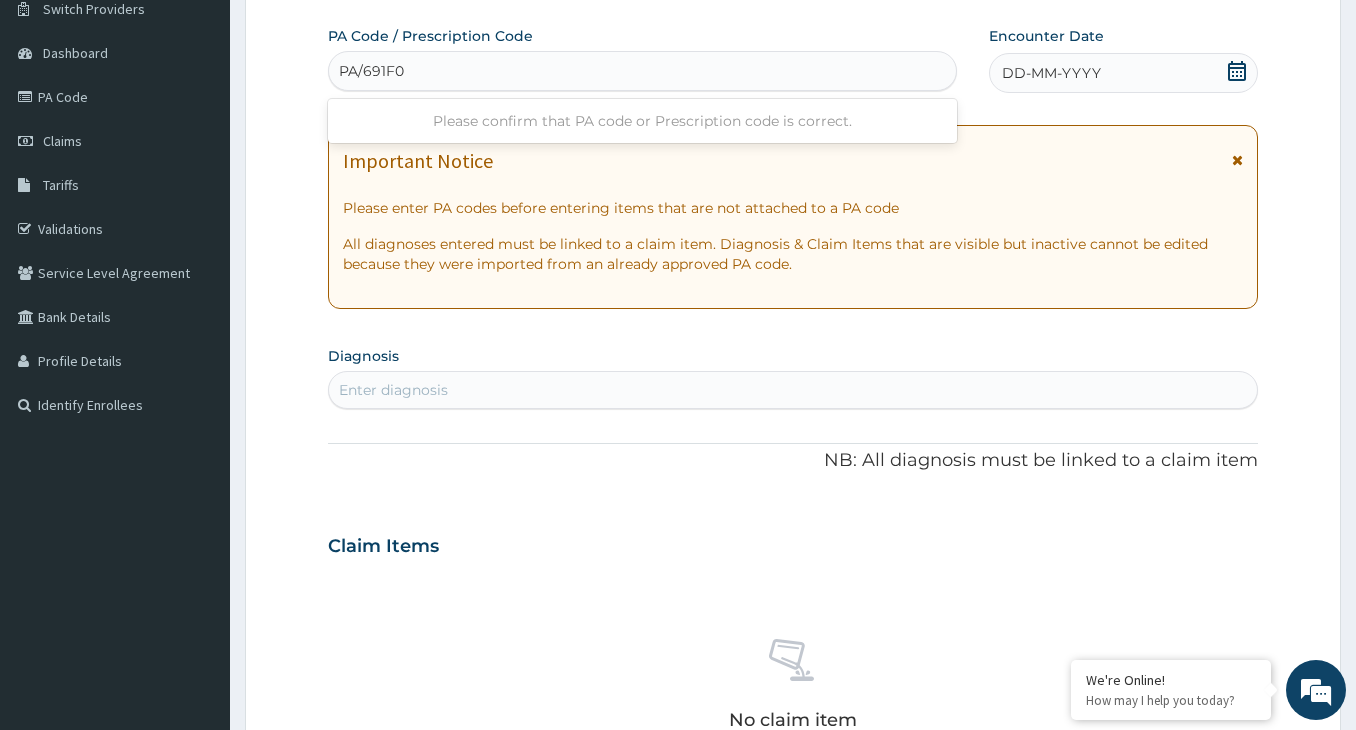 type on "PA/691F0C" 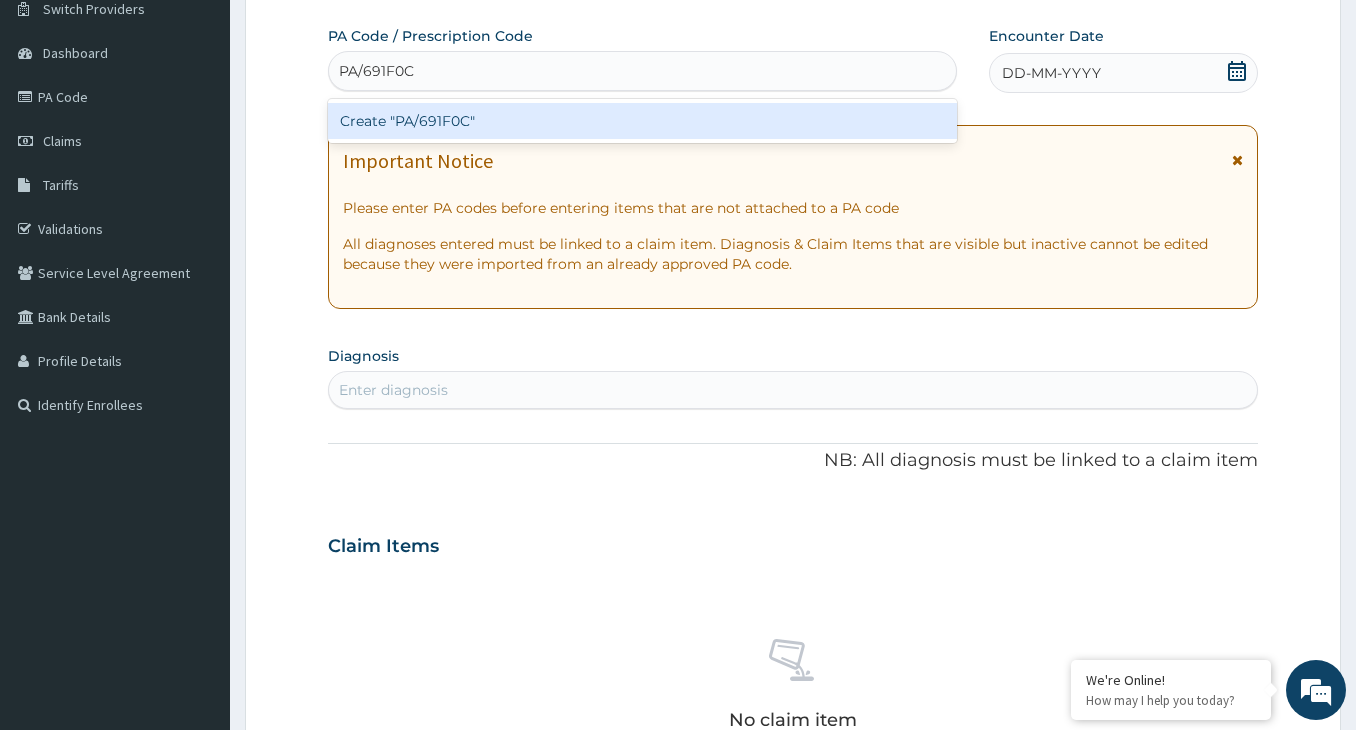 type 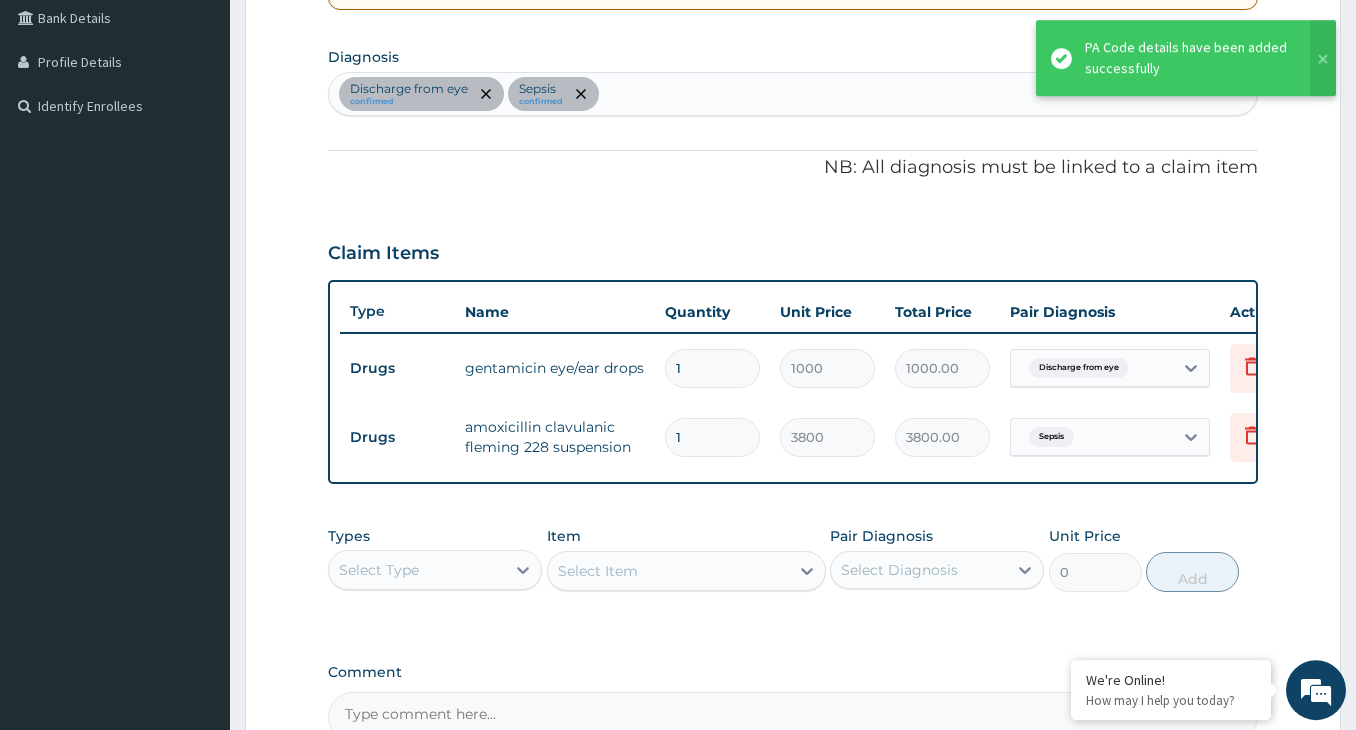 scroll, scrollTop: 497, scrollLeft: 0, axis: vertical 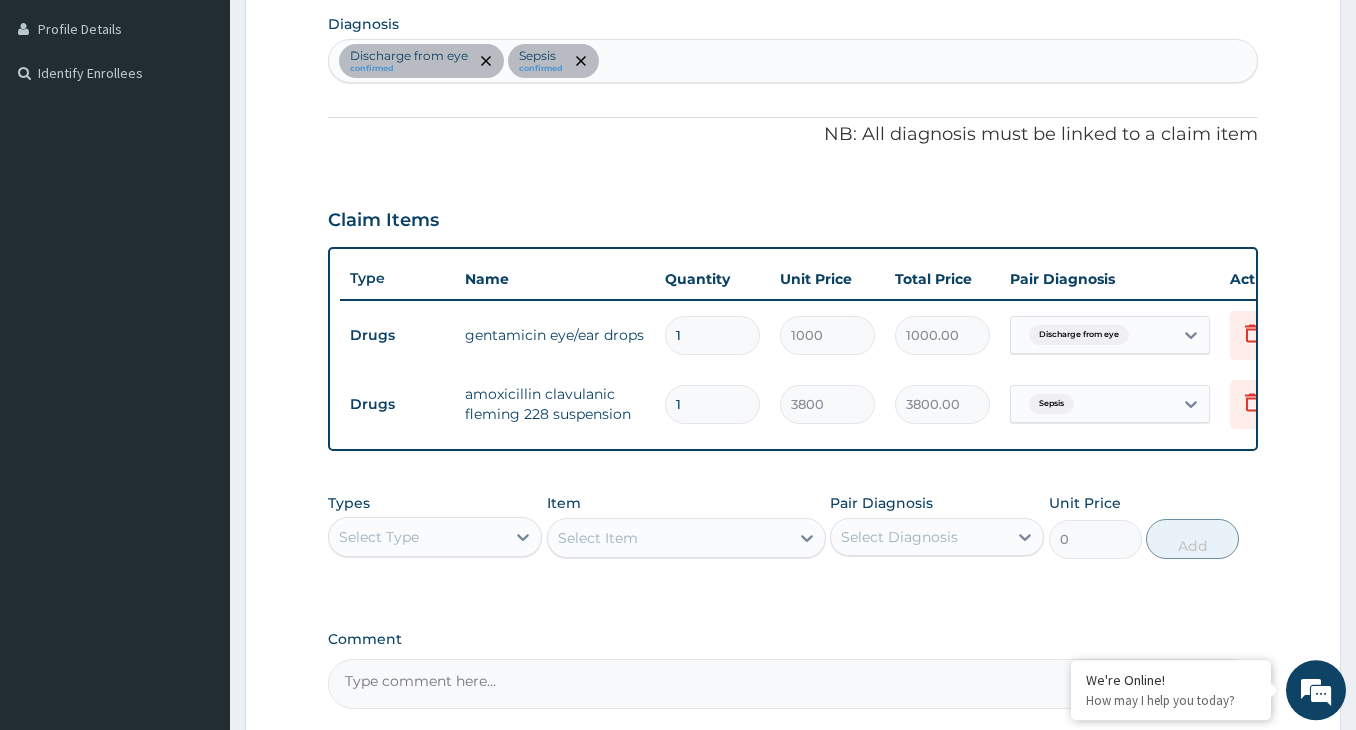 click on "Select Type" at bounding box center [417, 537] 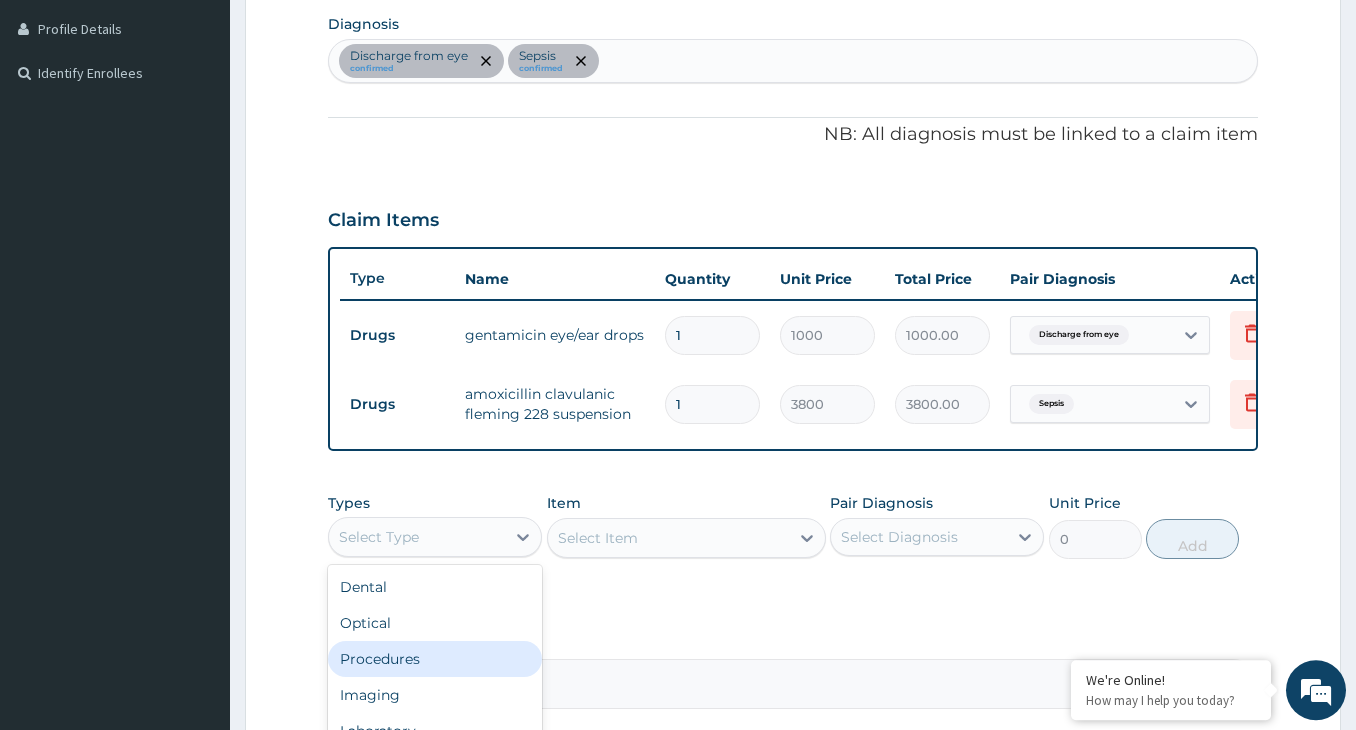 click on "Procedures" at bounding box center [435, 659] 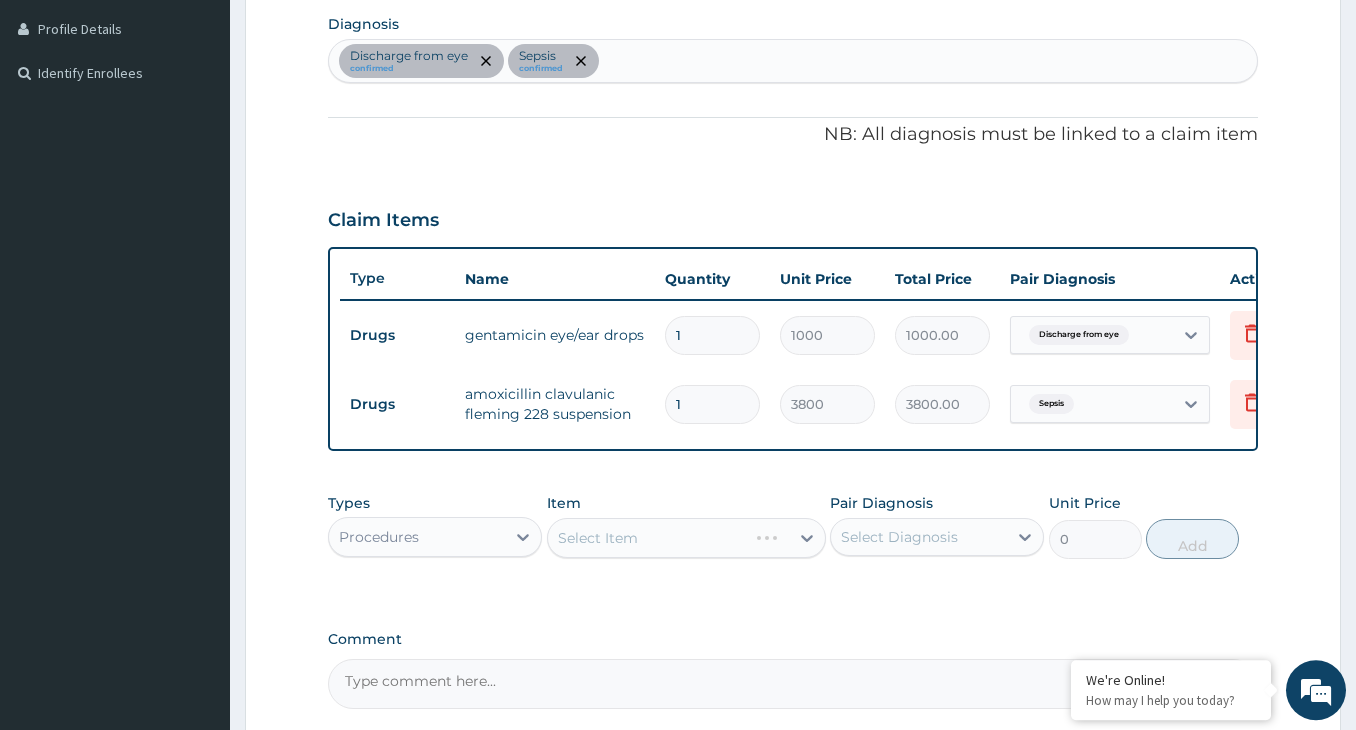 click on "Select Item" at bounding box center (686, 538) 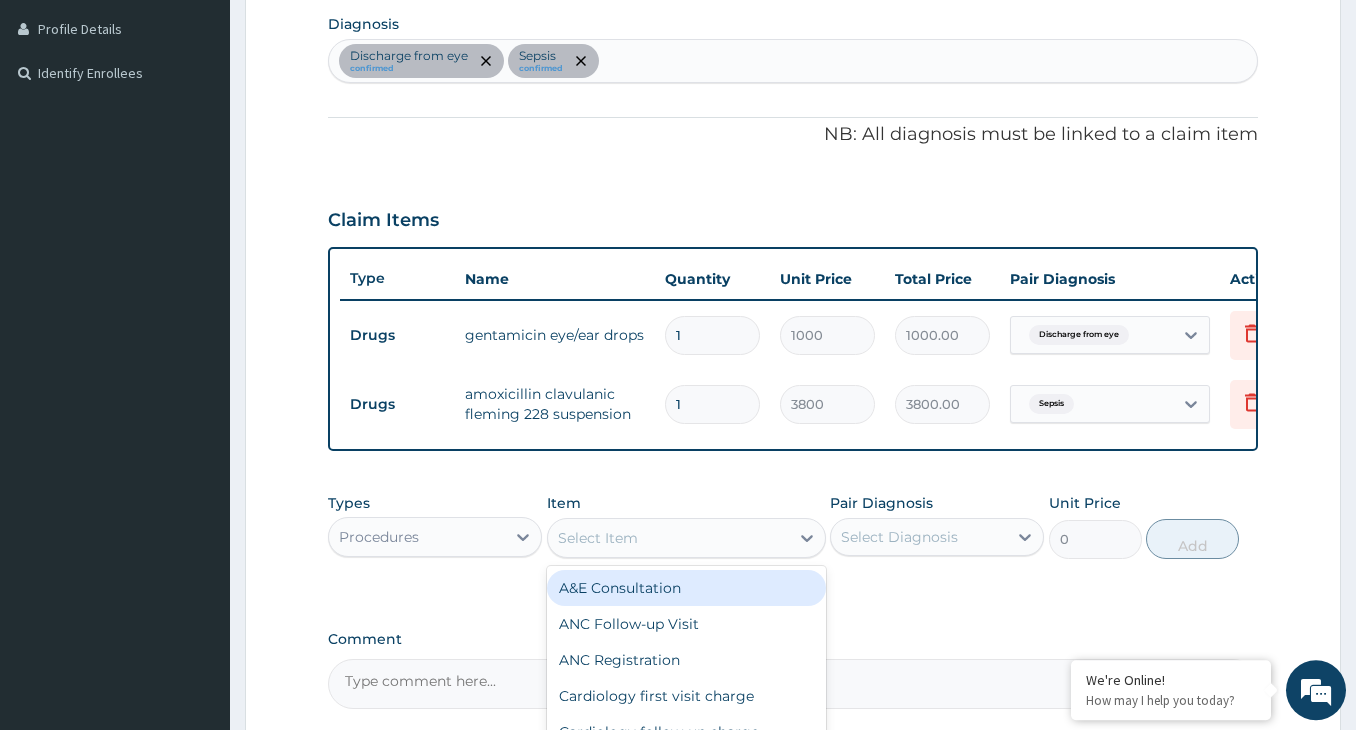 click on "Select Item" at bounding box center [668, 538] 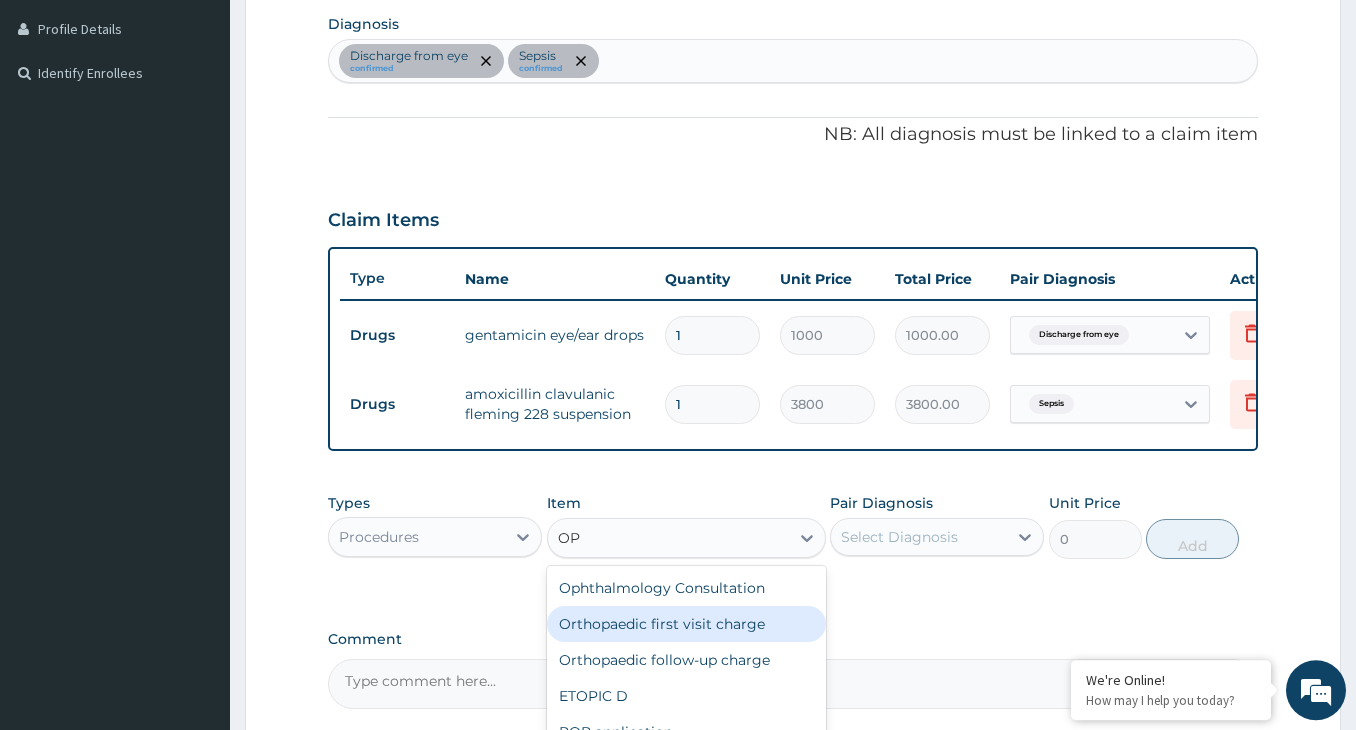 type on "OPD" 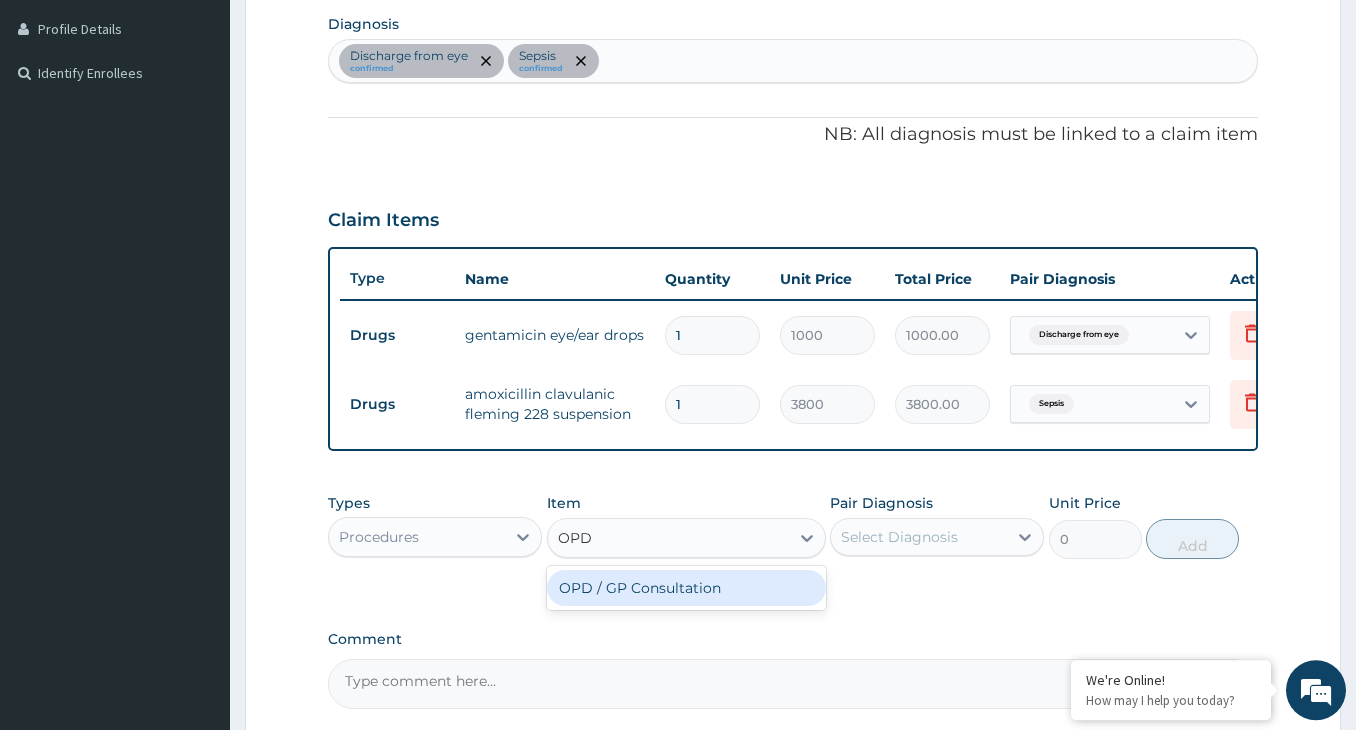 click on "OPD / GP Consultation" at bounding box center (686, 588) 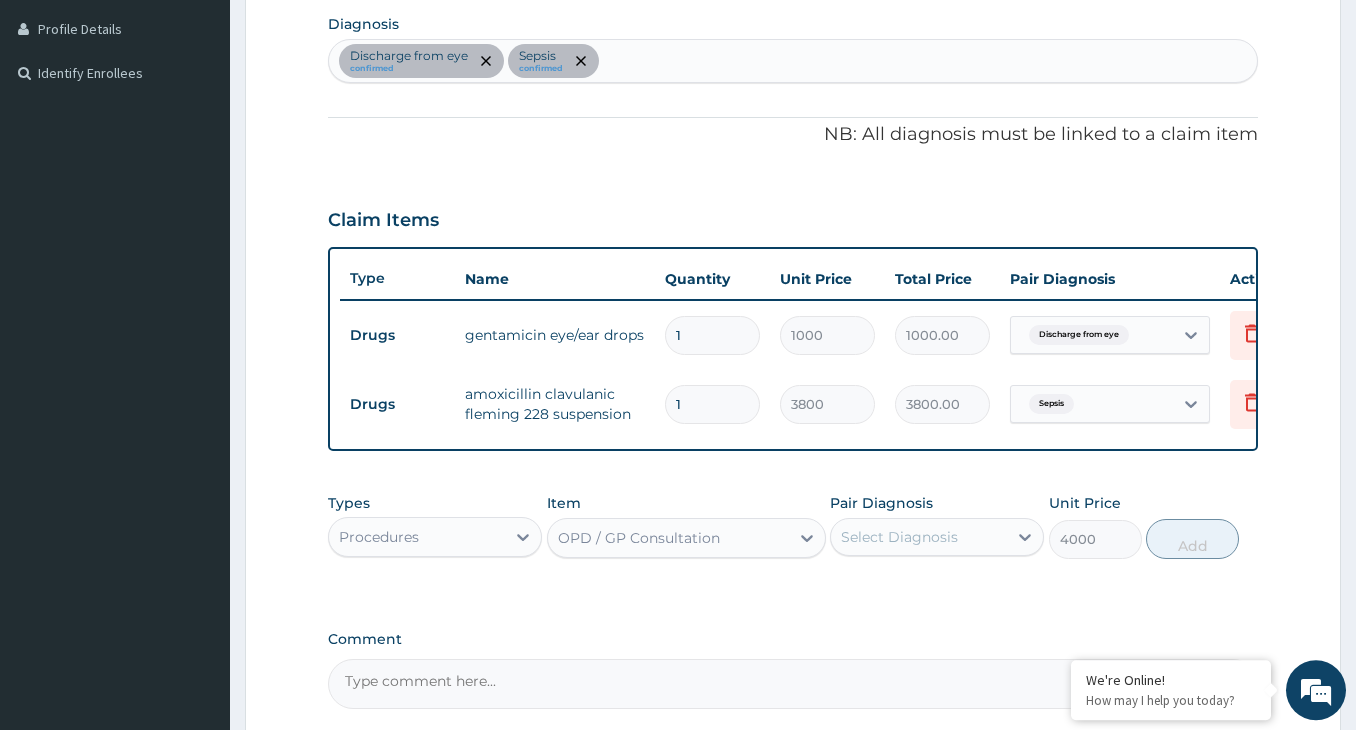 click on "Select Diagnosis" at bounding box center [899, 537] 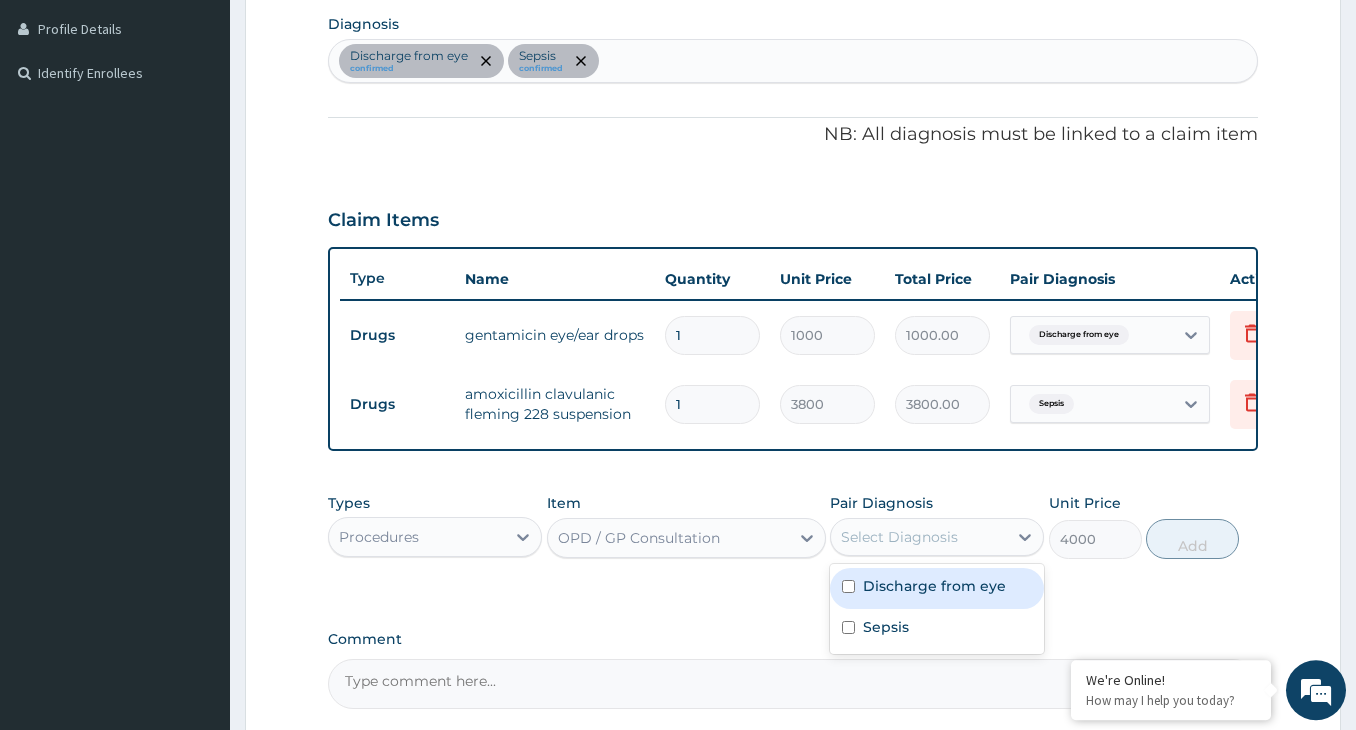 click at bounding box center [848, 586] 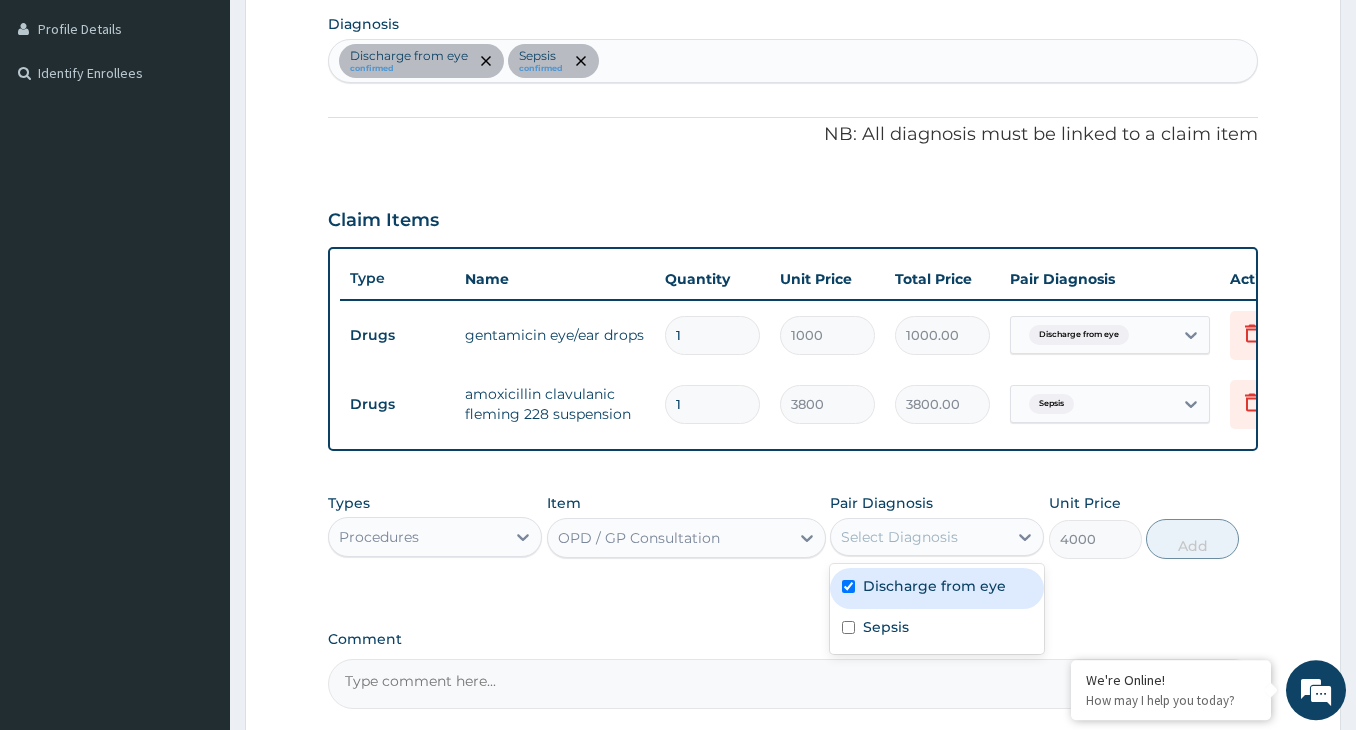 checkbox on "true" 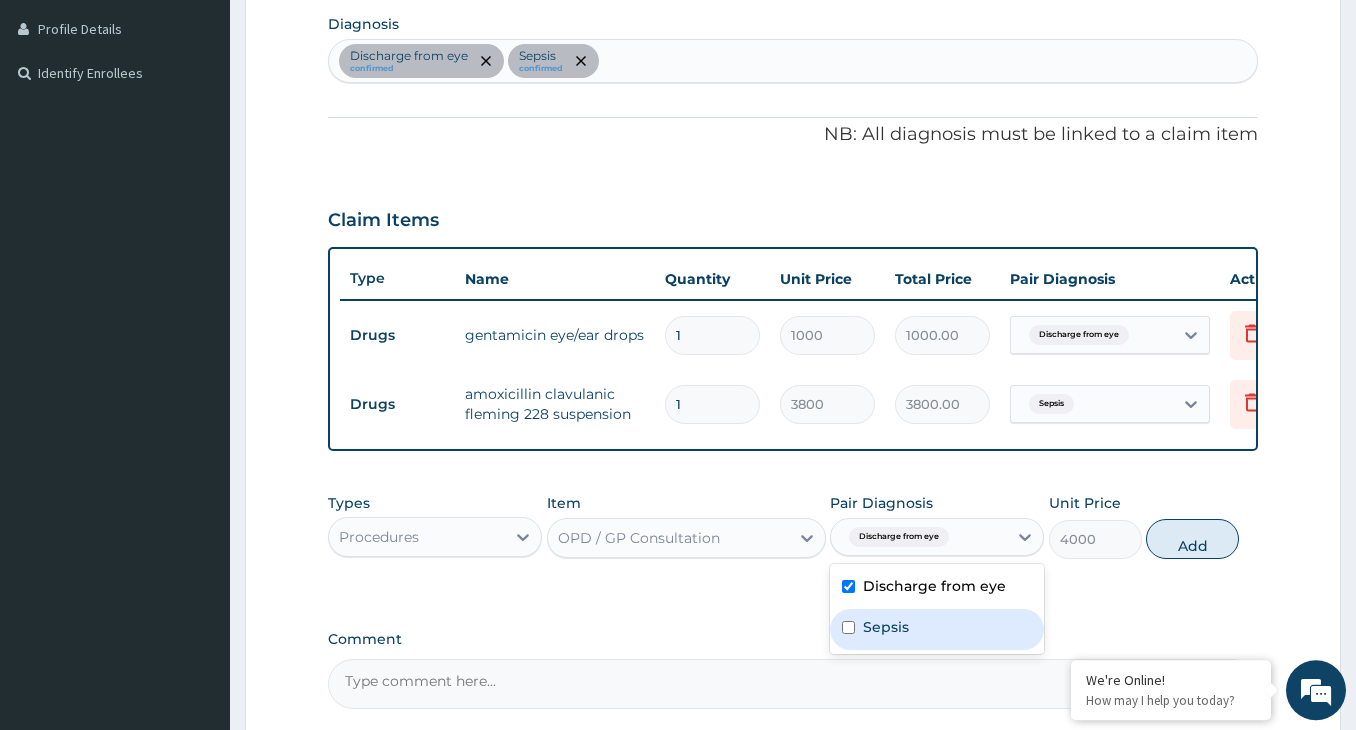 drag, startPoint x: 839, startPoint y: 636, endPoint x: 864, endPoint y: 637, distance: 25.019993 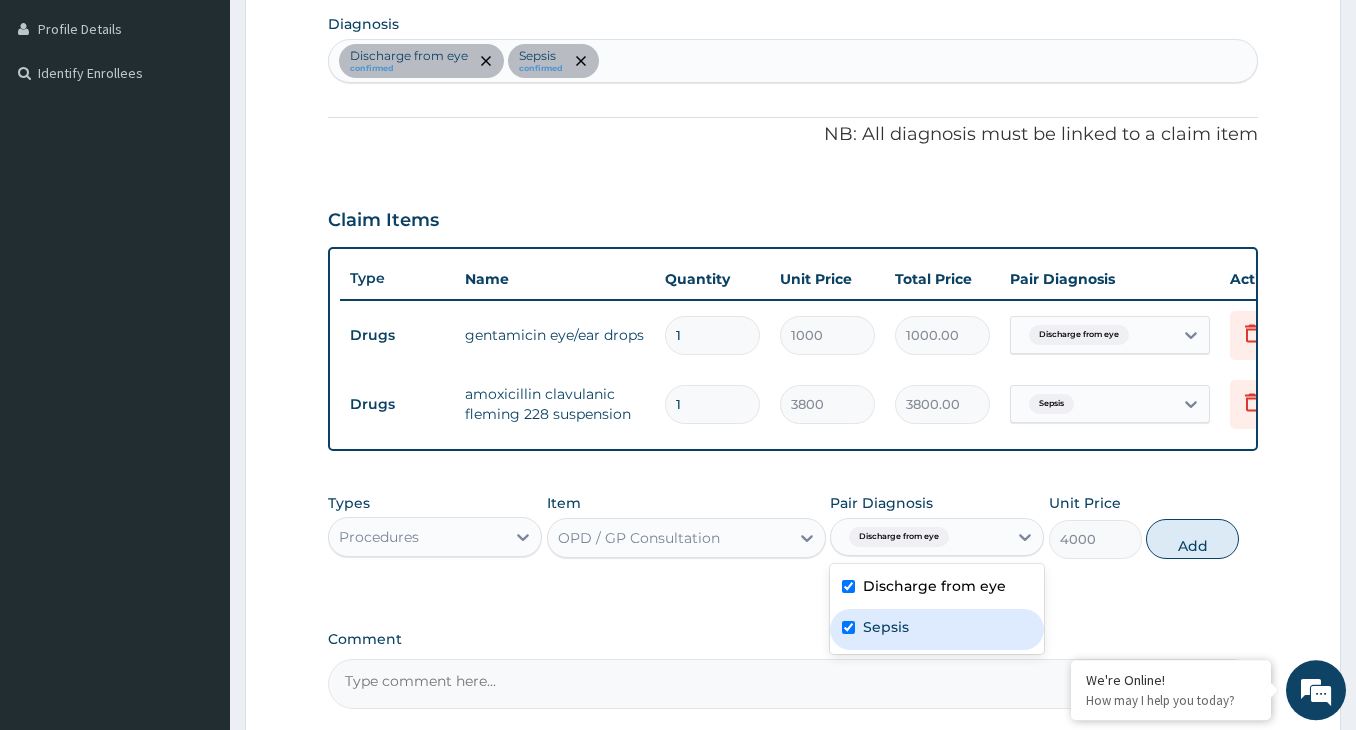 checkbox on "true" 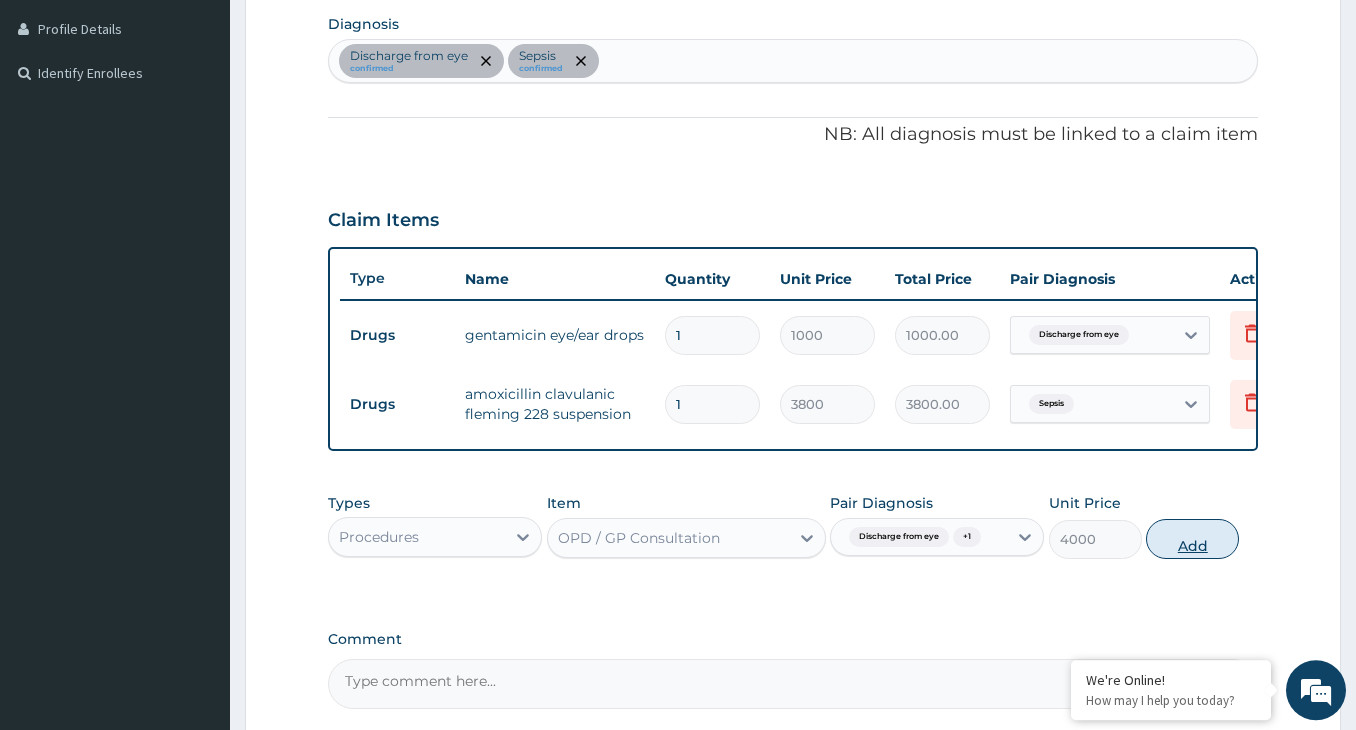click on "Add" at bounding box center [1192, 539] 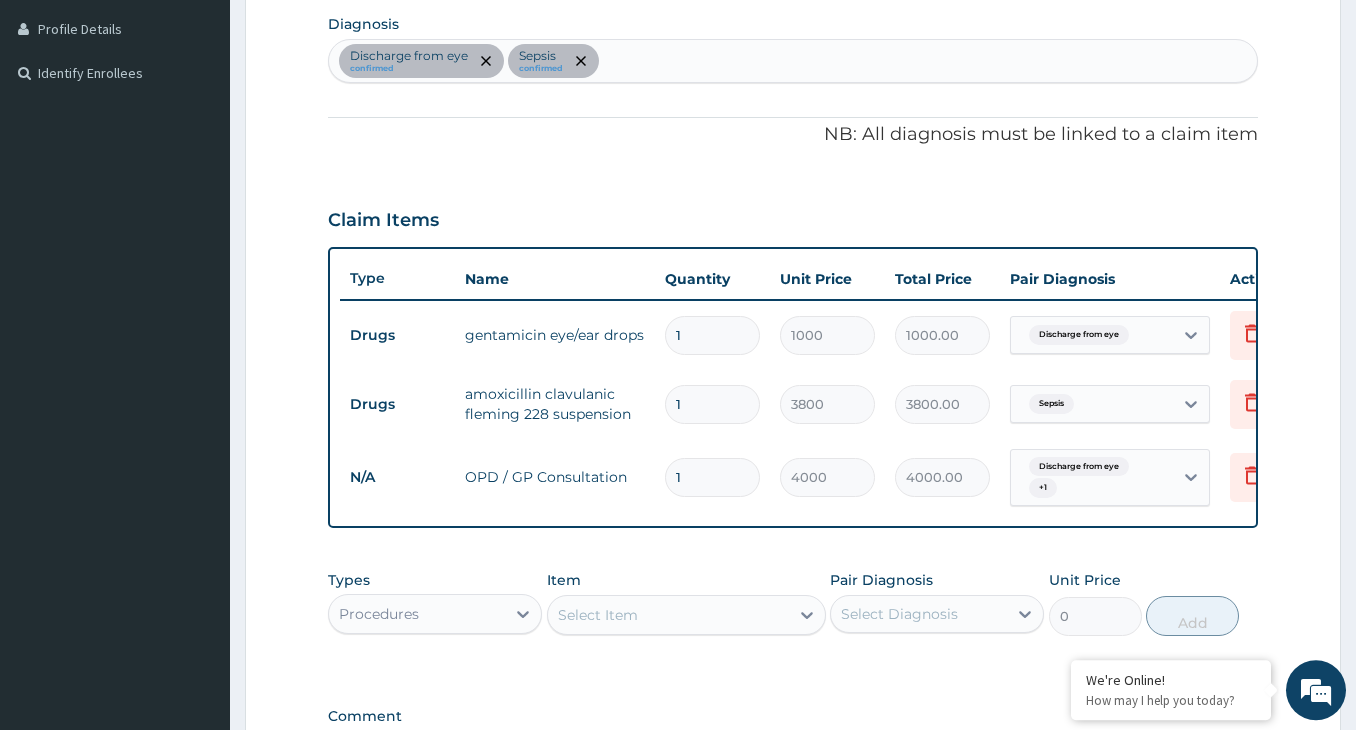 click on "Discharge from eye confirmed Sepsis confirmed" at bounding box center [793, 61] 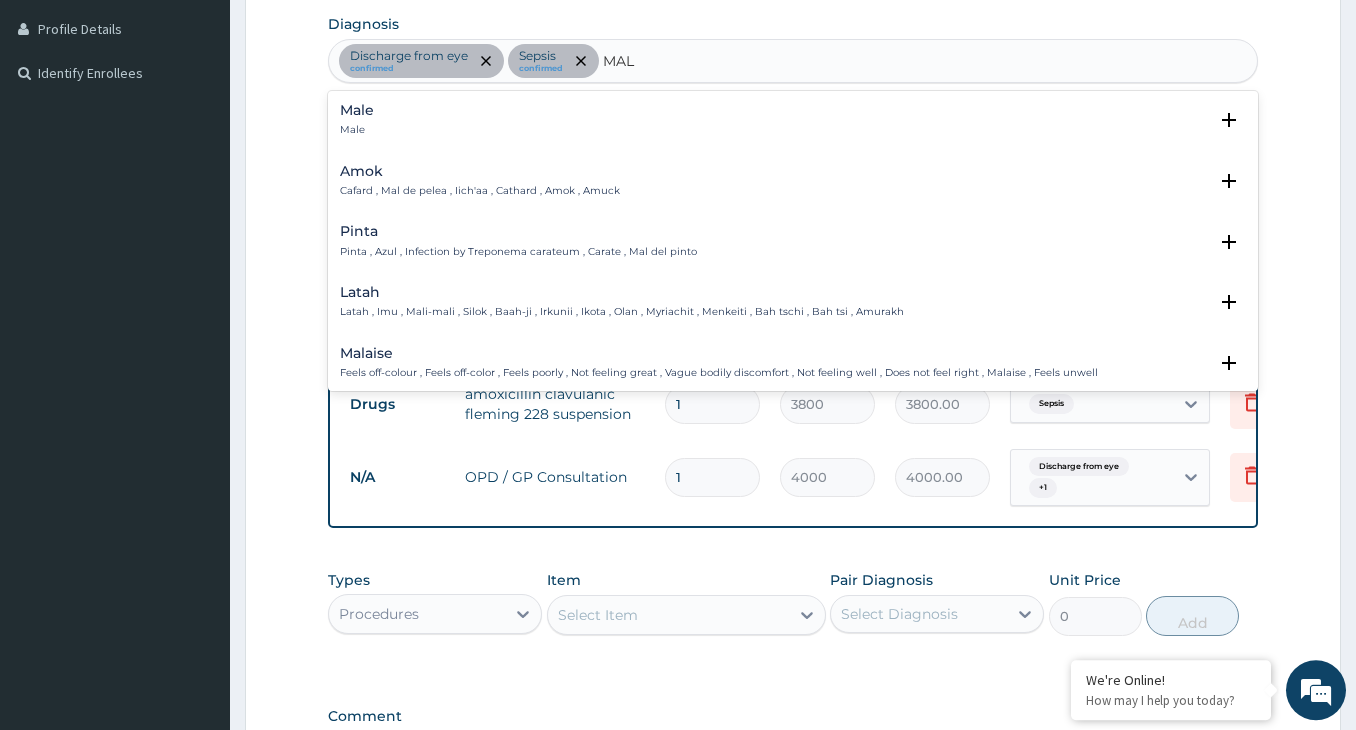 type on "MALA" 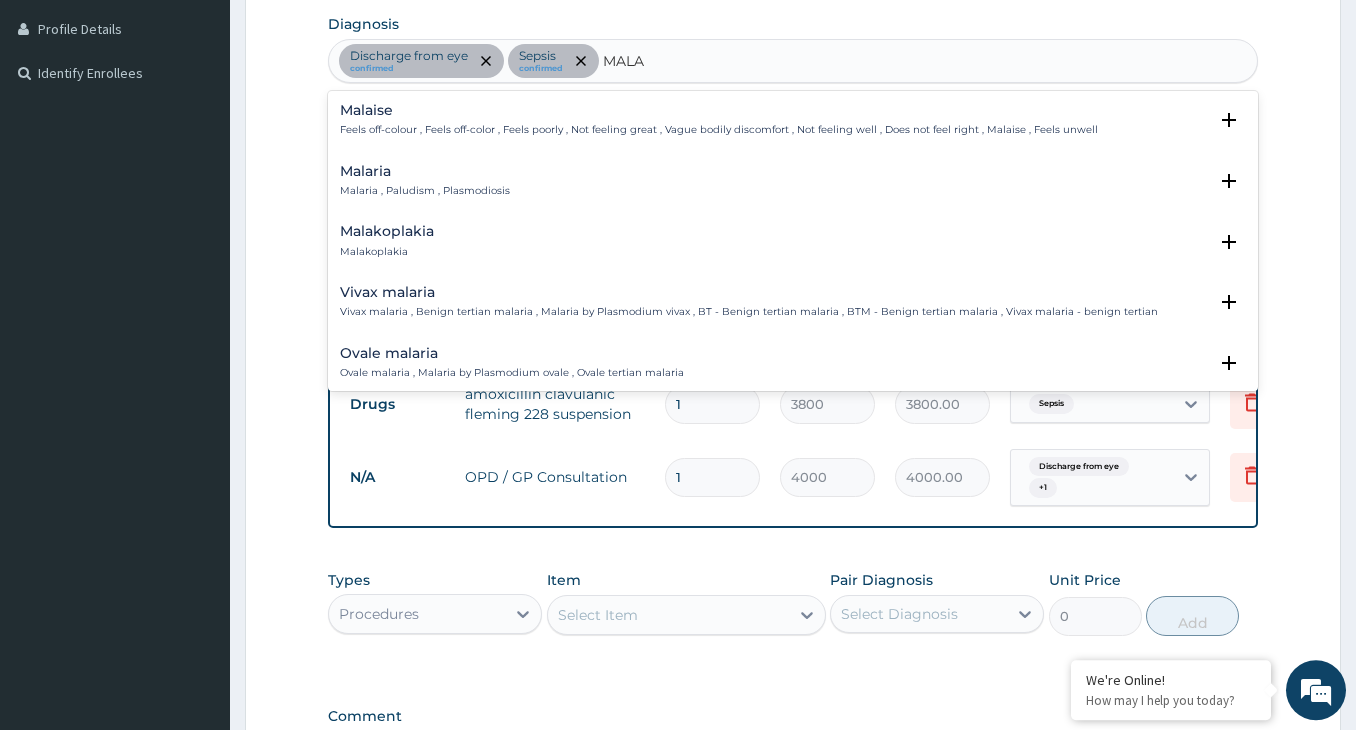 click on "Malaria , Paludism , Plasmodiosis" at bounding box center [425, 191] 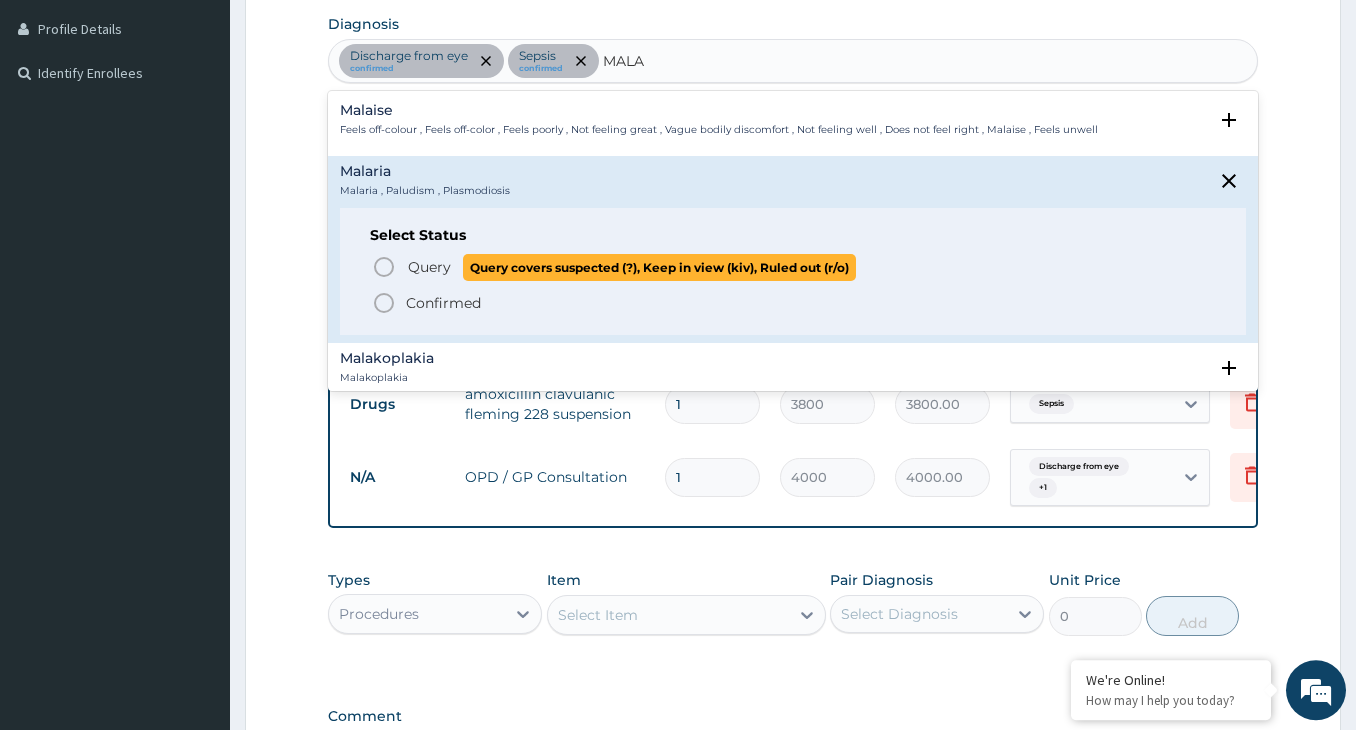 click 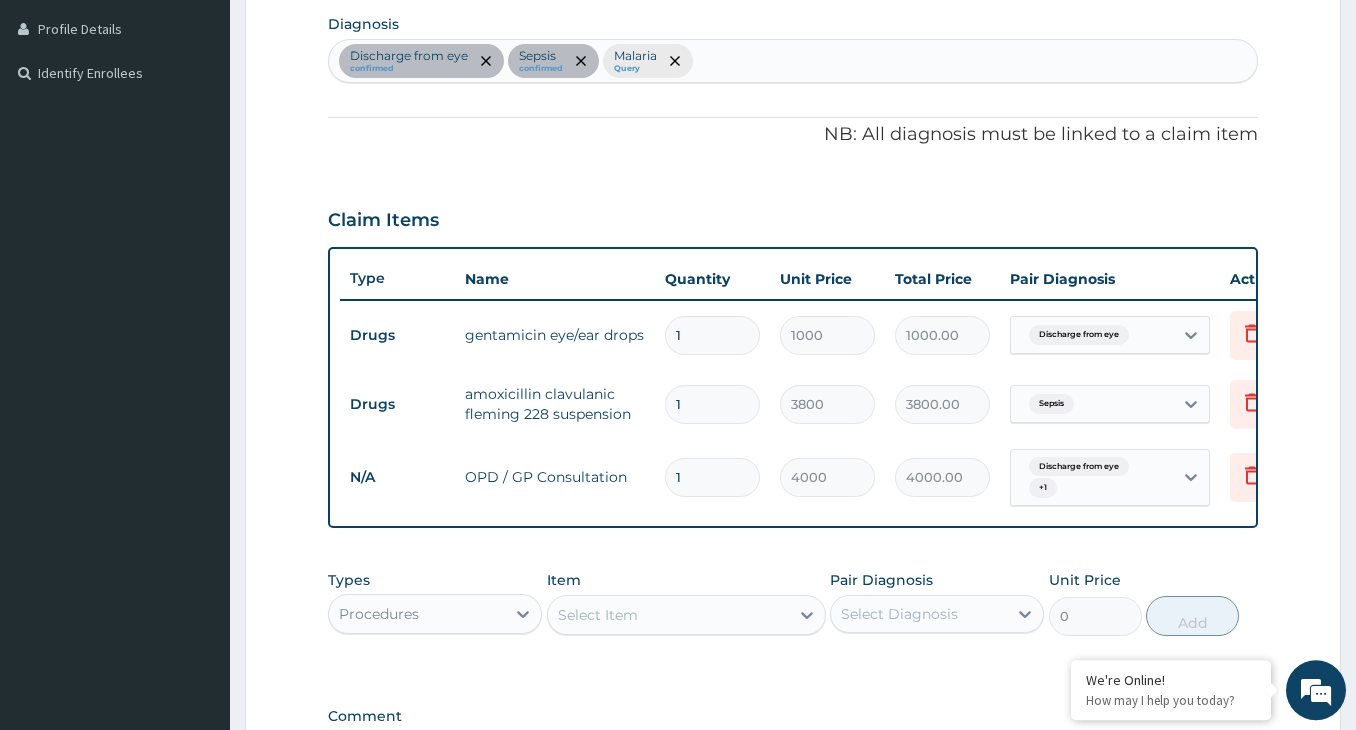 scroll, scrollTop: 780, scrollLeft: 0, axis: vertical 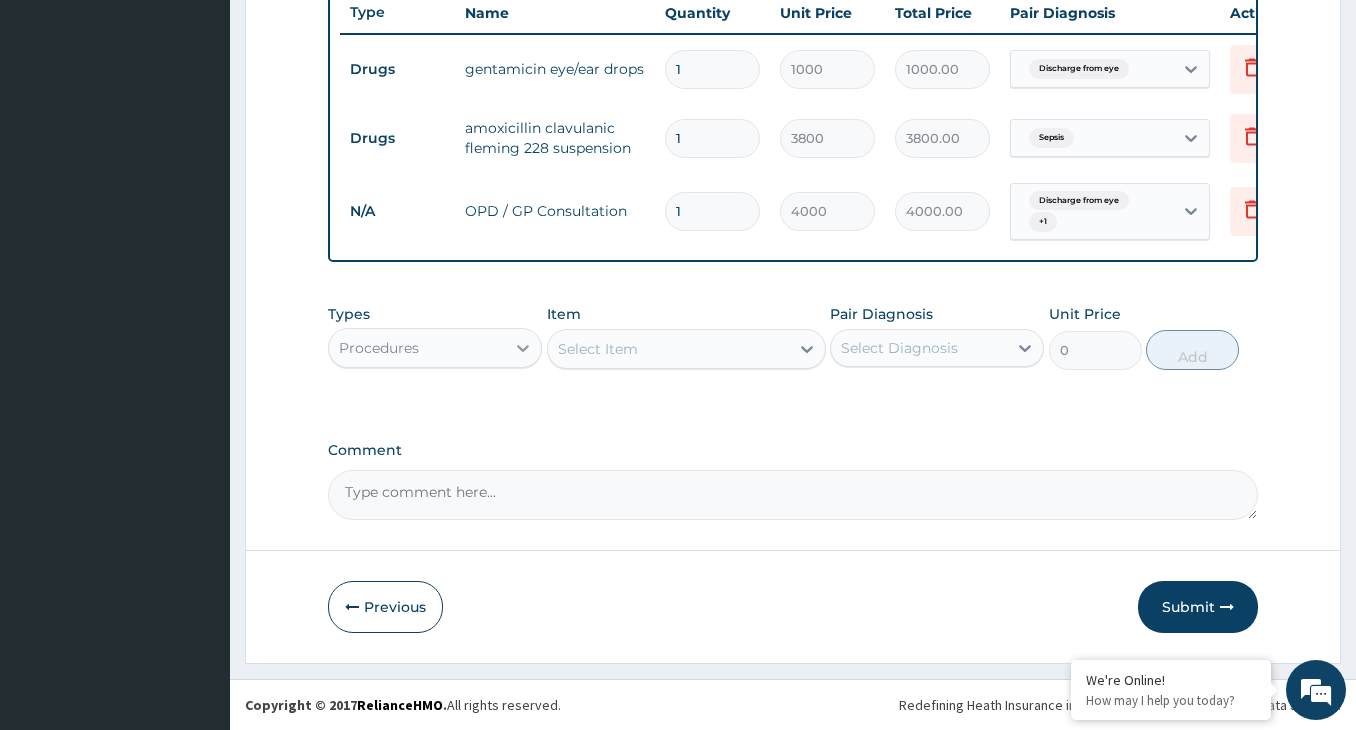 click 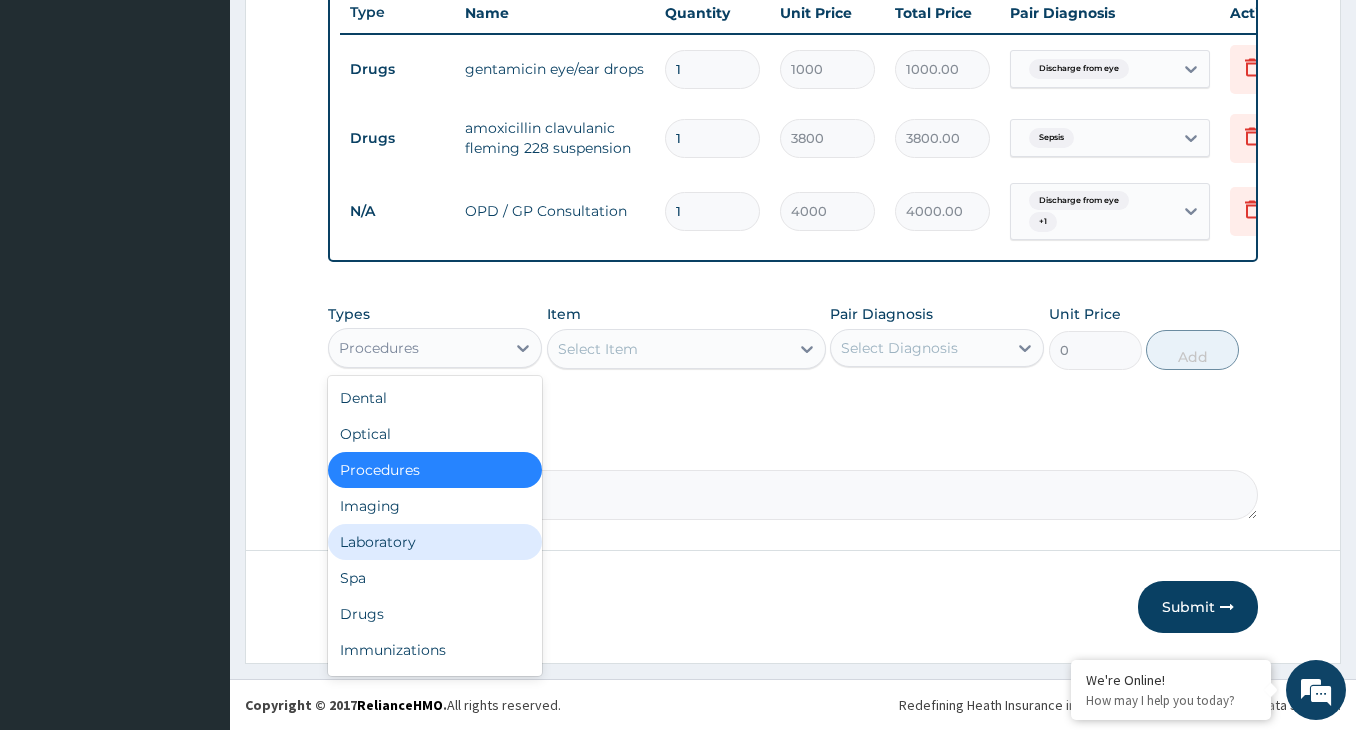 click on "Laboratory" at bounding box center (435, 542) 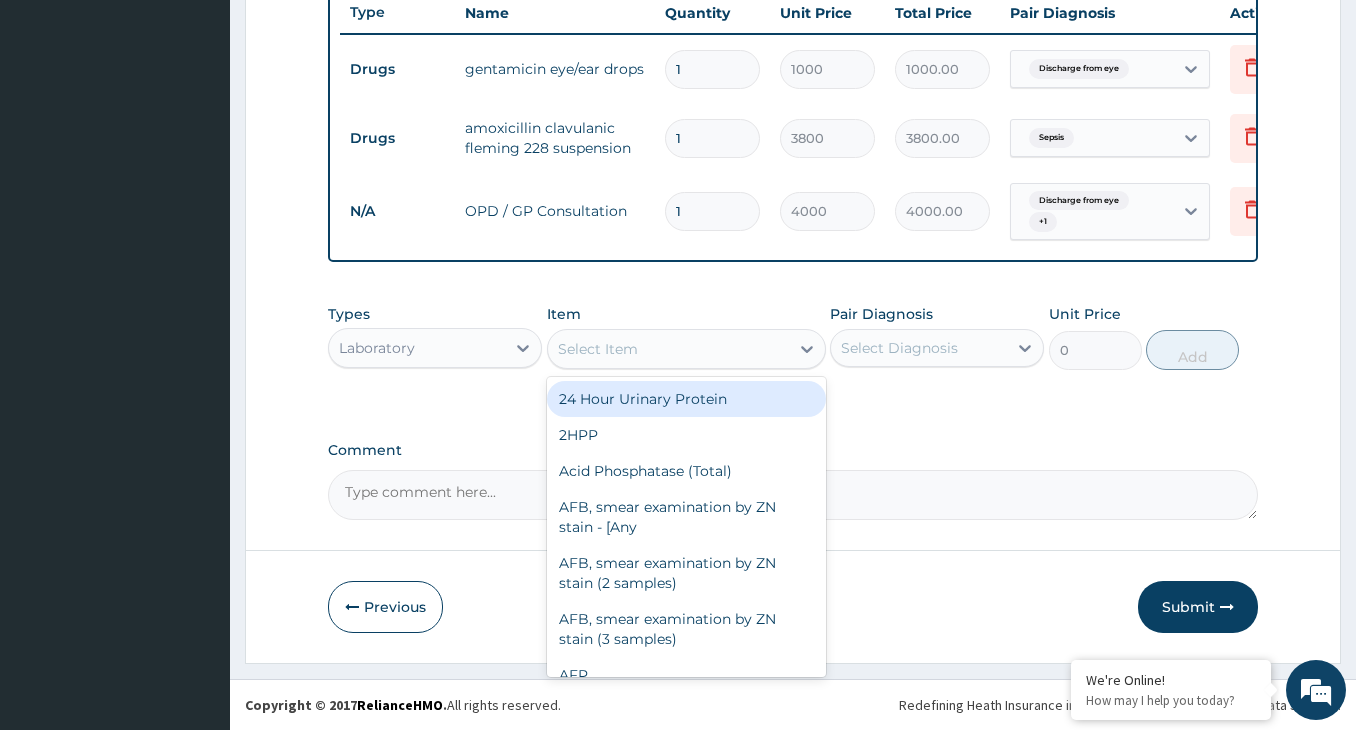 click on "Select Item" at bounding box center [668, 349] 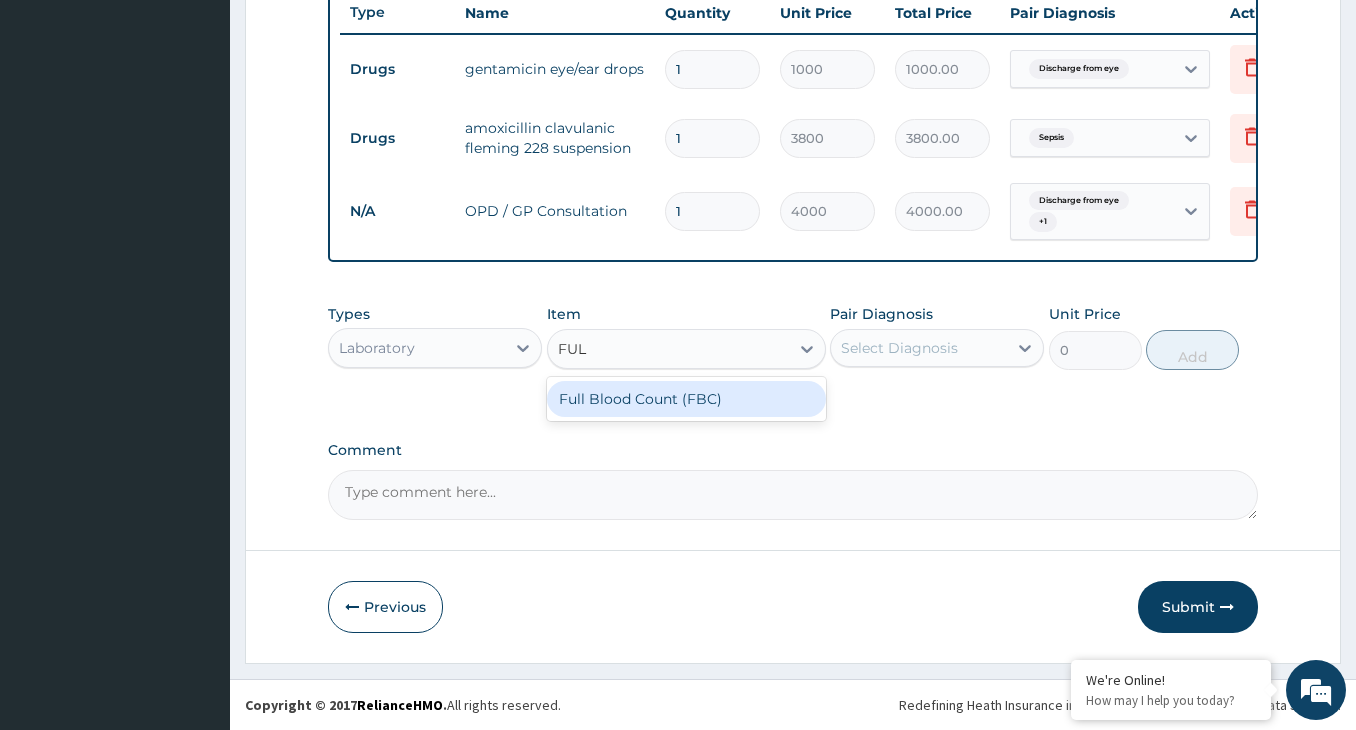 type on "FULL" 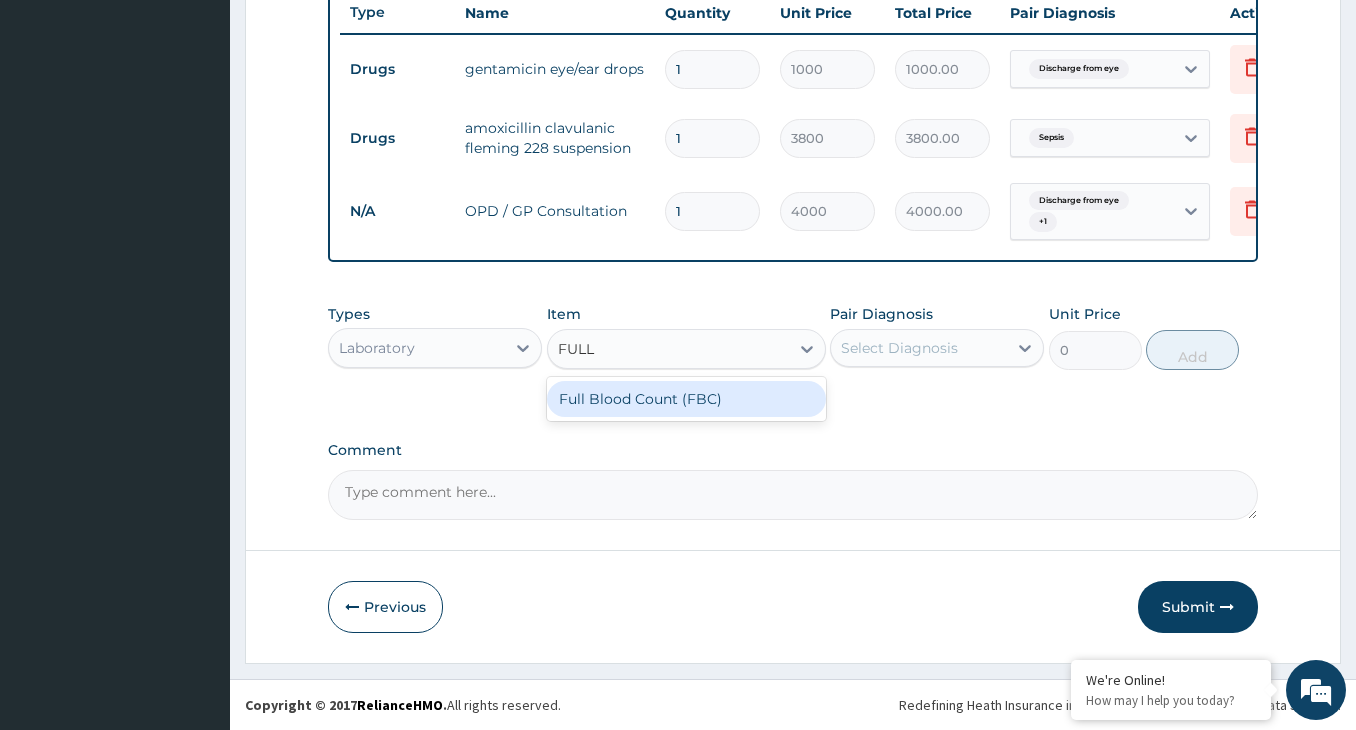 click on "Full Blood Count (FBC)" at bounding box center (686, 399) 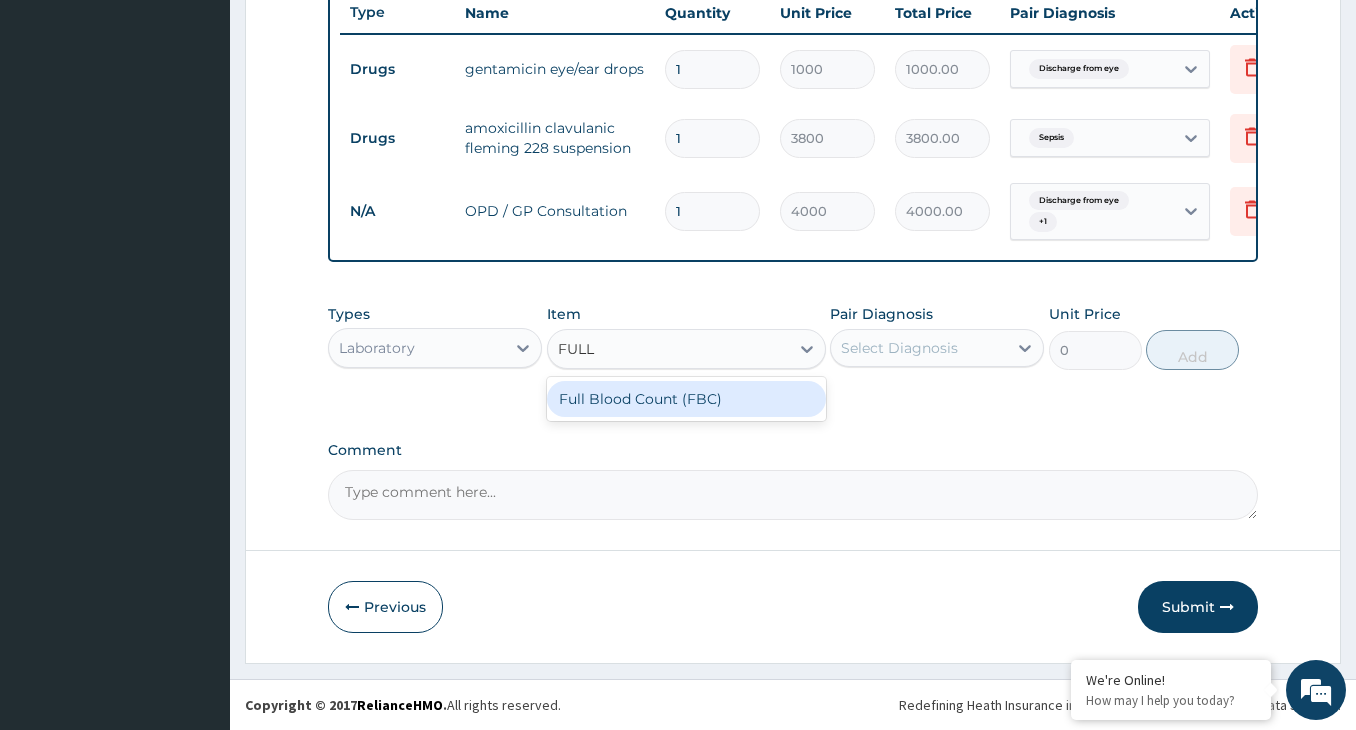 type 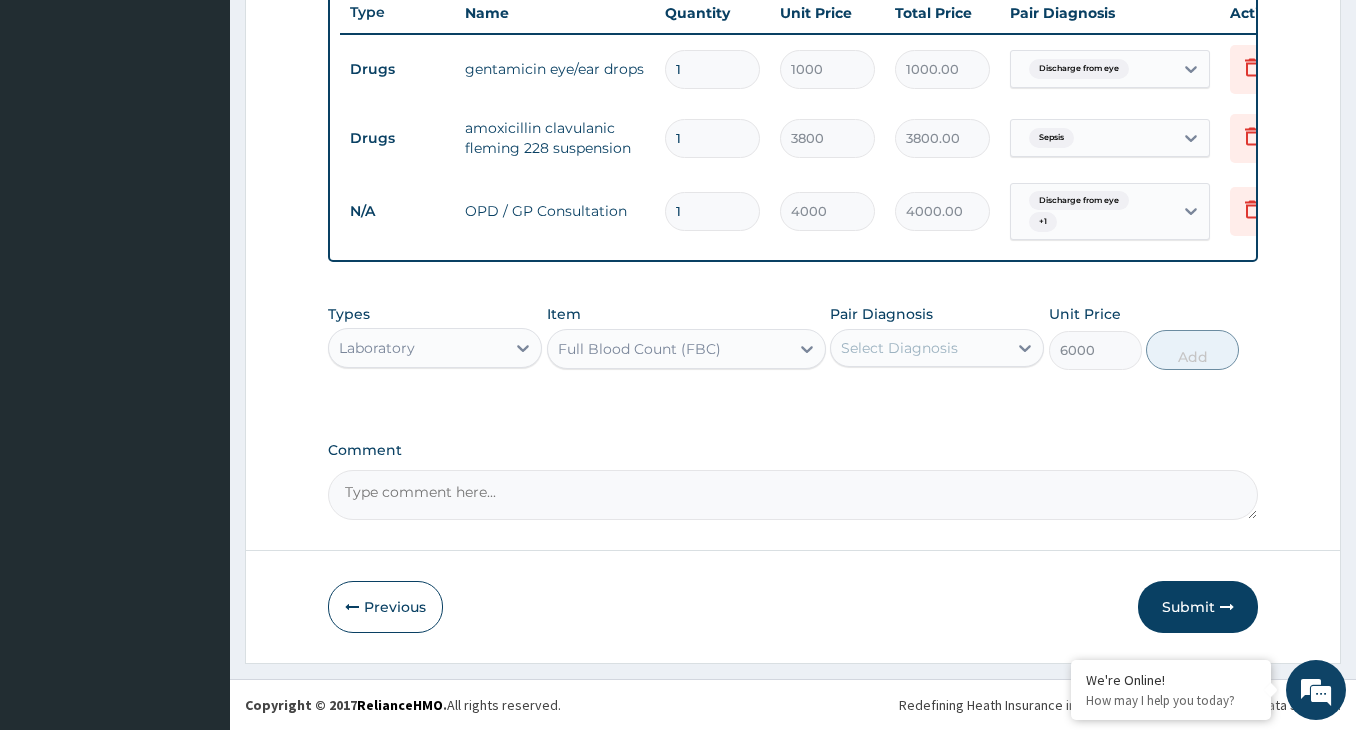 click on "Select Diagnosis" at bounding box center [899, 348] 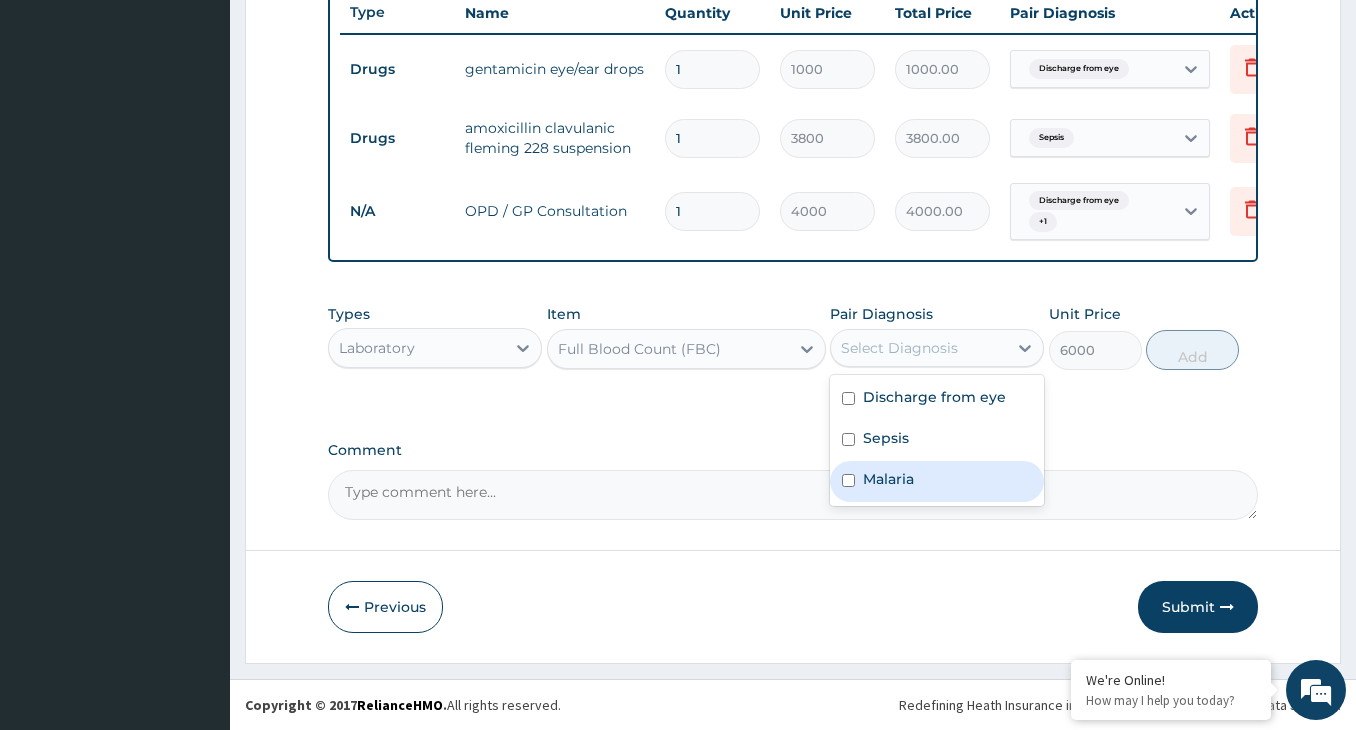 click at bounding box center [848, 480] 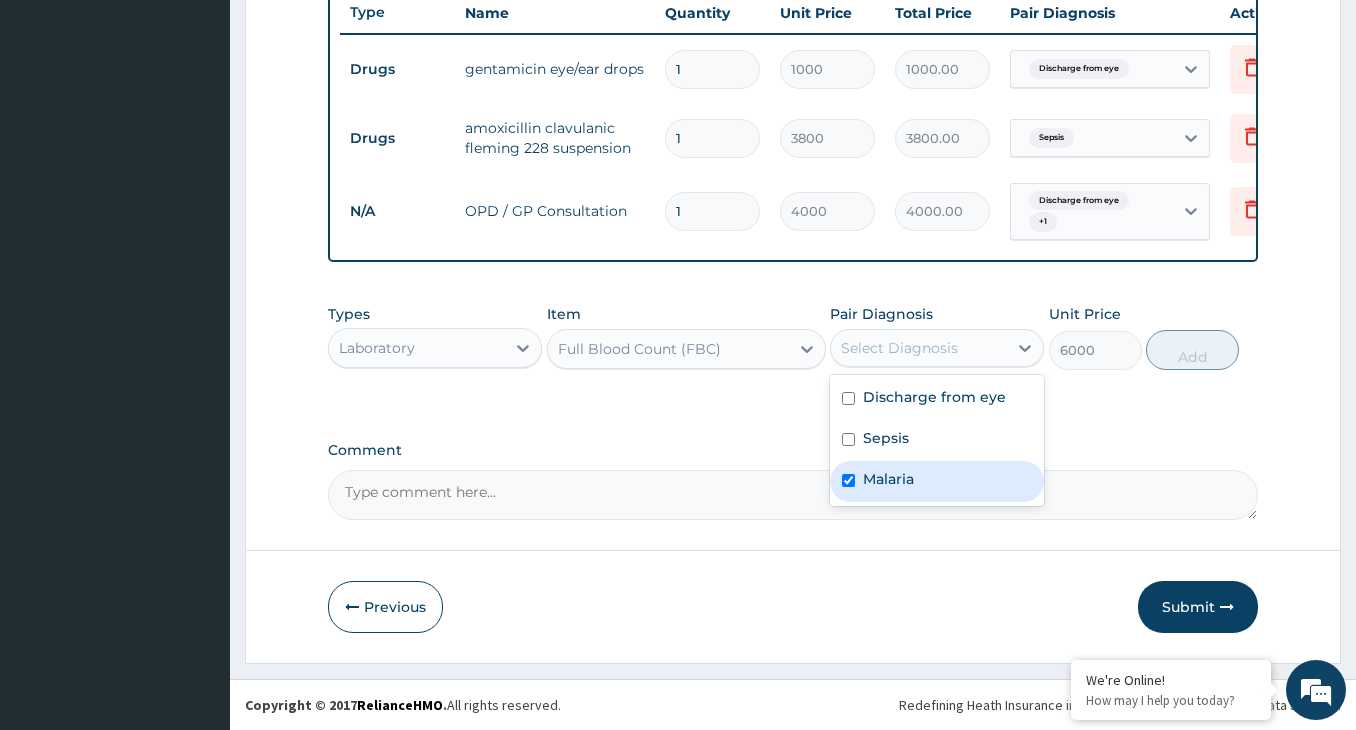 checkbox on "true" 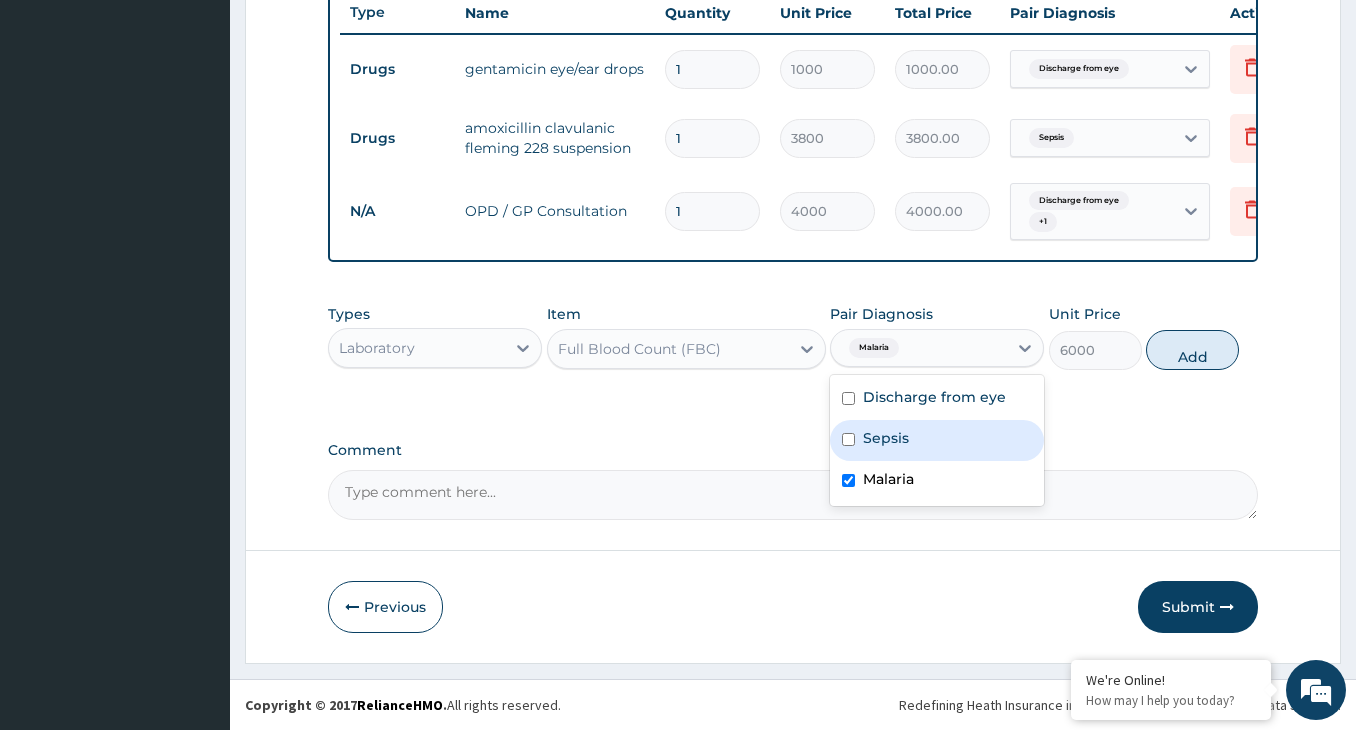 click on "Sepsis" at bounding box center [937, 440] 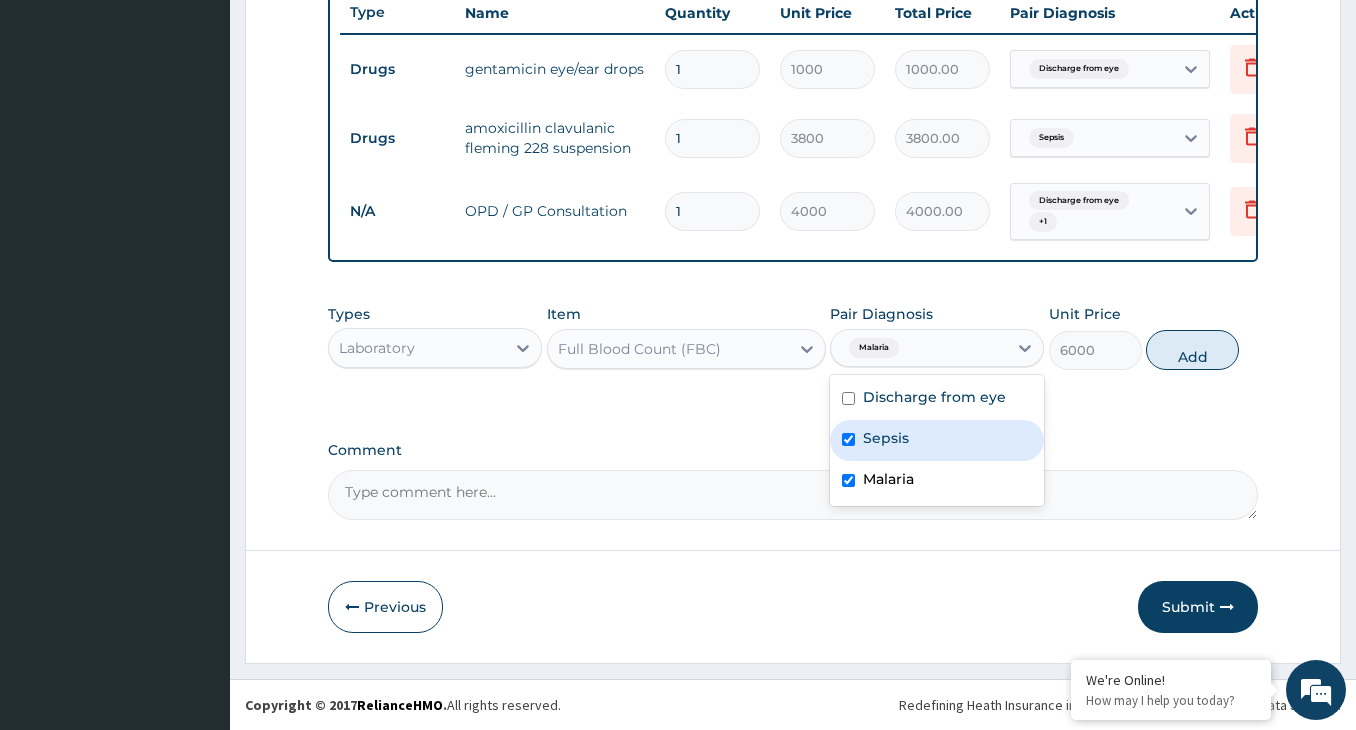 checkbox on "true" 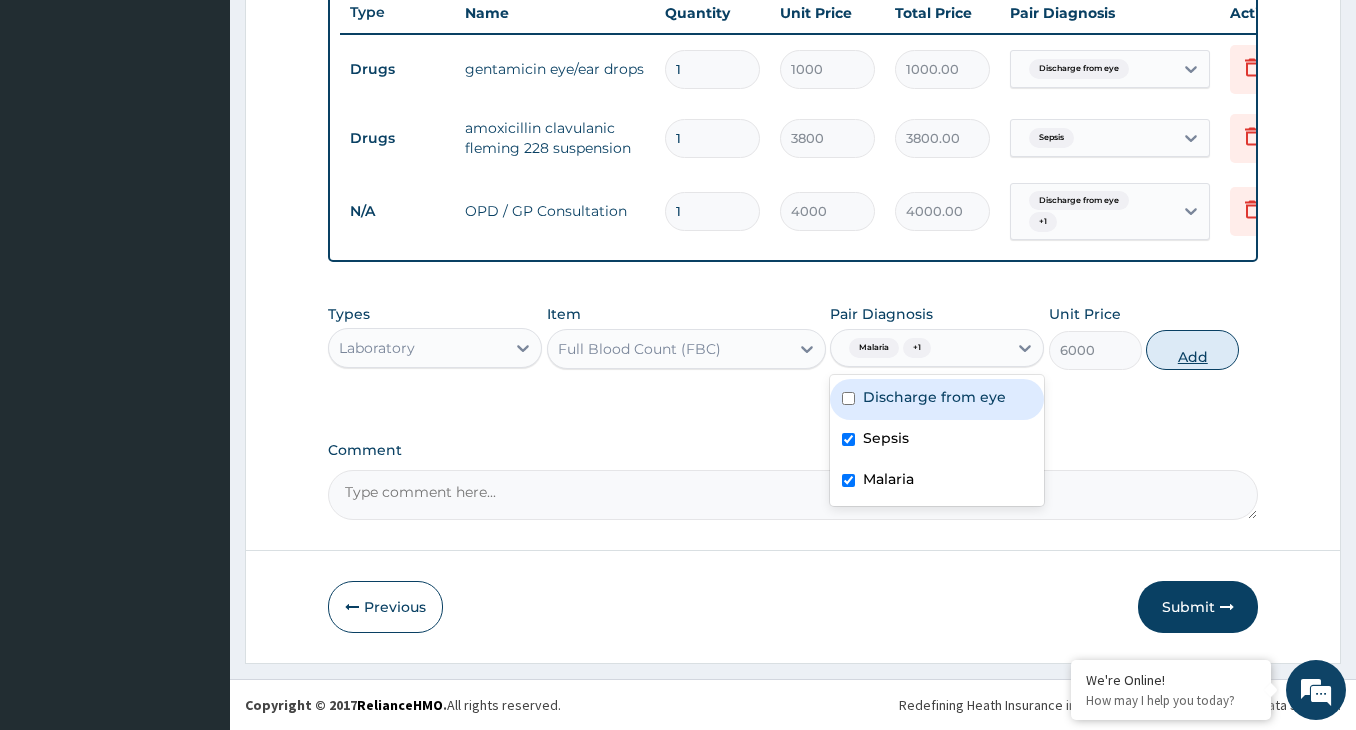 click on "Add" at bounding box center (1192, 350) 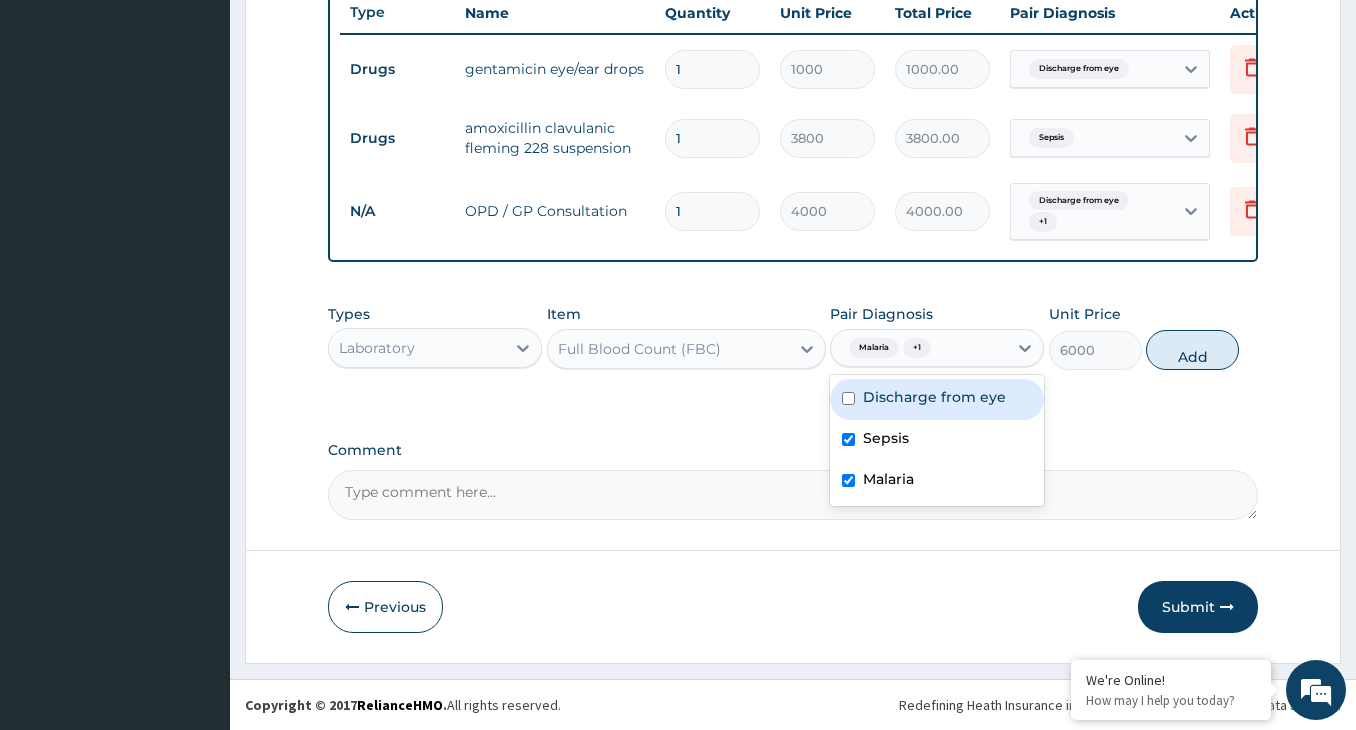 type on "0" 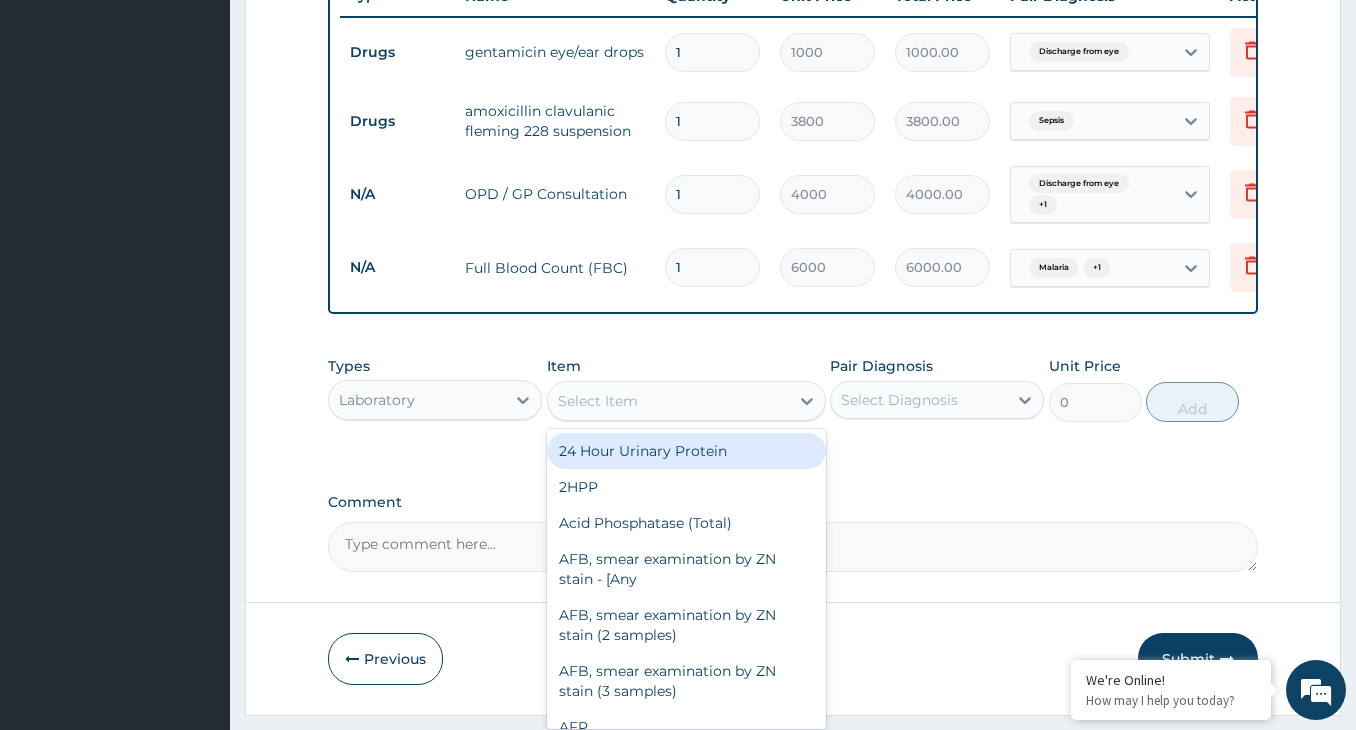click on "Select Item" at bounding box center (598, 401) 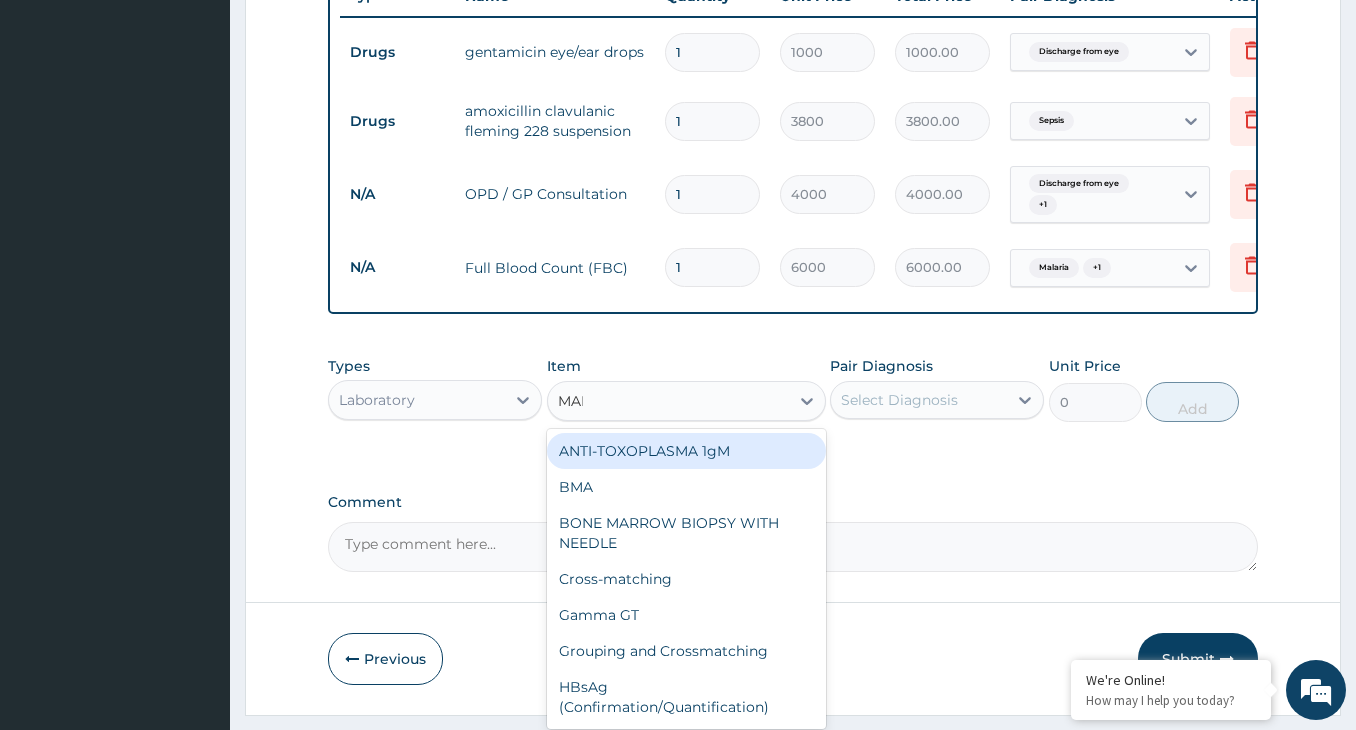 type on "MALA" 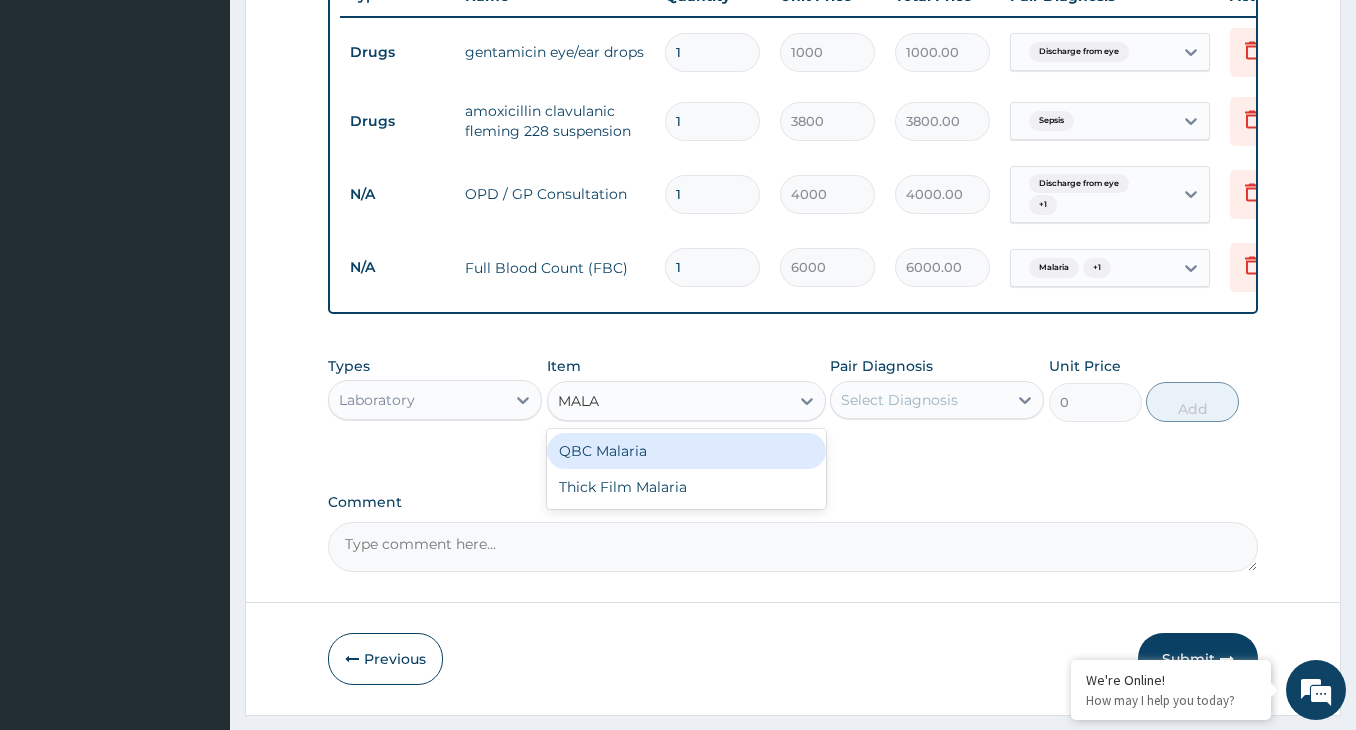 click on "QBC Malaria" at bounding box center [686, 451] 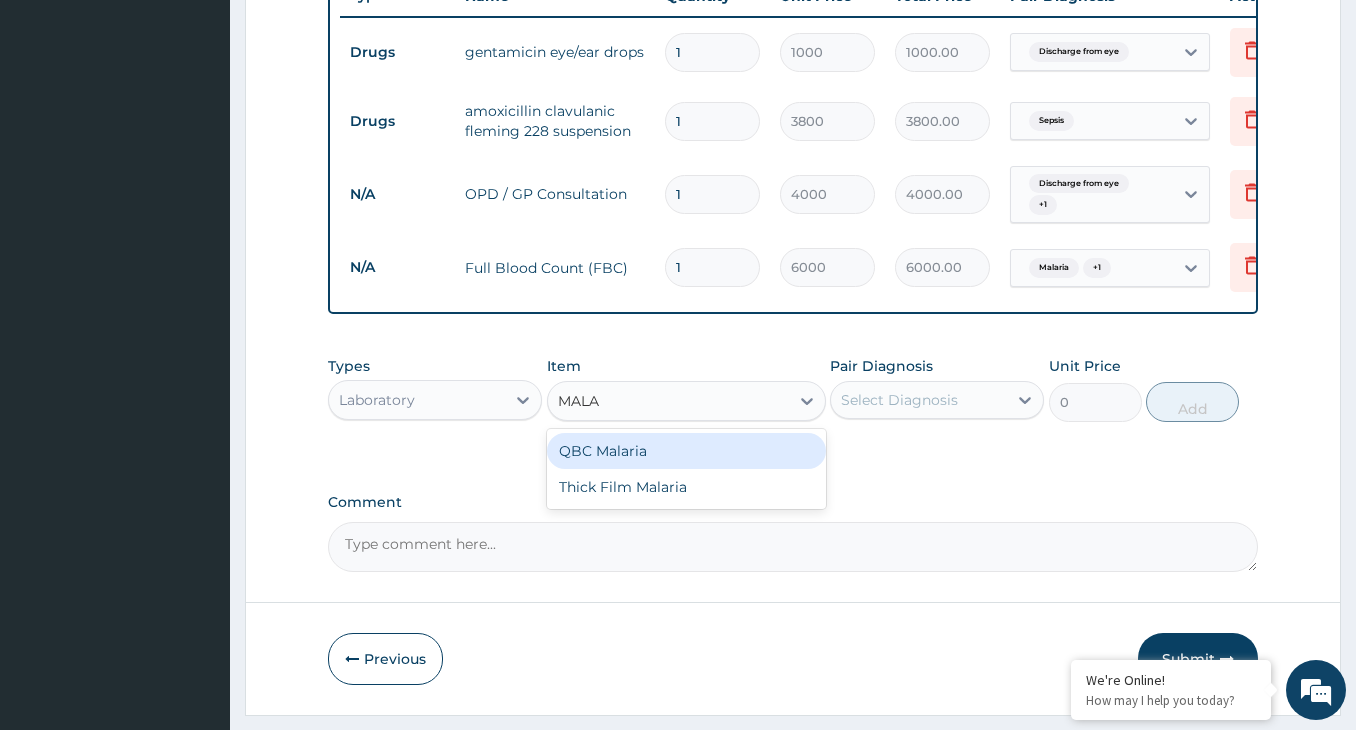 type 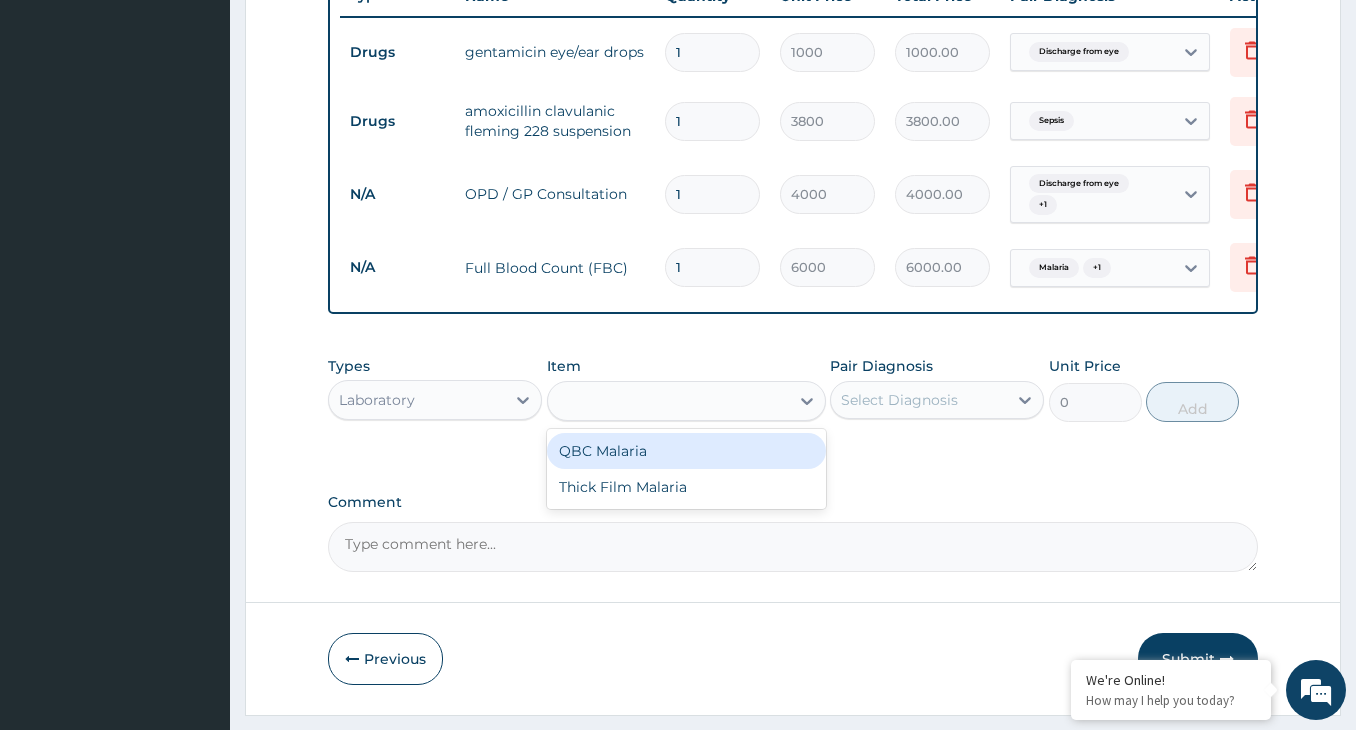 type on "2000" 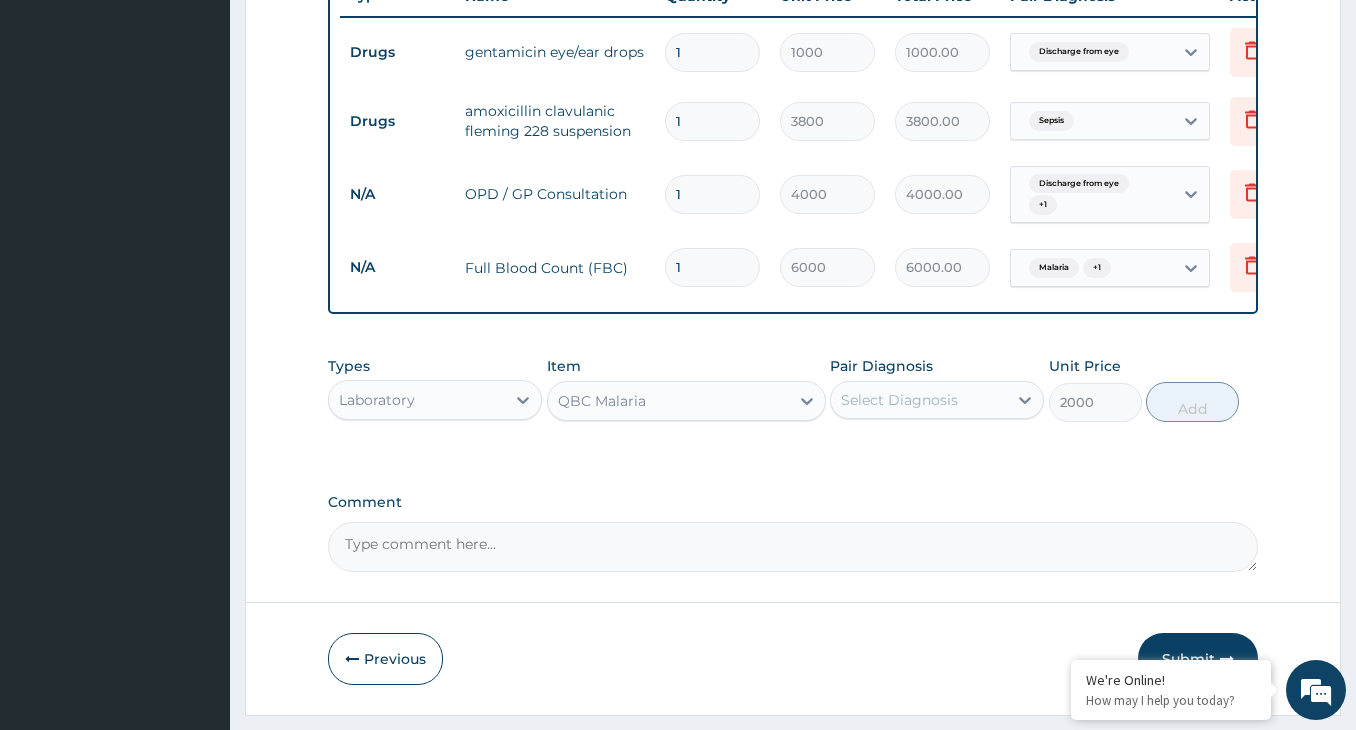 click on "Select Diagnosis" at bounding box center [919, 400] 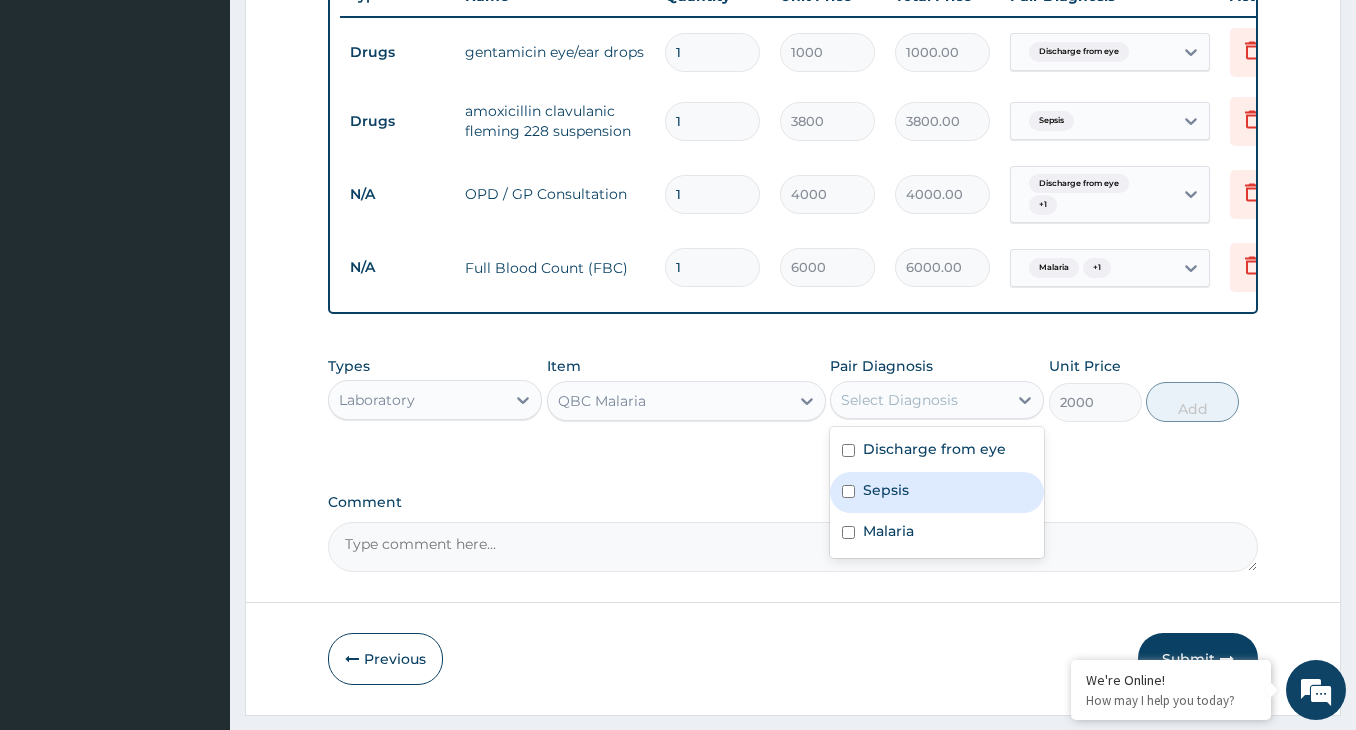 click on "Sepsis" at bounding box center [886, 490] 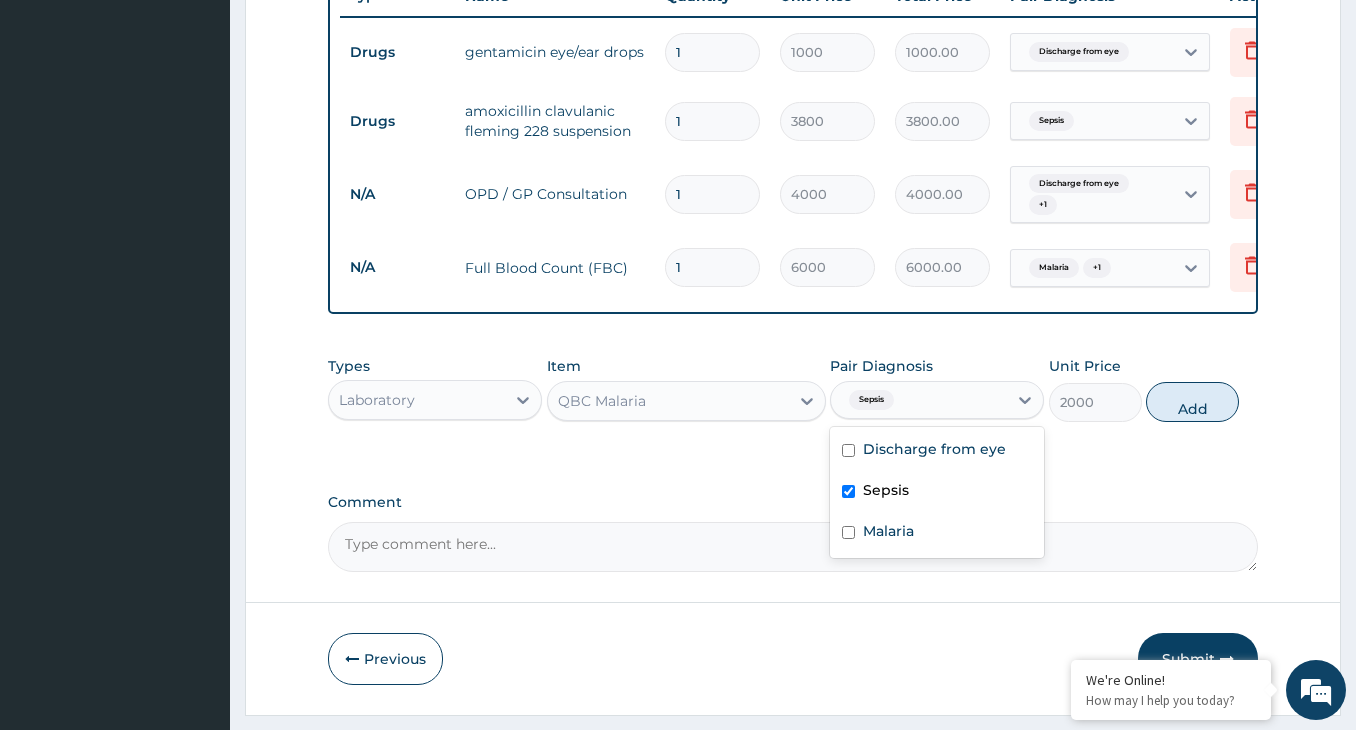 checkbox on "true" 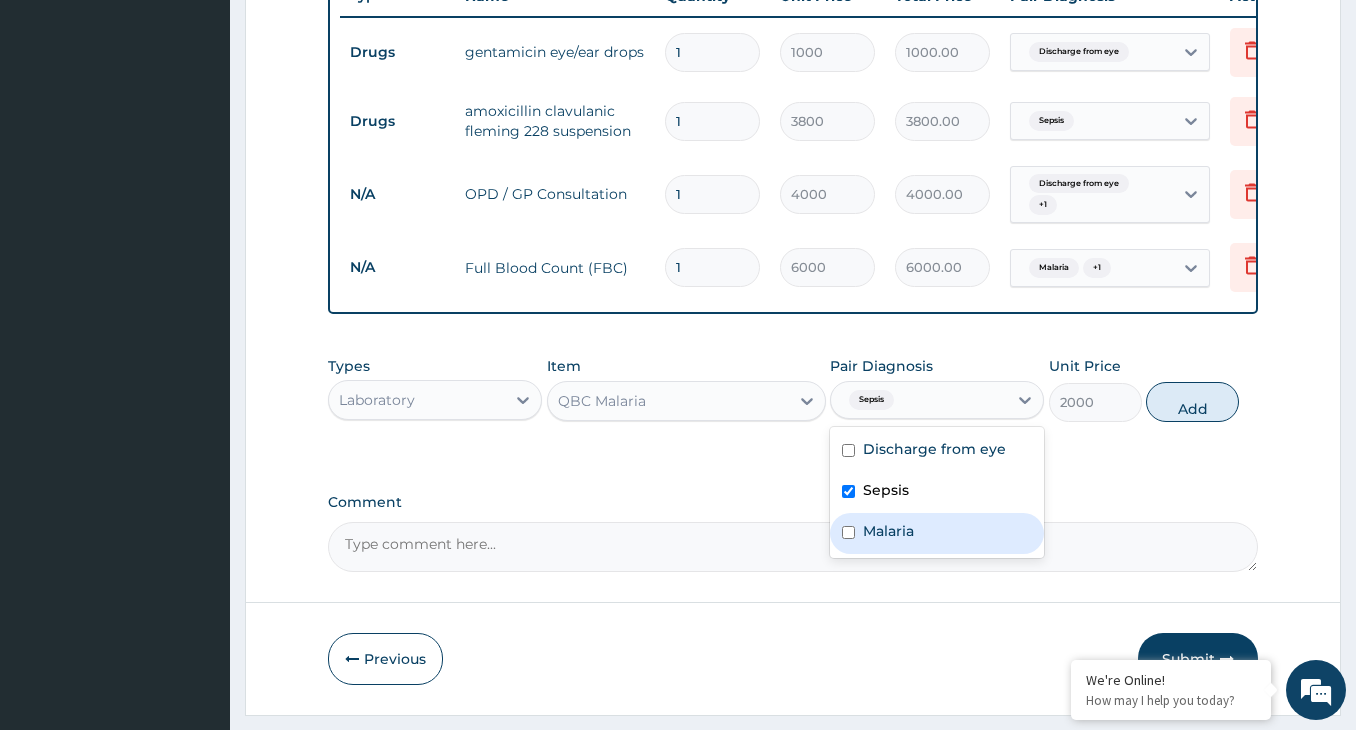 click on "Malaria" at bounding box center (937, 533) 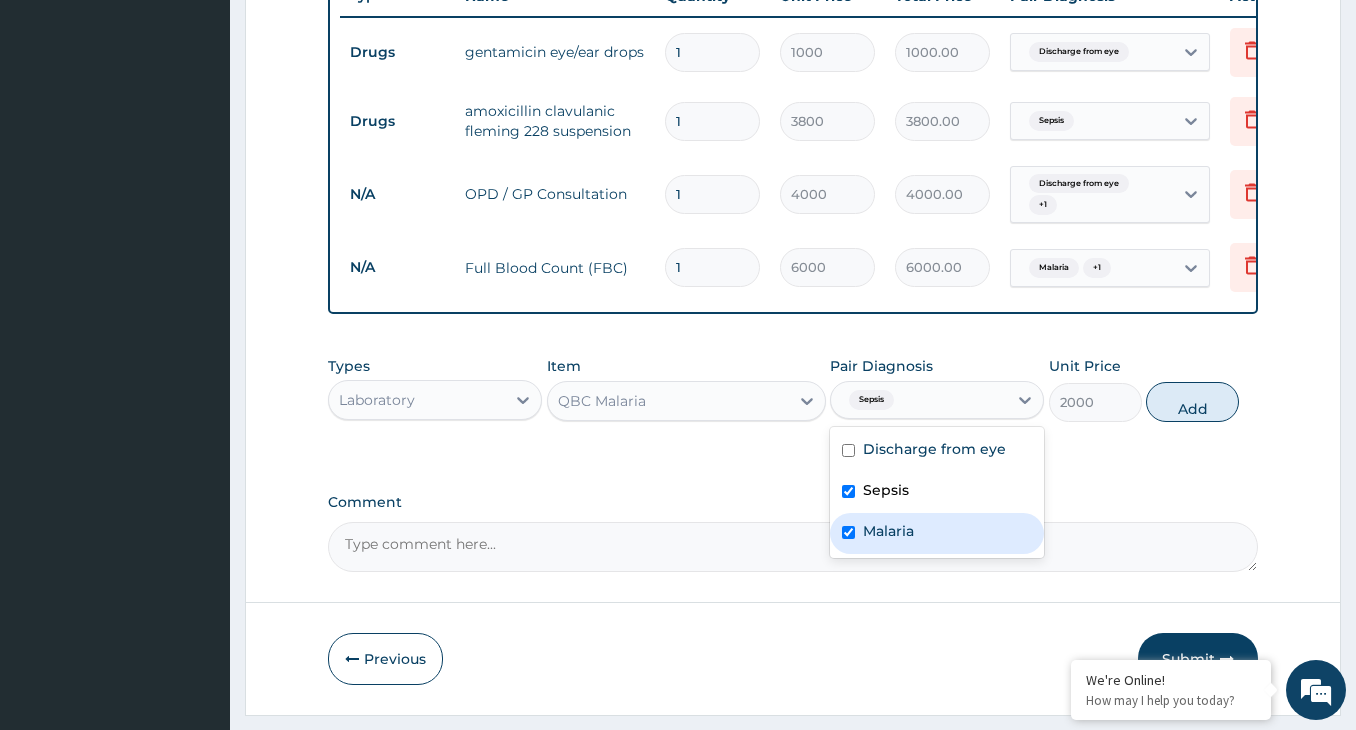 checkbox on "true" 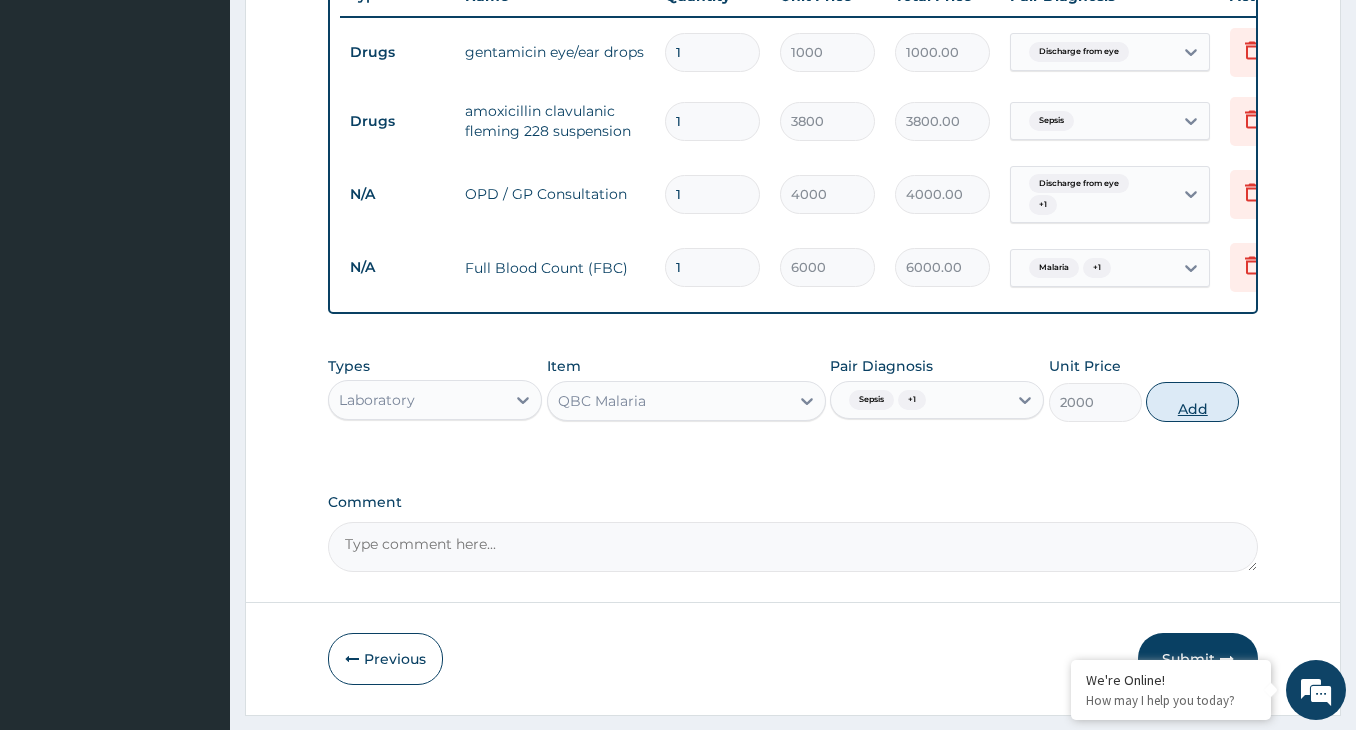click on "Add" at bounding box center (1192, 402) 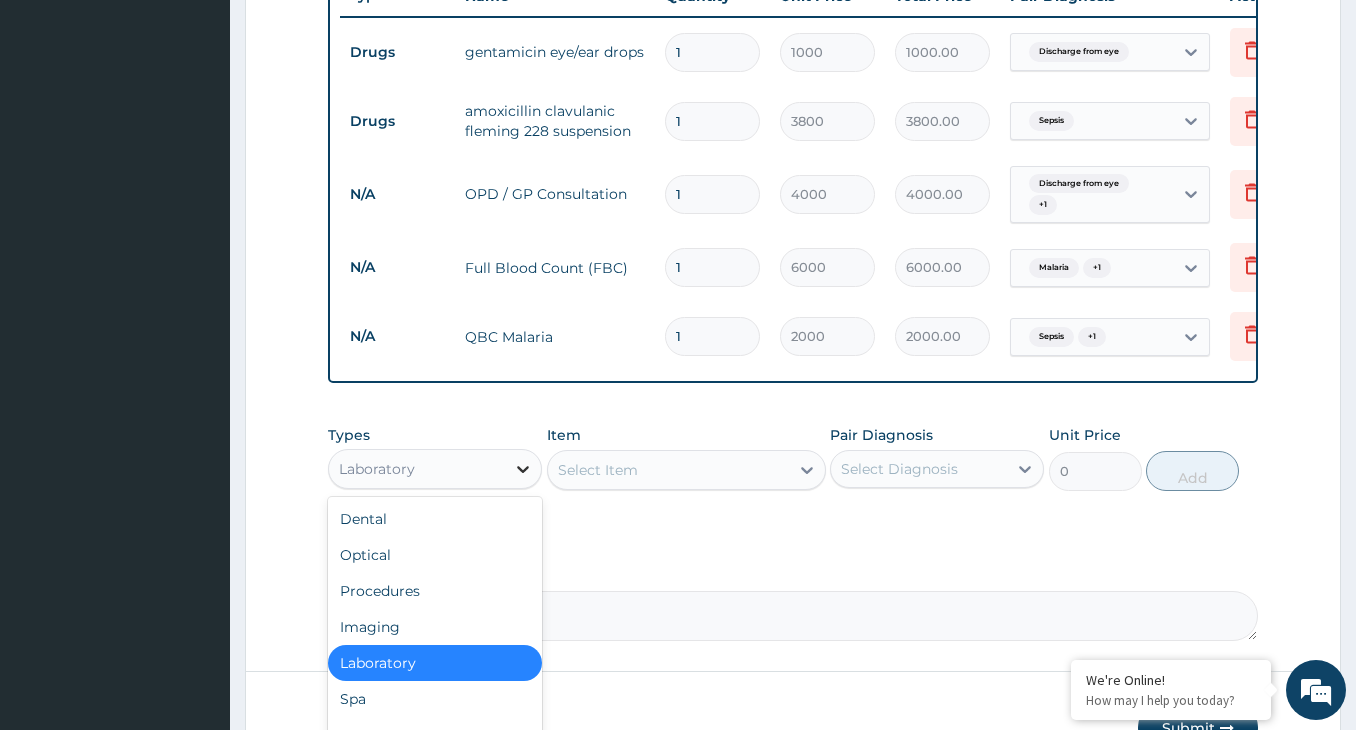 click at bounding box center (523, 469) 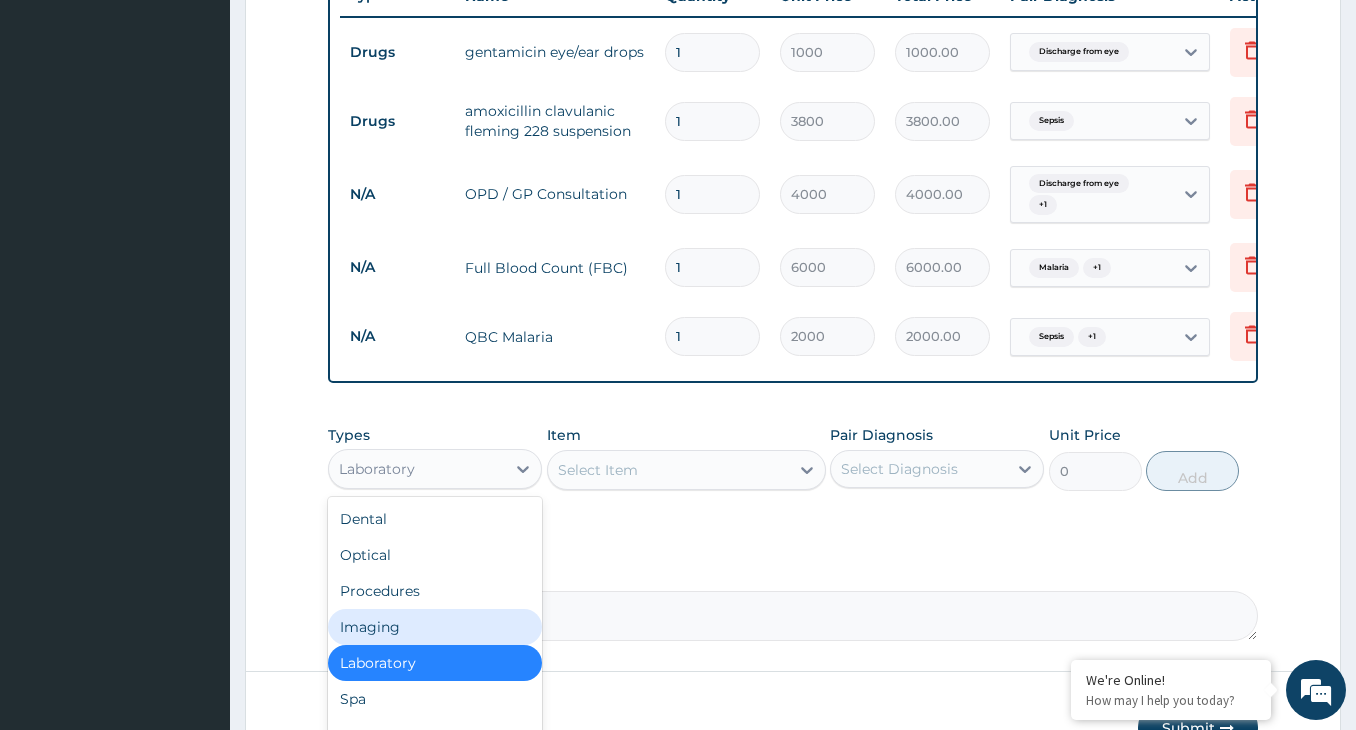 scroll, scrollTop: 68, scrollLeft: 0, axis: vertical 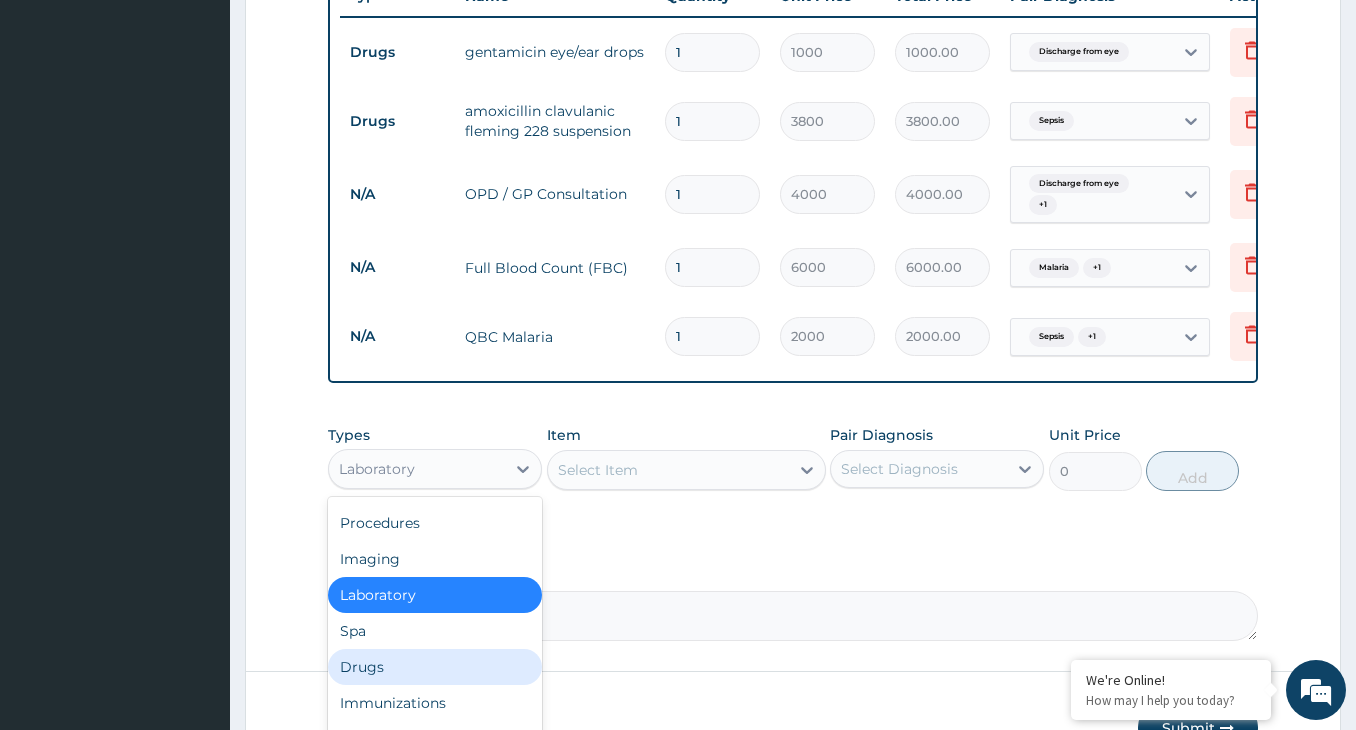 click on "Drugs" at bounding box center [435, 667] 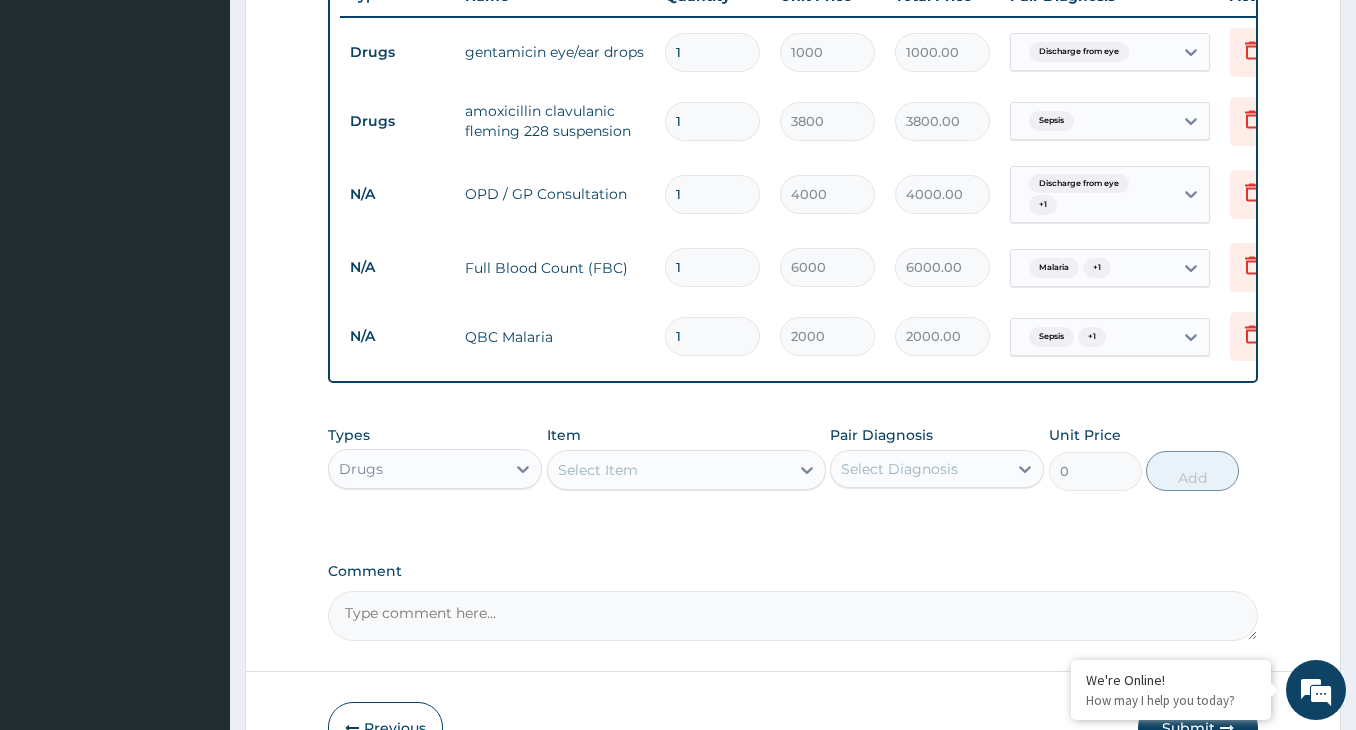 click on "Select Item" at bounding box center (668, 470) 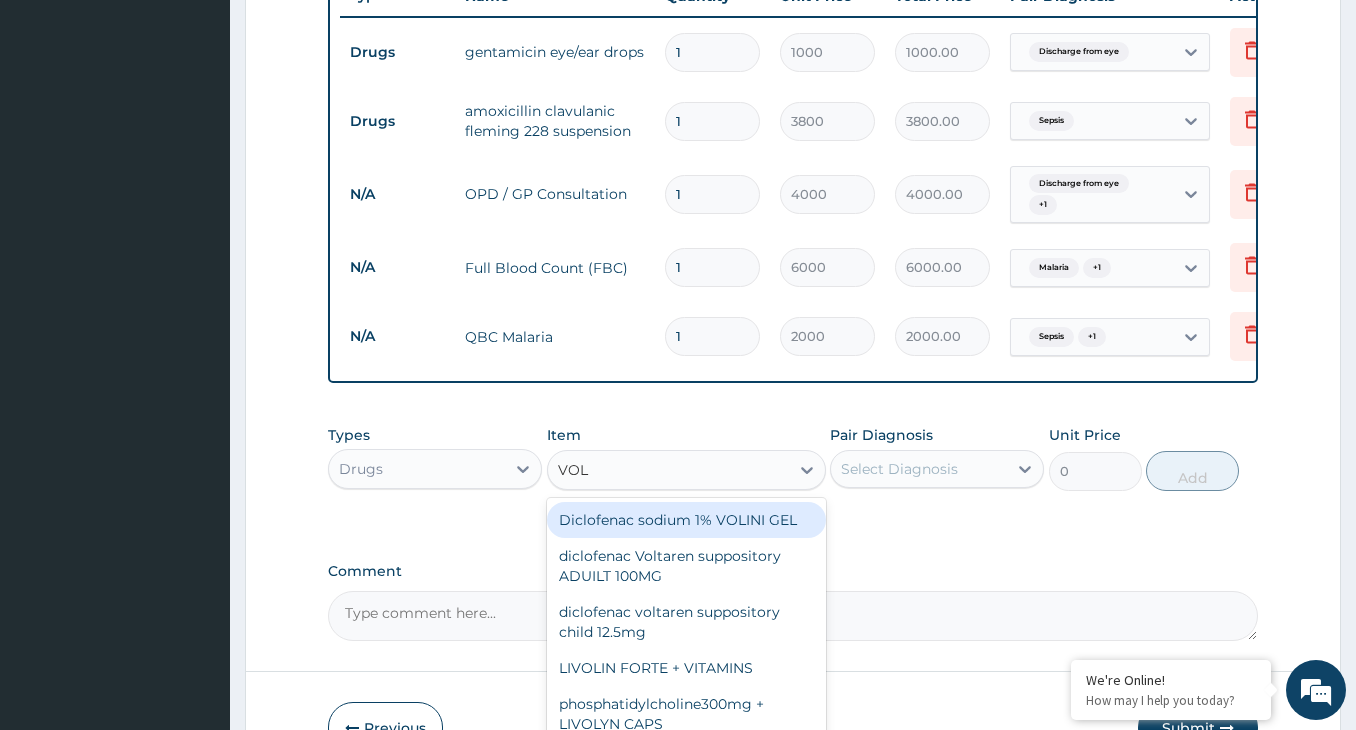type on "VOLT" 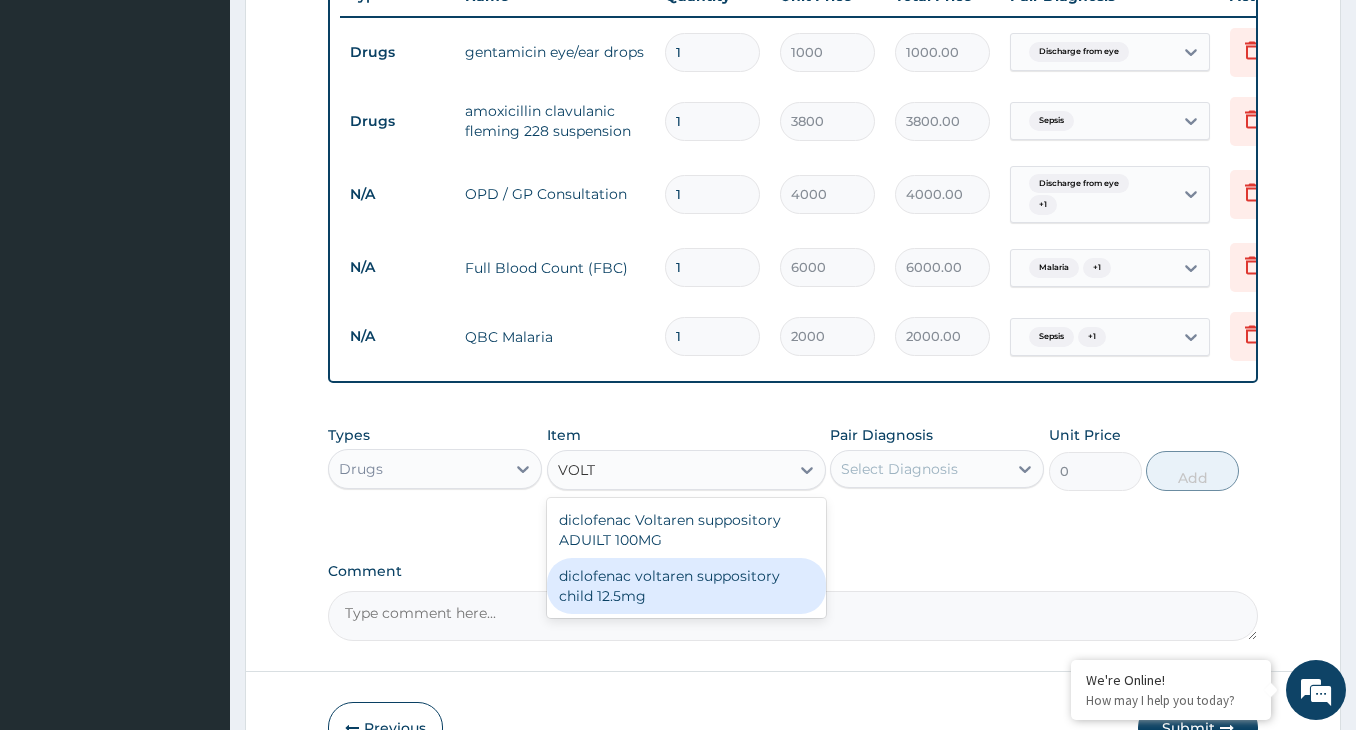 click on "diclofenac voltaren suppository child 12.5mg" at bounding box center (686, 586) 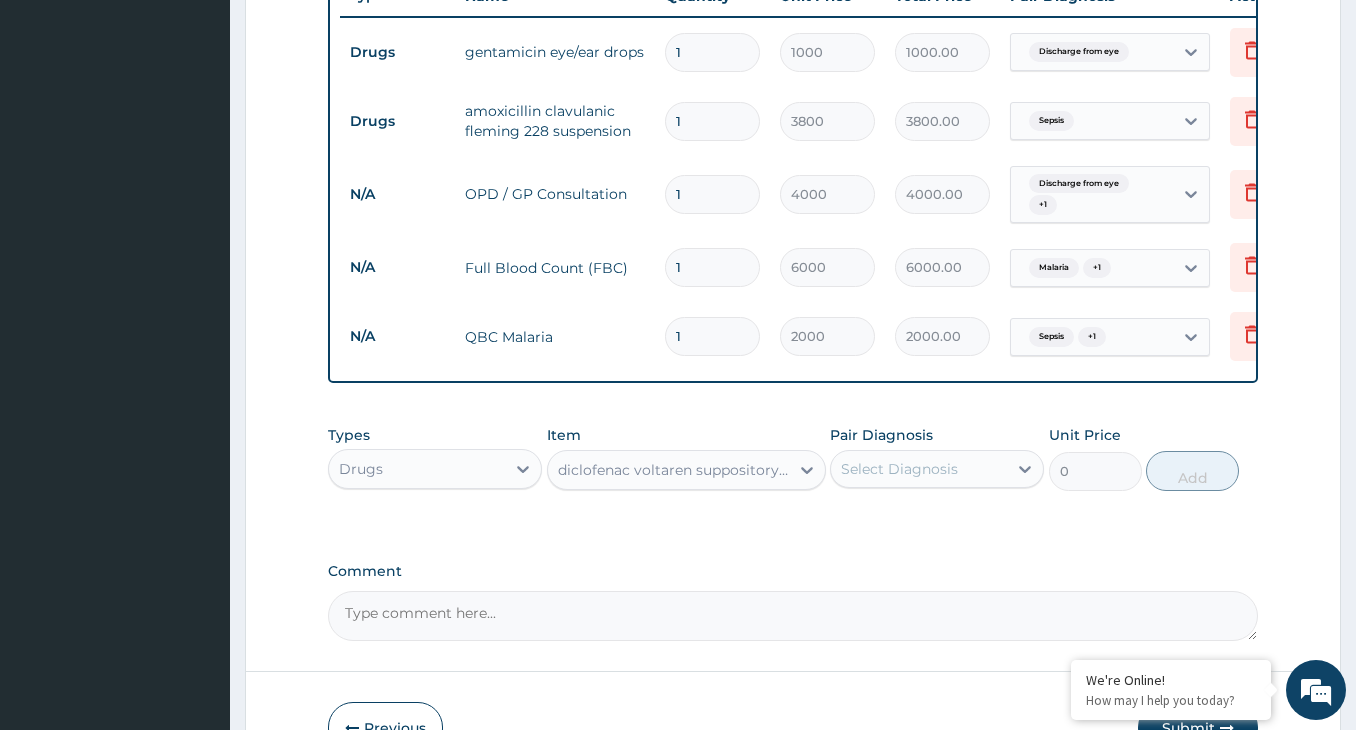 type 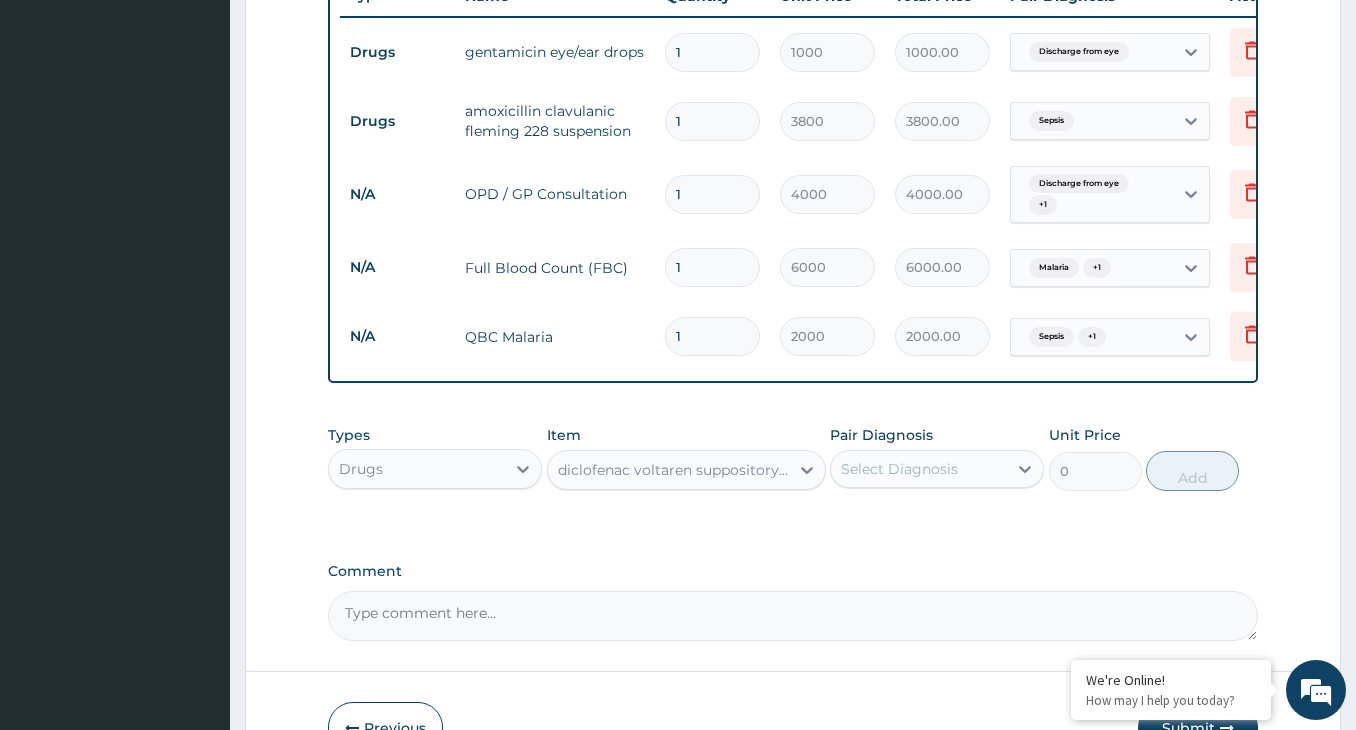 type on "1000" 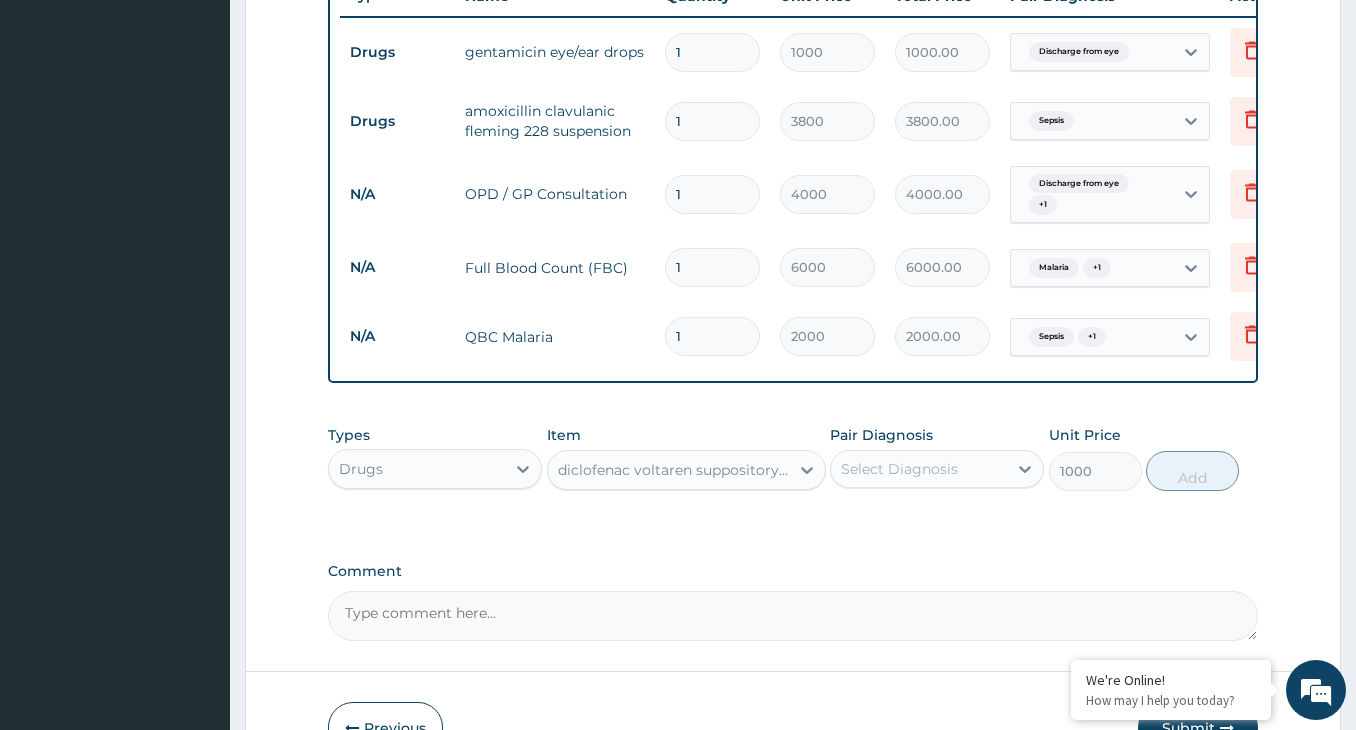 click on "Select Diagnosis" at bounding box center (899, 469) 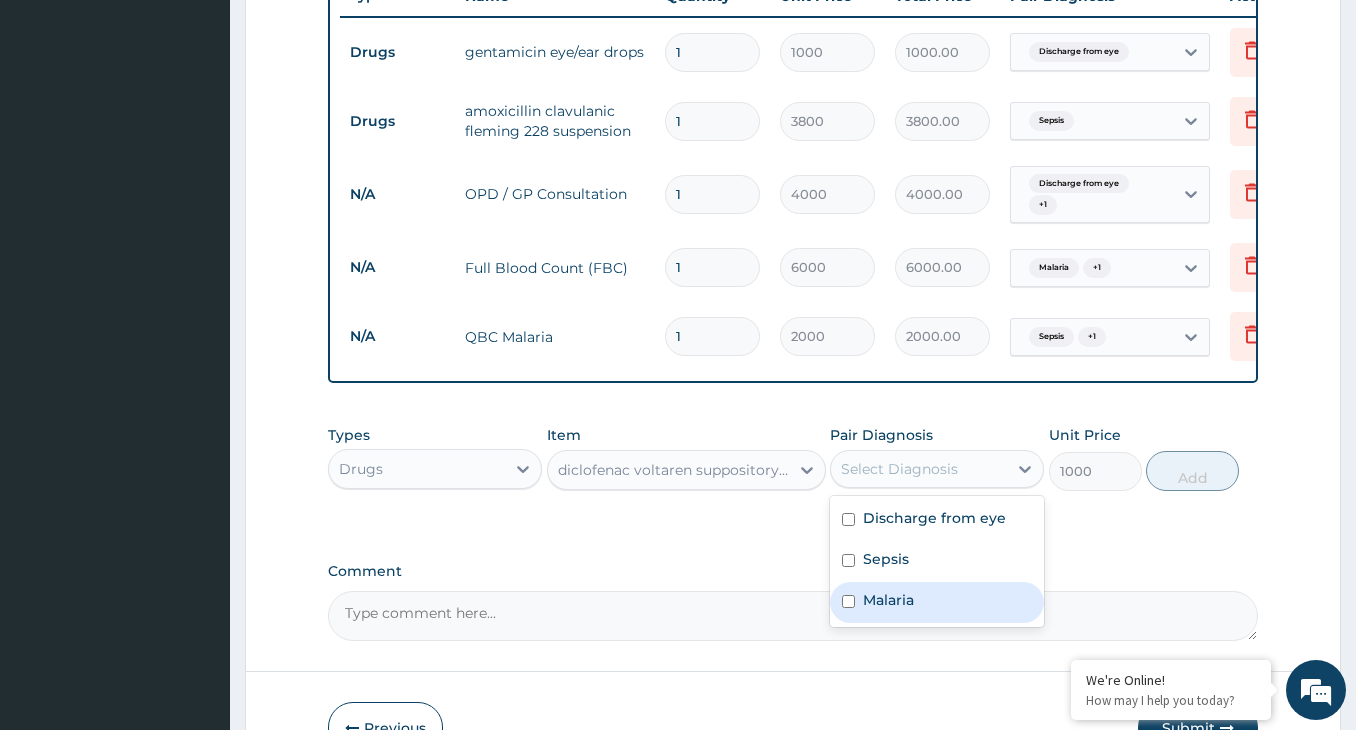 click at bounding box center [848, 601] 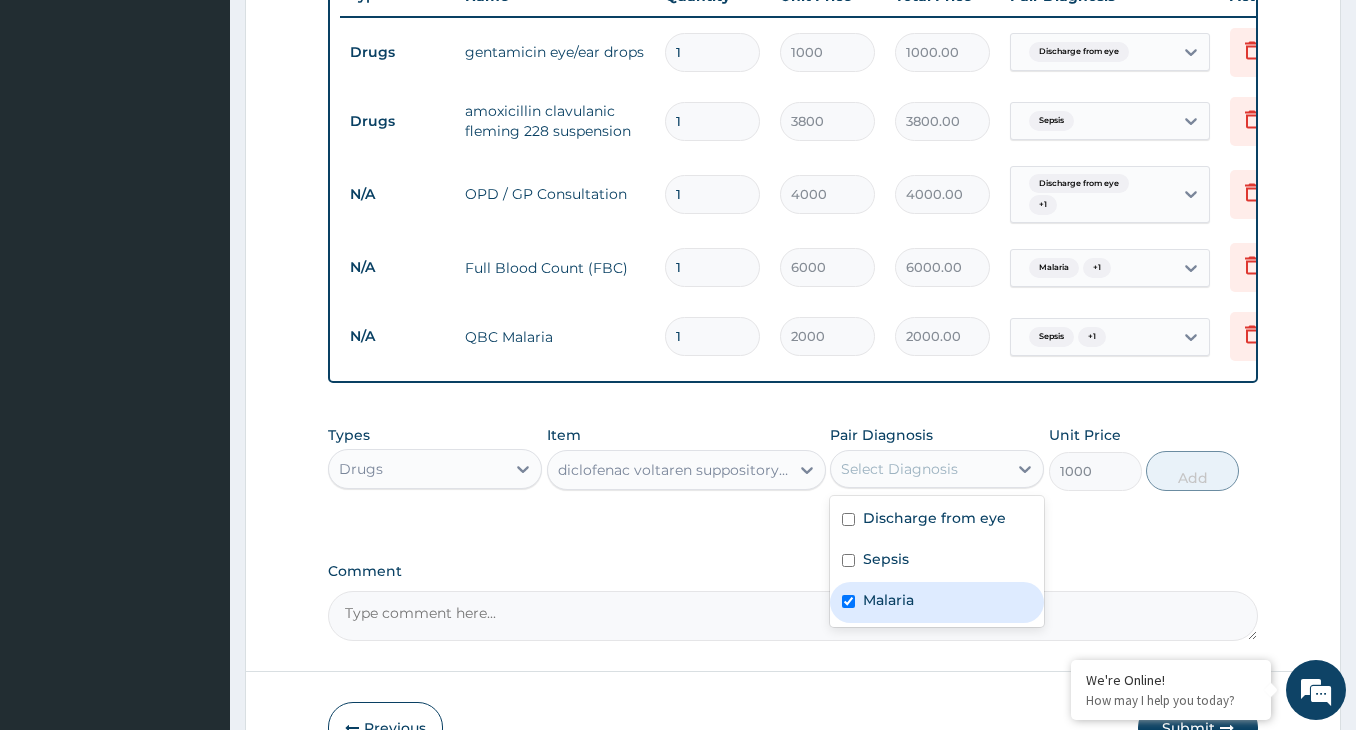 checkbox on "true" 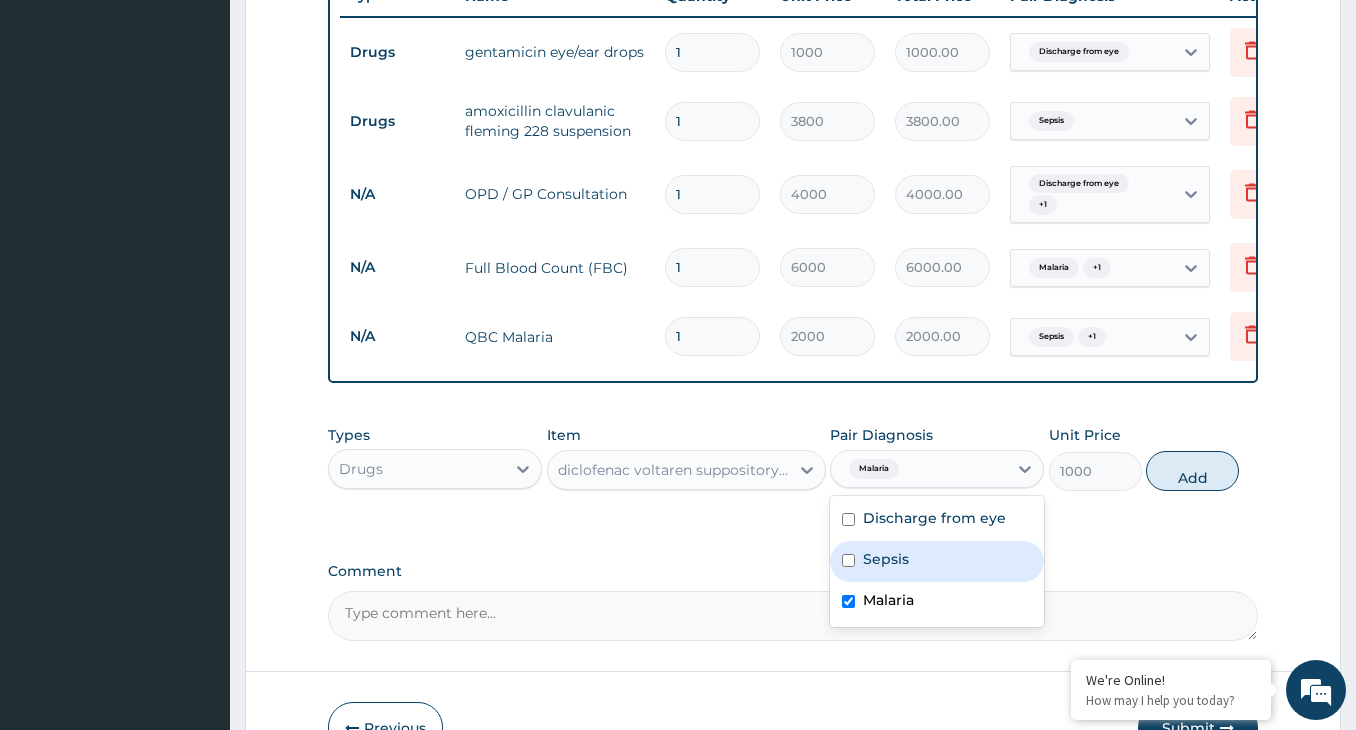 click at bounding box center (848, 560) 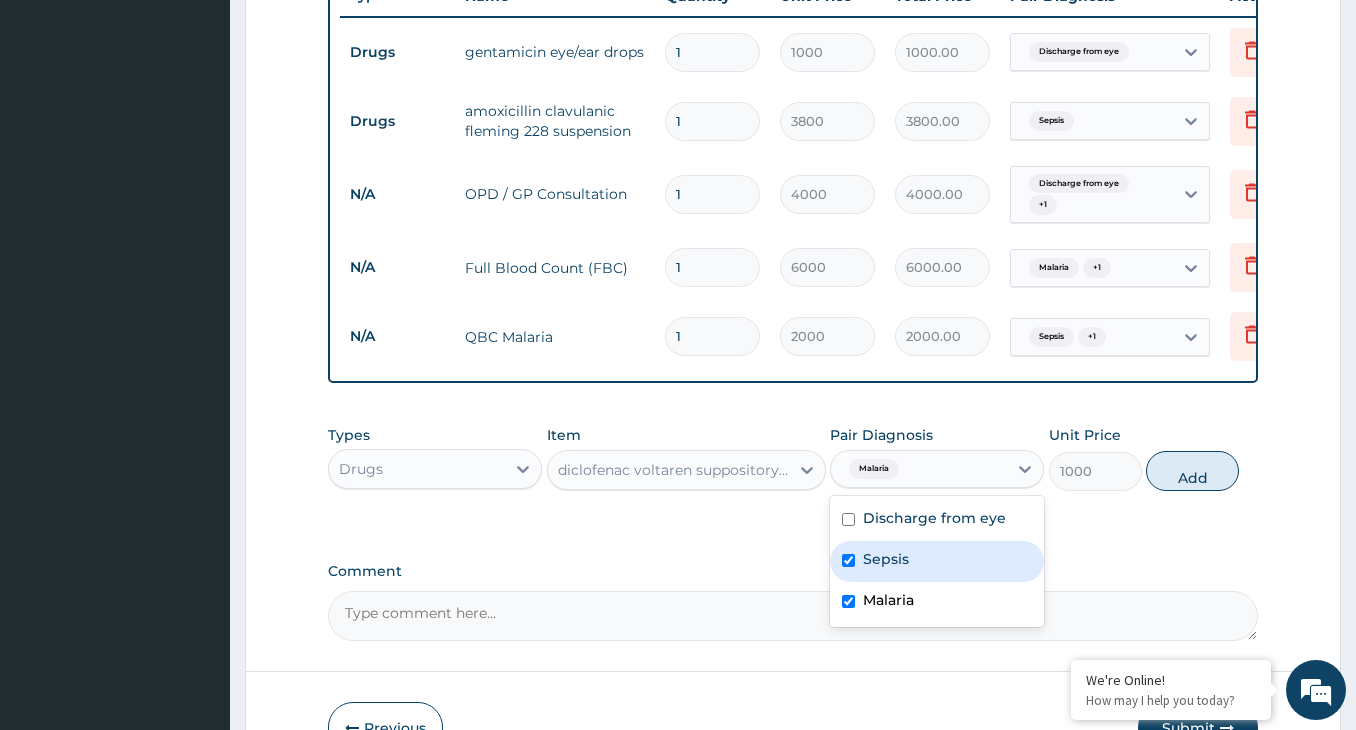 checkbox on "true" 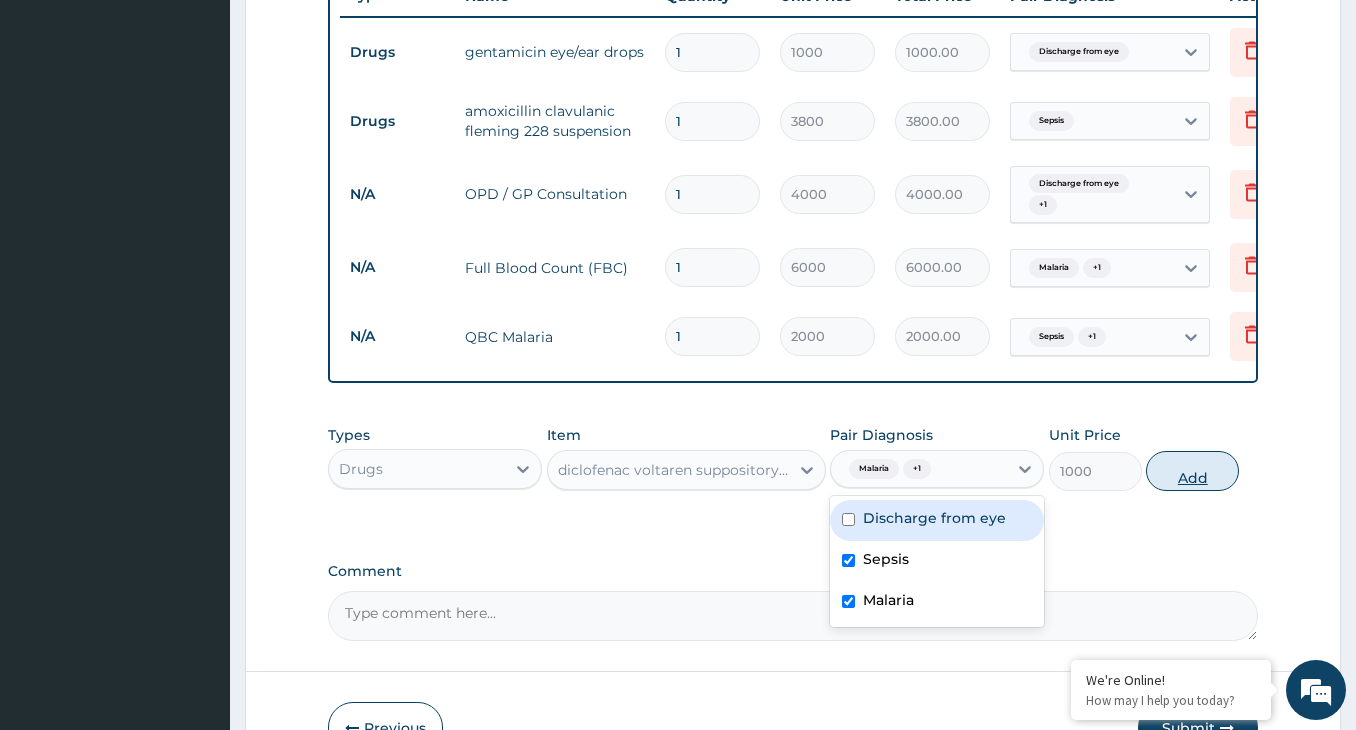 click on "Add" at bounding box center (1192, 471) 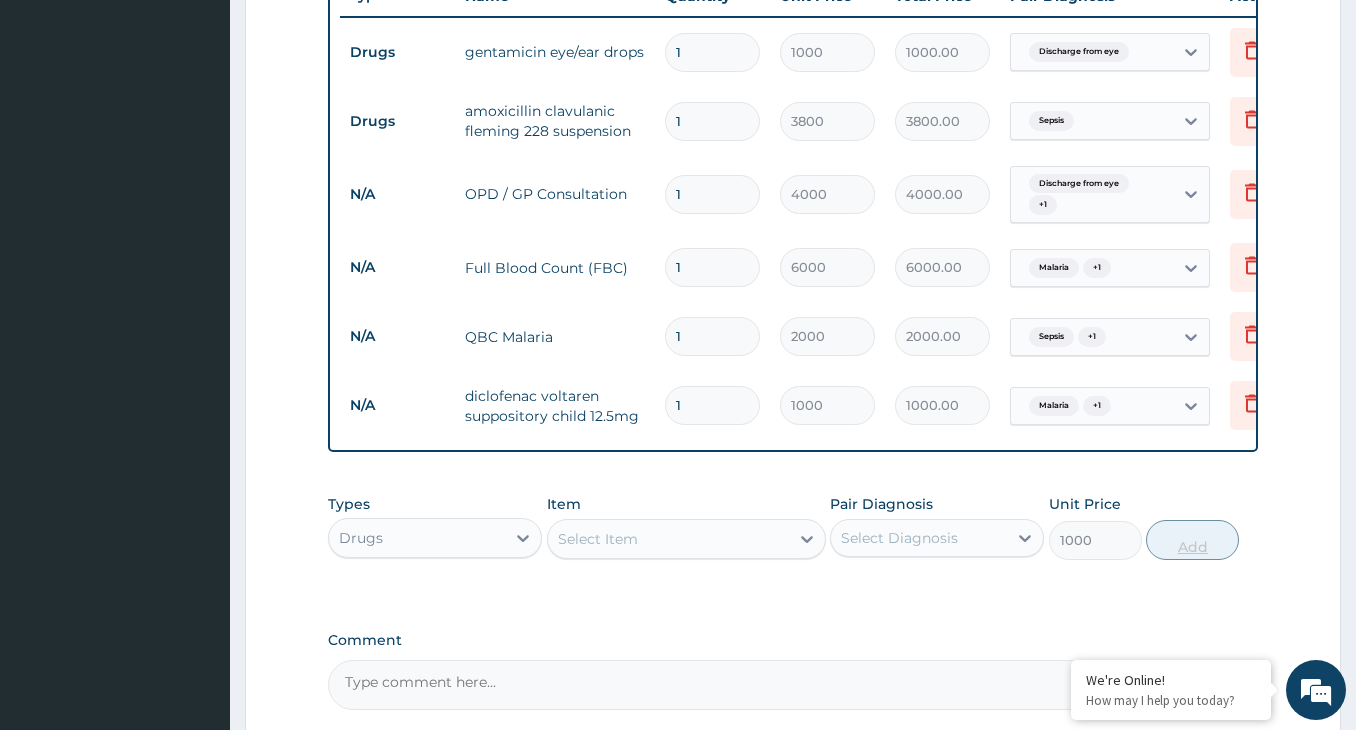 type on "0" 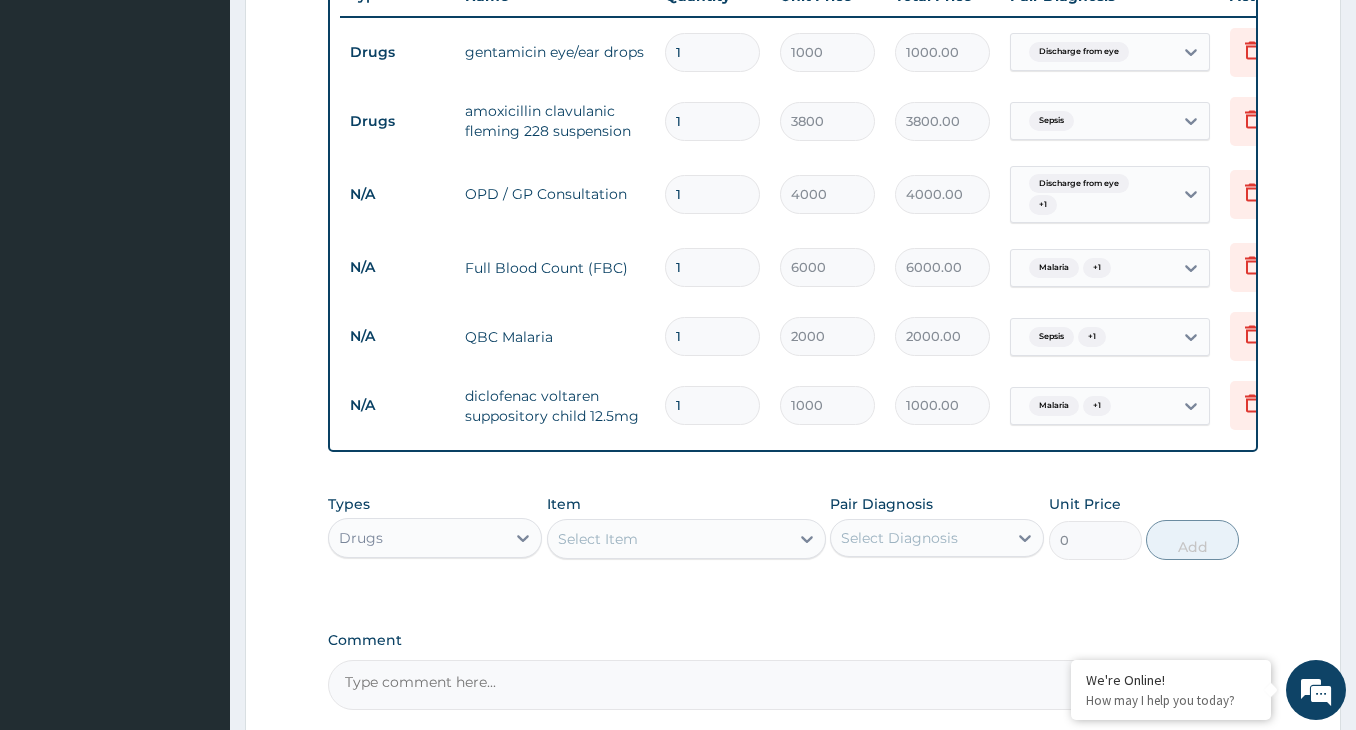 click on "Select Item" at bounding box center [668, 539] 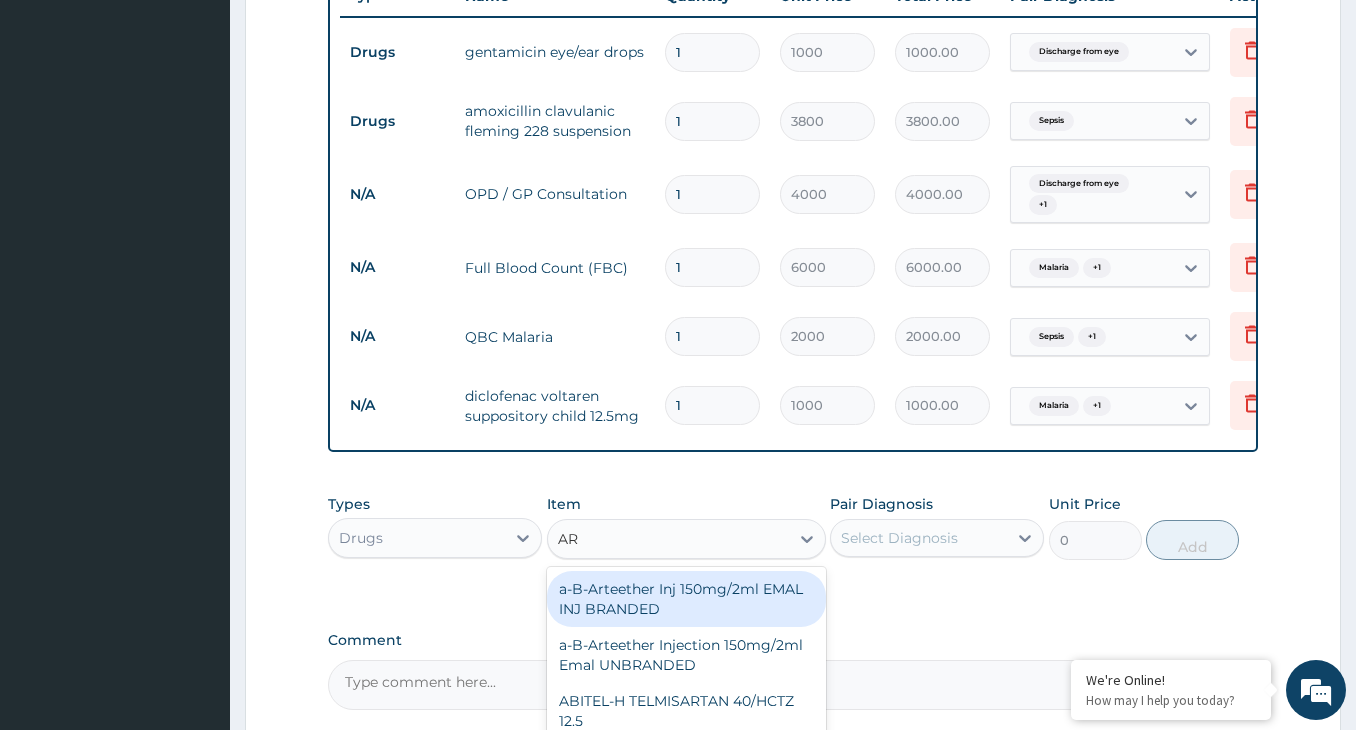 type on "ARE" 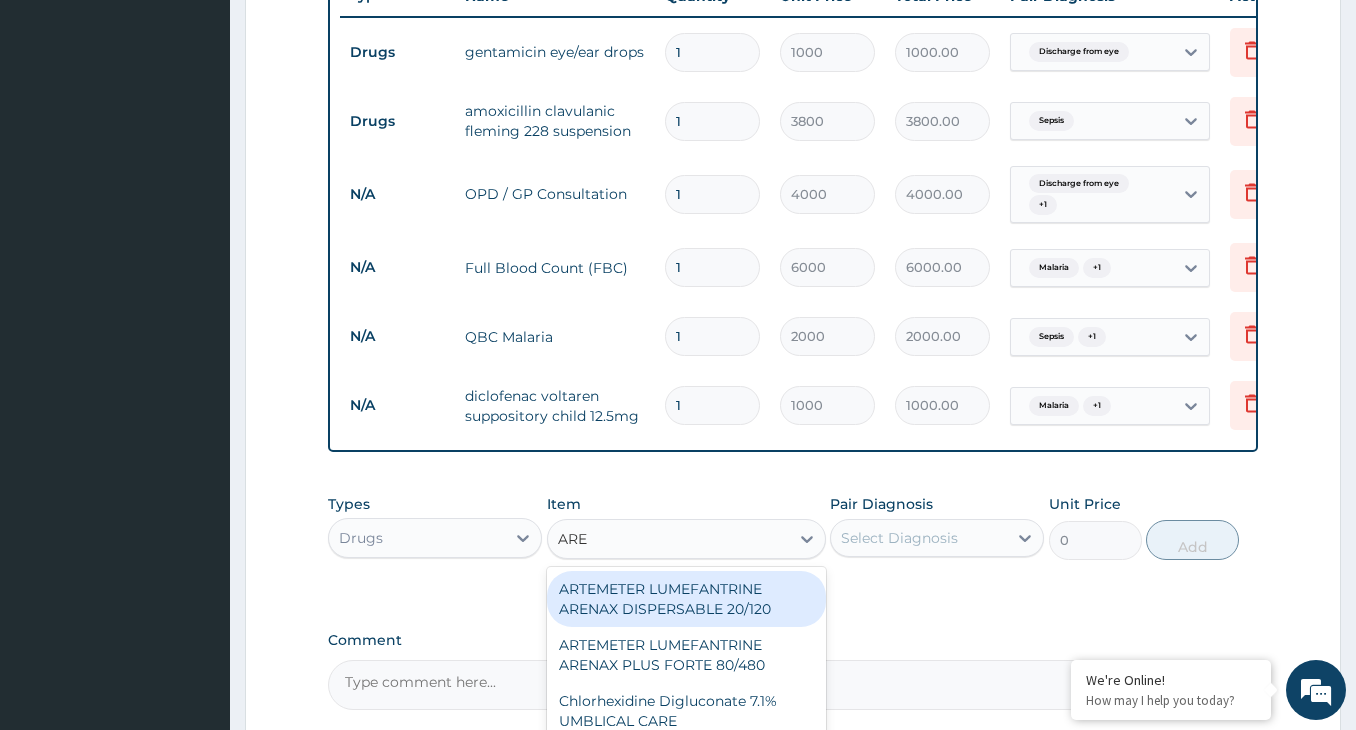 click on "ARTEMETER LUMEFANTRINE ARENAX DISPERSABLE 20/120" at bounding box center (686, 599) 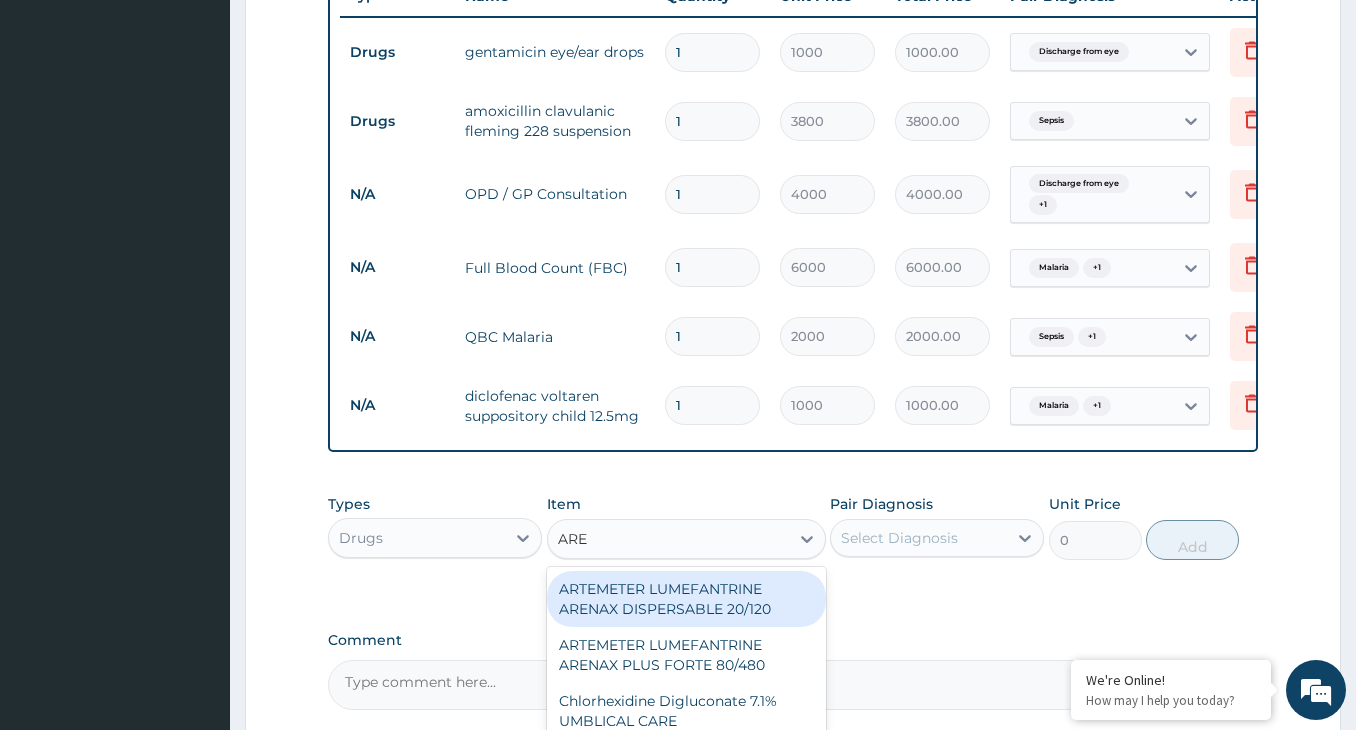 type 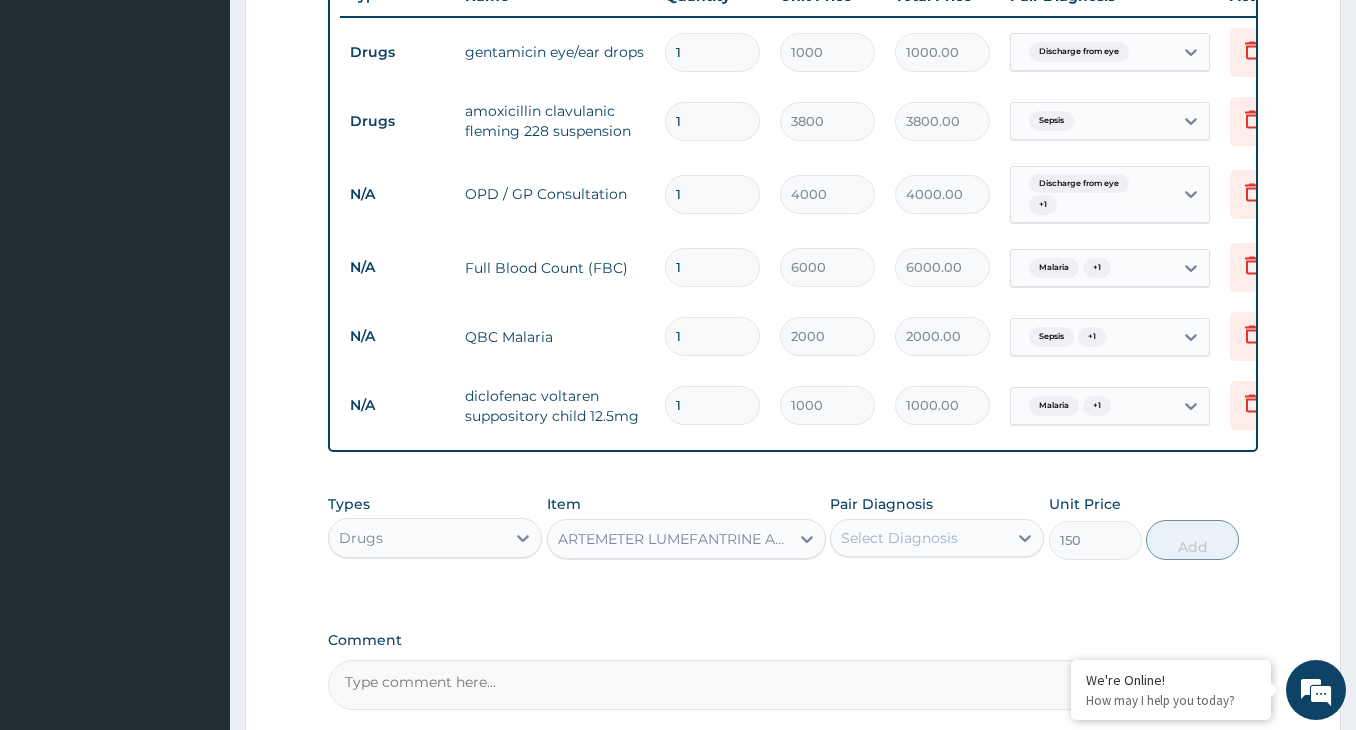 click on "Select Diagnosis" at bounding box center [919, 538] 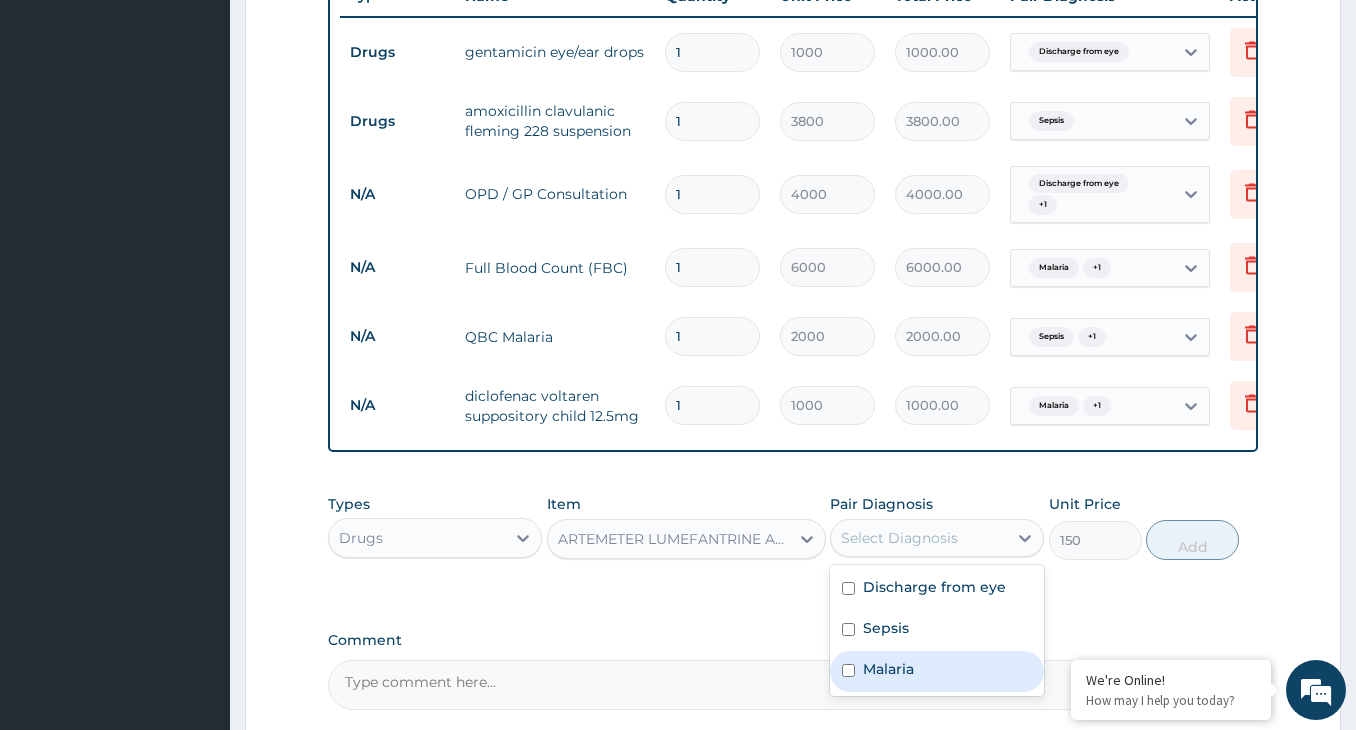 click at bounding box center (848, 670) 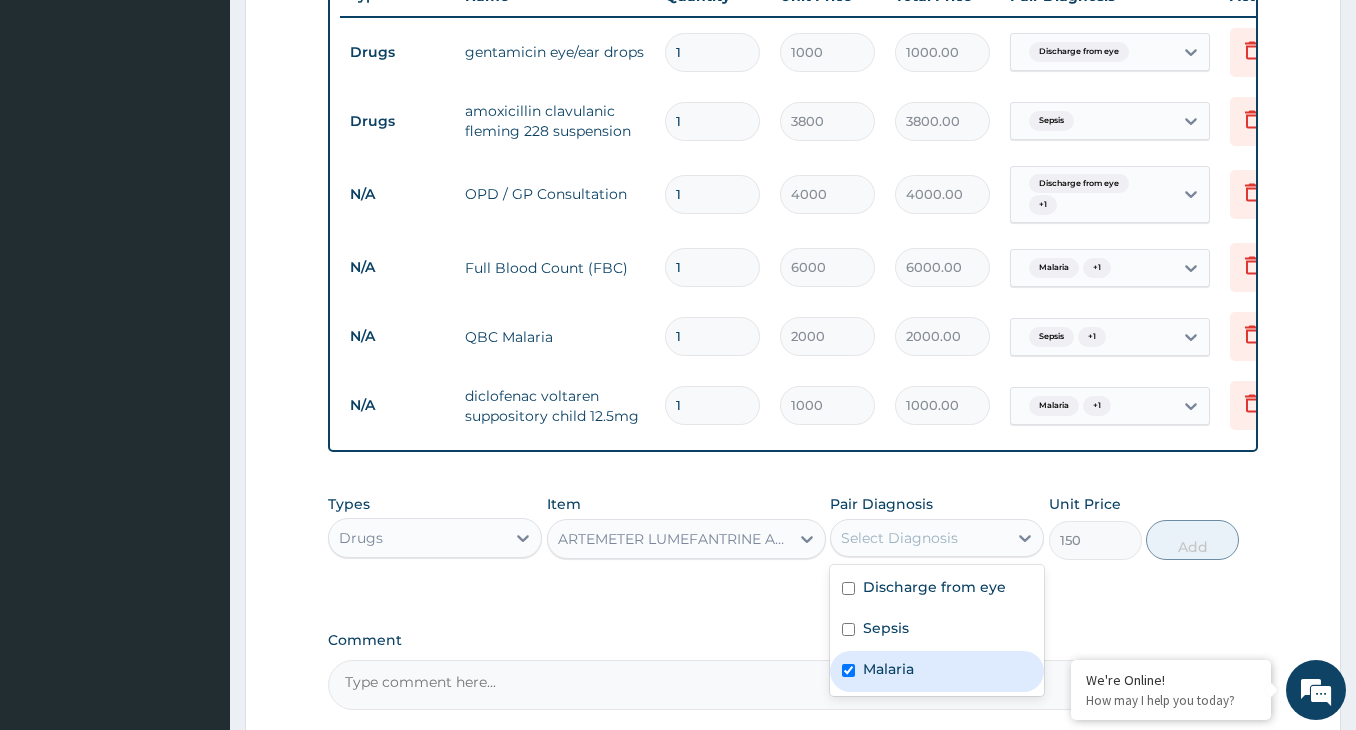 checkbox on "true" 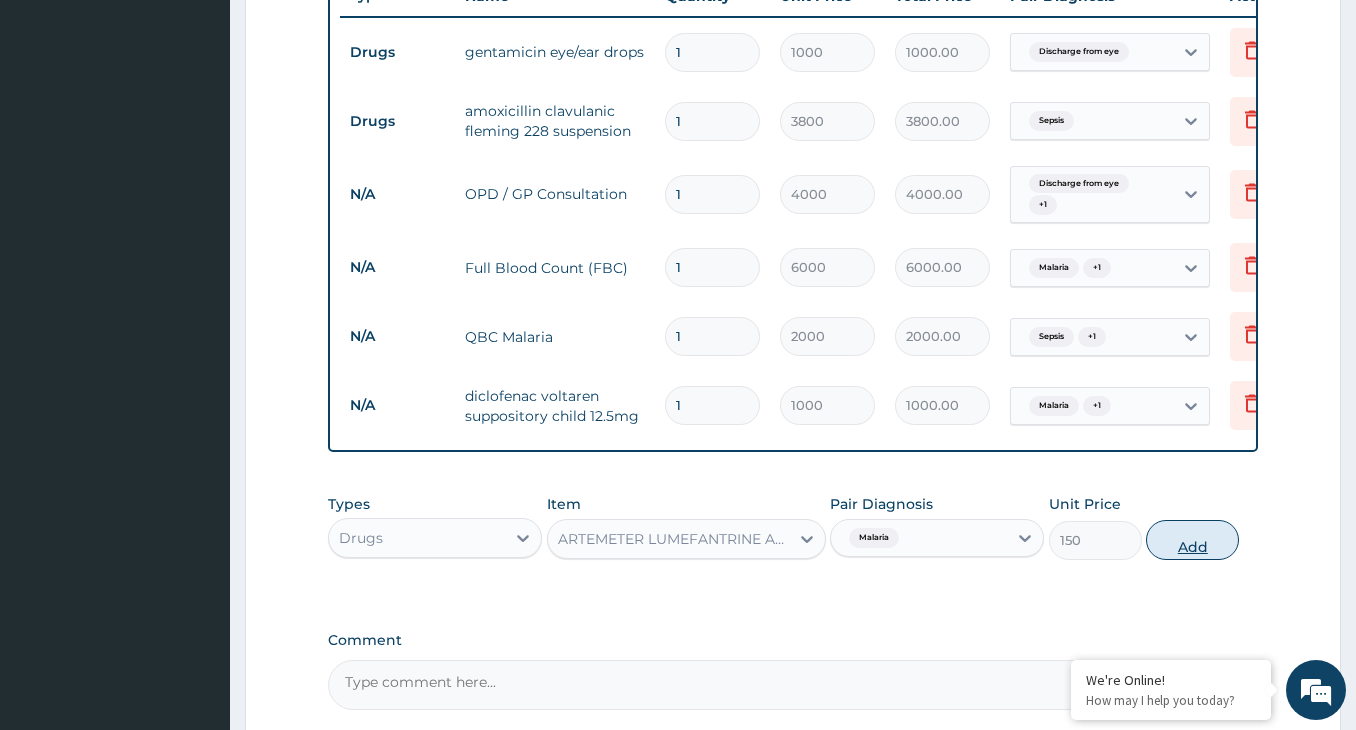 click on "Add" at bounding box center (1192, 540) 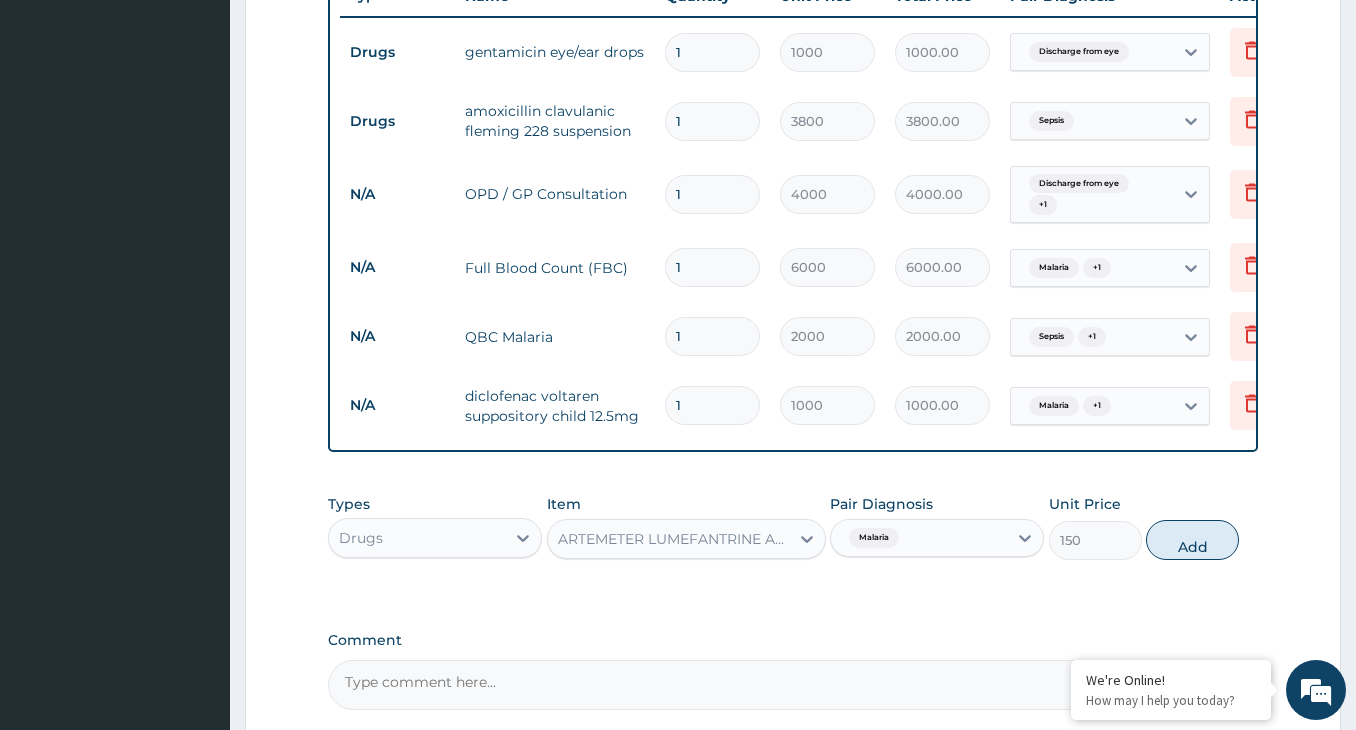 type on "0" 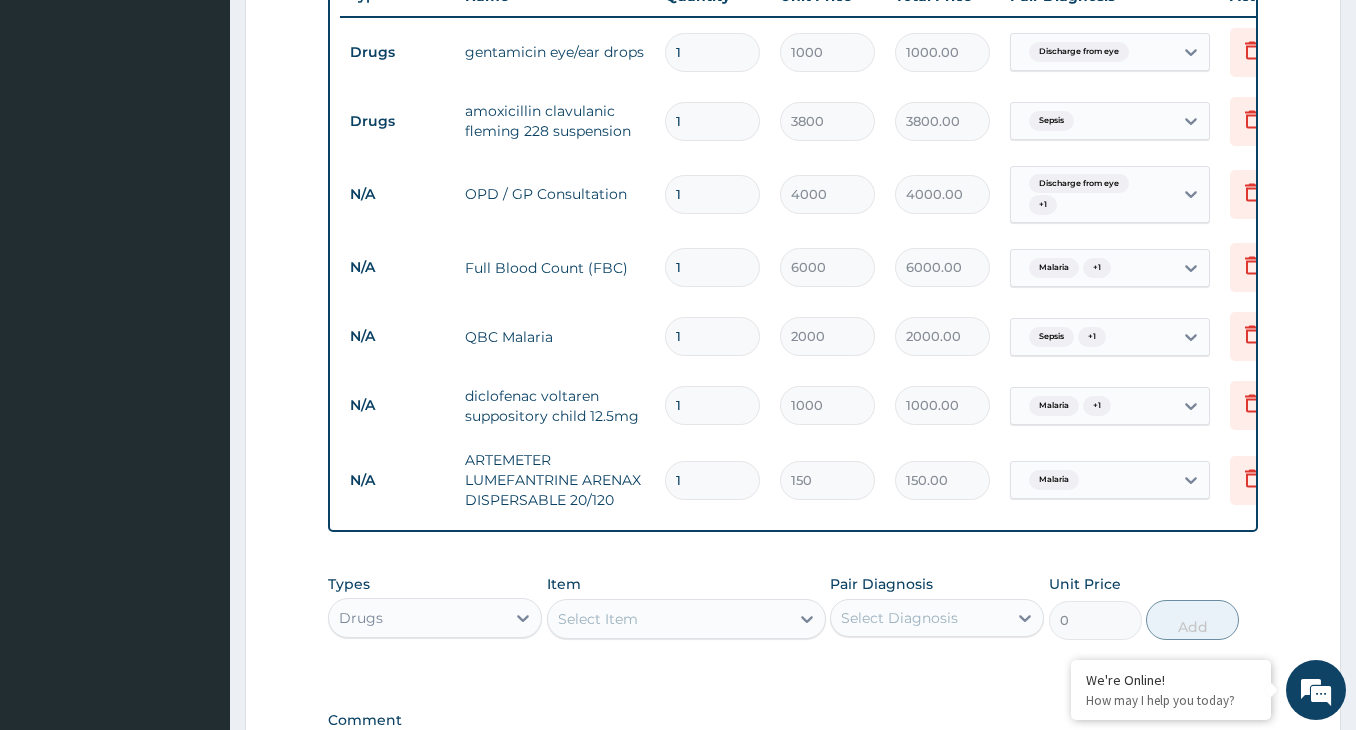 type on "12" 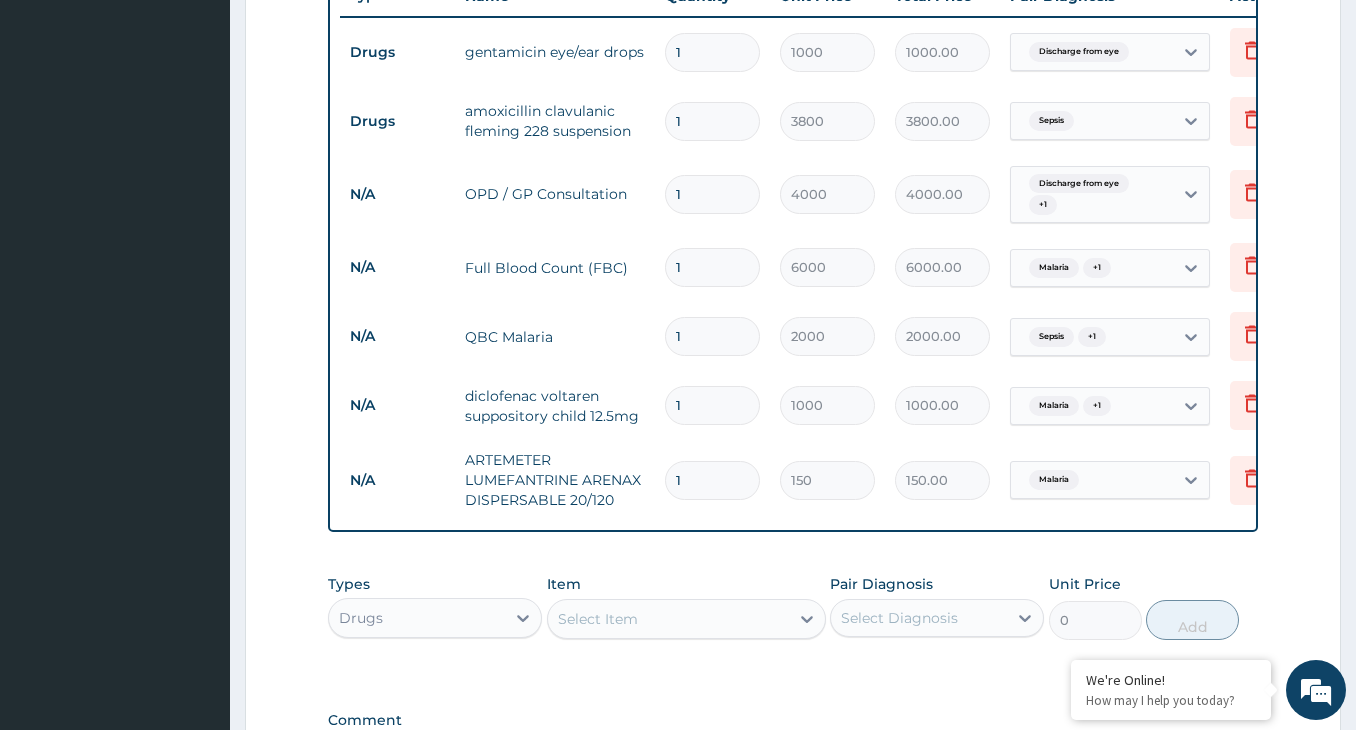 type on "1800.00" 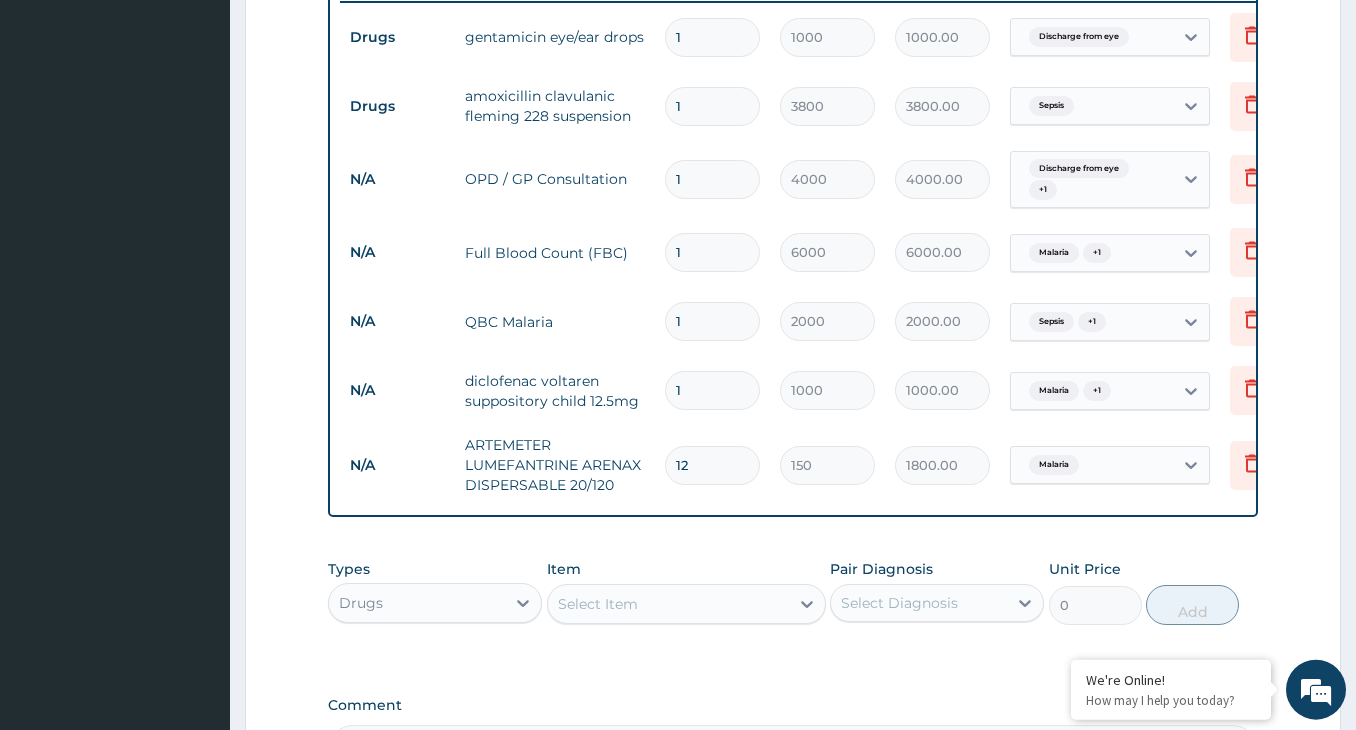 scroll, scrollTop: 1067, scrollLeft: 0, axis: vertical 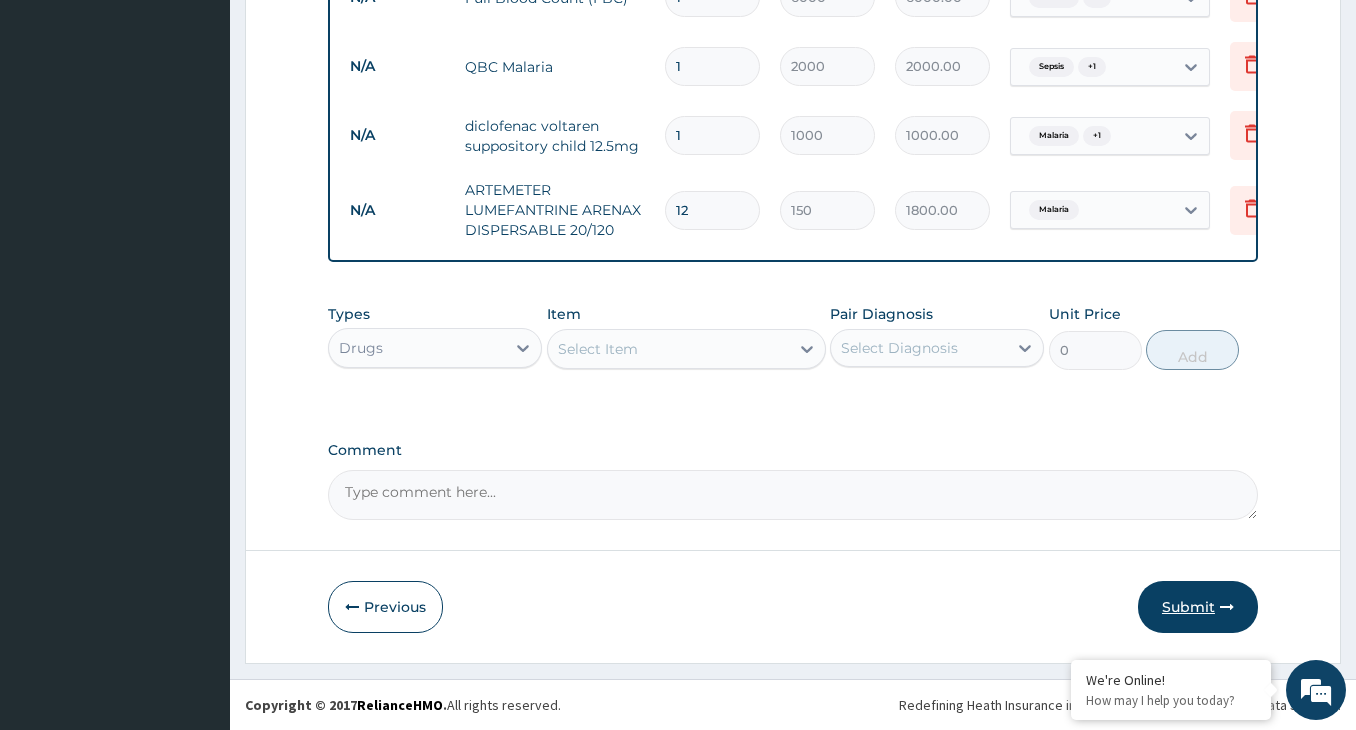 type on "12" 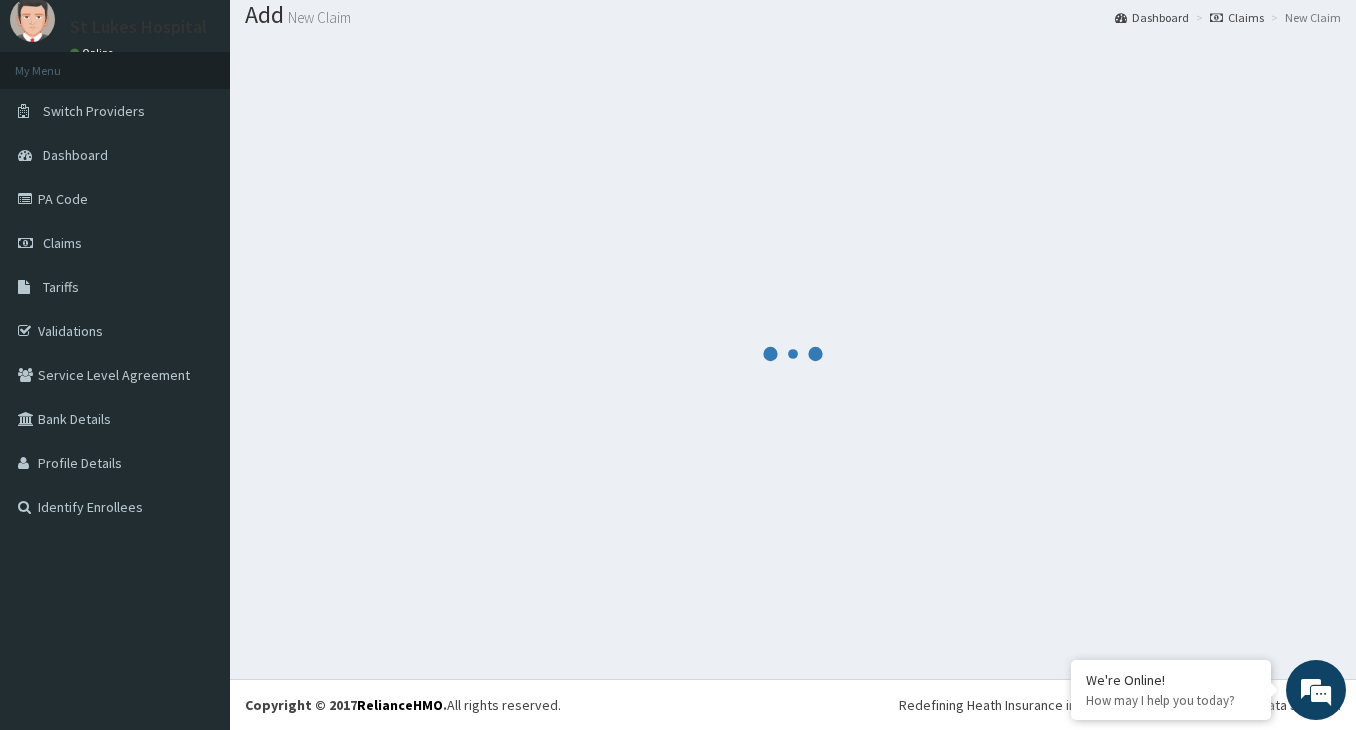 scroll, scrollTop: 63, scrollLeft: 0, axis: vertical 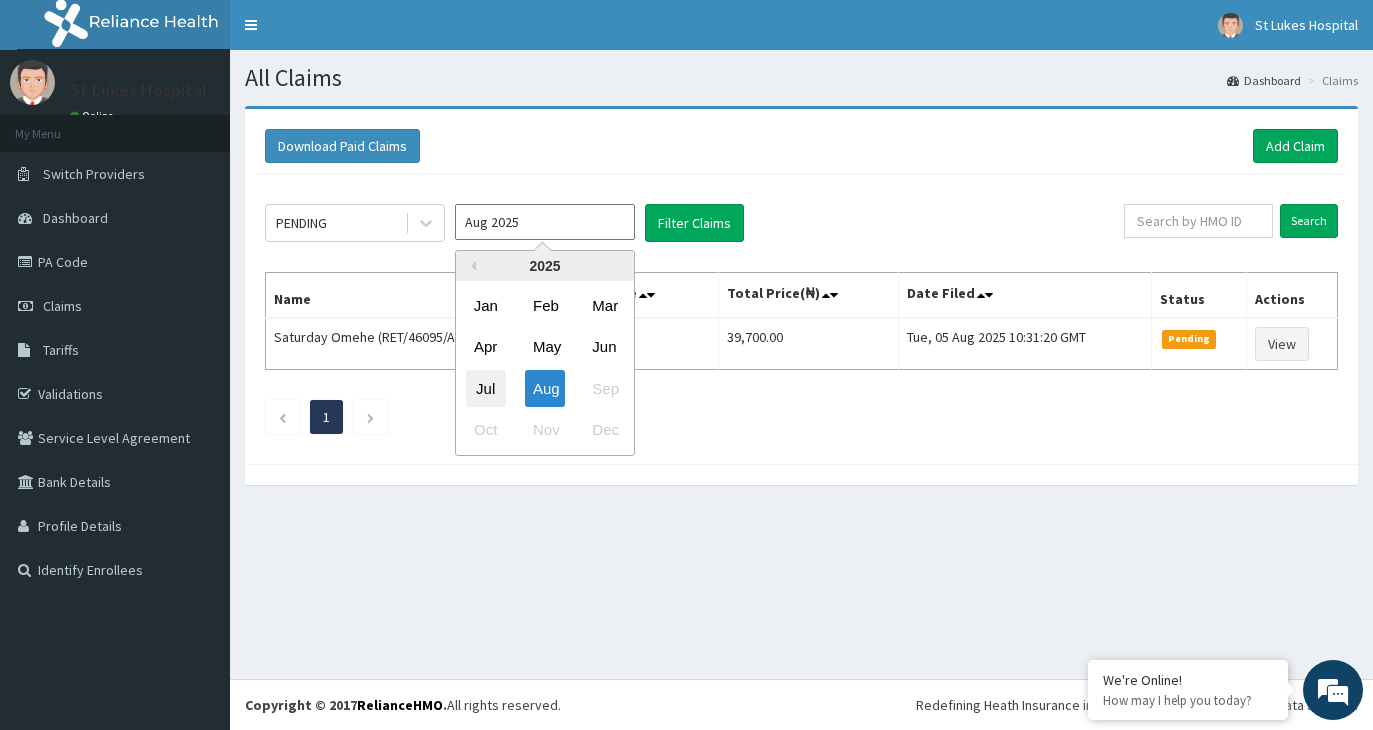 click on "Jul" at bounding box center (486, 388) 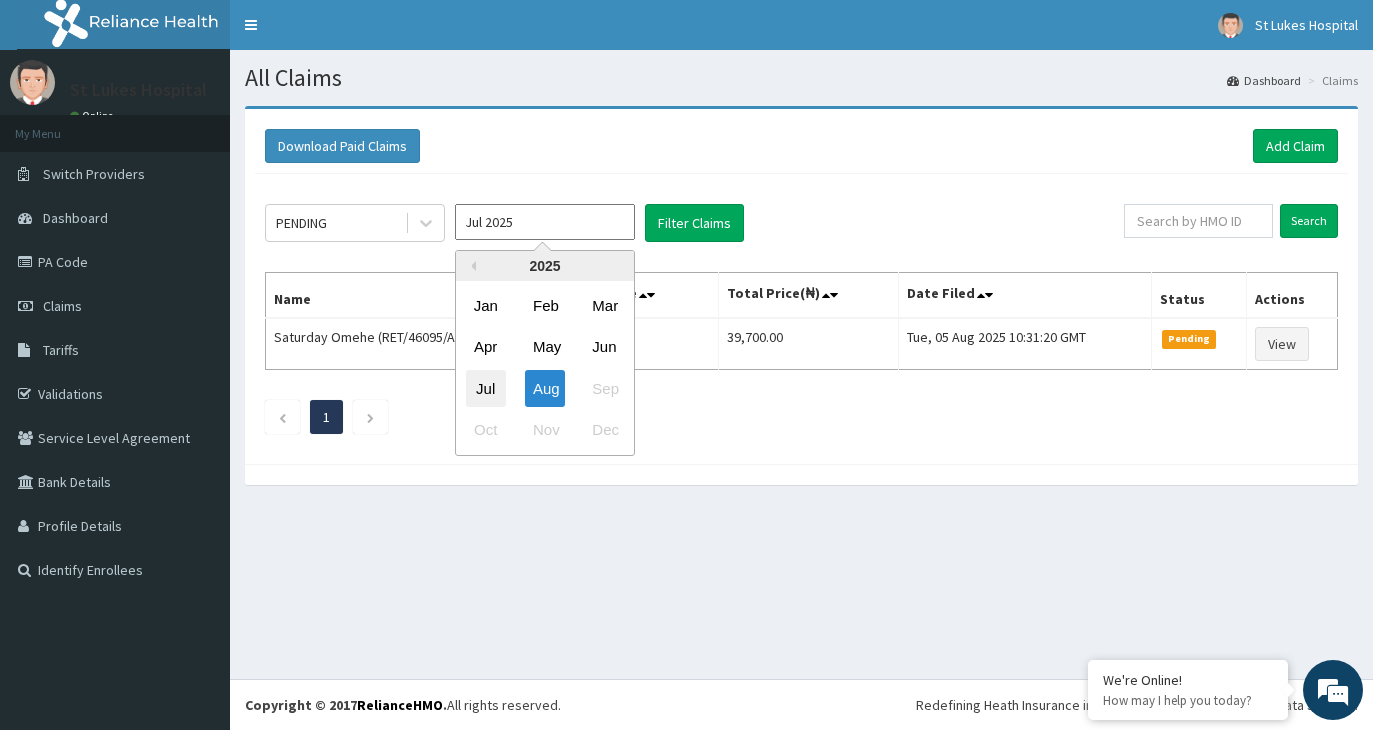 scroll, scrollTop: 0, scrollLeft: 0, axis: both 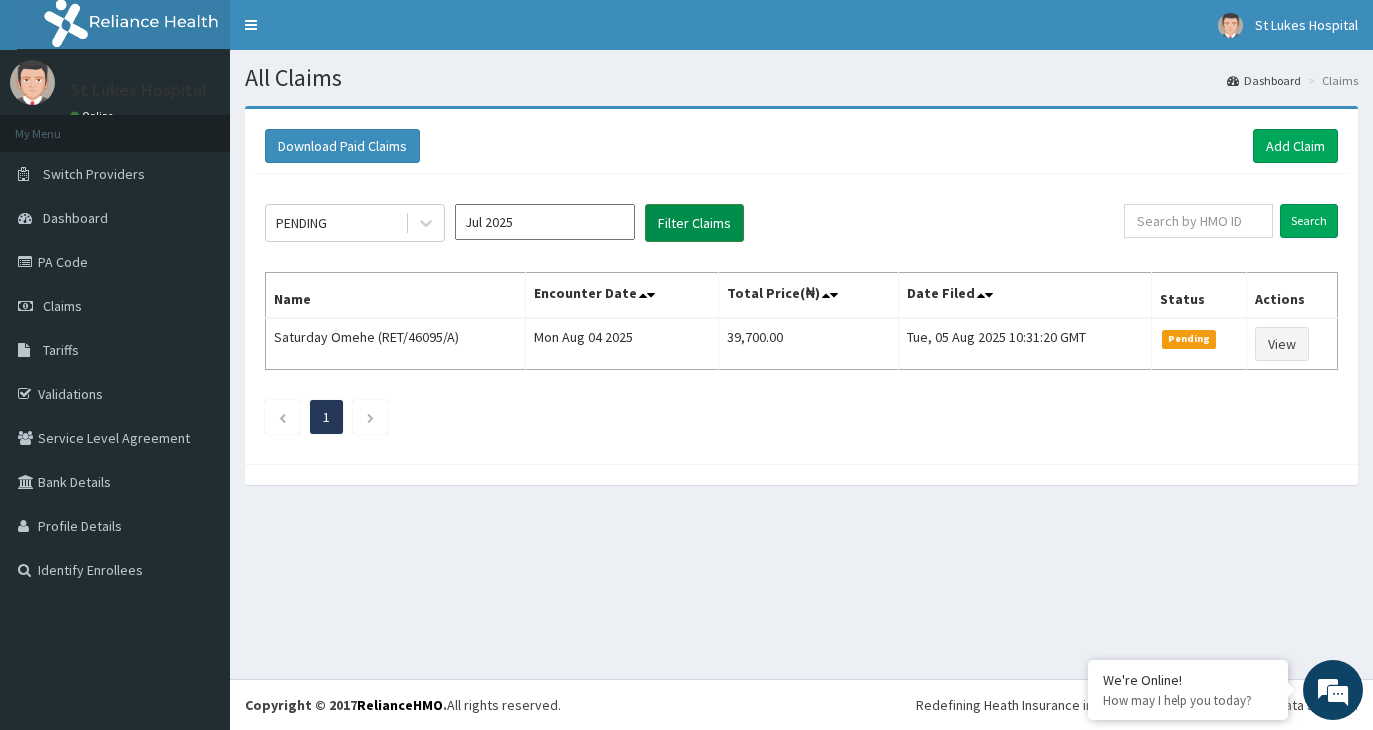 click on "Filter Claims" at bounding box center (694, 223) 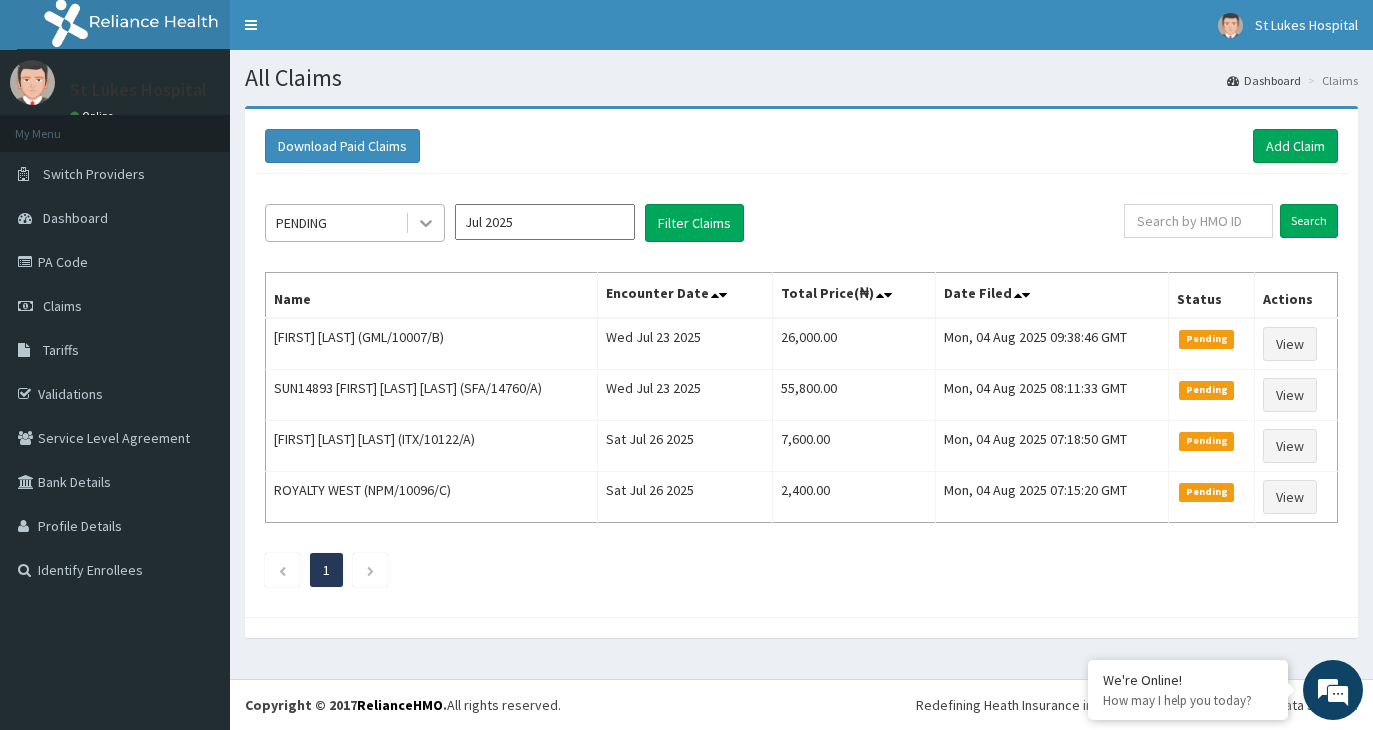 click 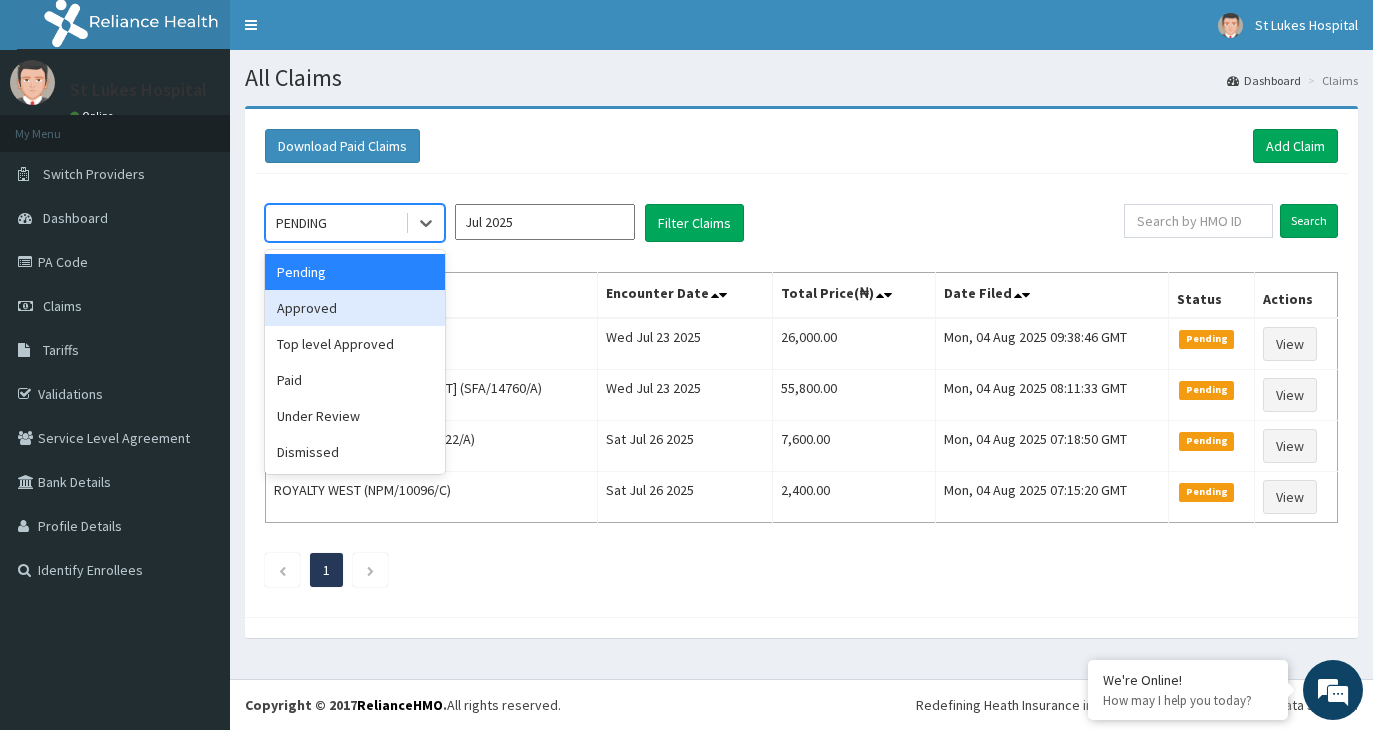 click on "Approved" at bounding box center (355, 308) 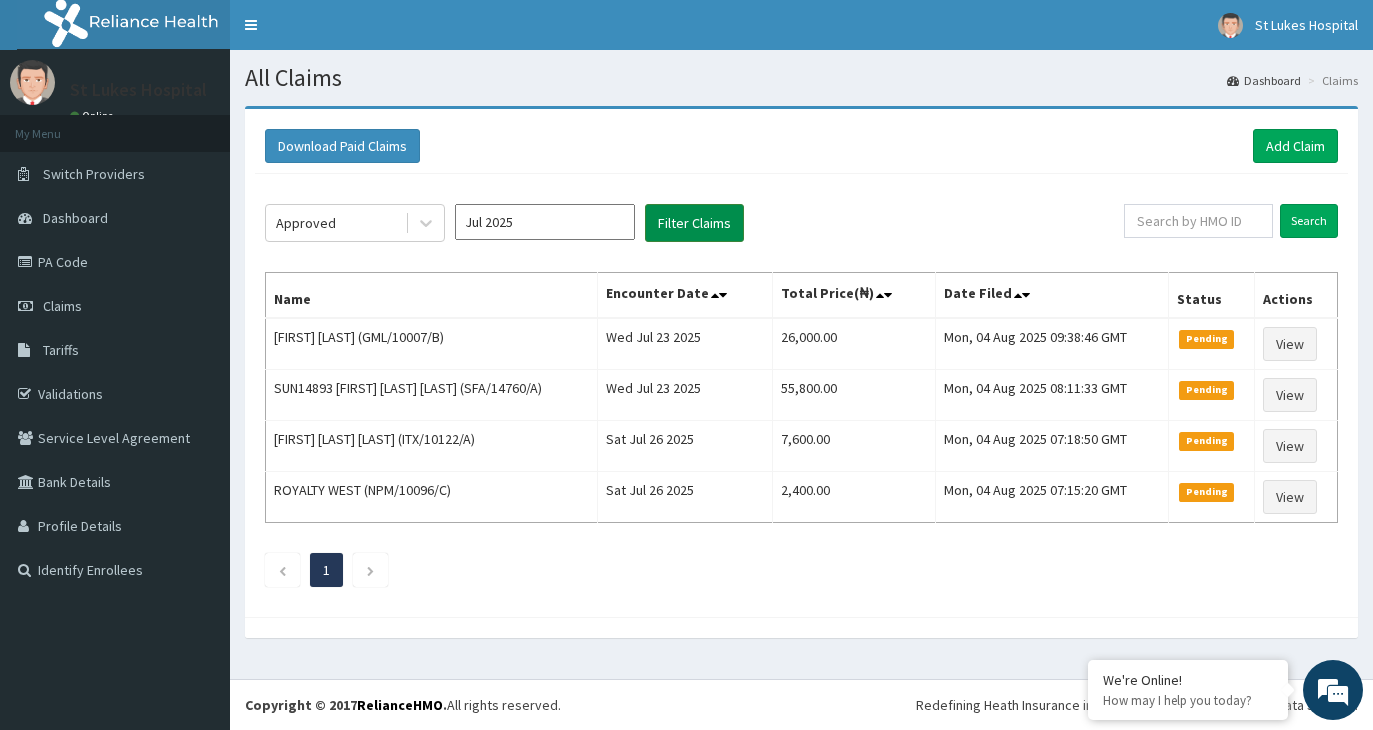click on "Filter Claims" at bounding box center (694, 223) 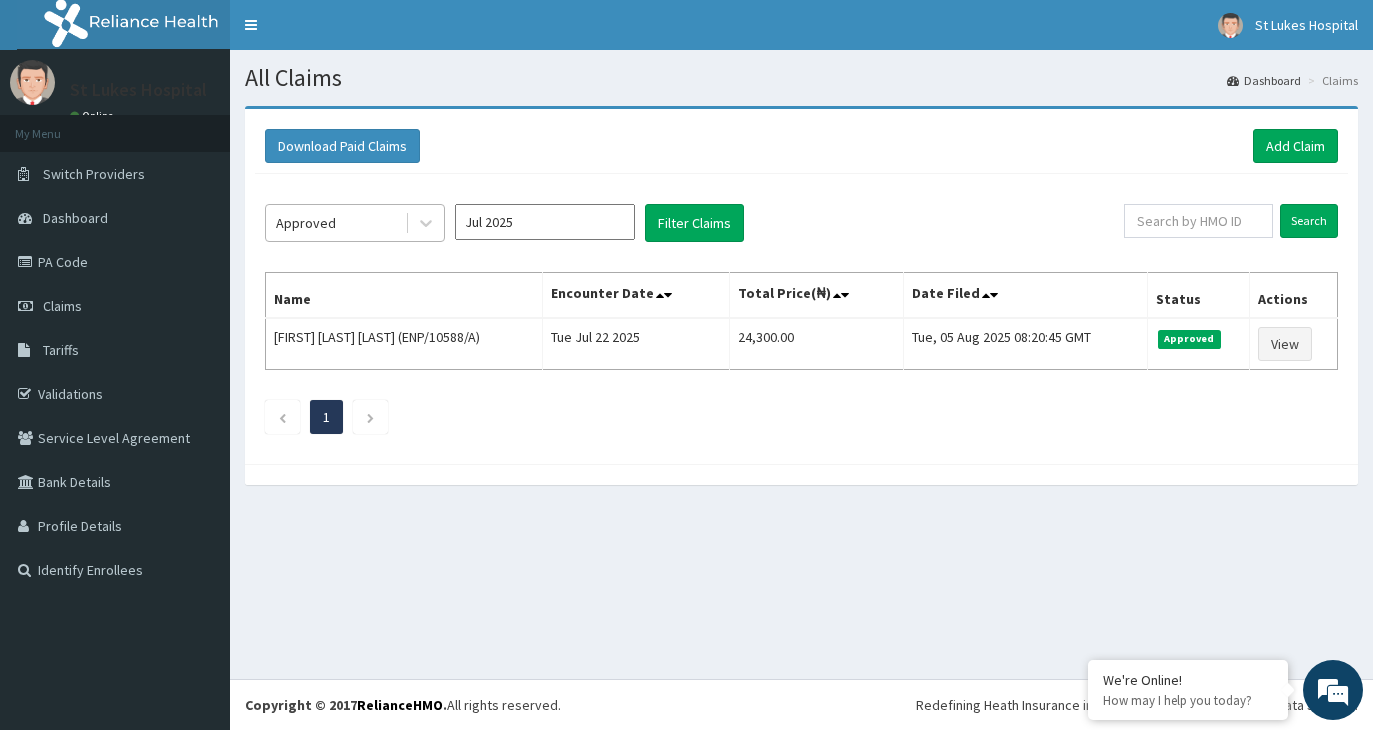 click on "Approved" at bounding box center [335, 223] 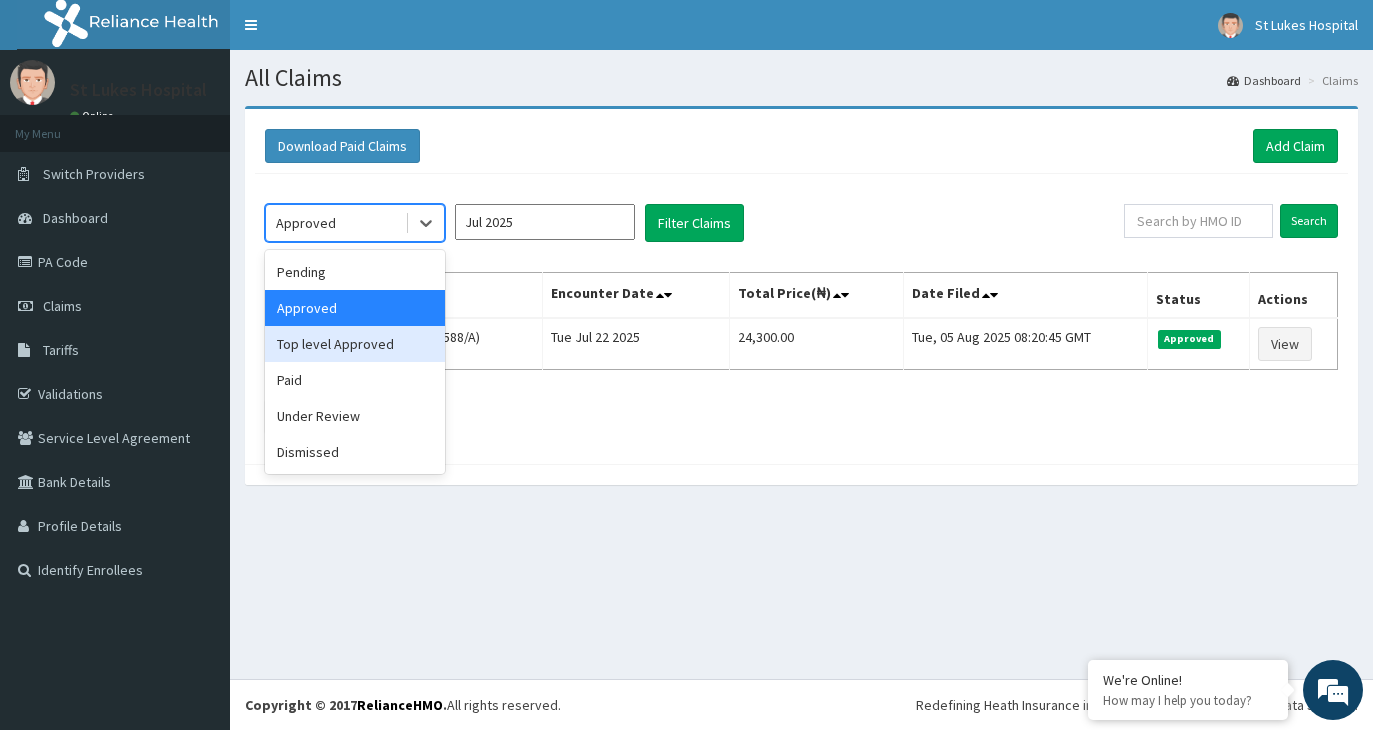 click on "Top level Approved" at bounding box center (355, 344) 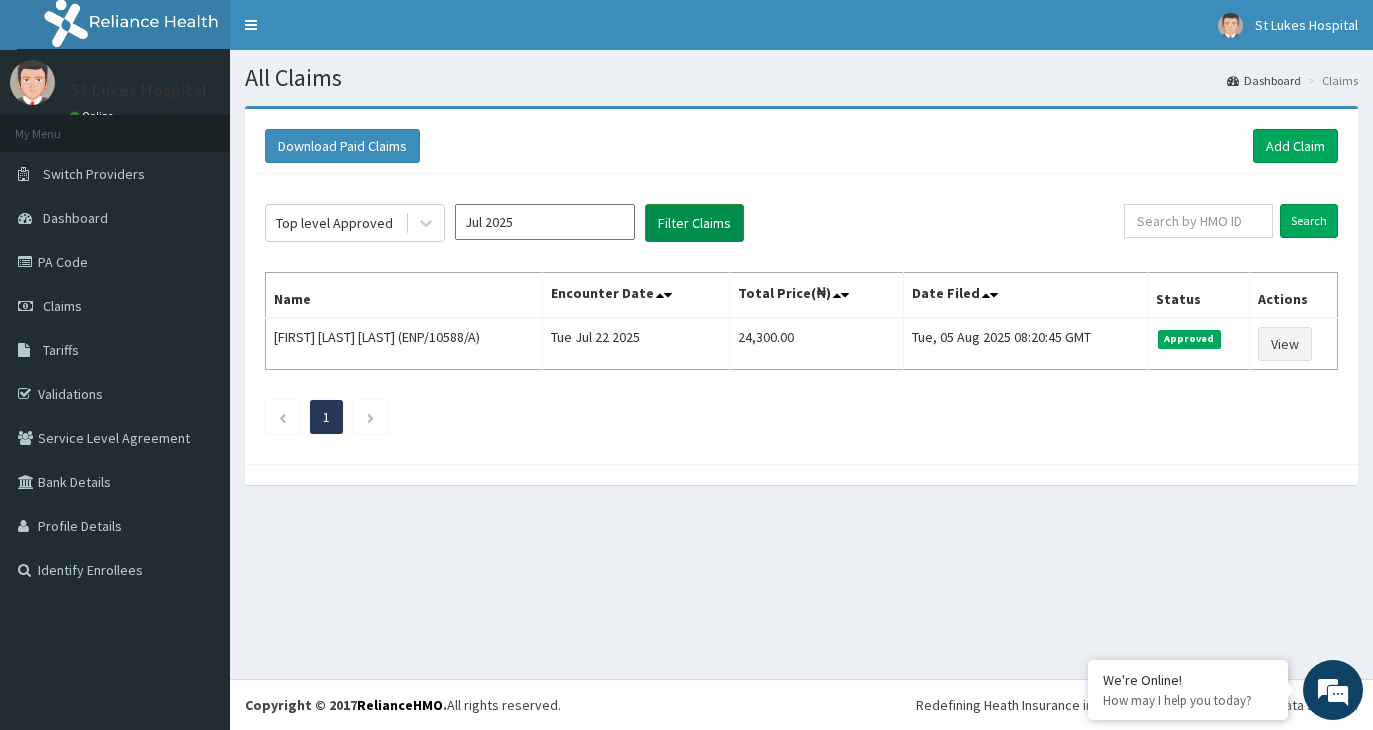 click on "Filter Claims" at bounding box center [694, 223] 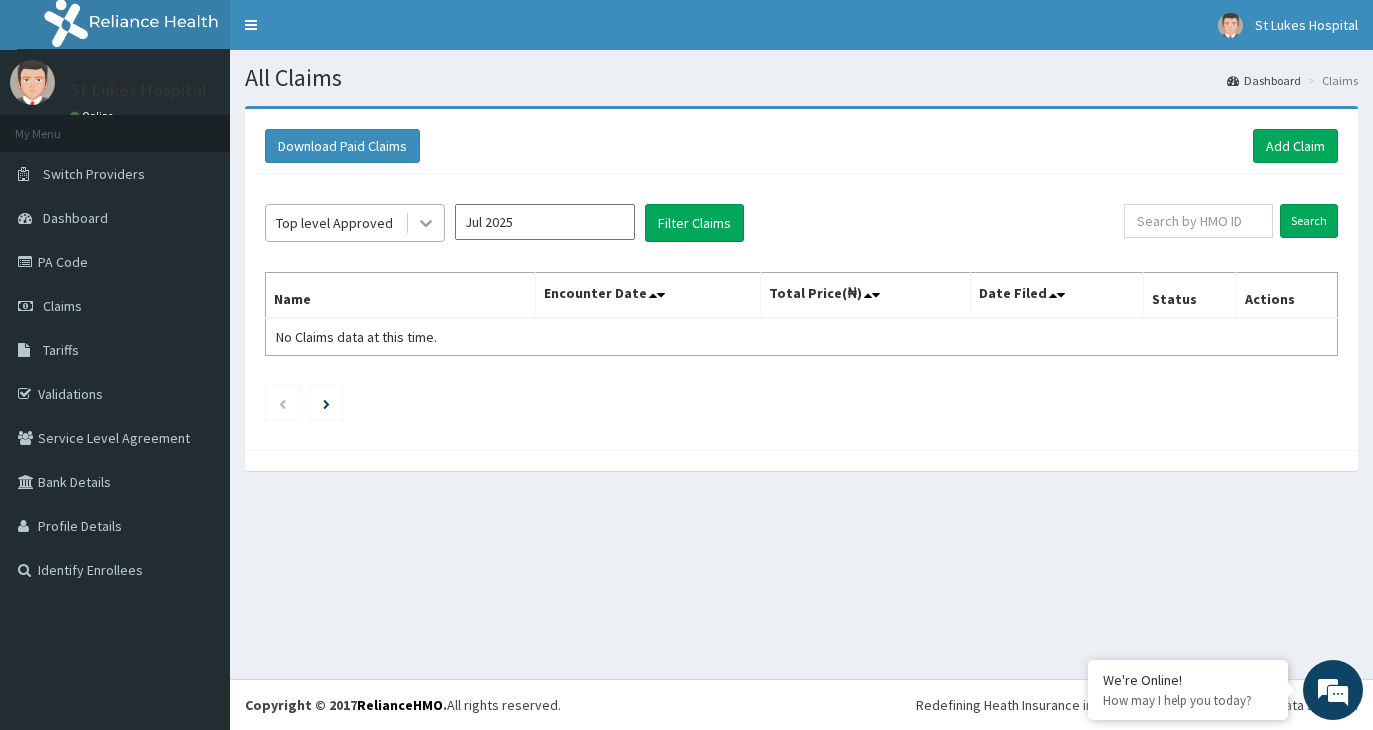 click 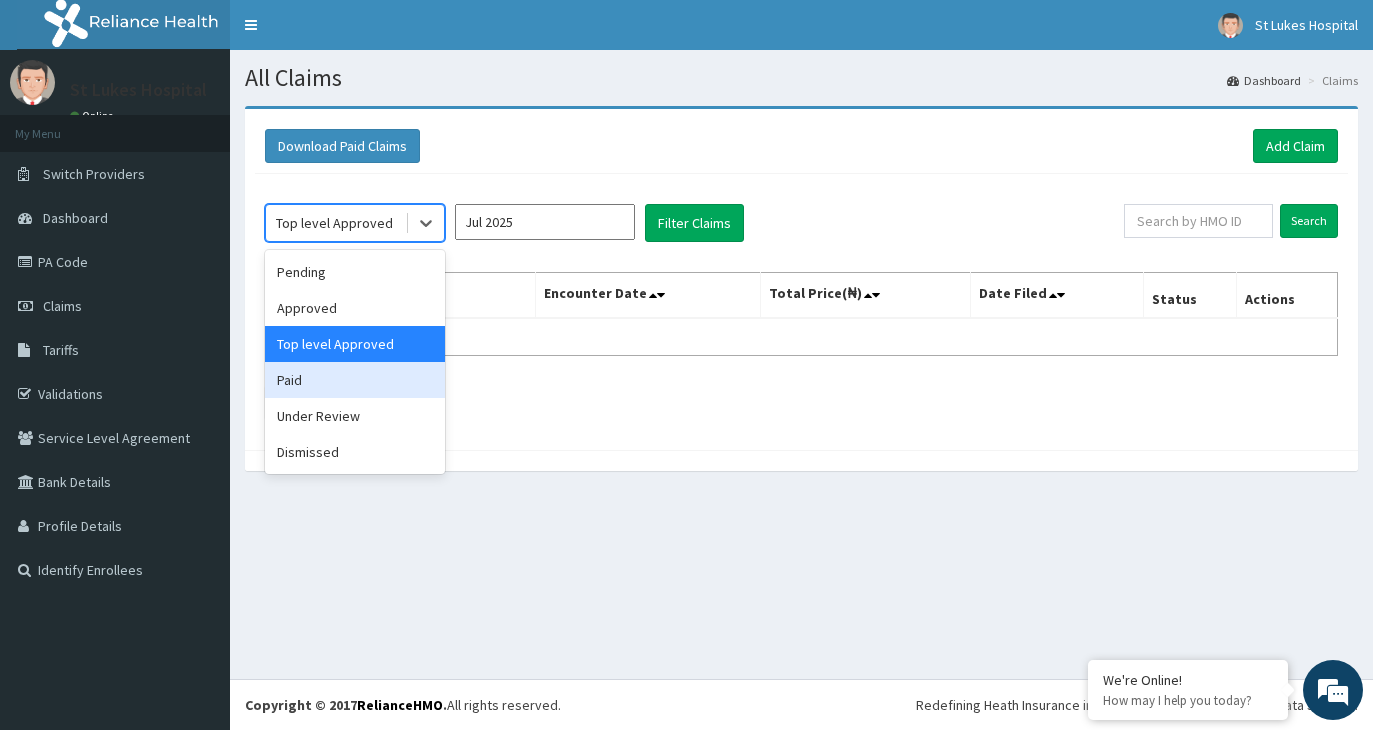 click on "Paid" at bounding box center [355, 380] 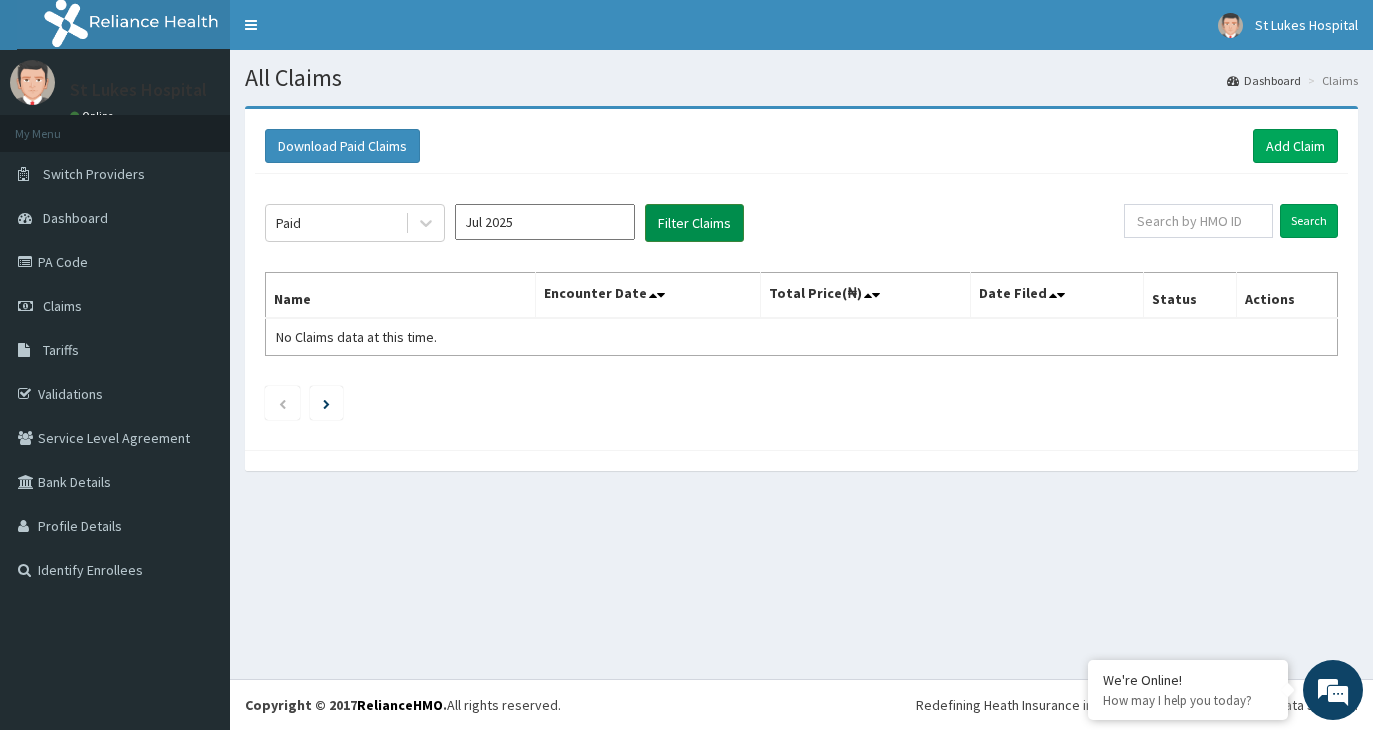 click on "Filter Claims" at bounding box center (694, 223) 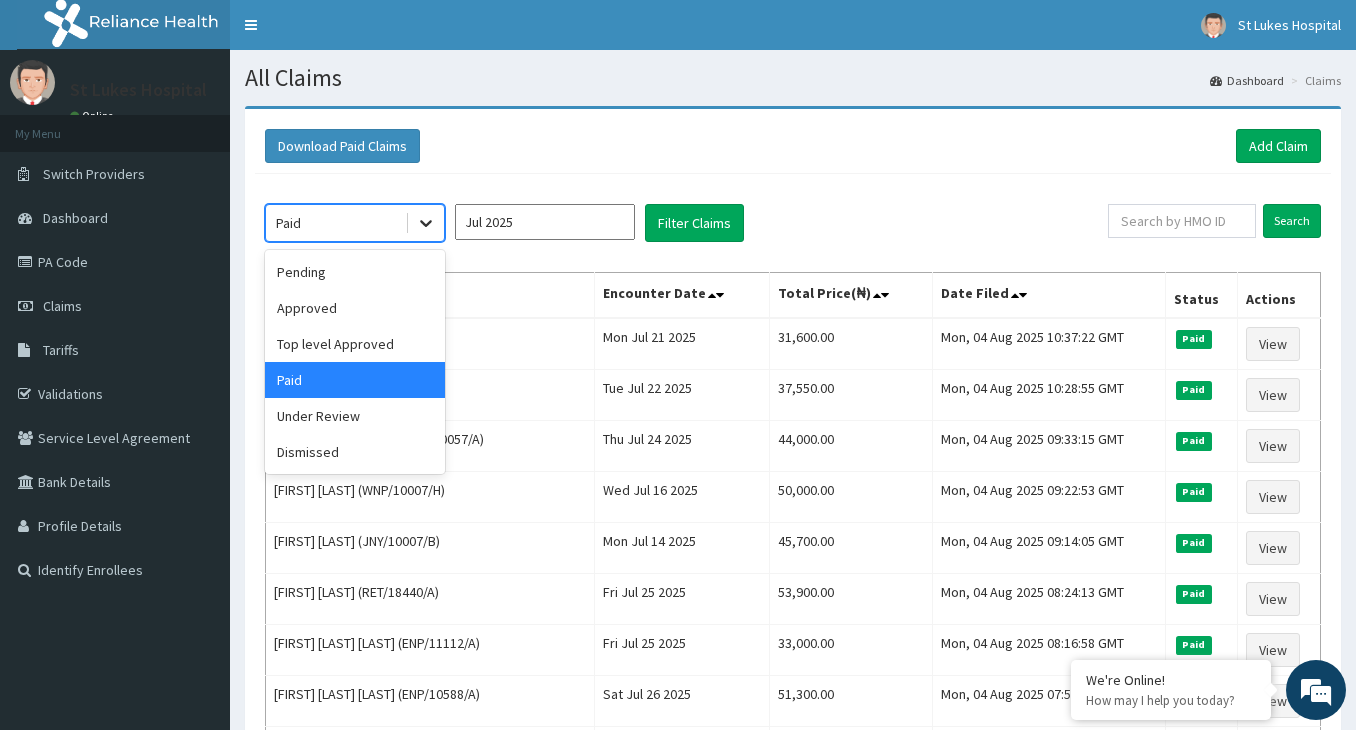 click 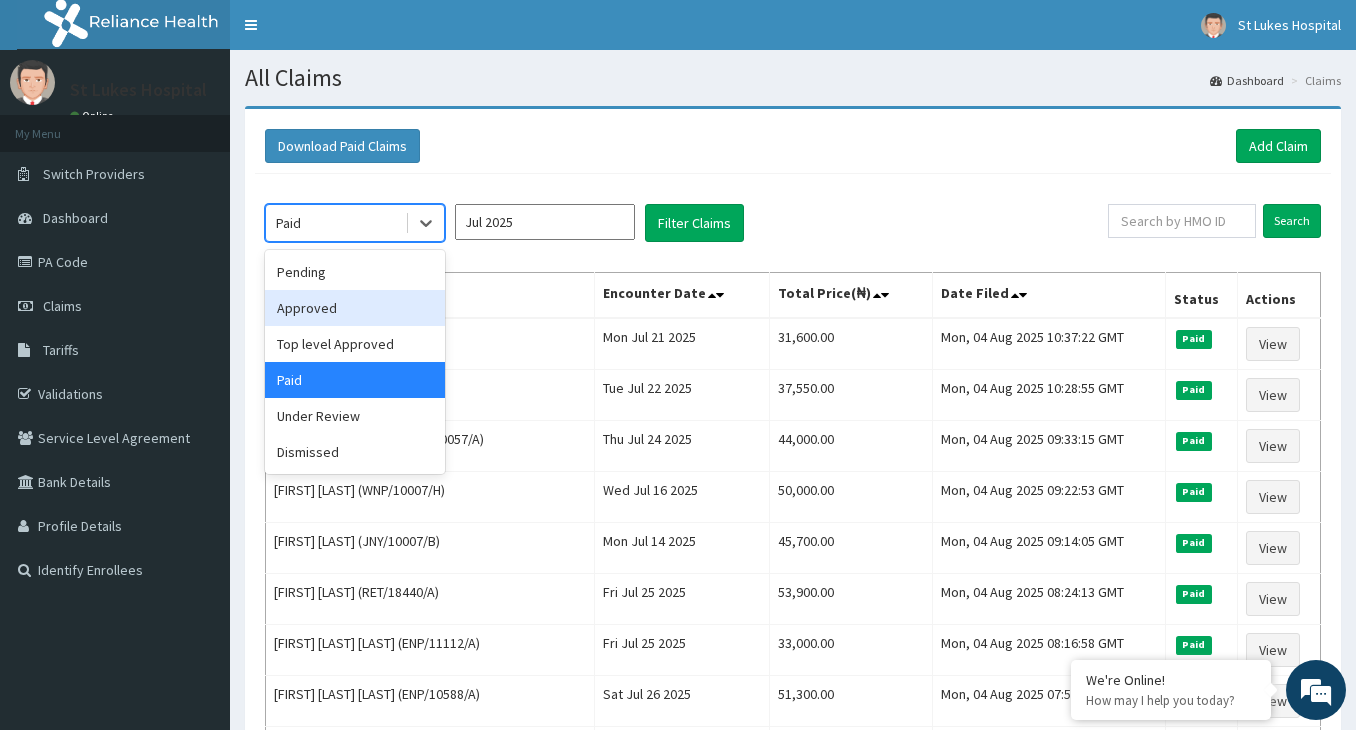 click on "Pending" at bounding box center (355, 272) 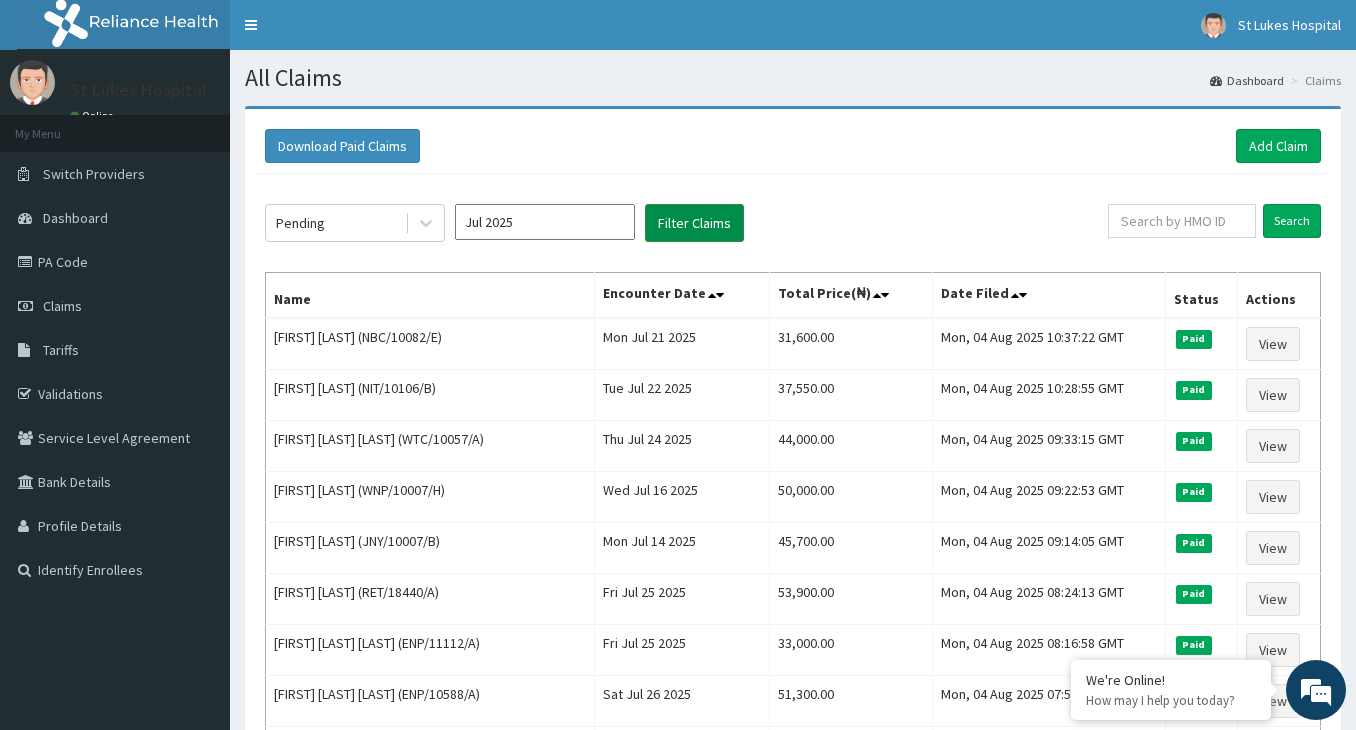 click on "Filter Claims" at bounding box center (694, 223) 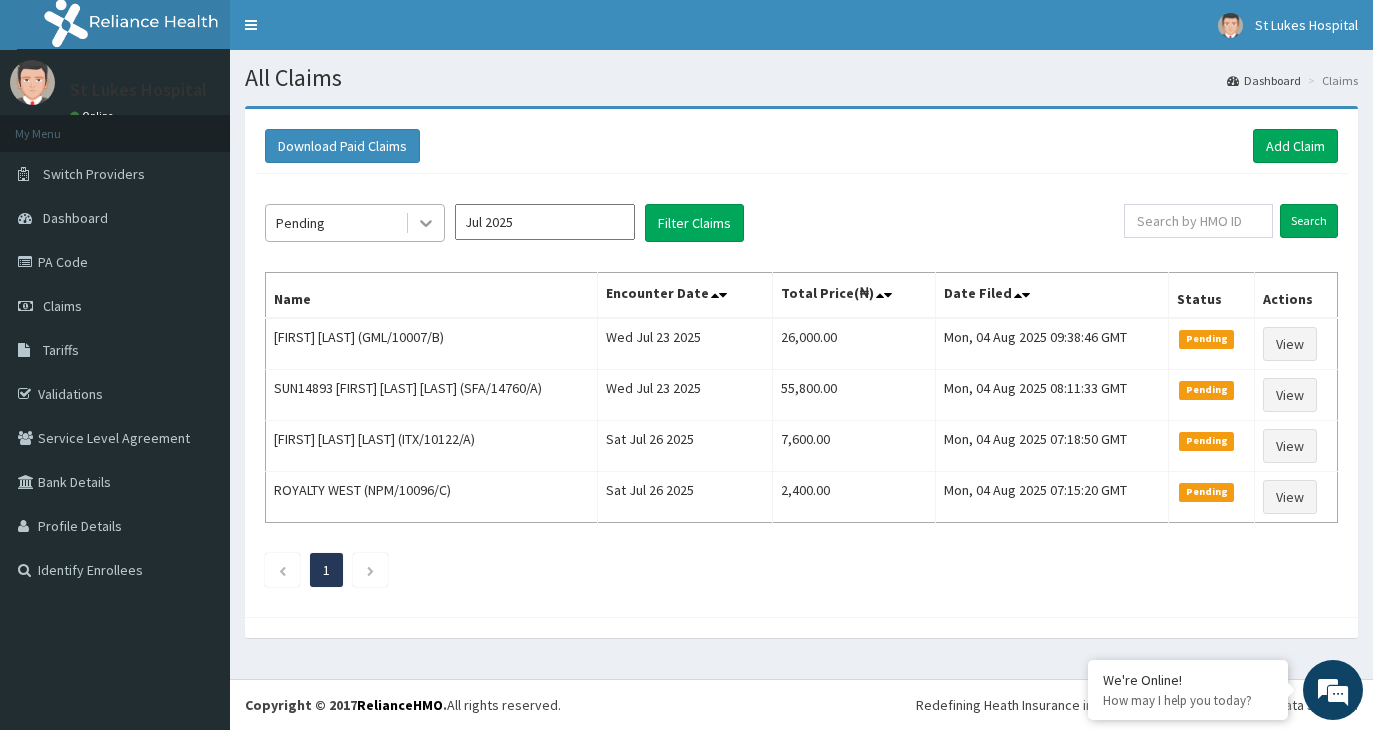 click 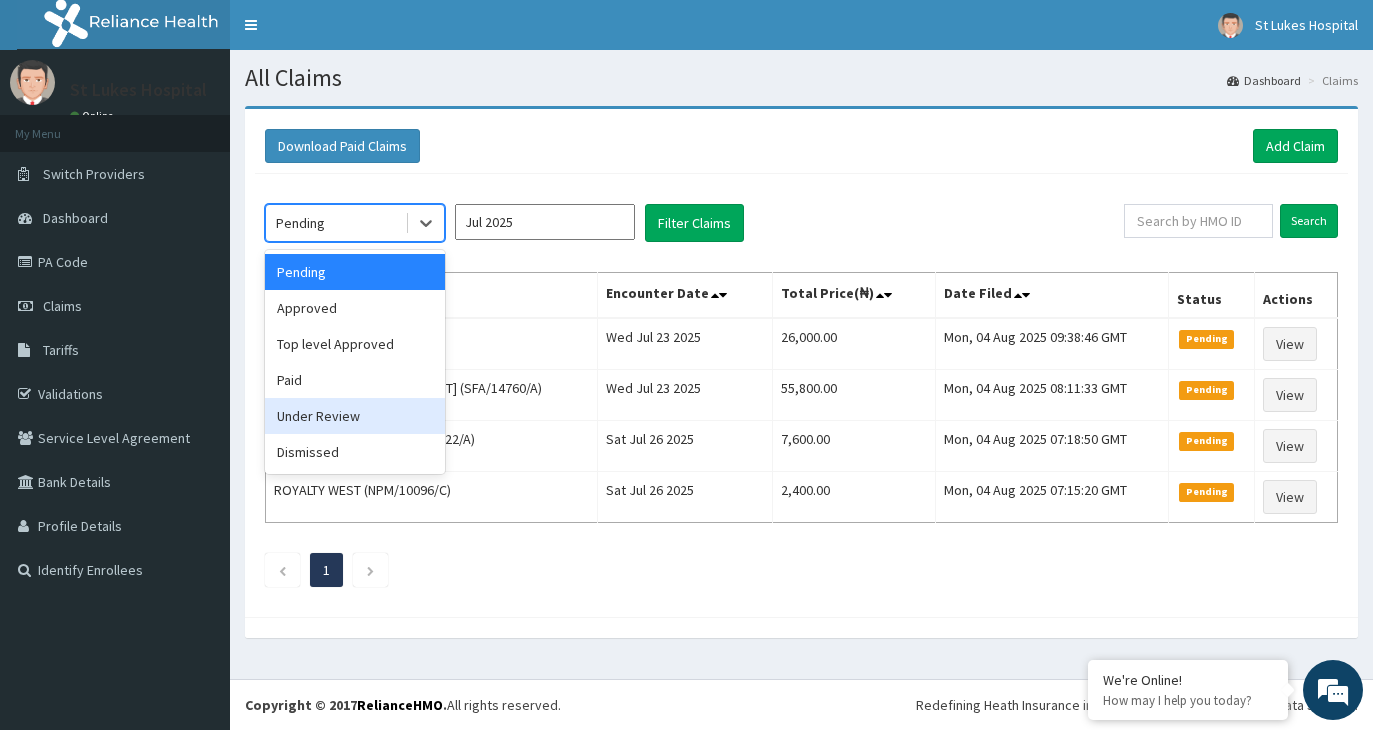 click on "Under Review" at bounding box center [355, 416] 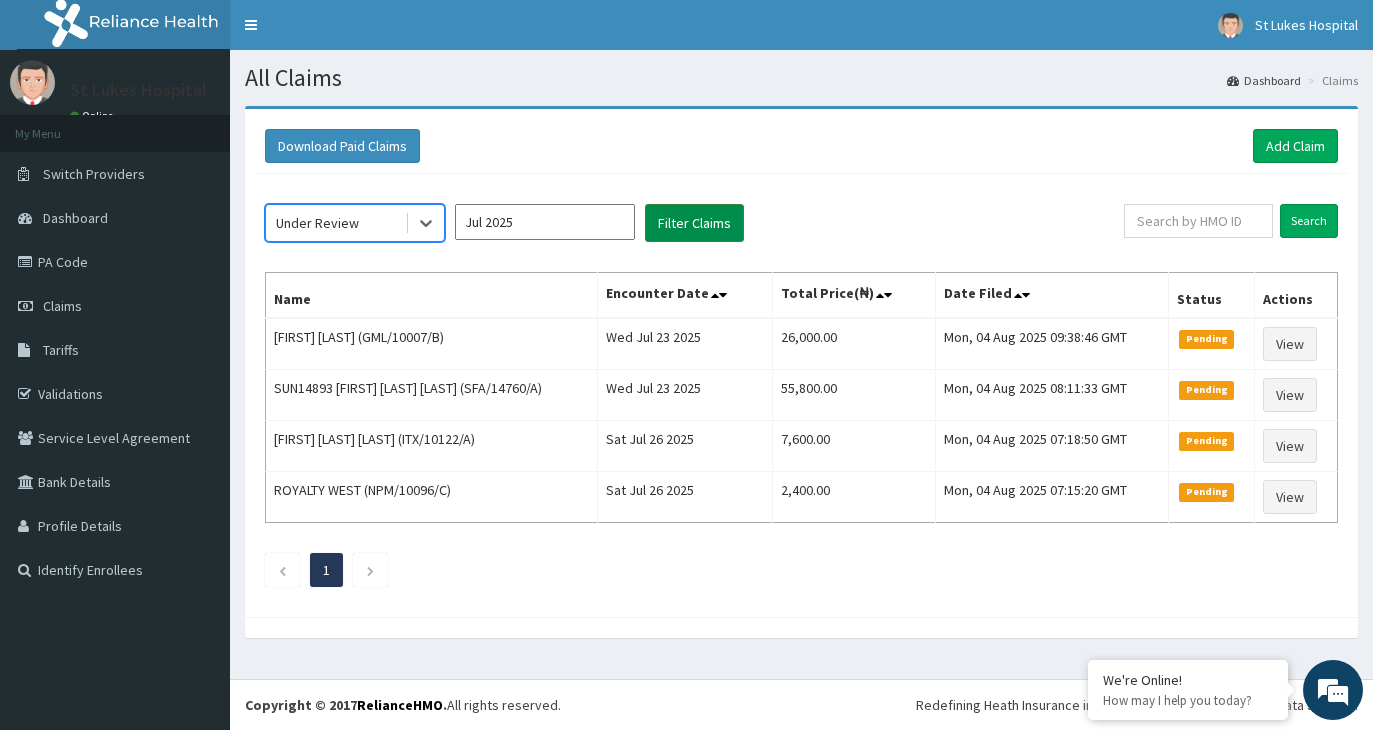click on "Filter Claims" at bounding box center [694, 223] 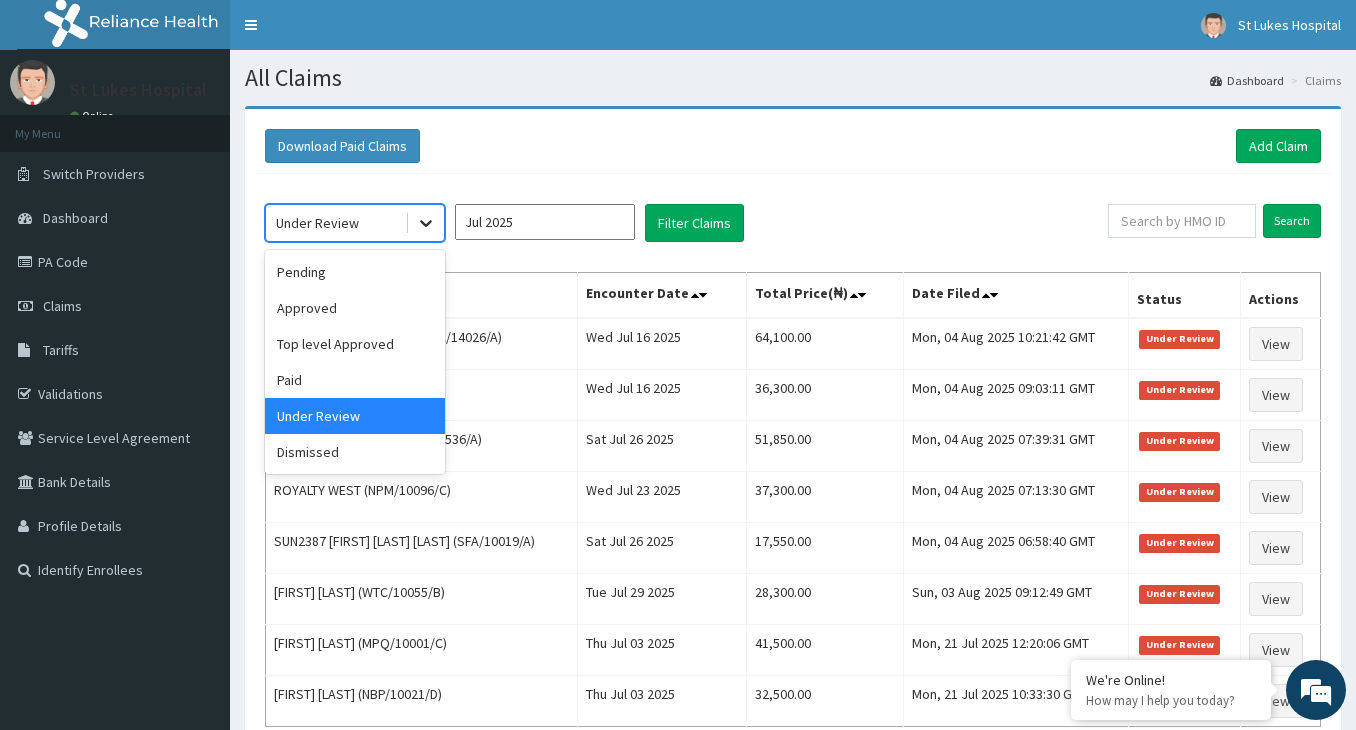 click 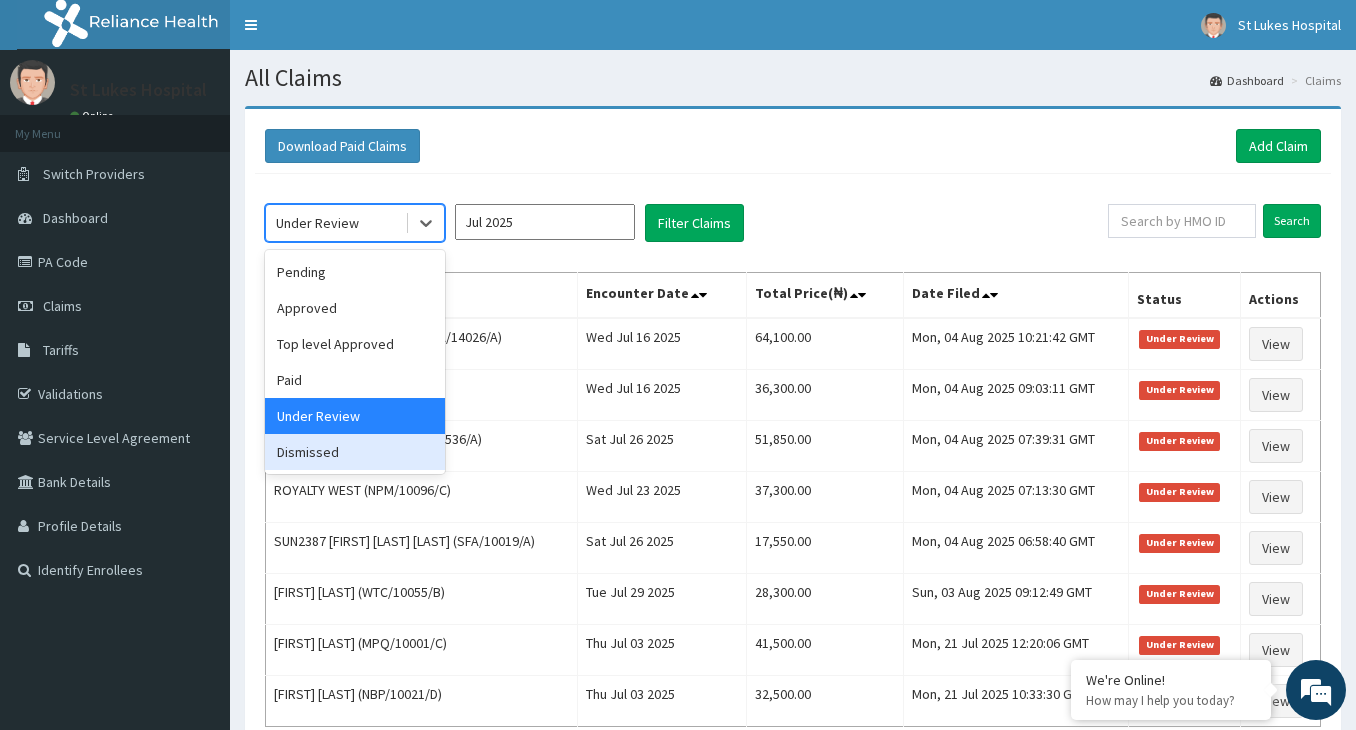 click on "Dismissed" at bounding box center (355, 452) 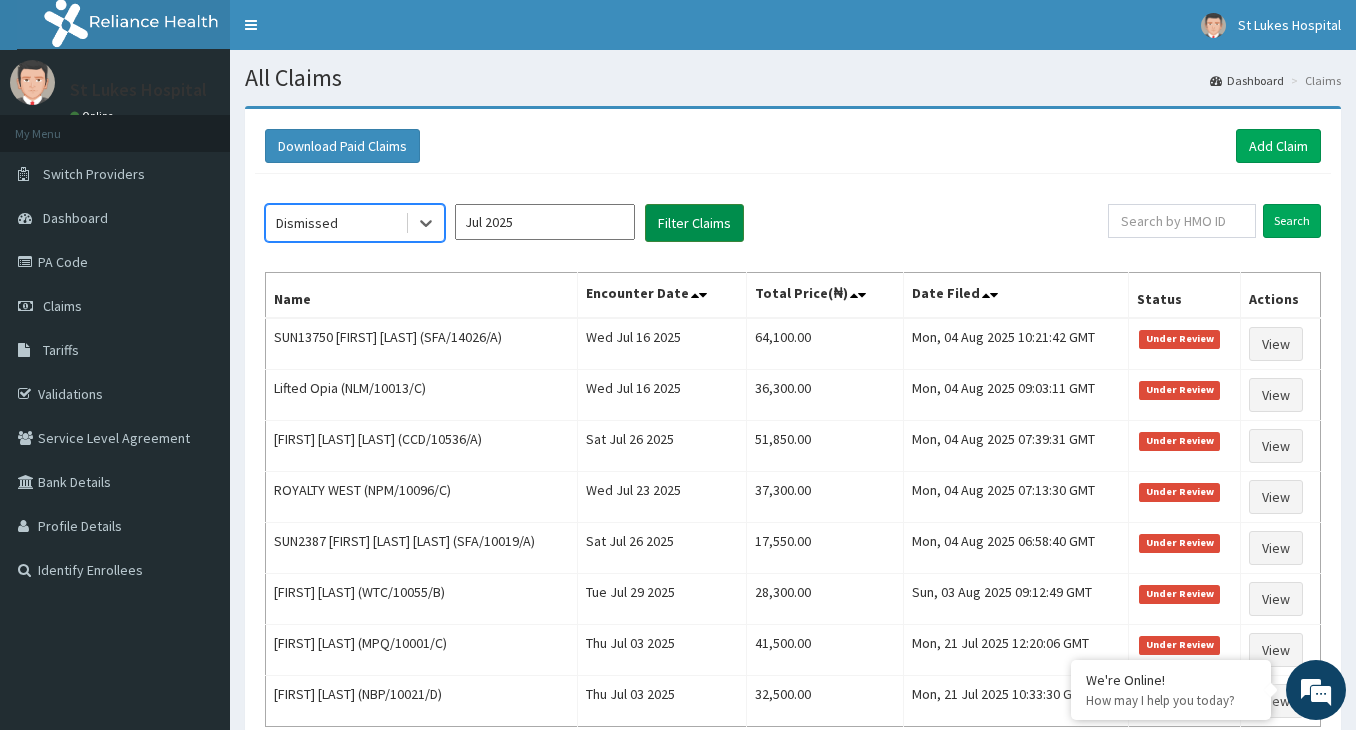 click on "Filter Claims" at bounding box center [694, 223] 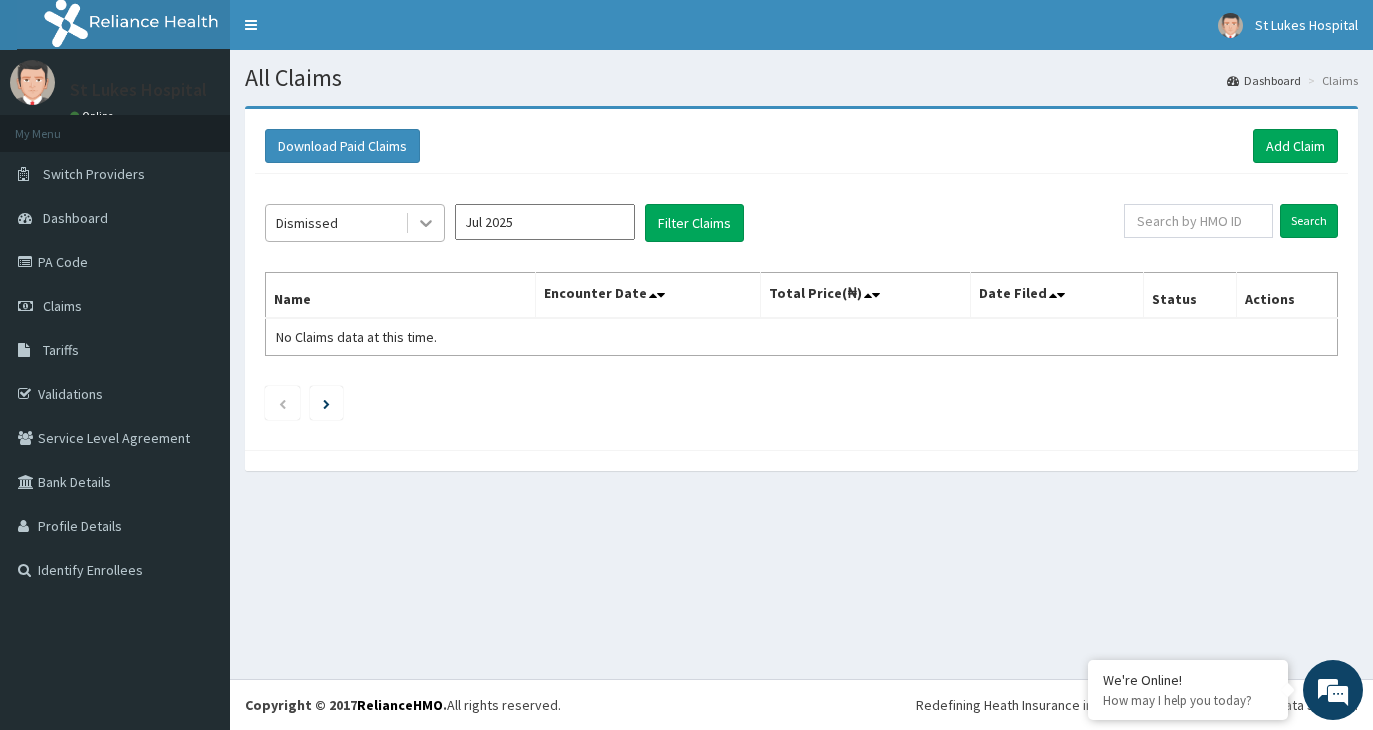 click 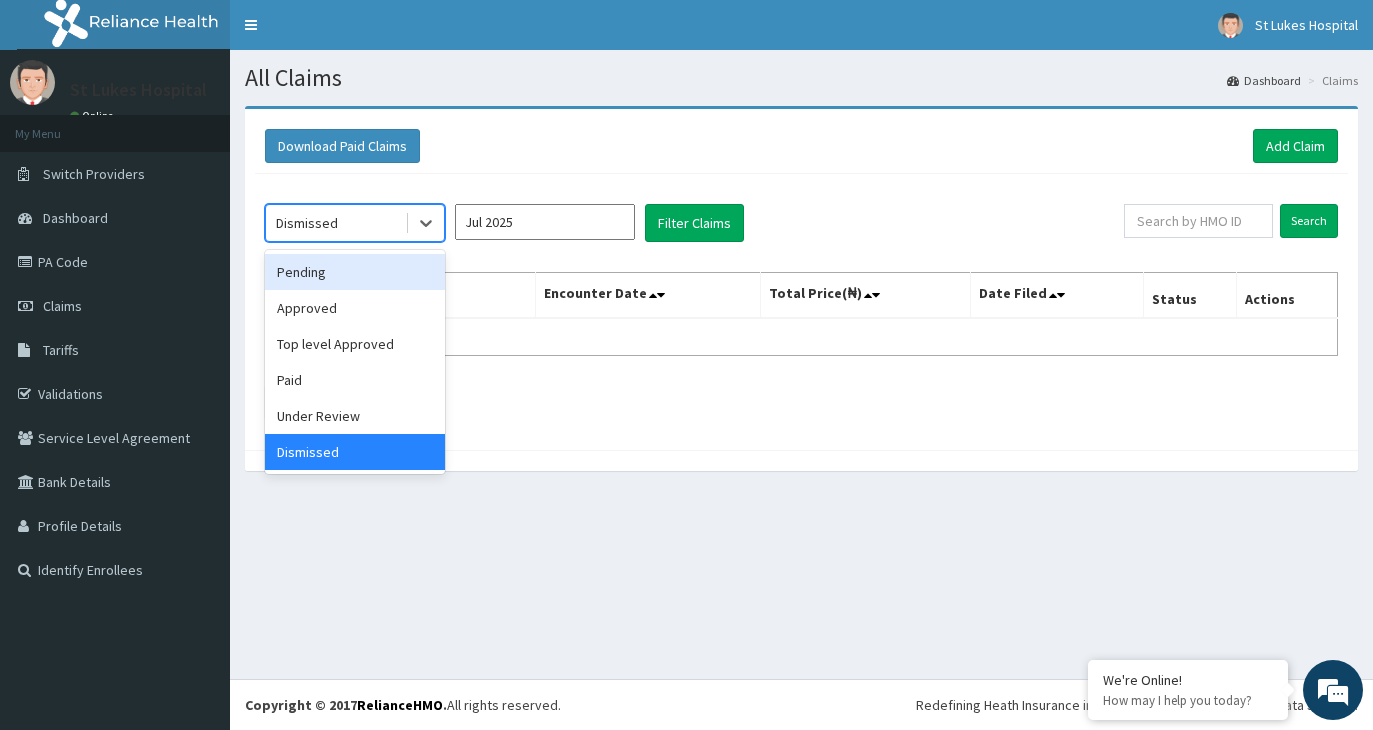 click on "Pending" at bounding box center [355, 272] 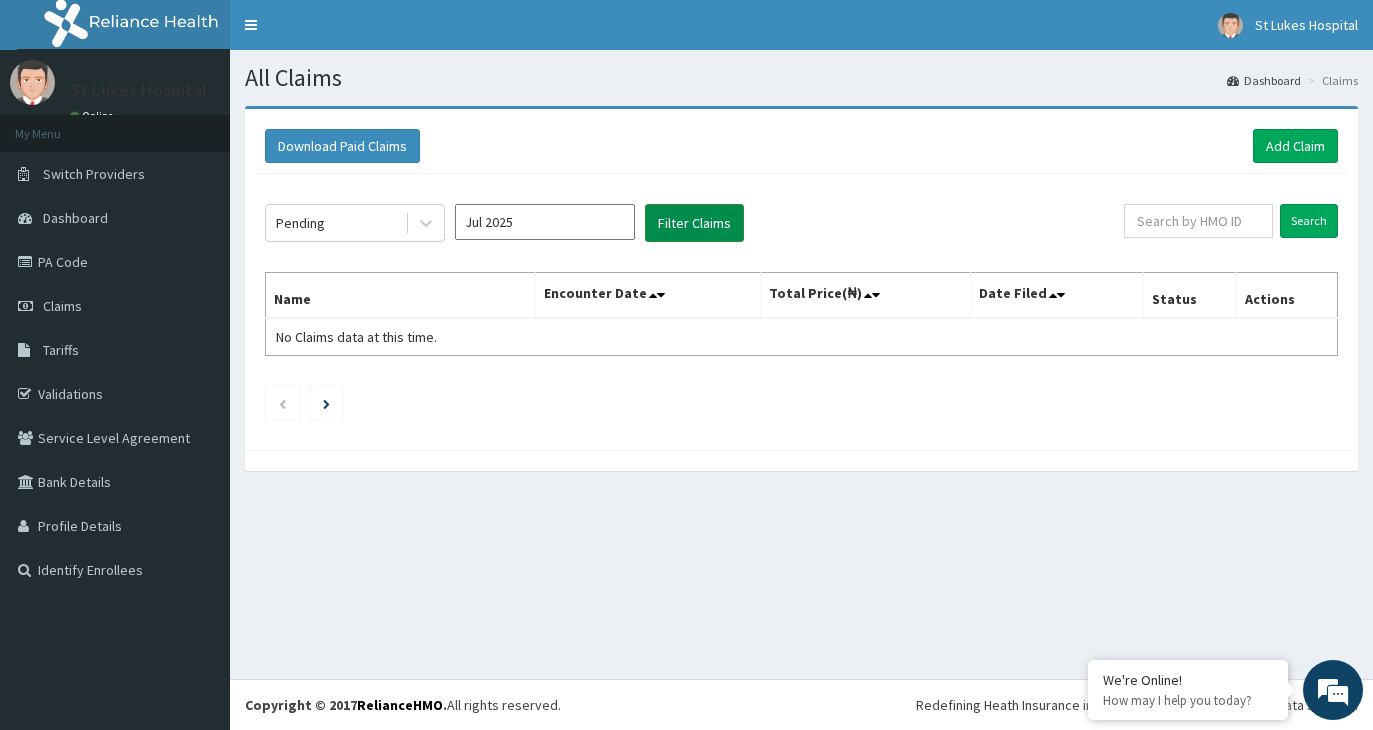 click on "Filter Claims" at bounding box center (694, 223) 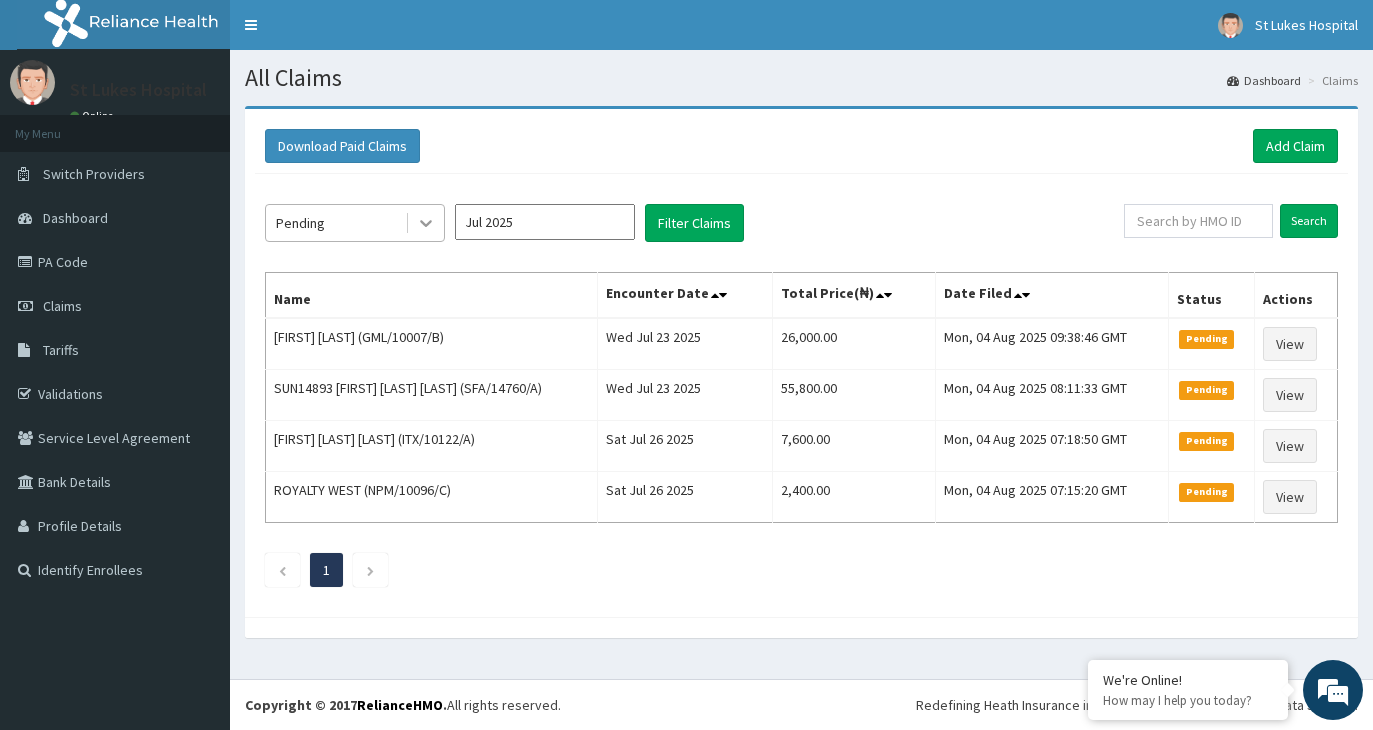 click 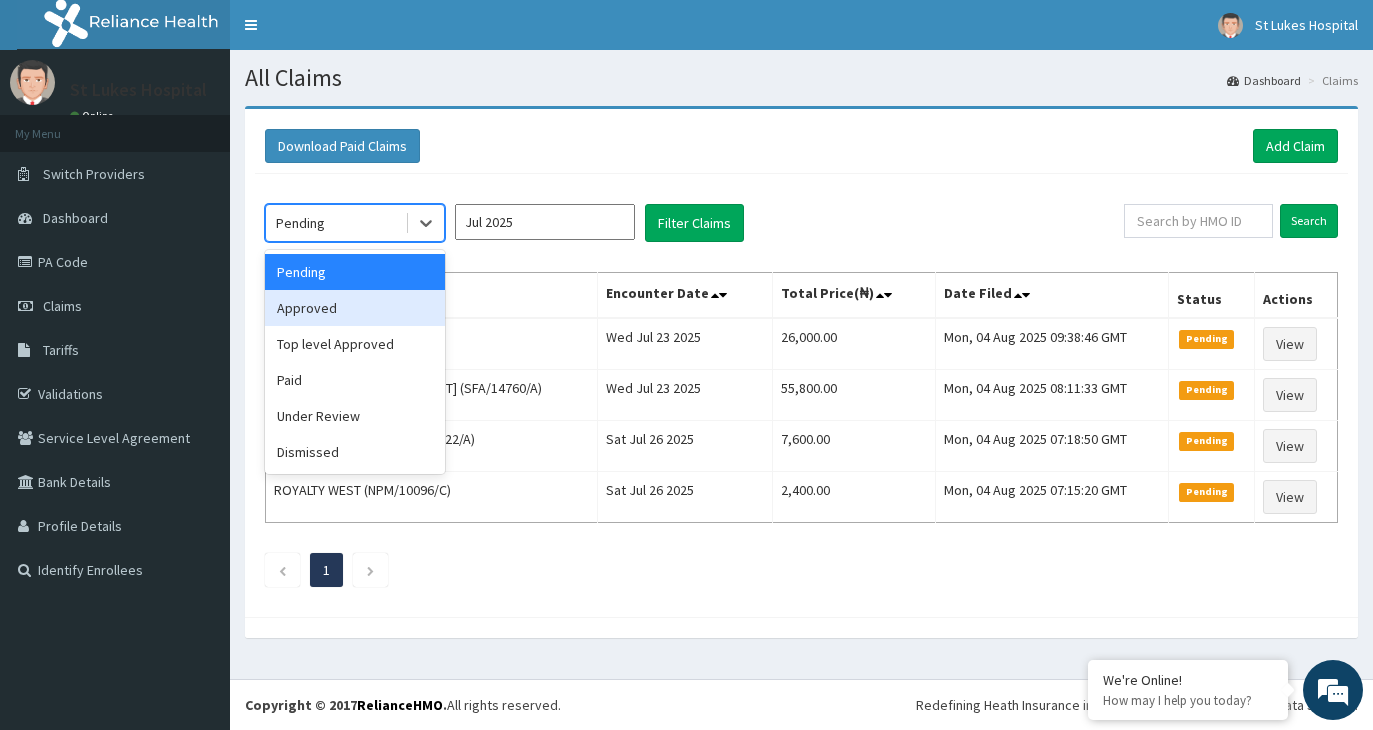 click on "Approved" at bounding box center [355, 308] 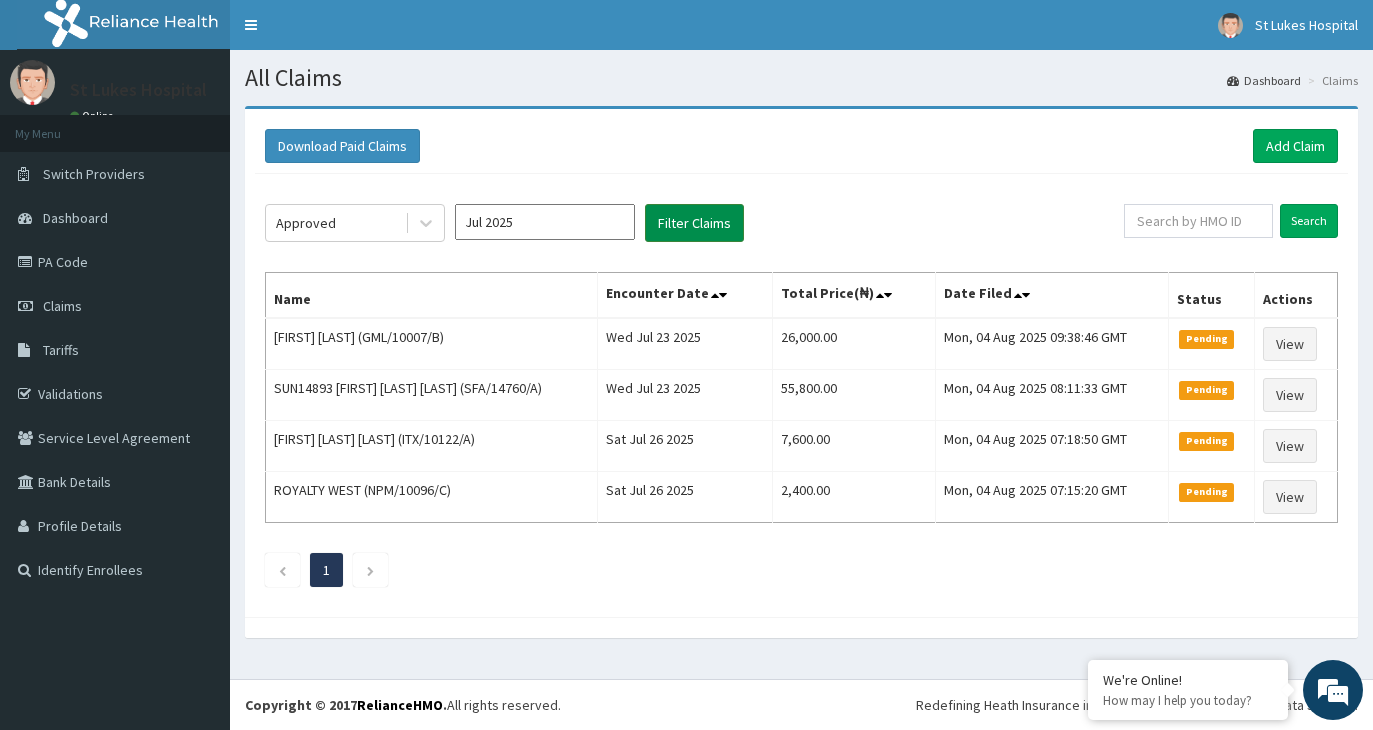 click on "Filter Claims" at bounding box center (694, 223) 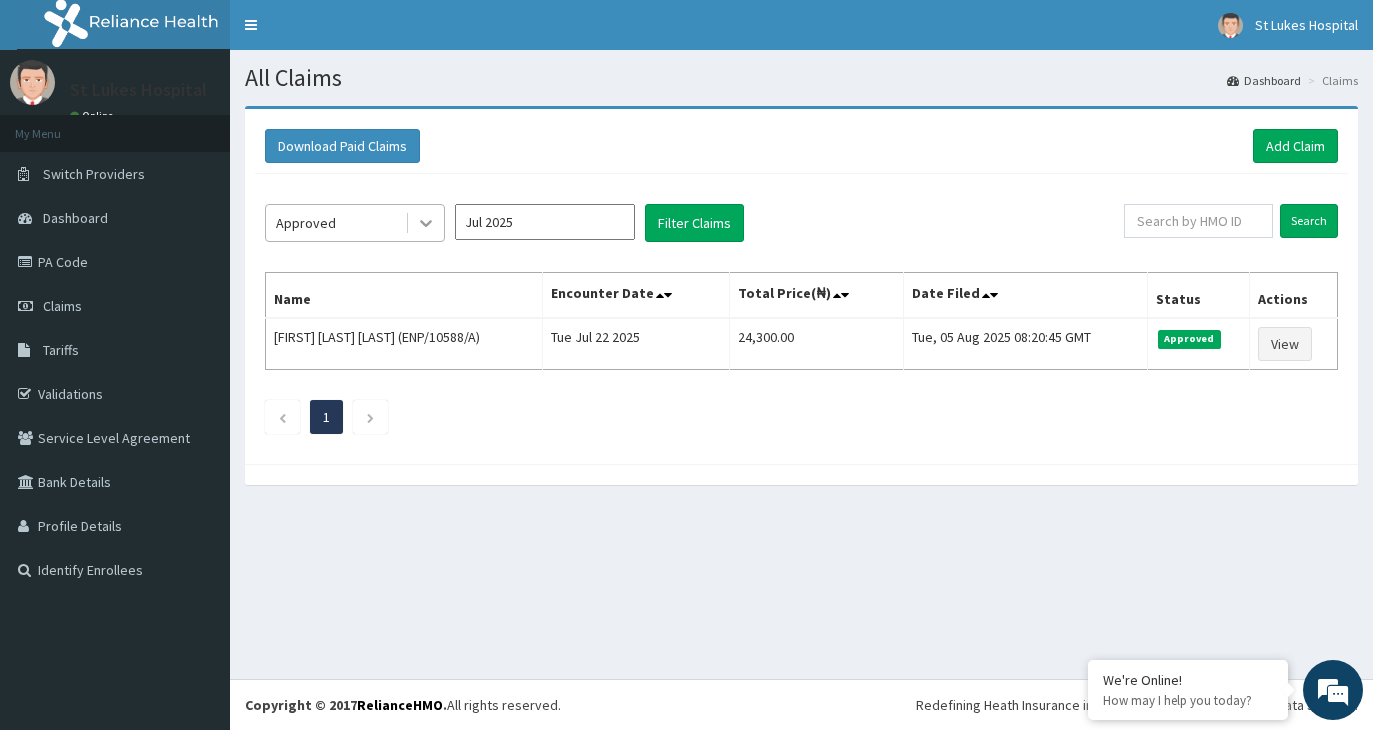 click 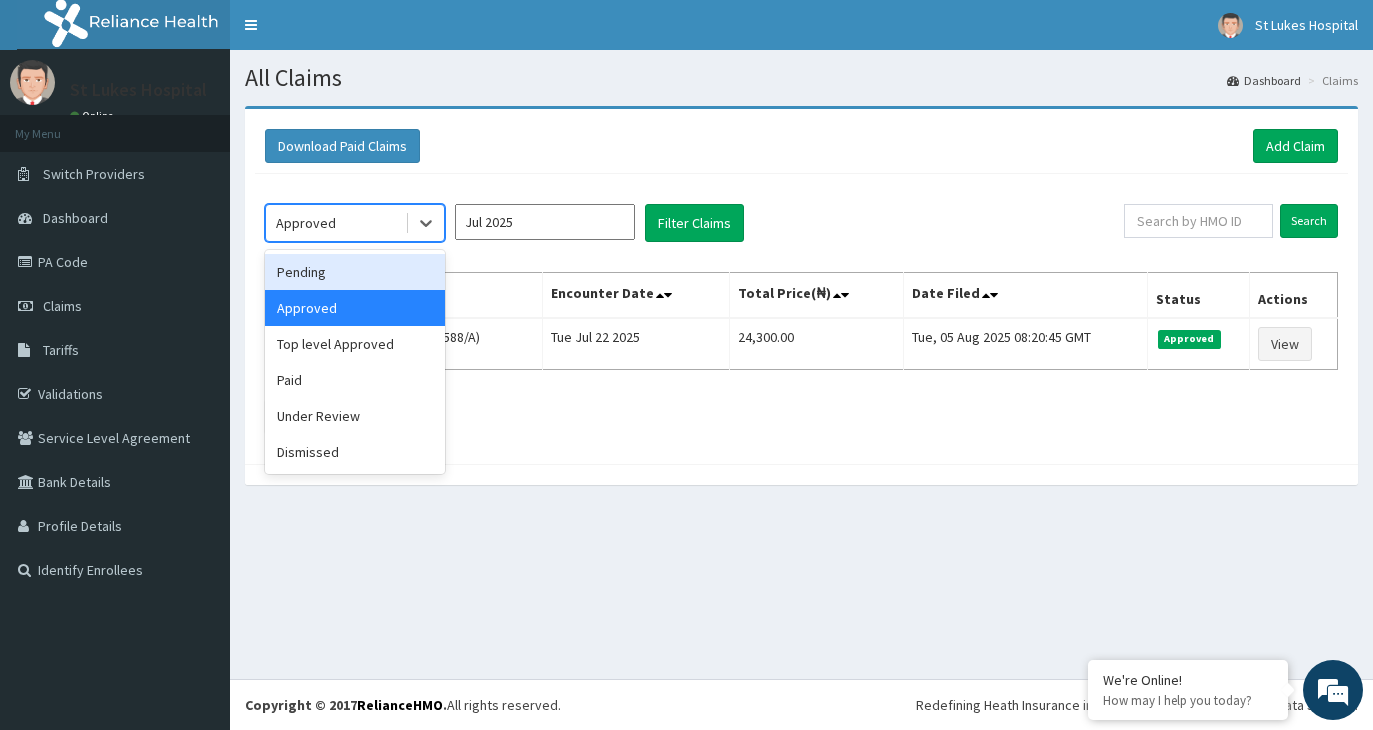 click on "Pending" at bounding box center [355, 272] 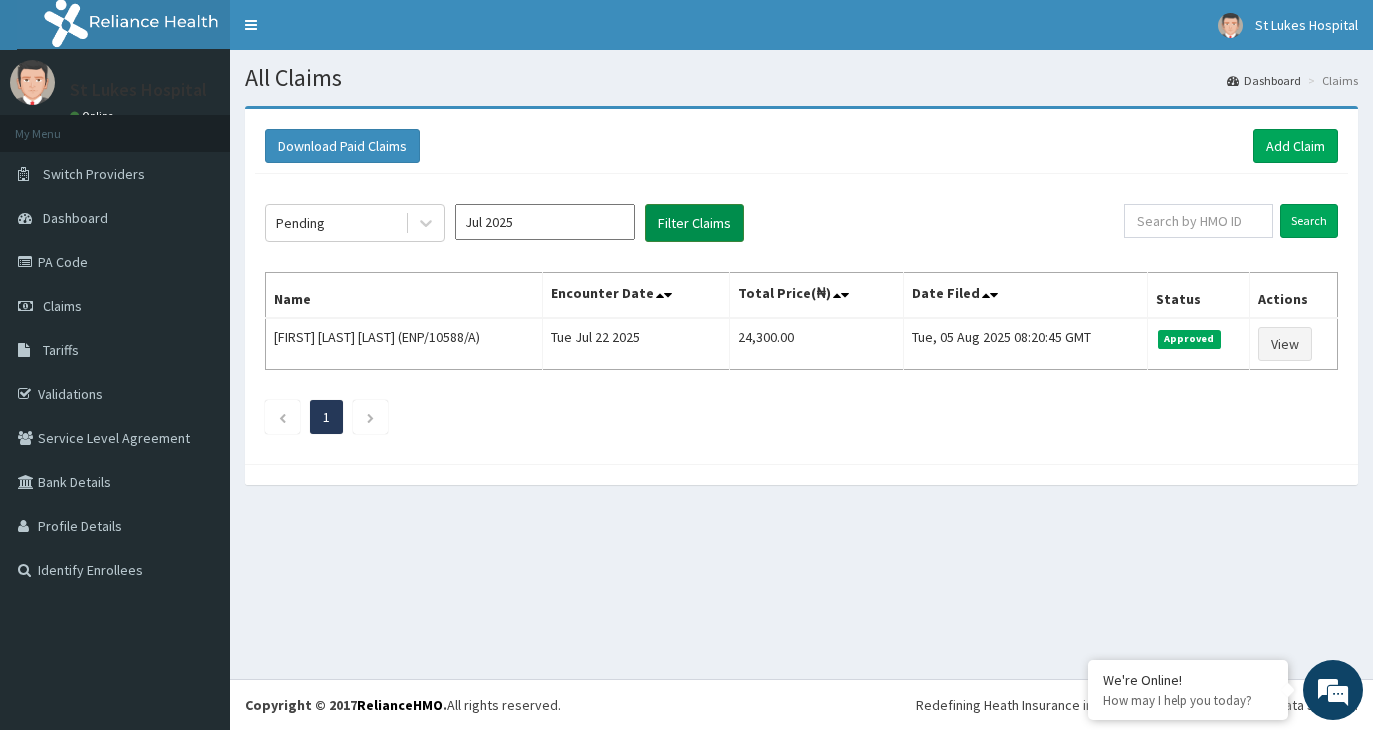 click on "Filter Claims" at bounding box center [694, 223] 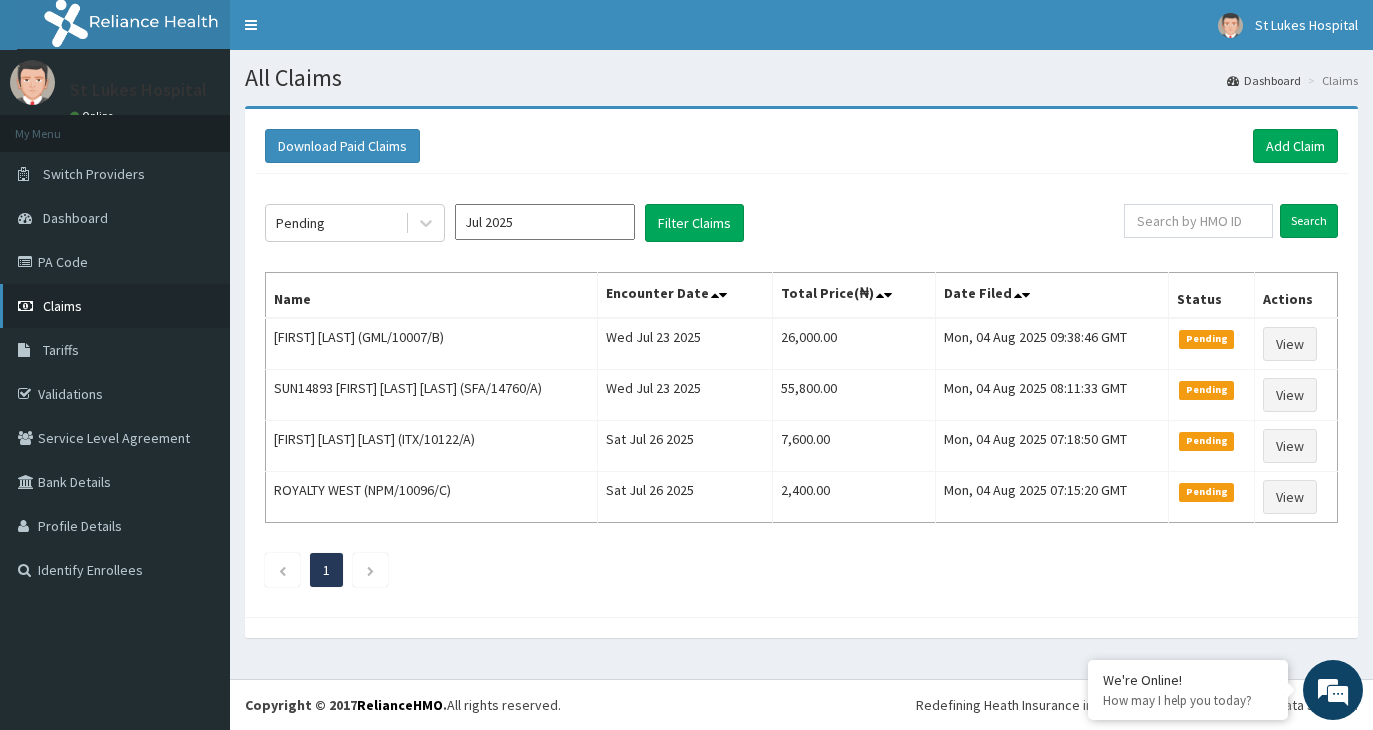 click on "Claims" at bounding box center (62, 306) 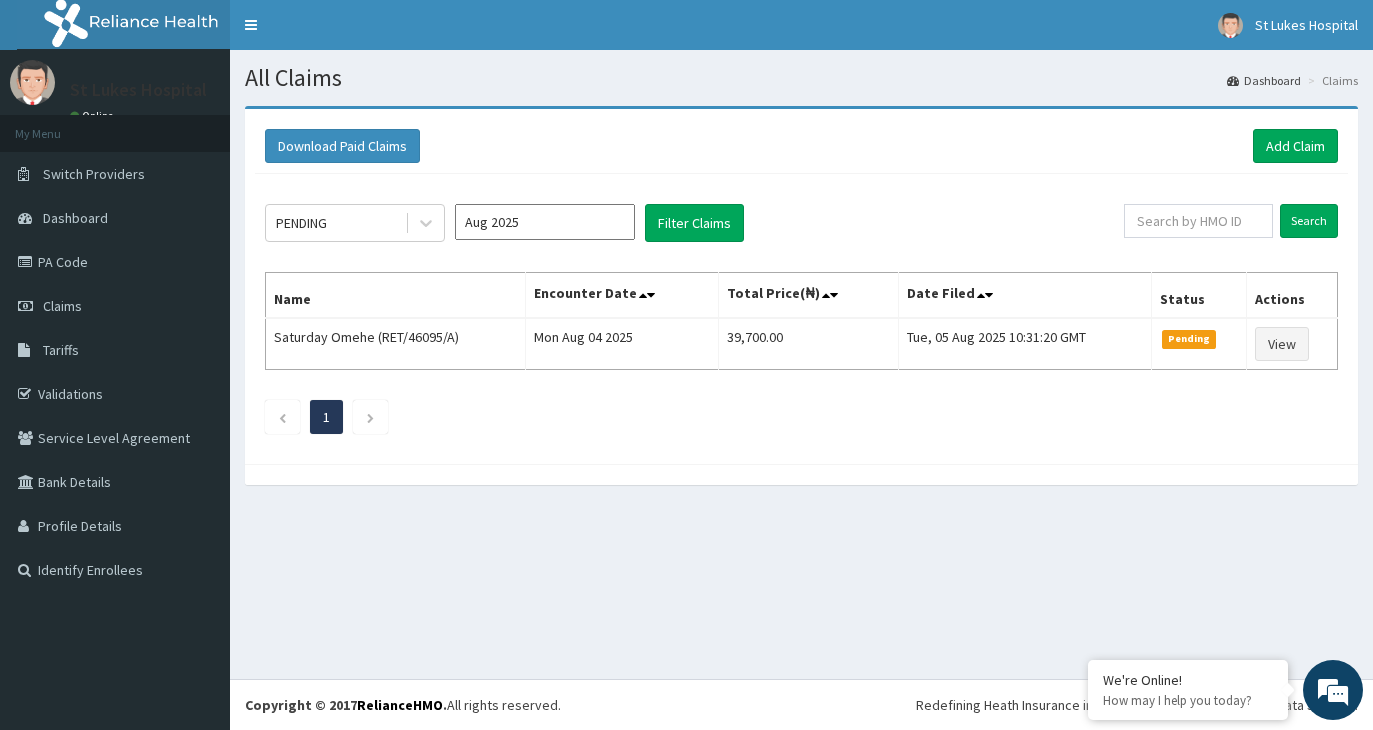 scroll, scrollTop: 0, scrollLeft: 0, axis: both 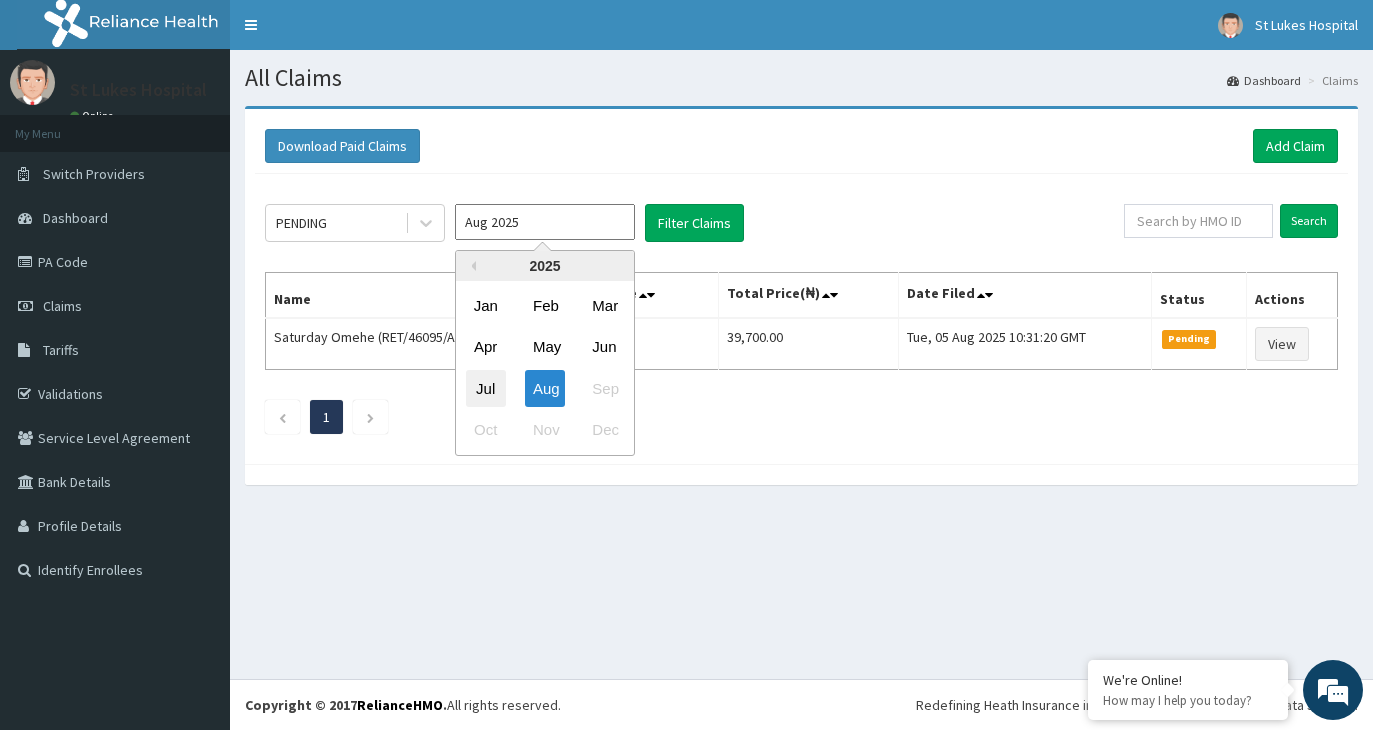 click on "Jul" at bounding box center [486, 388] 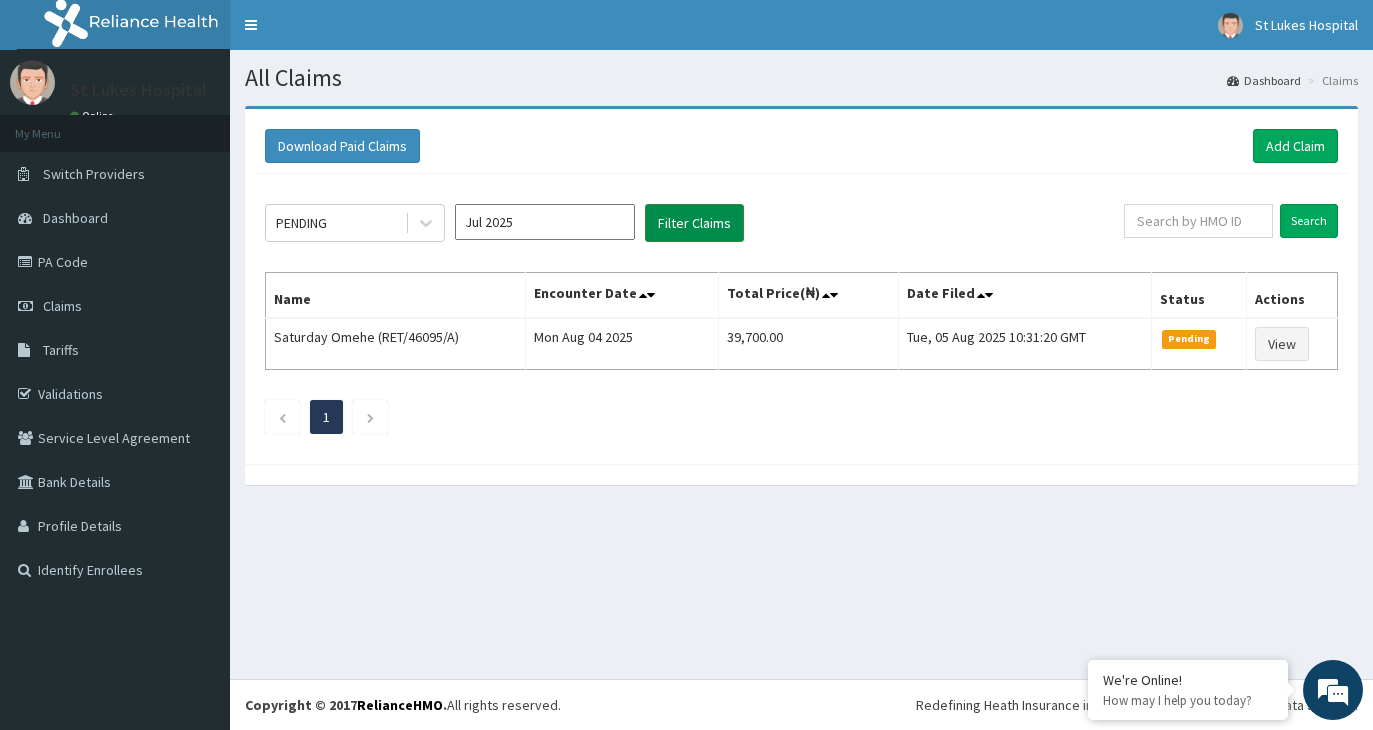 click on "Filter Claims" at bounding box center [694, 223] 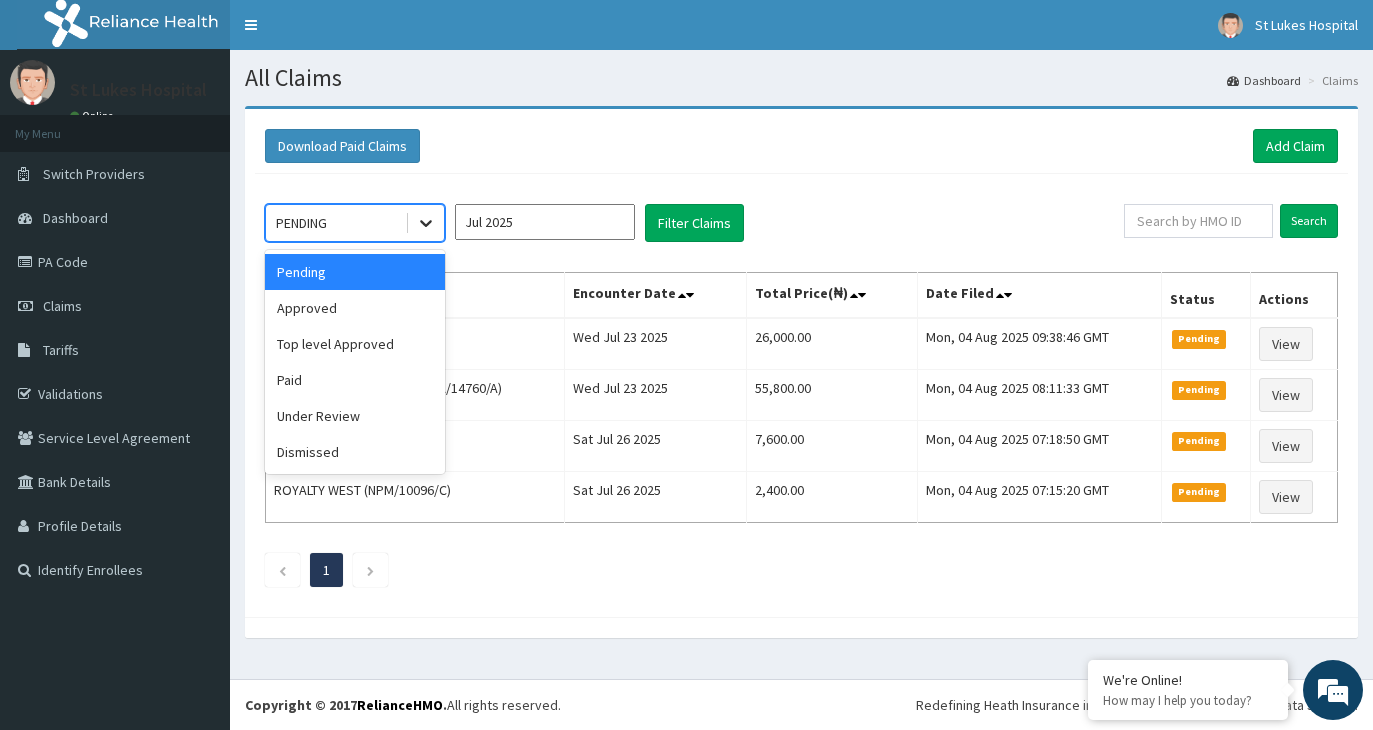 click 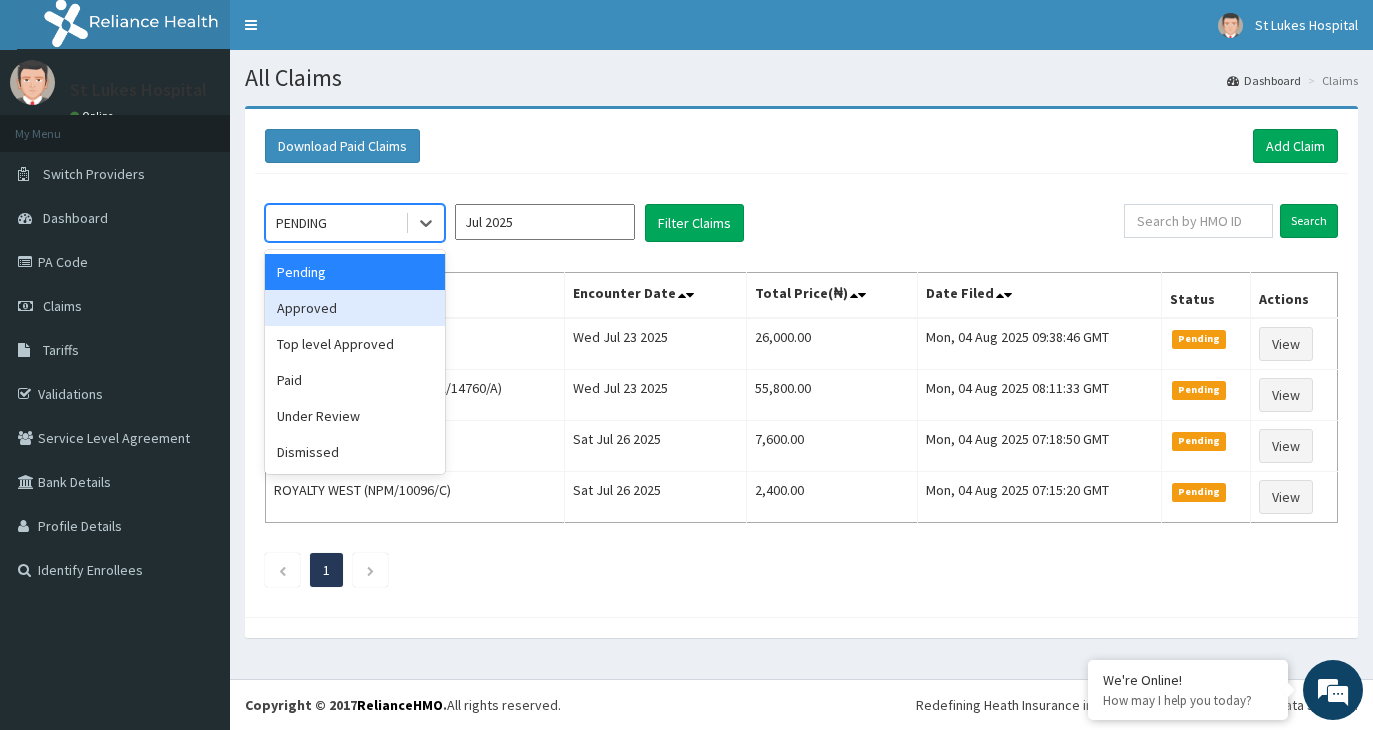 click on "Approved" at bounding box center (355, 308) 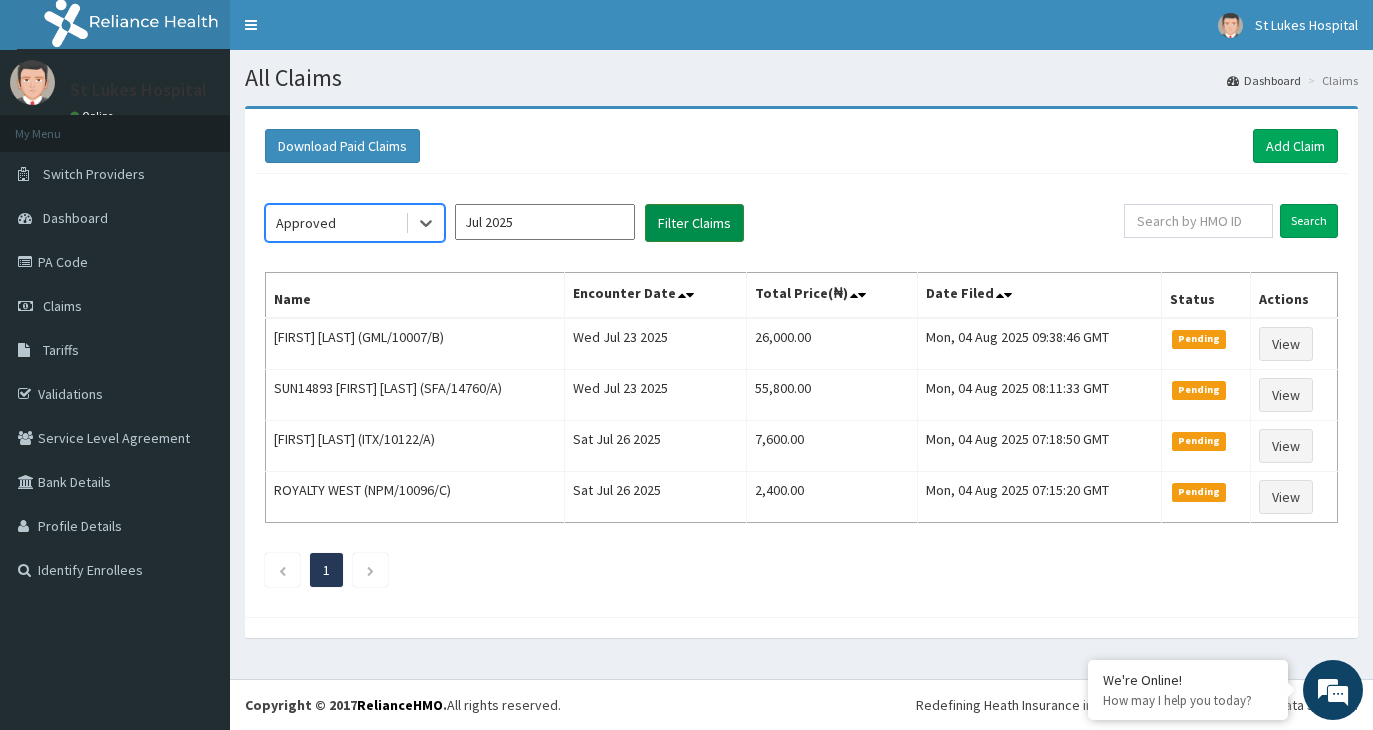 click on "Filter Claims" at bounding box center [694, 223] 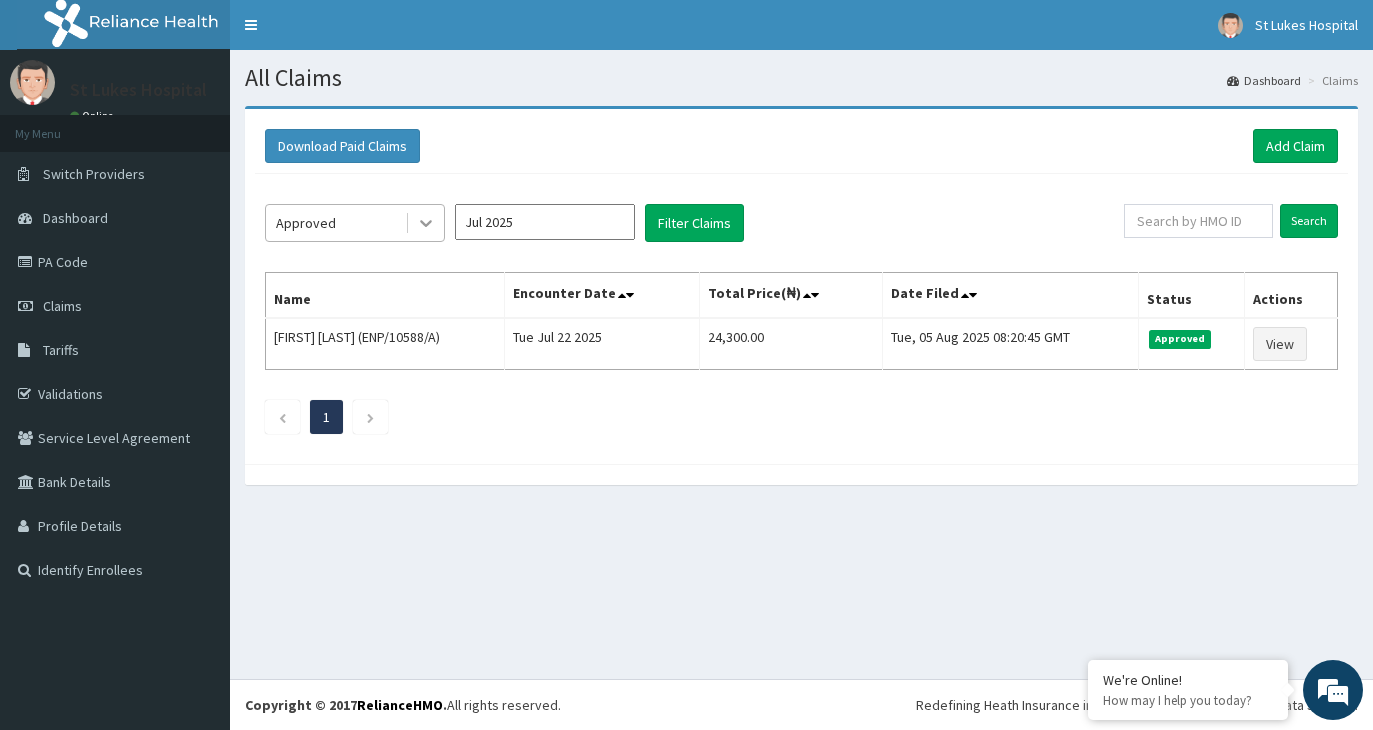 click 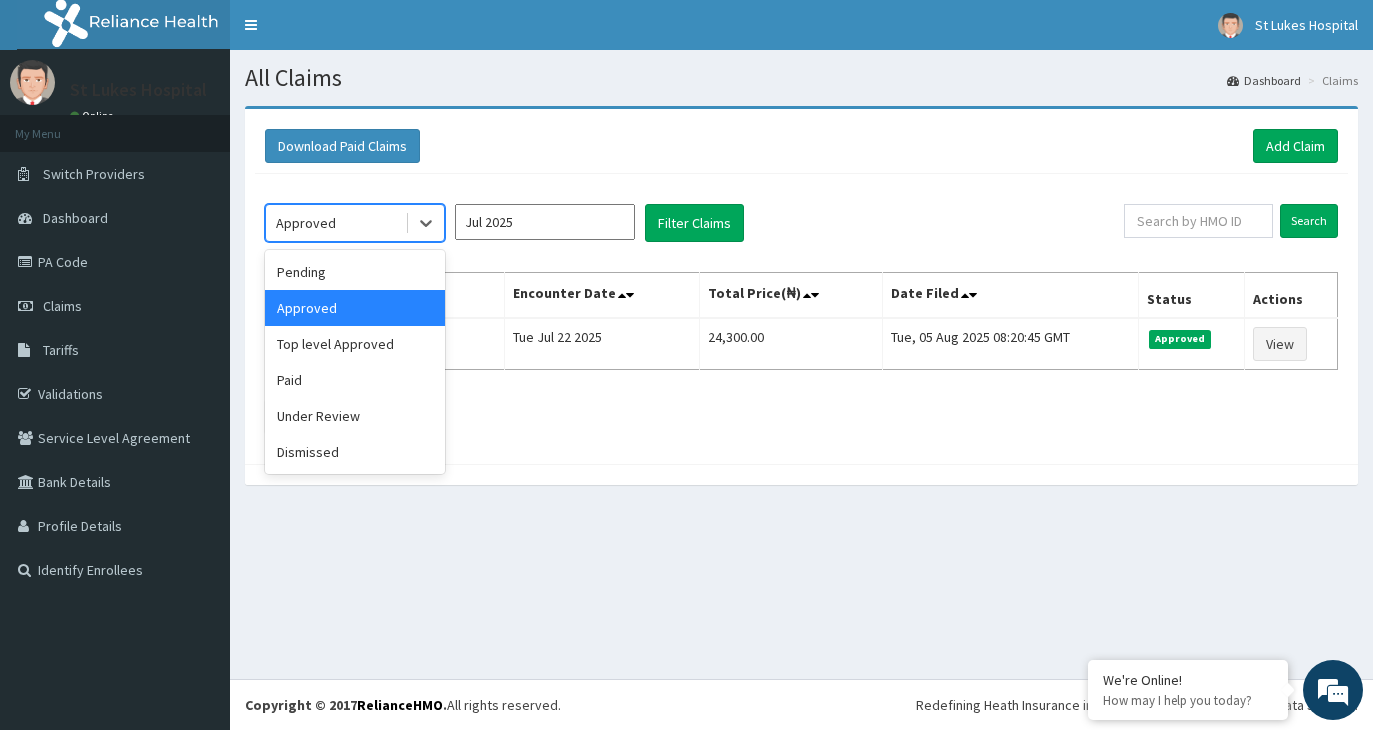 scroll, scrollTop: 0, scrollLeft: 0, axis: both 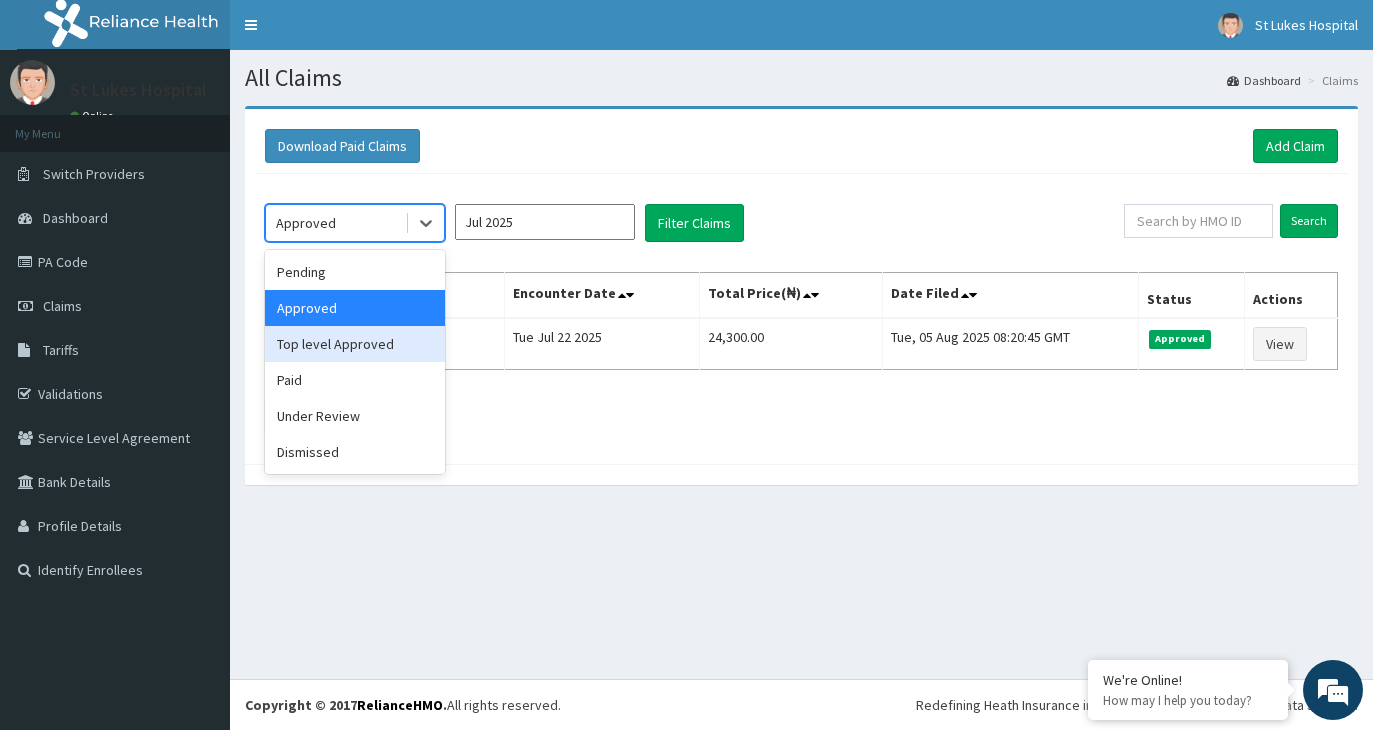 click on "Top level Approved" at bounding box center [355, 344] 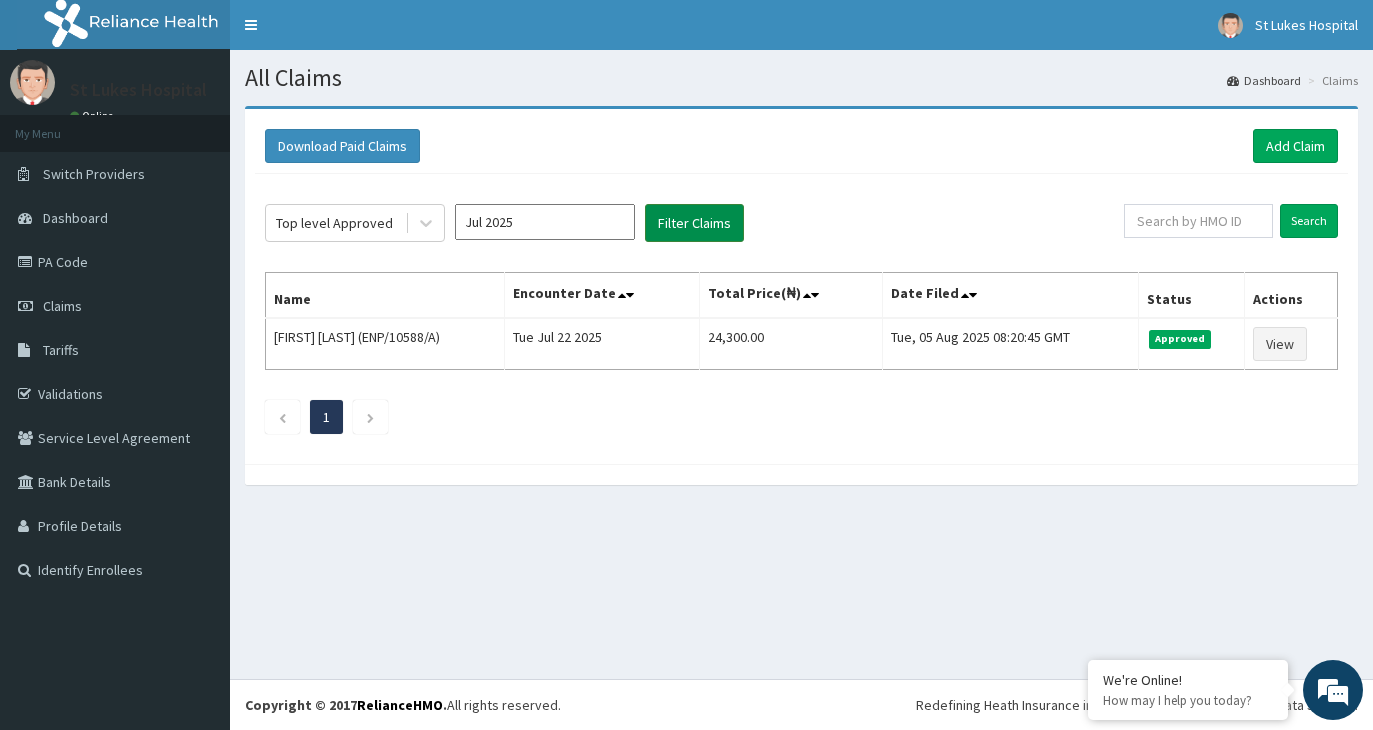 click on "Filter Claims" at bounding box center [694, 223] 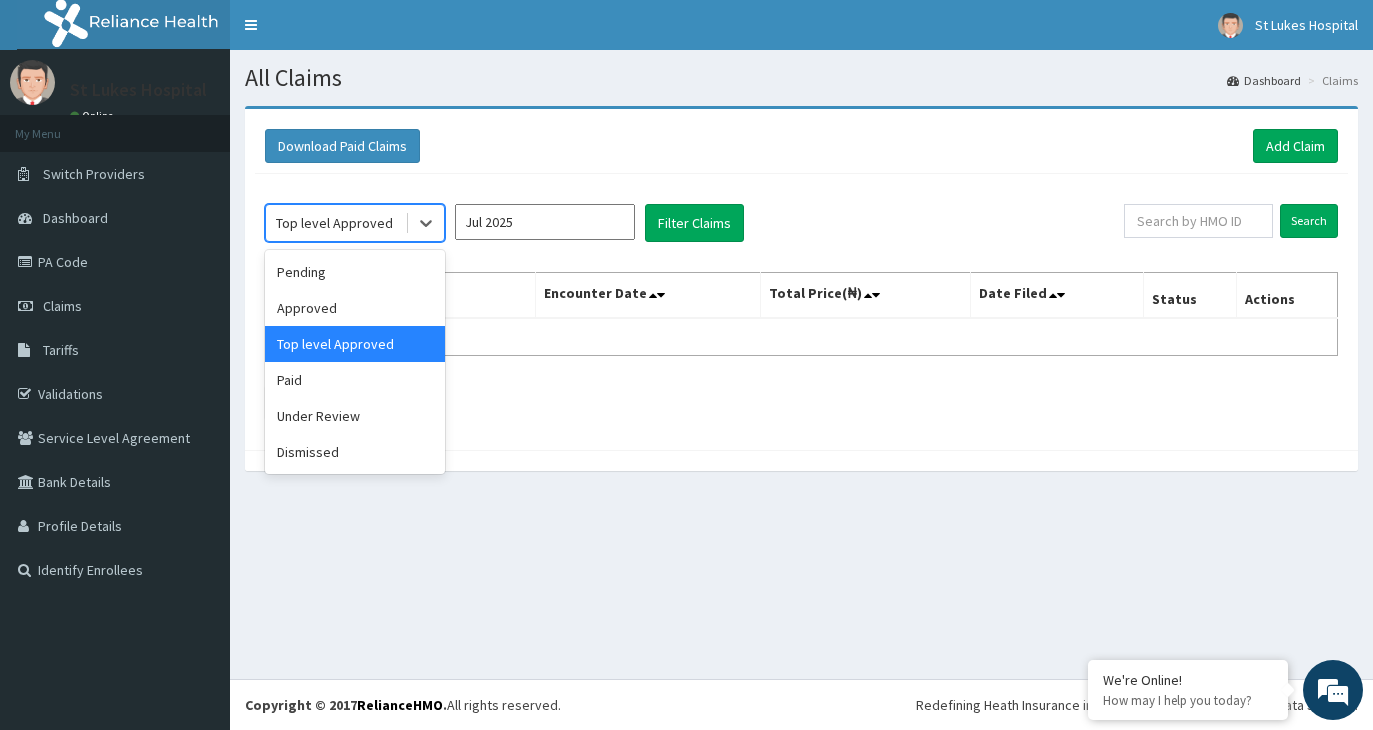 click on "Top level Approved" at bounding box center (335, 223) 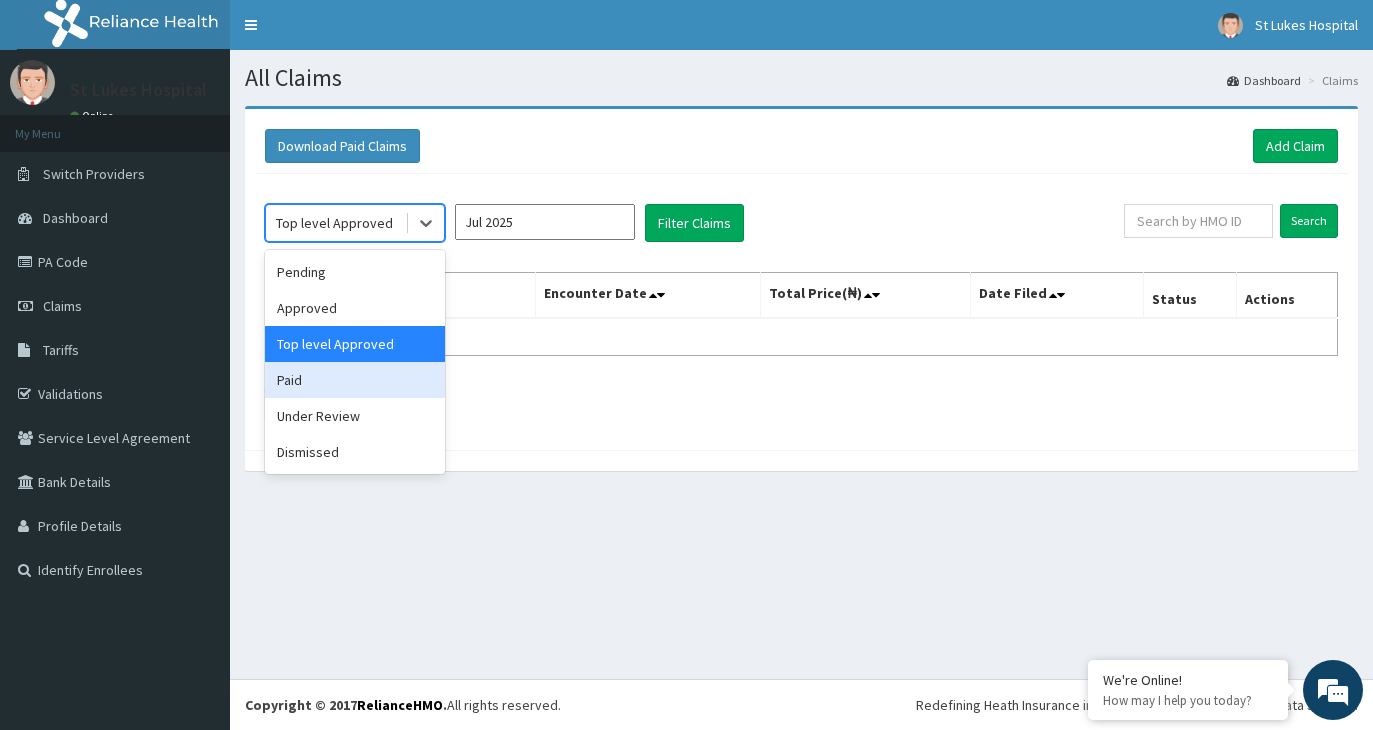 click on "Paid" at bounding box center (355, 380) 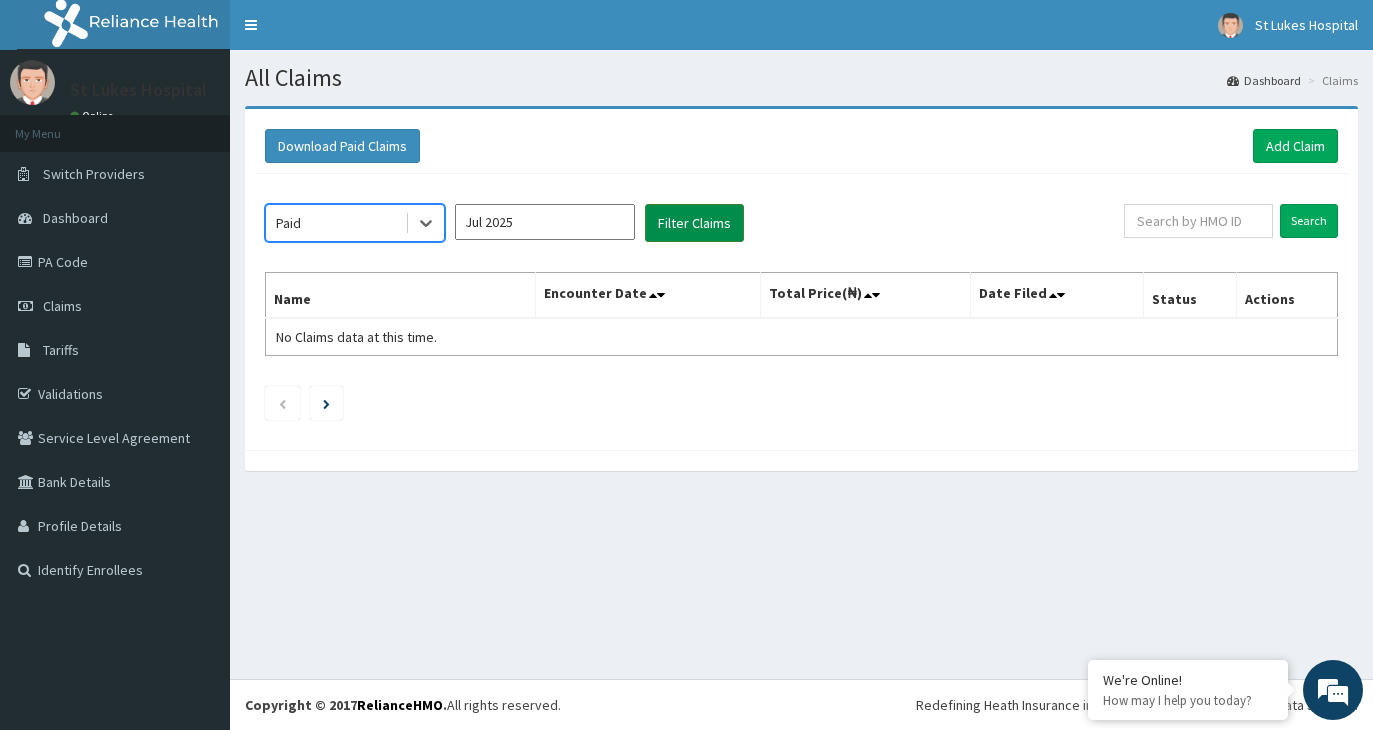 click on "Filter Claims" at bounding box center (694, 223) 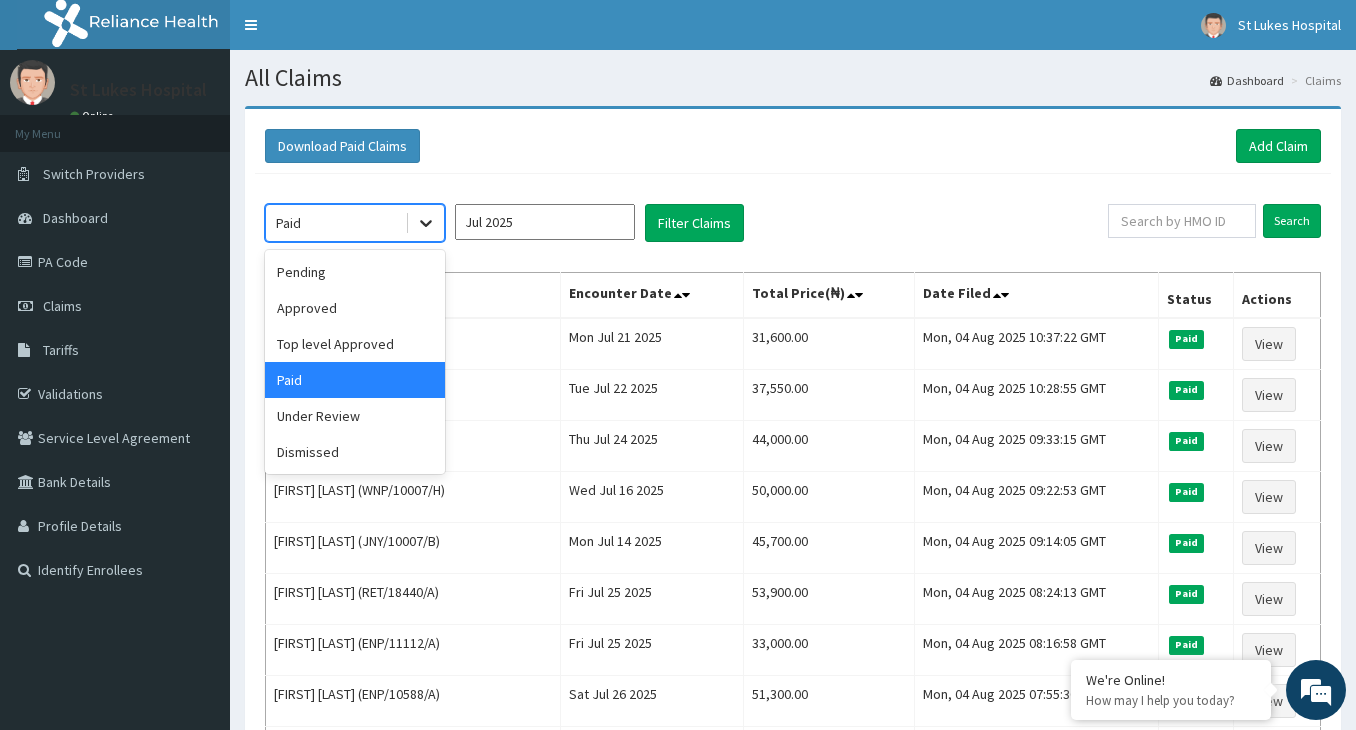click at bounding box center (426, 223) 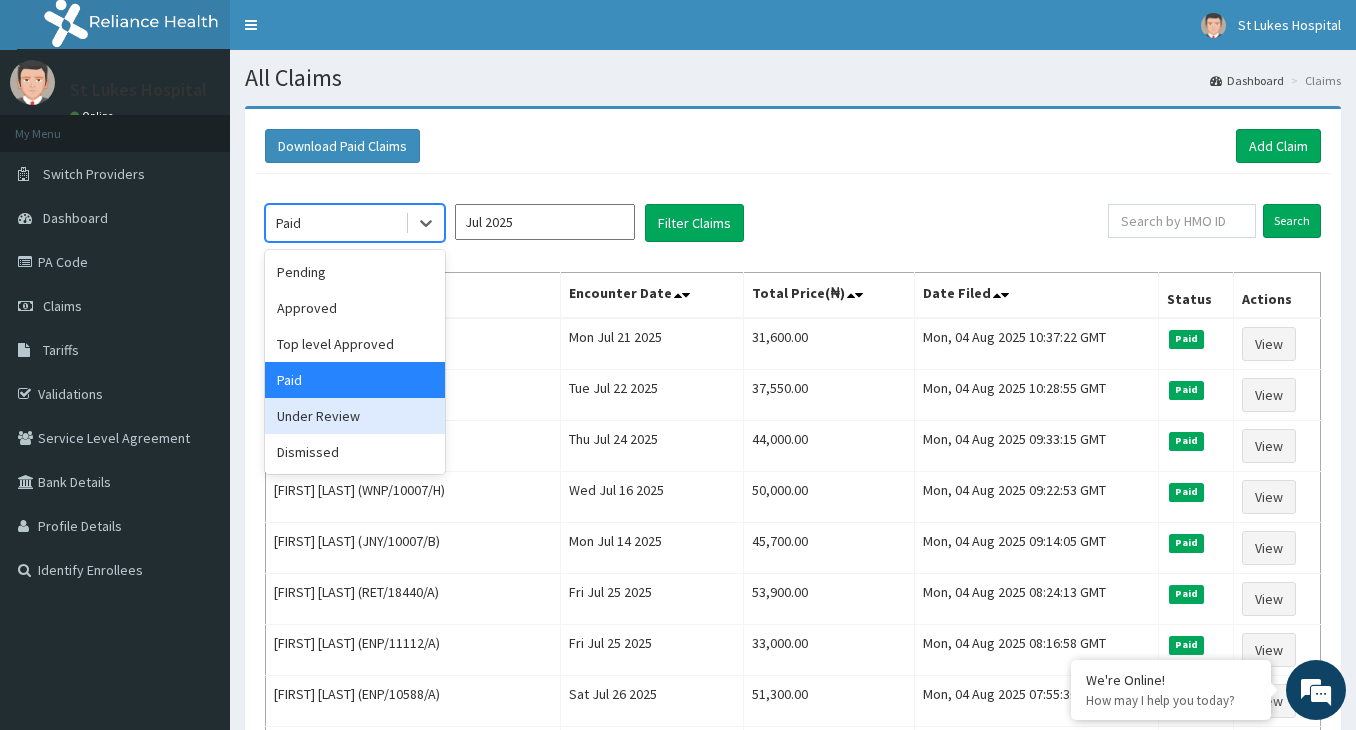 click on "Under Review" at bounding box center [355, 416] 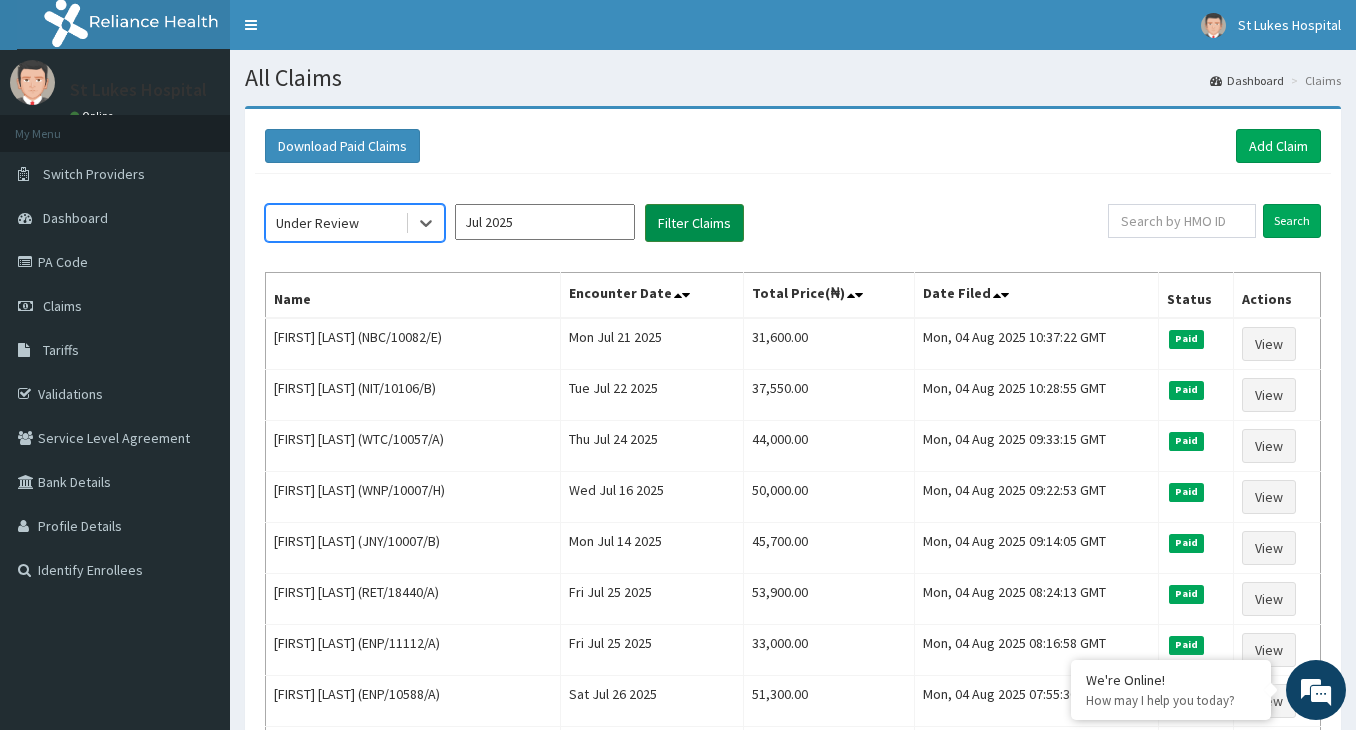 click on "Filter Claims" at bounding box center (694, 223) 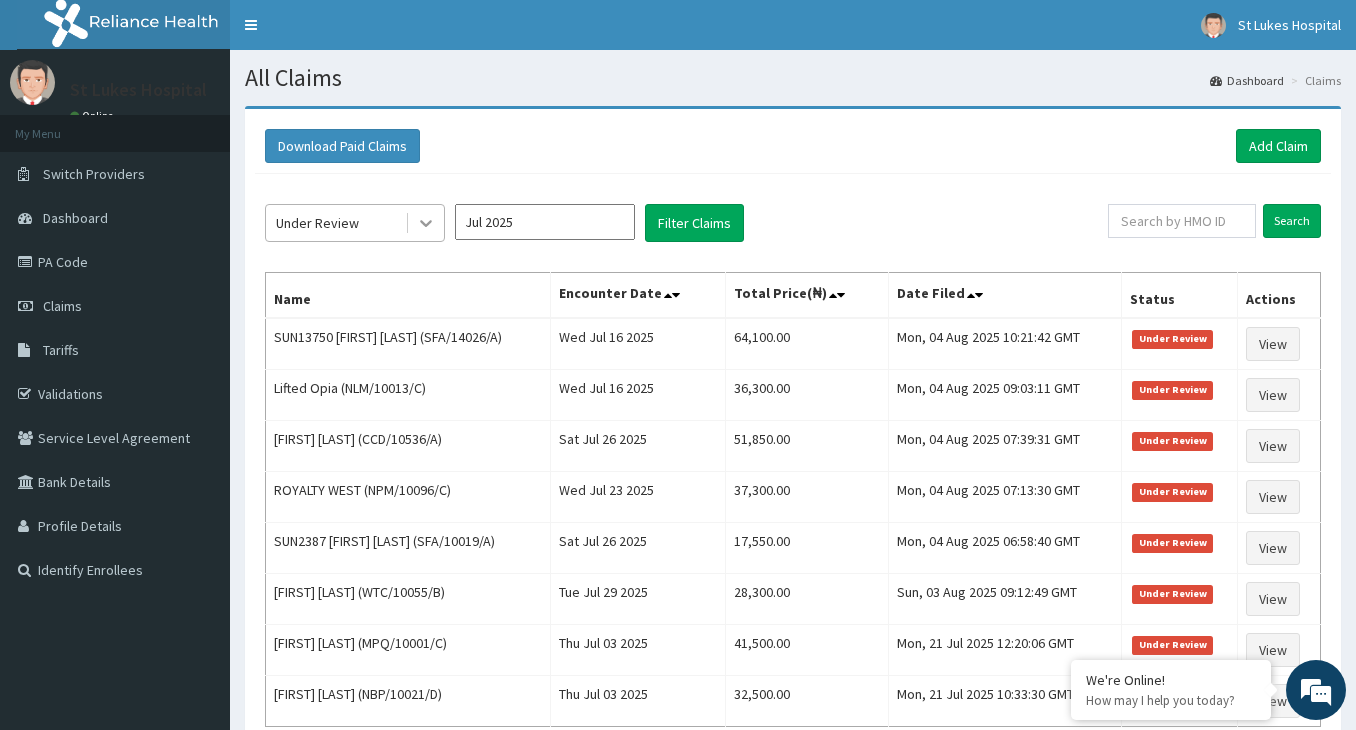 click 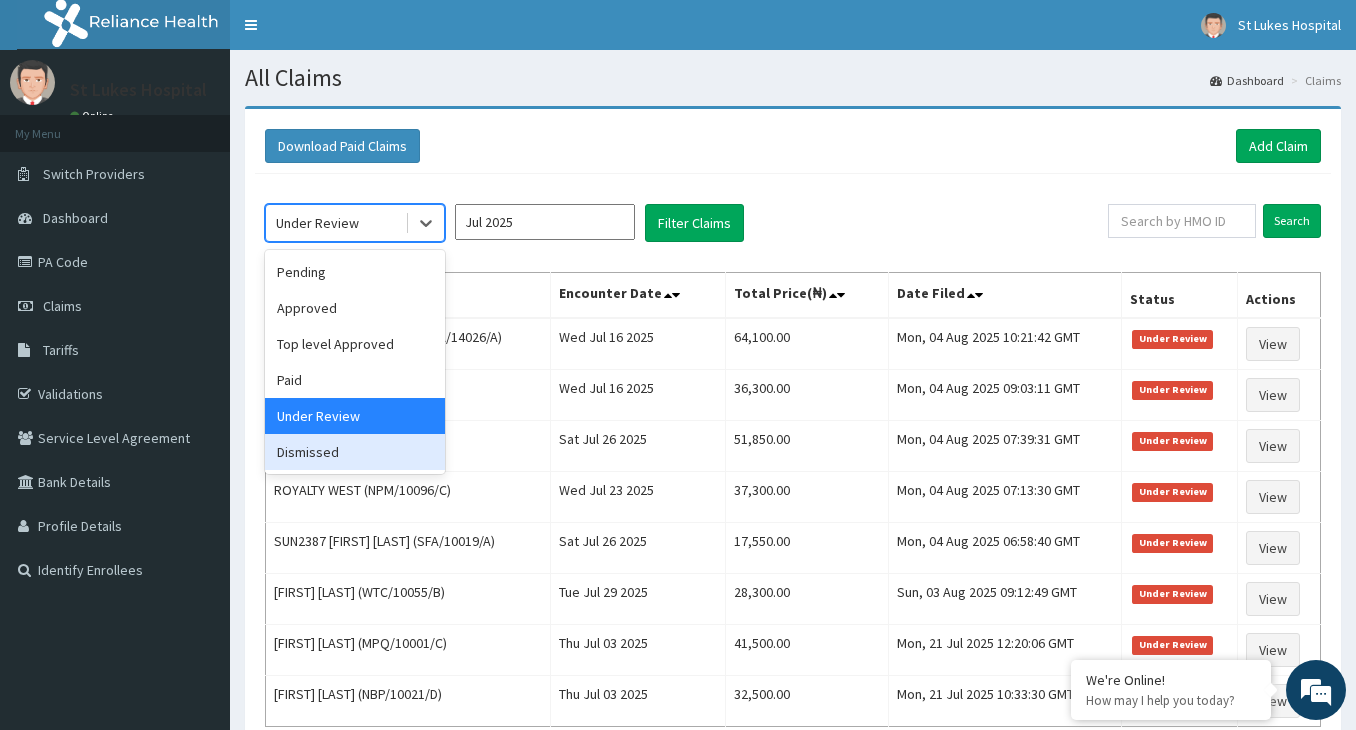 click on "Dismissed" at bounding box center [355, 452] 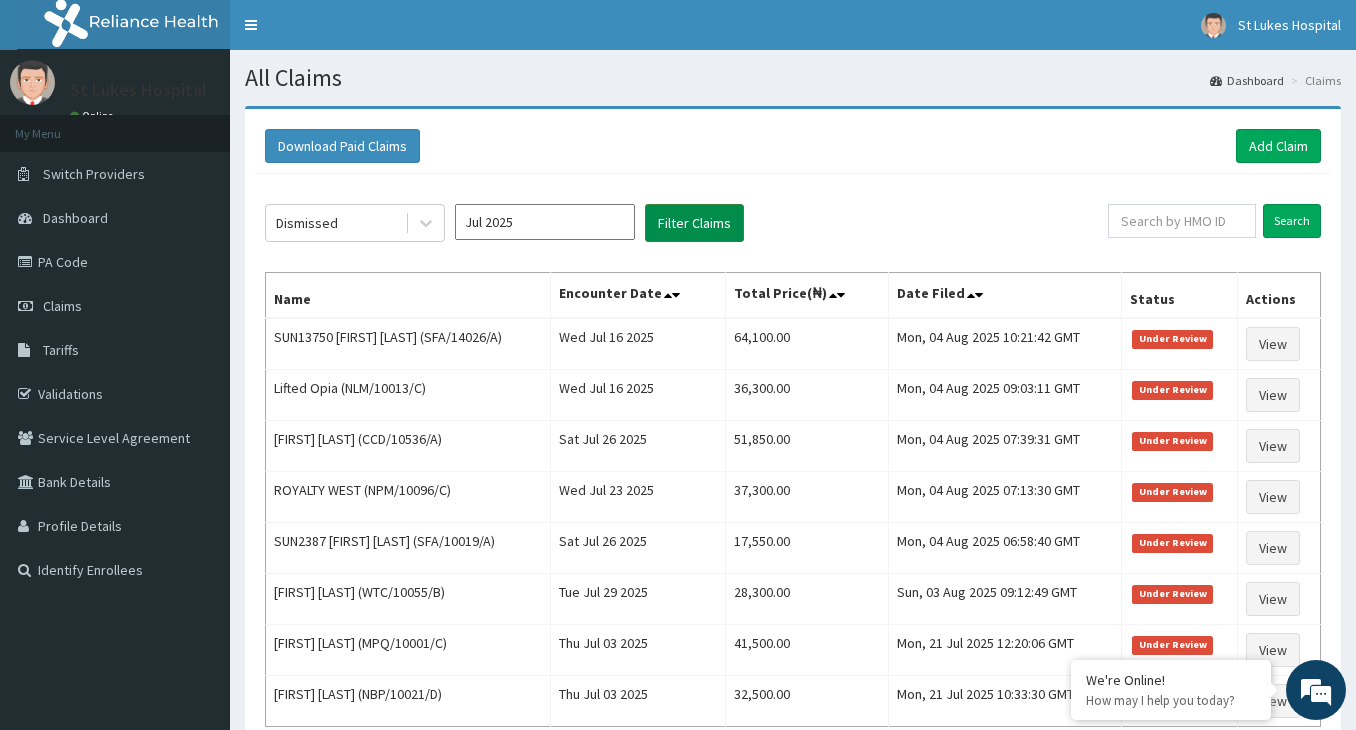 click on "Filter Claims" at bounding box center (694, 223) 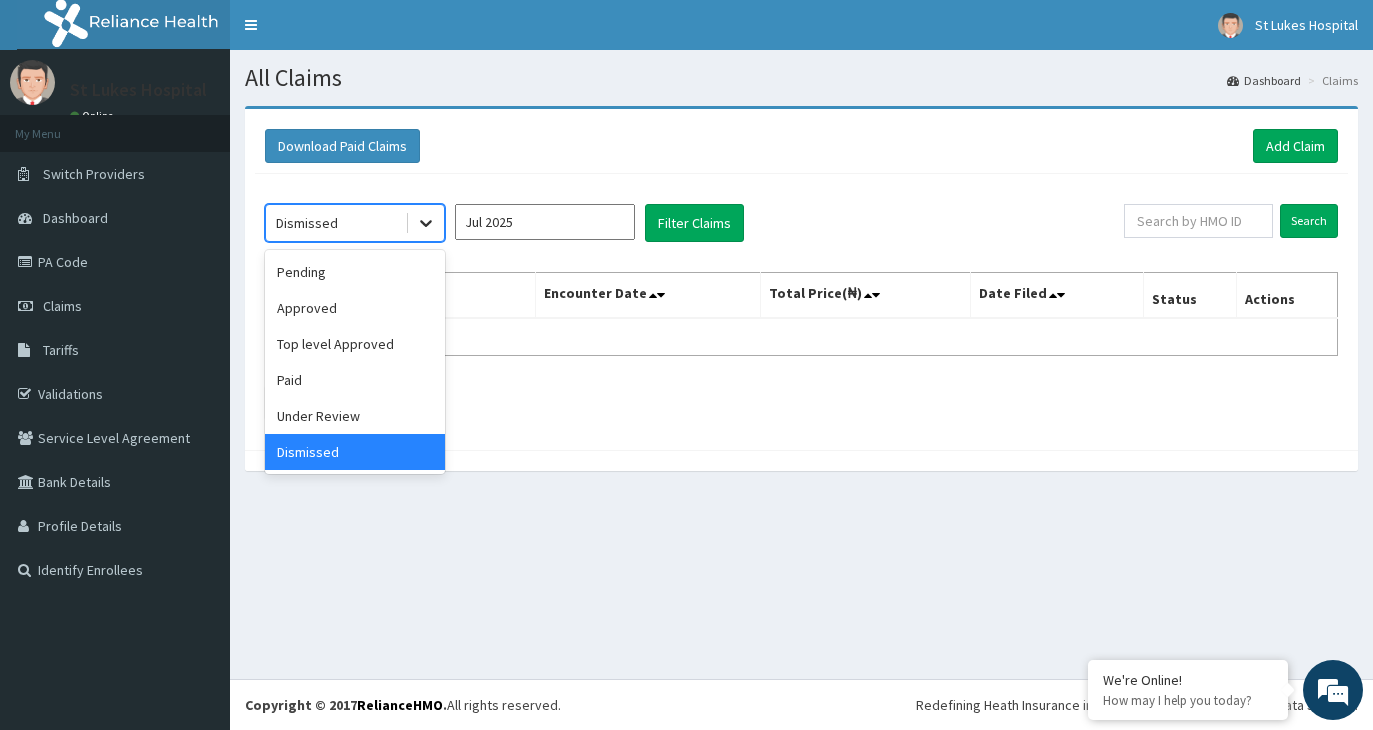 click 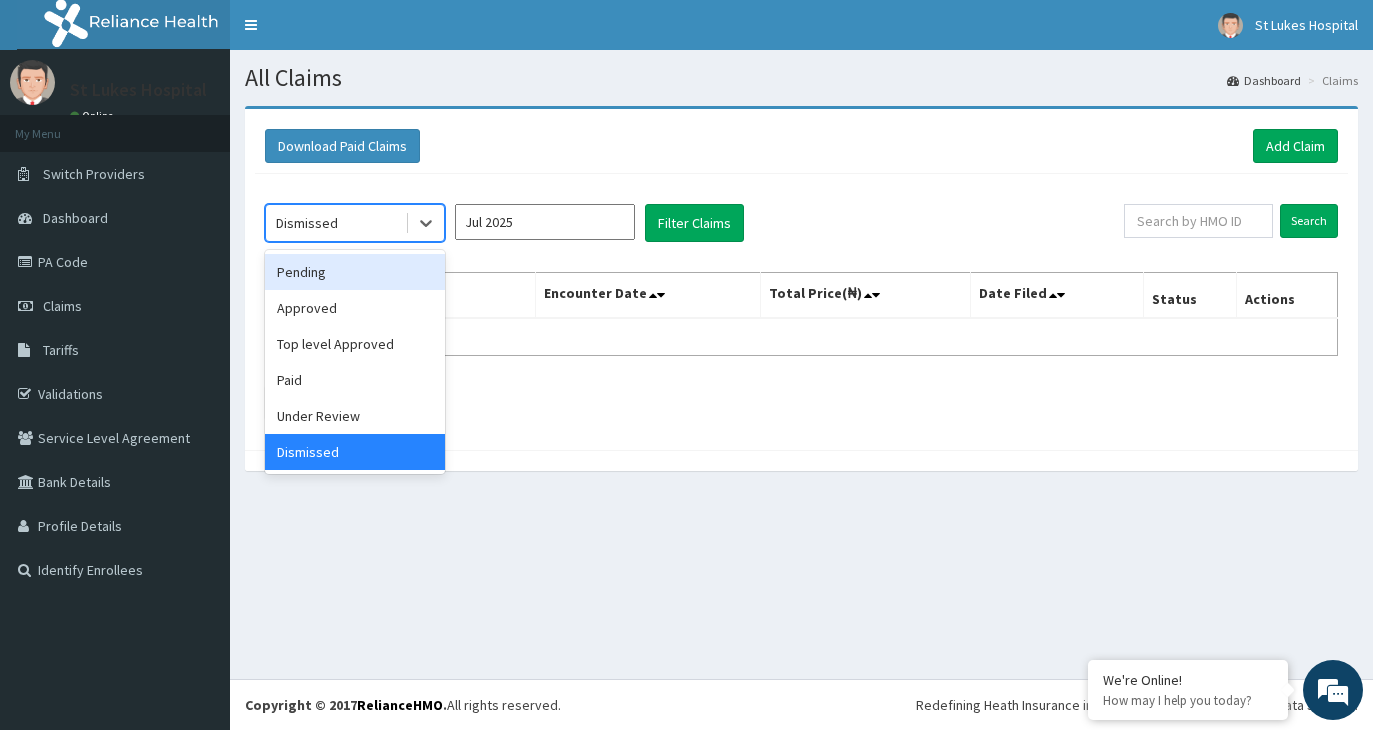 click on "Pending" at bounding box center (355, 272) 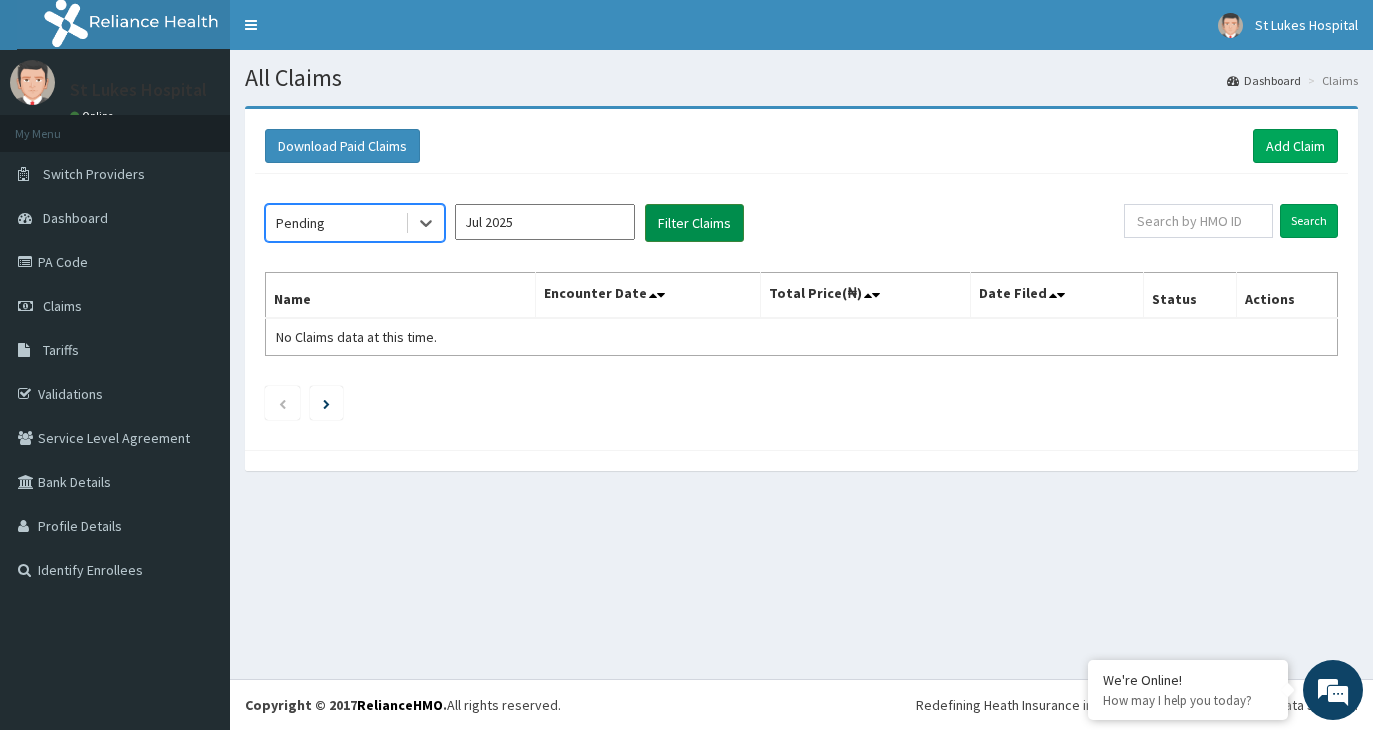 click on "Filter Claims" at bounding box center (694, 223) 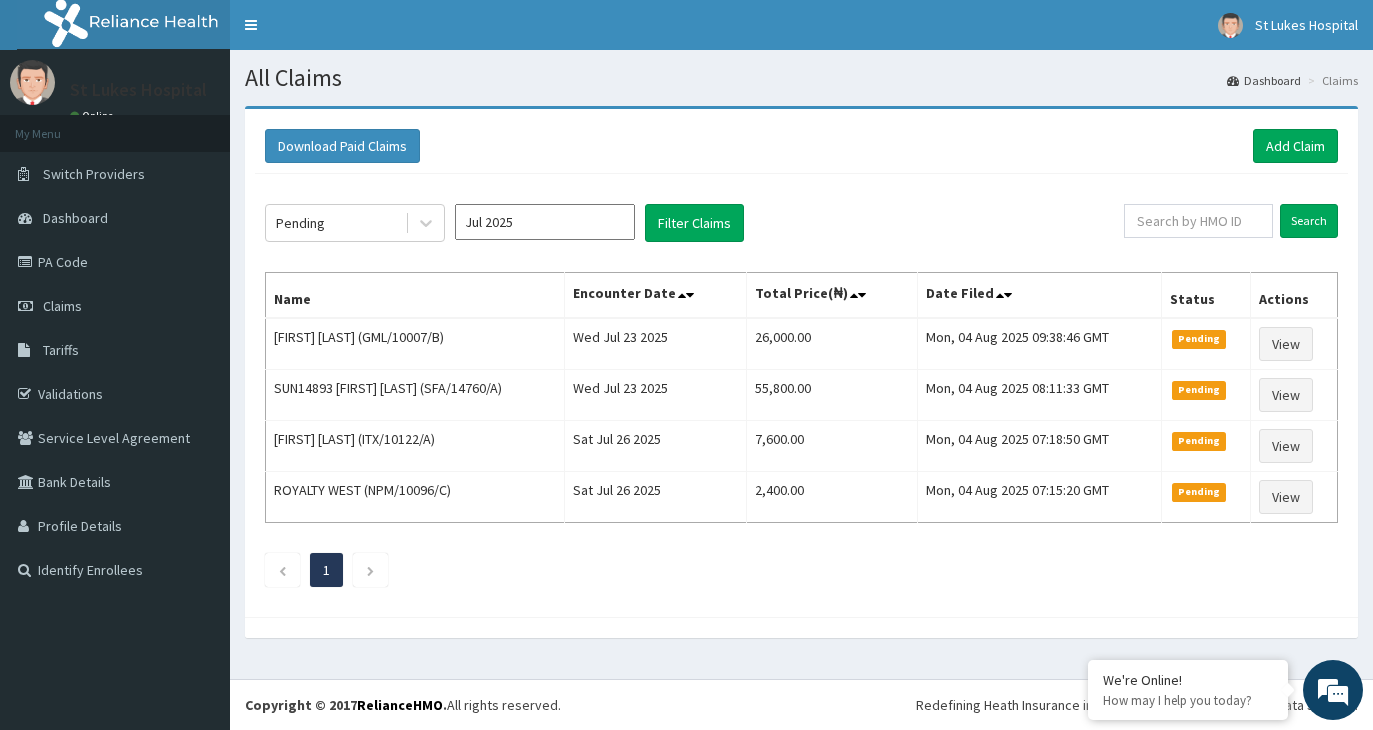 click on "Jul 2025" at bounding box center (545, 222) 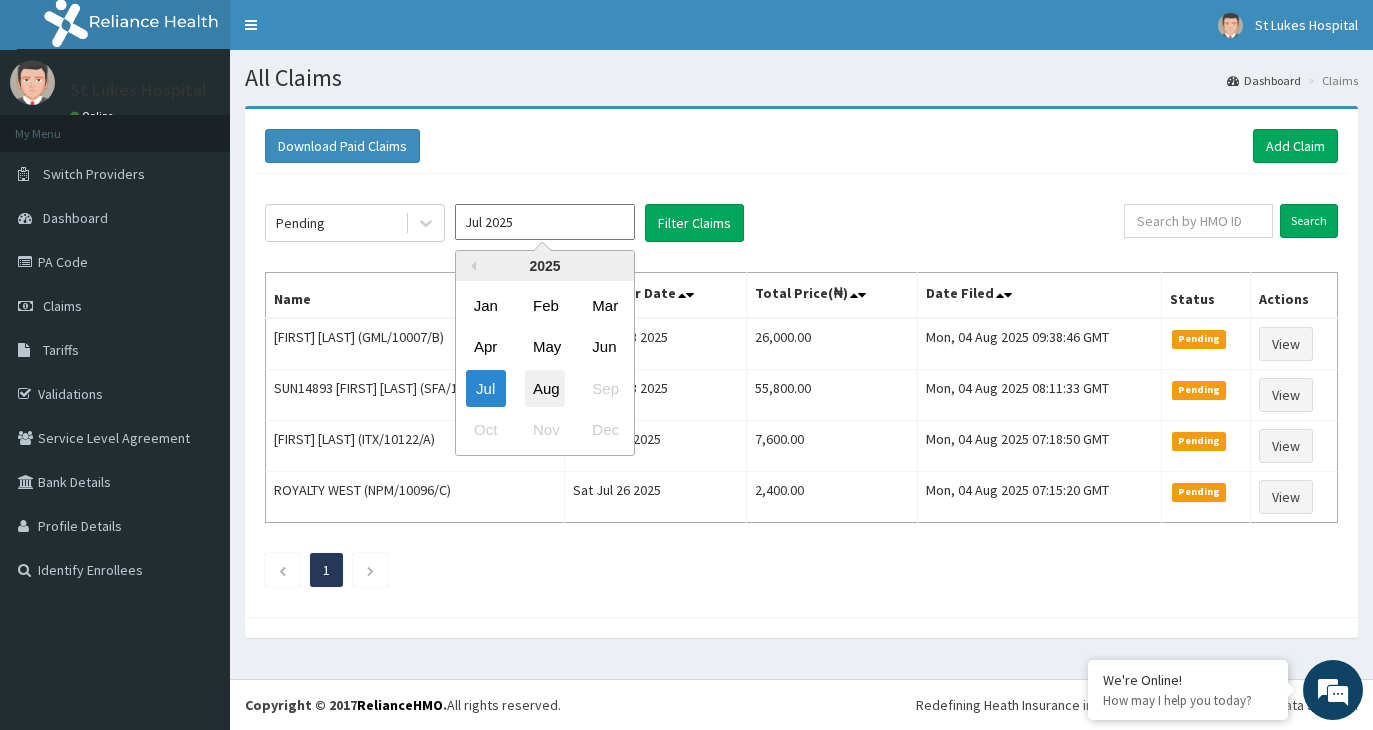 click on "Aug" at bounding box center [545, 388] 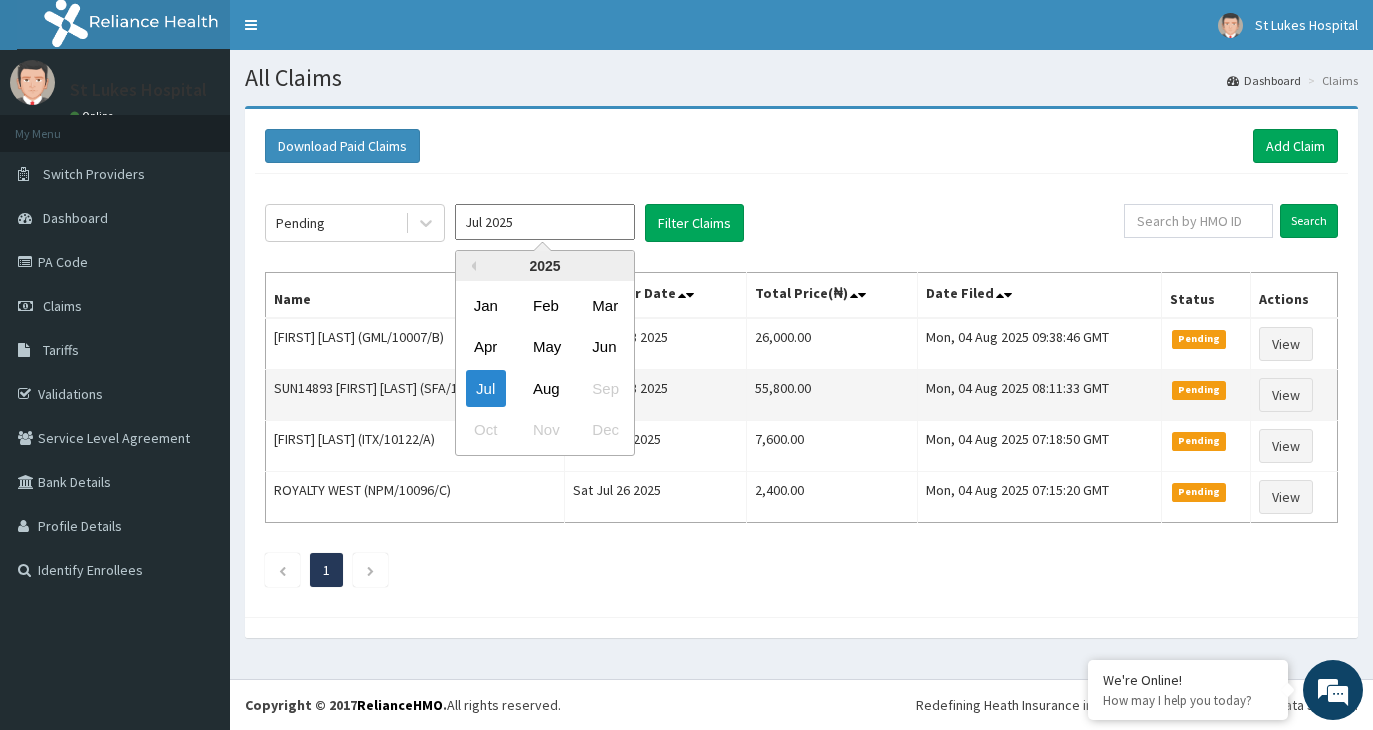 type on "Aug 2025" 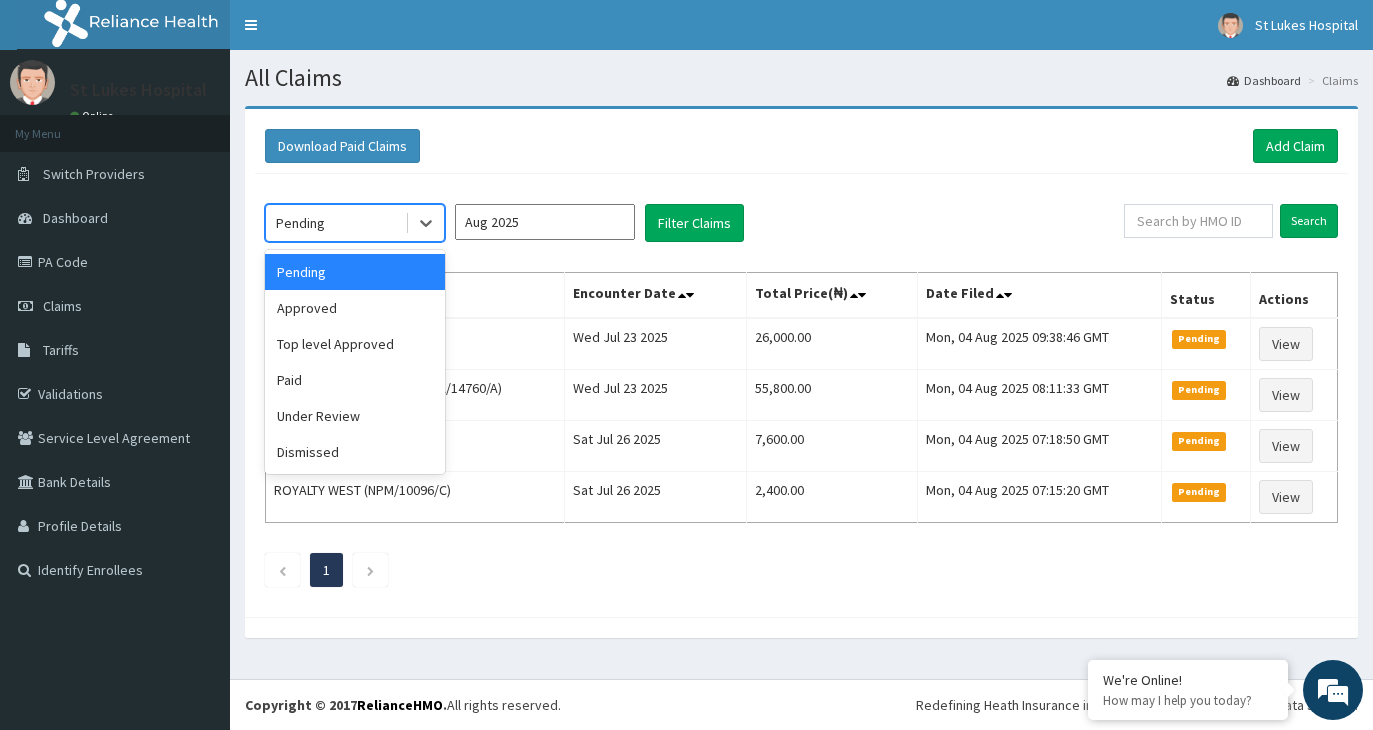 click on "Pending" at bounding box center [335, 223] 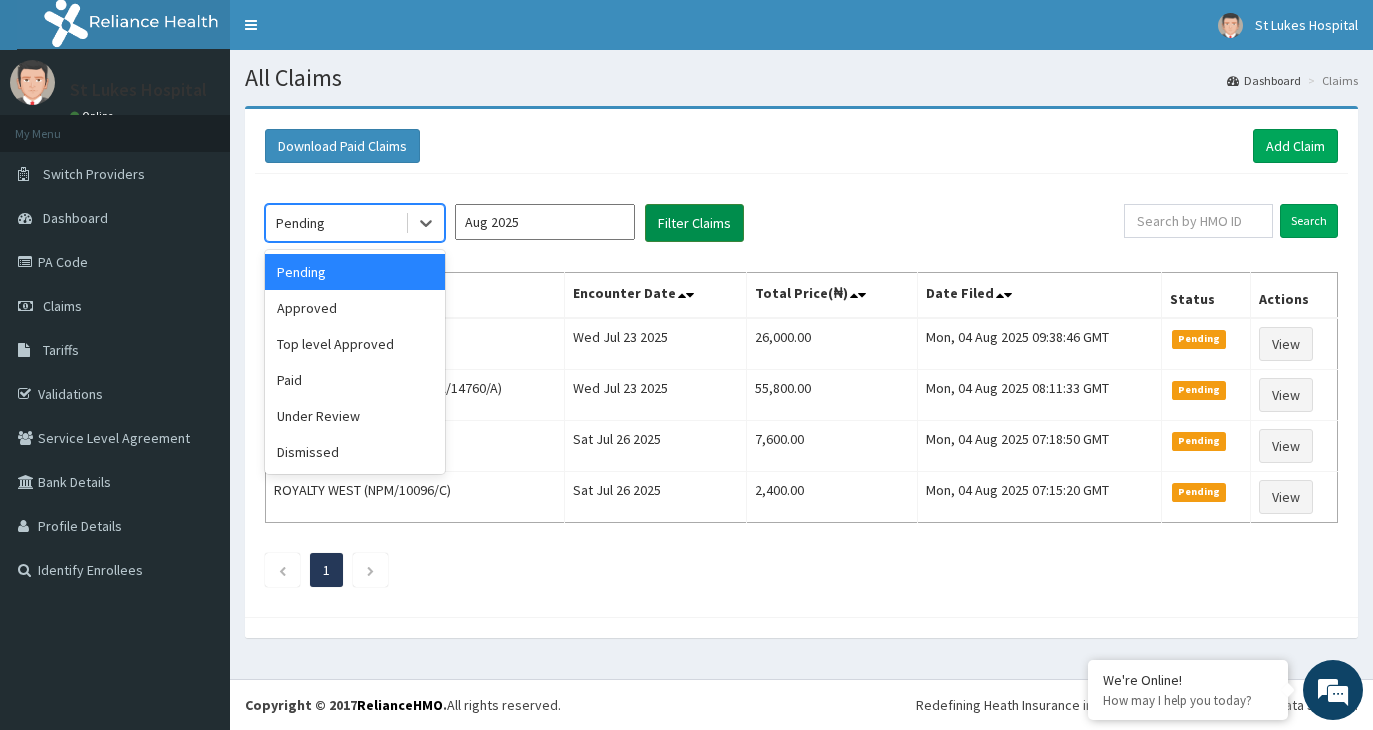 click on "Filter Claims" at bounding box center (694, 223) 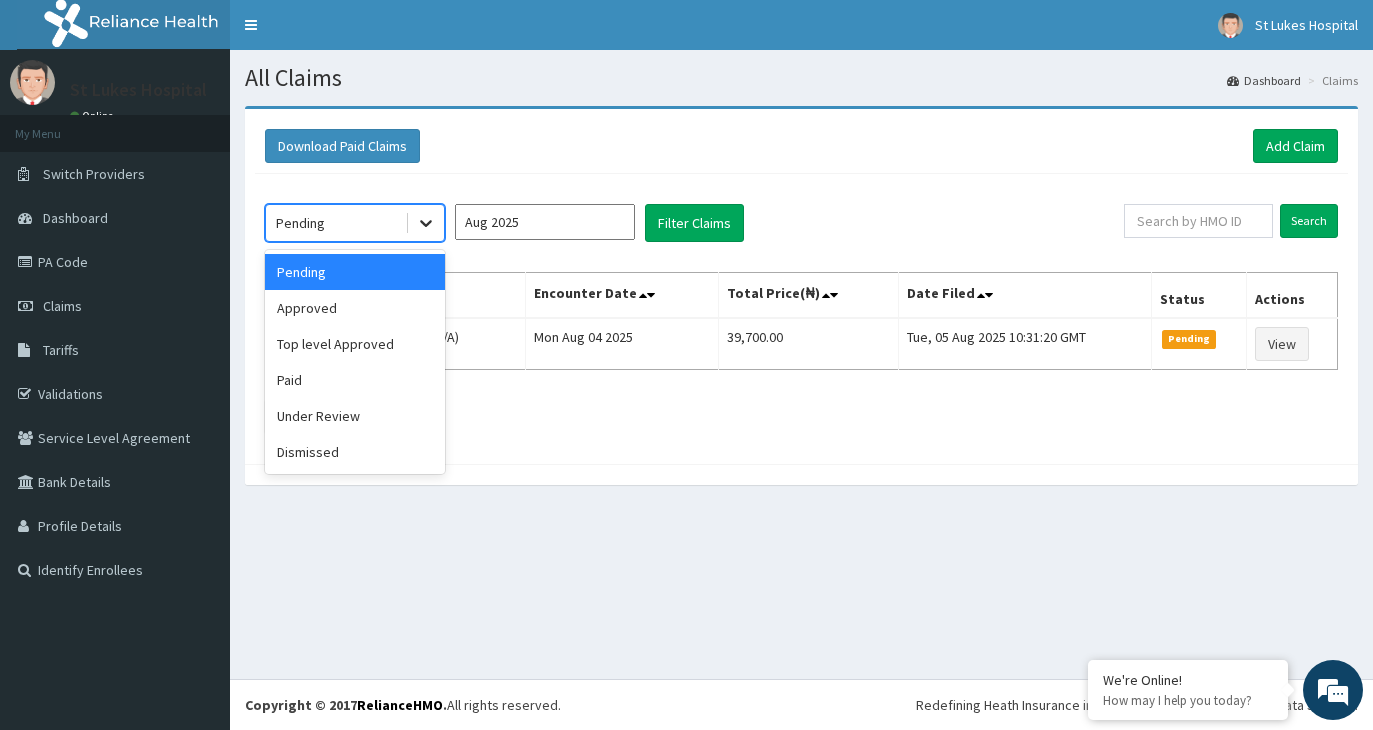 click 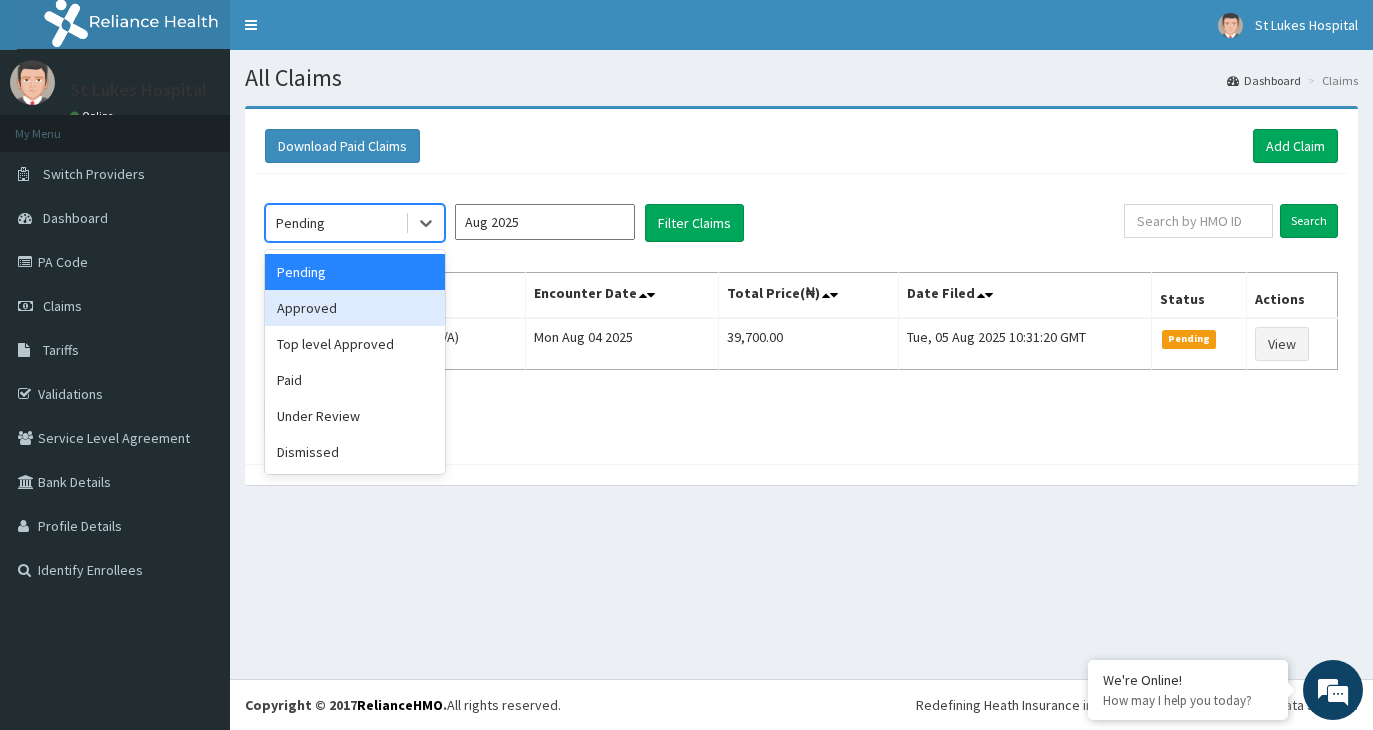 click on "Approved" at bounding box center (355, 308) 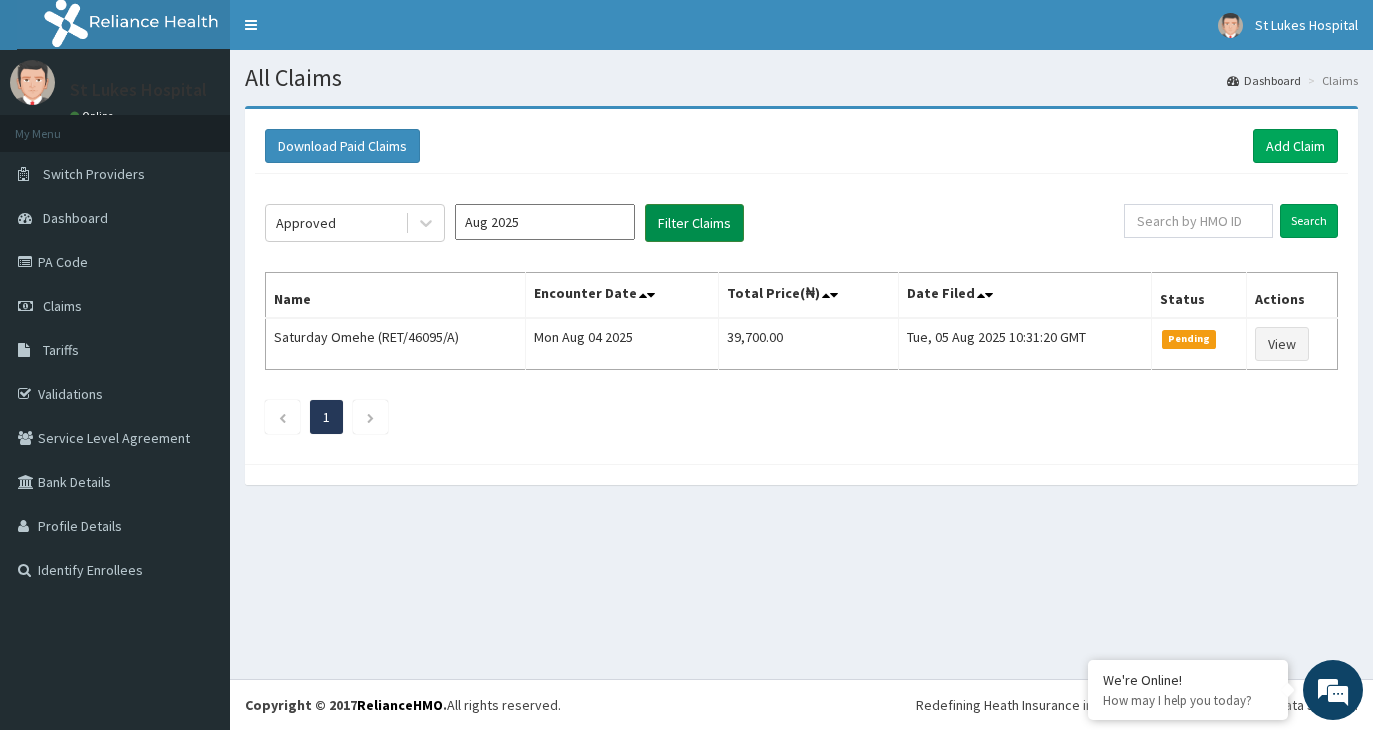 click on "Filter Claims" at bounding box center [694, 223] 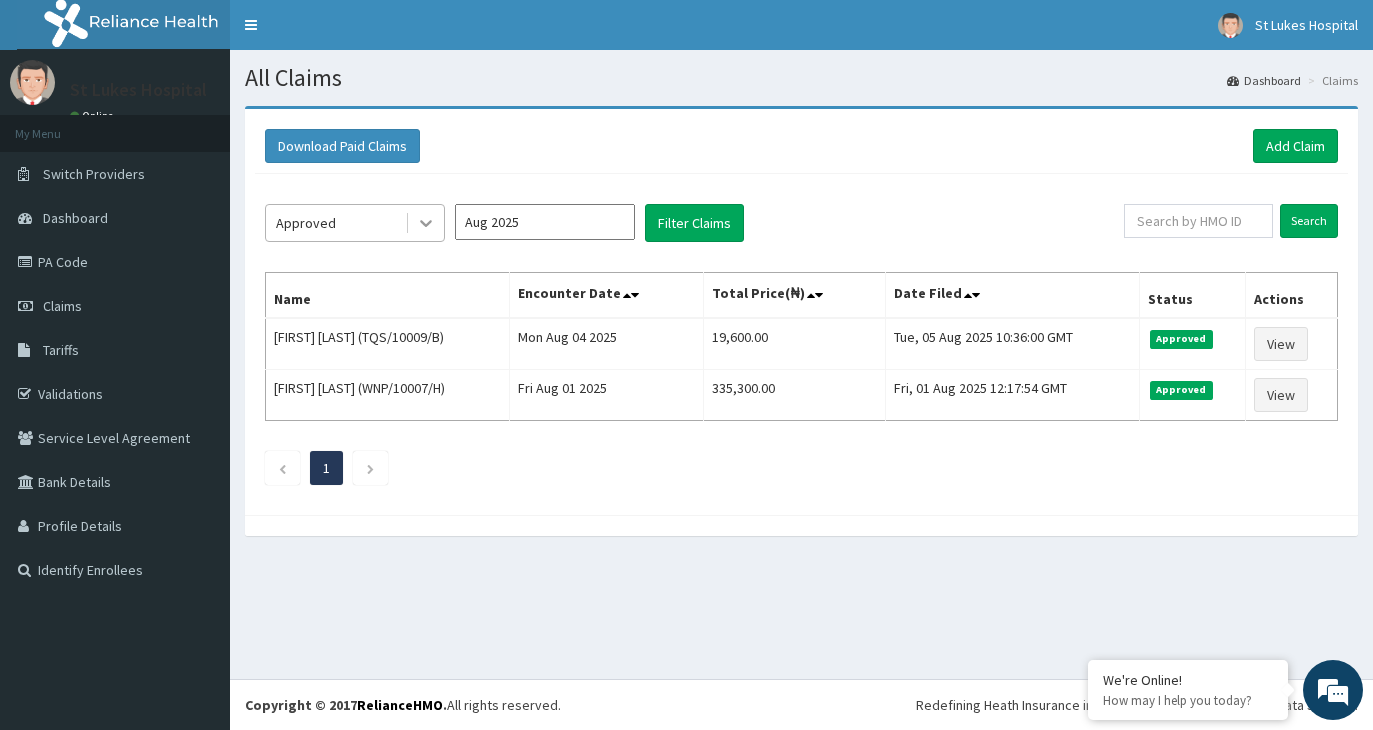 click 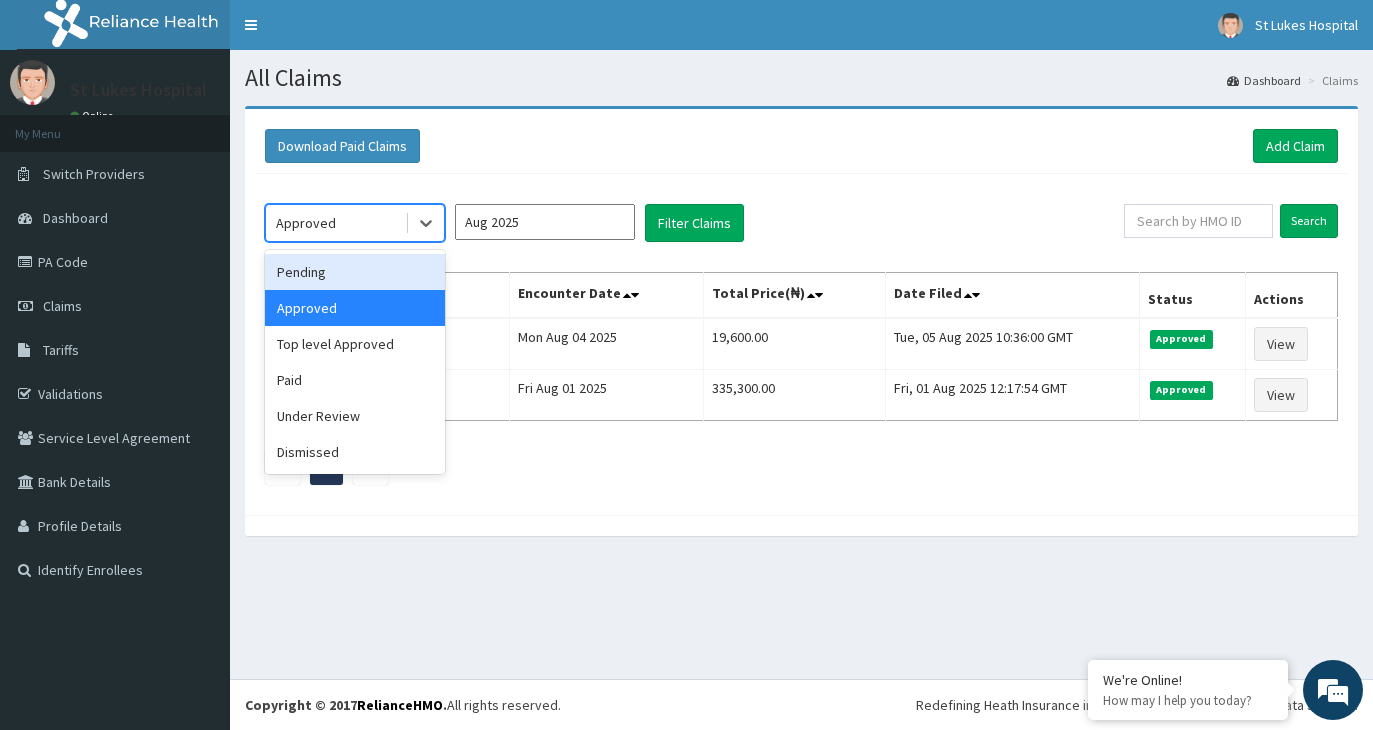 click on "Pending" at bounding box center (355, 272) 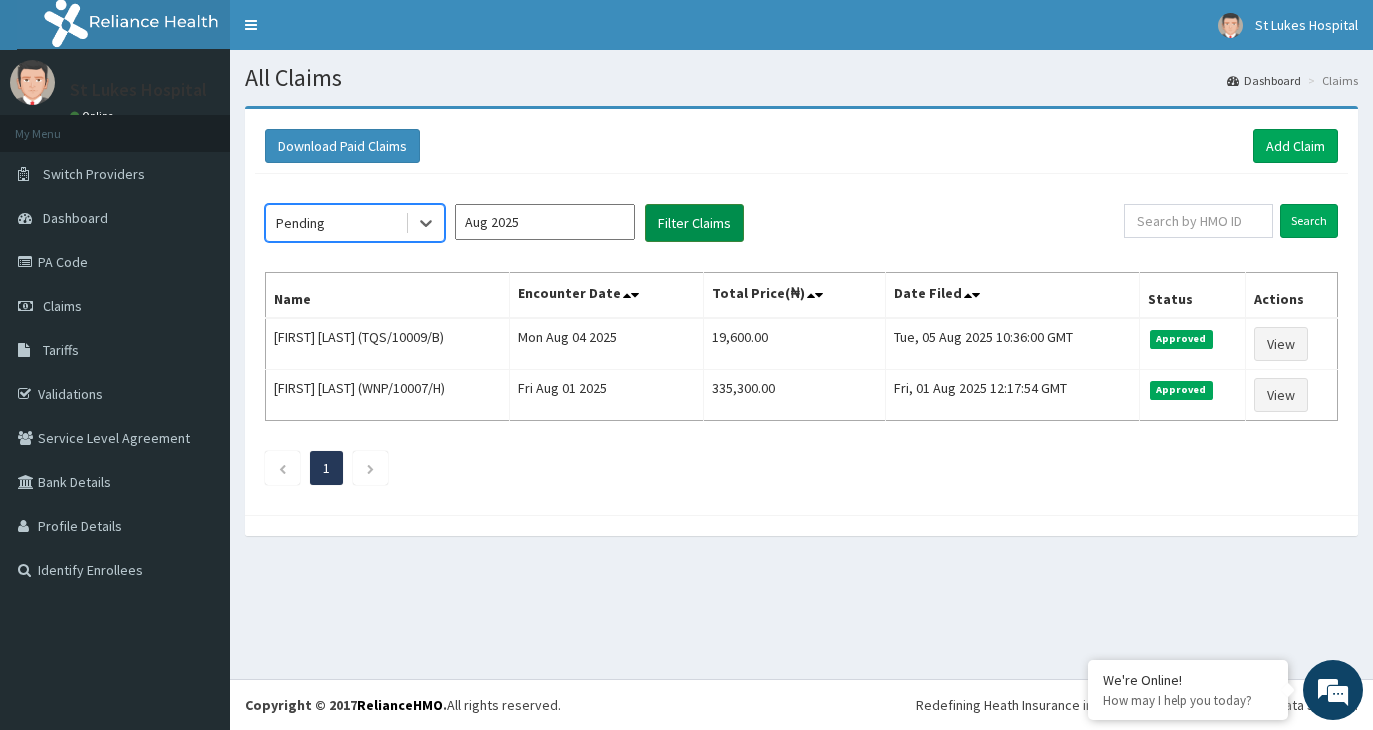 click on "Filter Claims" at bounding box center [694, 223] 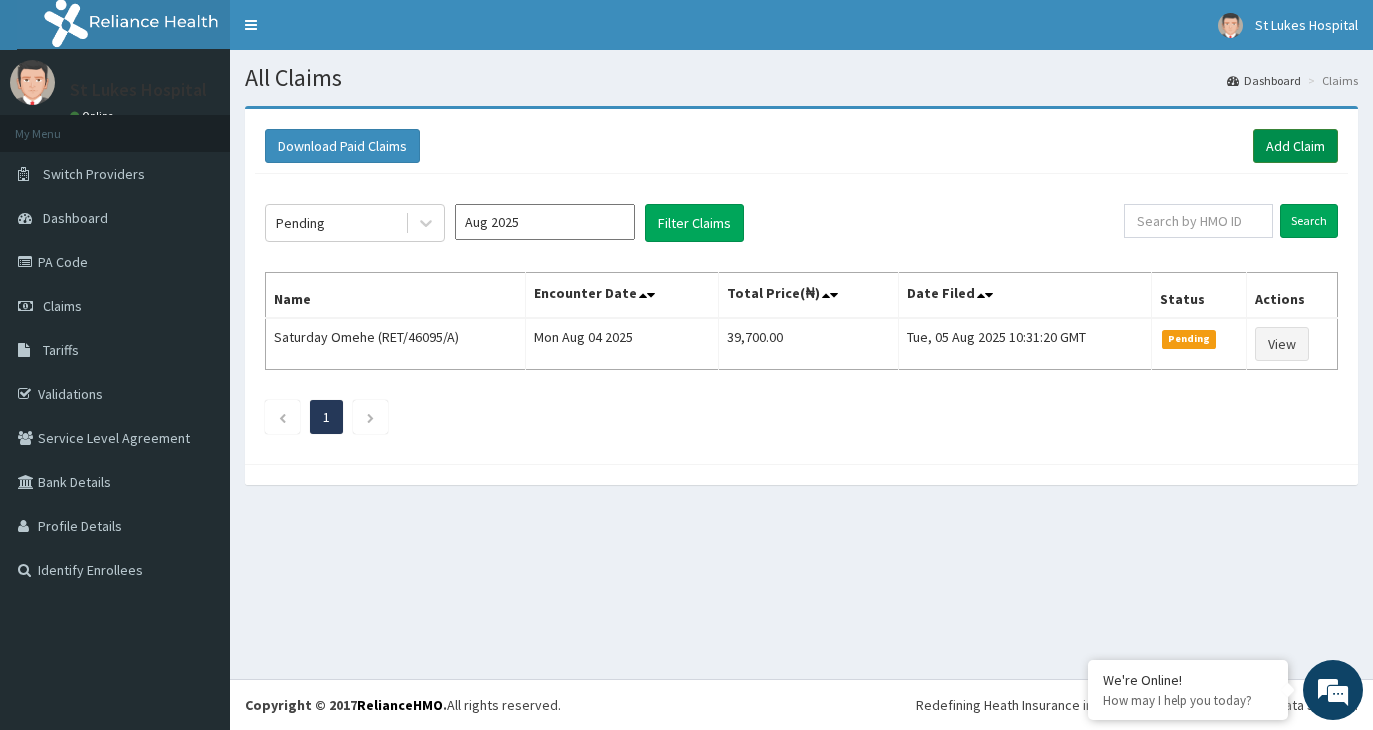 click on "Add Claim" at bounding box center (1295, 146) 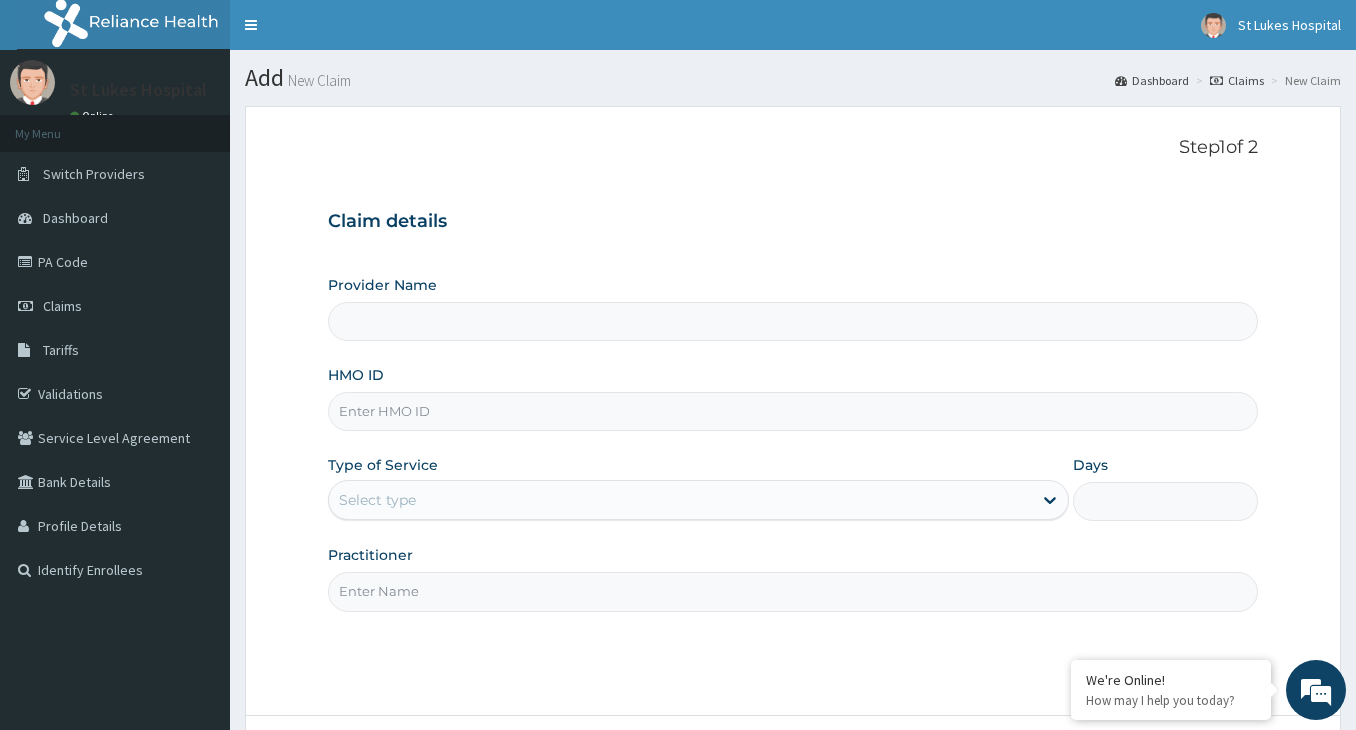 scroll, scrollTop: 0, scrollLeft: 0, axis: both 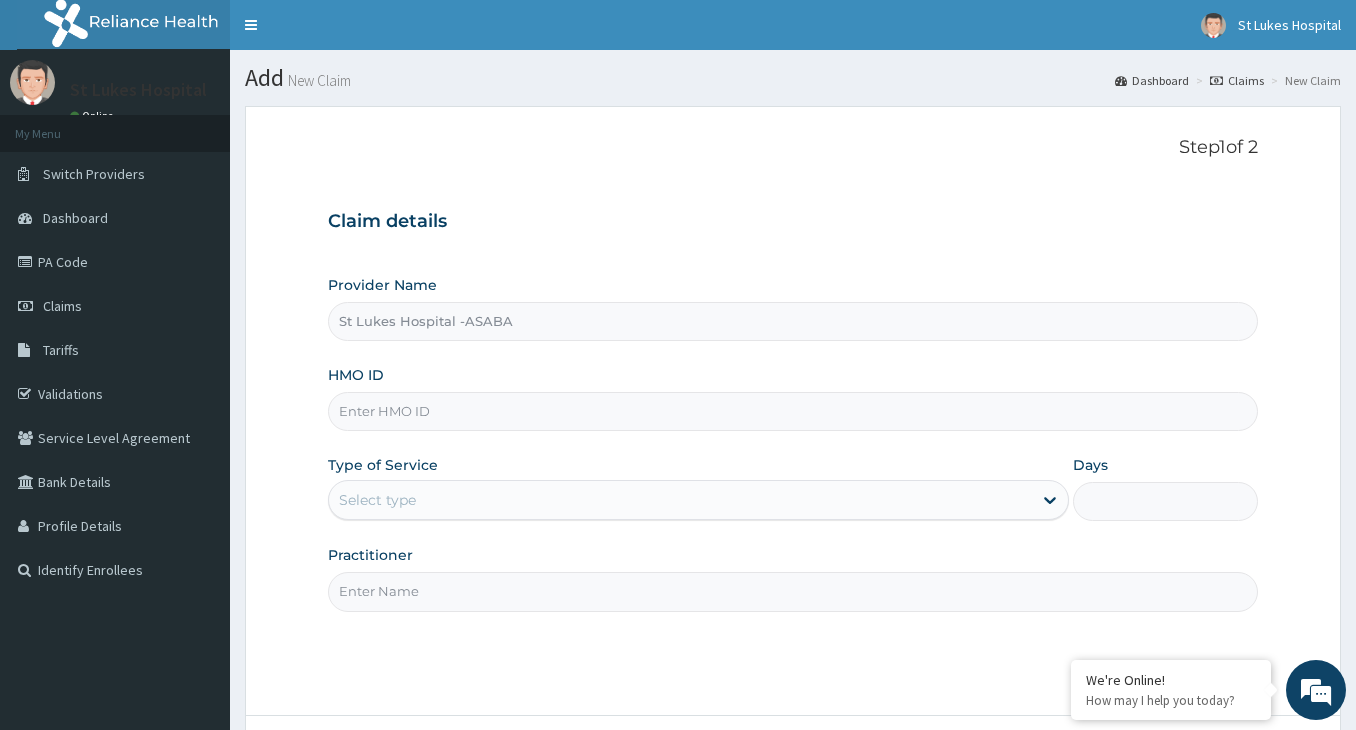 click on "HMO ID" at bounding box center [793, 411] 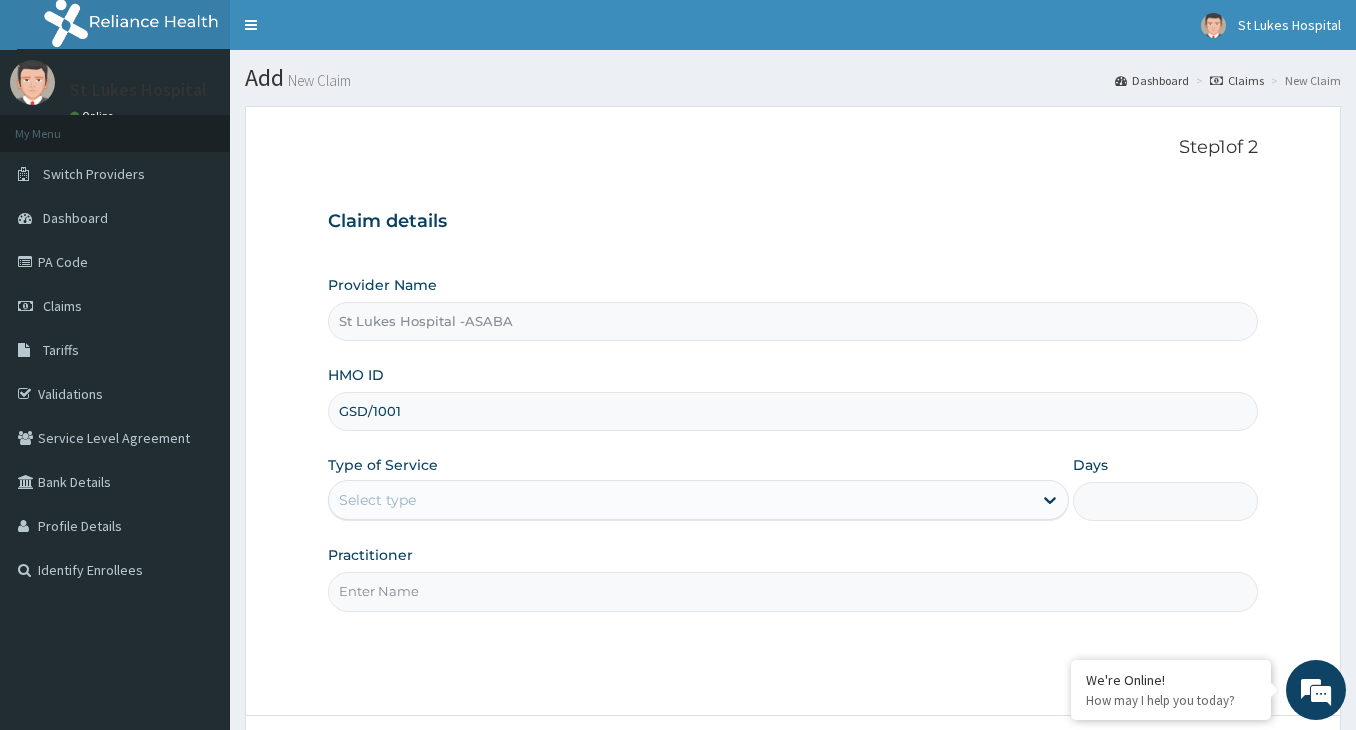 scroll, scrollTop: 0, scrollLeft: 0, axis: both 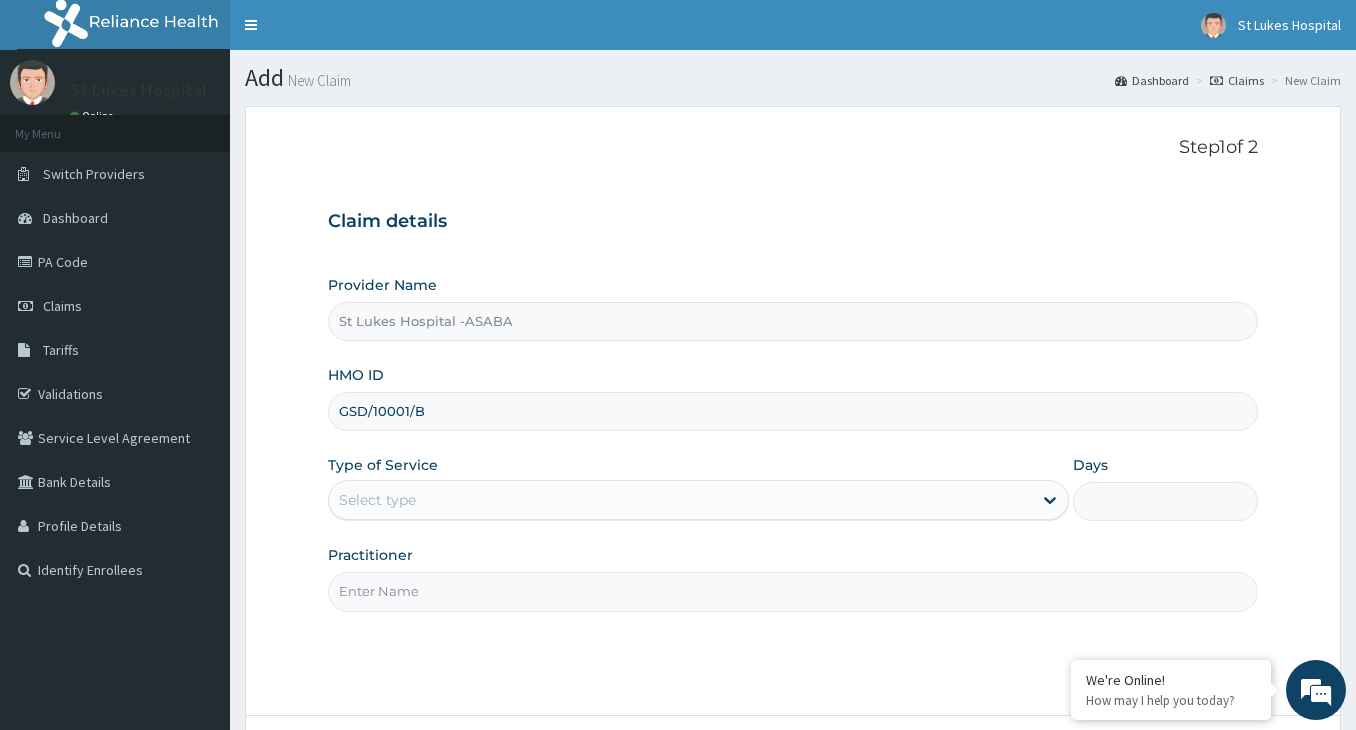 type on "GSD/10001/B" 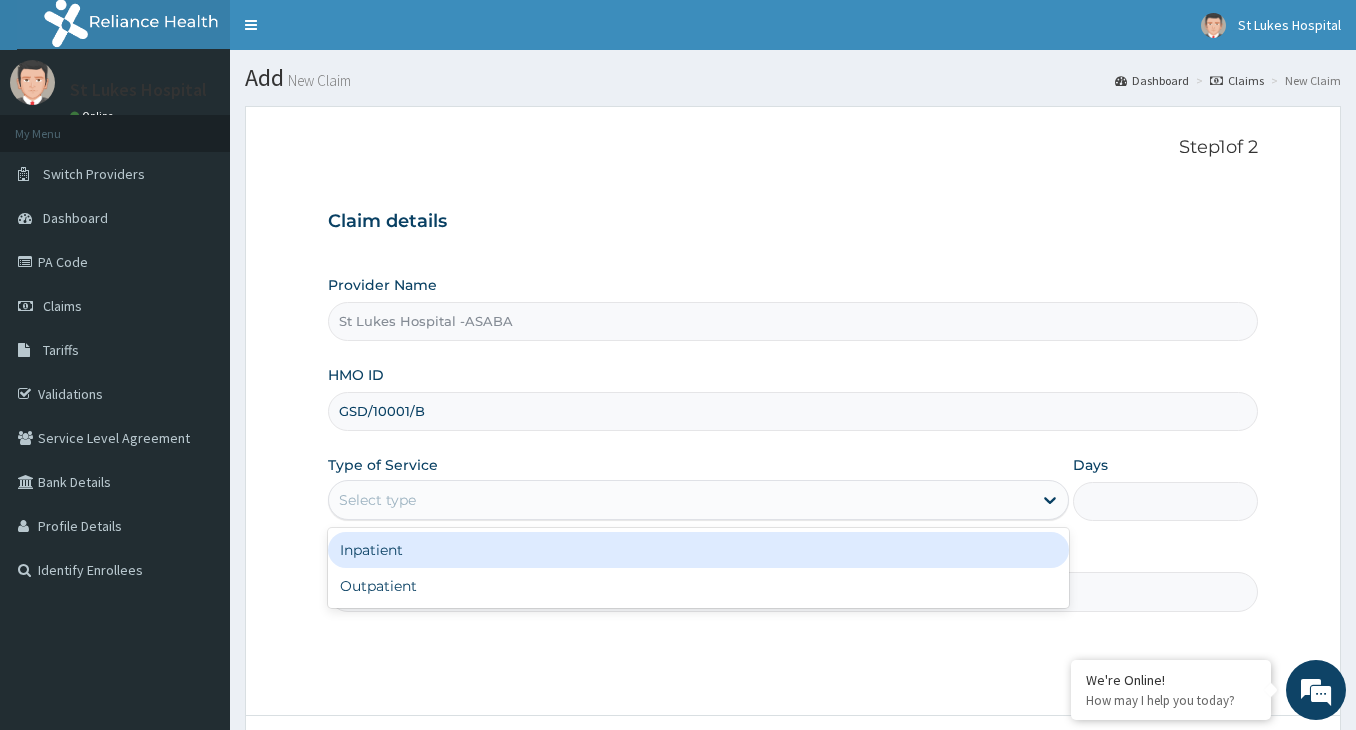 click on "Select type" at bounding box center (680, 500) 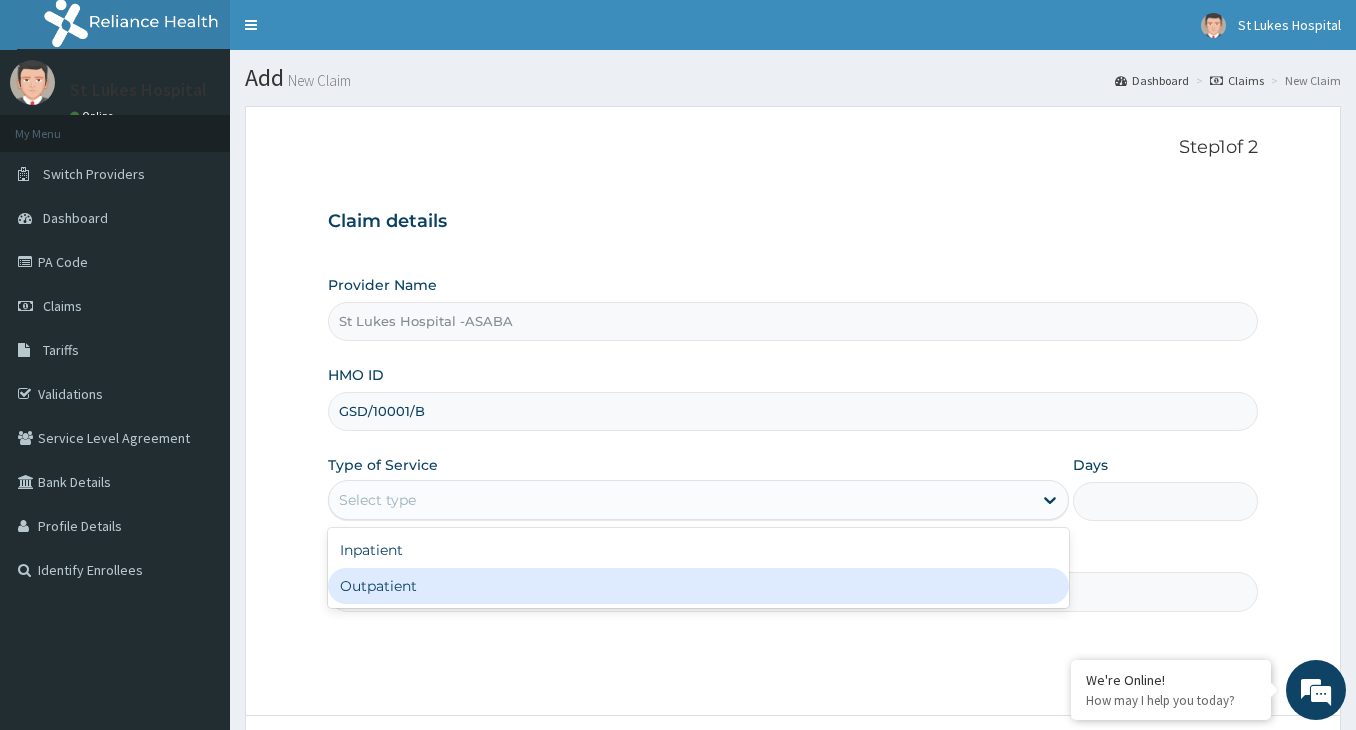 click on "Outpatient" at bounding box center [698, 586] 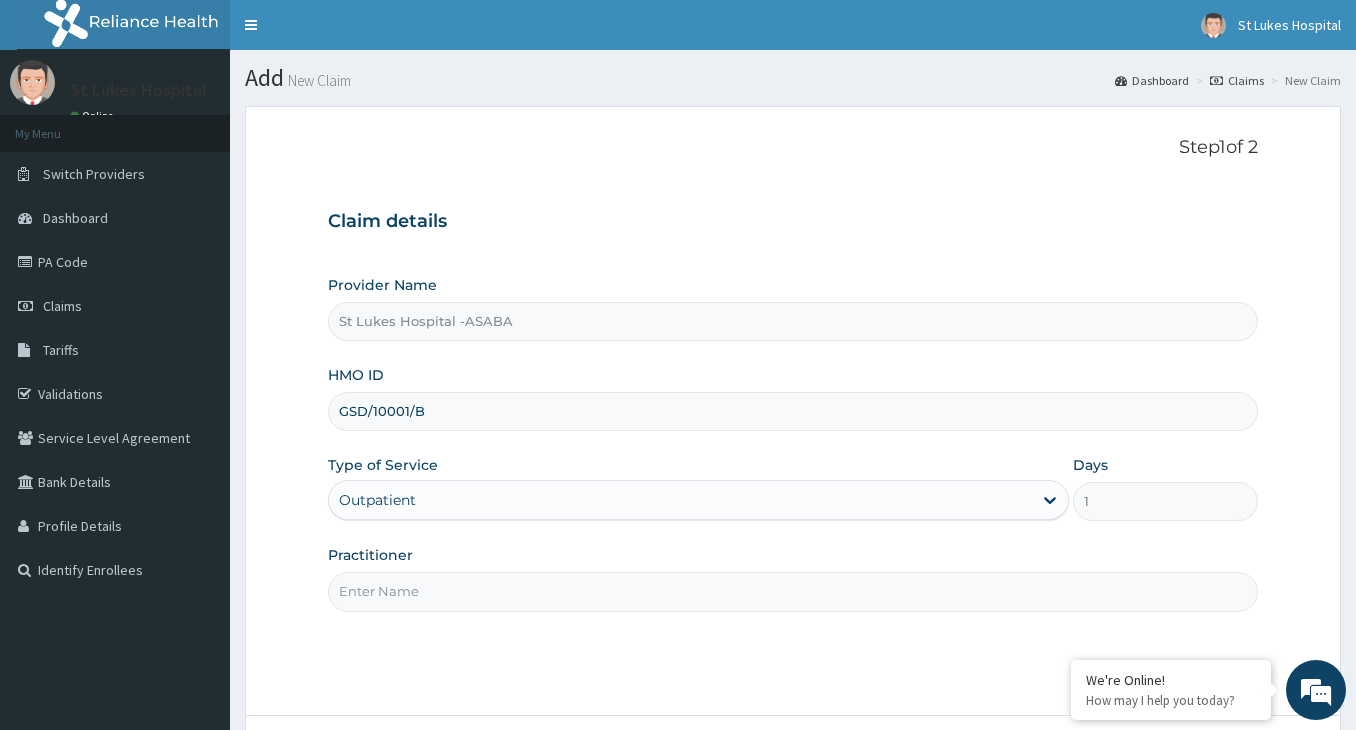 click on "Practitioner" at bounding box center [793, 591] 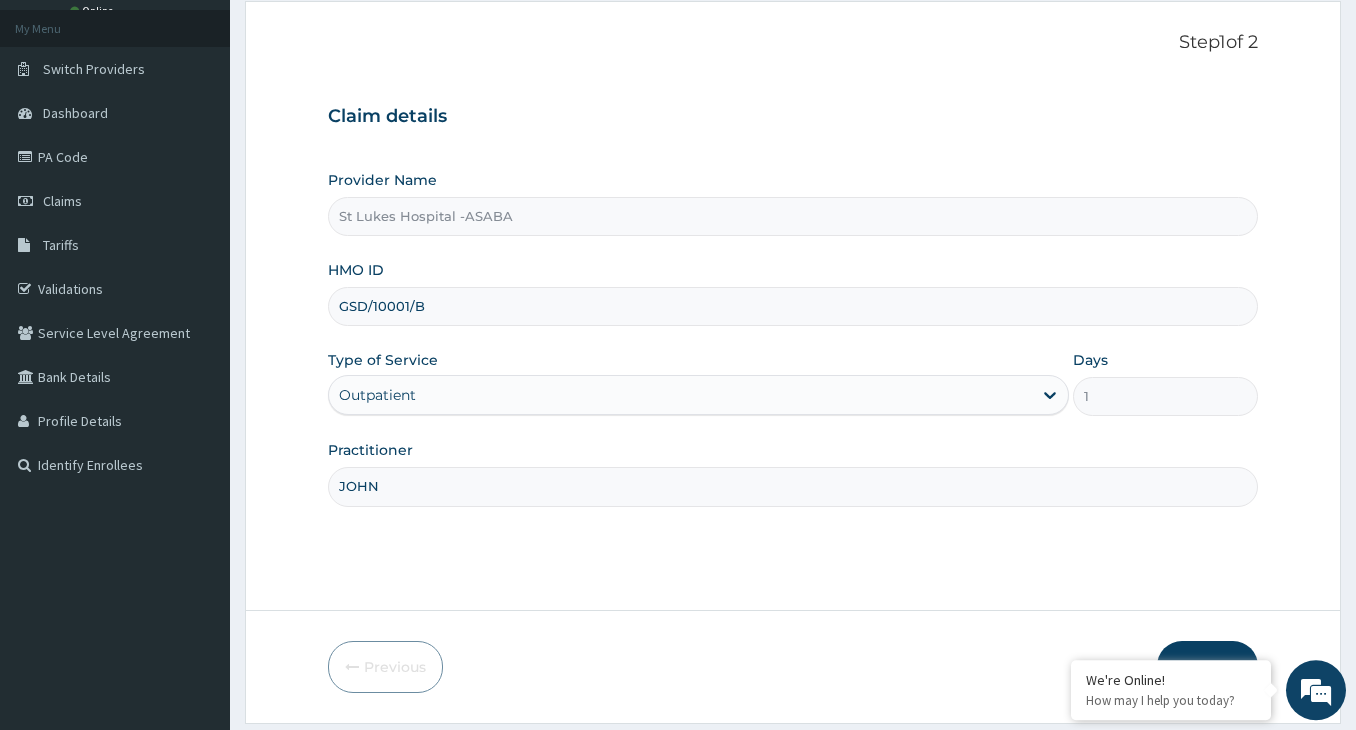 scroll, scrollTop: 165, scrollLeft: 0, axis: vertical 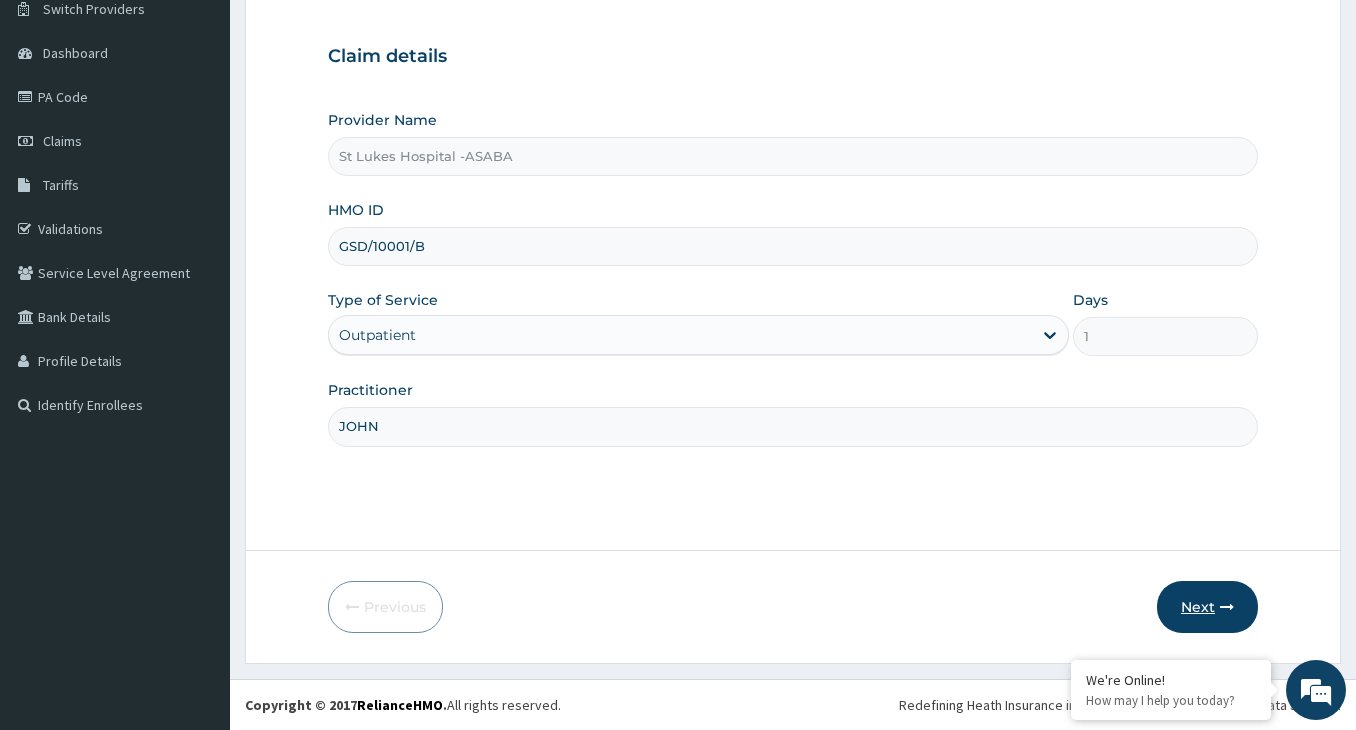 type on "JOHN" 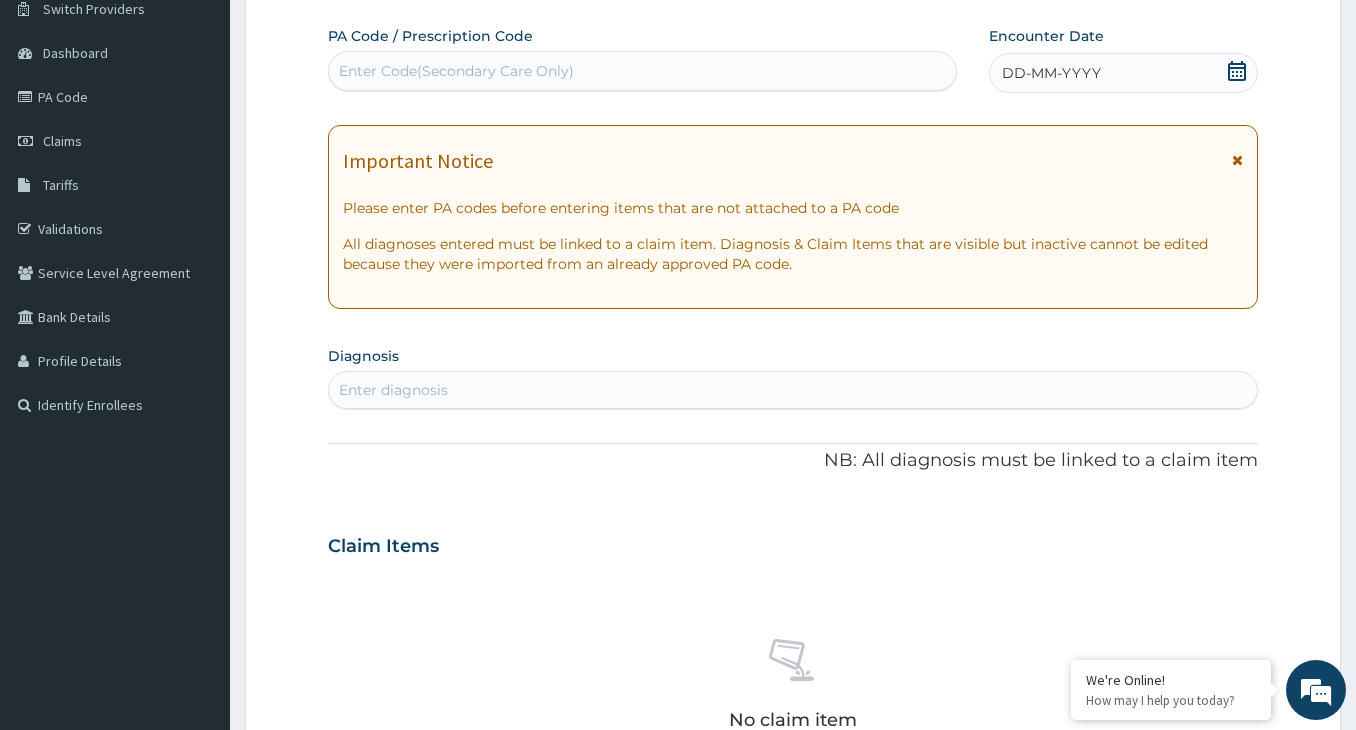 click on "Enter Code(Secondary Care Only)" at bounding box center (456, 71) 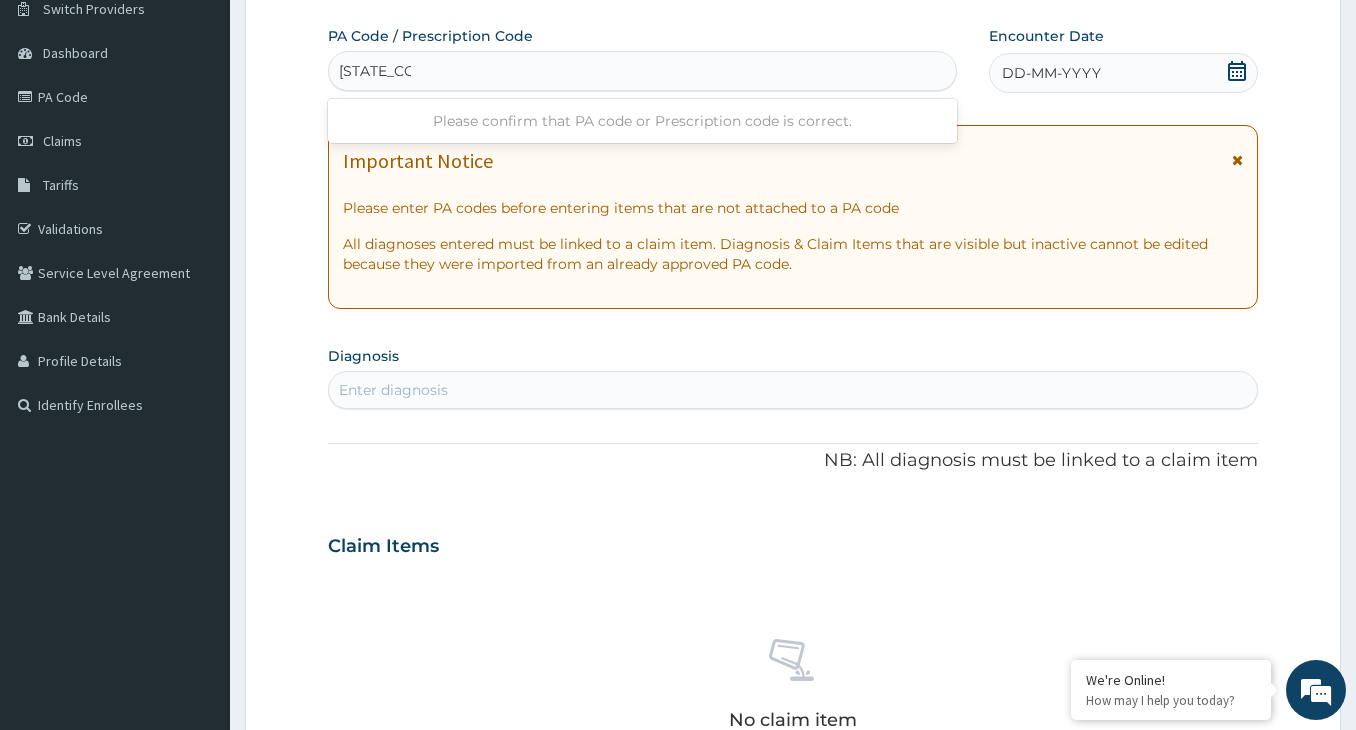 type on "[STATE_CODE]/A5A647" 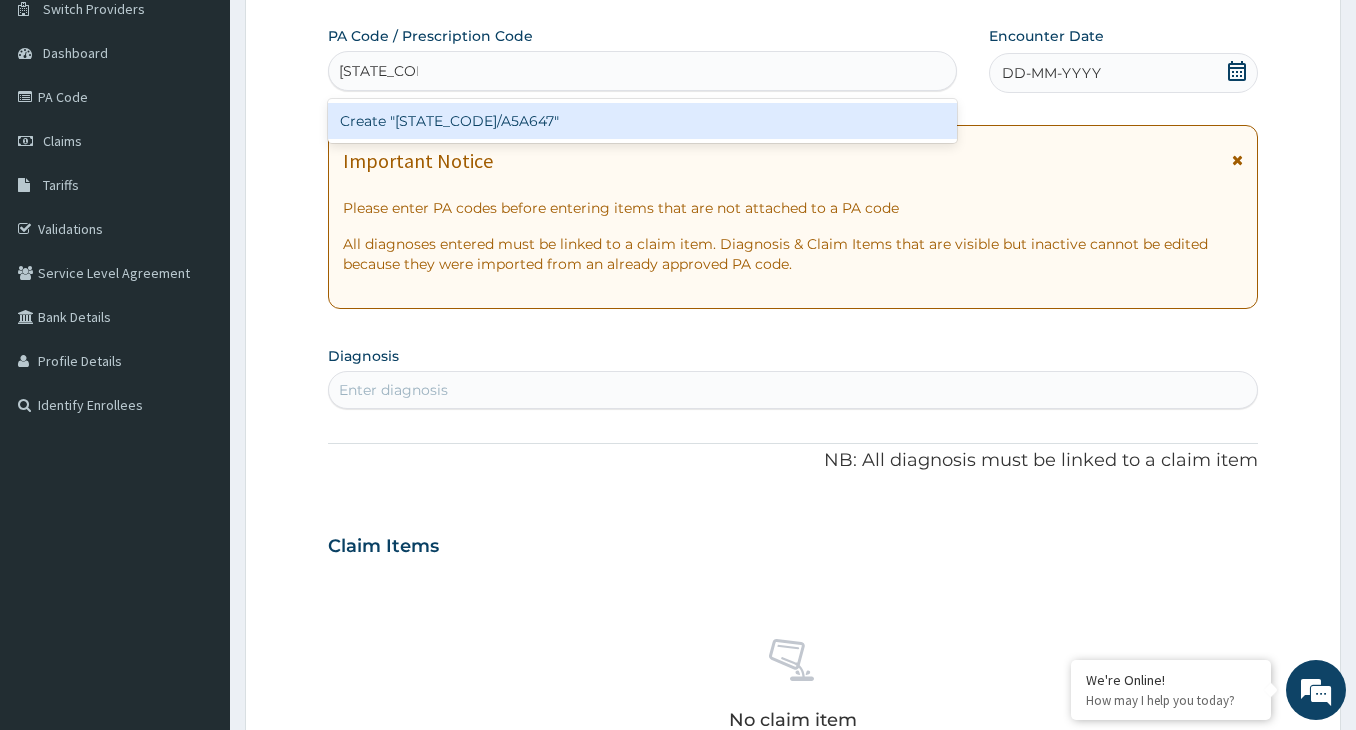 type 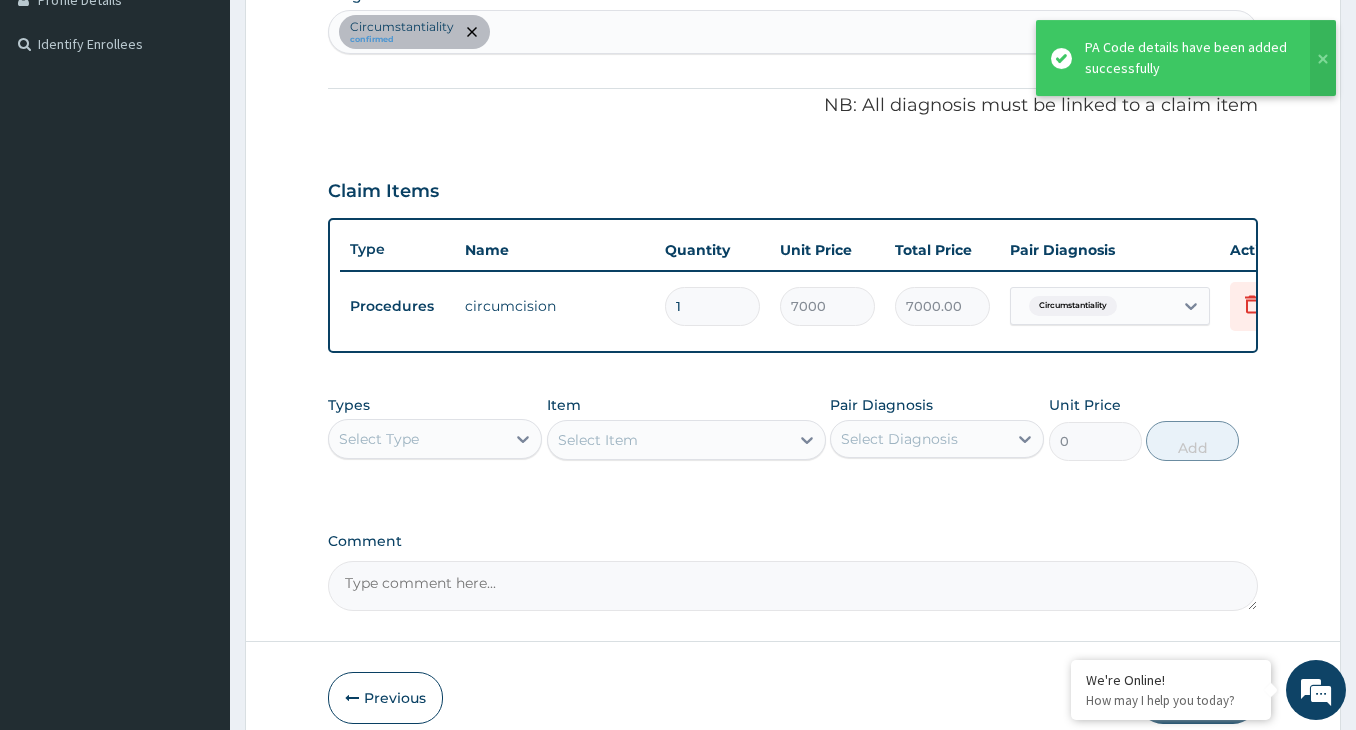 scroll, scrollTop: 573, scrollLeft: 0, axis: vertical 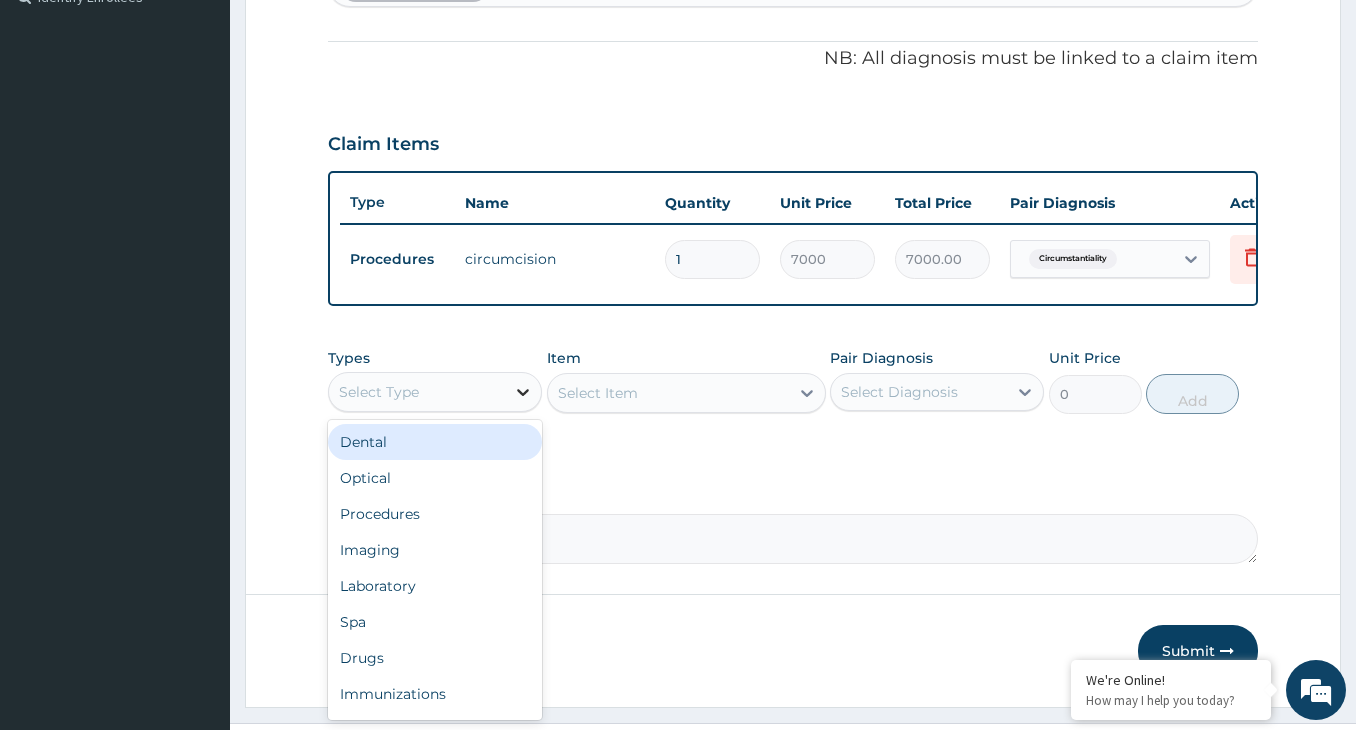 click 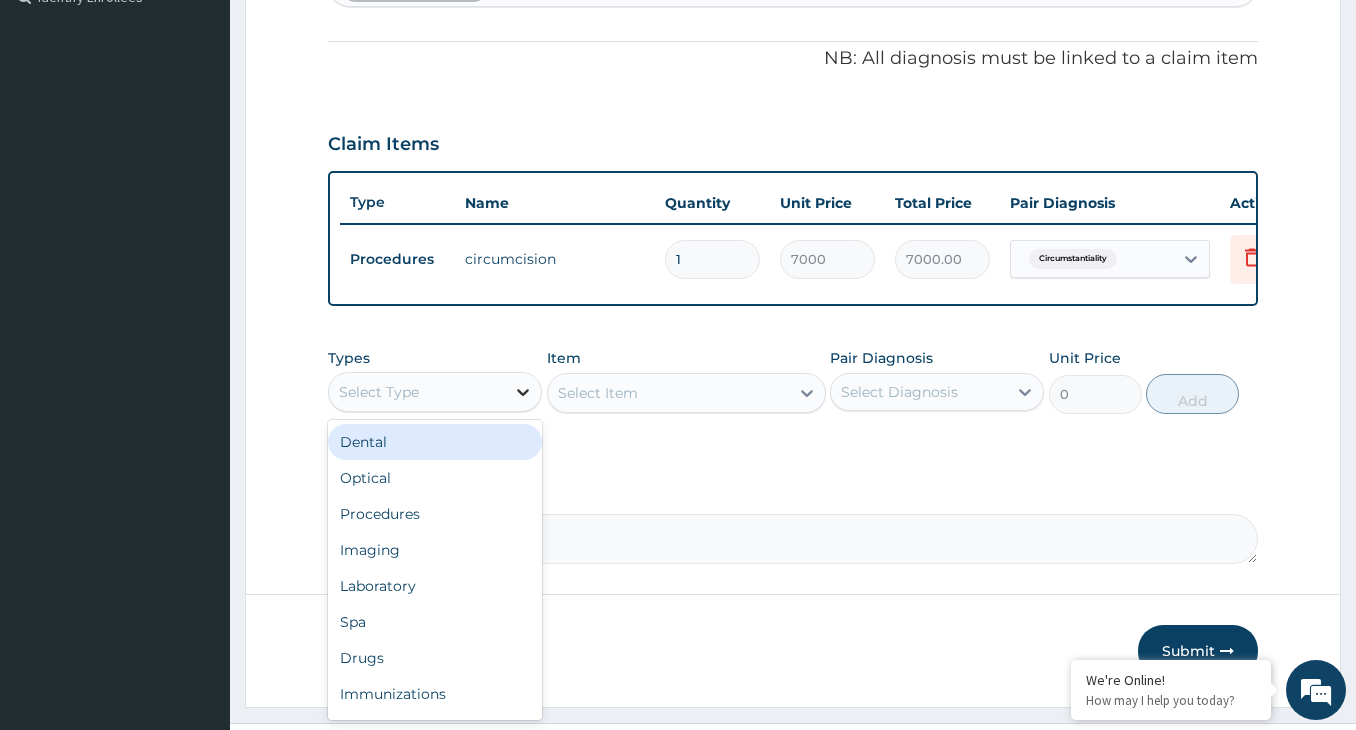 type on "A" 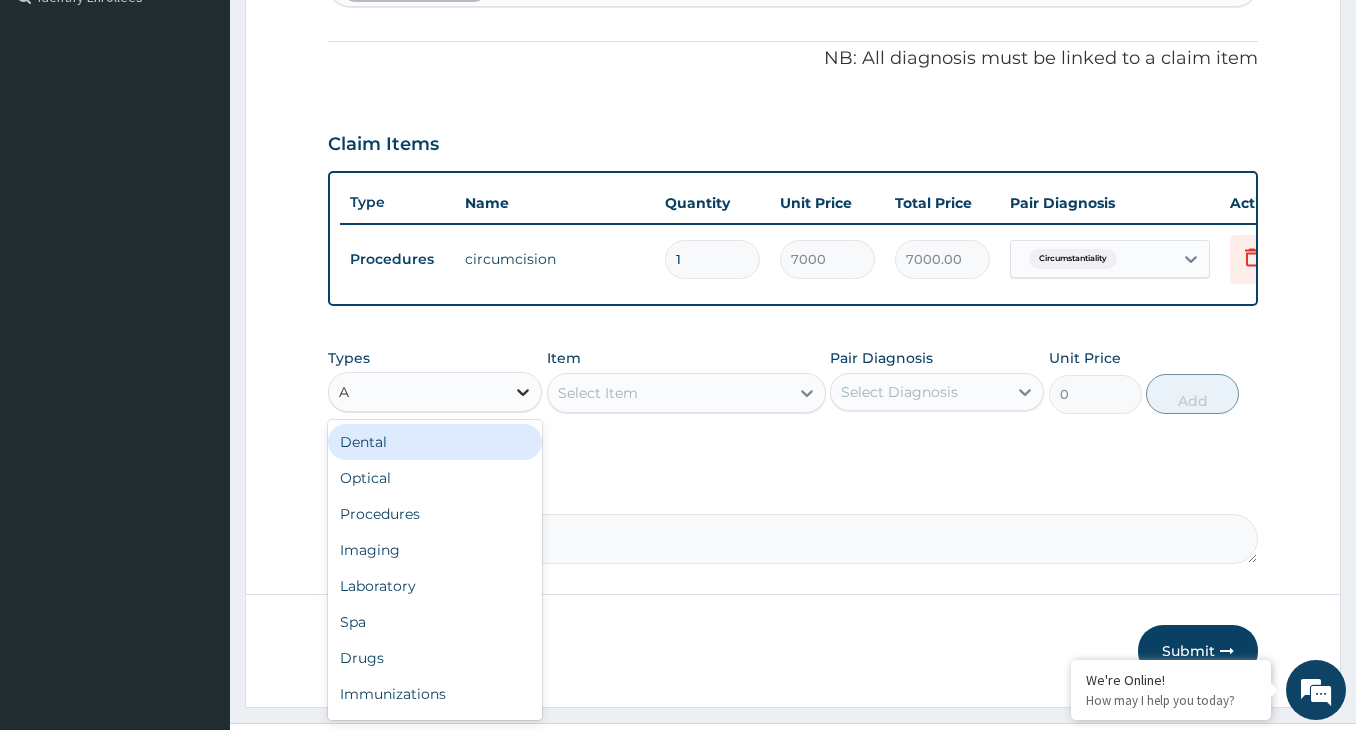 type 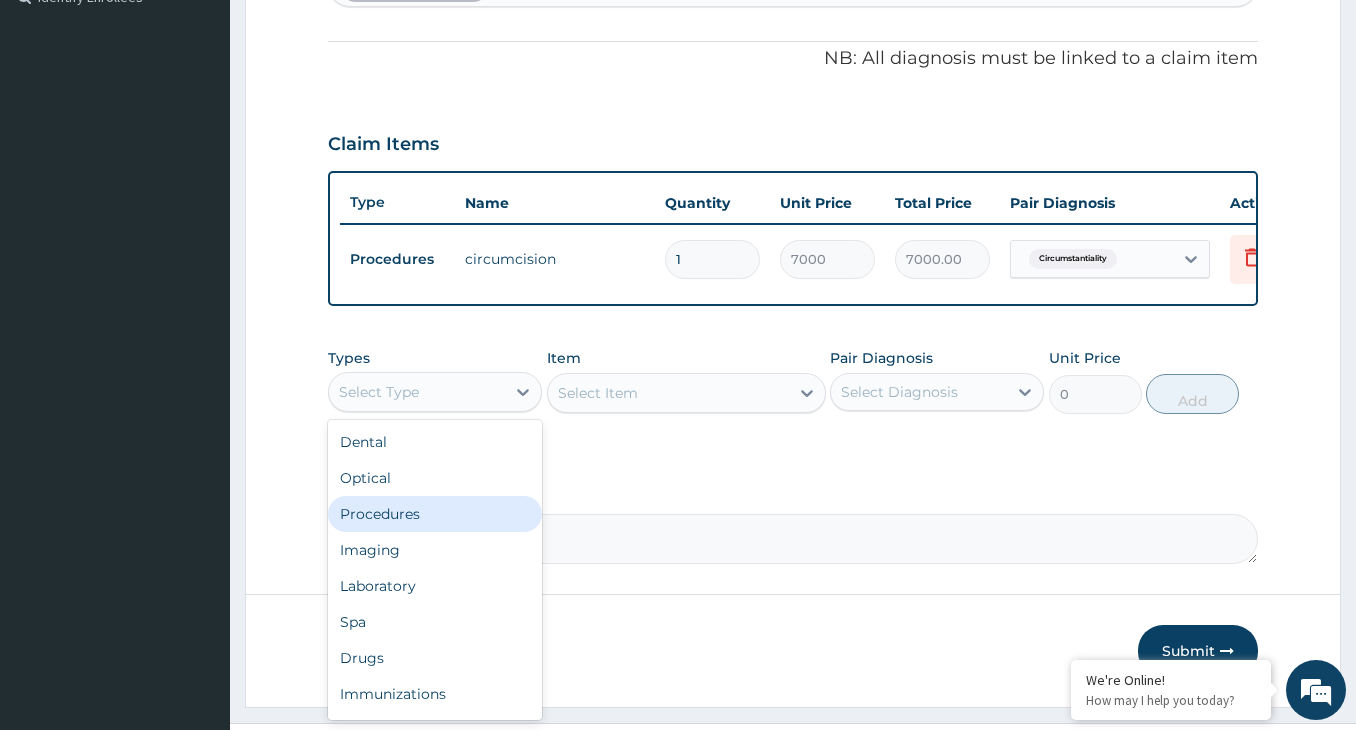 click on "Procedures" at bounding box center [435, 514] 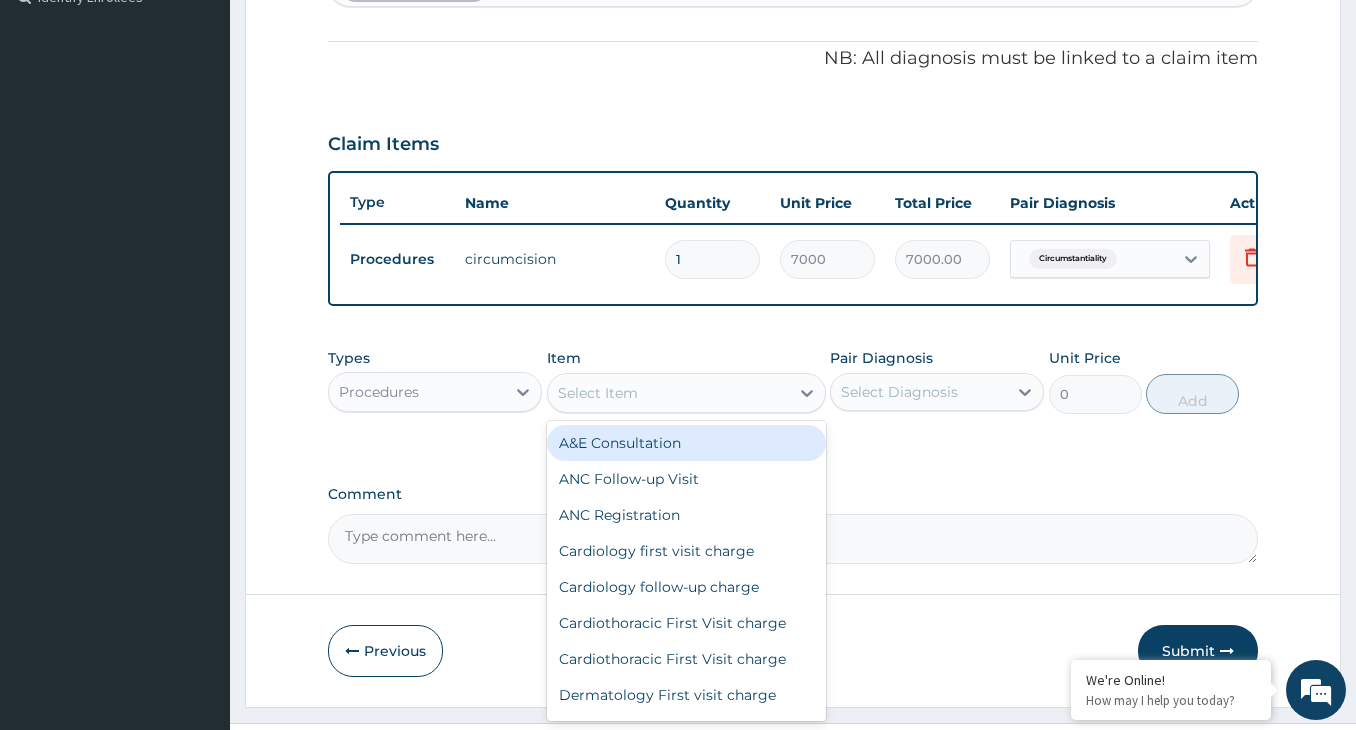 click on "Select Item" at bounding box center (668, 393) 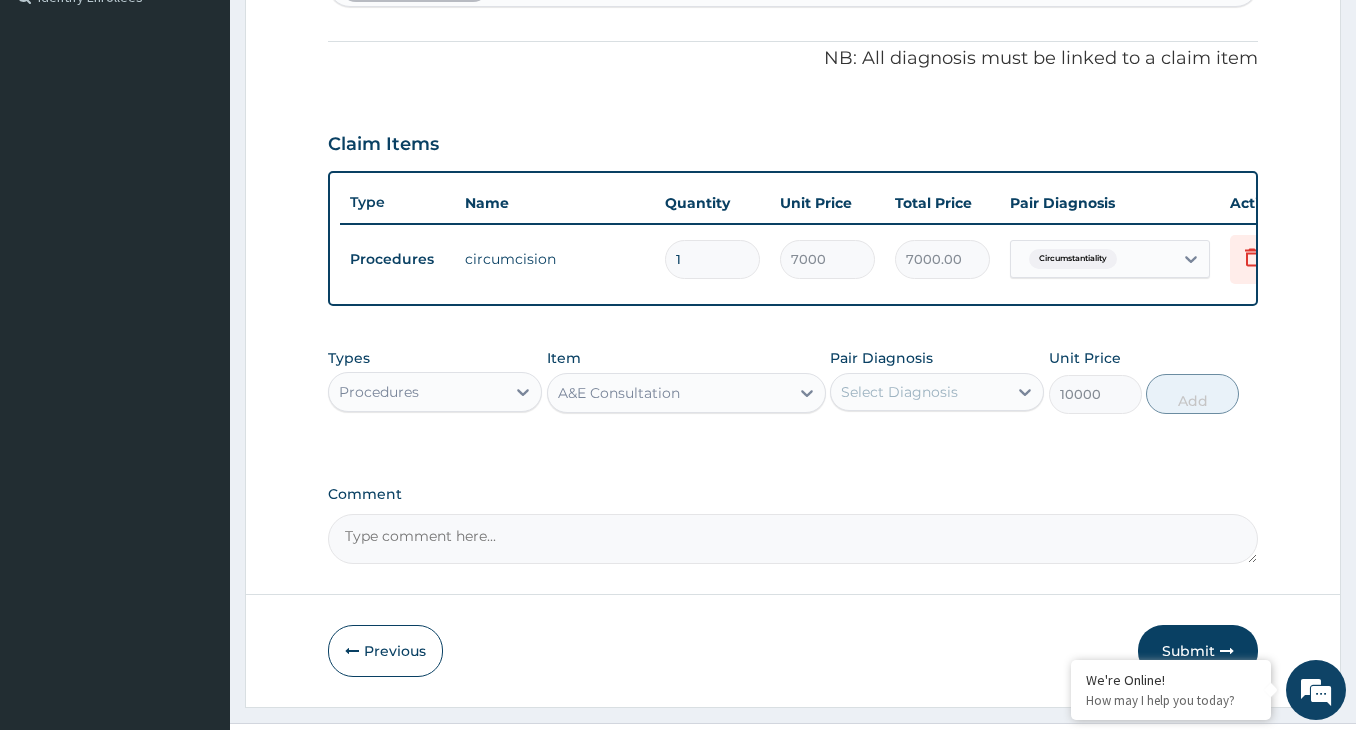 type on "10000" 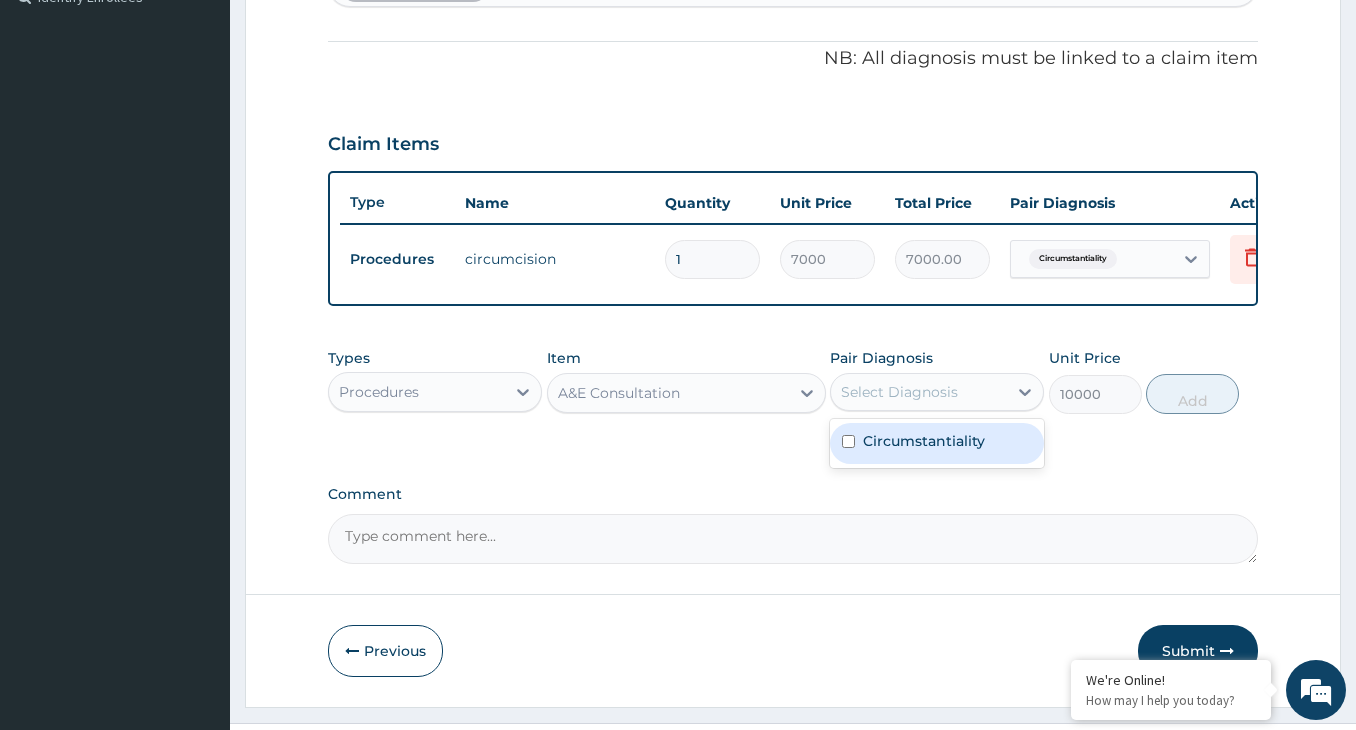 click on "Select Diagnosis" at bounding box center (899, 392) 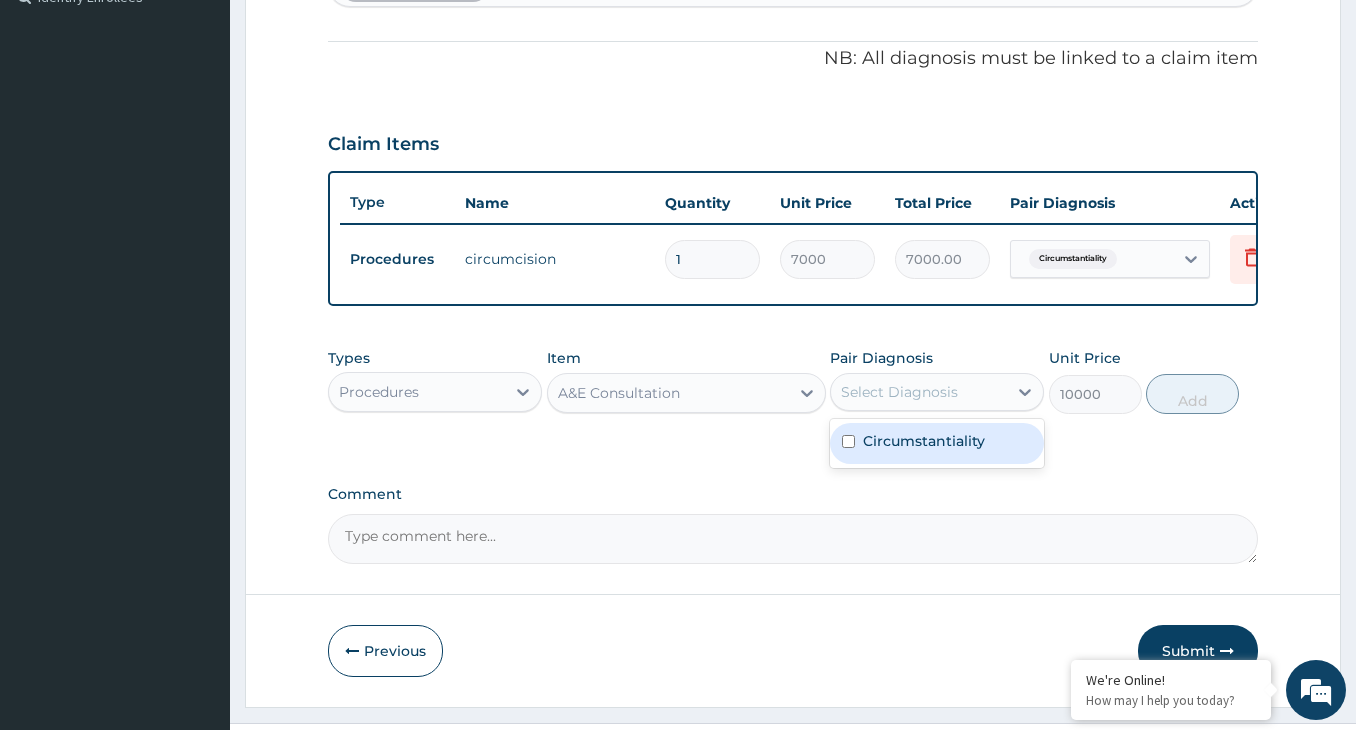 click at bounding box center (848, 441) 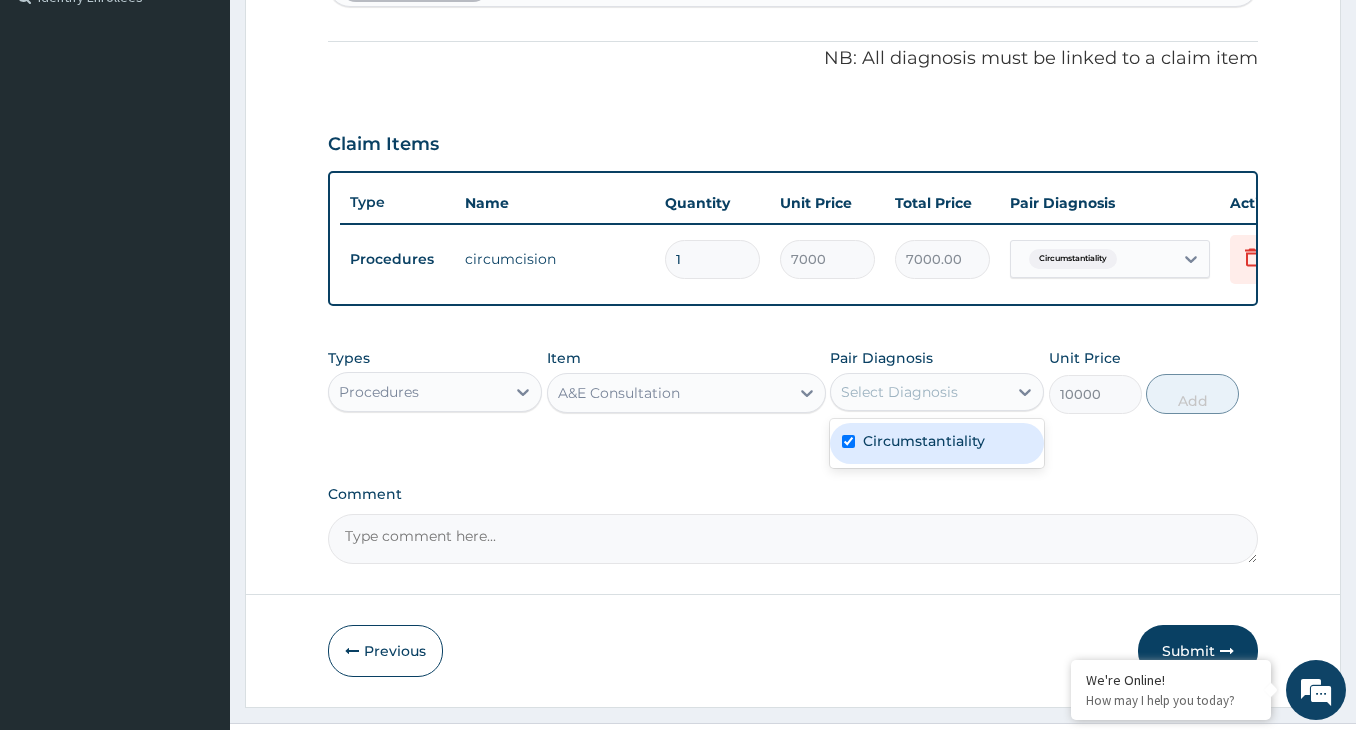 checkbox on "true" 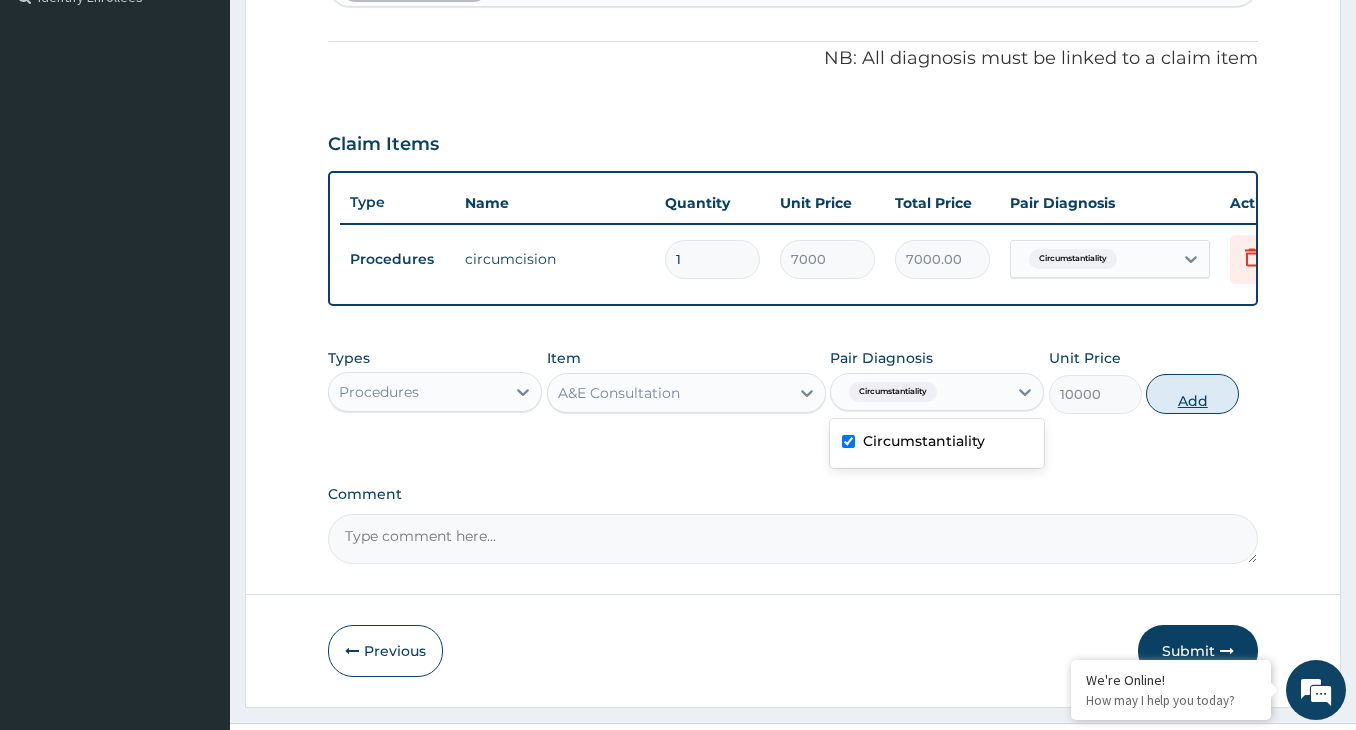 click on "Add" at bounding box center [1192, 394] 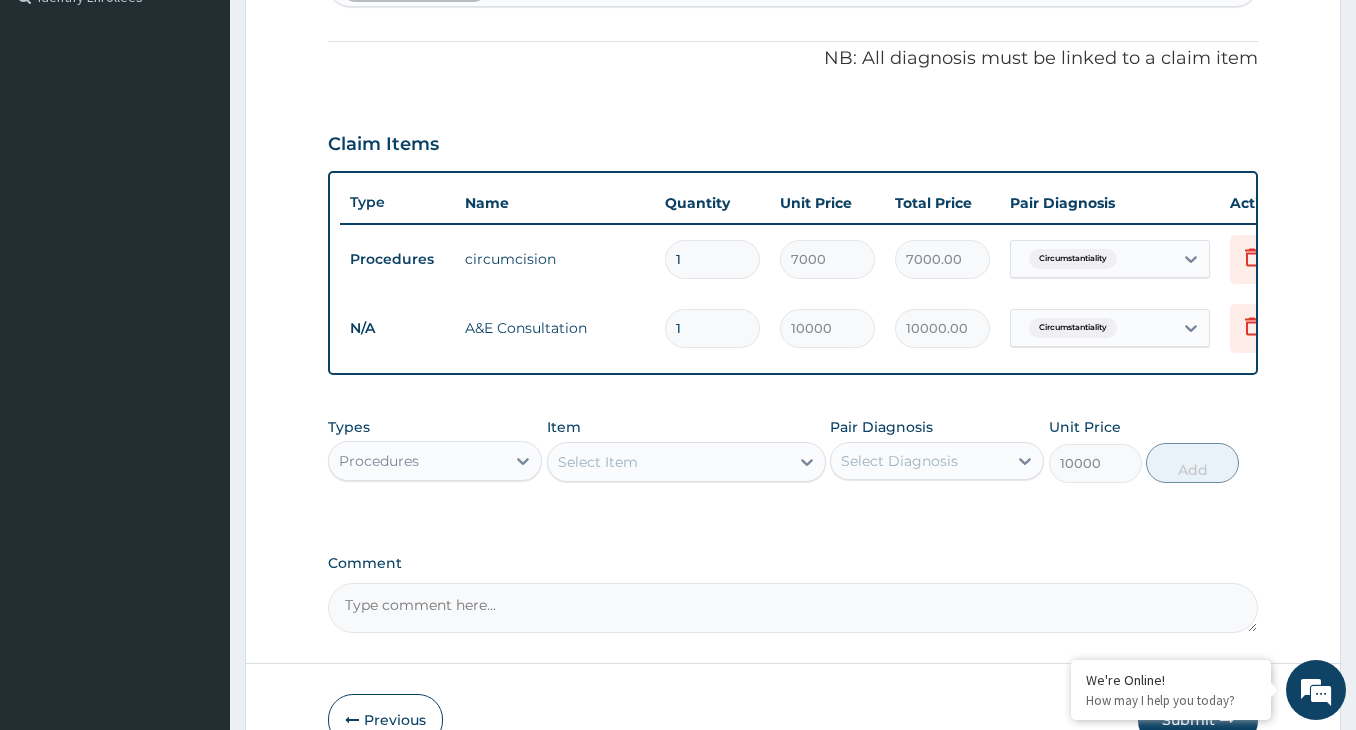 type on "0" 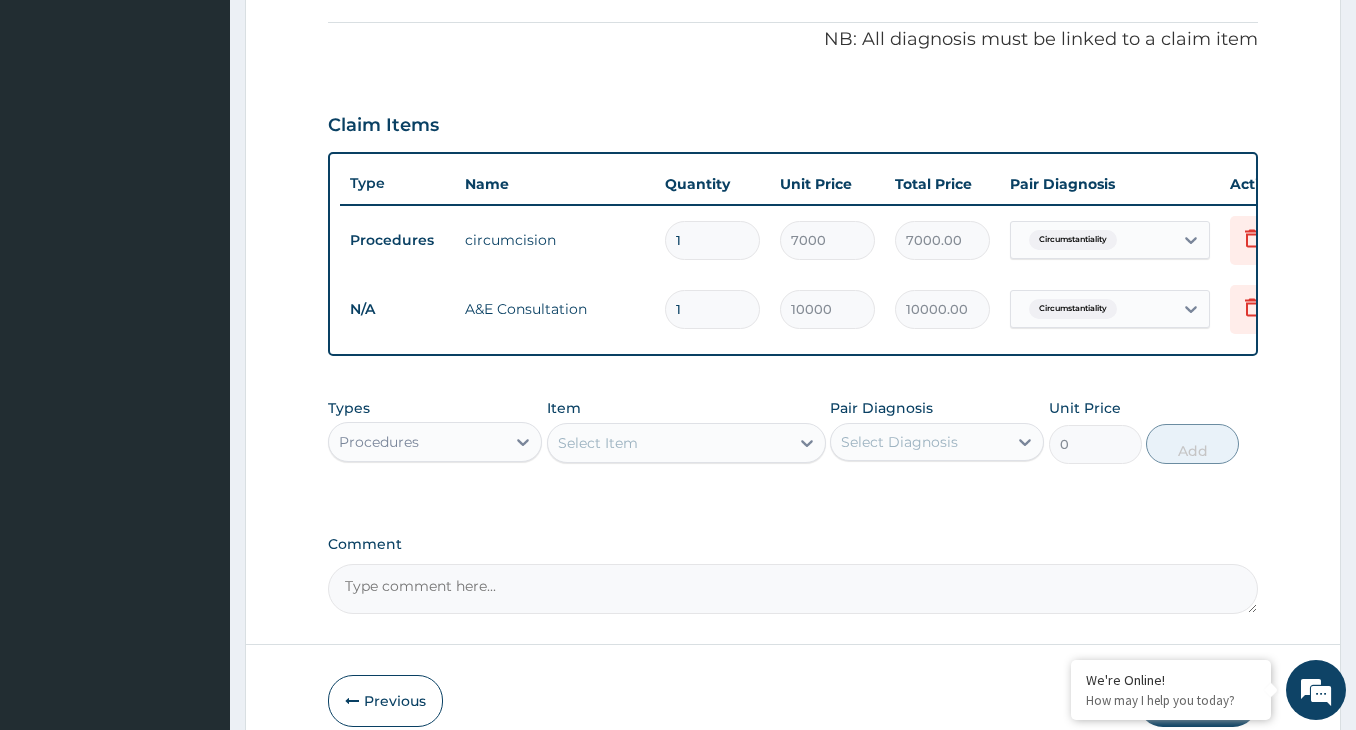 scroll, scrollTop: 703, scrollLeft: 0, axis: vertical 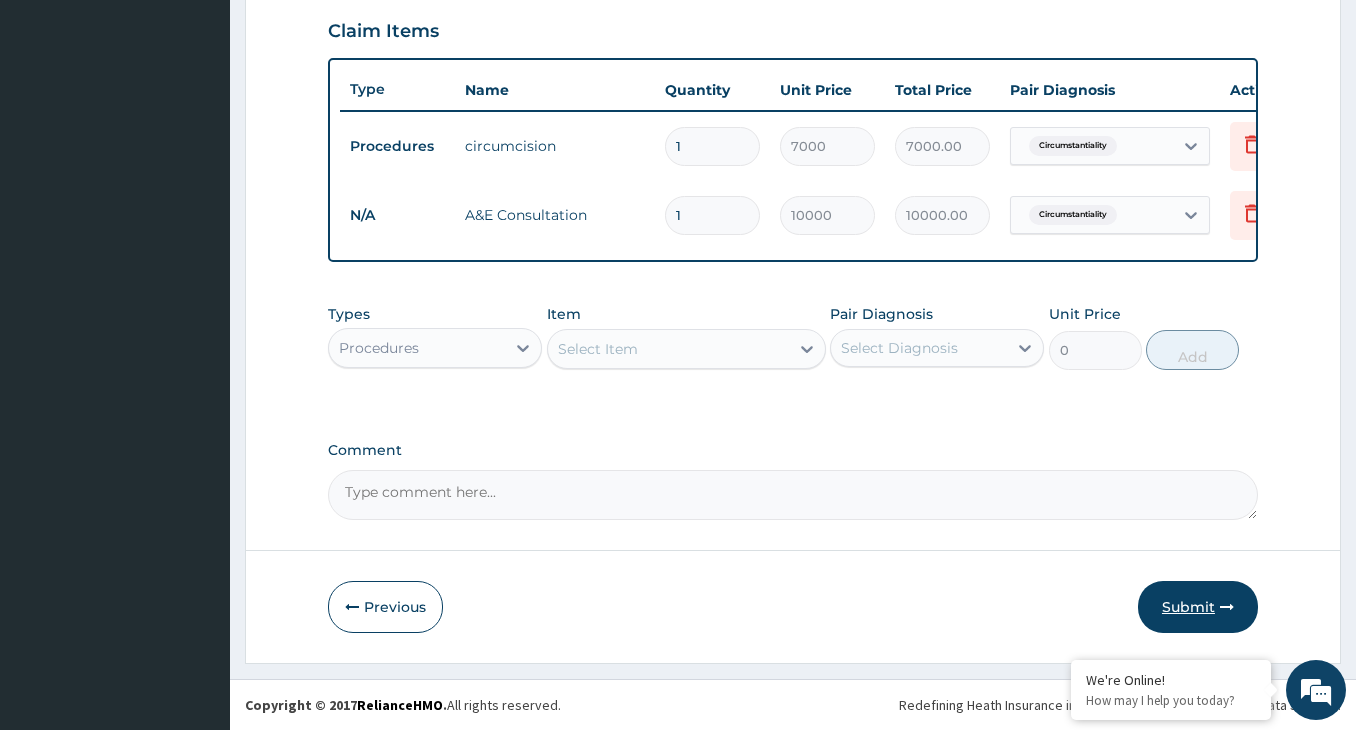 click on "Submit" at bounding box center (1198, 607) 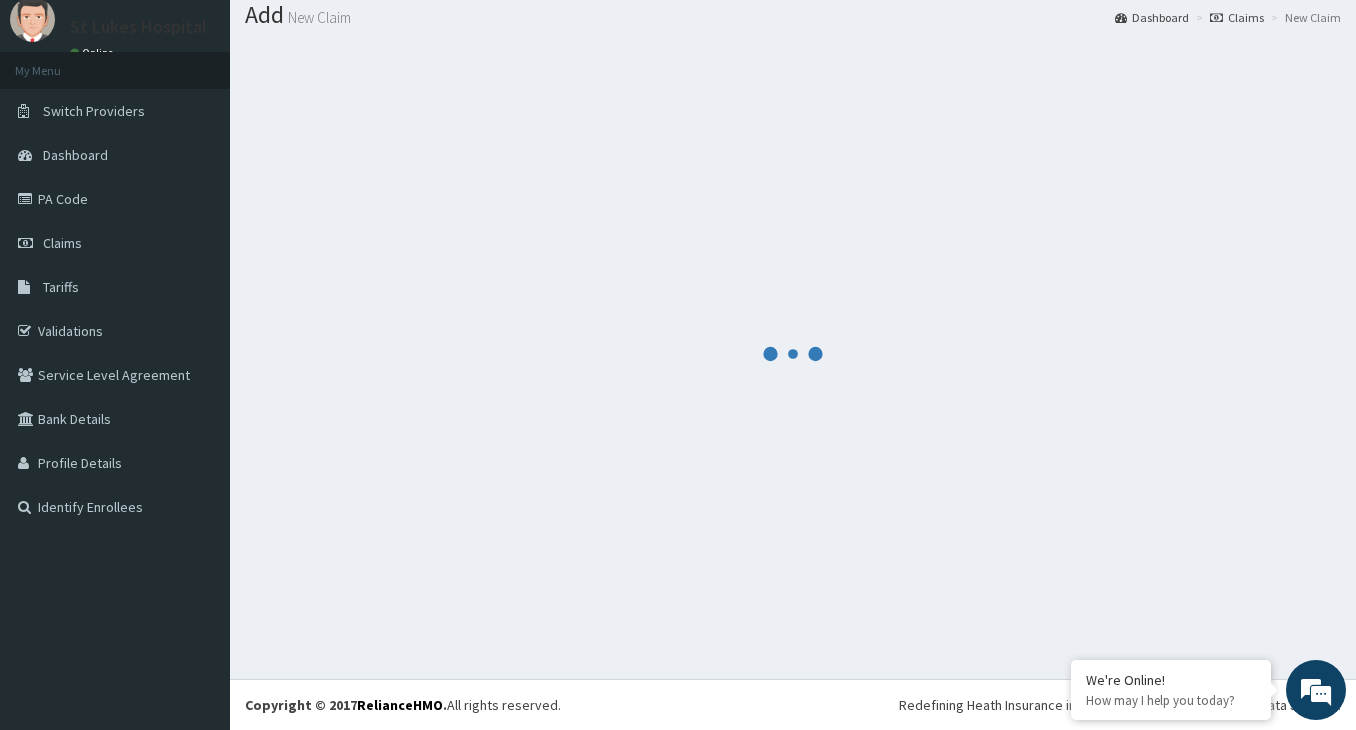 scroll, scrollTop: 63, scrollLeft: 0, axis: vertical 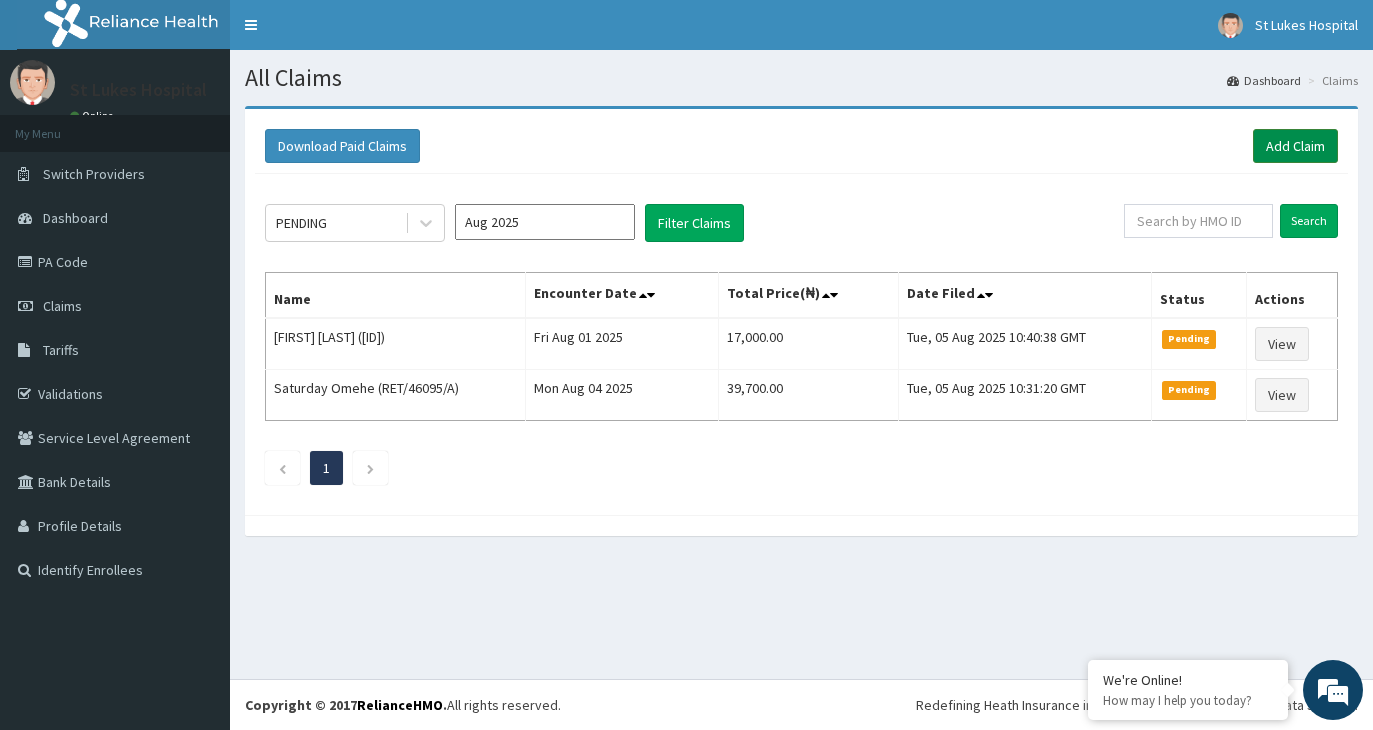 click on "Add Claim" at bounding box center (1295, 146) 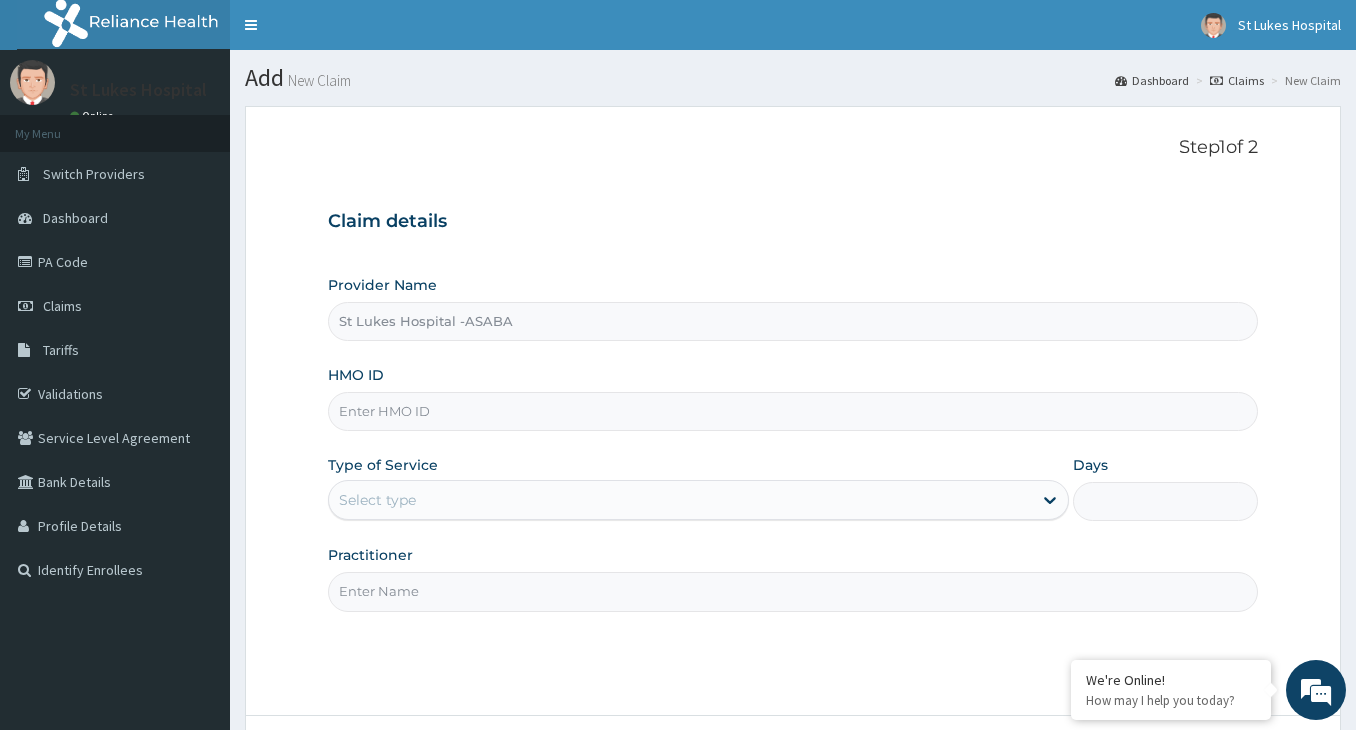 scroll, scrollTop: 0, scrollLeft: 0, axis: both 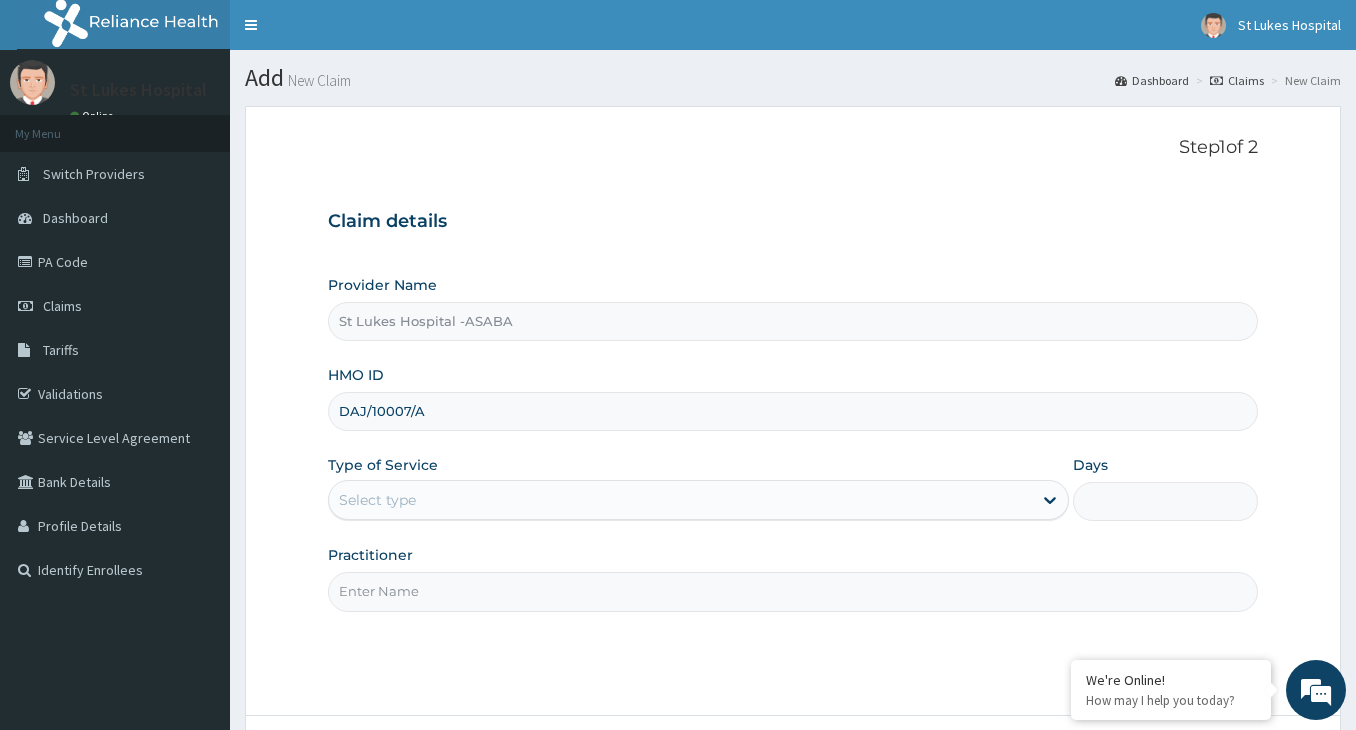 type on "DAJ/10007/A" 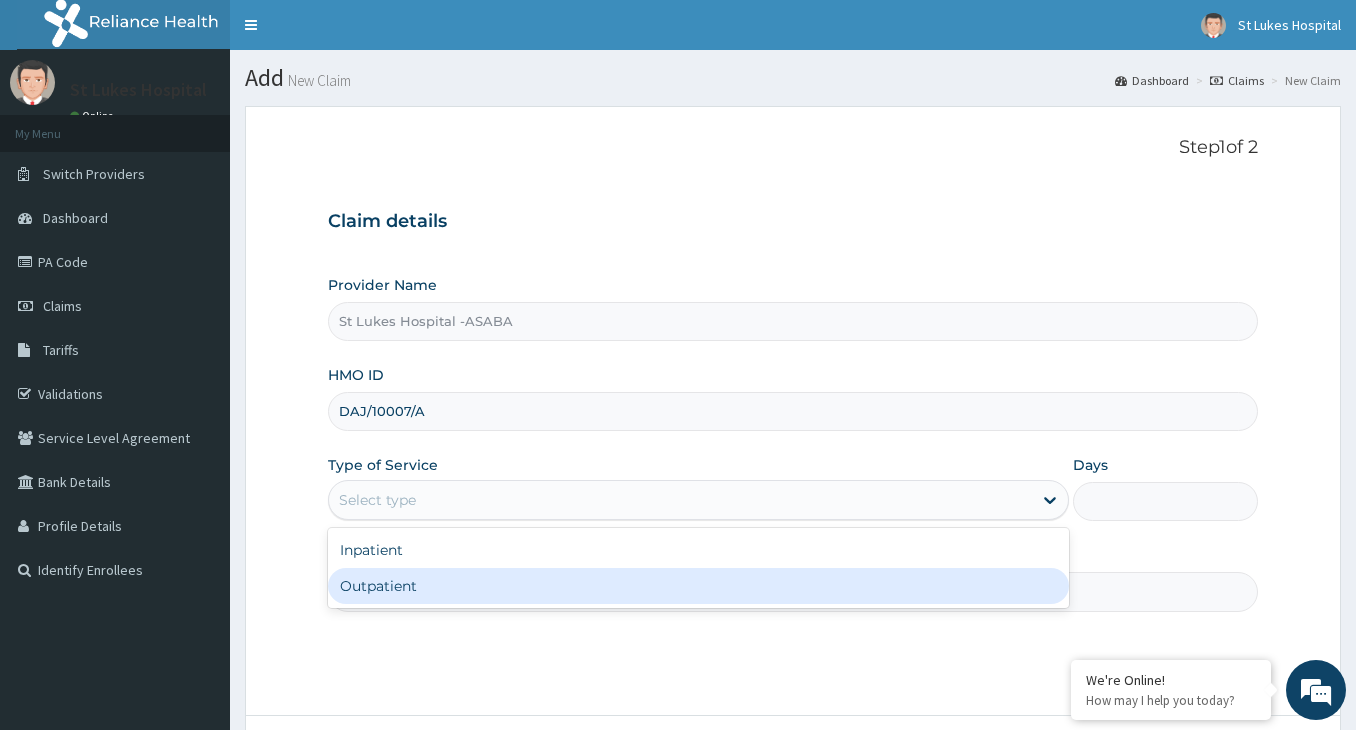 click on "Outpatient" at bounding box center [698, 586] 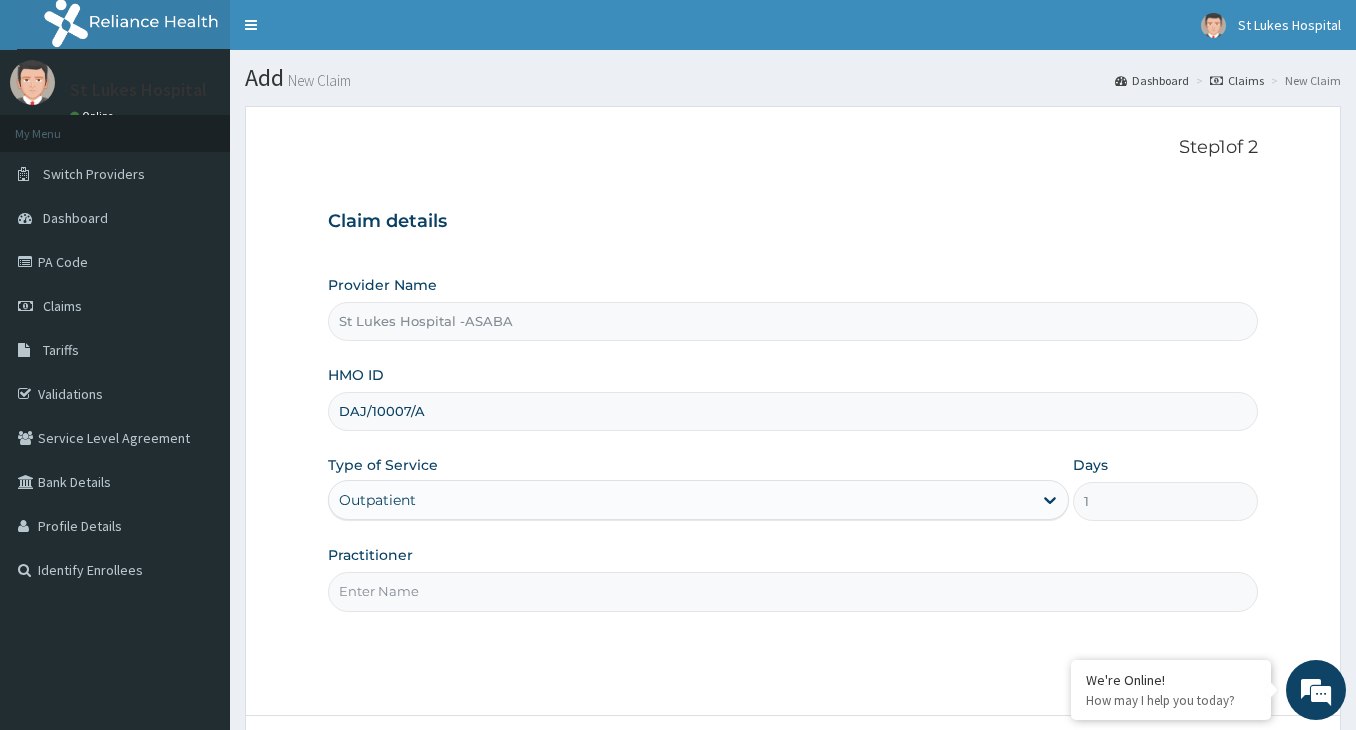 click on "Practitioner" at bounding box center [793, 591] 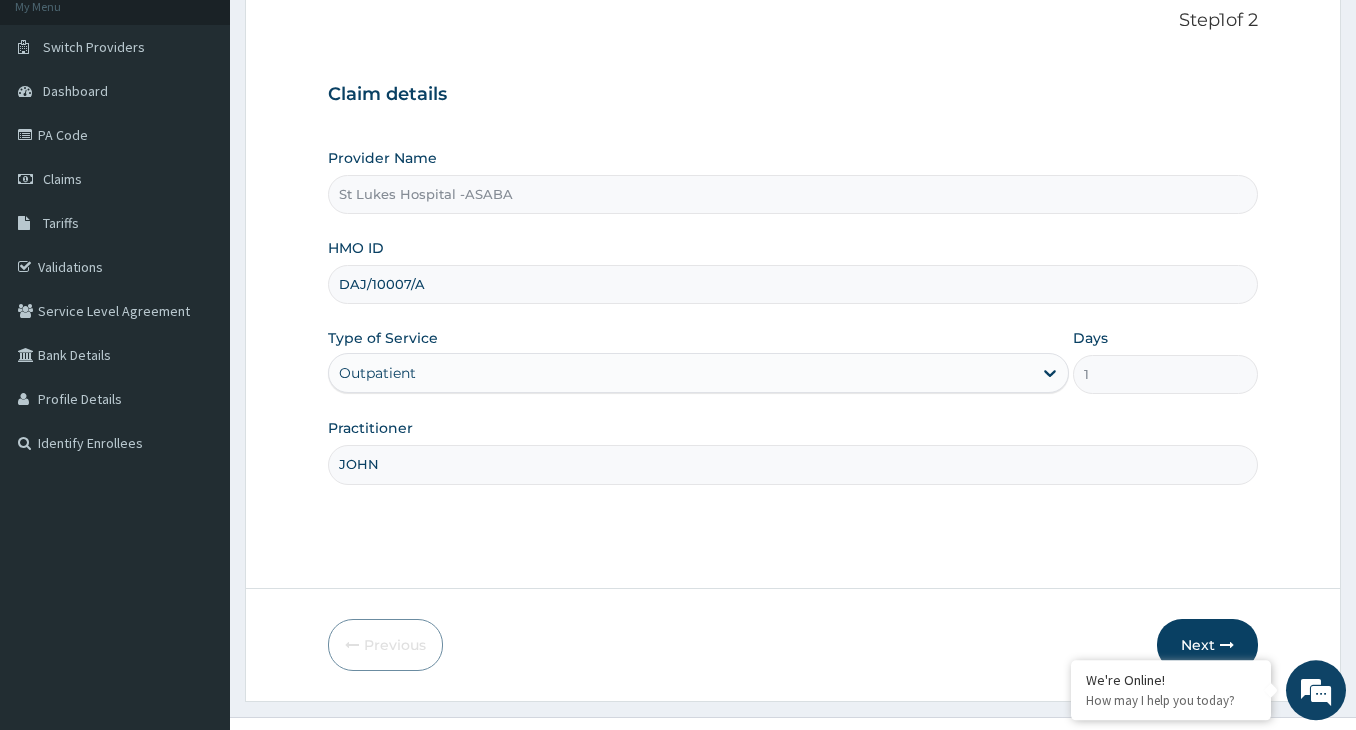 scroll, scrollTop: 165, scrollLeft: 0, axis: vertical 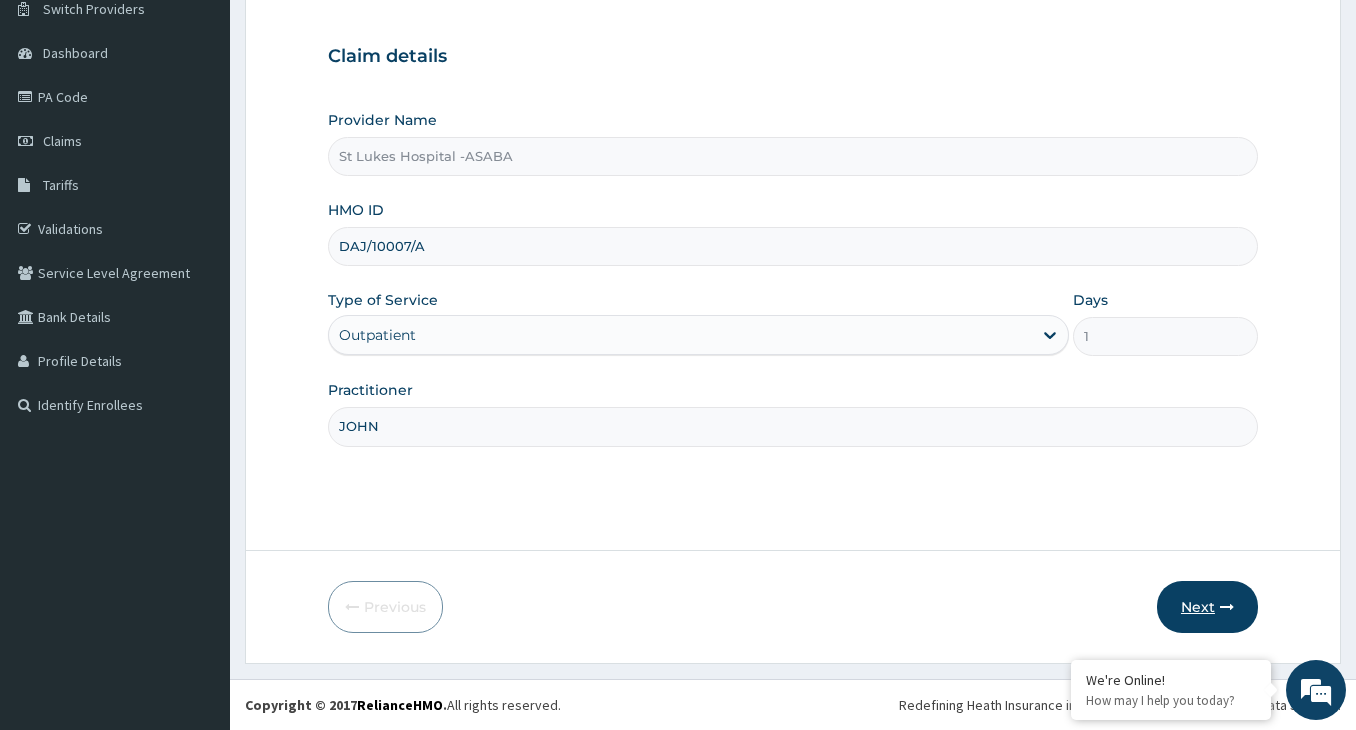 type on "JOHN" 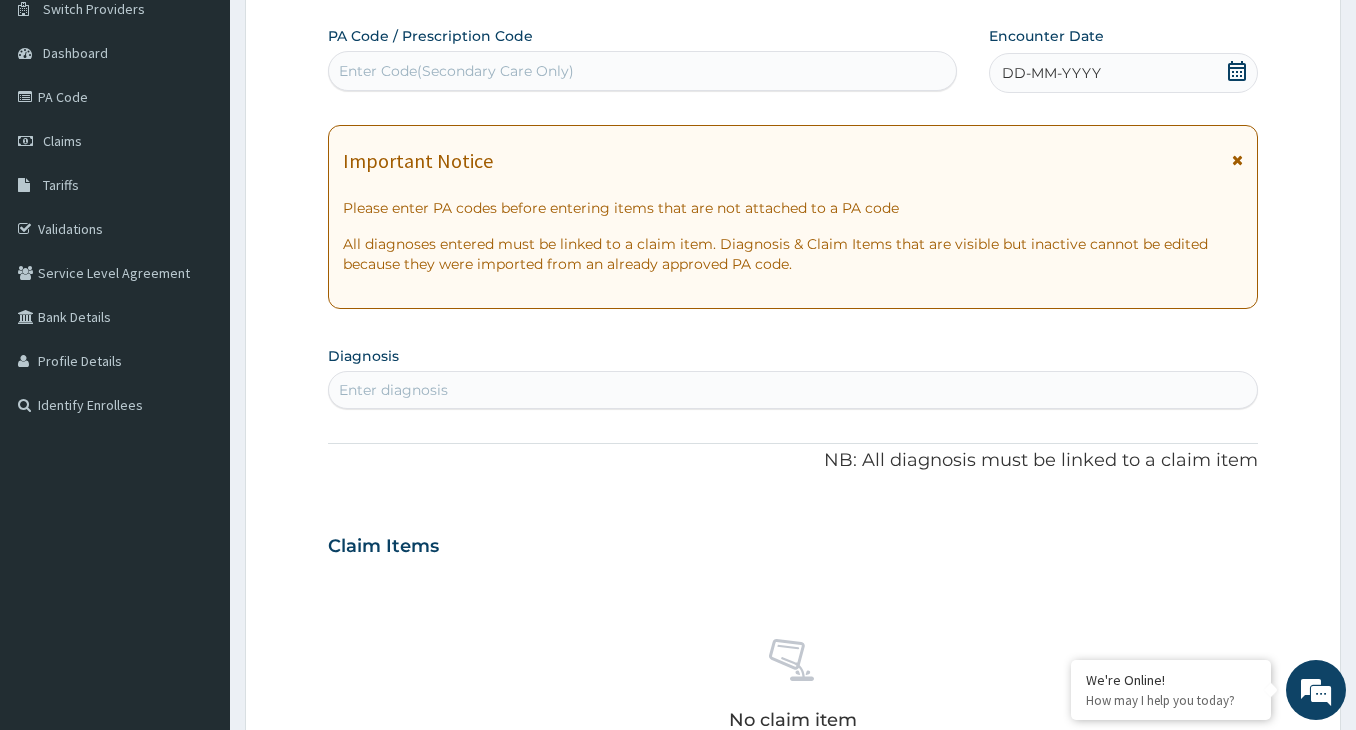 click on "Enter Code(Secondary Care Only)" at bounding box center [456, 71] 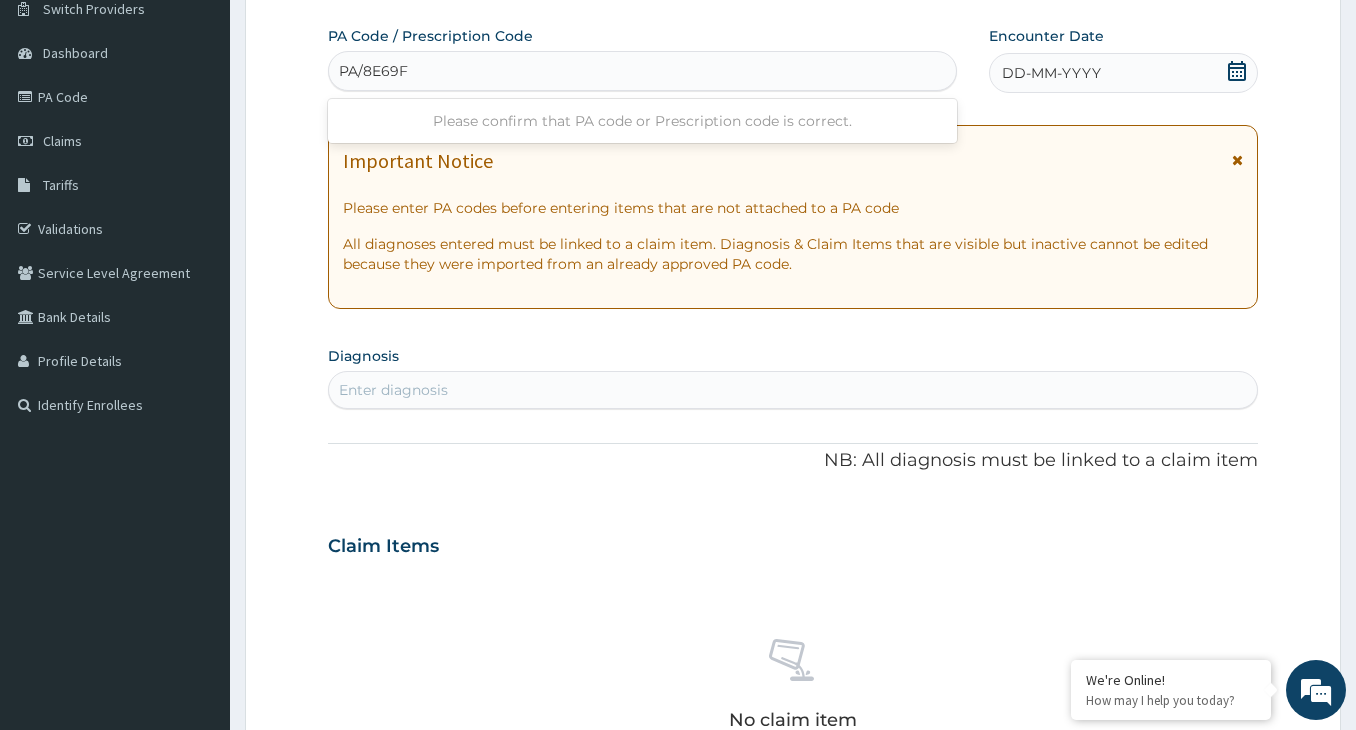 type on "PA/8E69FF" 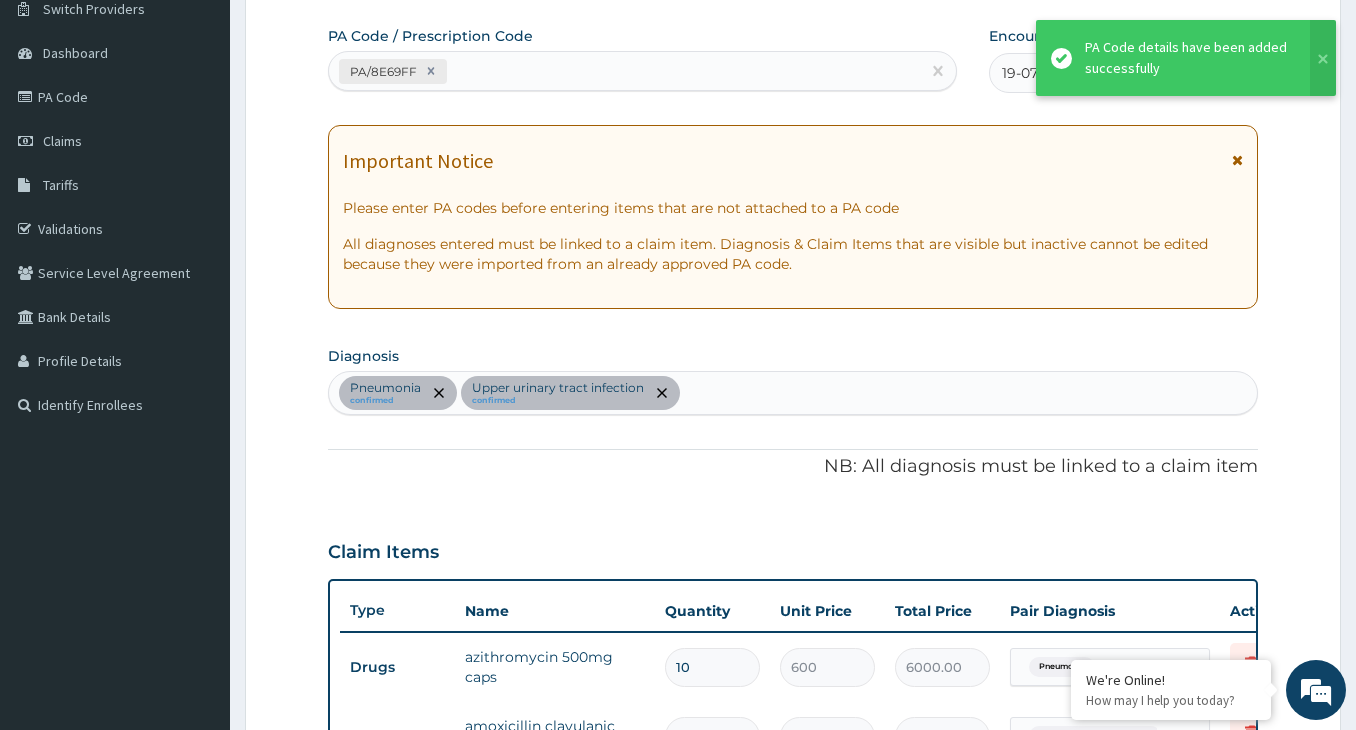 scroll, scrollTop: 191, scrollLeft: 0, axis: vertical 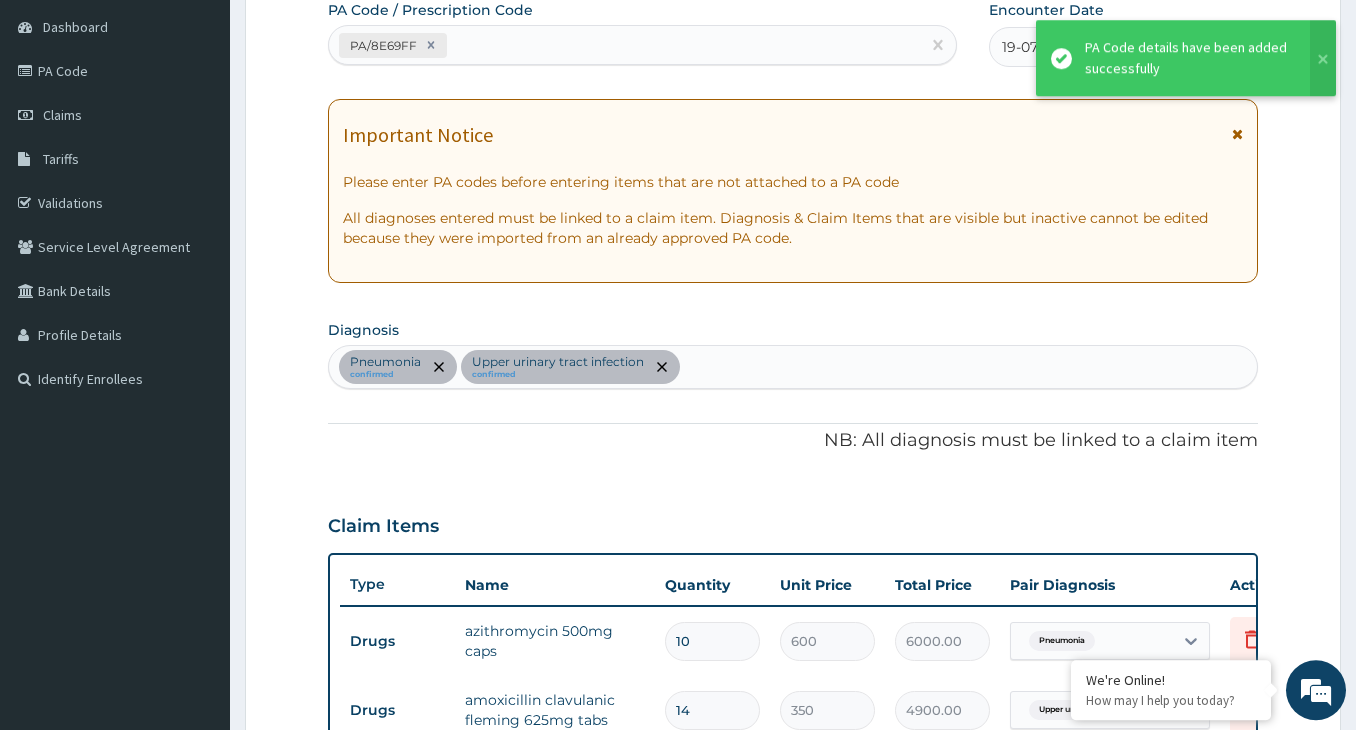 click on "PA/8E69FF" at bounding box center (624, 45) 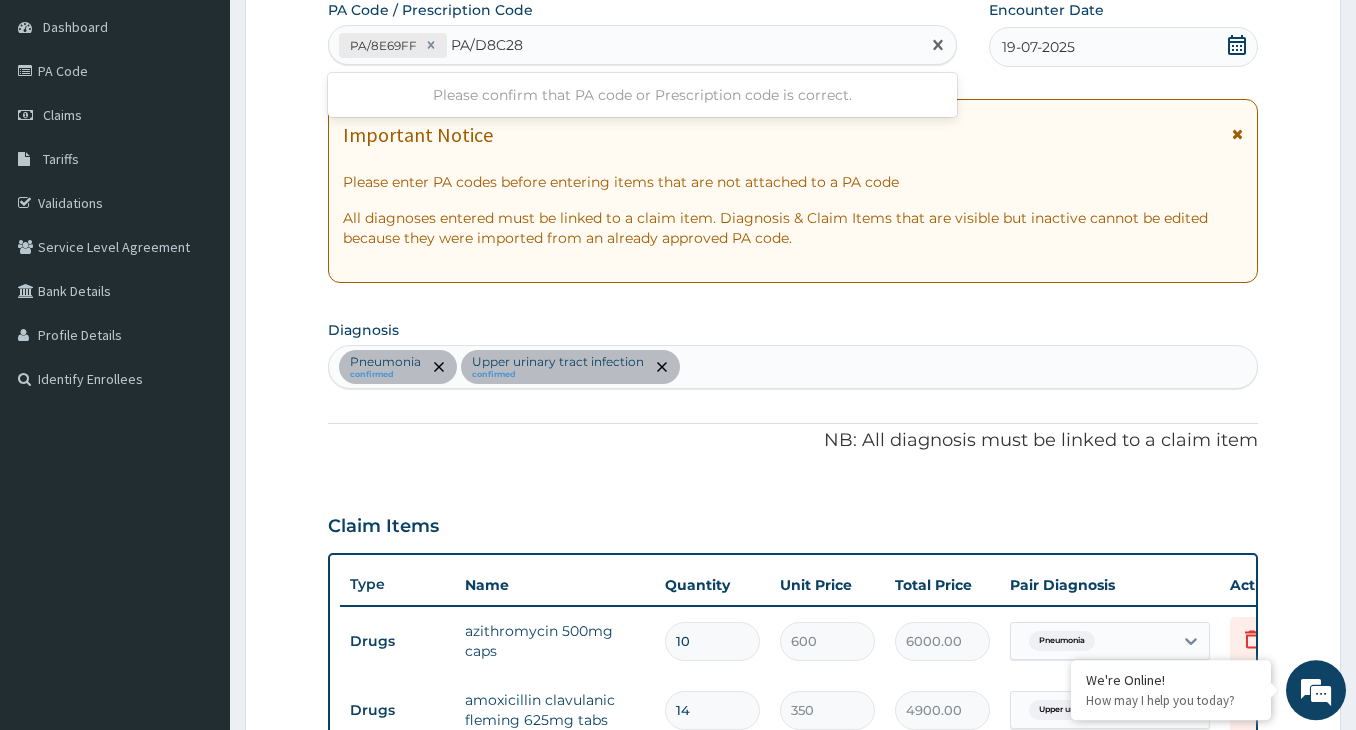 type on "PA/D8C285" 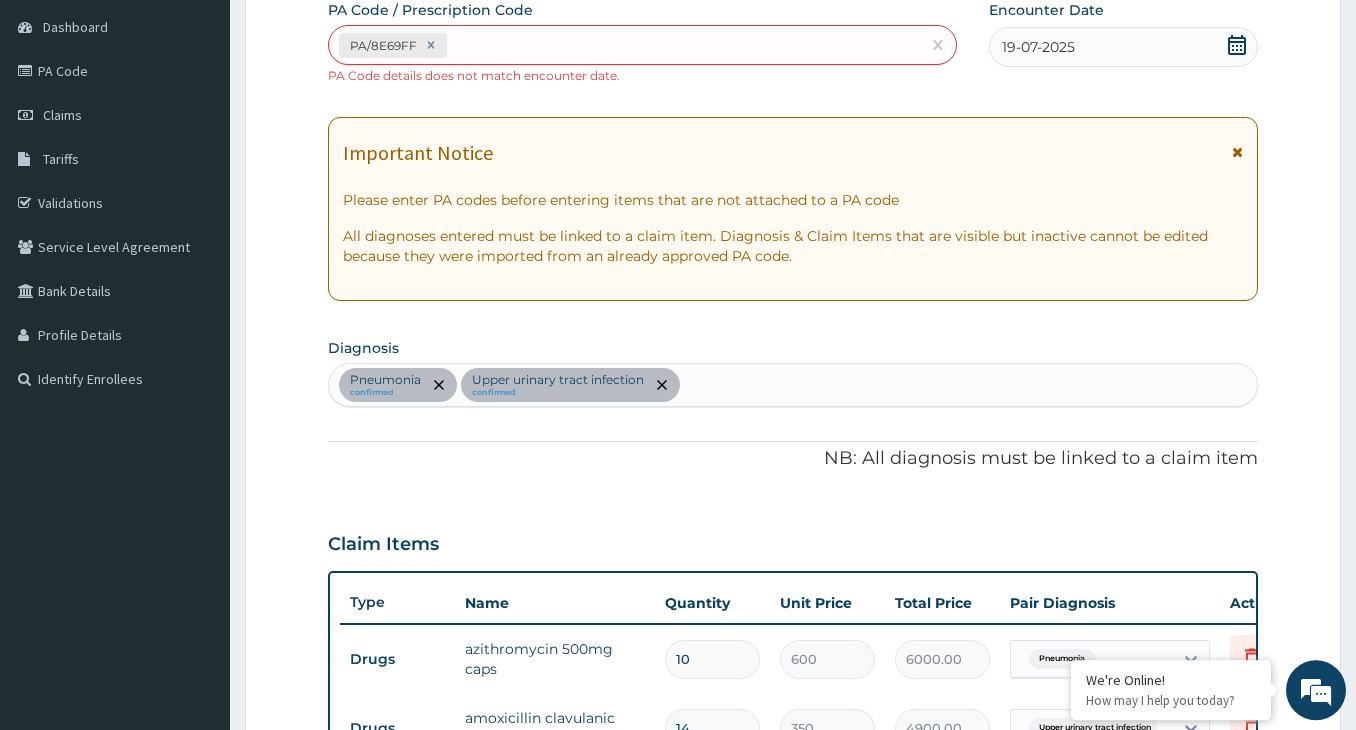 scroll, scrollTop: 197, scrollLeft: 0, axis: vertical 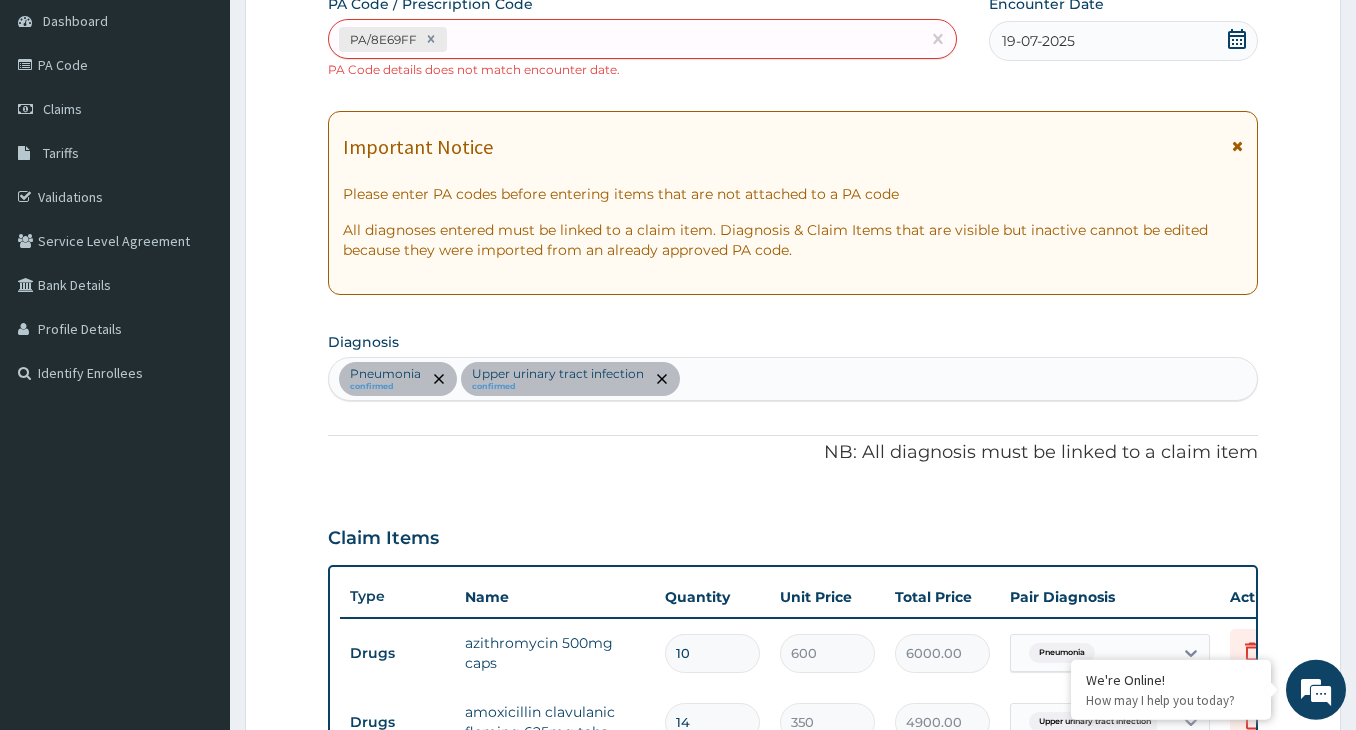 click on "PA/8E69FF" at bounding box center (624, 39) 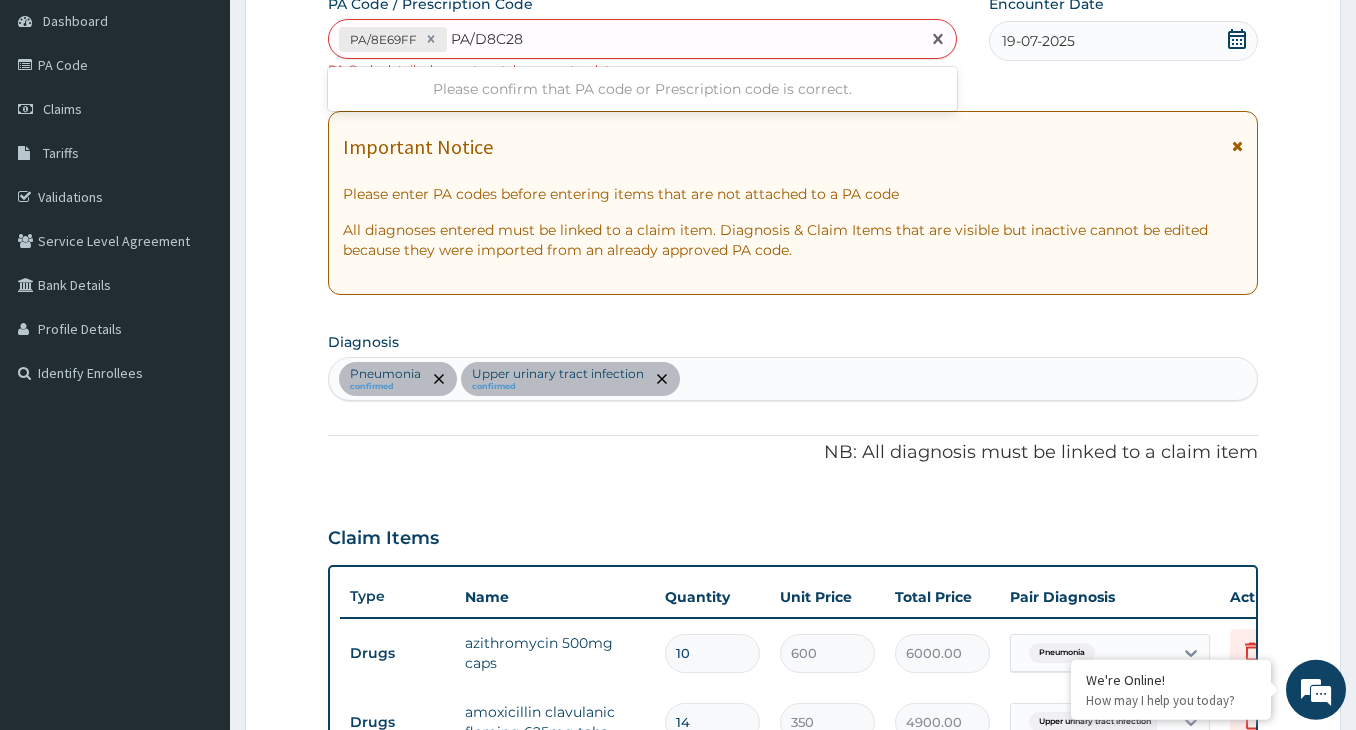 type on "PA/D8C28S" 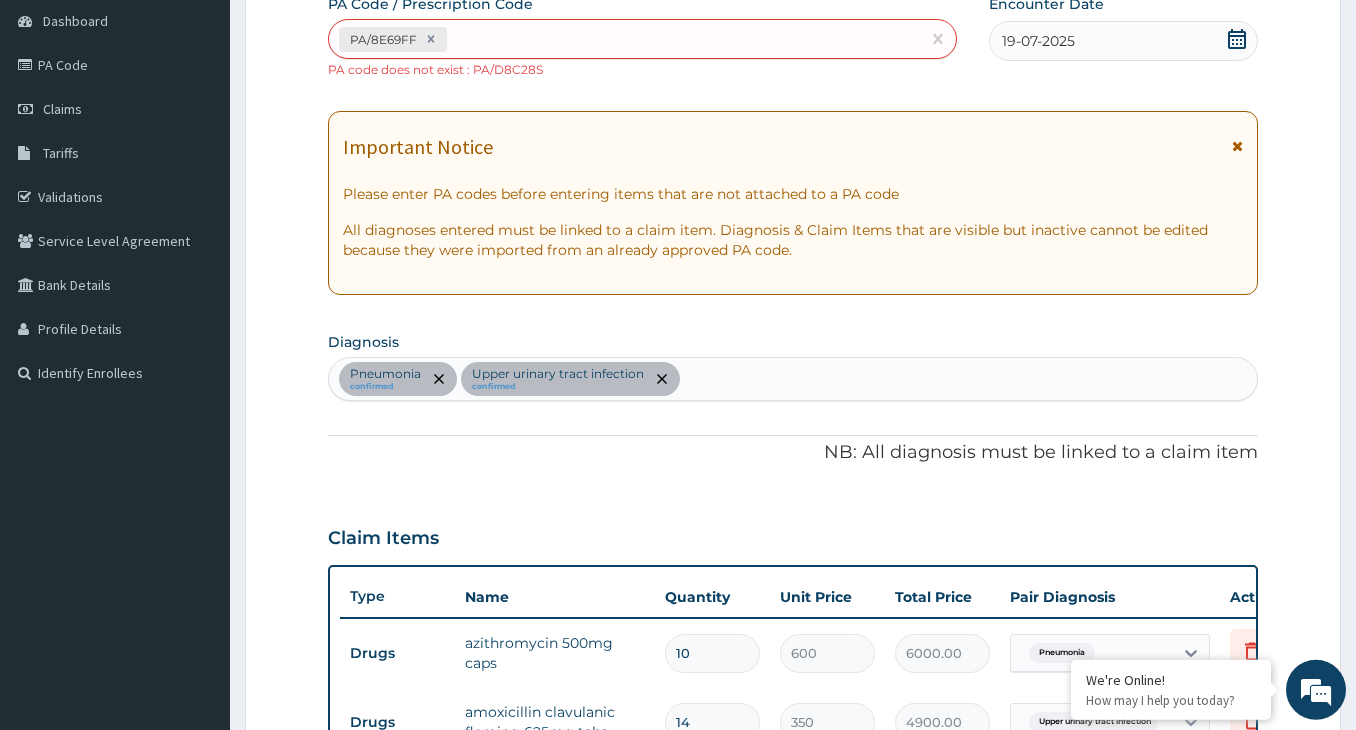click on "PA/8E69FF" at bounding box center [624, 39] 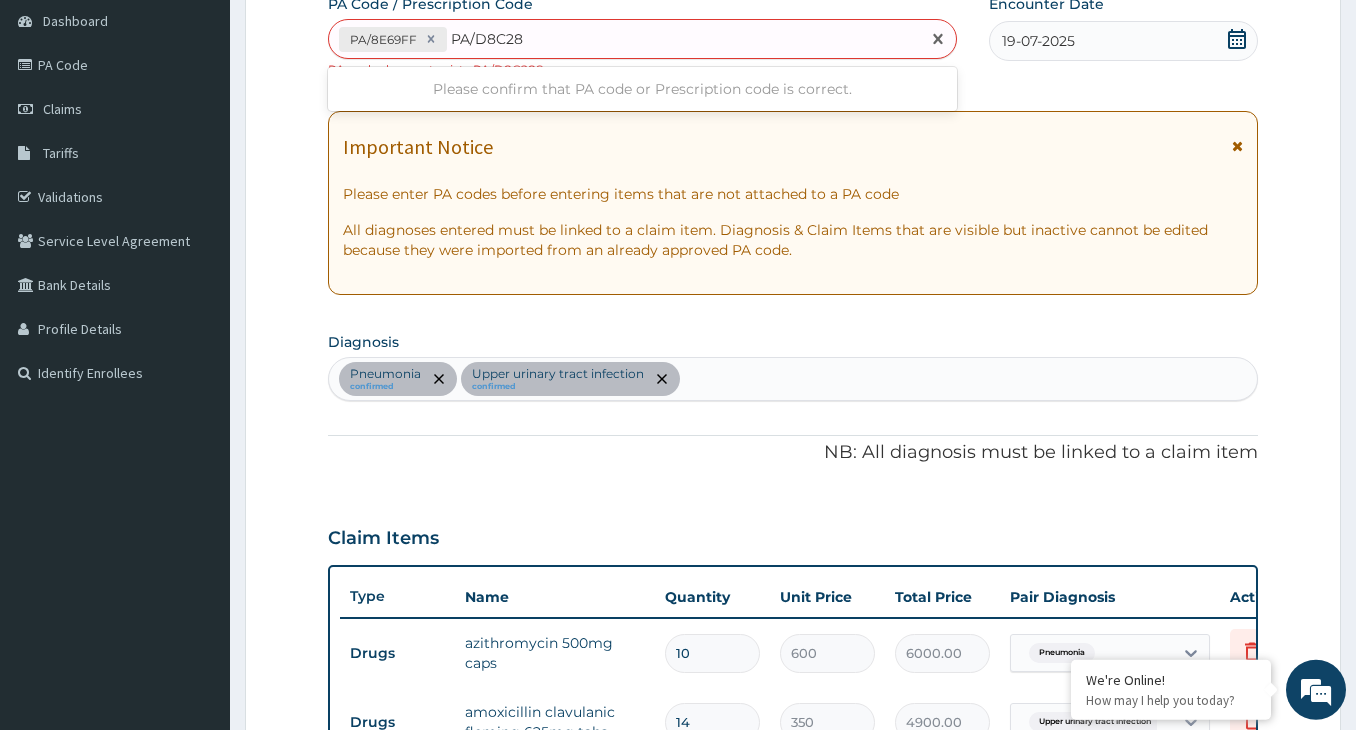 type on "PA/D8C285" 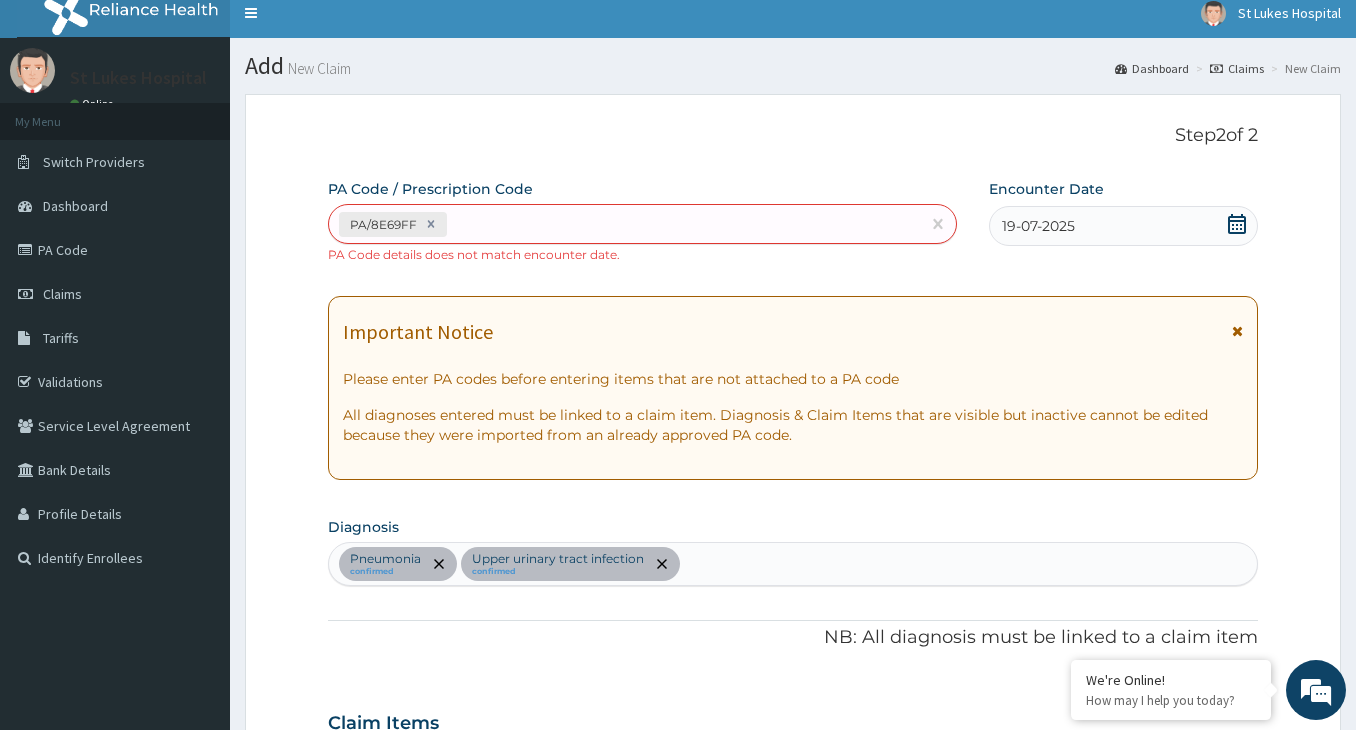 scroll, scrollTop: 0, scrollLeft: 0, axis: both 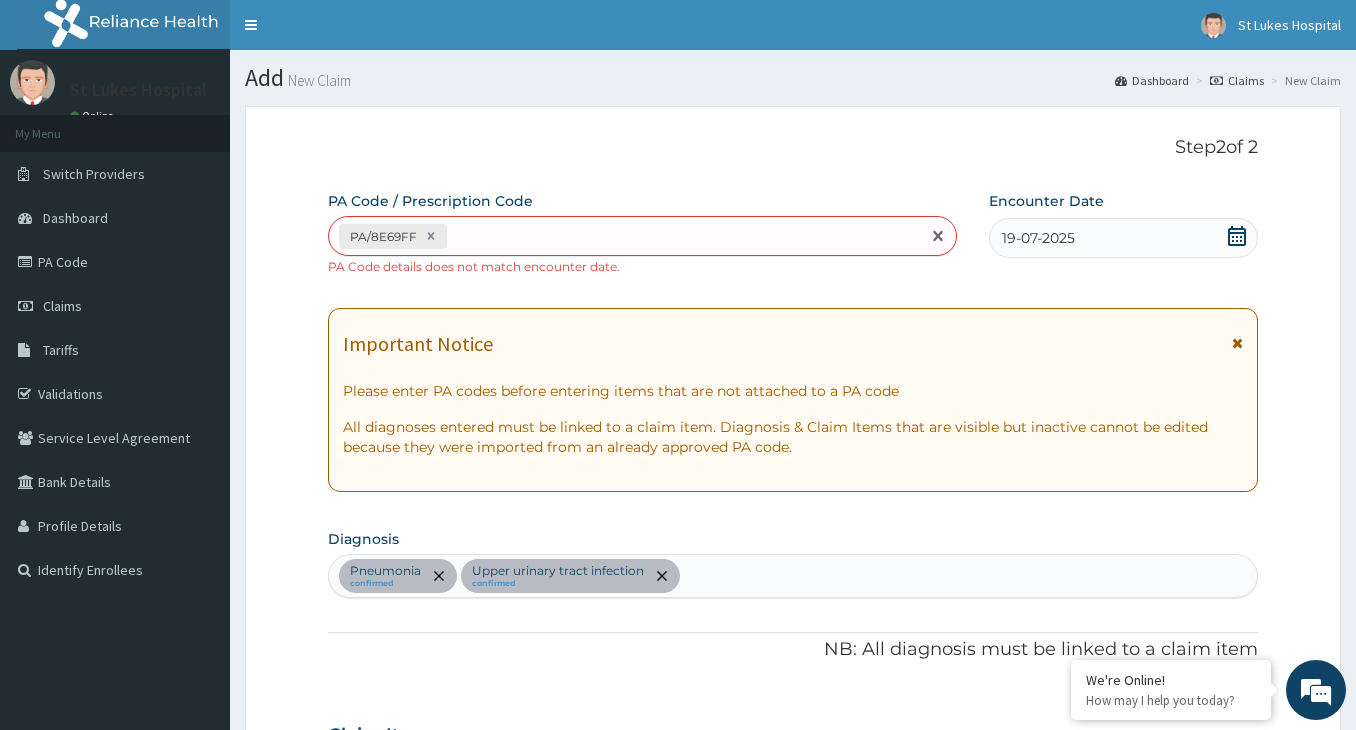 click on "PA/8E69FF" at bounding box center [624, 236] 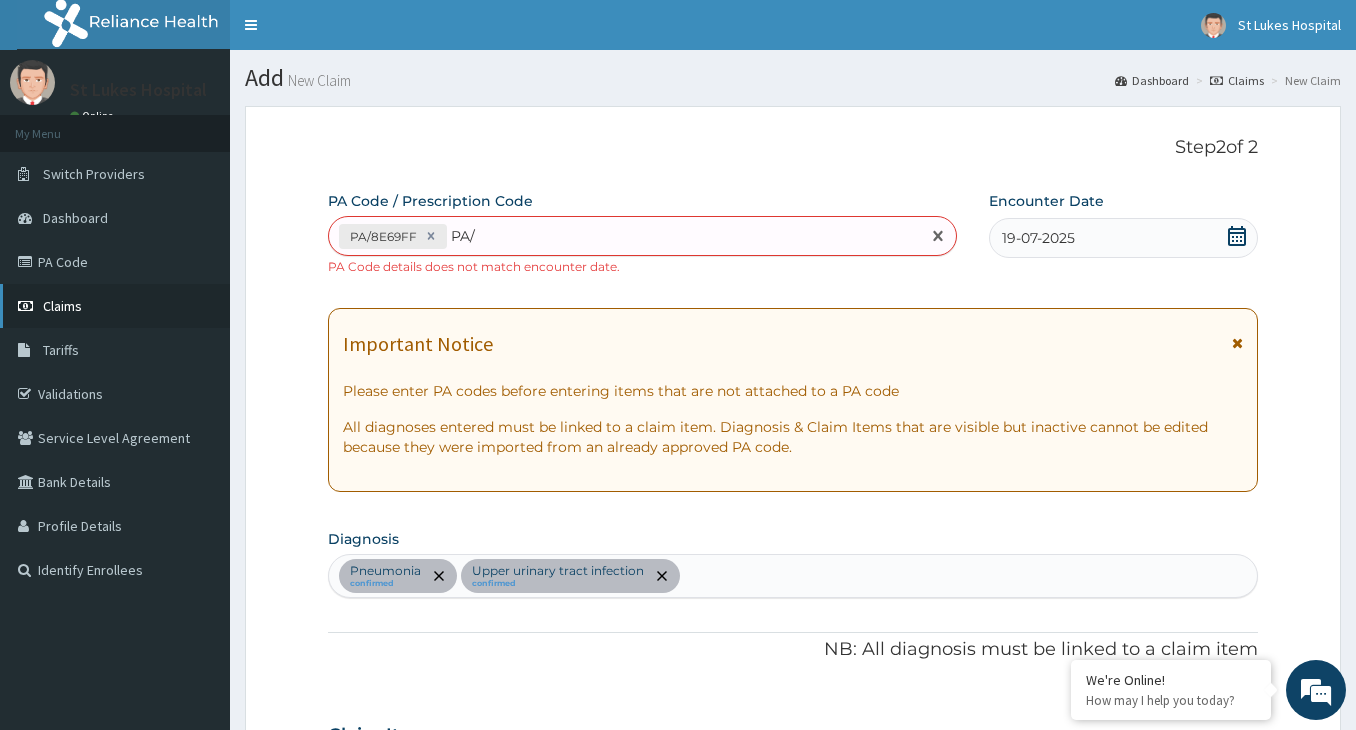 type on "PA/" 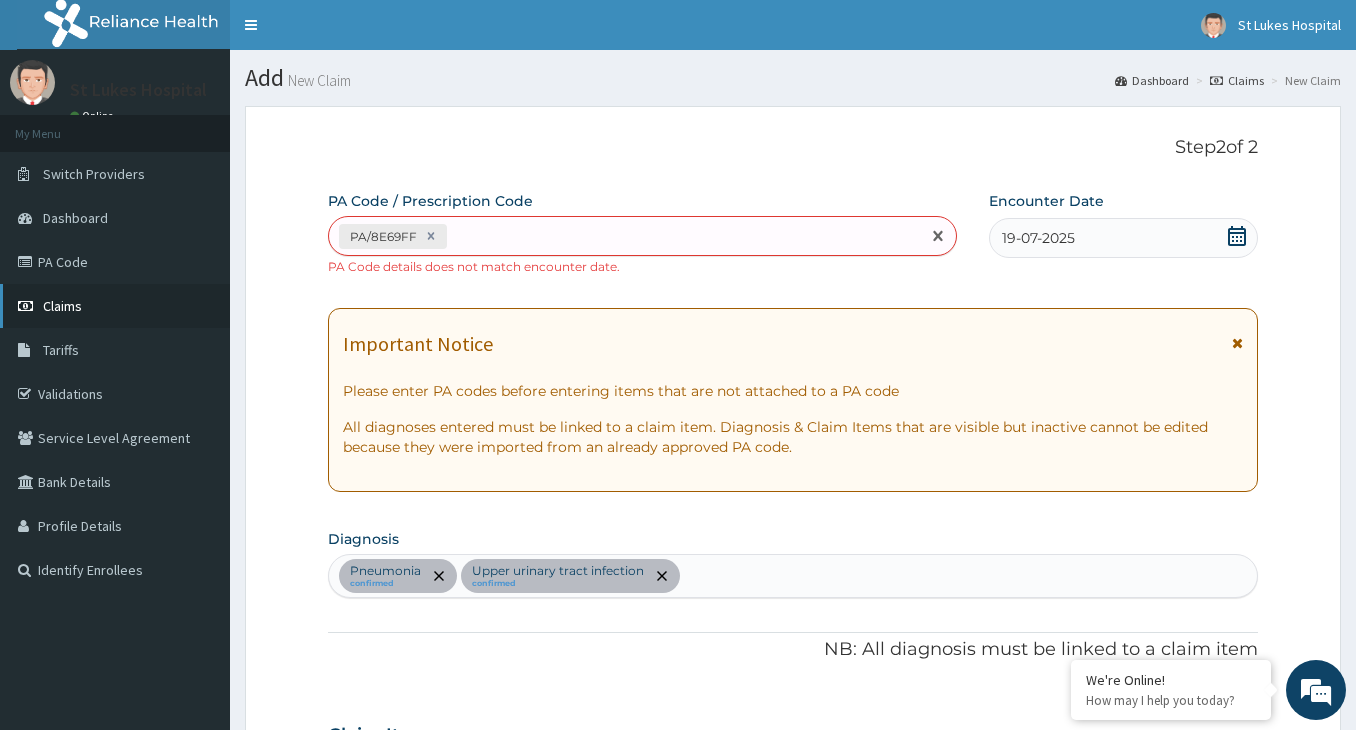click on "Claims" at bounding box center [62, 306] 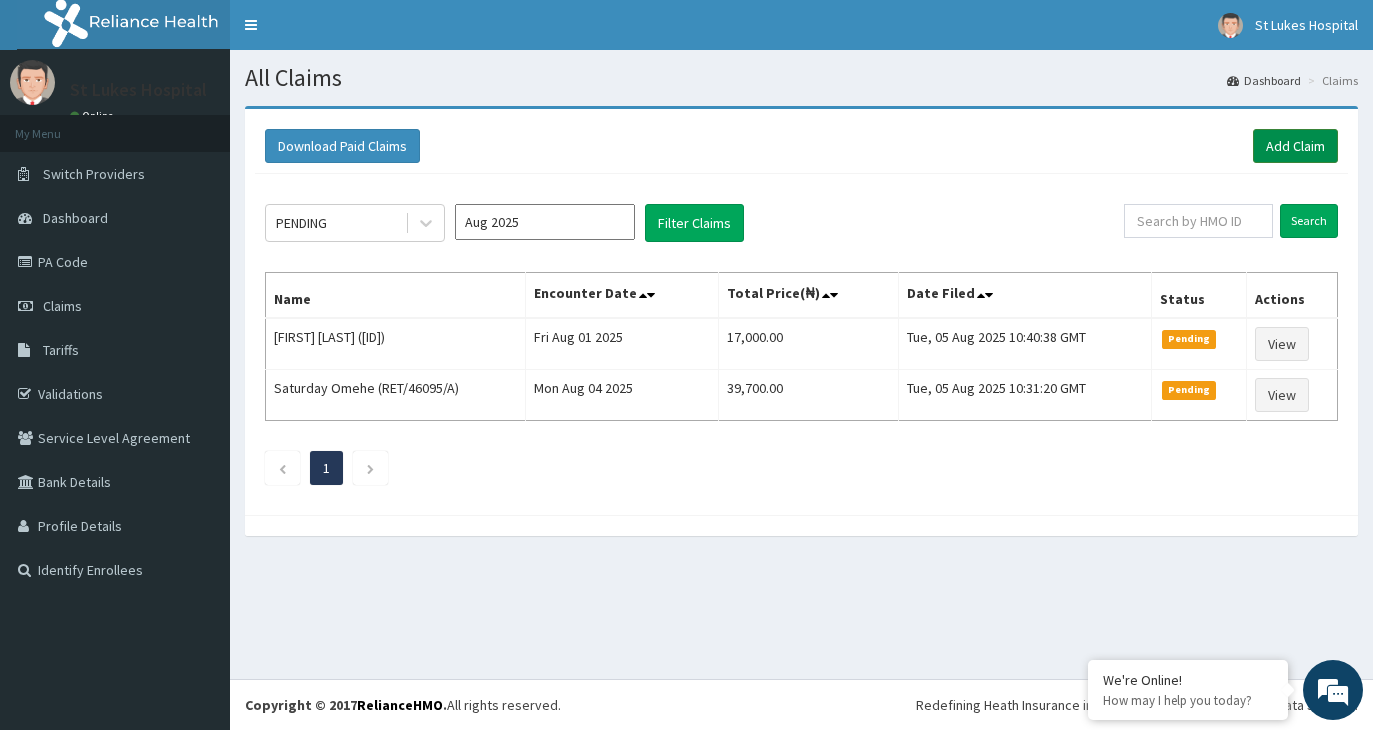 scroll, scrollTop: 0, scrollLeft: 0, axis: both 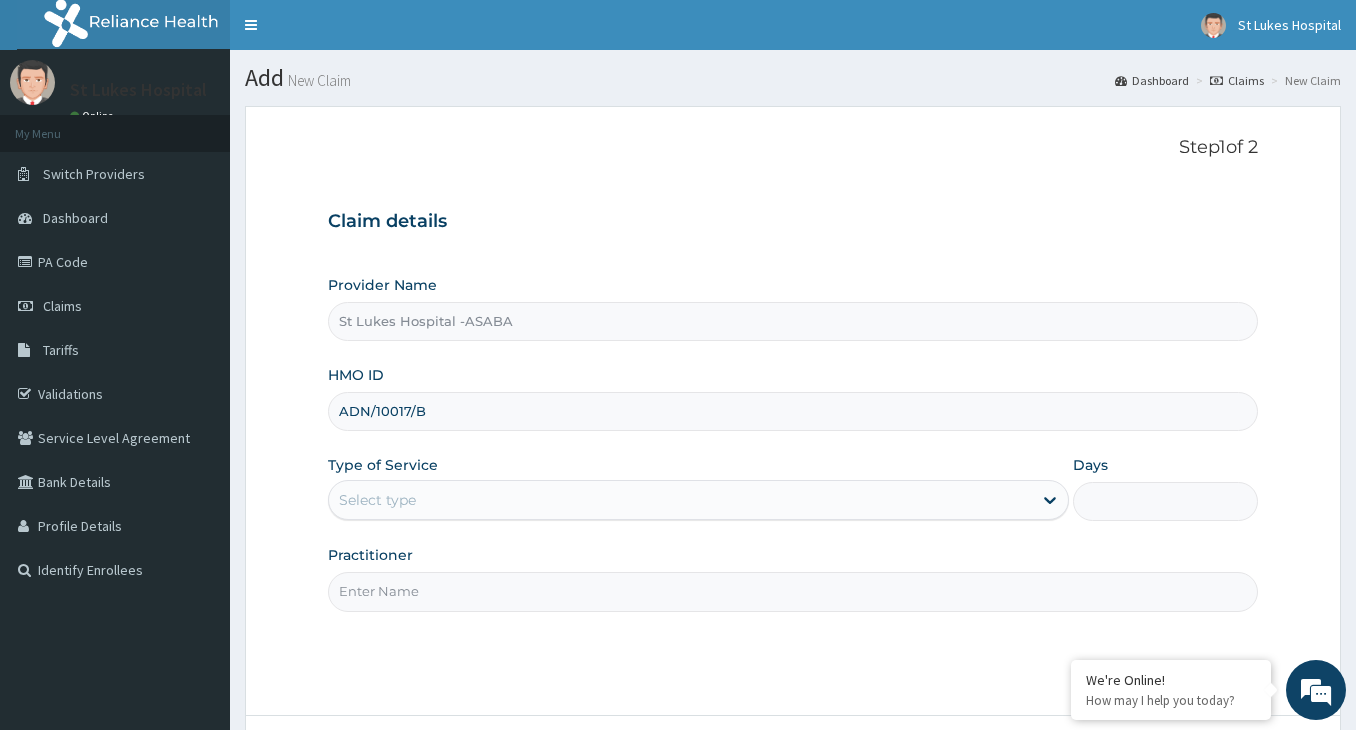 type on "ADN/10017/B" 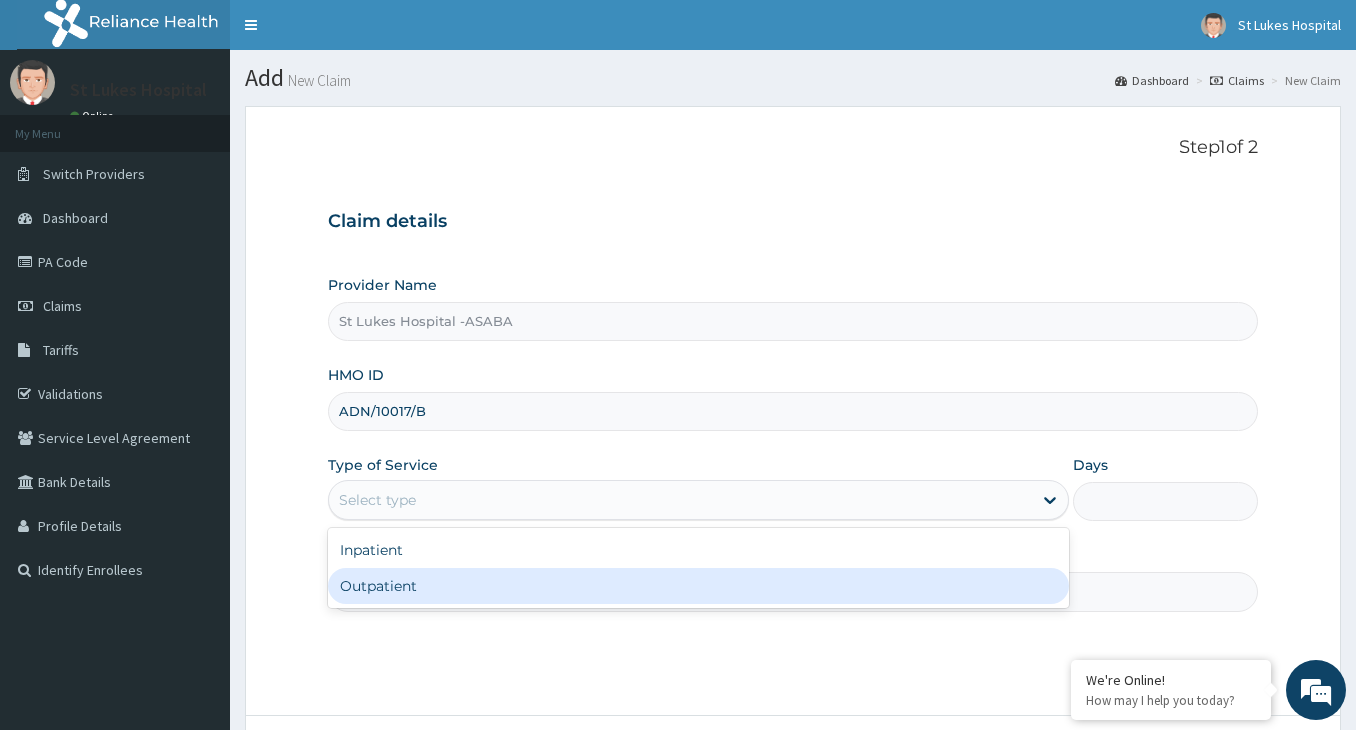 click on "Outpatient" at bounding box center [698, 586] 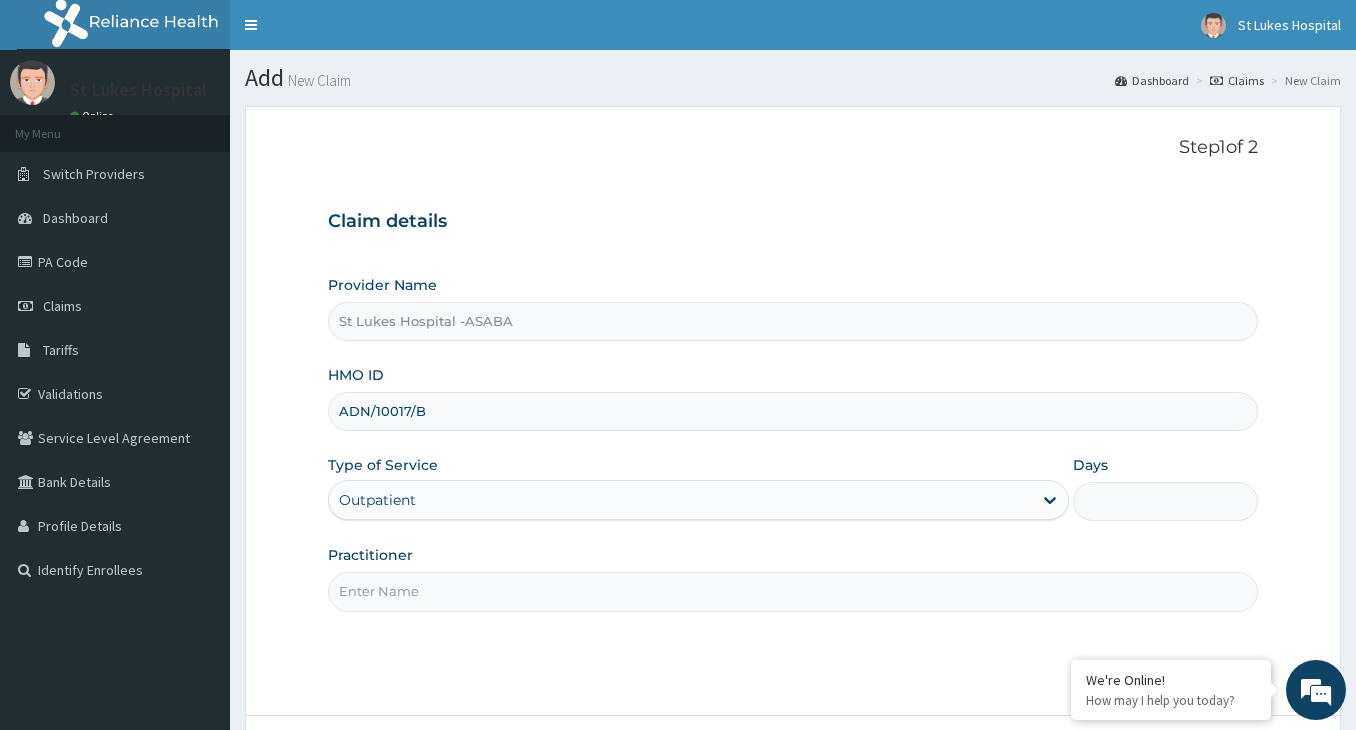 type on "1" 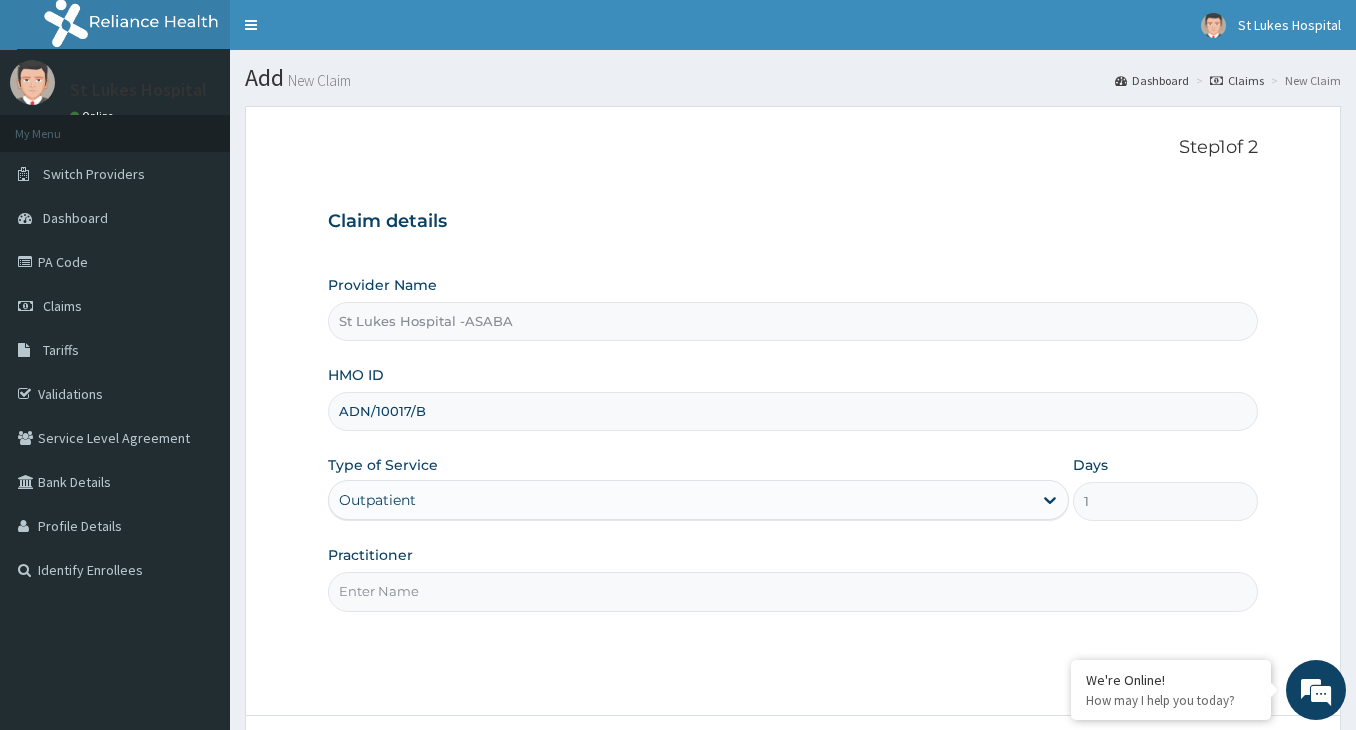 click on "Practitioner" at bounding box center [793, 591] 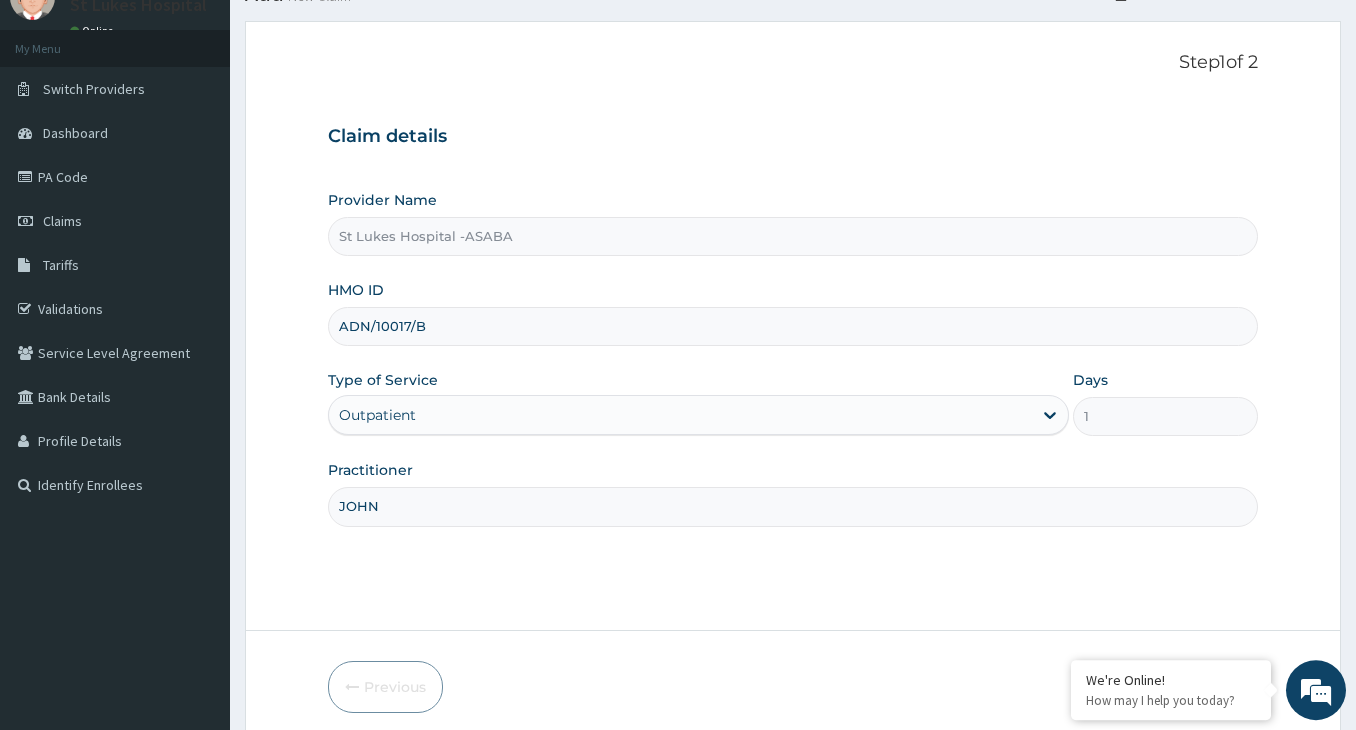 scroll, scrollTop: 165, scrollLeft: 0, axis: vertical 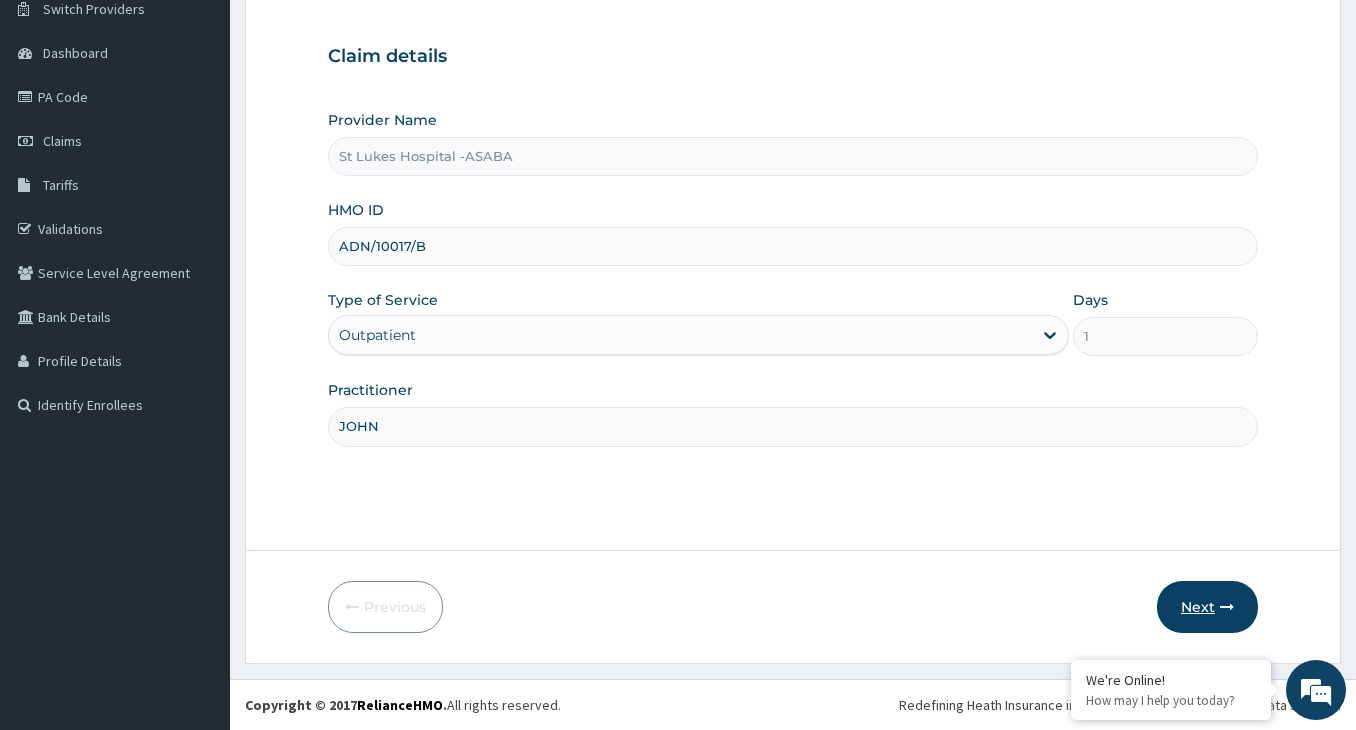 type on "JOHN" 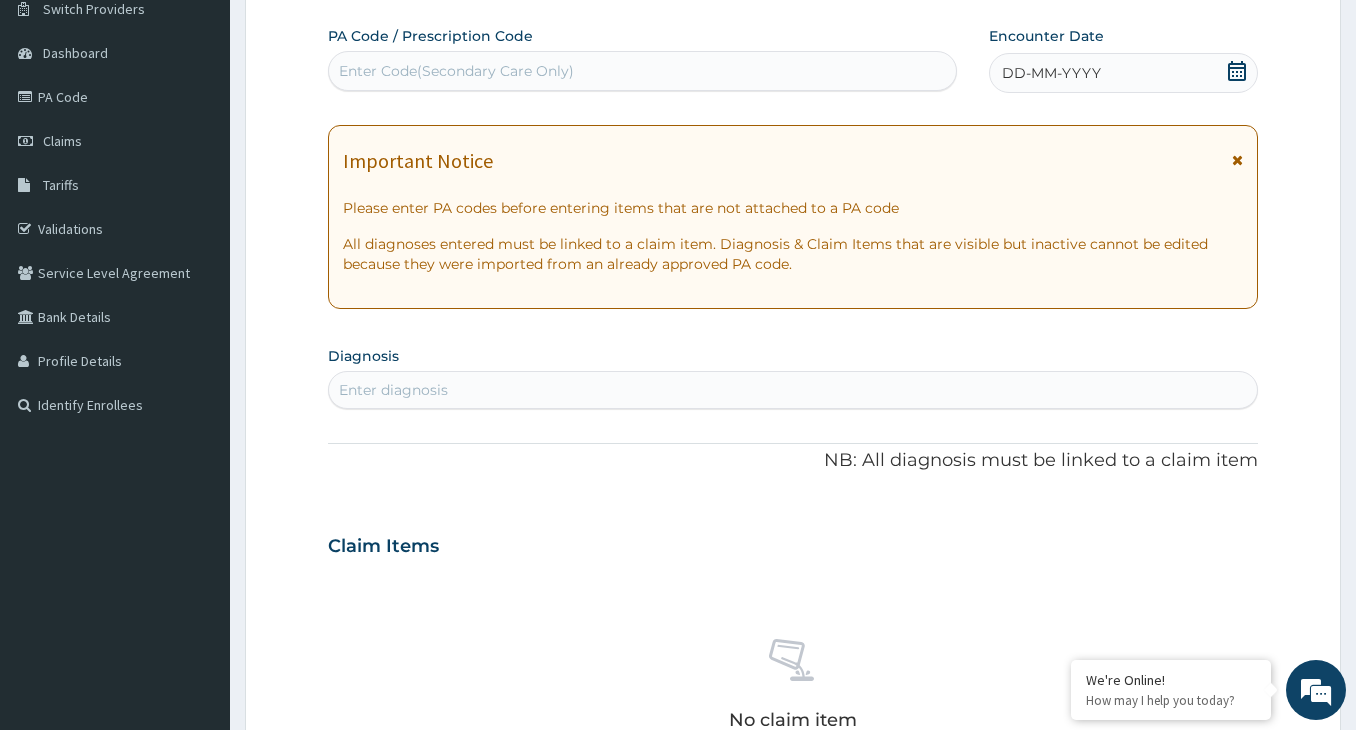 click on "Enter Code(Secondary Care Only)" at bounding box center [456, 71] 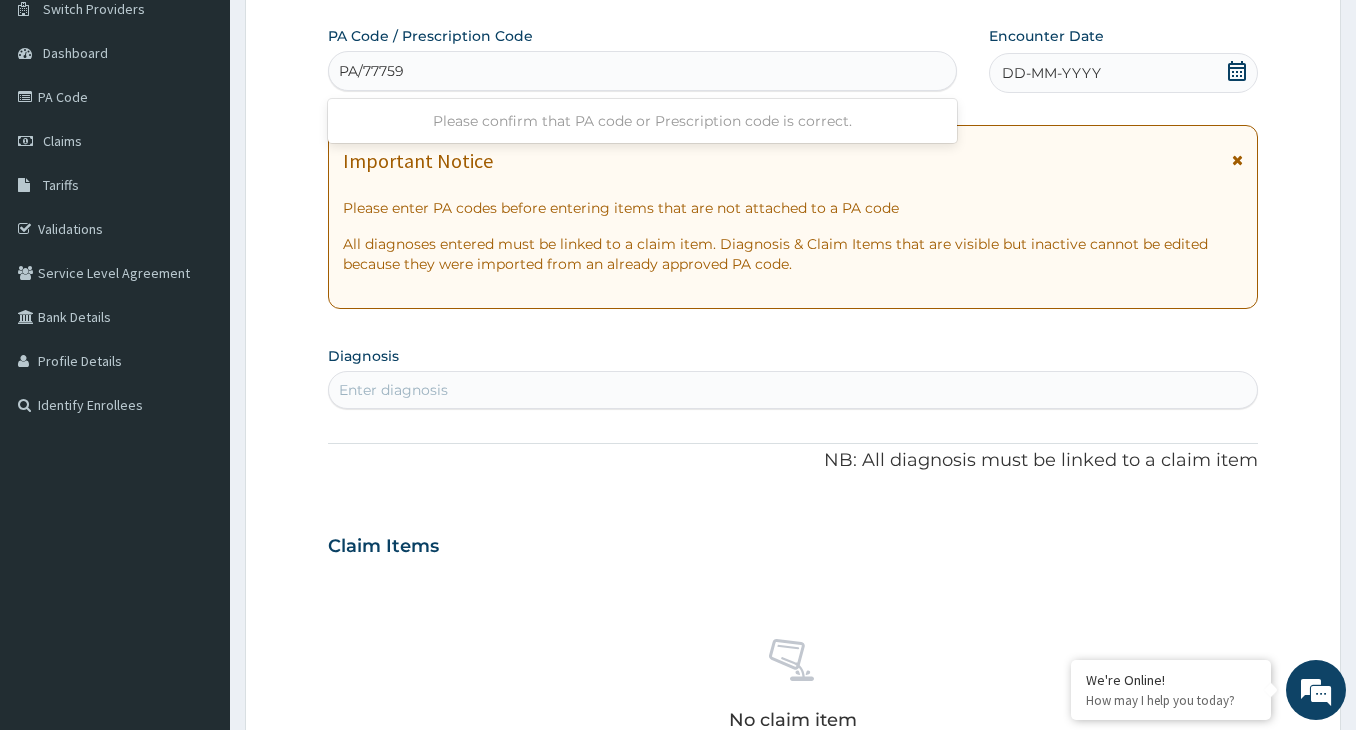 type on "PA/777592" 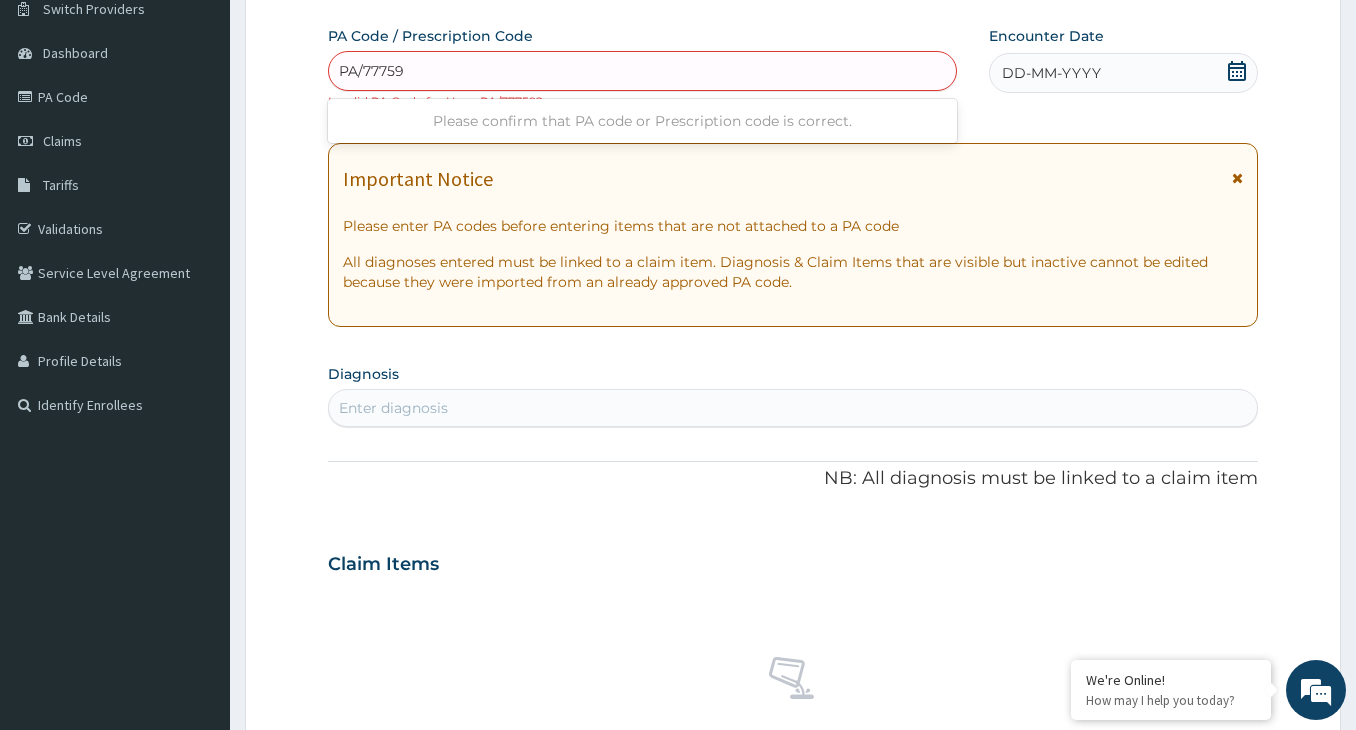 type on "PA/777592" 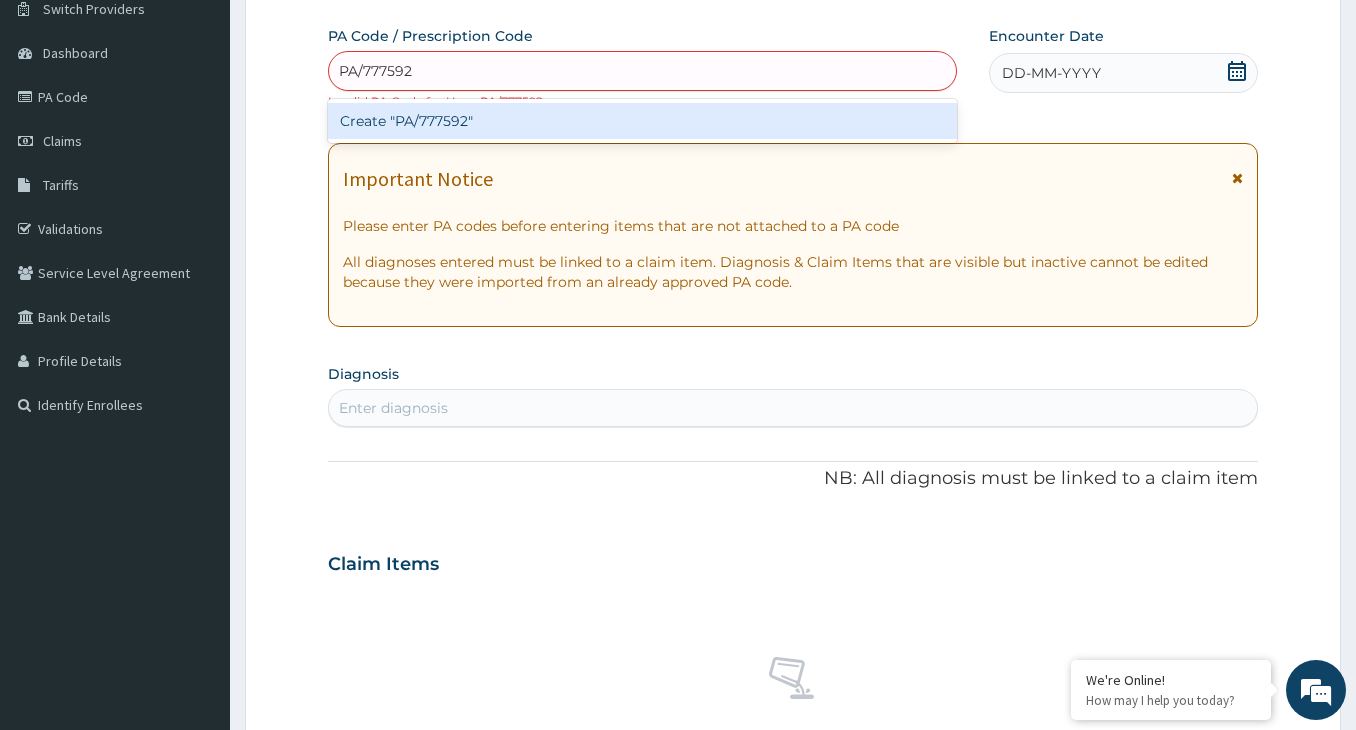 type 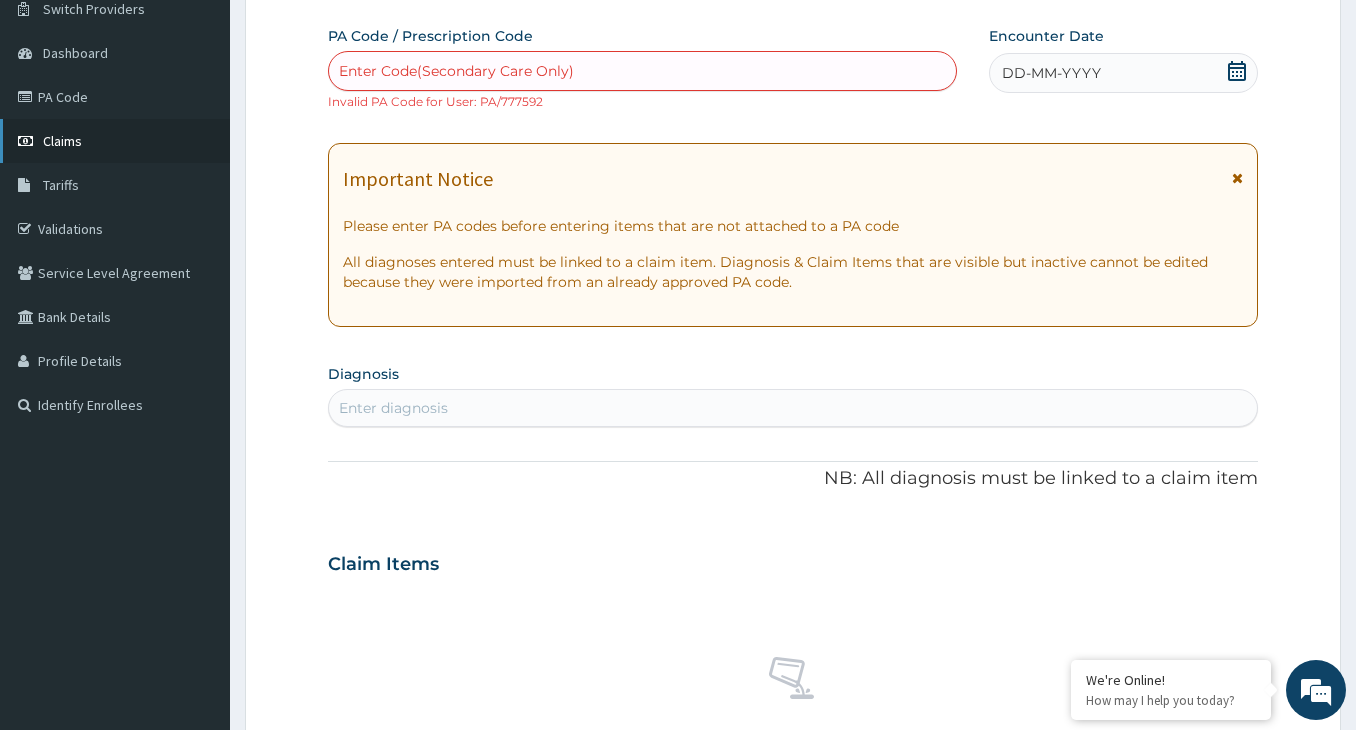 click on "Claims" at bounding box center (62, 141) 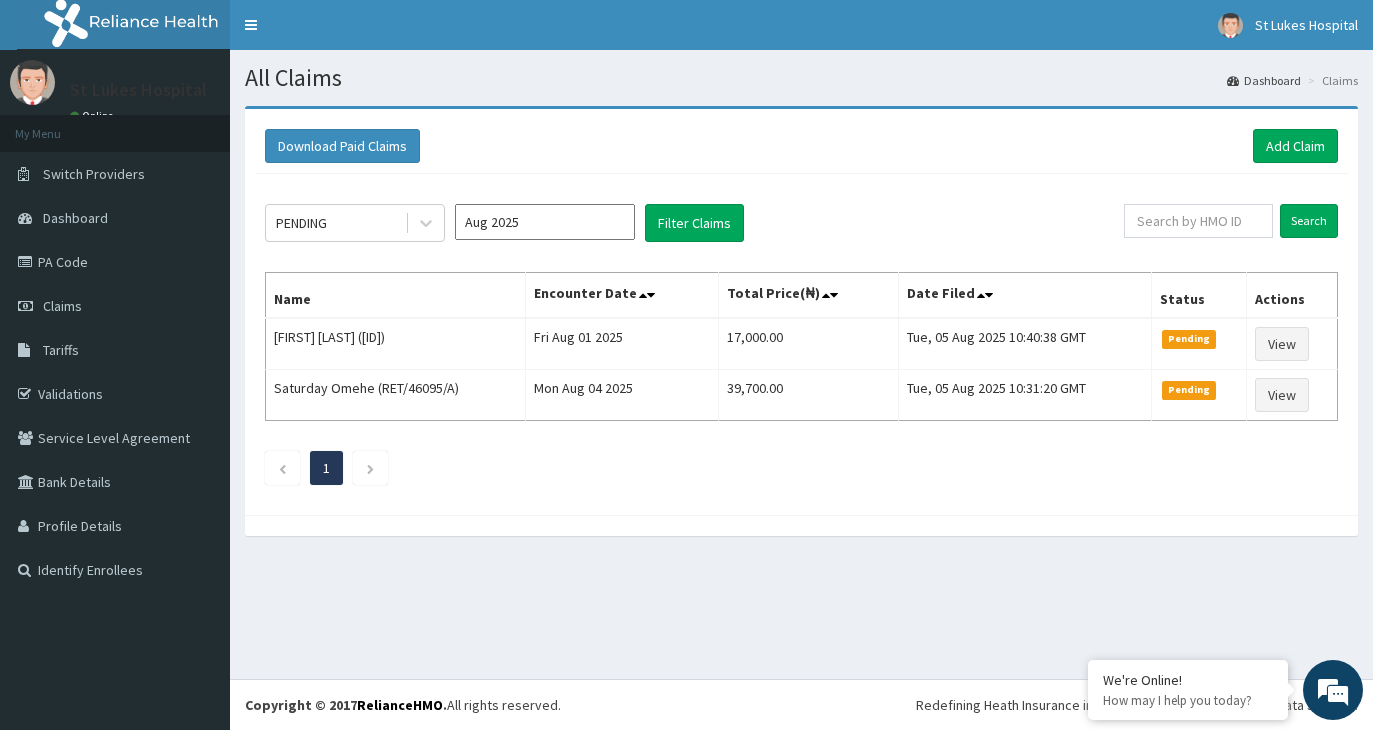 scroll, scrollTop: 0, scrollLeft: 0, axis: both 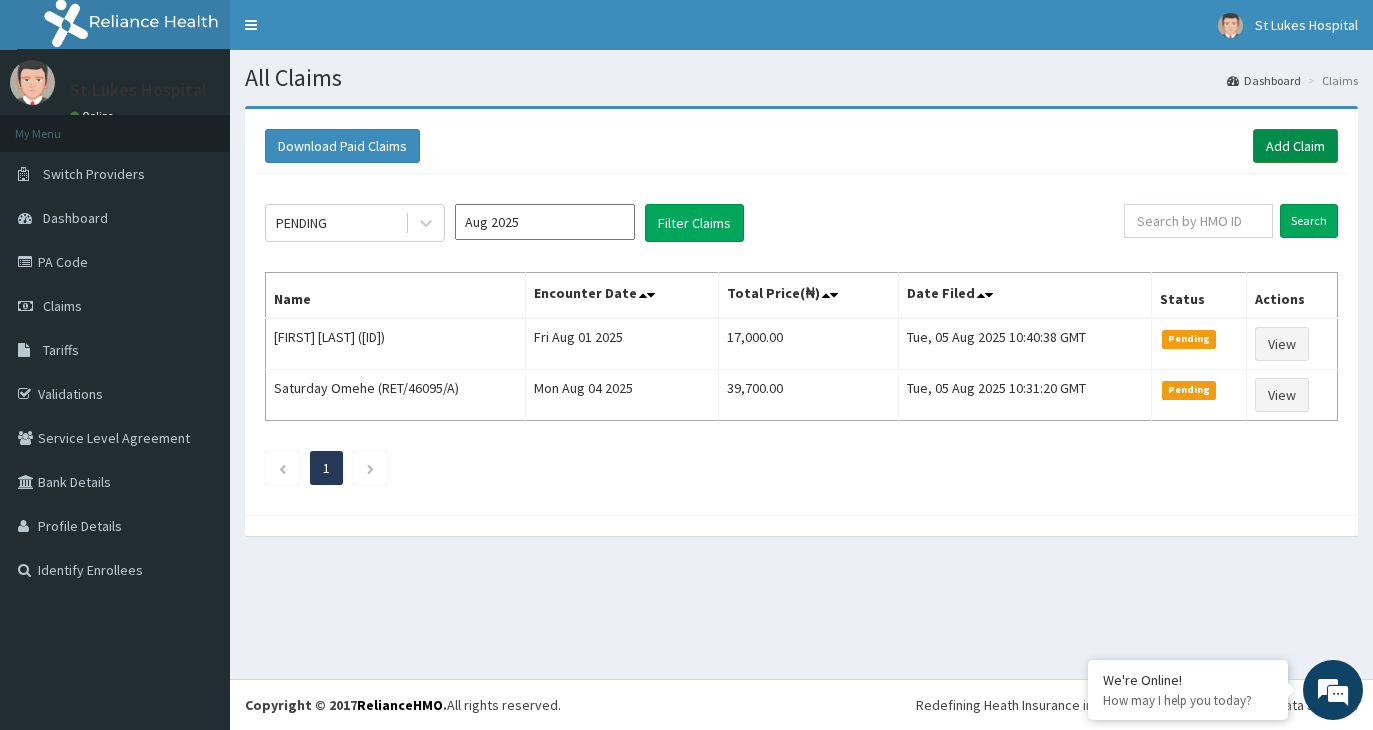 click on "Add Claim" at bounding box center (1295, 146) 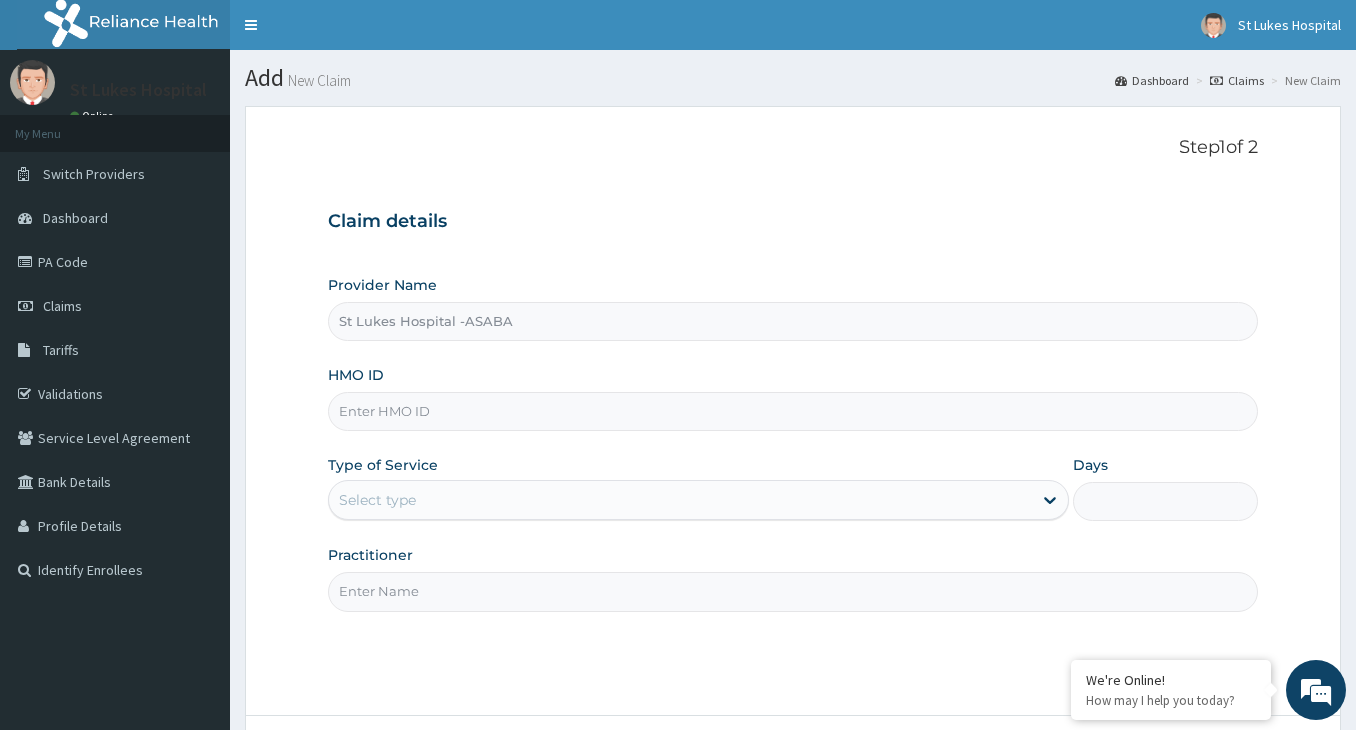 click on "HMO ID" at bounding box center [793, 411] 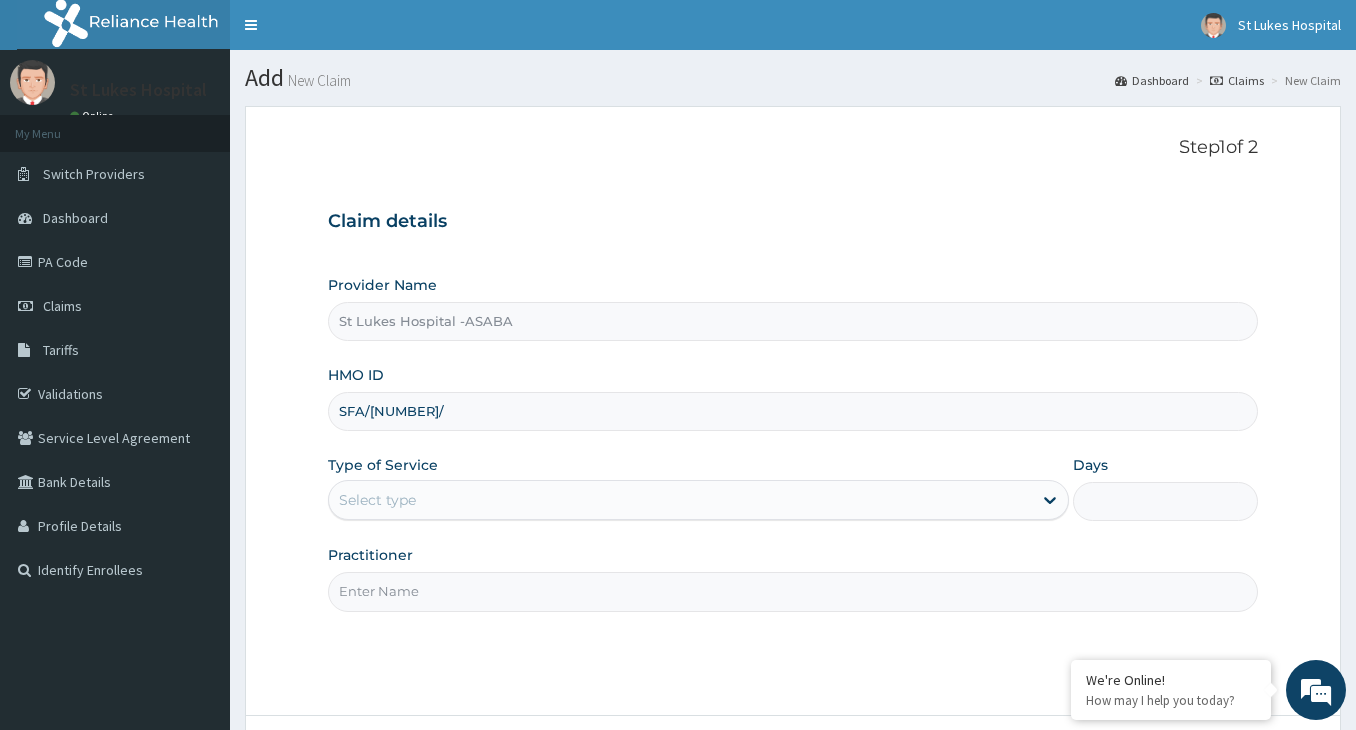 scroll, scrollTop: 0, scrollLeft: 0, axis: both 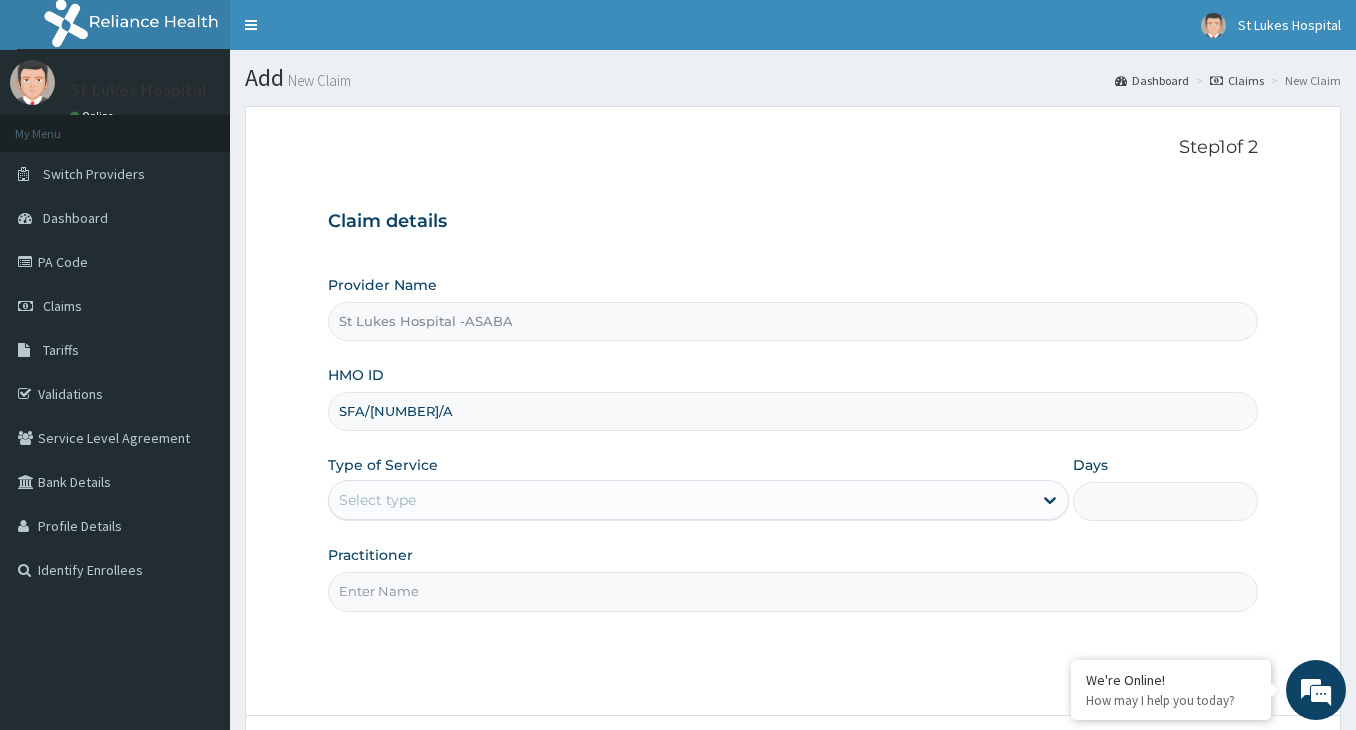 type on "SFA/[NUMBER]/A" 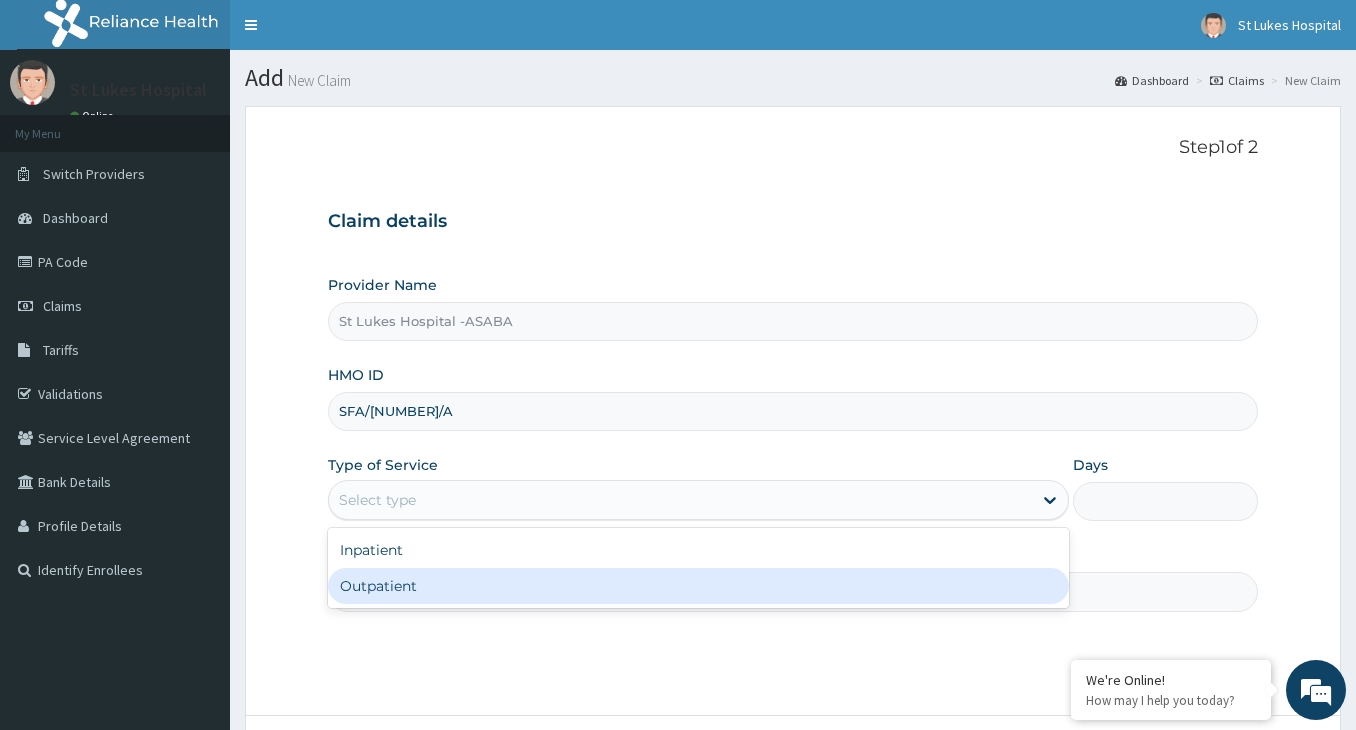 click on "Outpatient" at bounding box center (698, 586) 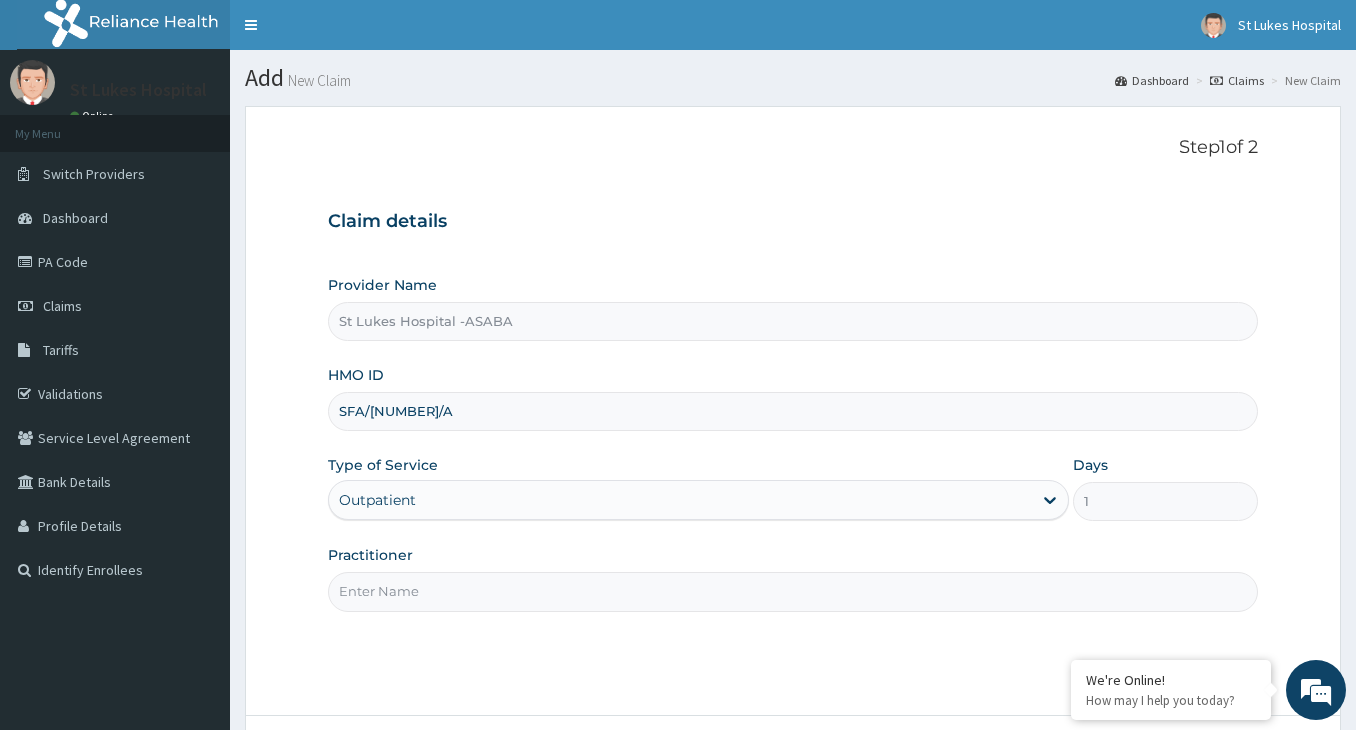 click on "Practitioner" at bounding box center (793, 591) 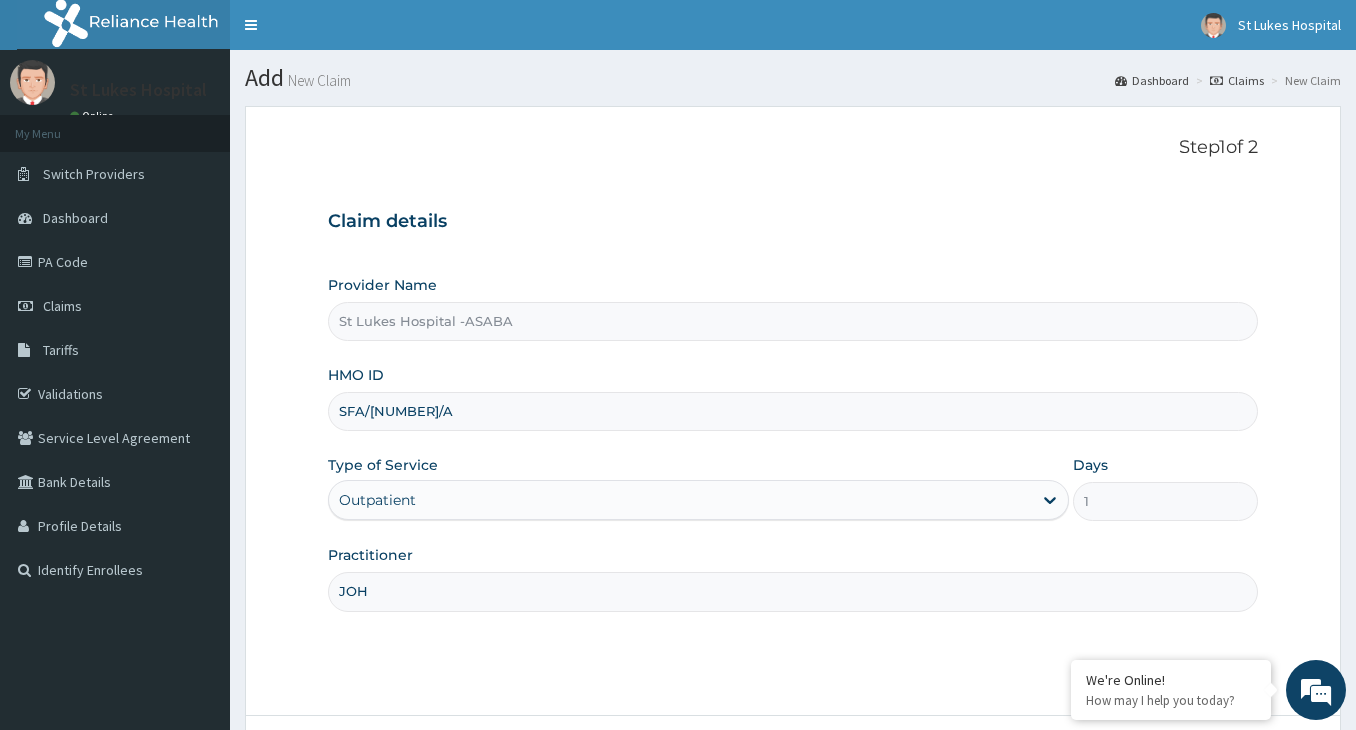 type on "JOHN" 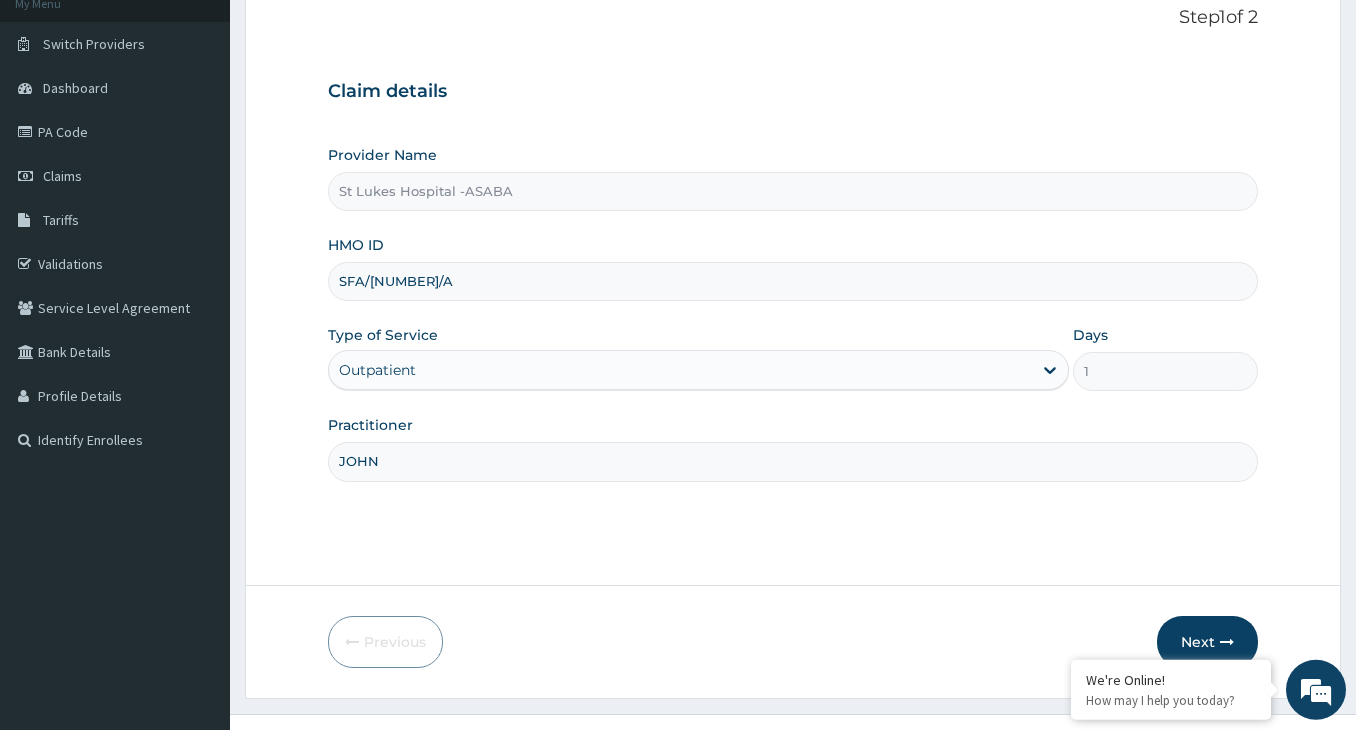 scroll, scrollTop: 165, scrollLeft: 0, axis: vertical 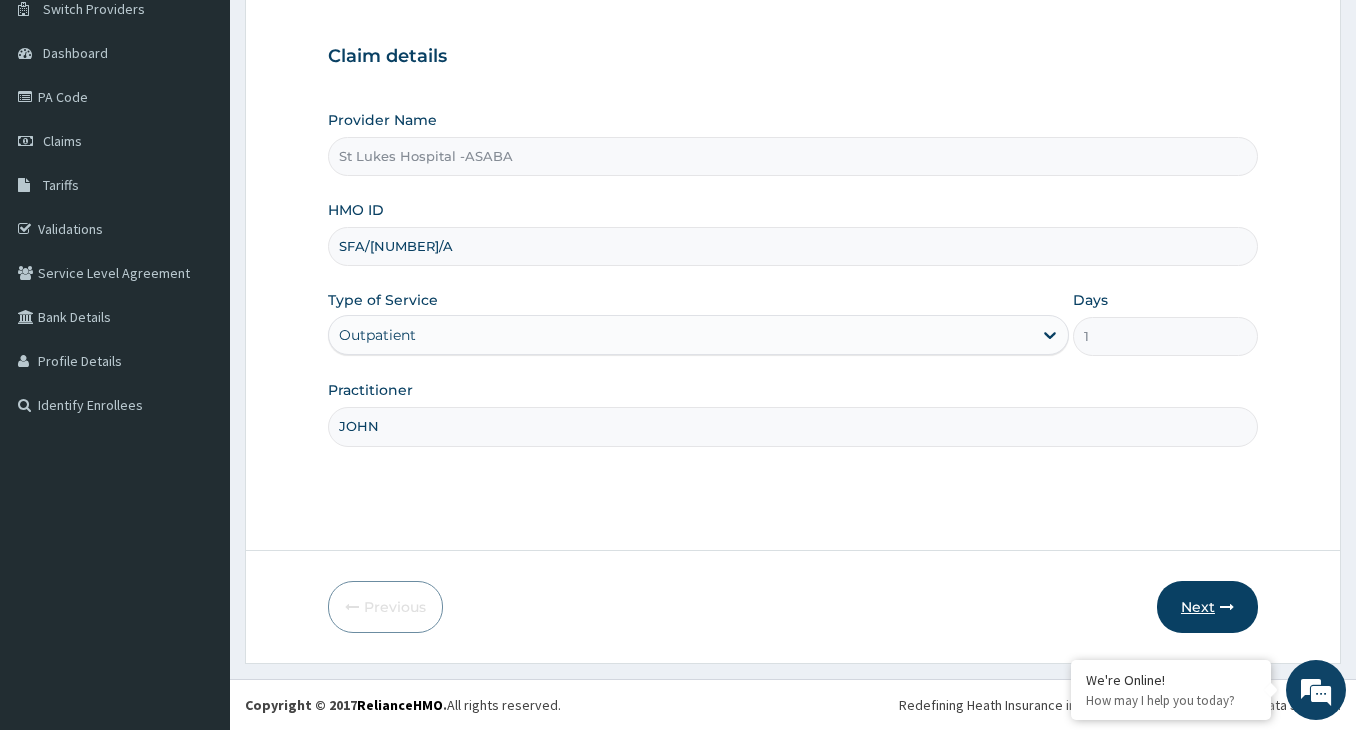 click on "Next" at bounding box center (1207, 607) 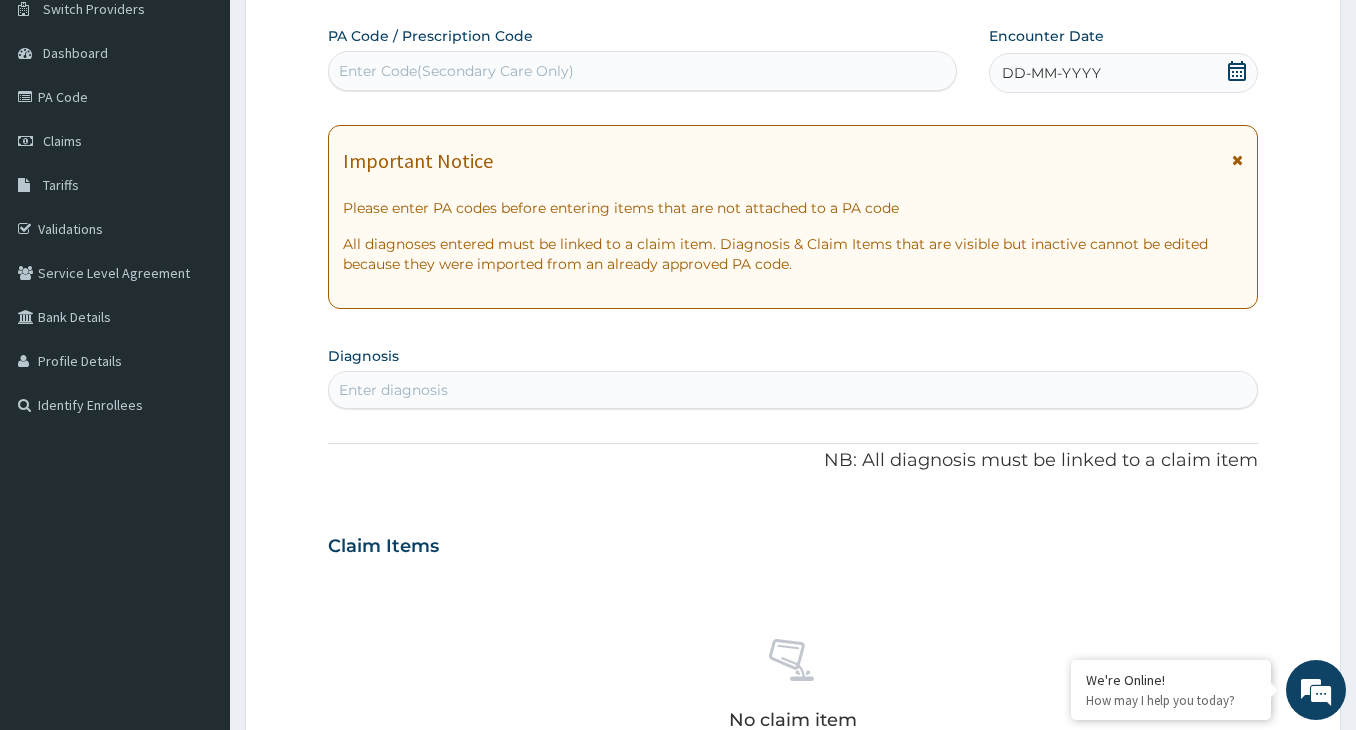 click on "Enter Code(Secondary Care Only)" at bounding box center [456, 71] 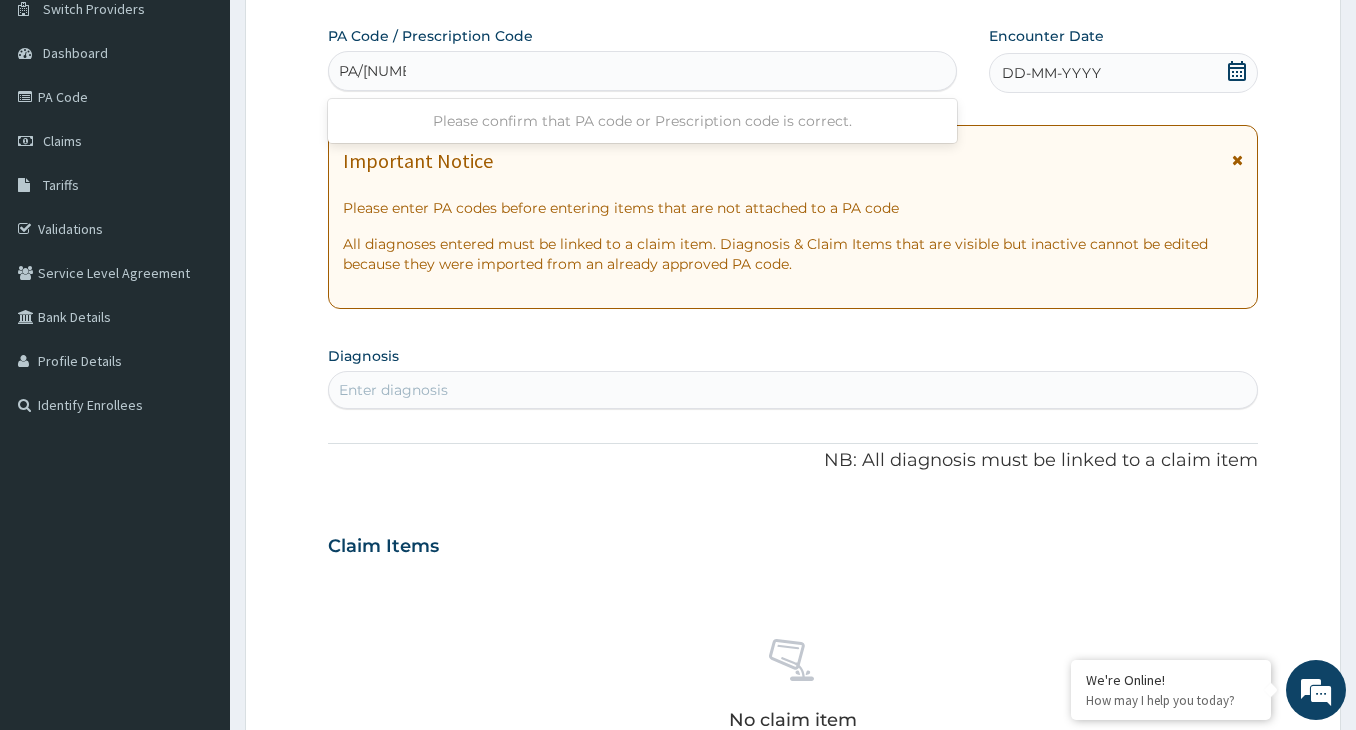 type on "PA/514603" 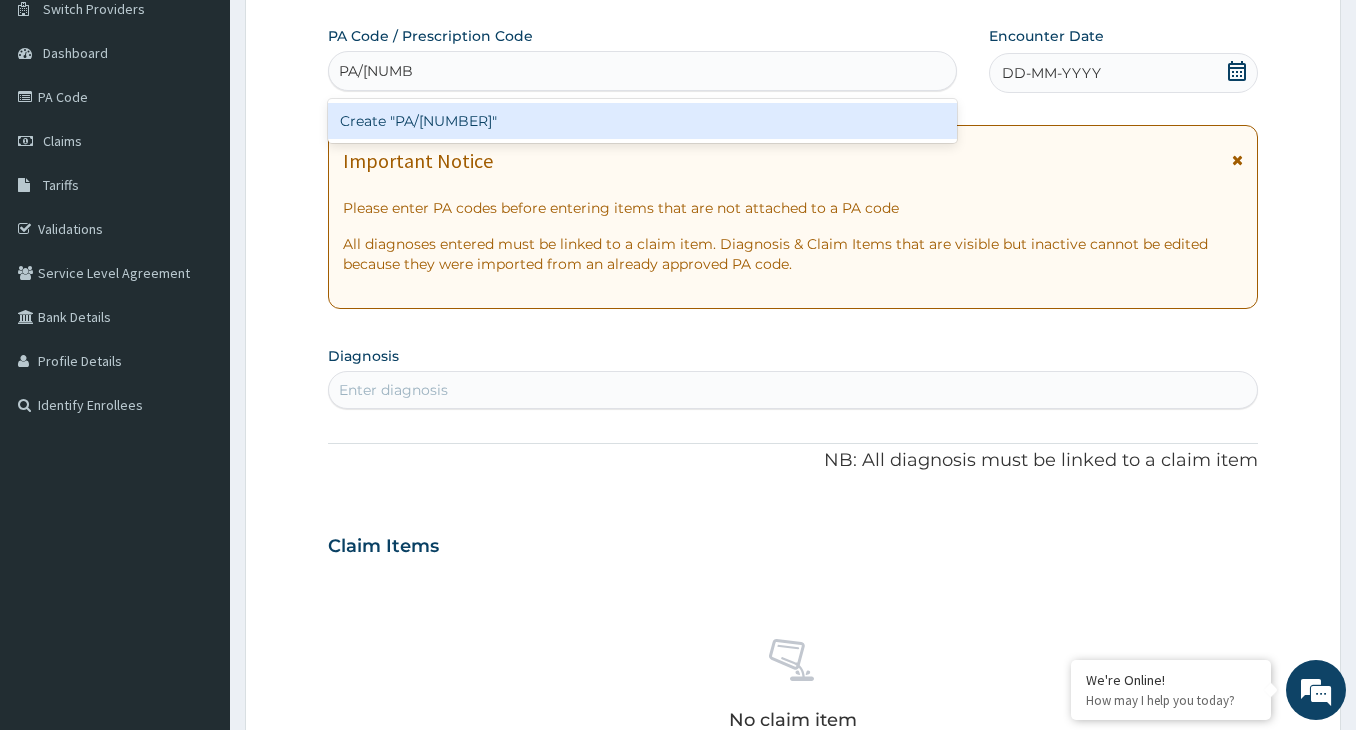 type 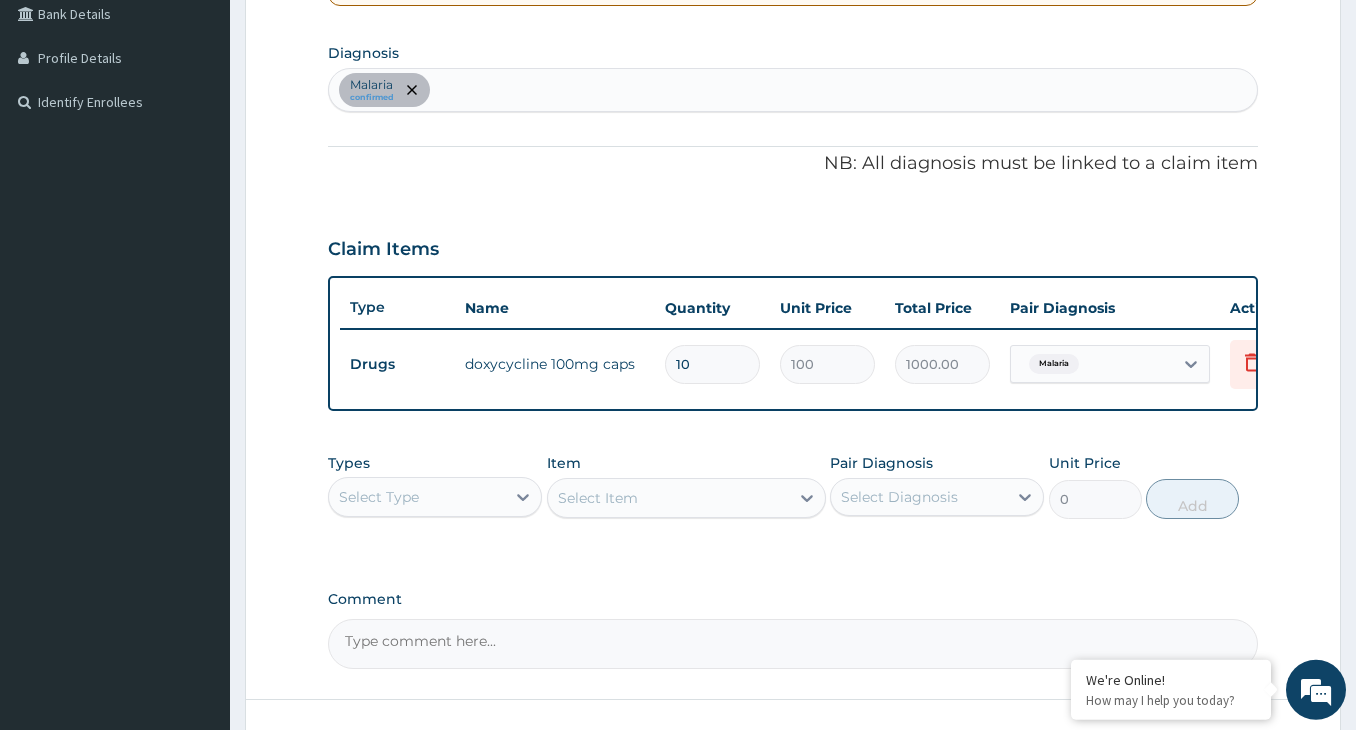 scroll, scrollTop: 532, scrollLeft: 0, axis: vertical 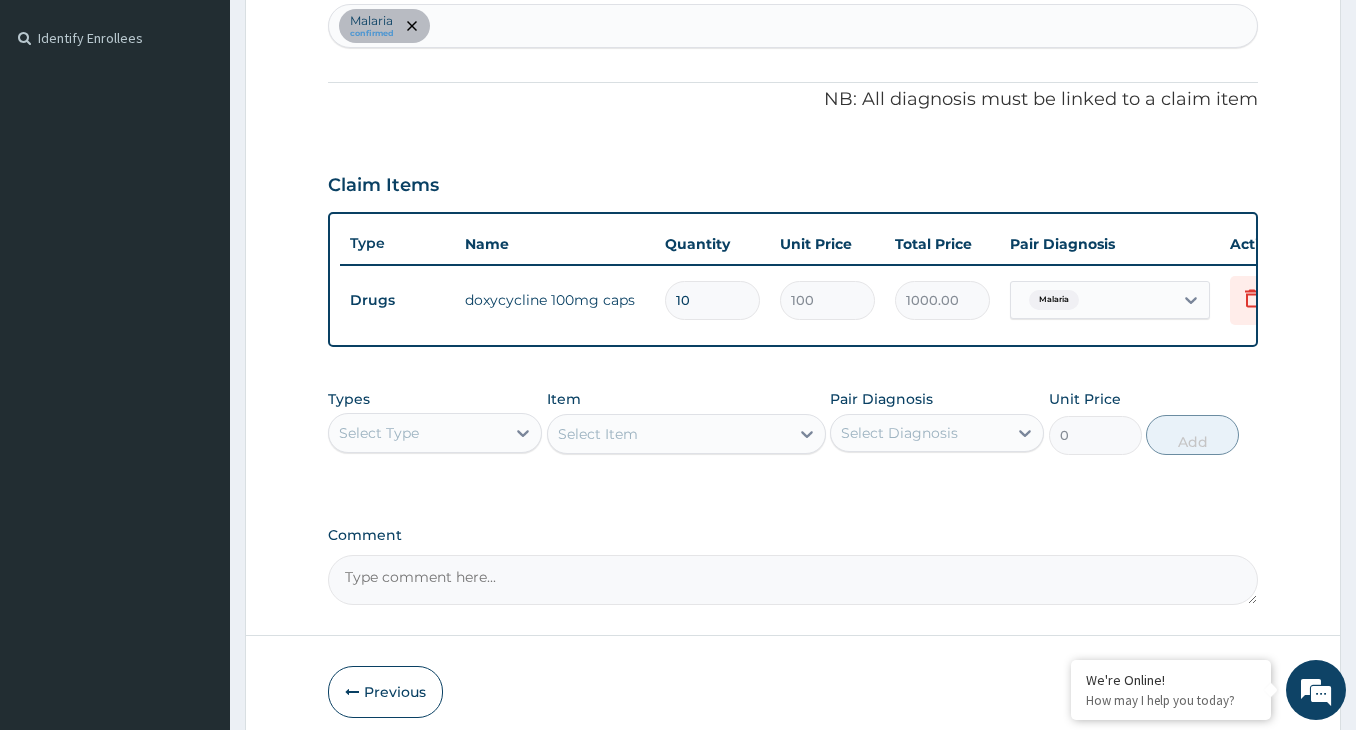 click on "Select Type" at bounding box center [417, 433] 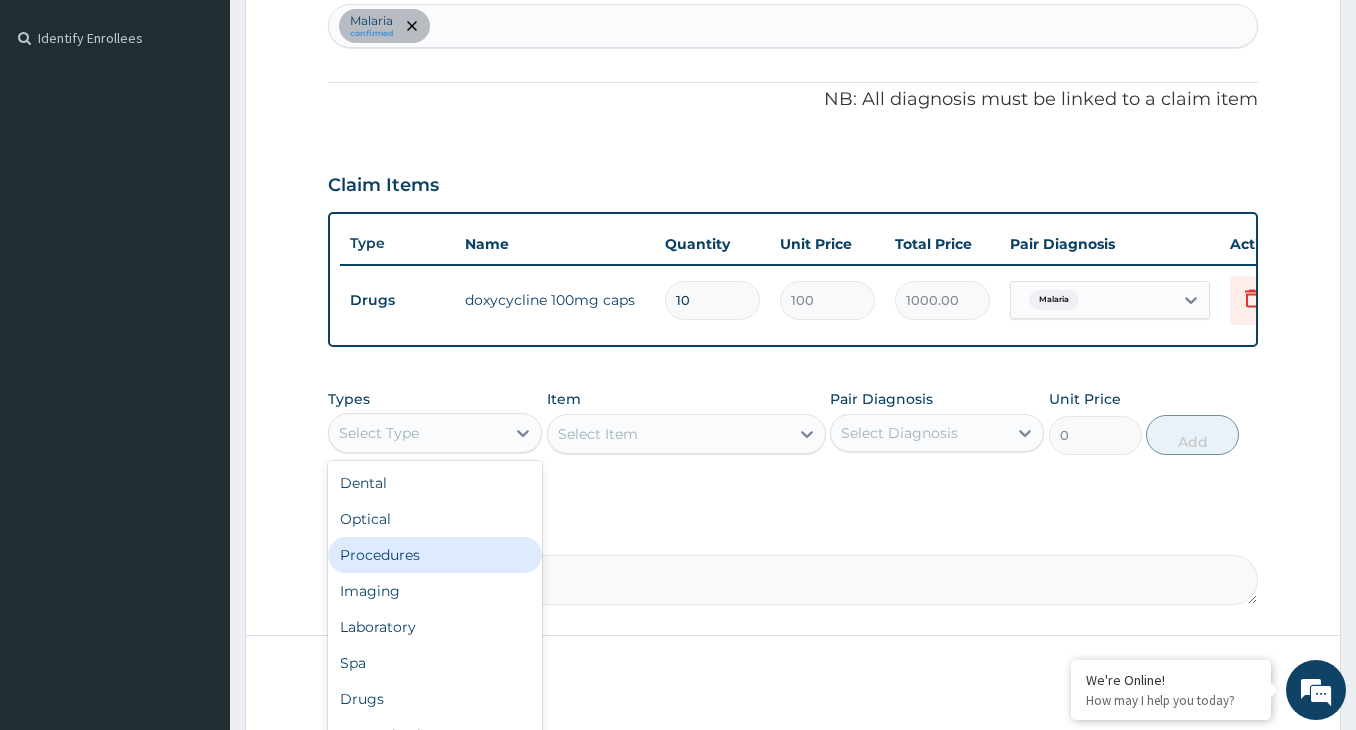 click on "Procedures" at bounding box center (435, 555) 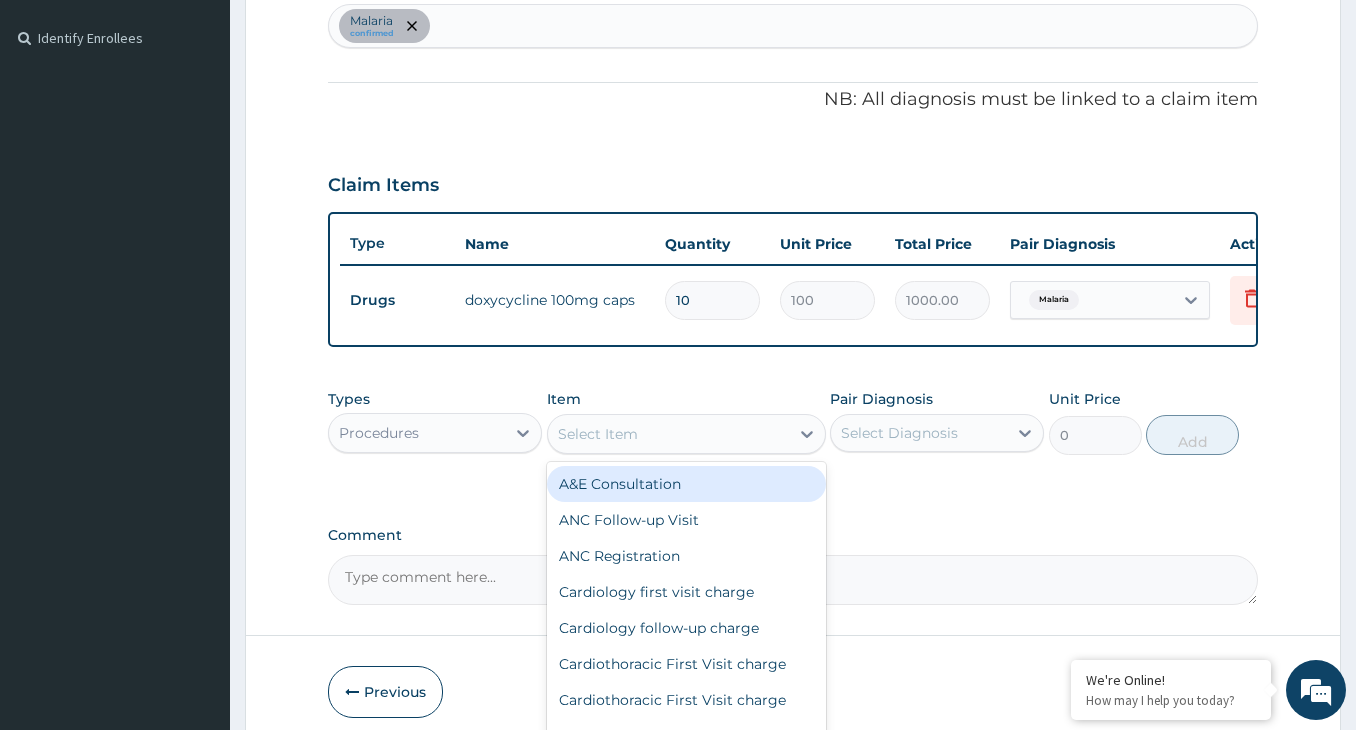 click on "Select Item" at bounding box center [668, 434] 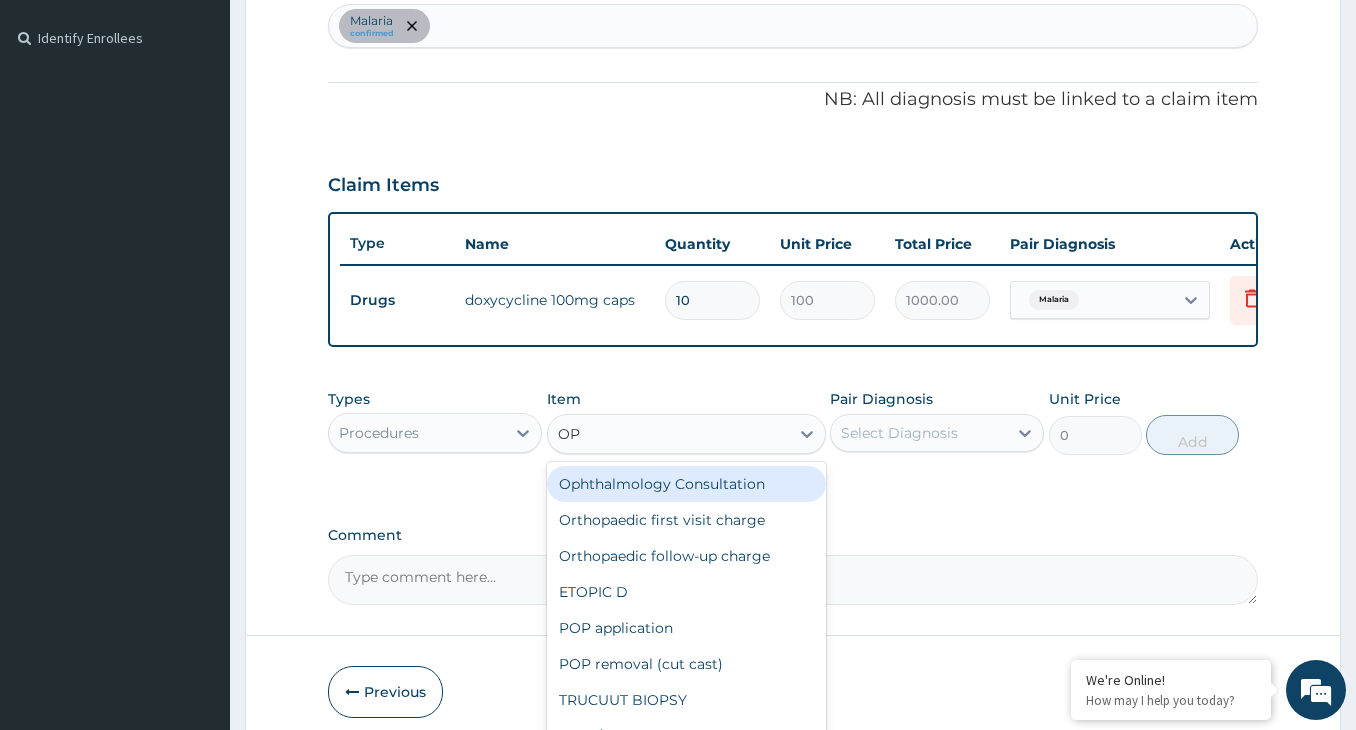 type on "OPD" 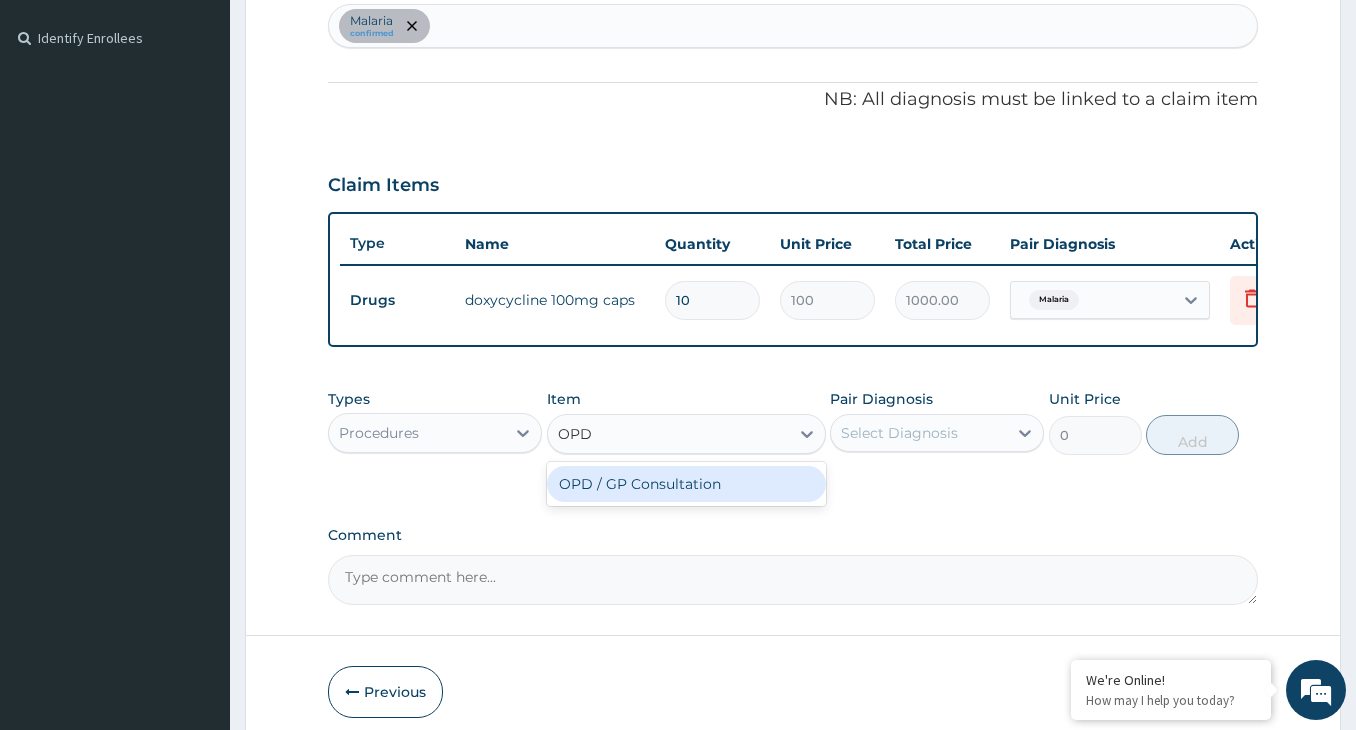 drag, startPoint x: 683, startPoint y: 506, endPoint x: 748, endPoint y: 489, distance: 67.18631 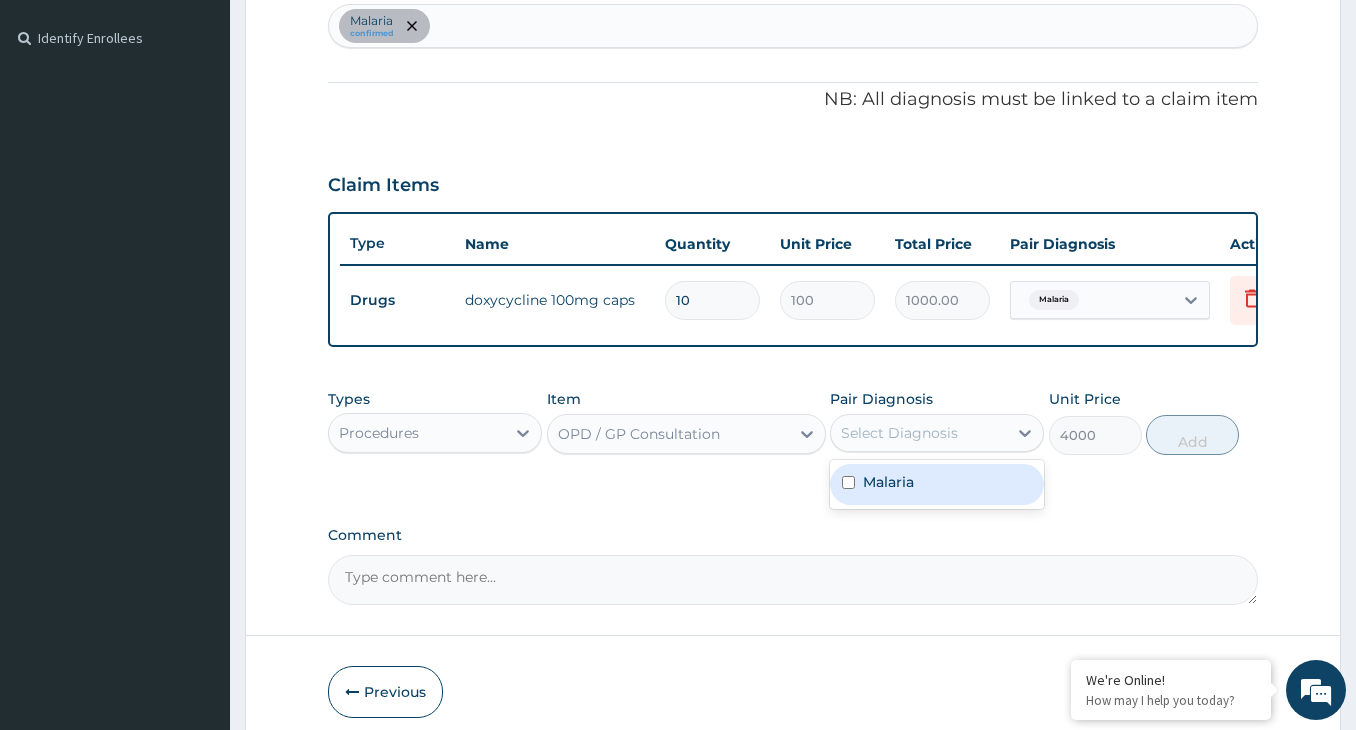 click on "Select Diagnosis" at bounding box center (919, 433) 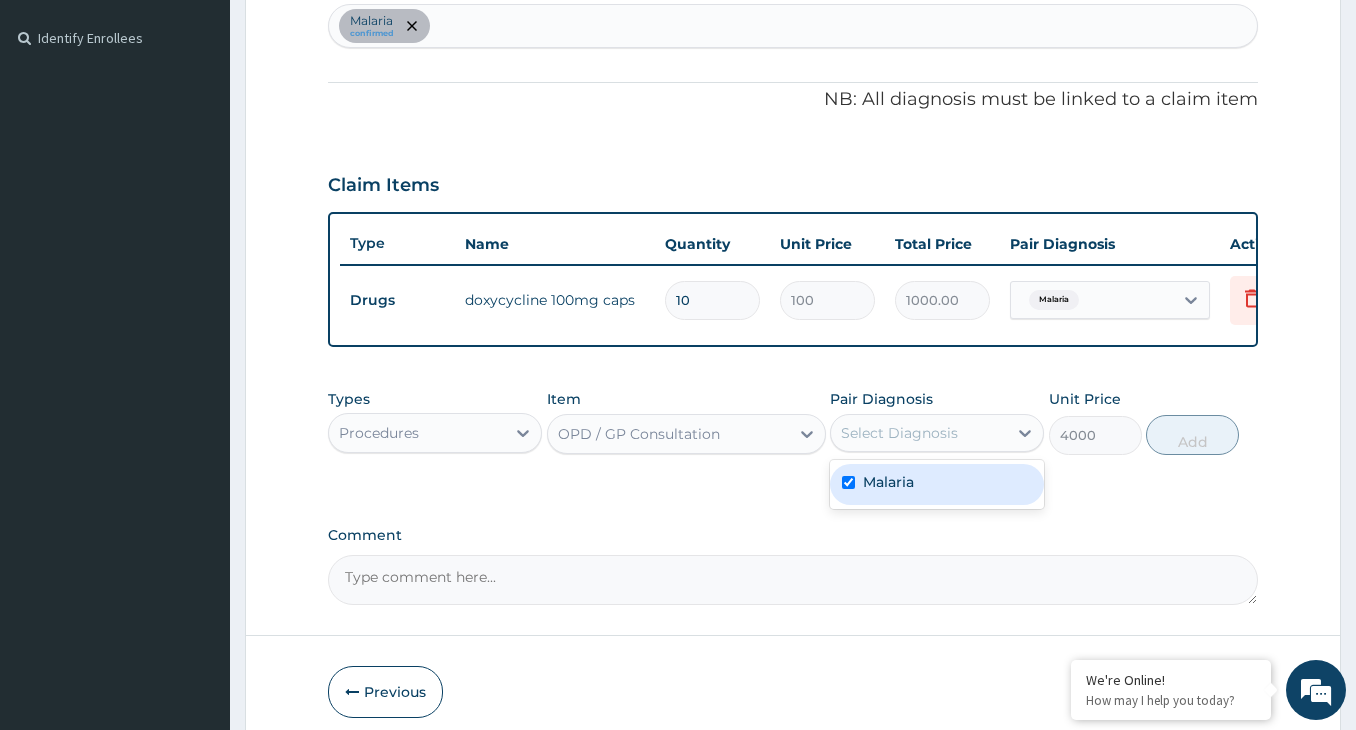 checkbox on "true" 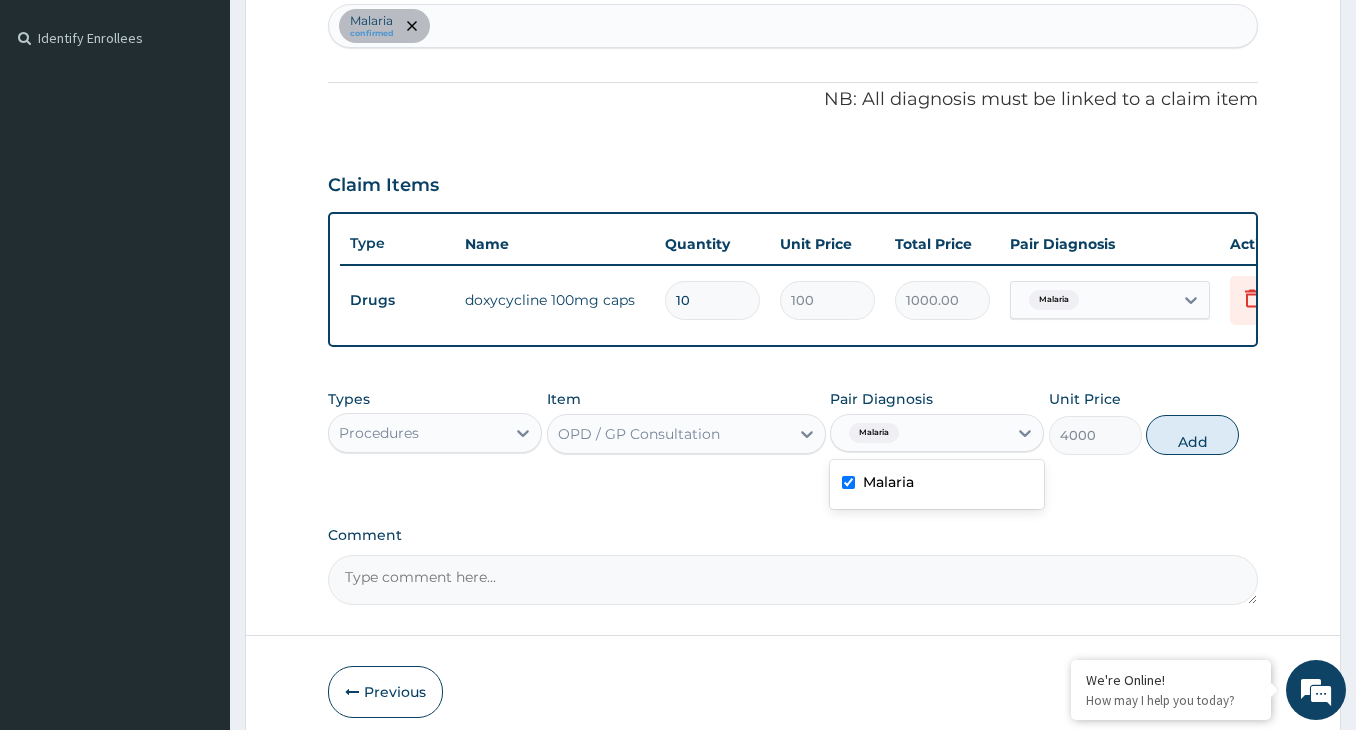 drag, startPoint x: 1181, startPoint y: 462, endPoint x: 1045, endPoint y: 475, distance: 136.6199 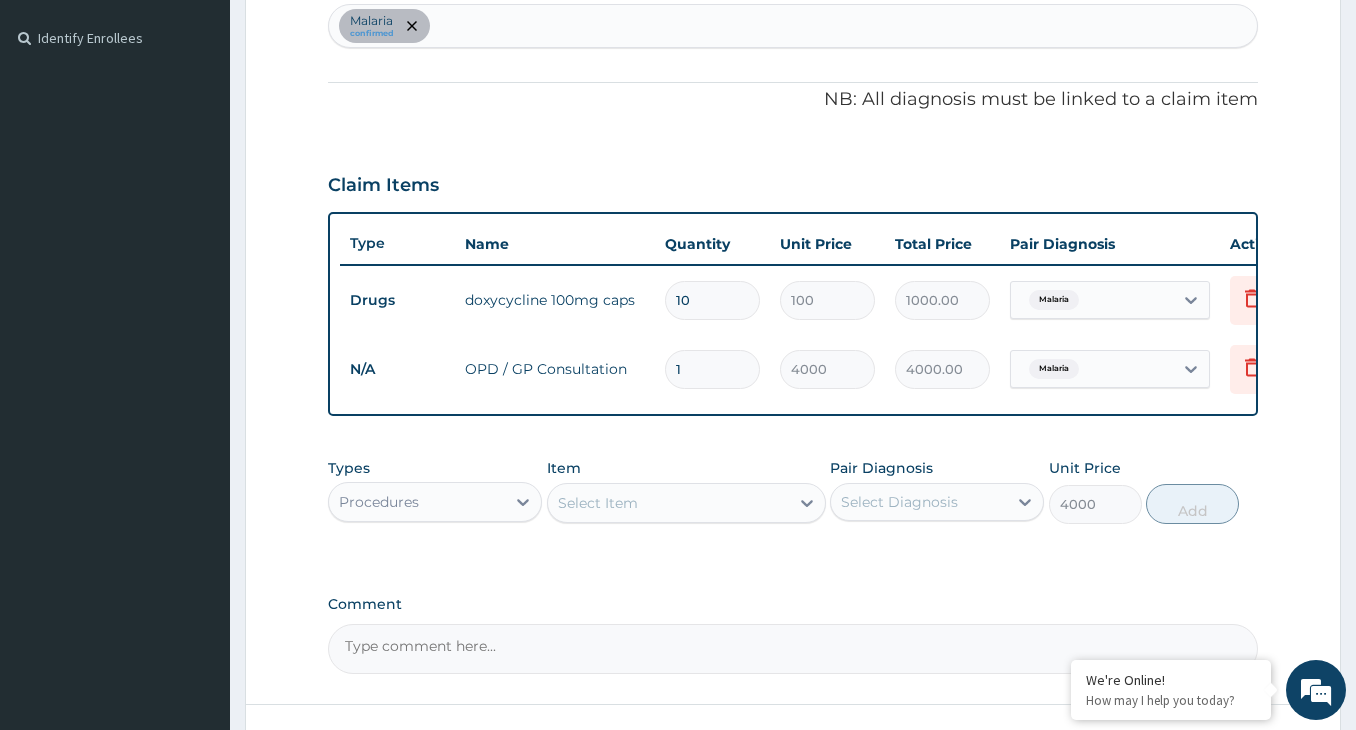 type on "0" 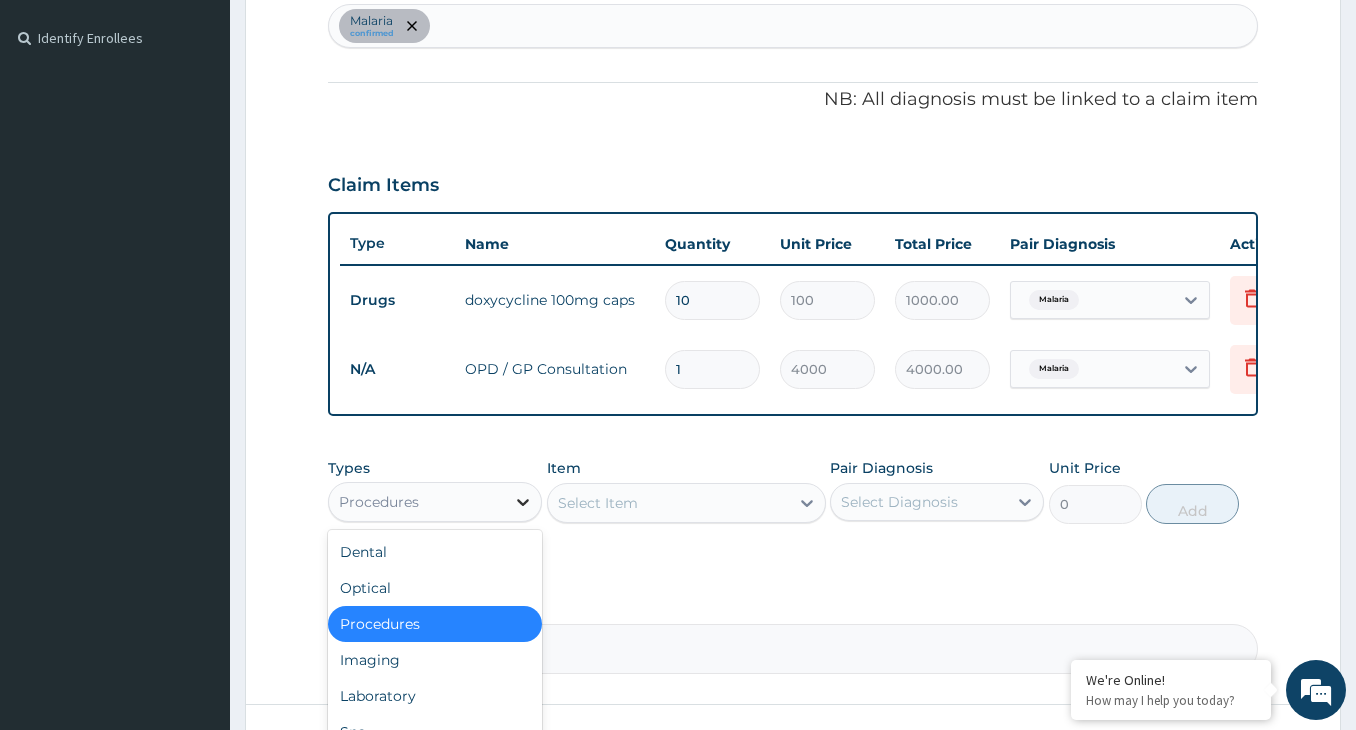 click at bounding box center (523, 502) 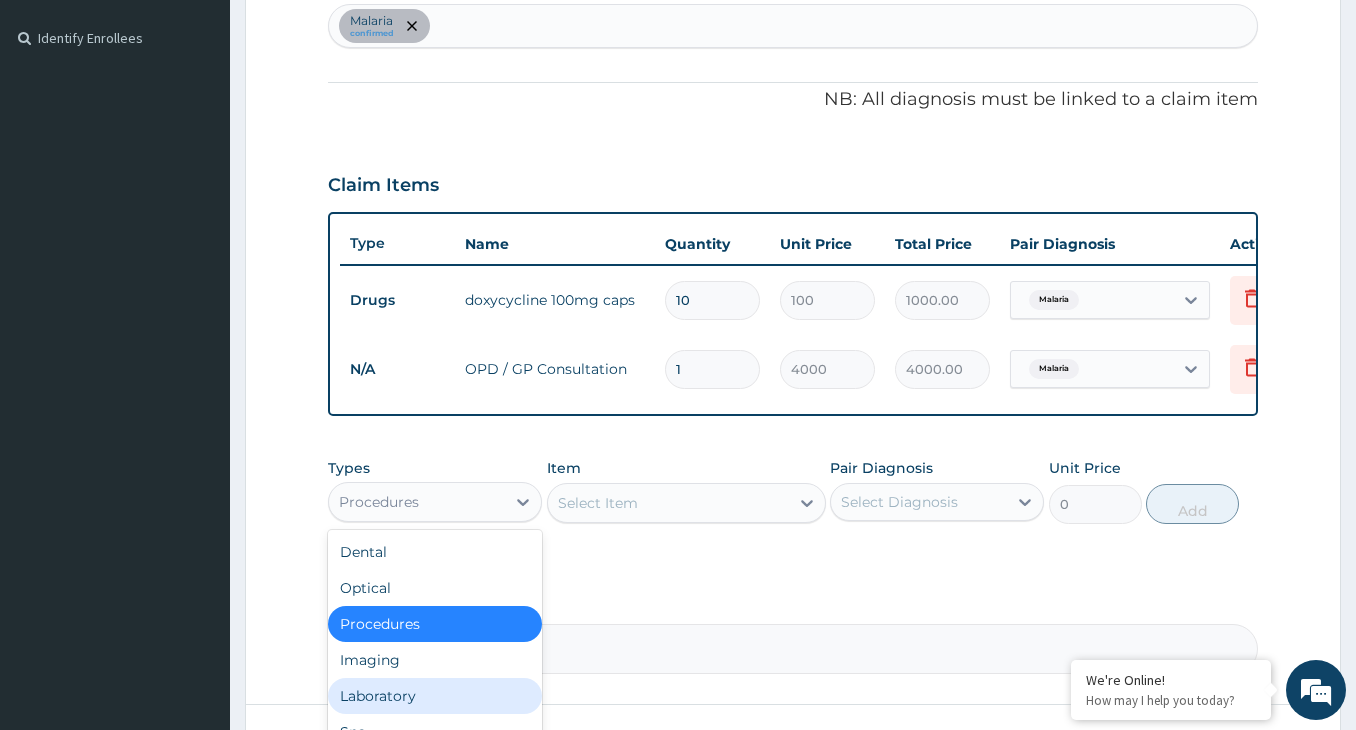 click on "Laboratory" at bounding box center (435, 696) 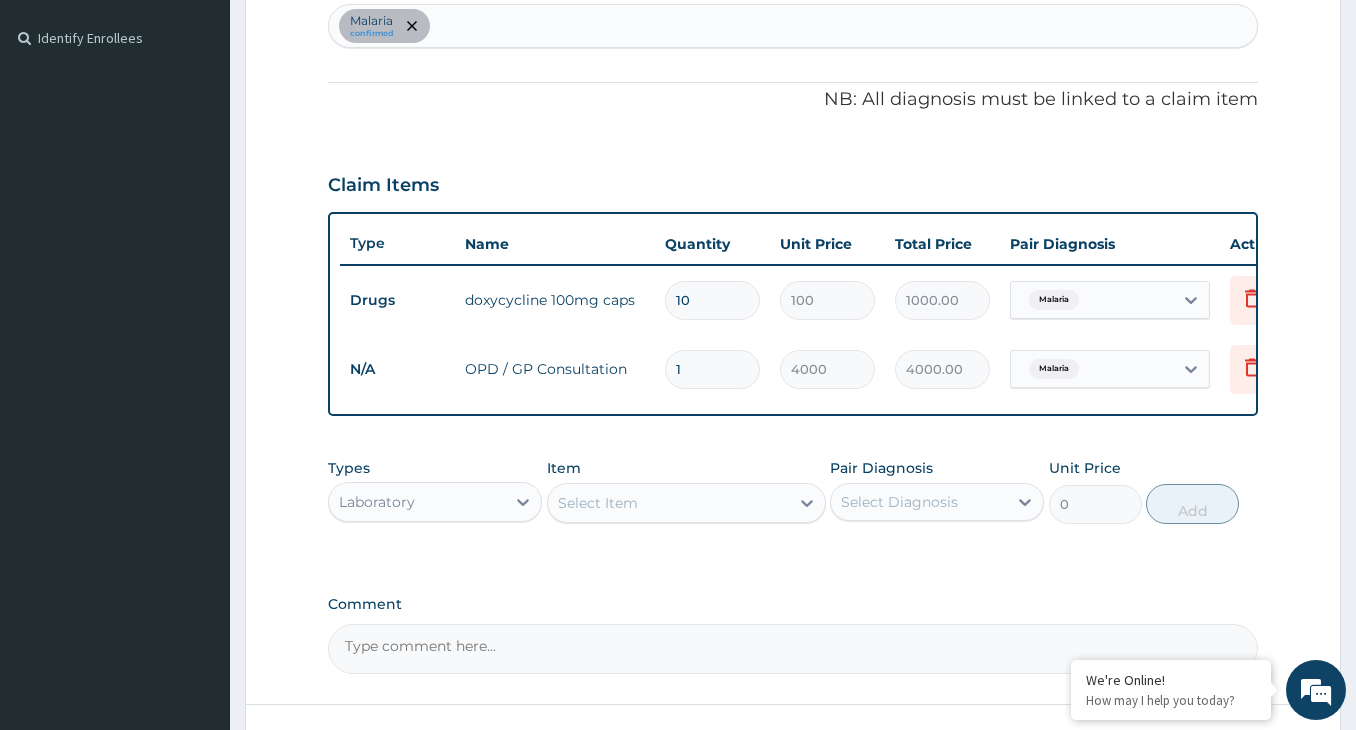 click on "Select Item" at bounding box center [668, 503] 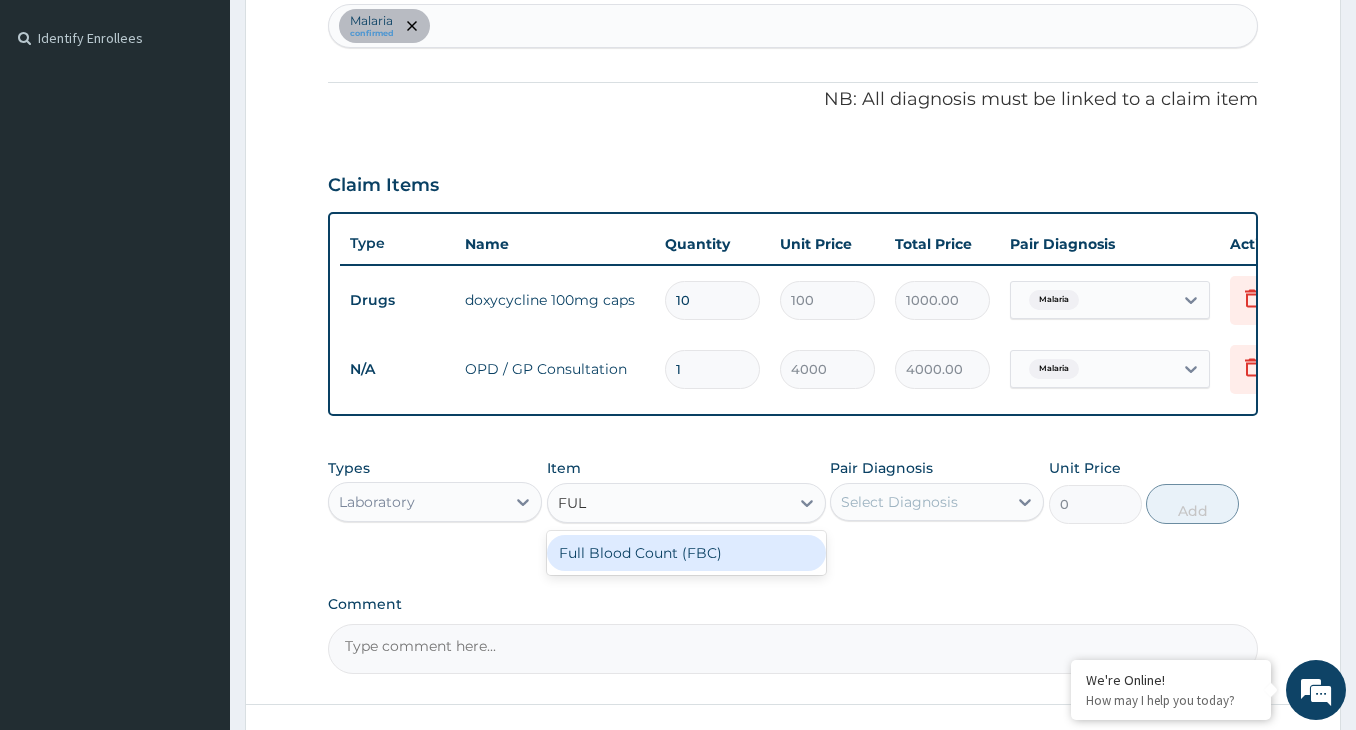 type on "FULL" 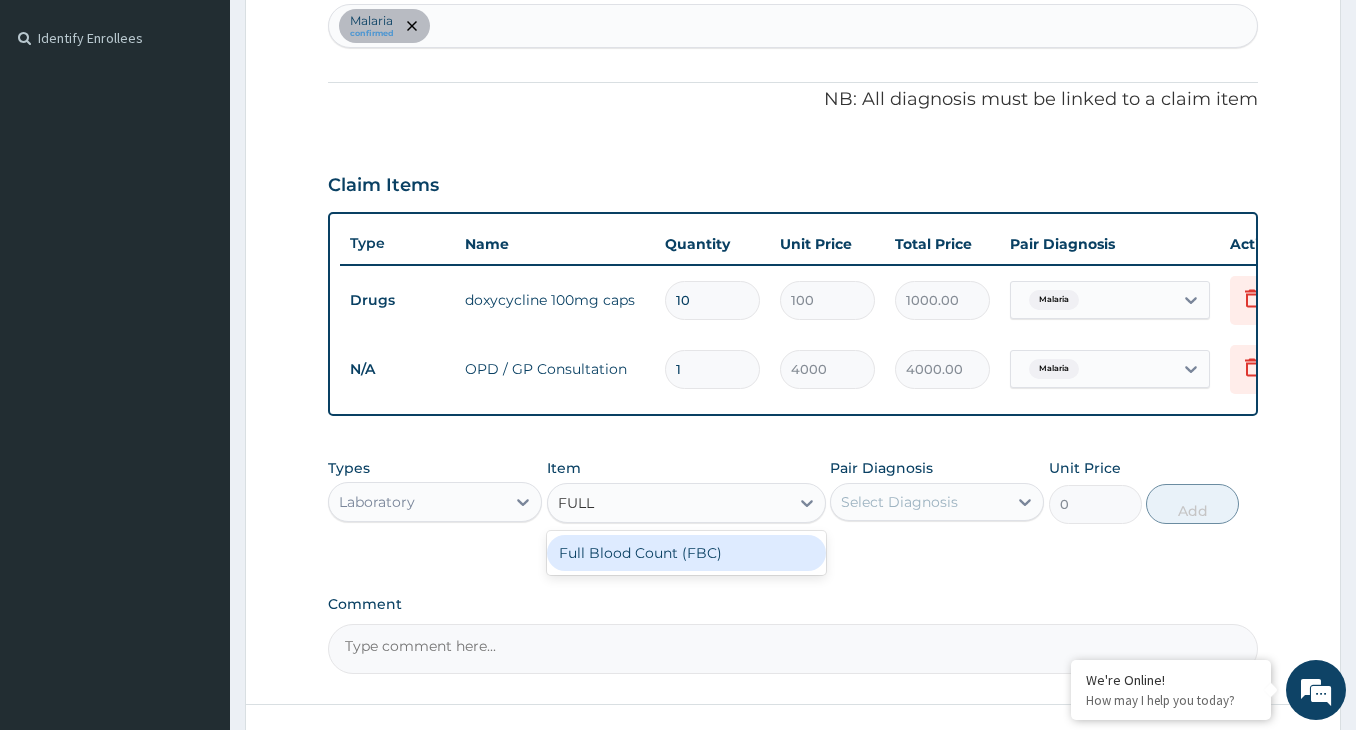 click on "Full Blood Count (FBC)" at bounding box center [686, 553] 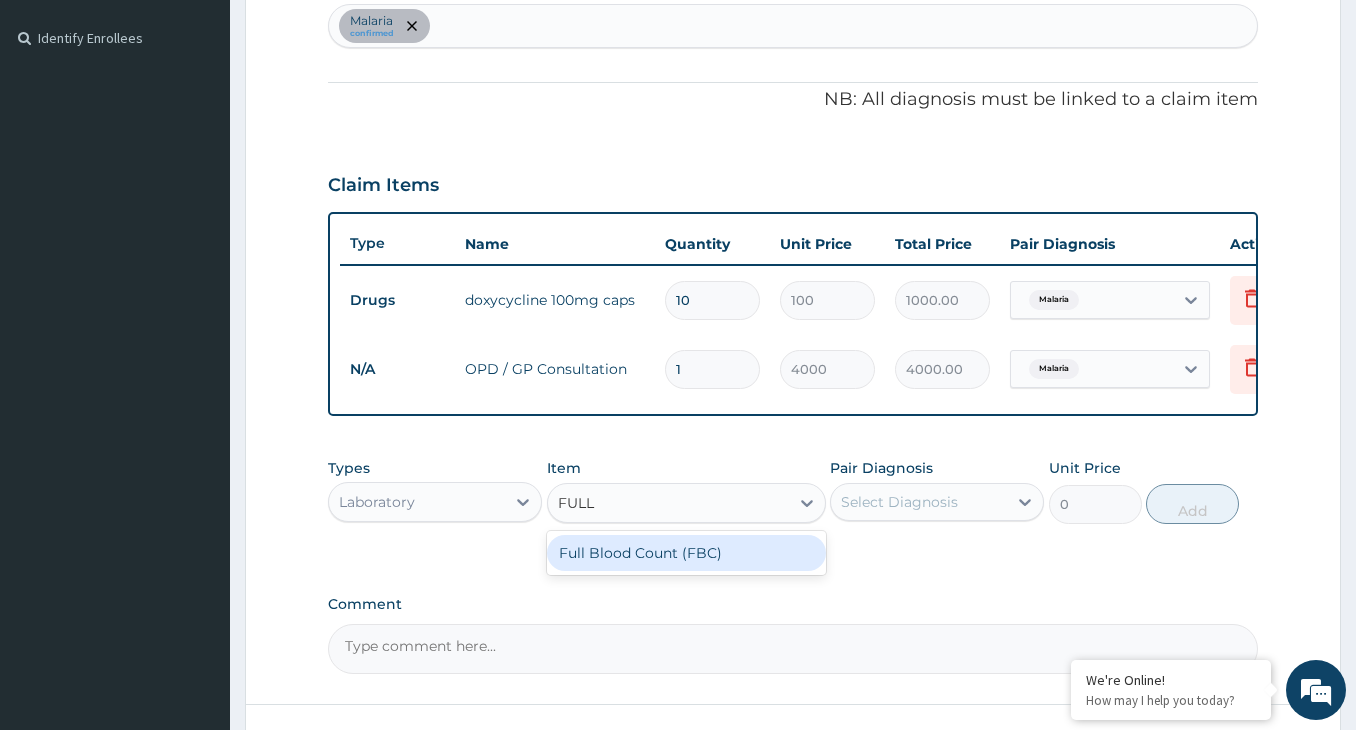 type 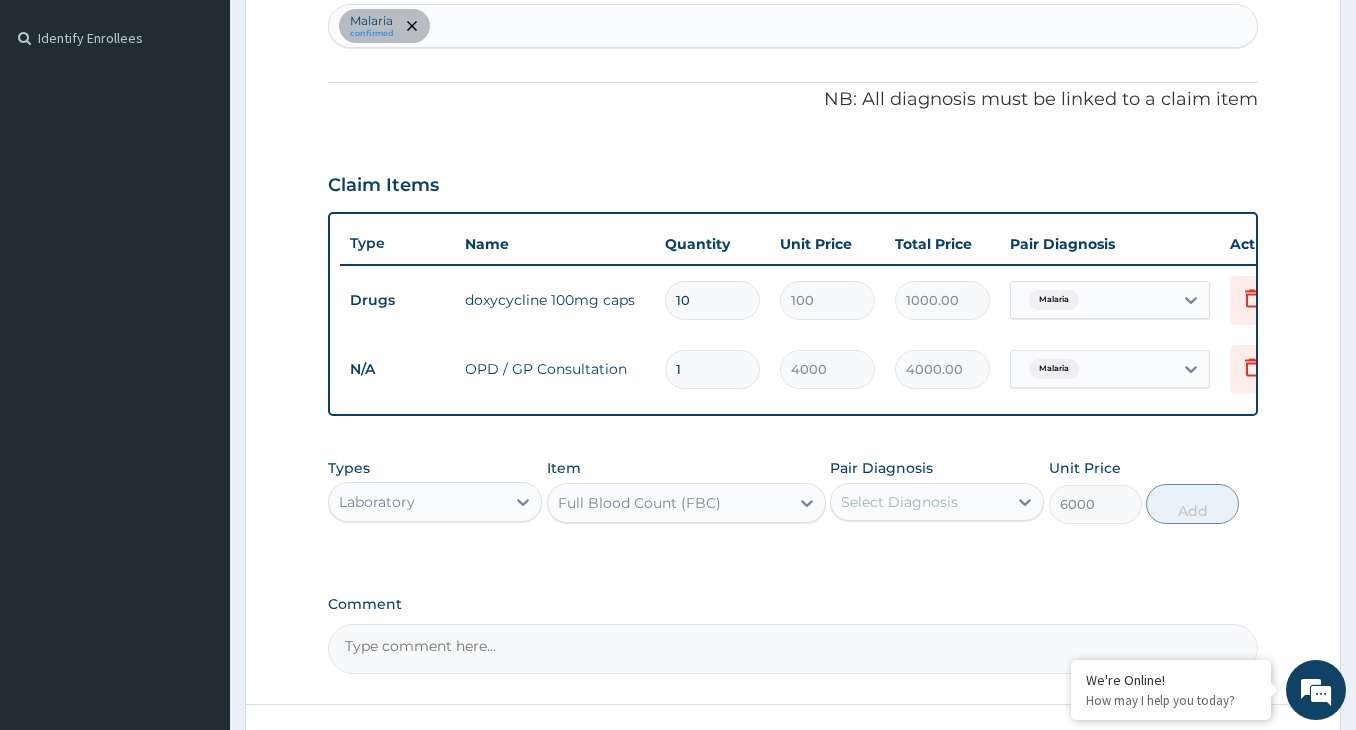 click on "Select Diagnosis" at bounding box center [899, 502] 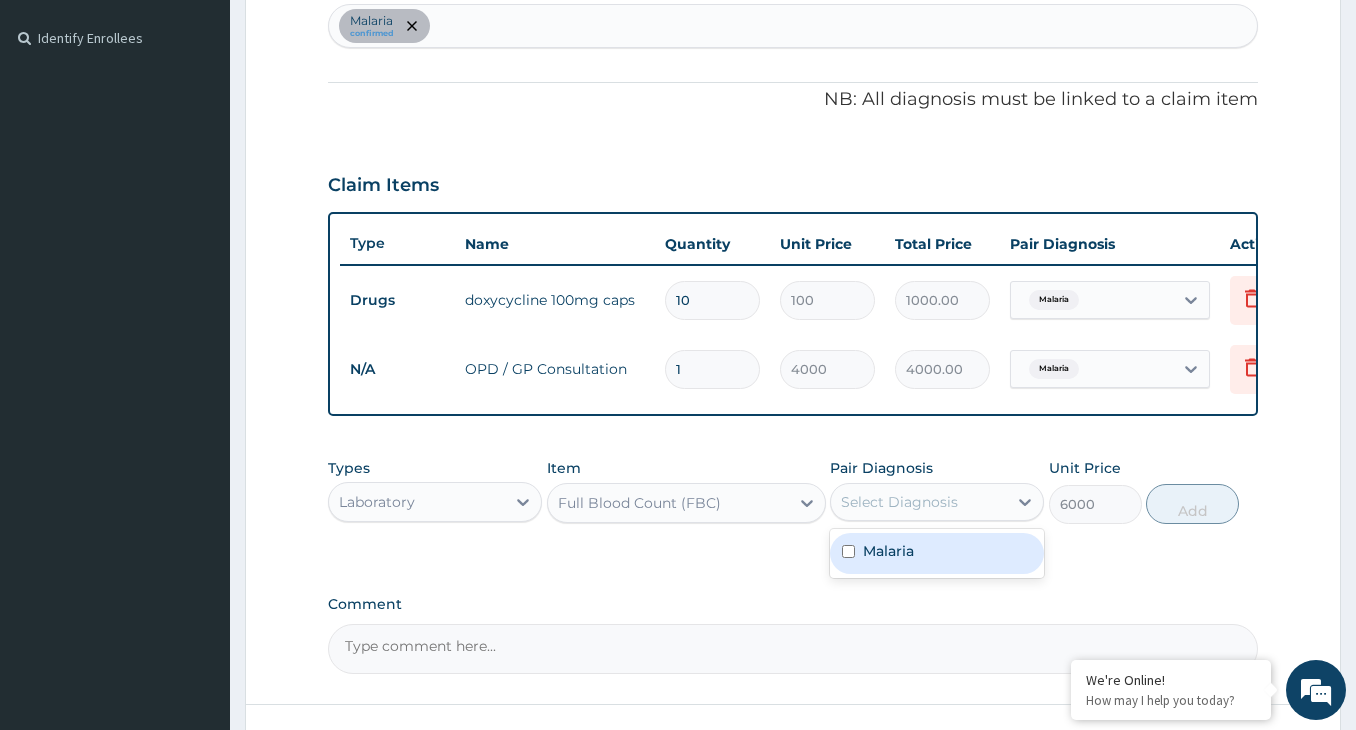 drag, startPoint x: 867, startPoint y: 574, endPoint x: 904, endPoint y: 565, distance: 38.078865 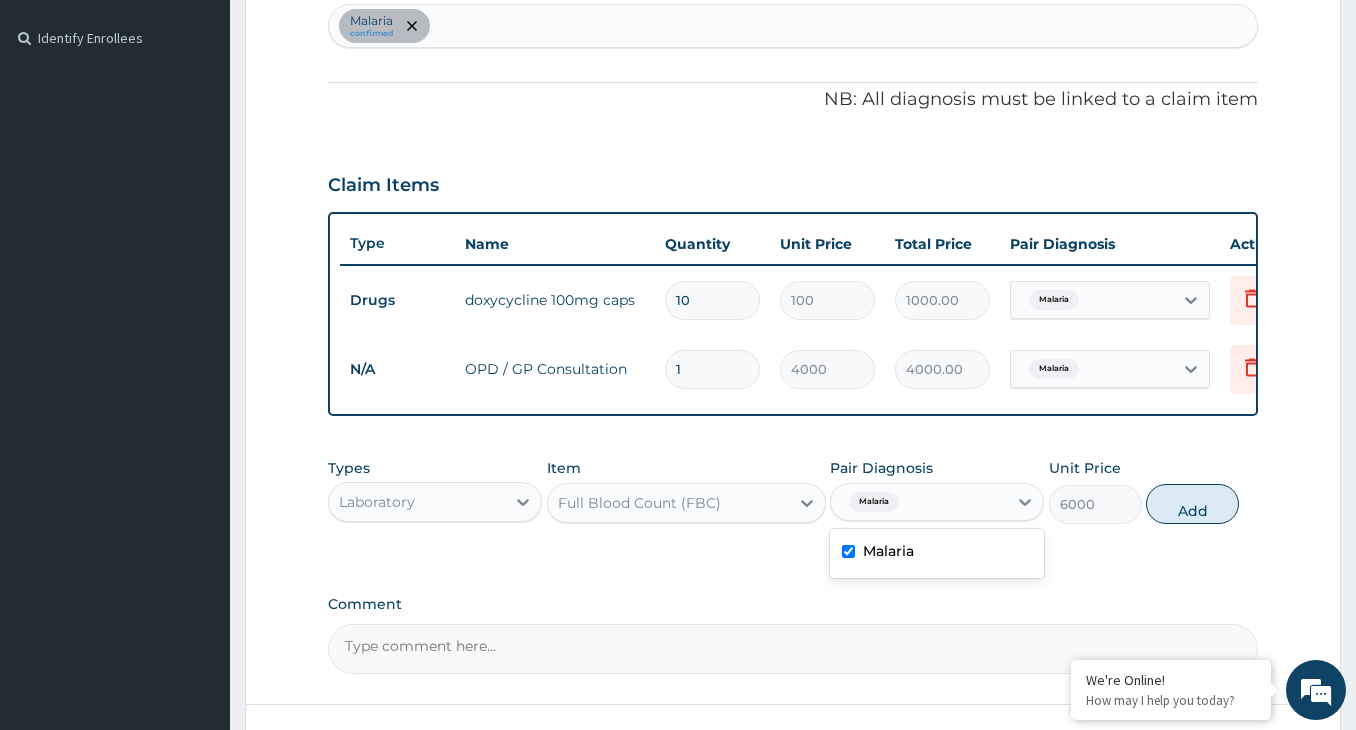 checkbox on "true" 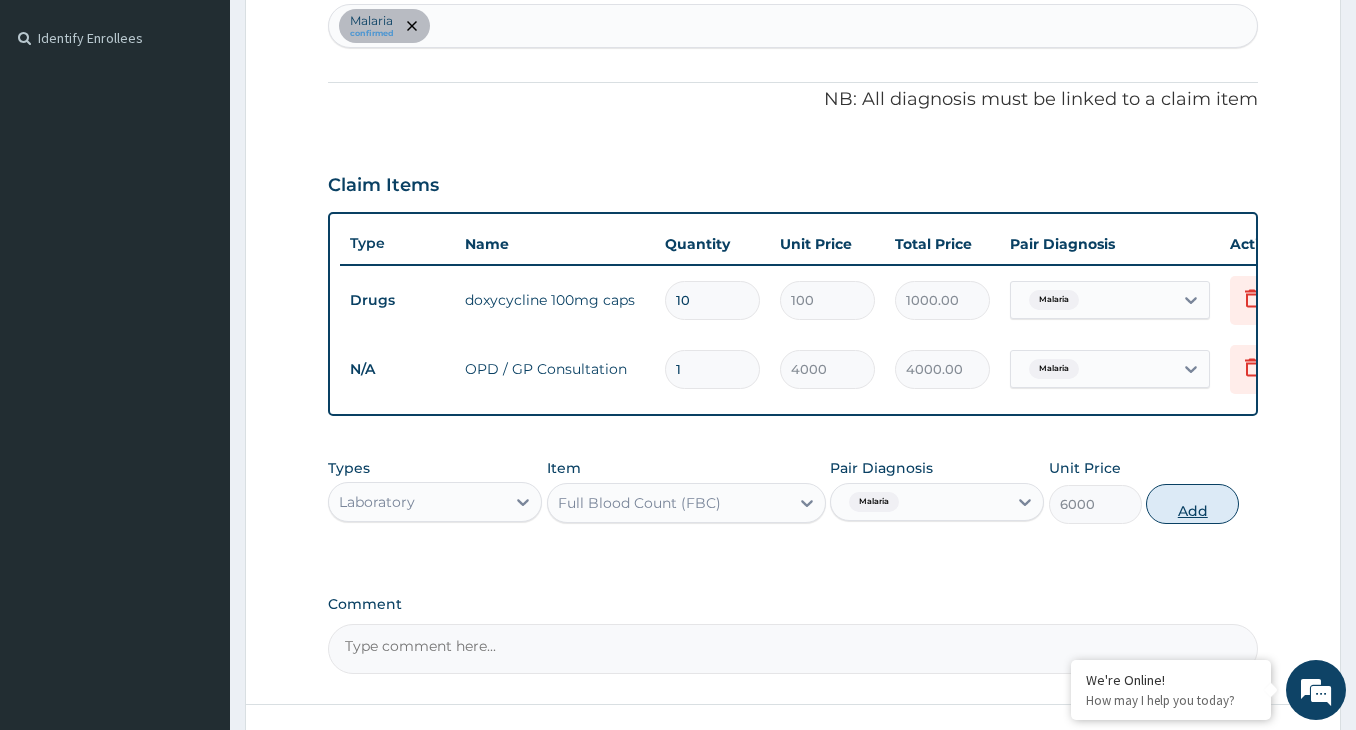 click on "Add" at bounding box center [1192, 504] 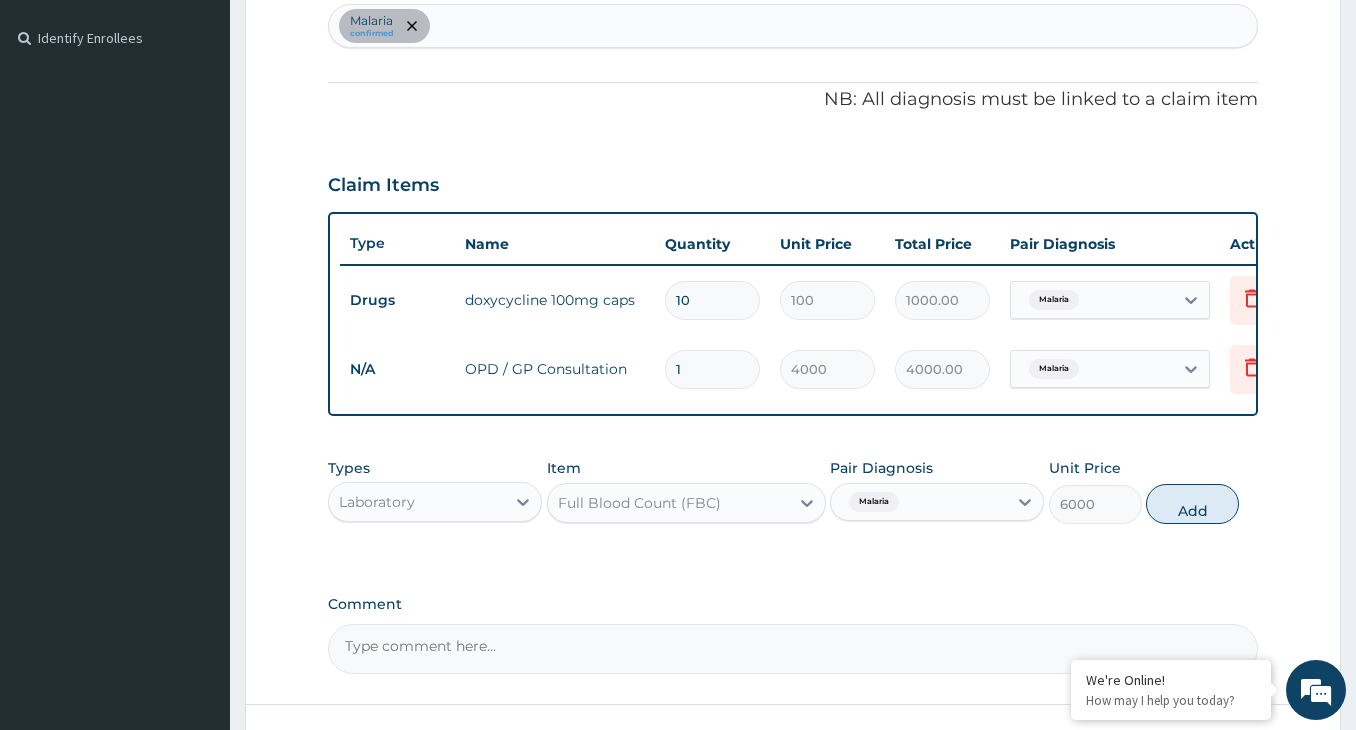 type on "0" 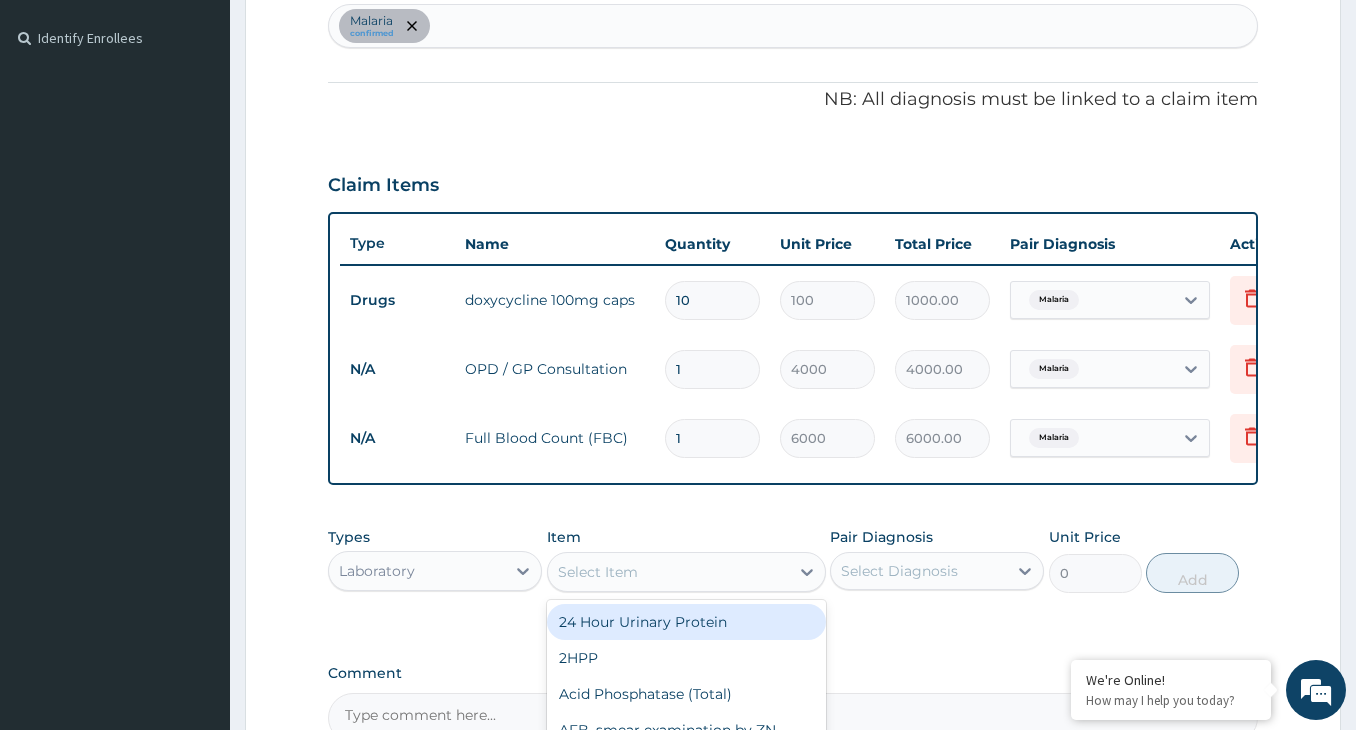 click on "Select Item" at bounding box center [668, 572] 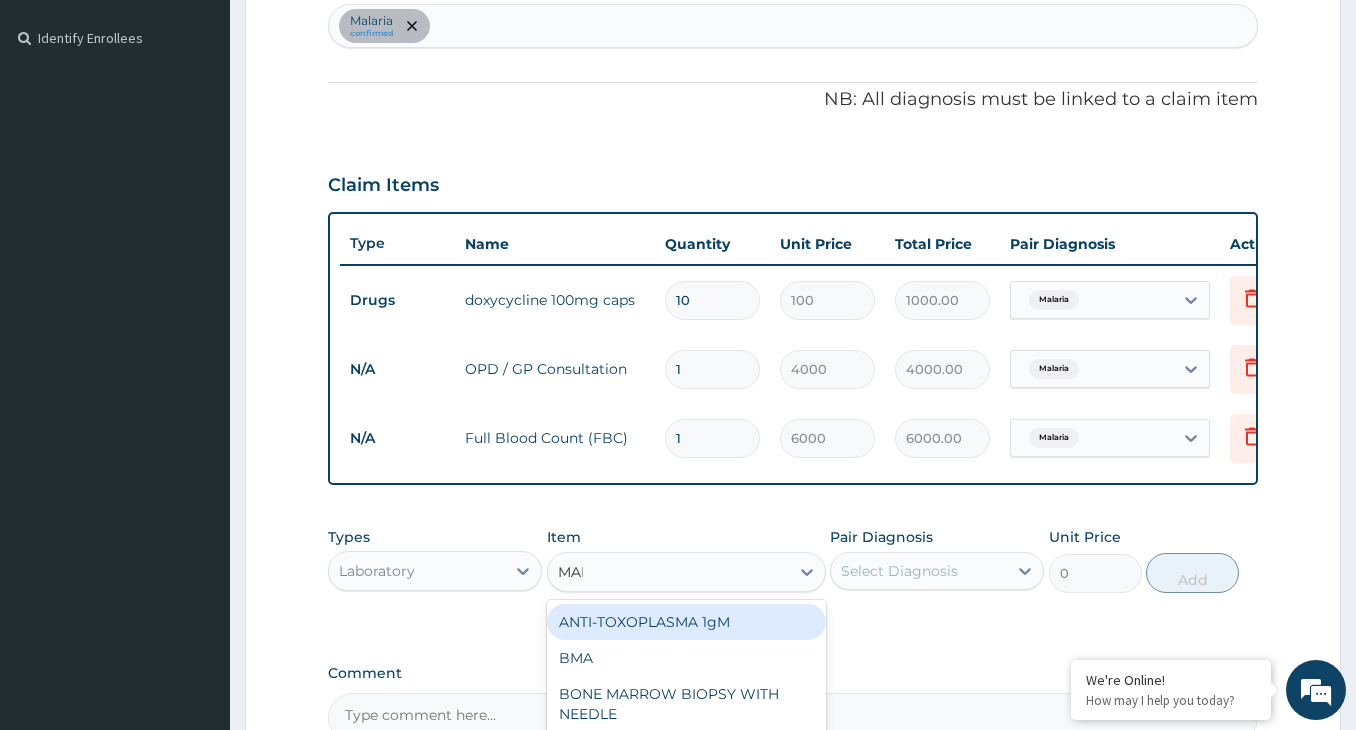 type on "MALA" 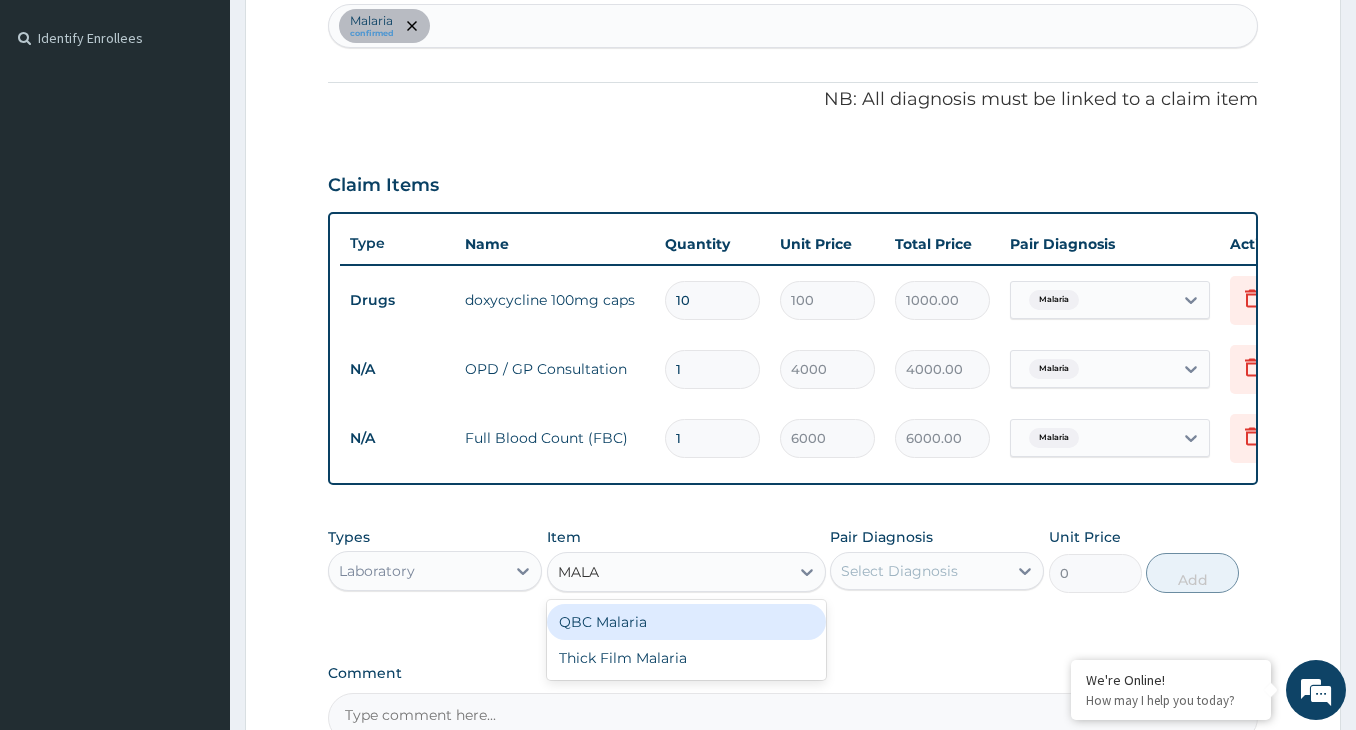 click on "QBC Malaria" at bounding box center [686, 622] 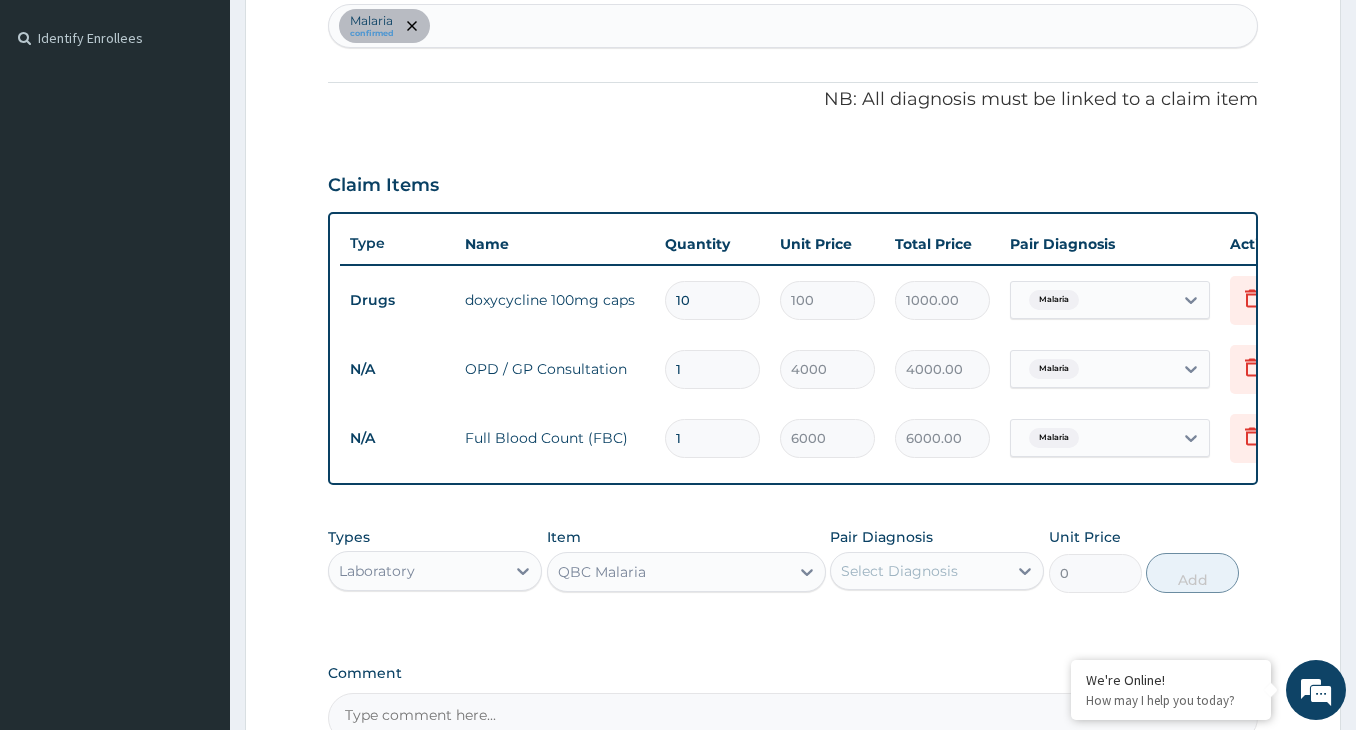 type 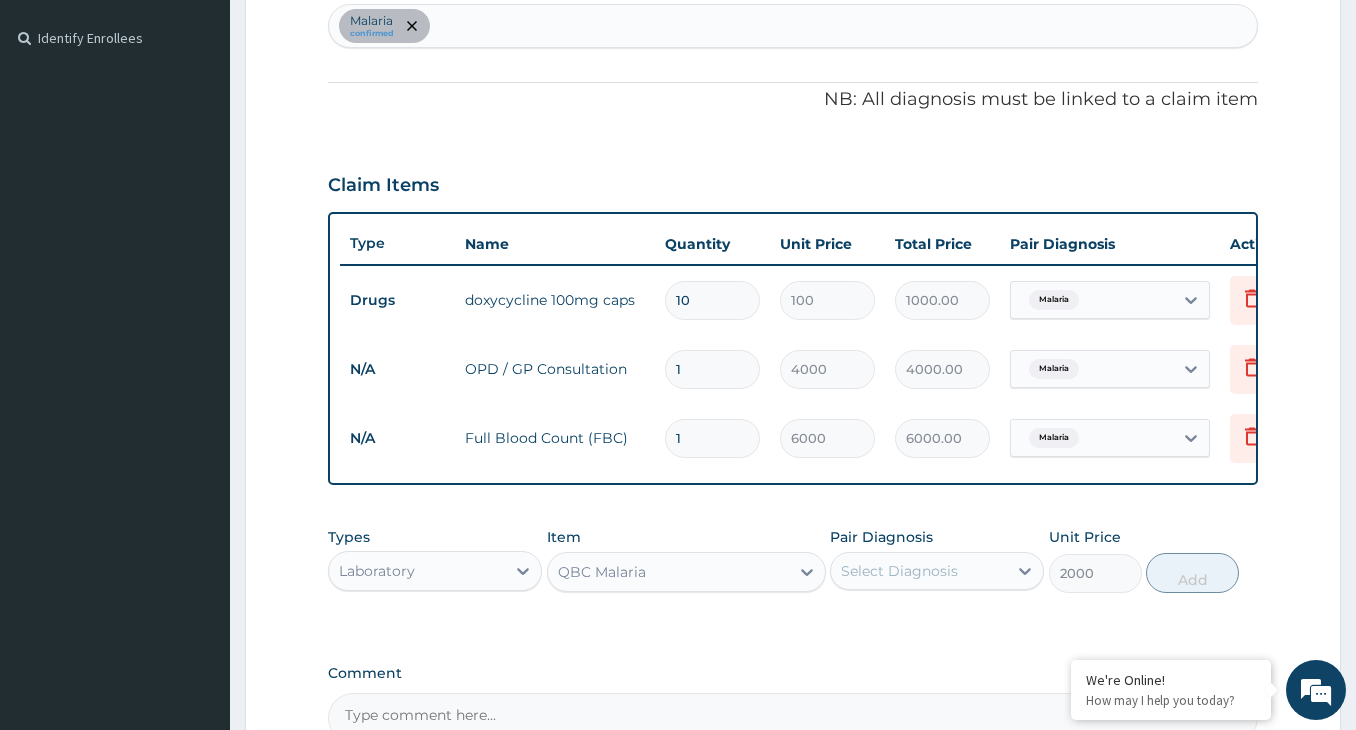 click on "Select Diagnosis" at bounding box center (919, 571) 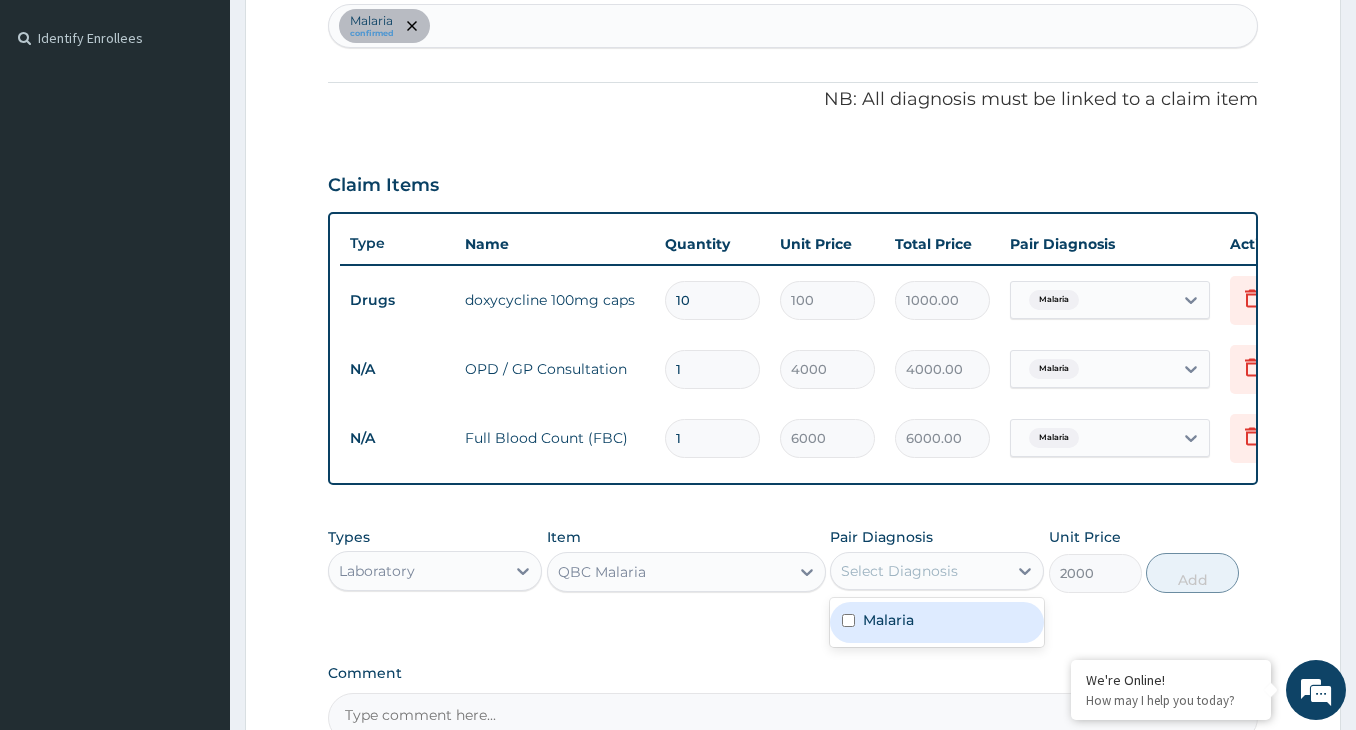 drag, startPoint x: 872, startPoint y: 641, endPoint x: 1024, endPoint y: 614, distance: 154.37941 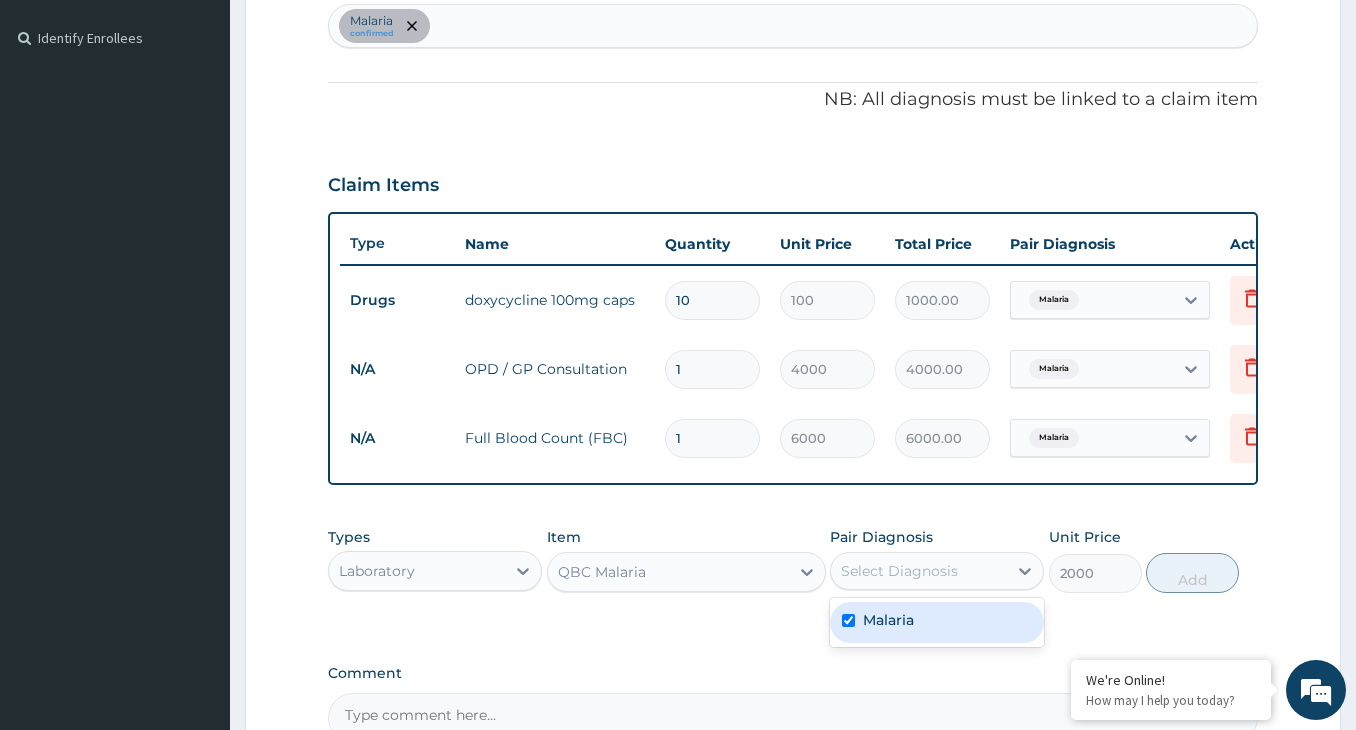 checkbox on "true" 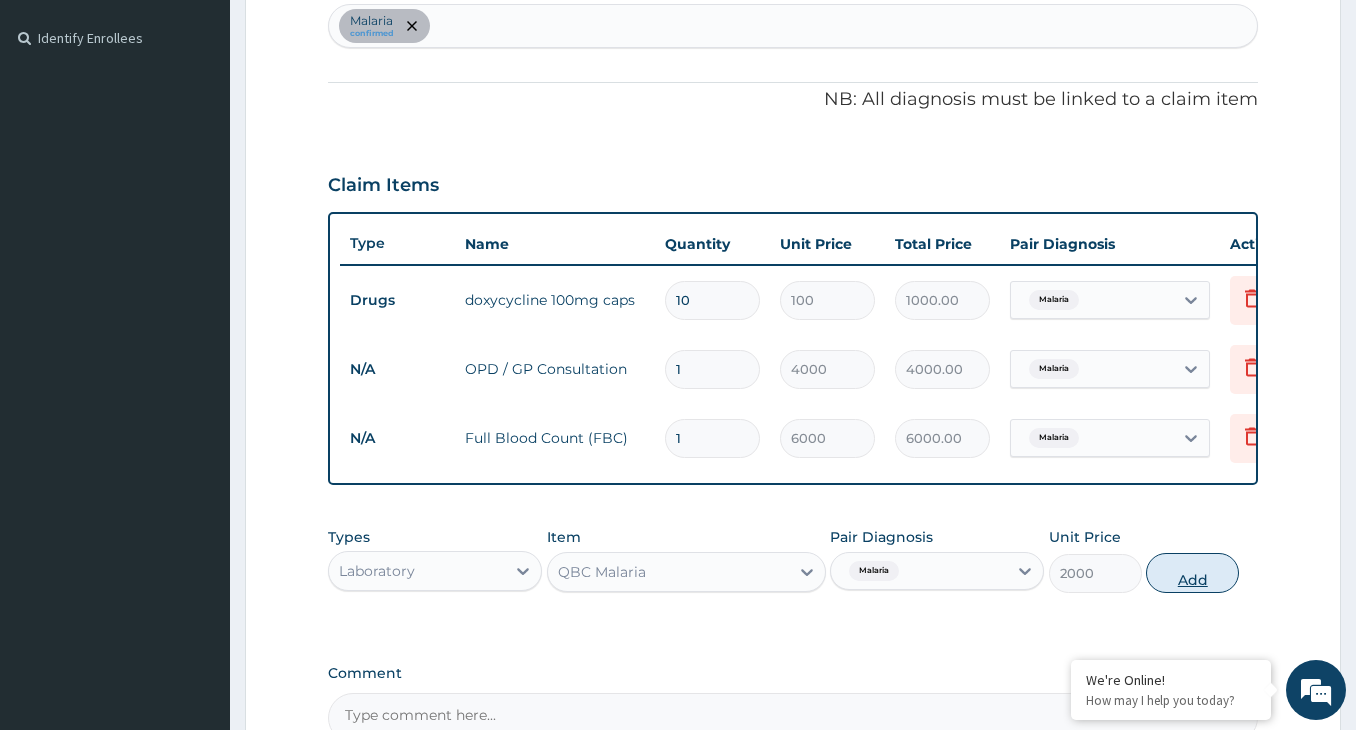 click on "Add" at bounding box center [1192, 573] 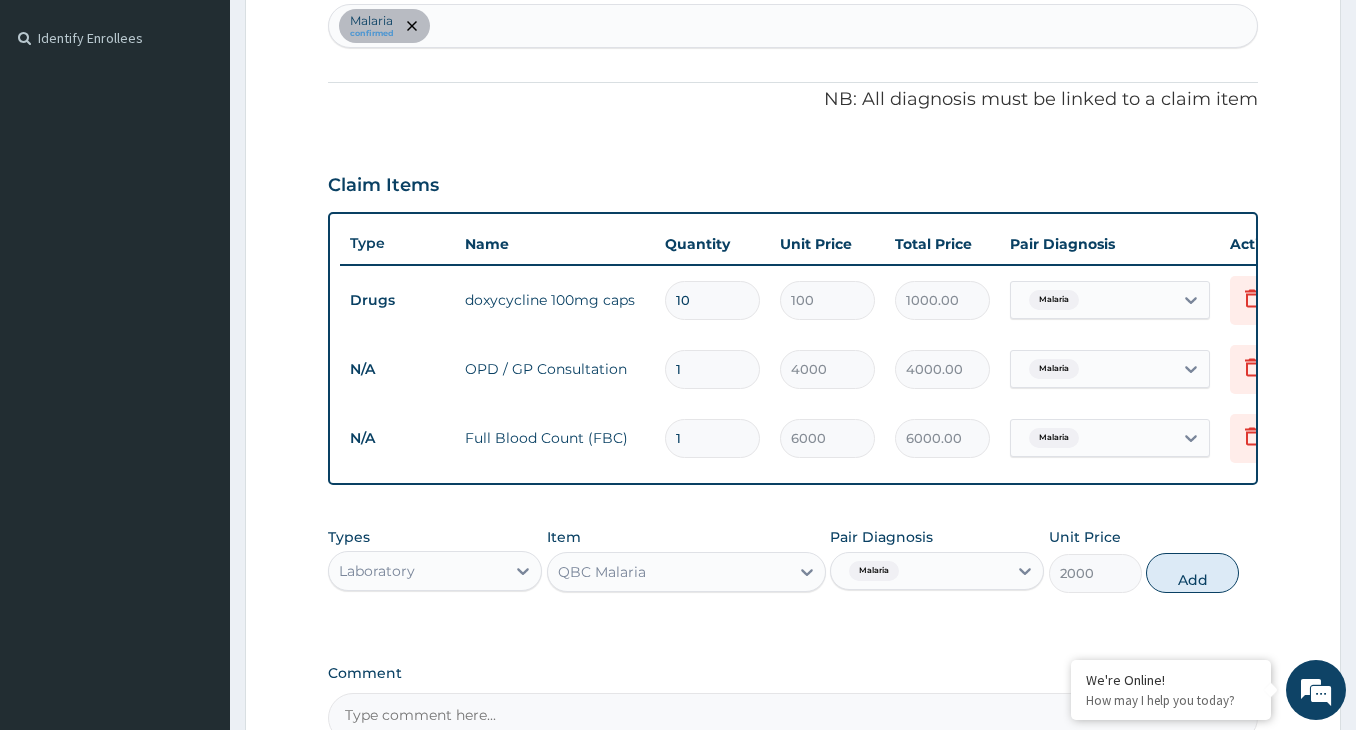type on "0" 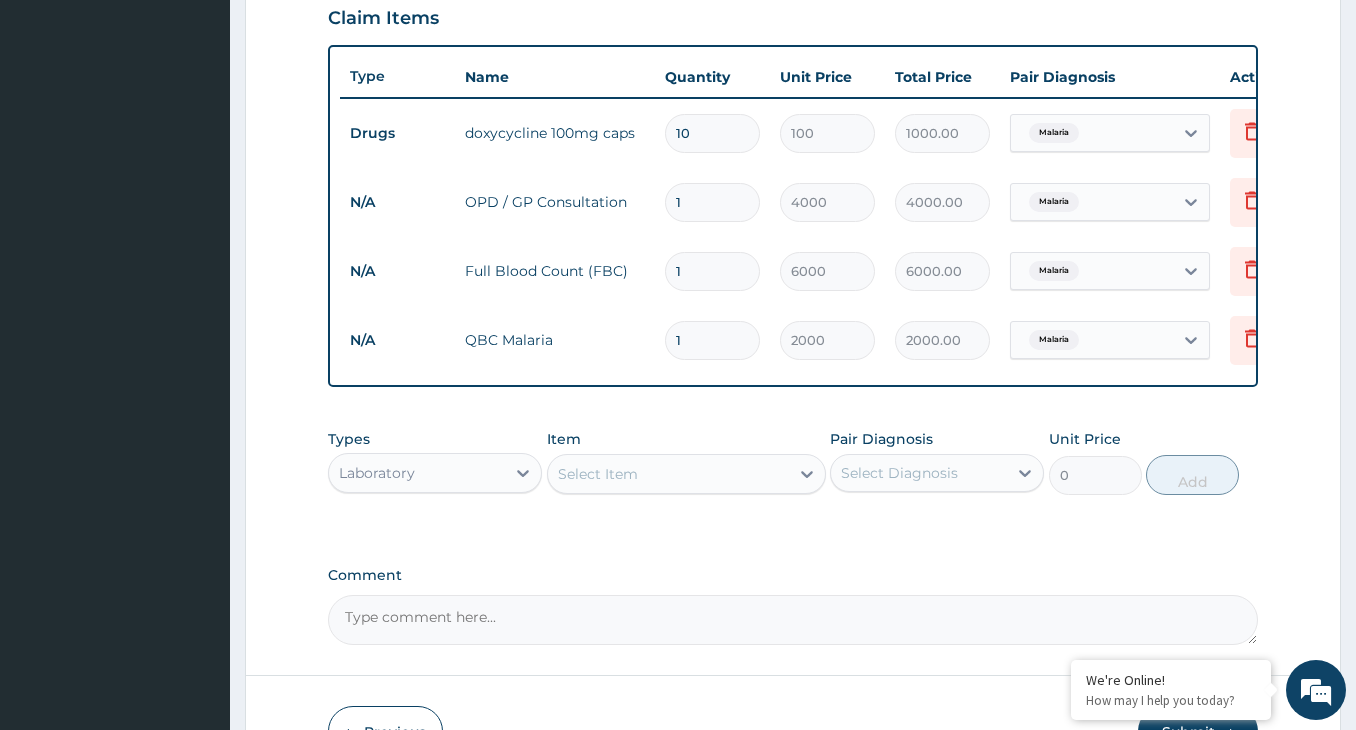 scroll, scrollTop: 736, scrollLeft: 0, axis: vertical 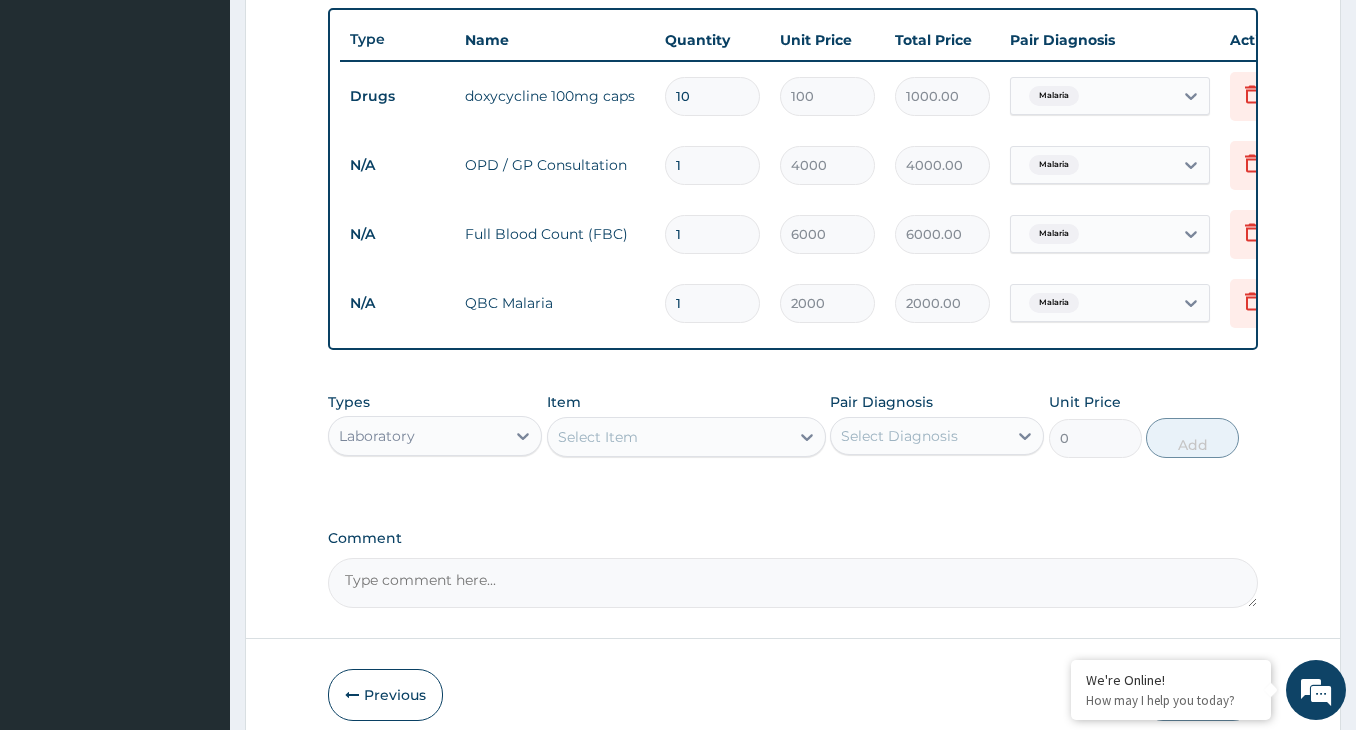 click on "Laboratory" at bounding box center [417, 436] 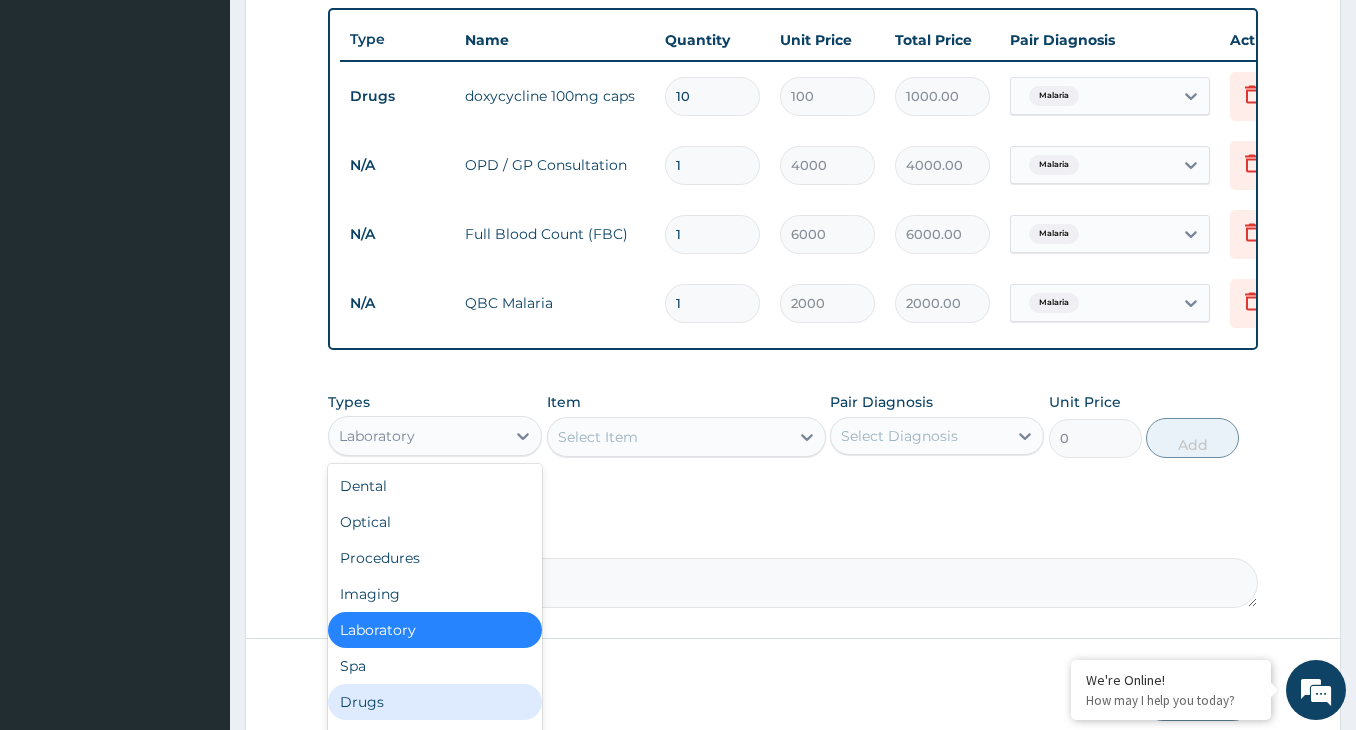 click on "Drugs" at bounding box center (435, 702) 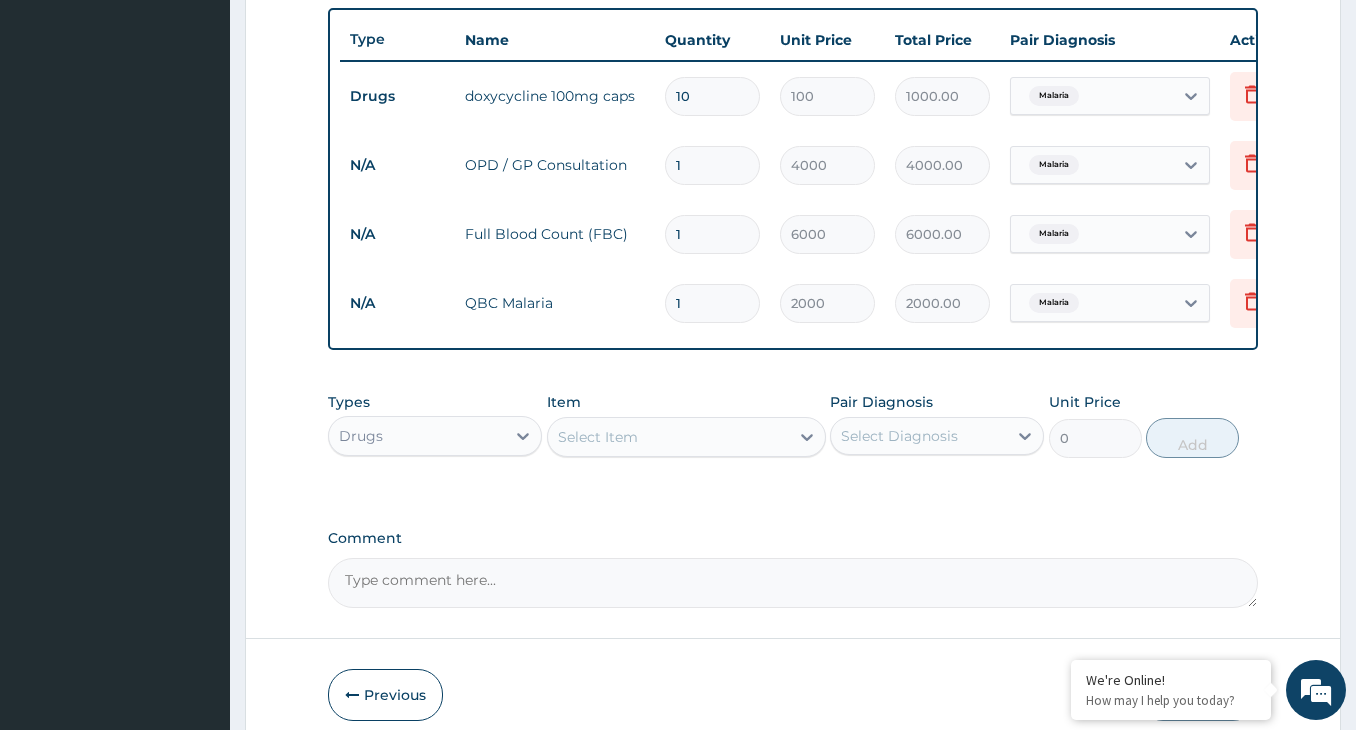click on "Select Item" at bounding box center [668, 437] 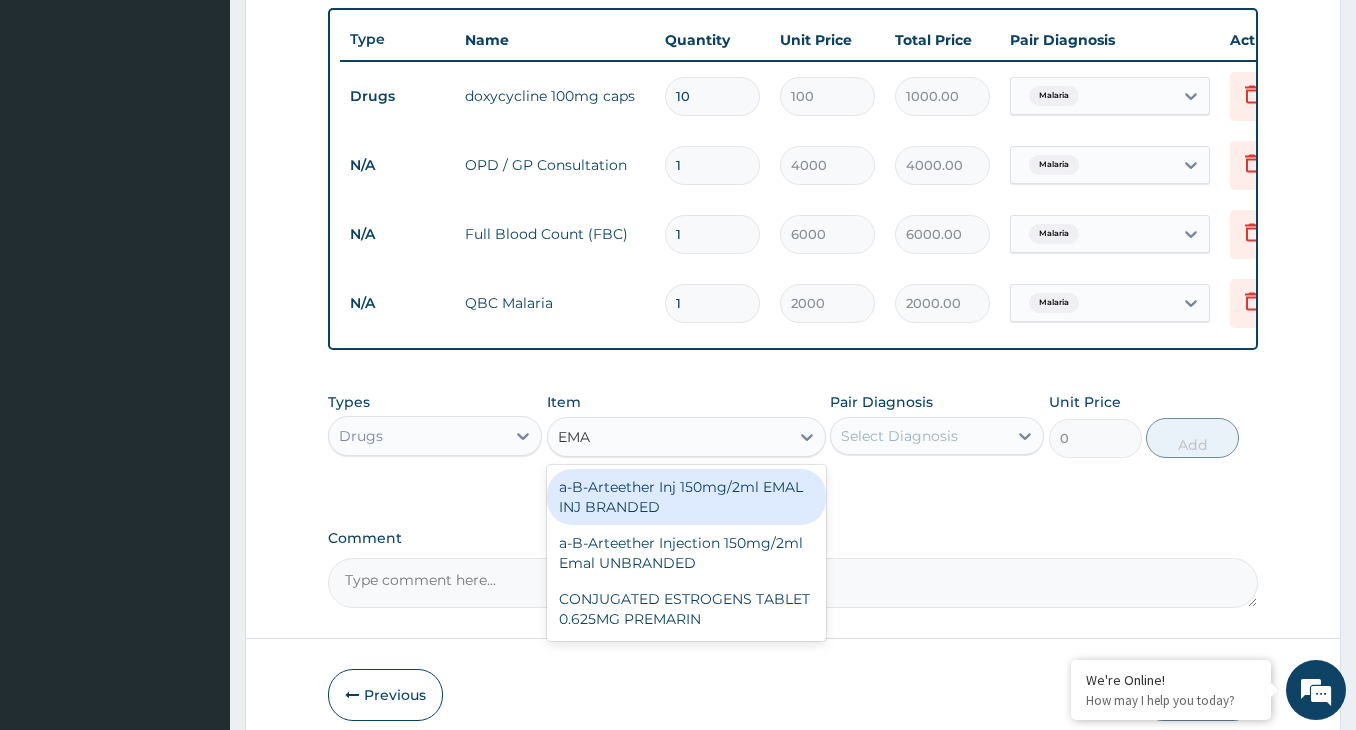 type on "EMAL" 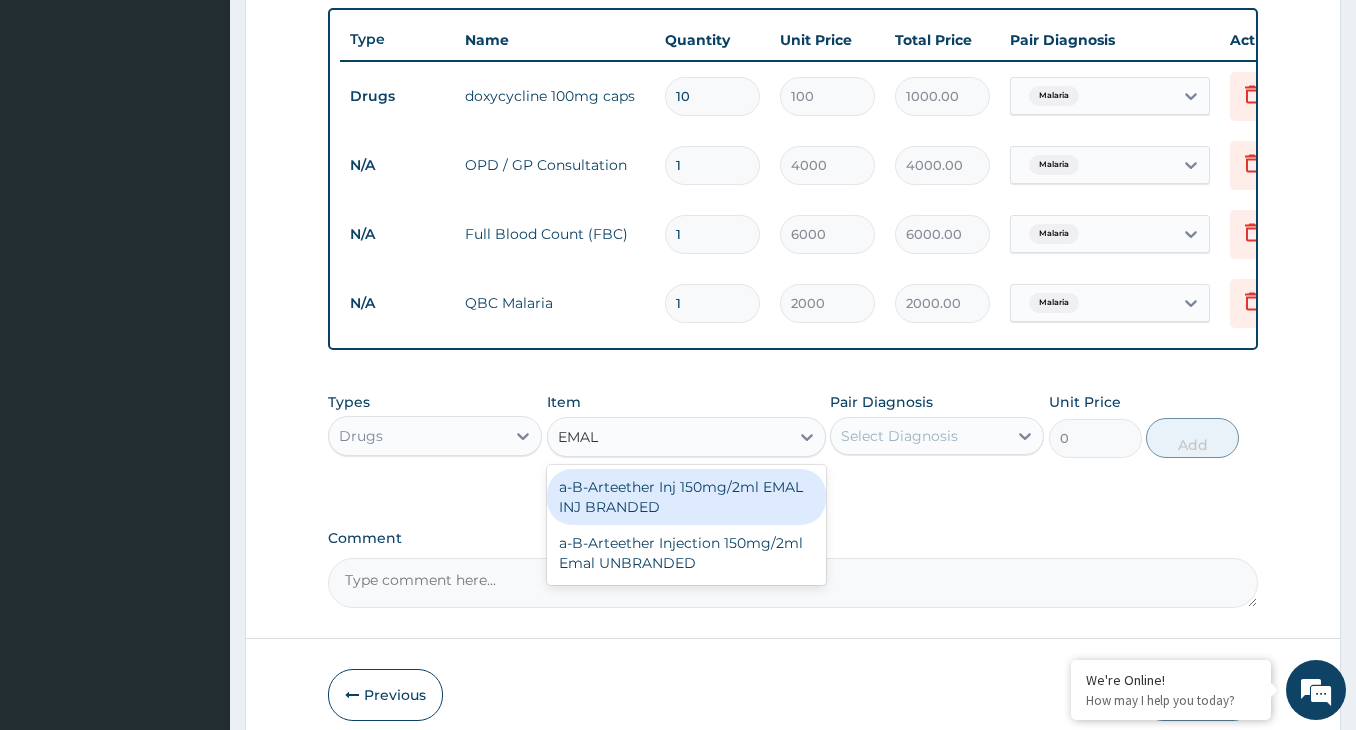 click on "a-B-Arteether Inj 150mg/2ml EMAL INJ BRANDED" at bounding box center (686, 497) 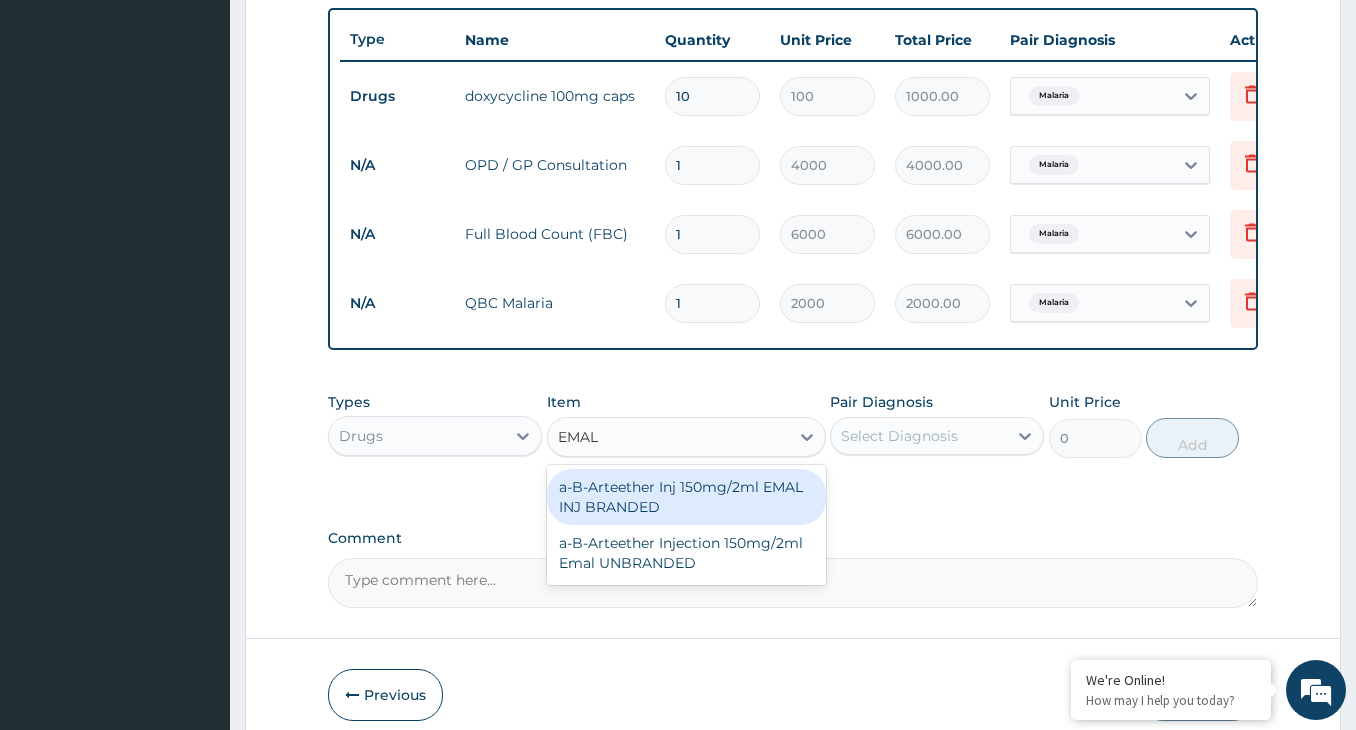 type 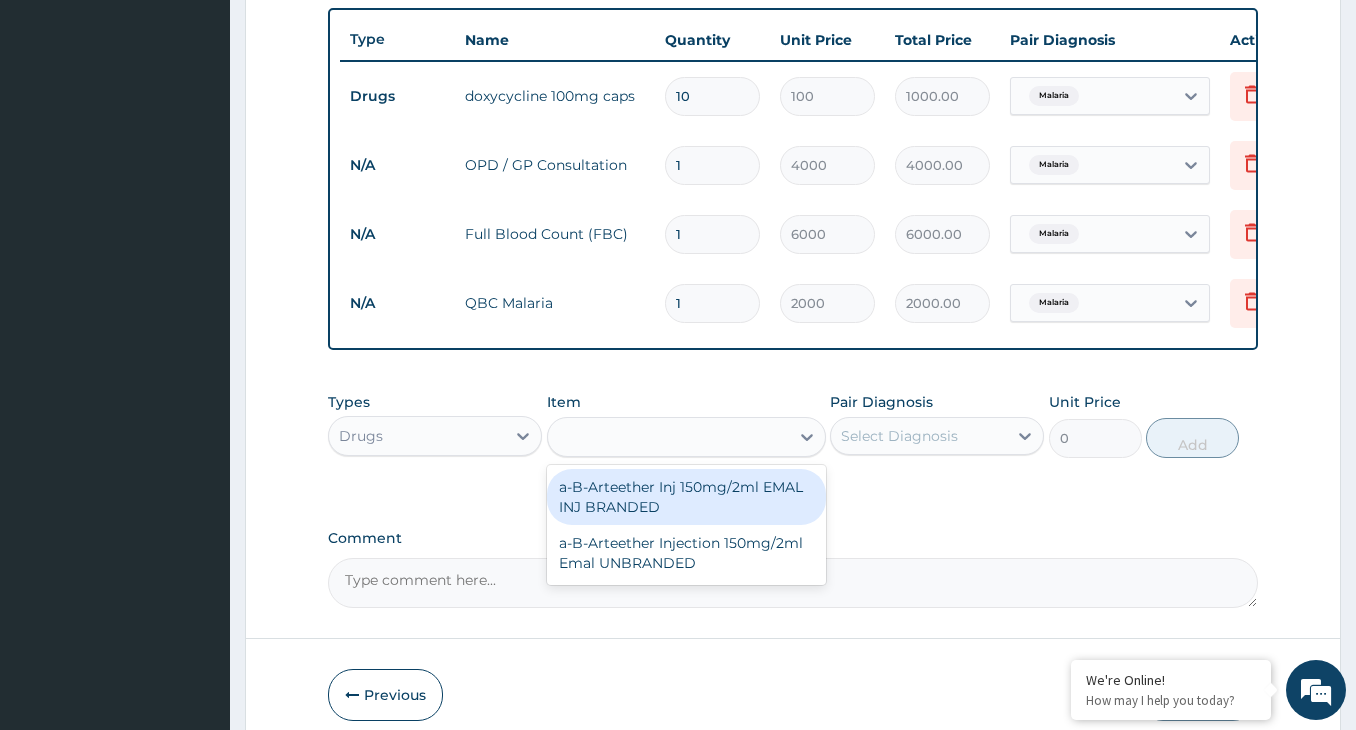 type on "2000" 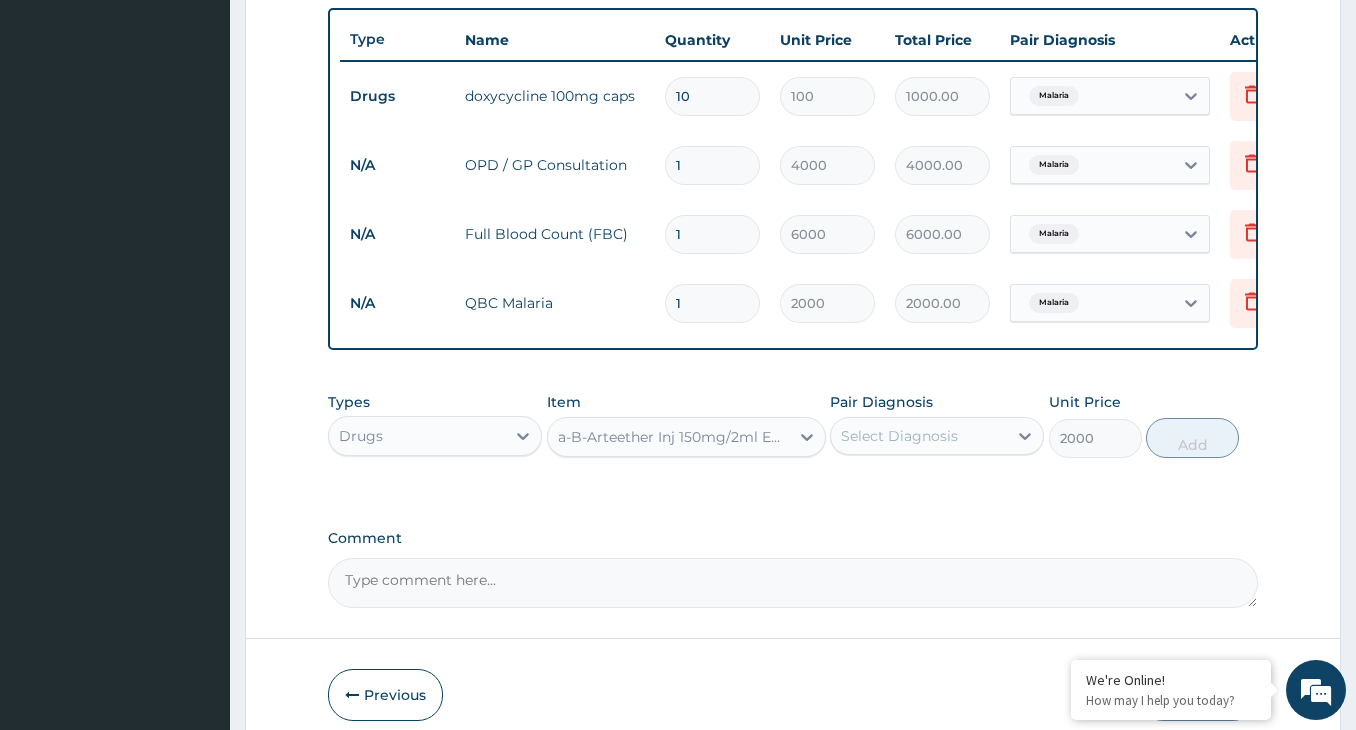 click on "Select Diagnosis" at bounding box center [899, 436] 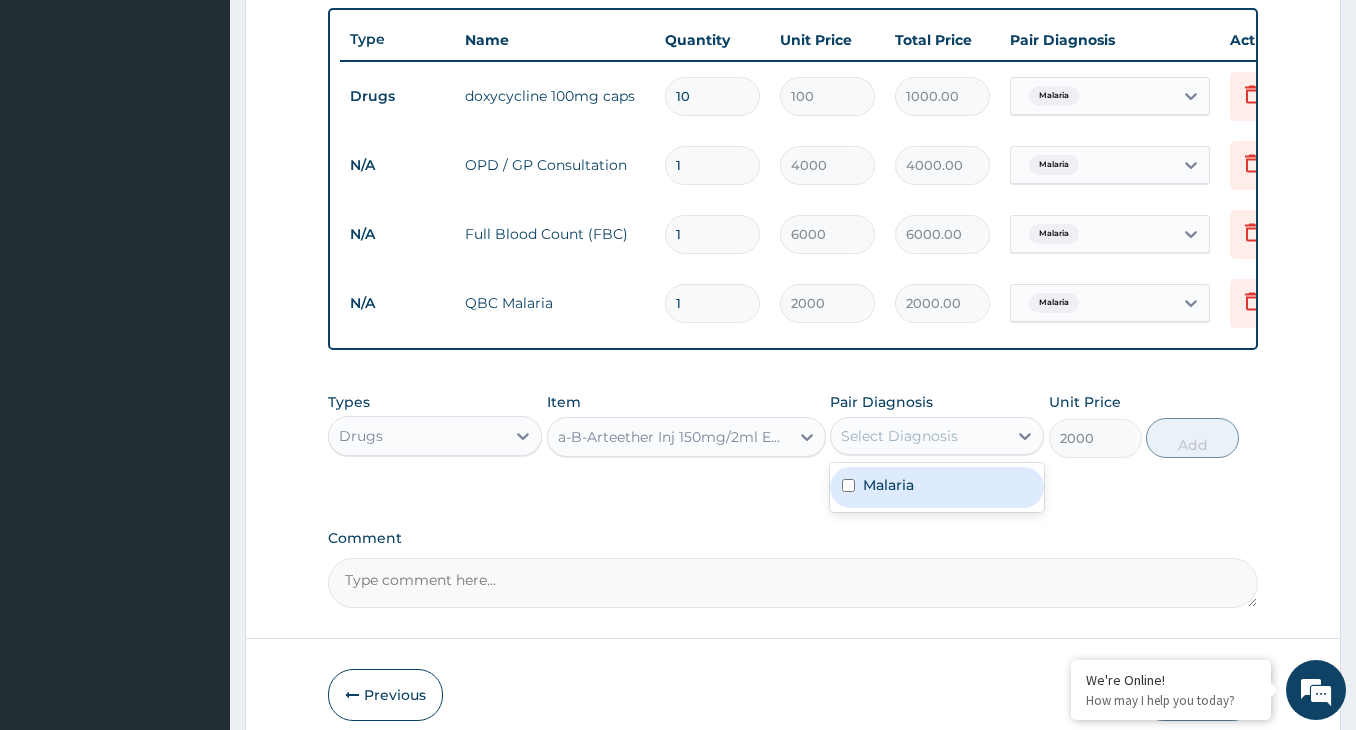 drag, startPoint x: 910, startPoint y: 515, endPoint x: 992, endPoint y: 491, distance: 85.44004 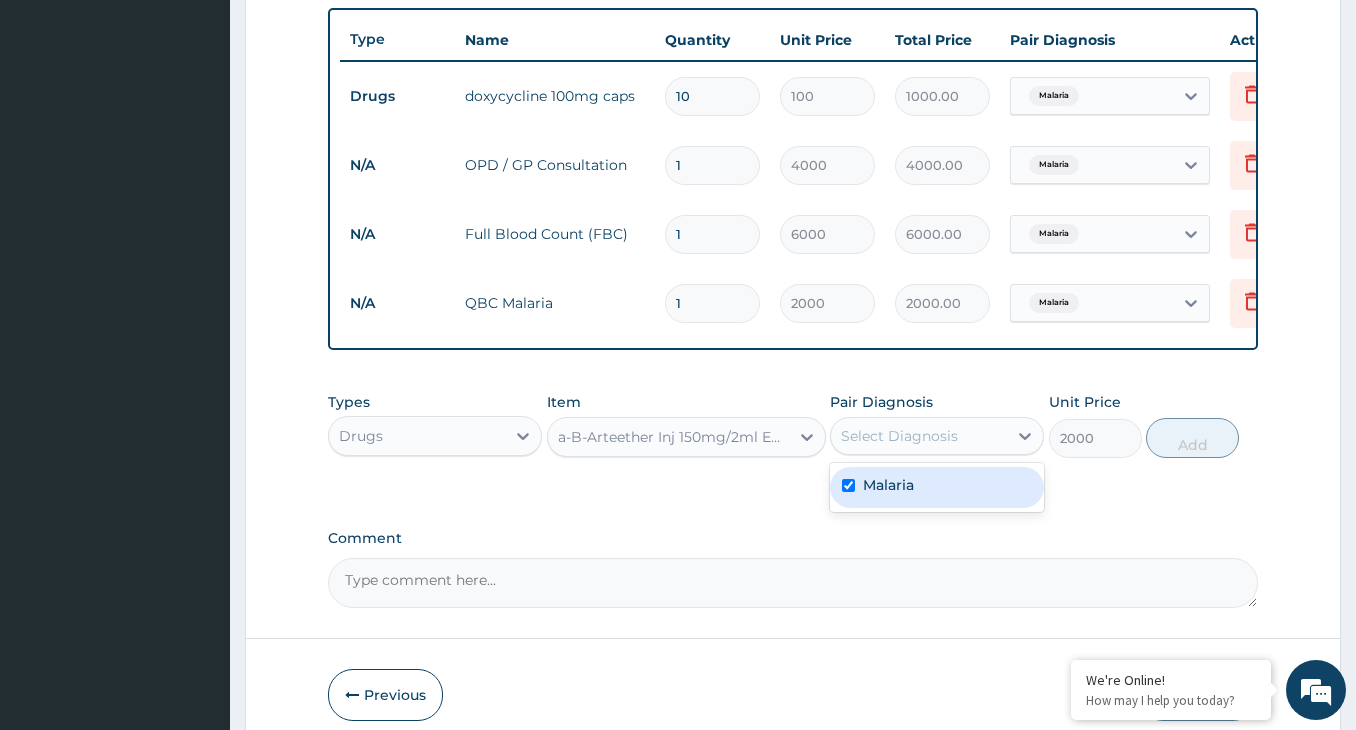checkbox on "true" 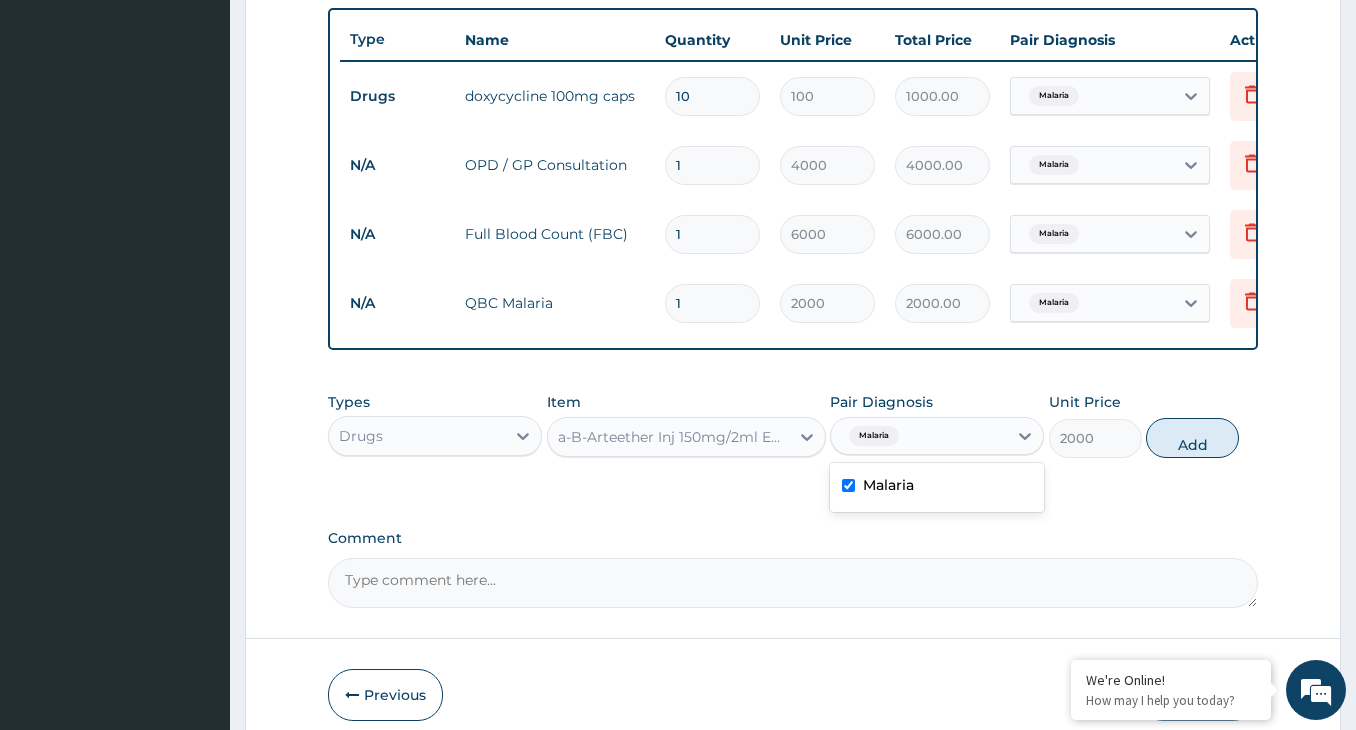 click on "Add" at bounding box center (1192, 438) 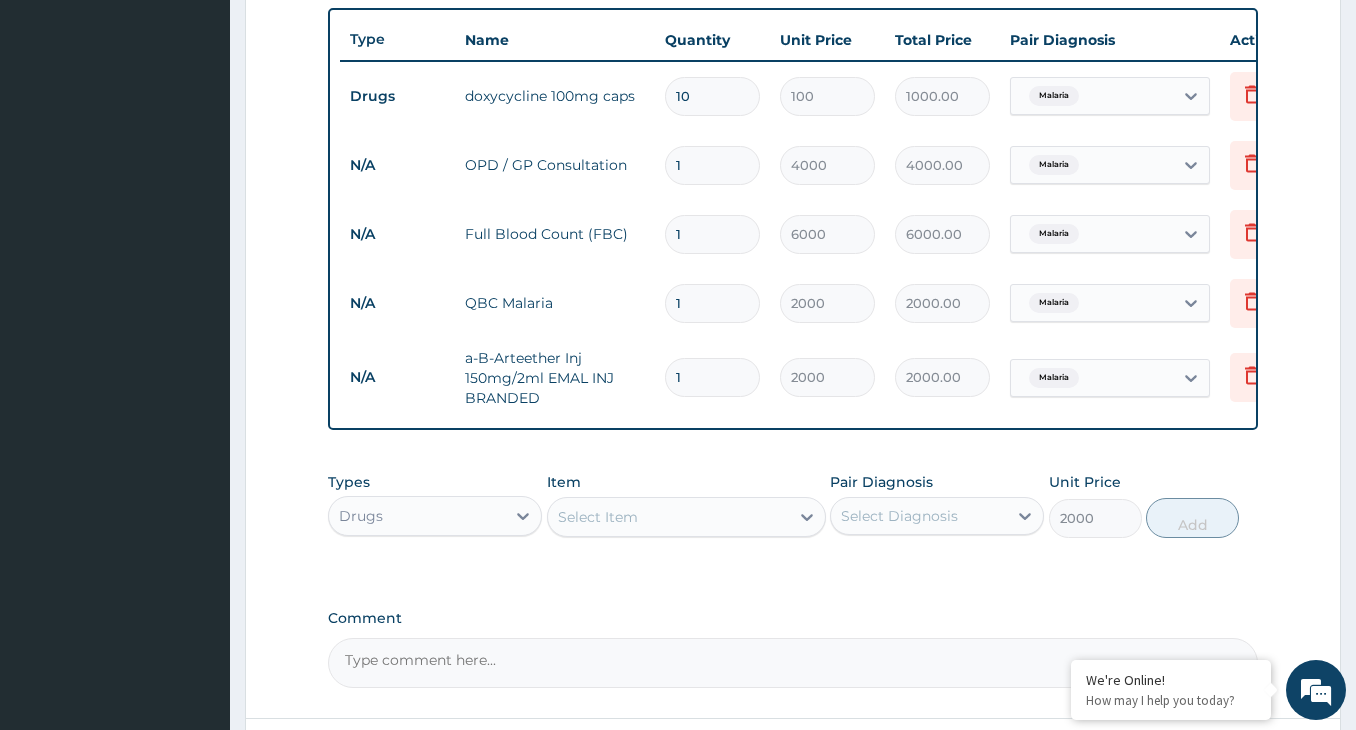 type on "0" 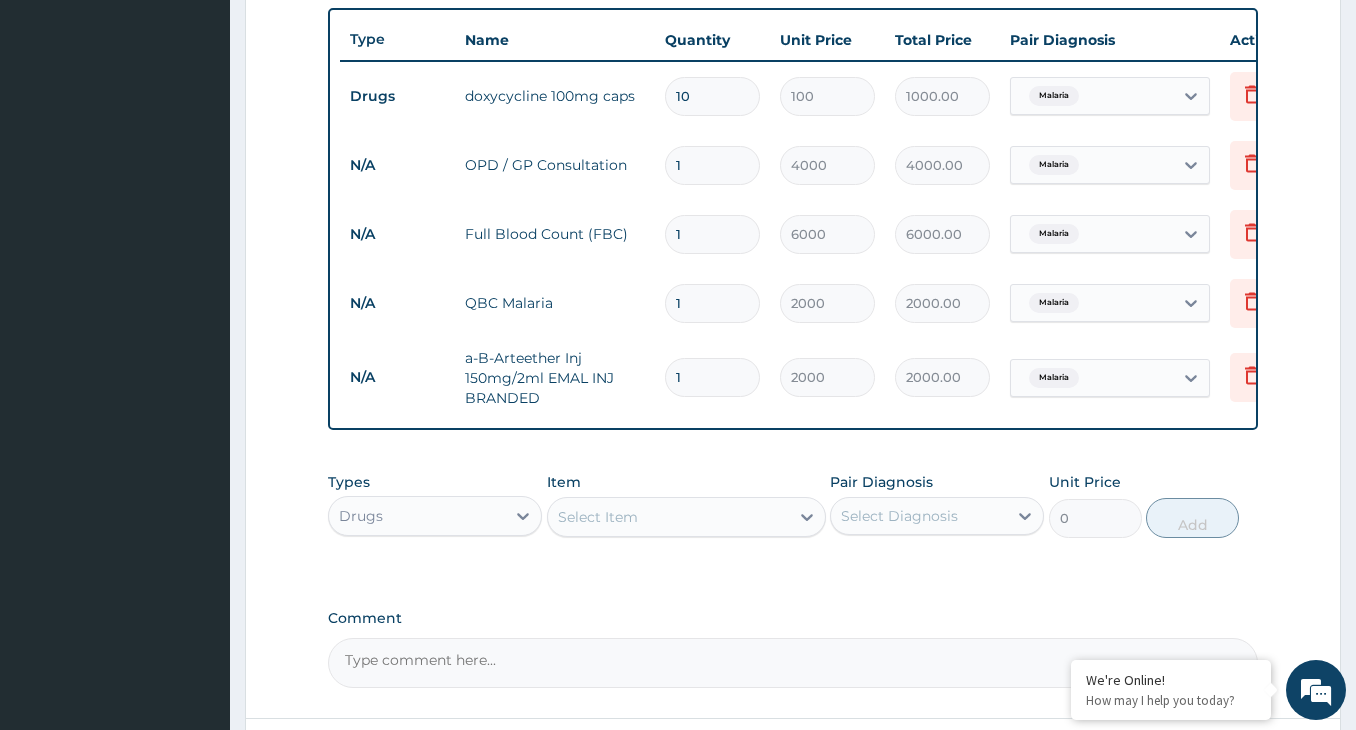 click on "Select Item" at bounding box center (668, 517) 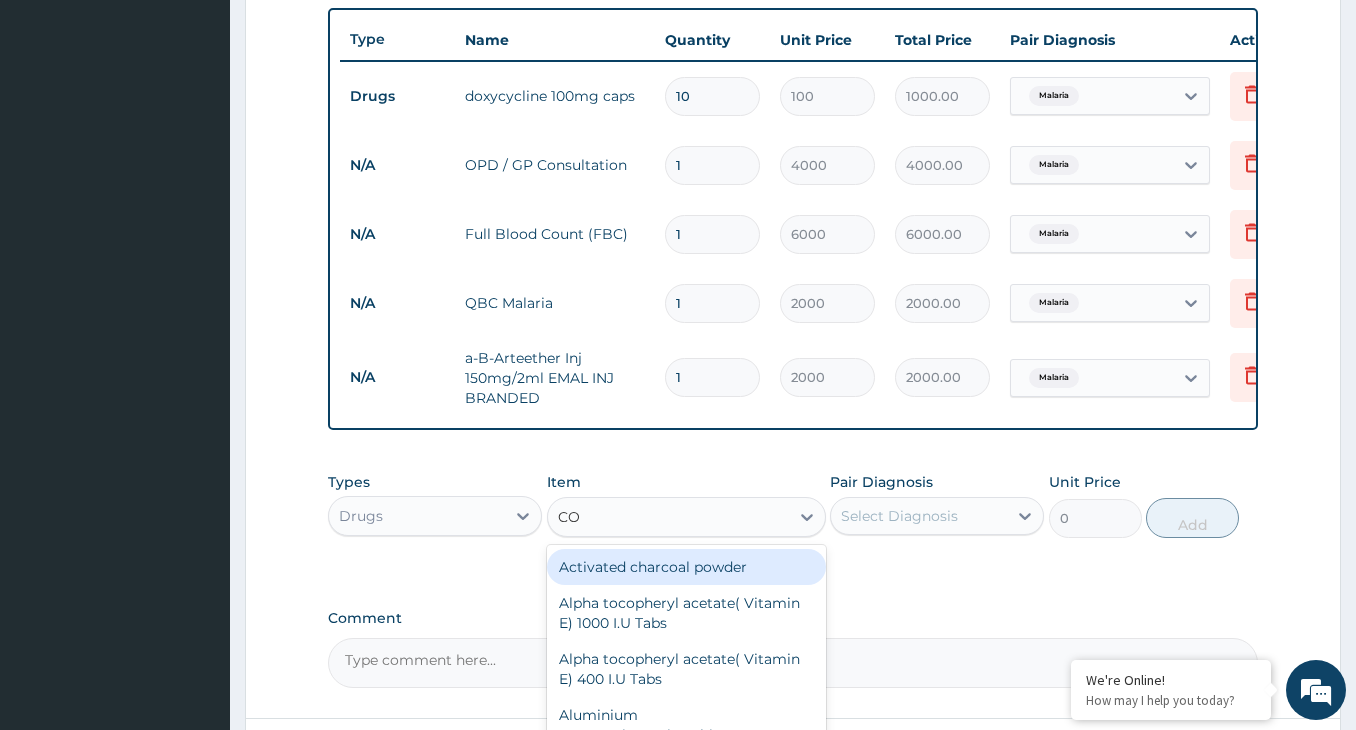 type on "COA" 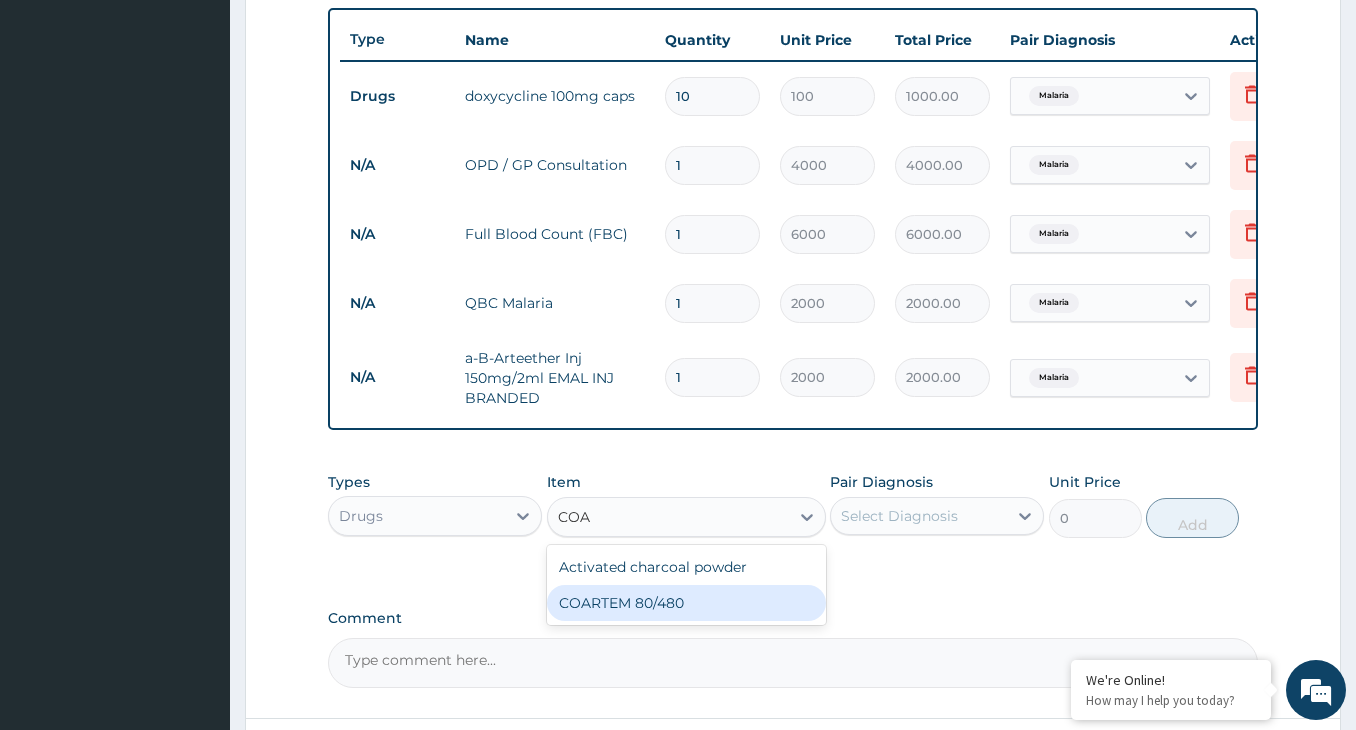 drag, startPoint x: 677, startPoint y: 618, endPoint x: 1016, endPoint y: 619, distance: 339.00146 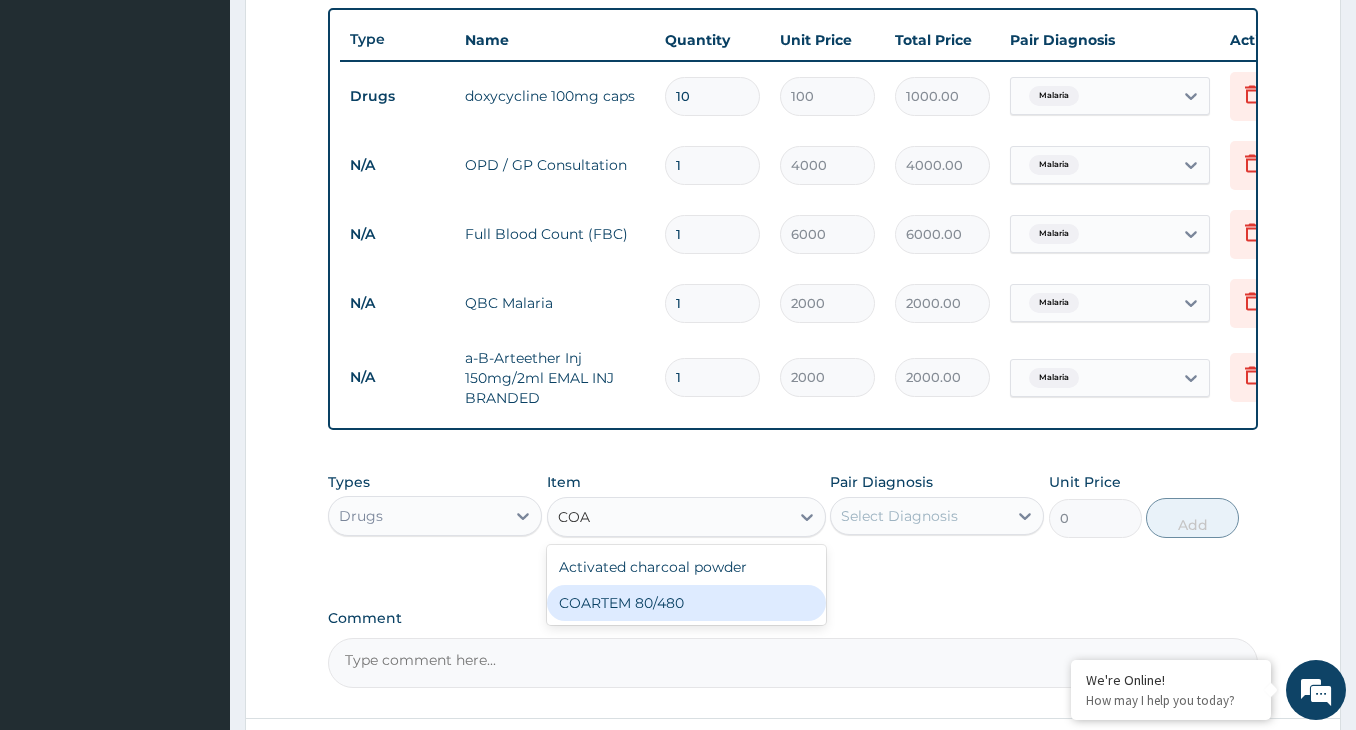 click on "COARTEM 80/480" at bounding box center [686, 603] 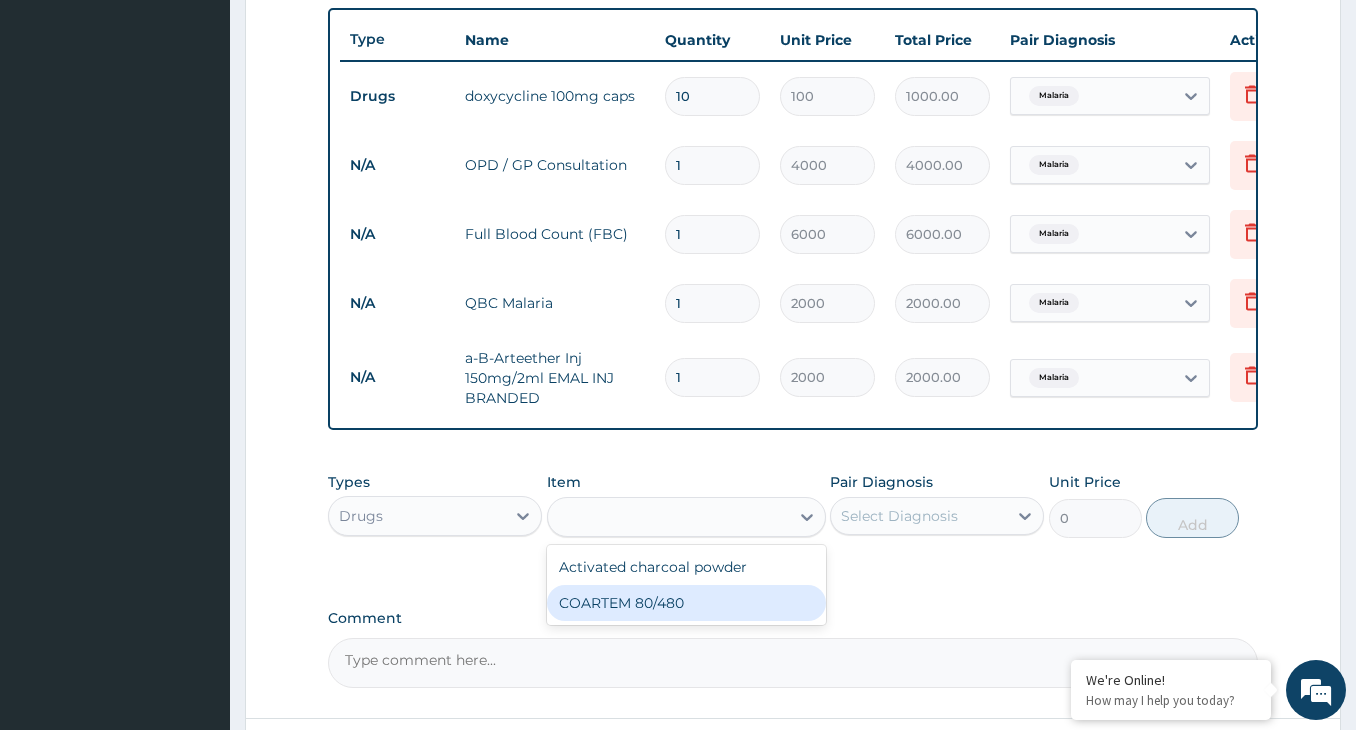type on "4500" 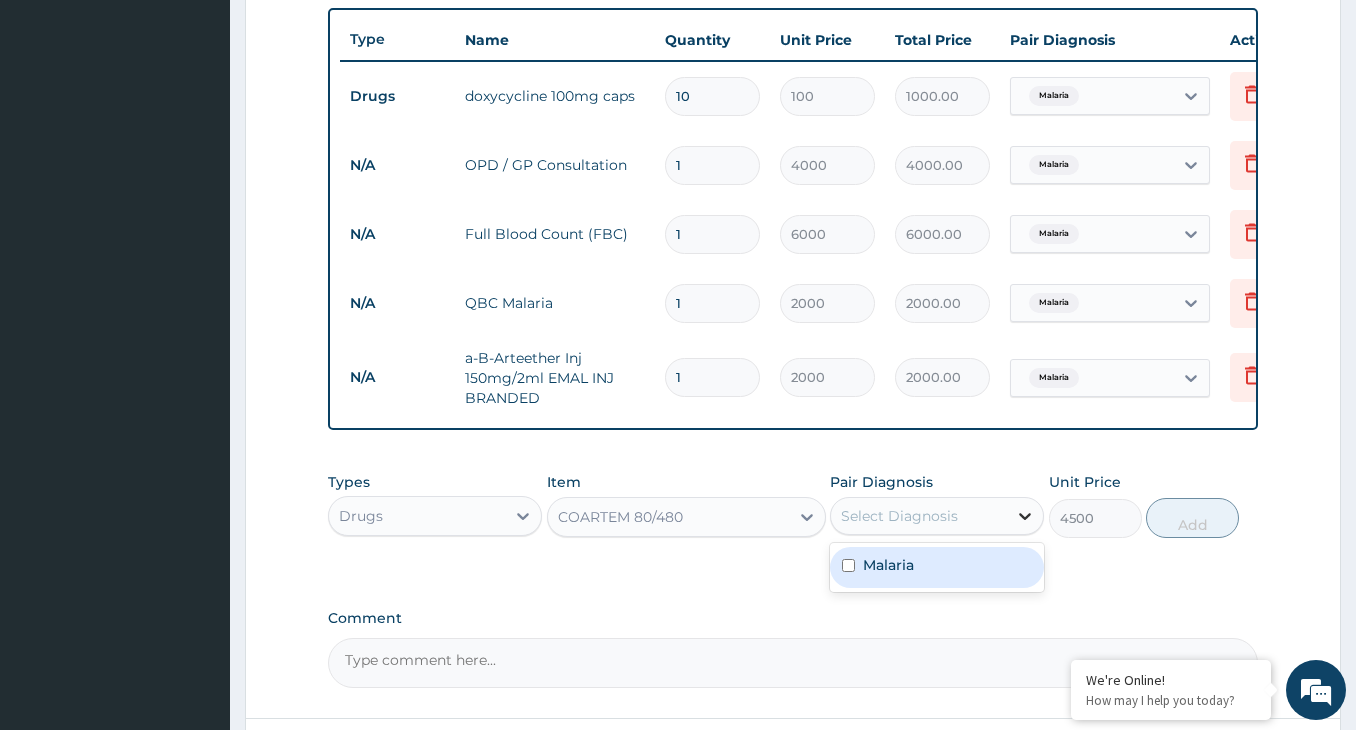 click at bounding box center [1025, 516] 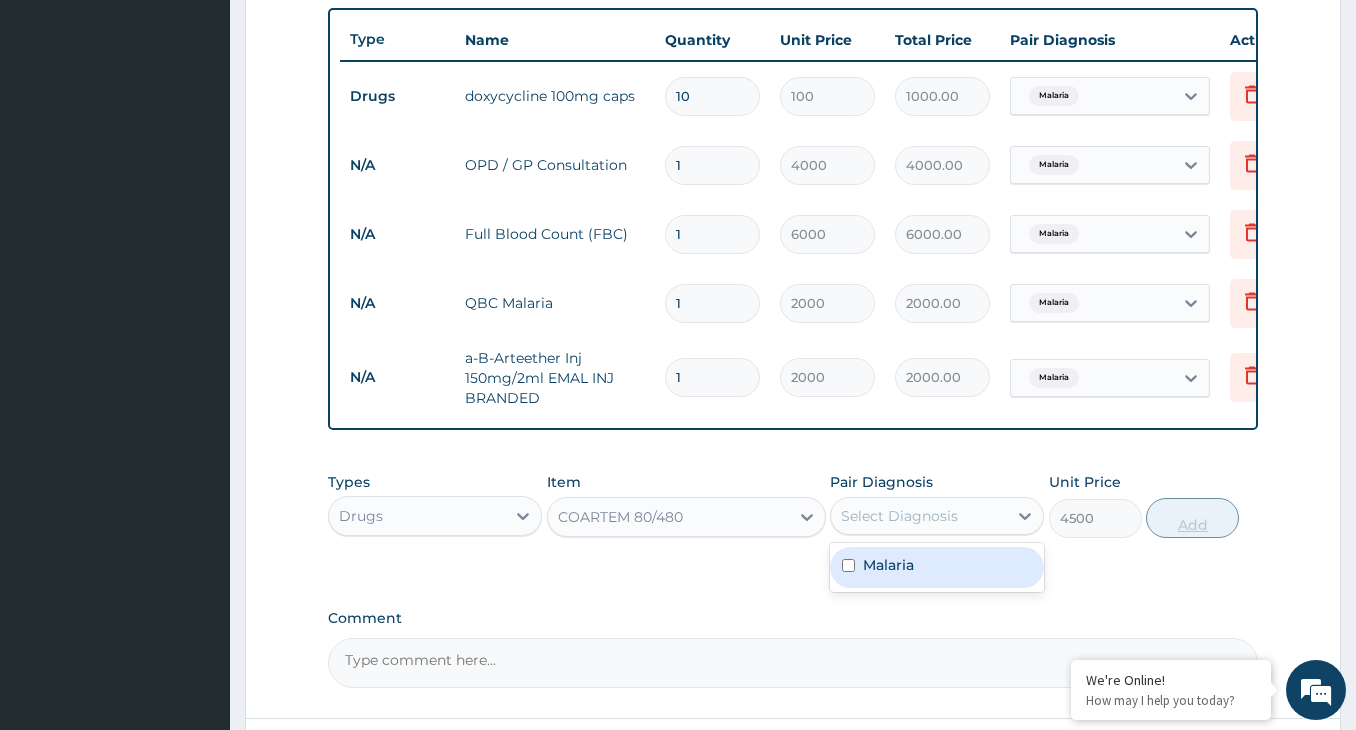 drag, startPoint x: 929, startPoint y: 590, endPoint x: 1169, endPoint y: 554, distance: 242.68498 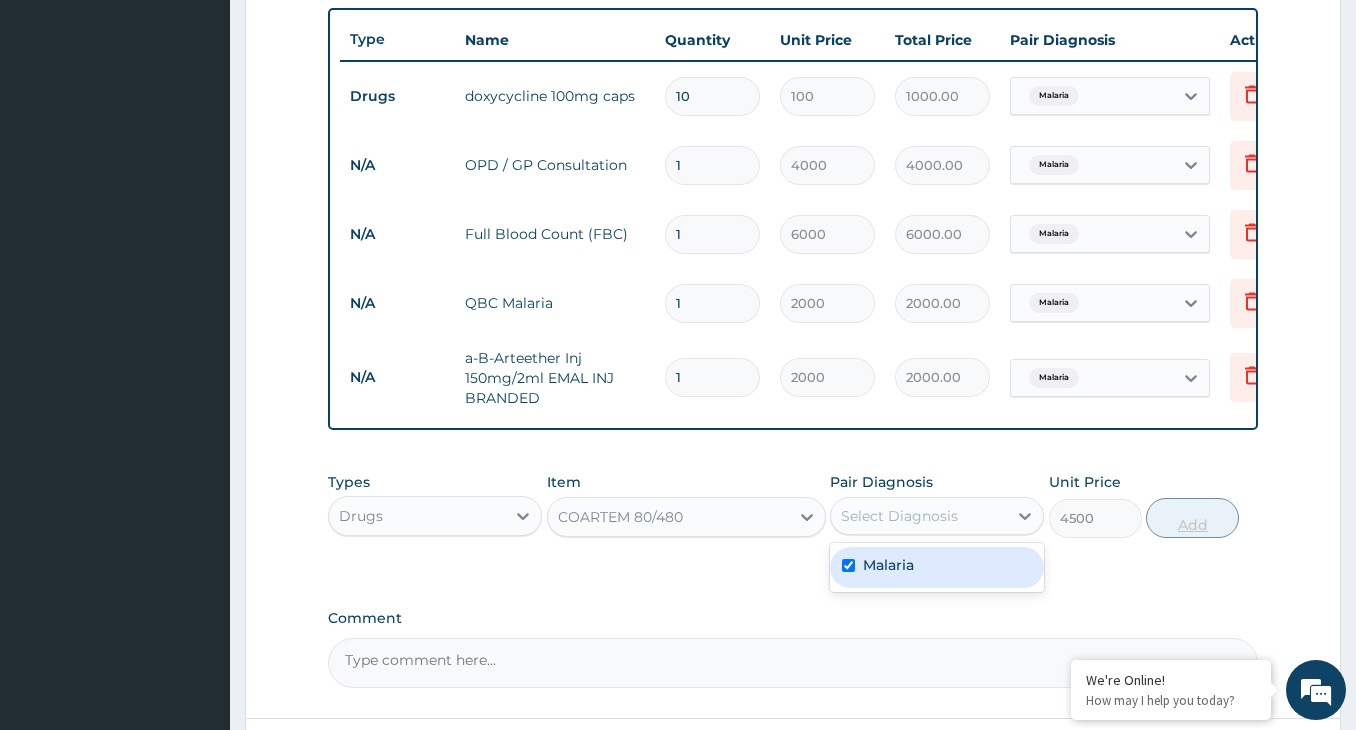 checkbox on "true" 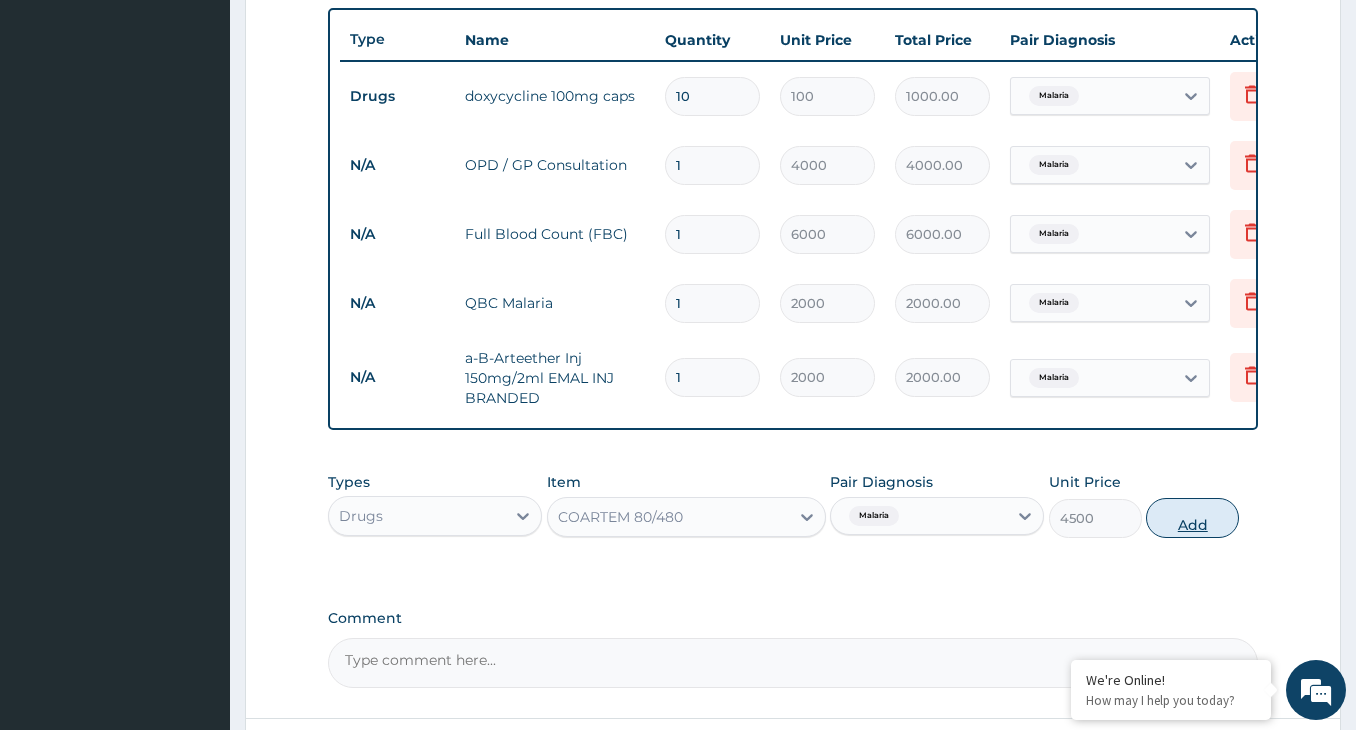 click on "Add" at bounding box center (1192, 518) 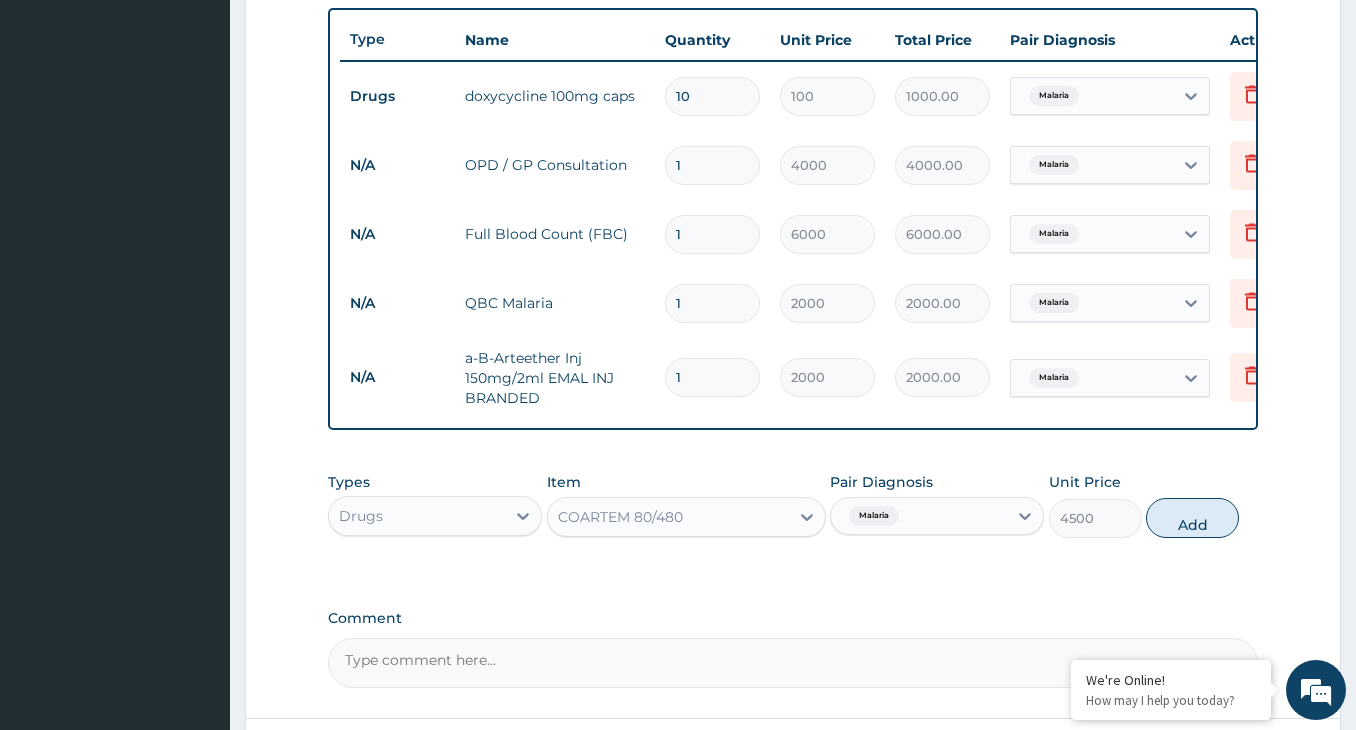 type on "0" 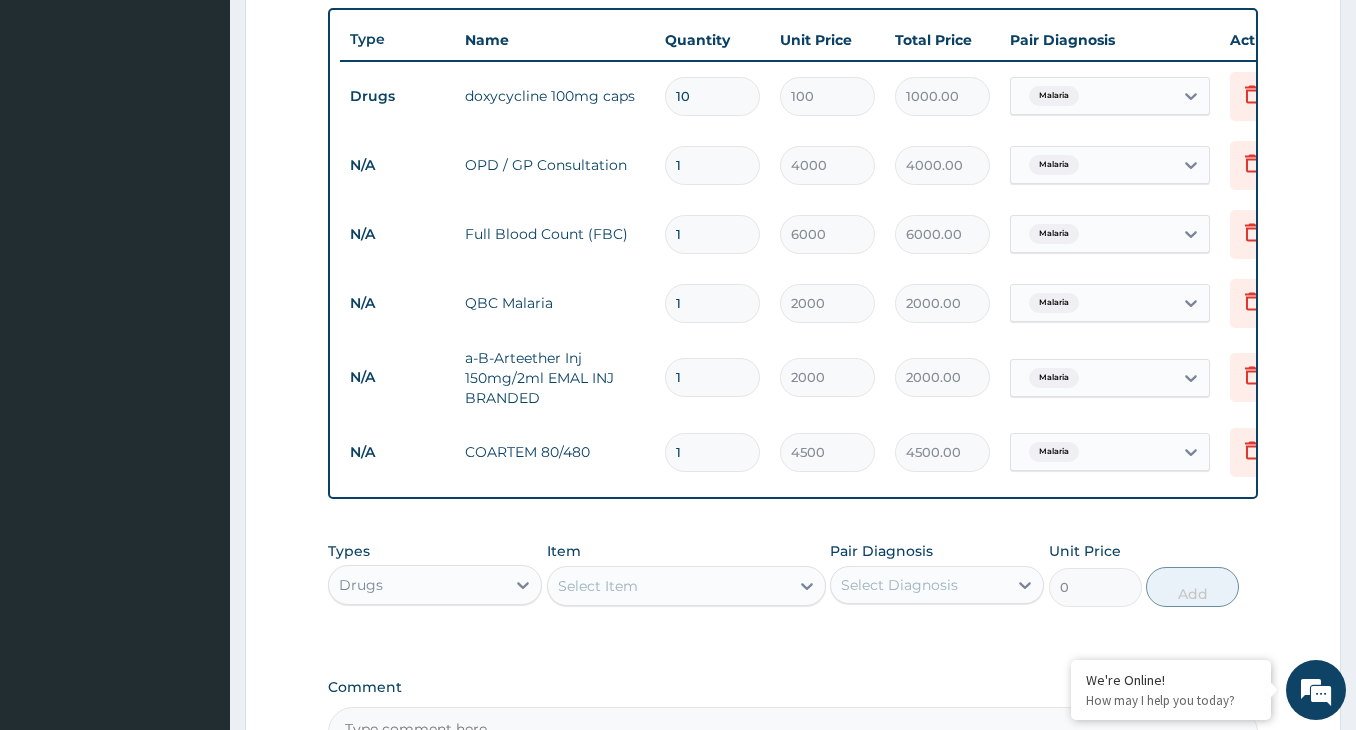 click on "Select Item" at bounding box center (668, 586) 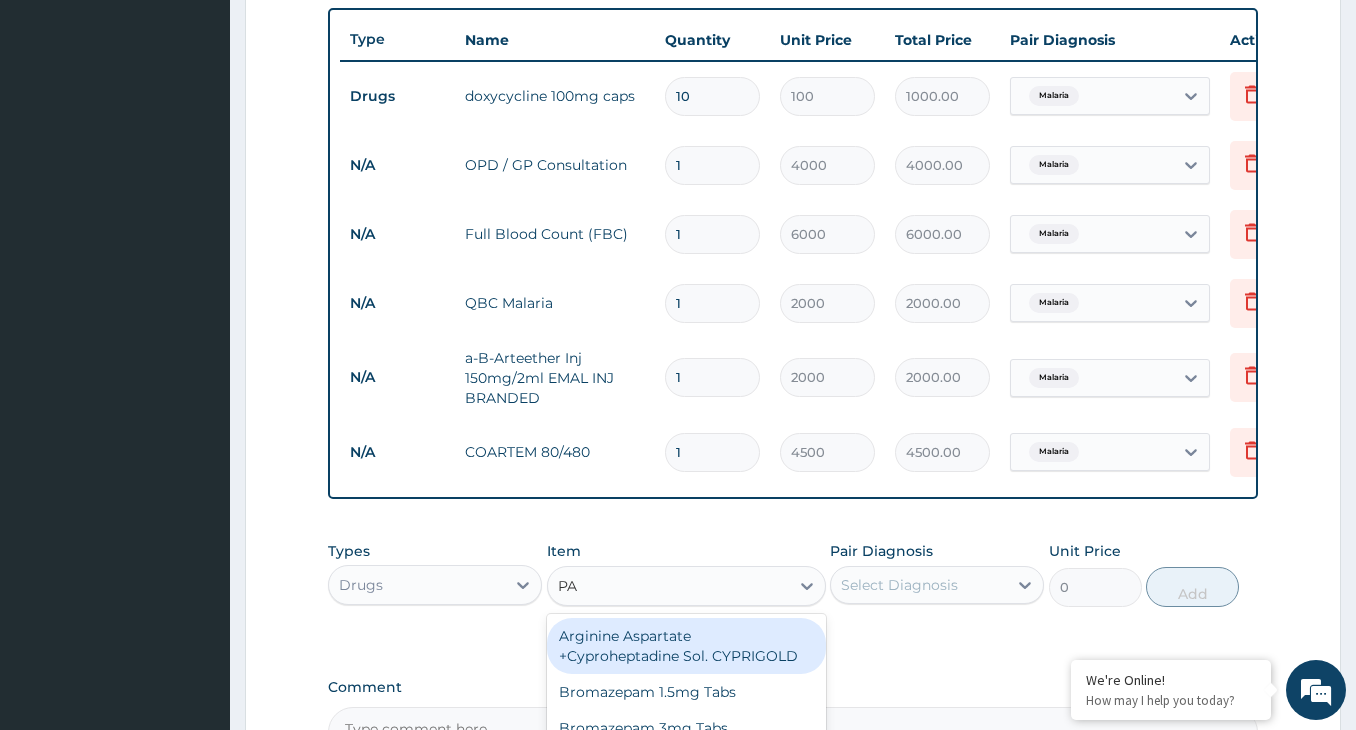 type on "P" 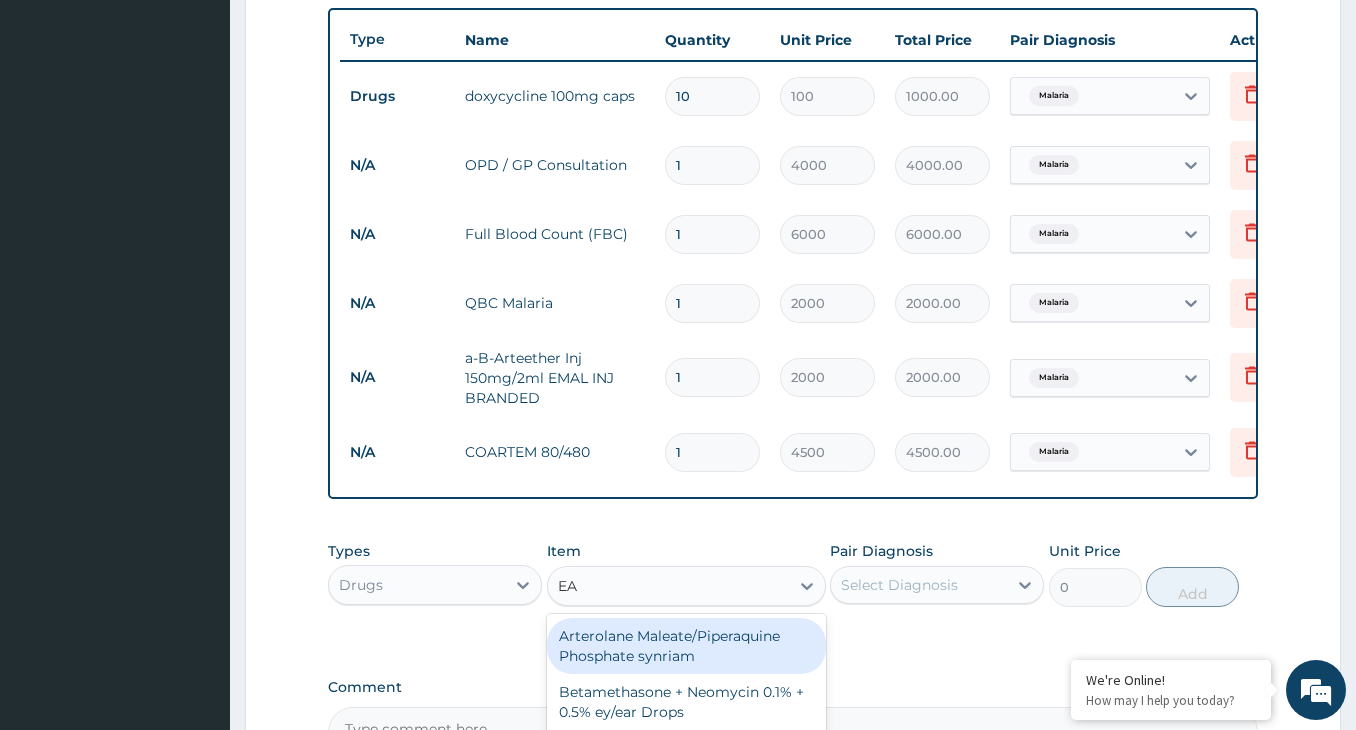 type on "EAS" 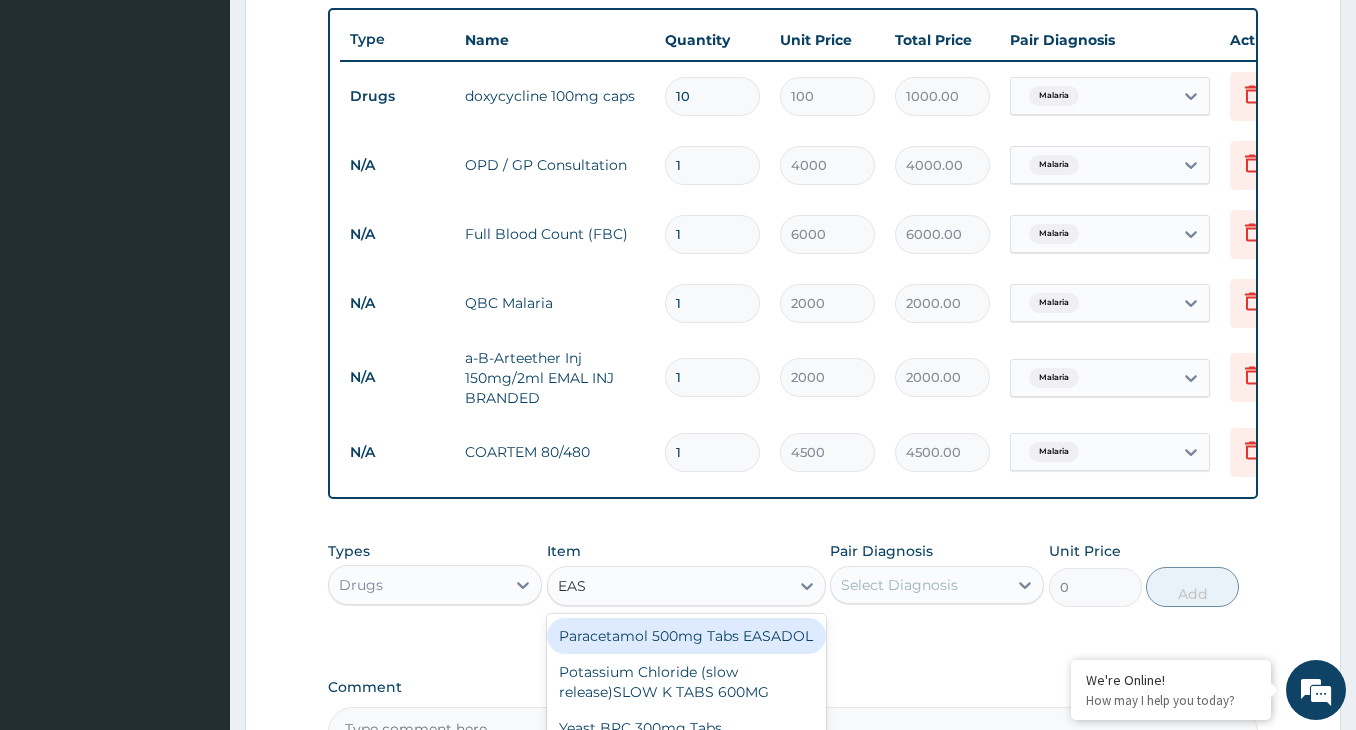 drag, startPoint x: 720, startPoint y: 654, endPoint x: 809, endPoint y: 650, distance: 89.08984 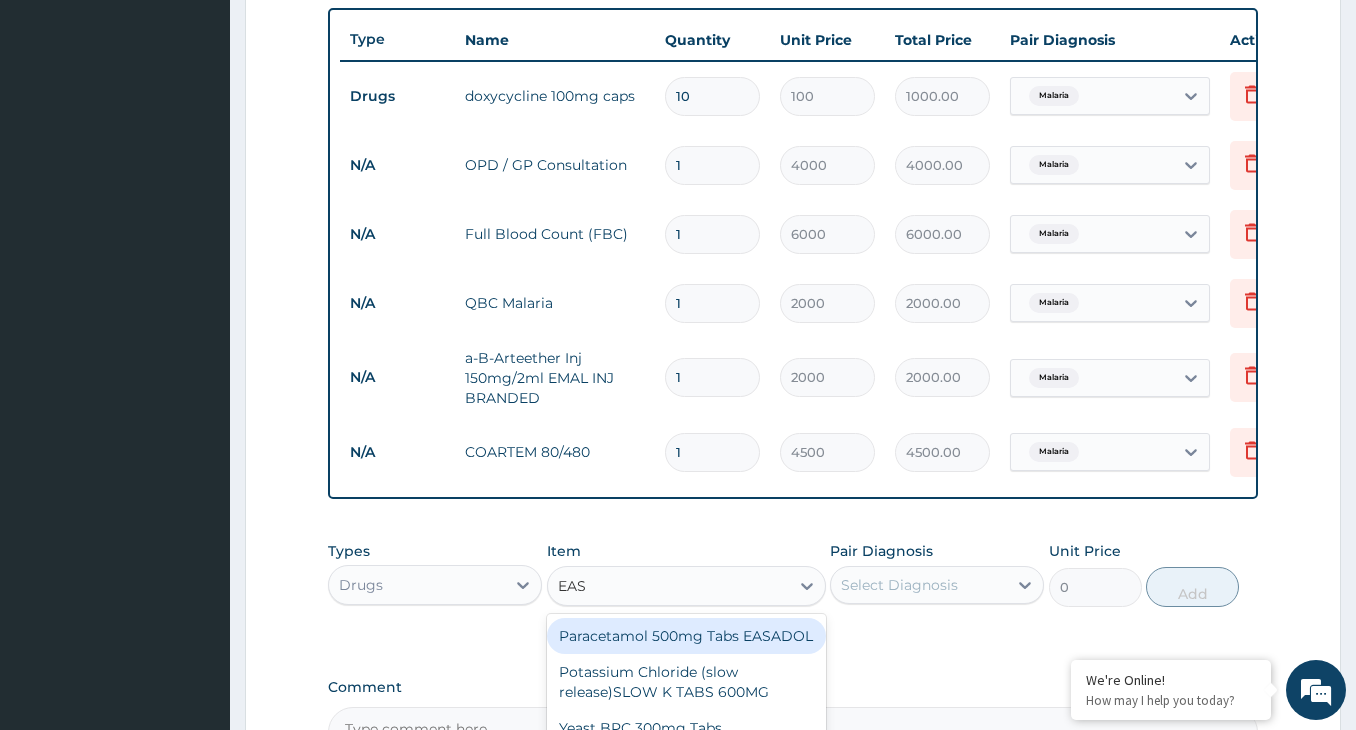 click on "Paracetamol 500mg Tabs EASADOL" at bounding box center [686, 636] 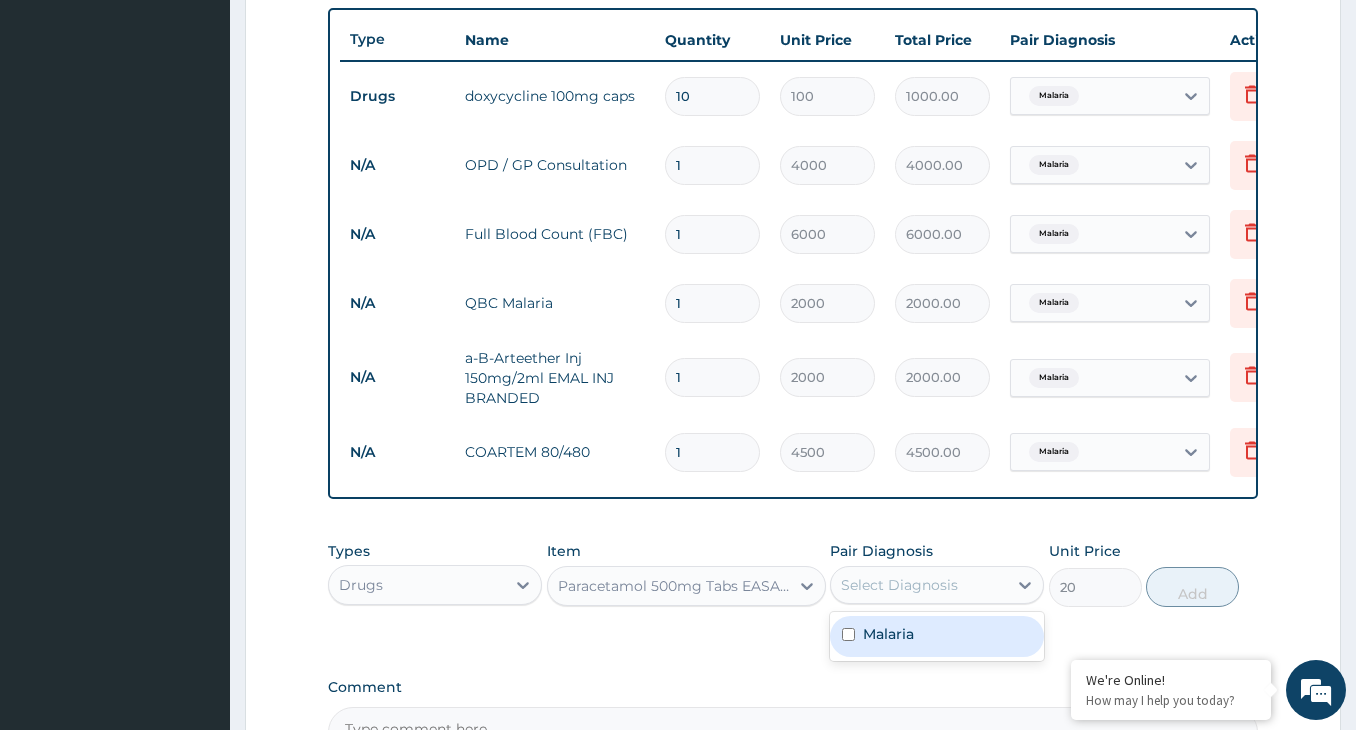 click on "Select Diagnosis" at bounding box center (919, 585) 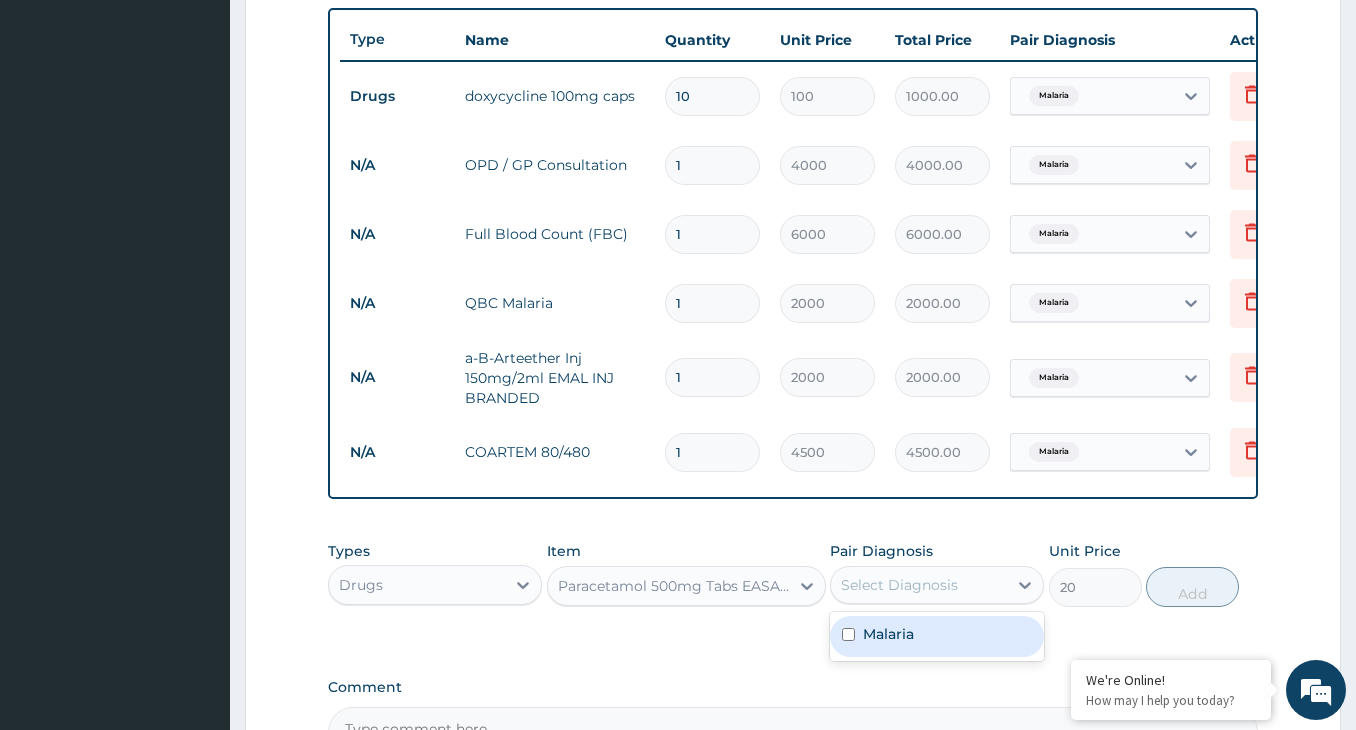 click on "Malaria" at bounding box center (888, 634) 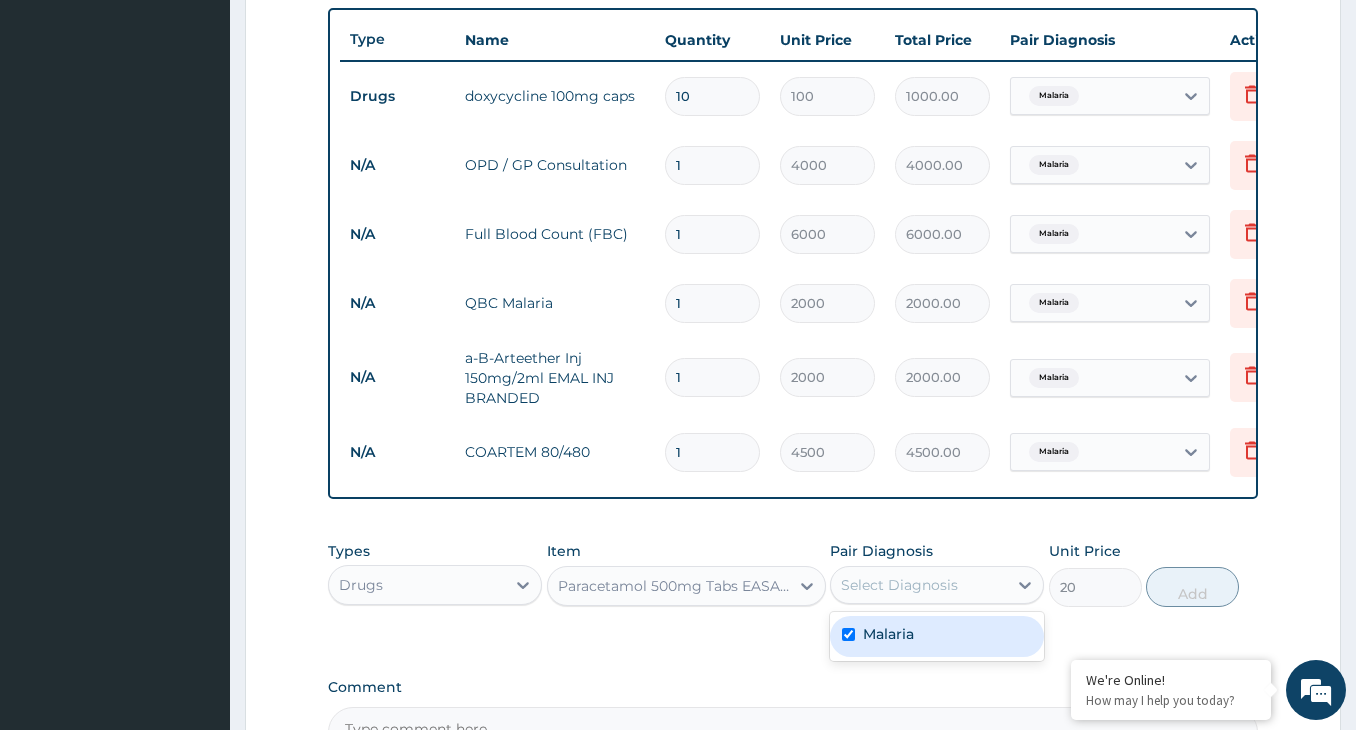 checkbox on "true" 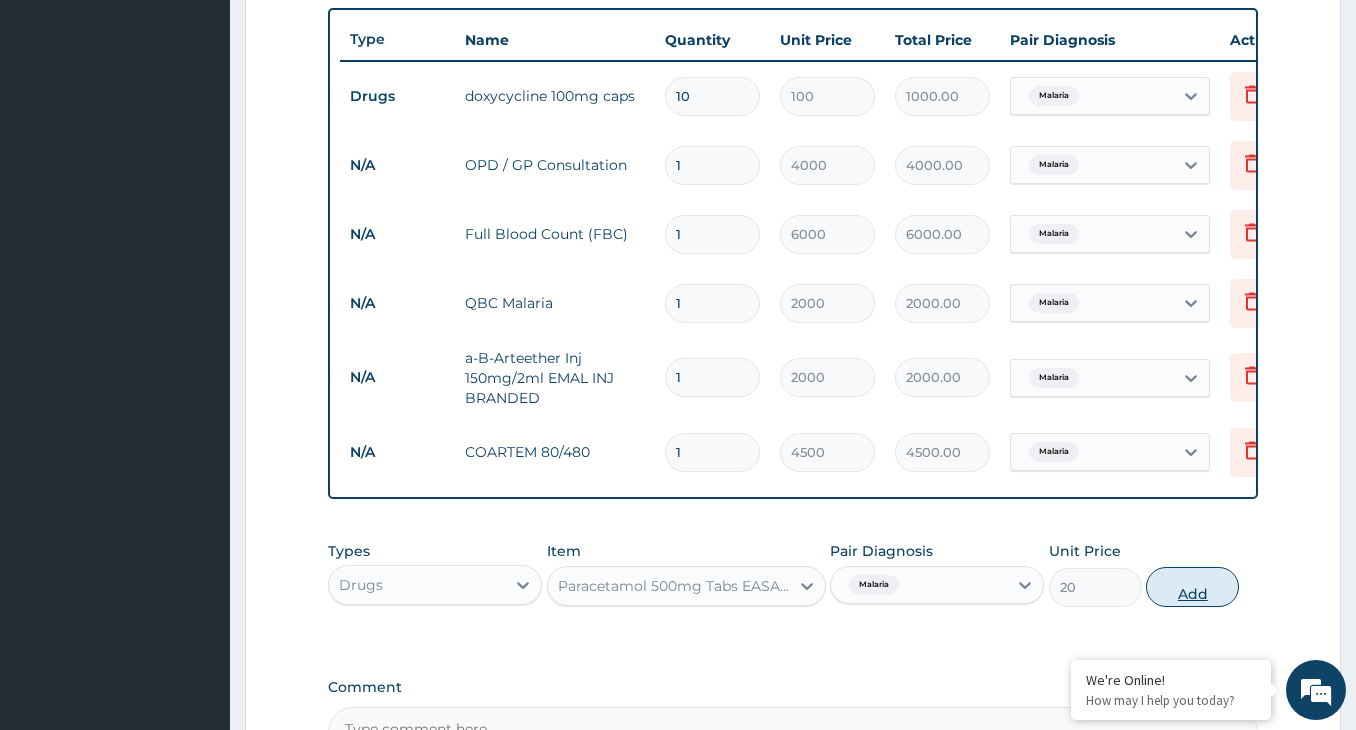 click on "Add" at bounding box center [1192, 587] 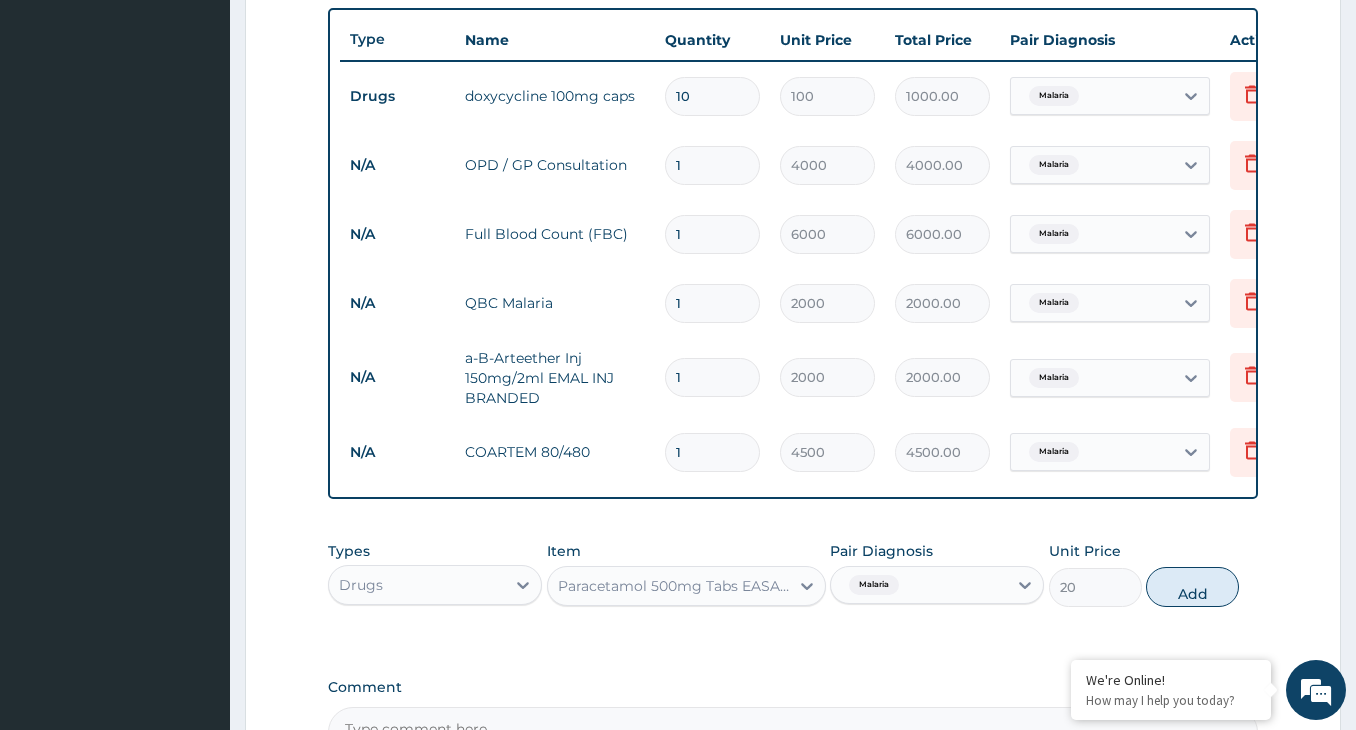 type on "0" 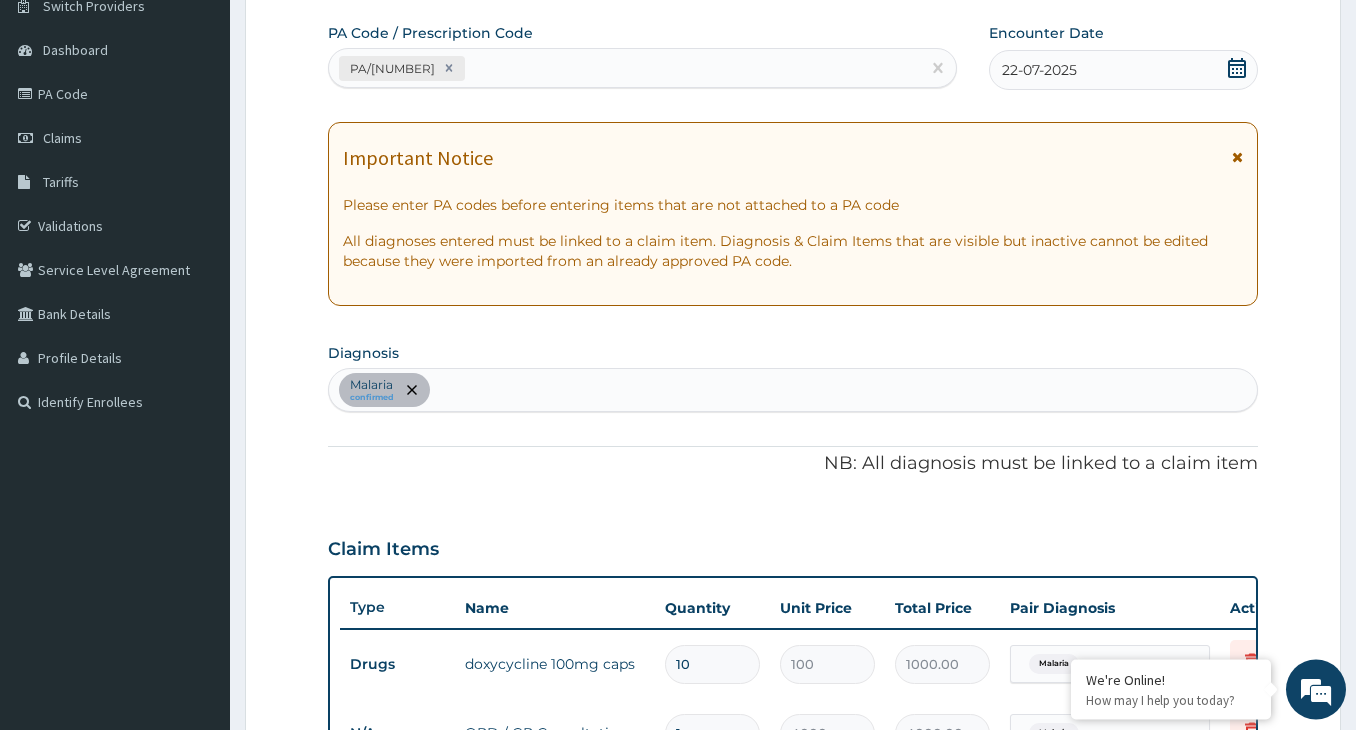 scroll, scrollTop: 124, scrollLeft: 0, axis: vertical 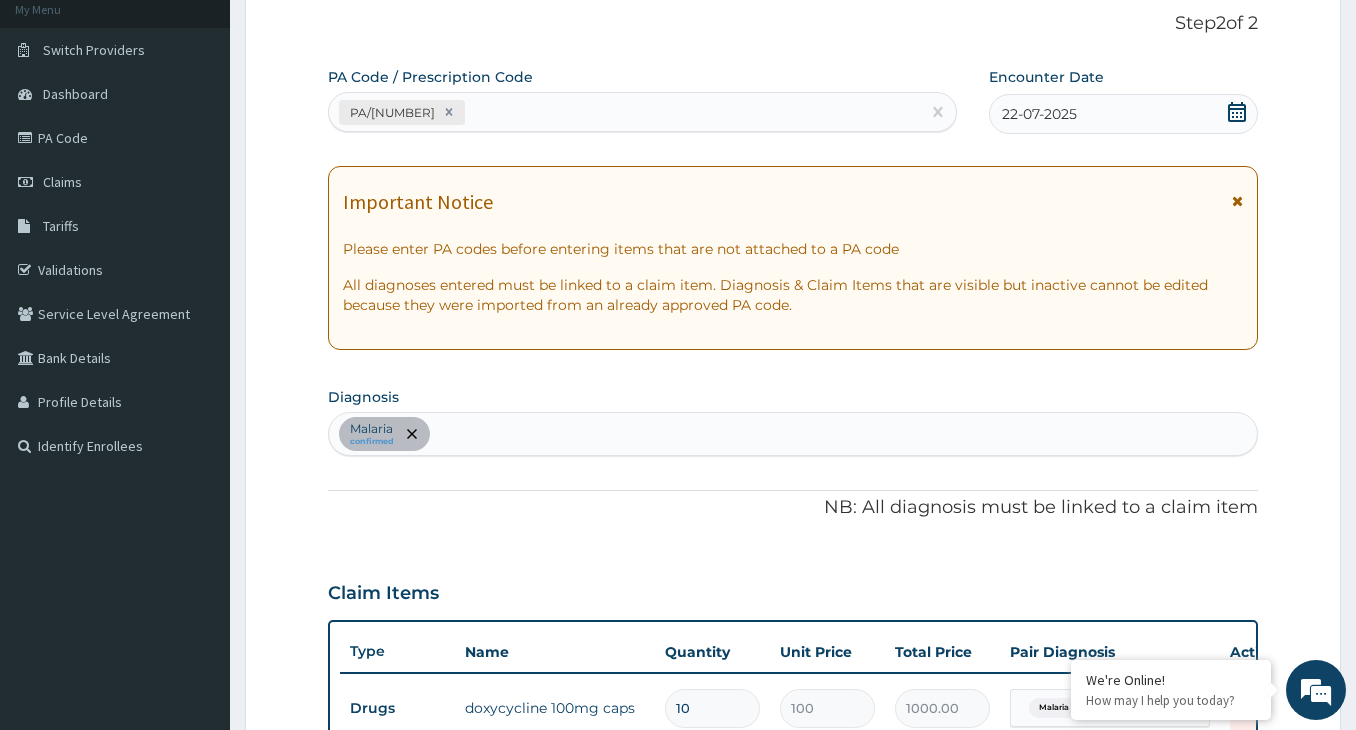 click on "Malaria confirmed" at bounding box center (793, 434) 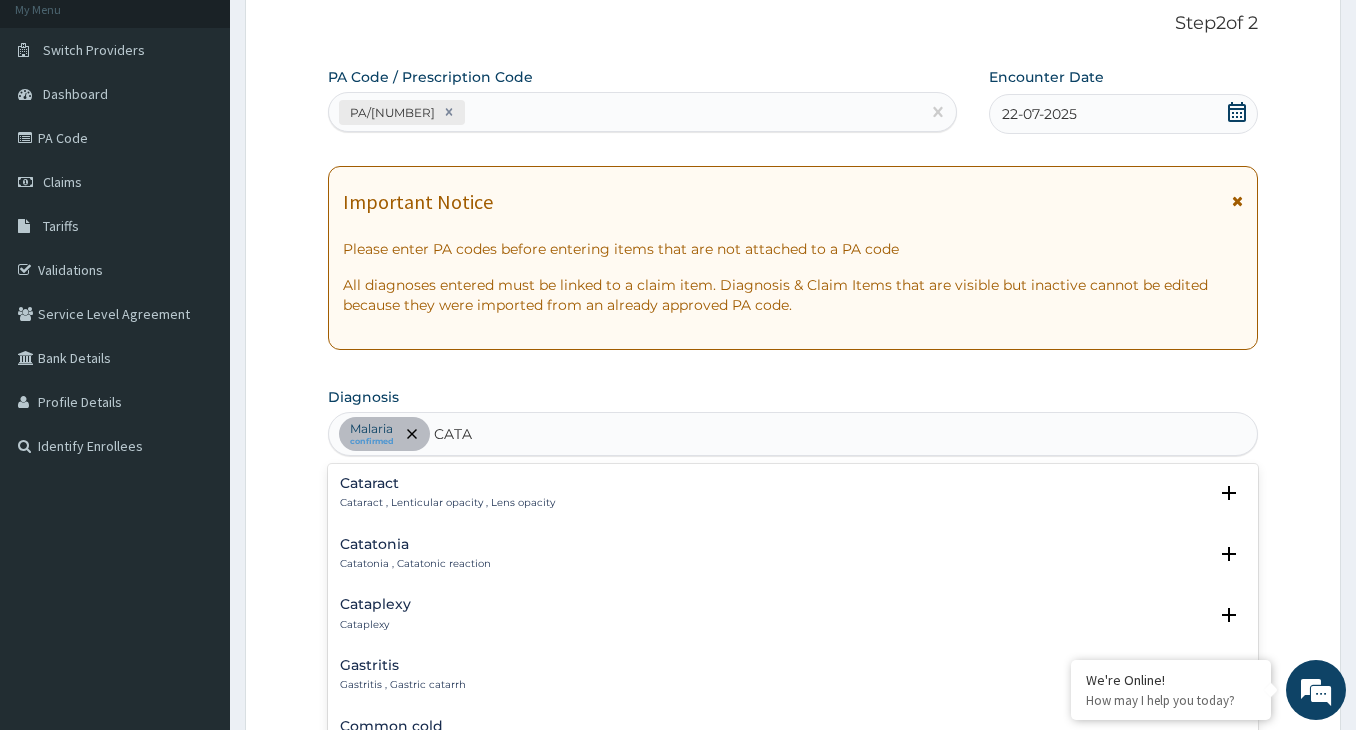 type on "CAT" 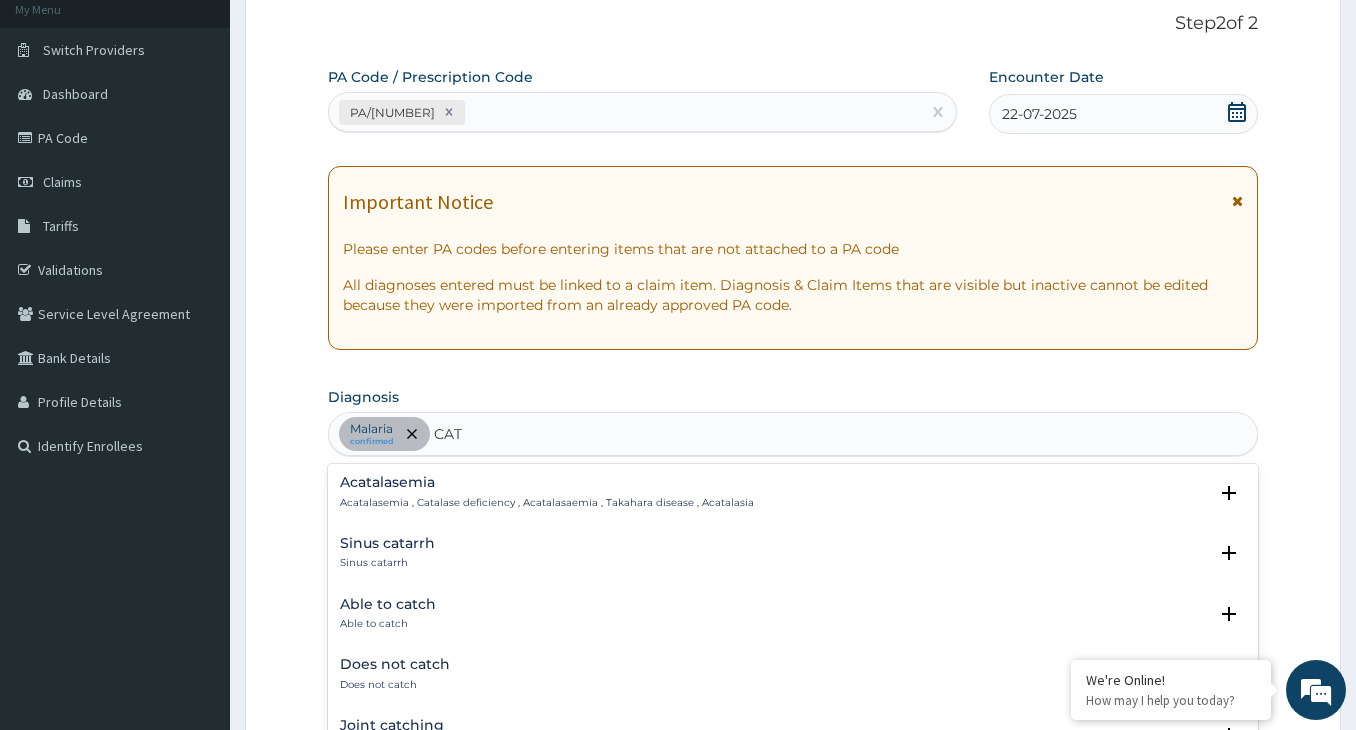 scroll, scrollTop: 756, scrollLeft: 0, axis: vertical 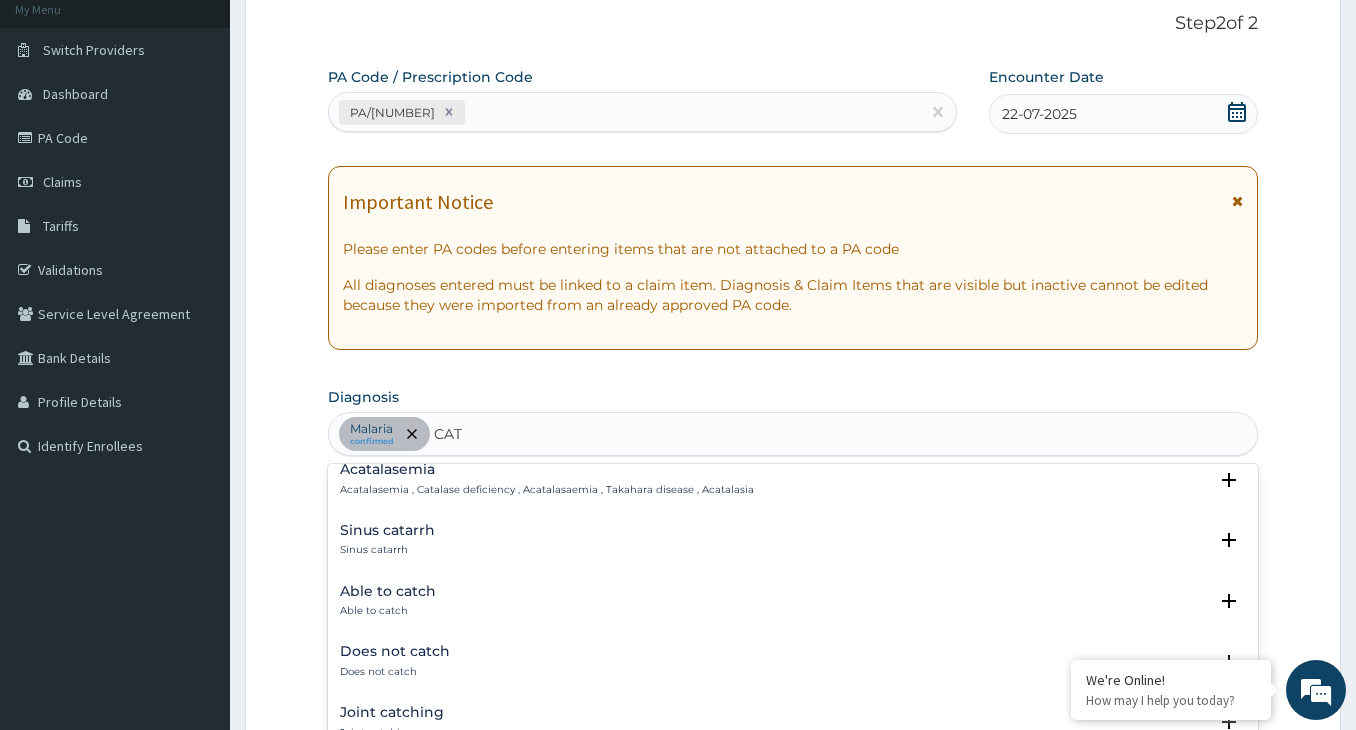 type 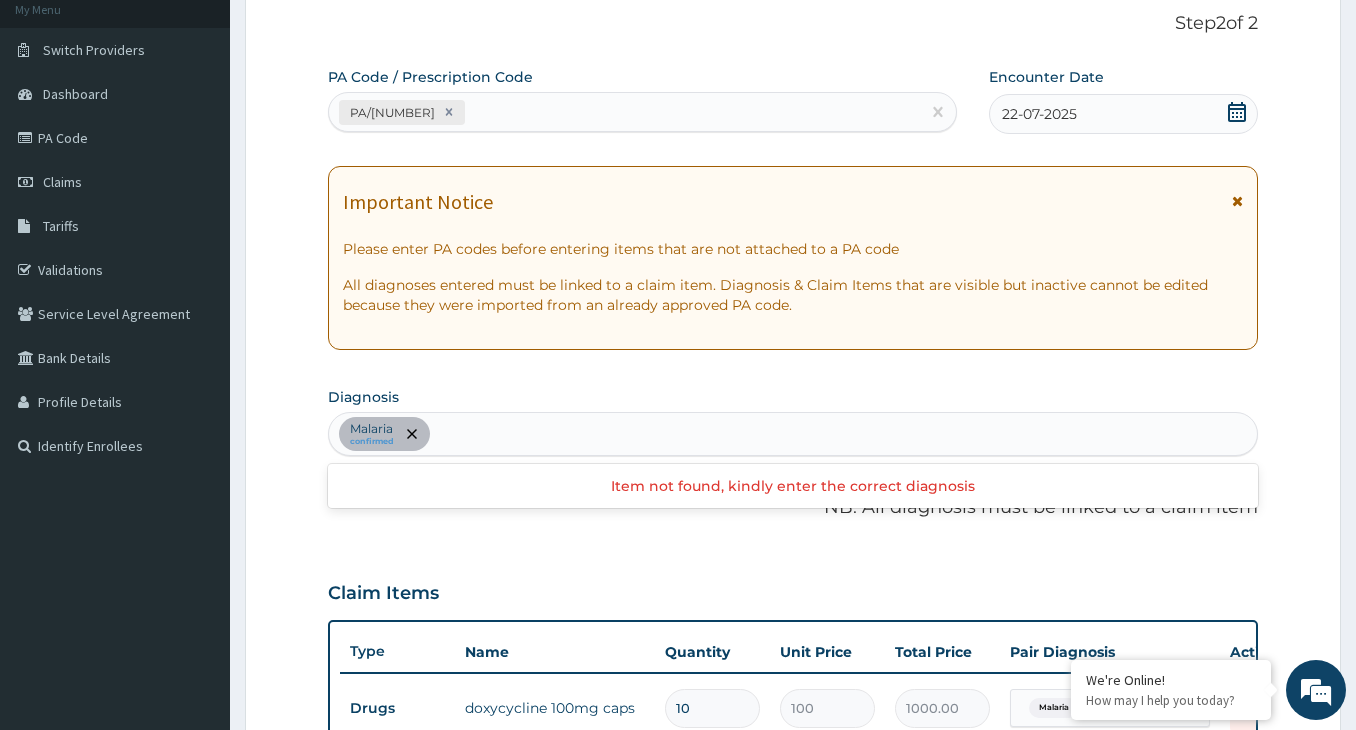 click on "Malaria confirmed" at bounding box center (793, 434) 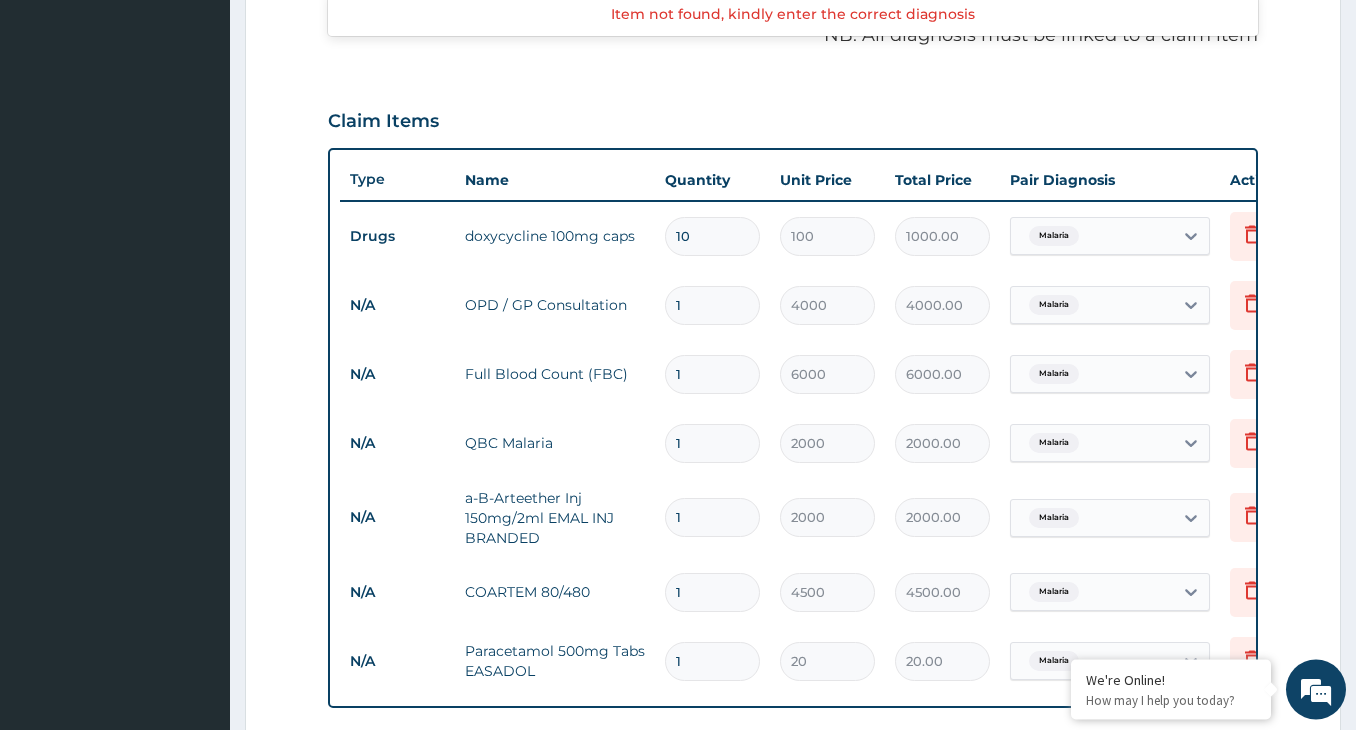 scroll, scrollTop: 634, scrollLeft: 0, axis: vertical 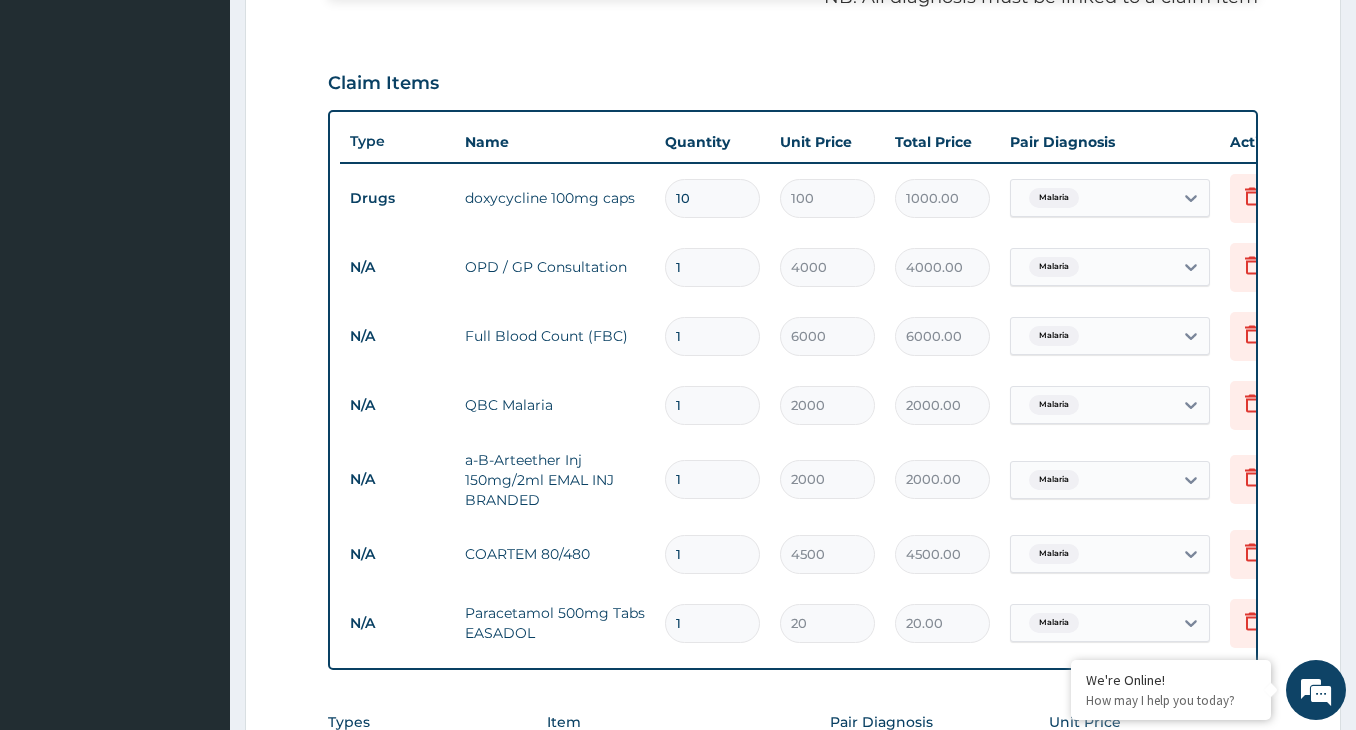 click on "1" at bounding box center (712, 479) 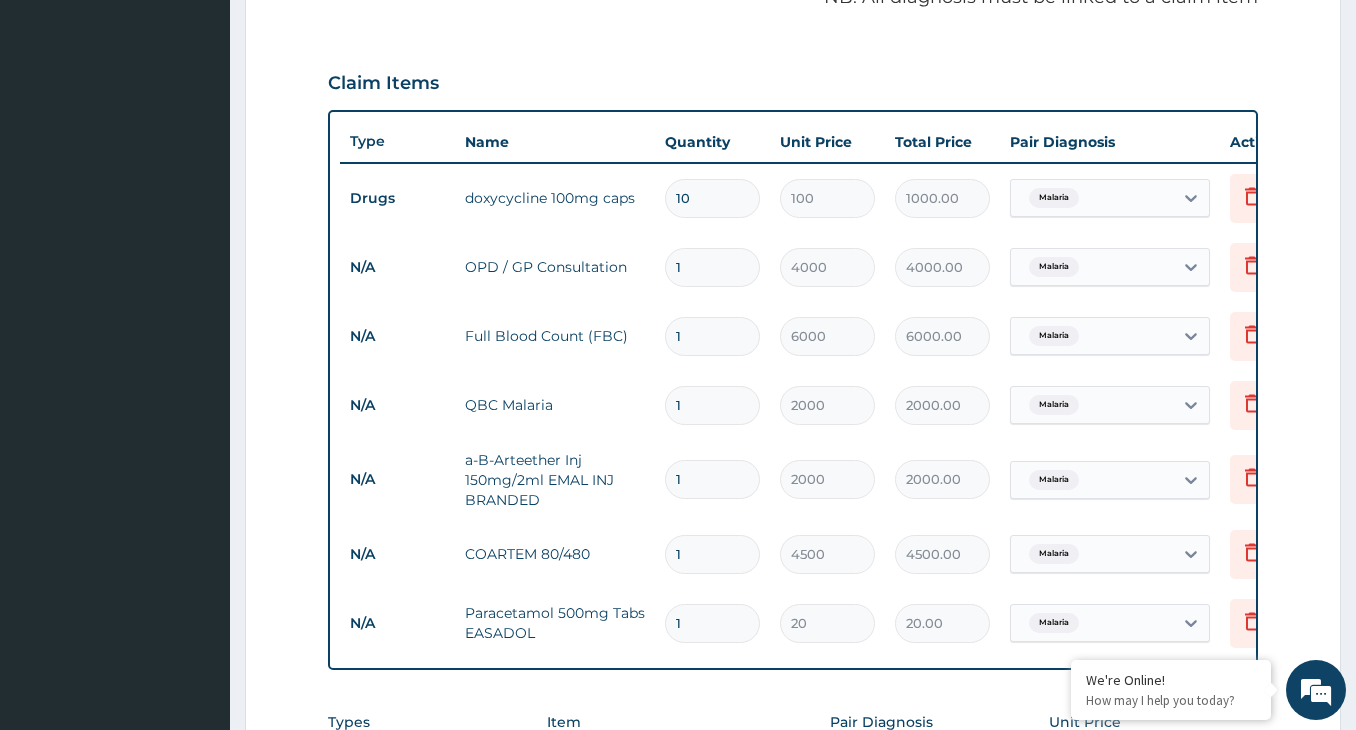 click on "1" at bounding box center [712, 479] 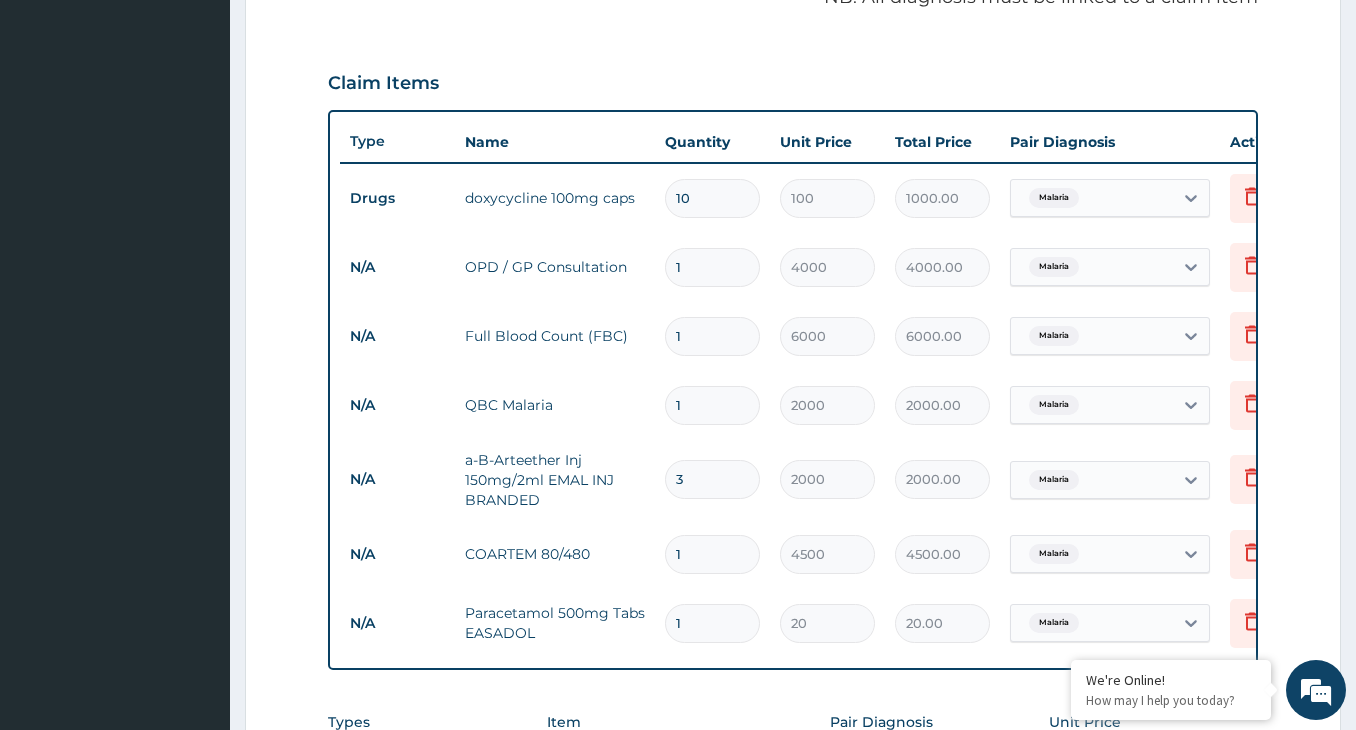 type on "6000.00" 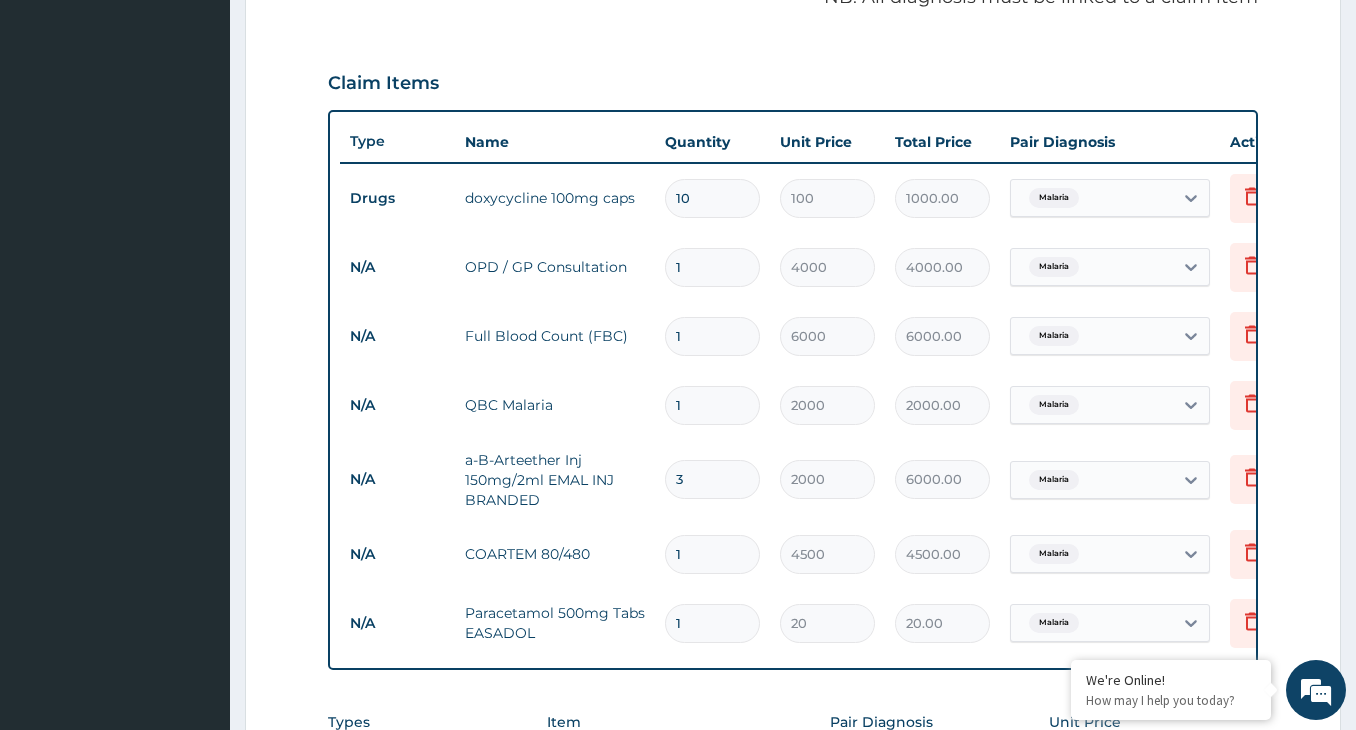 type on "3" 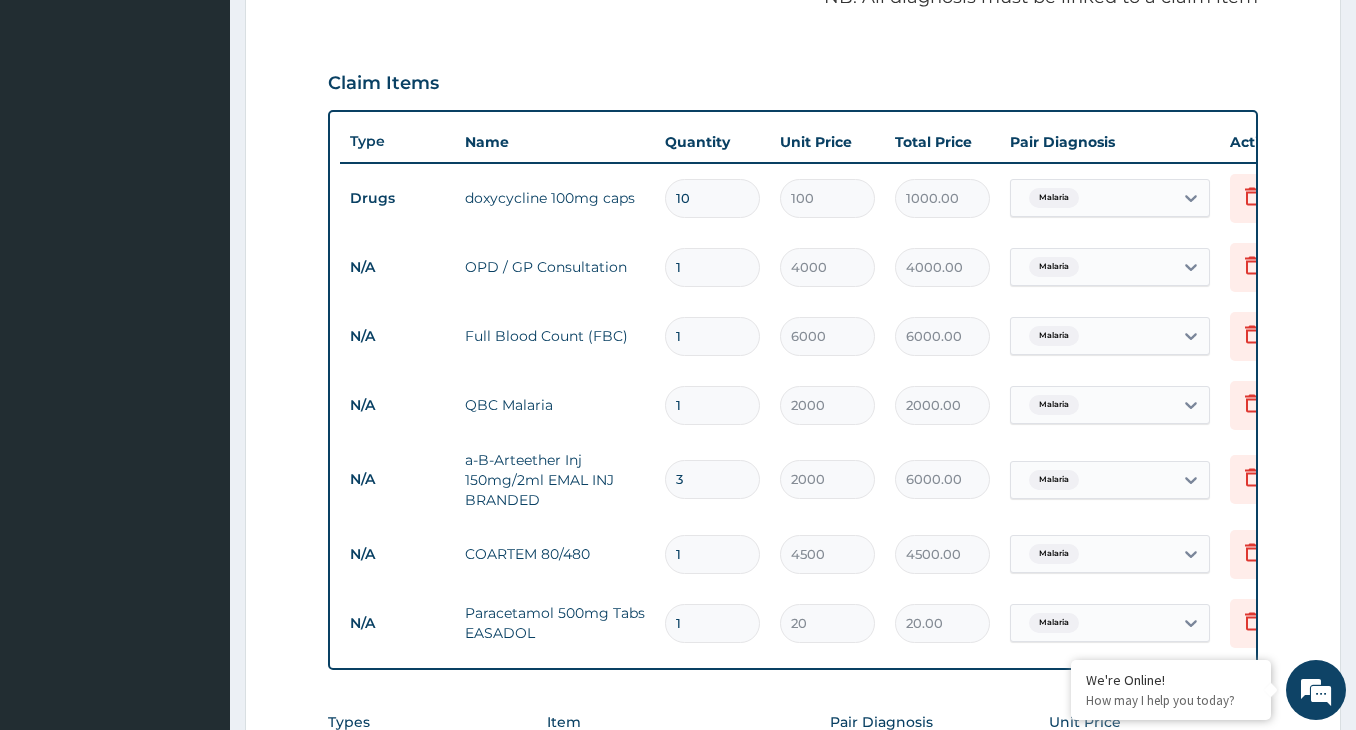 type on "3" 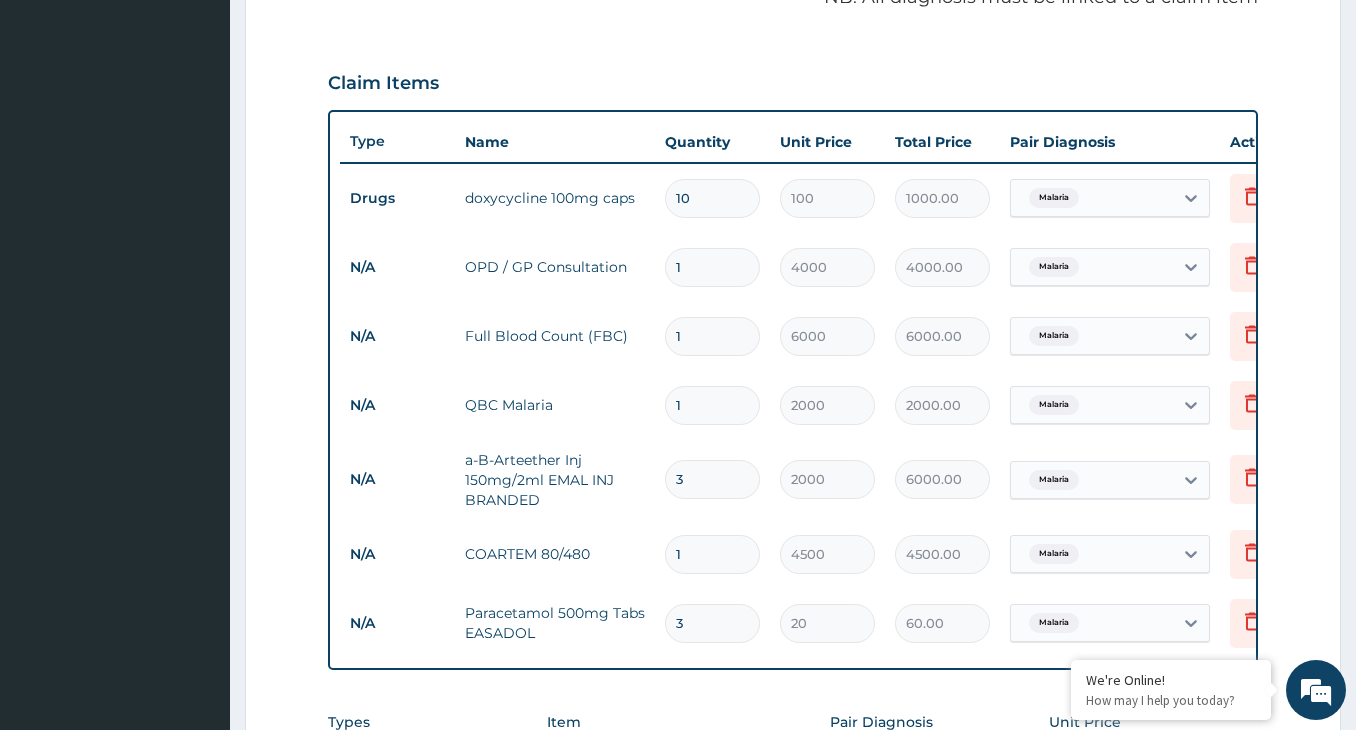 type on "60.00" 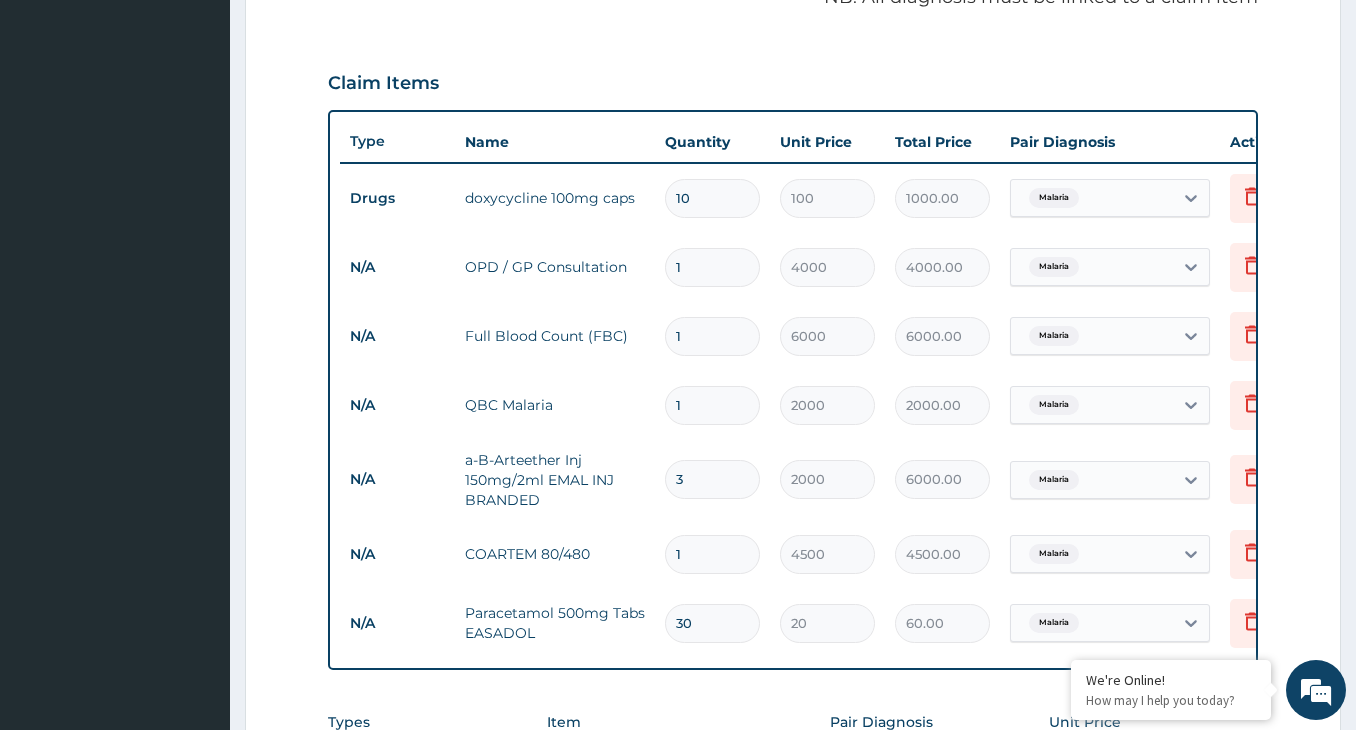 type on "600.00" 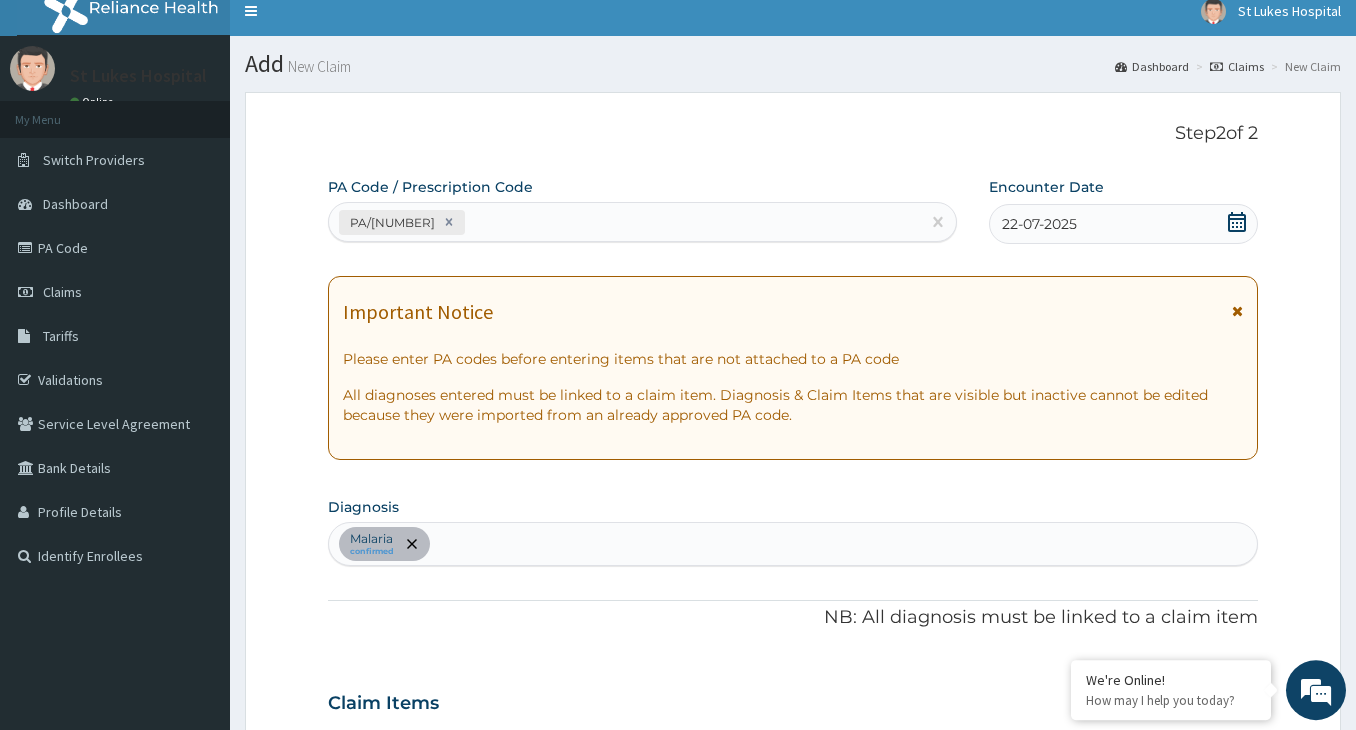 scroll, scrollTop: 0, scrollLeft: 0, axis: both 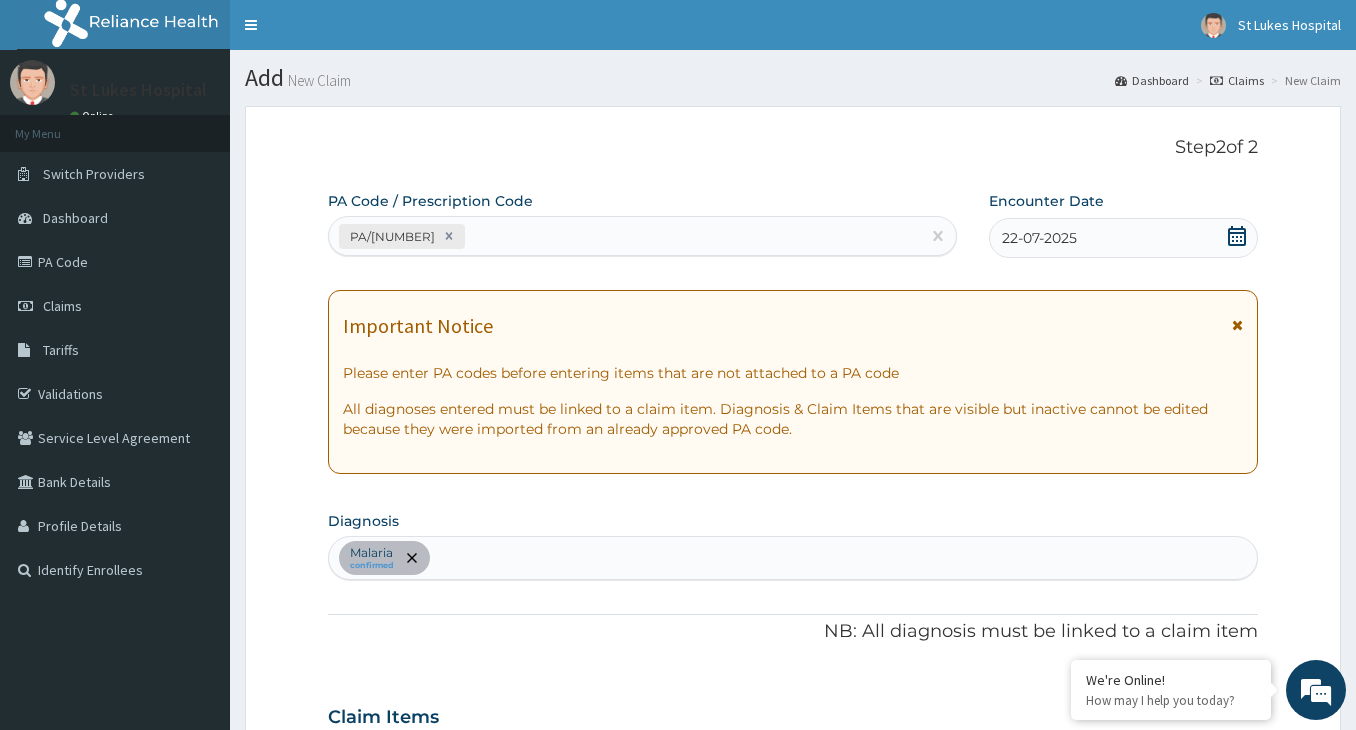 type on "30" 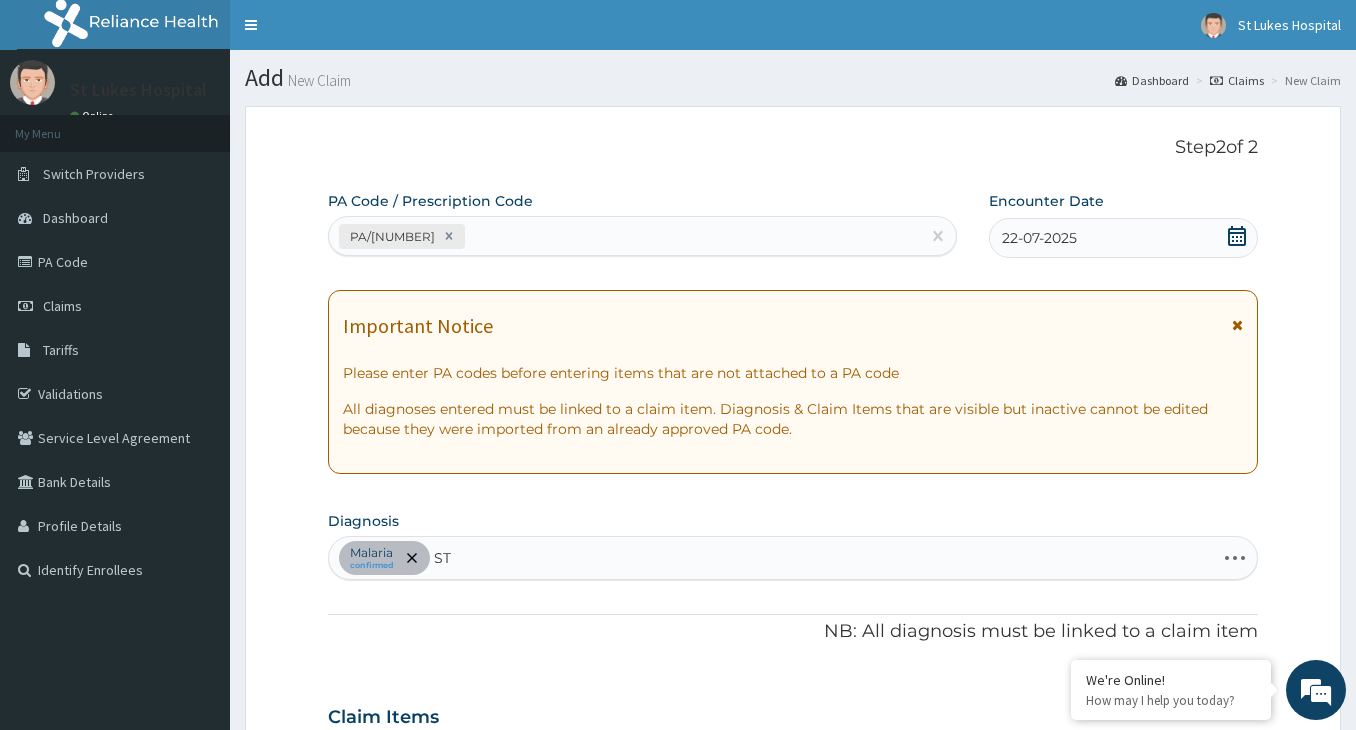 type on "STD" 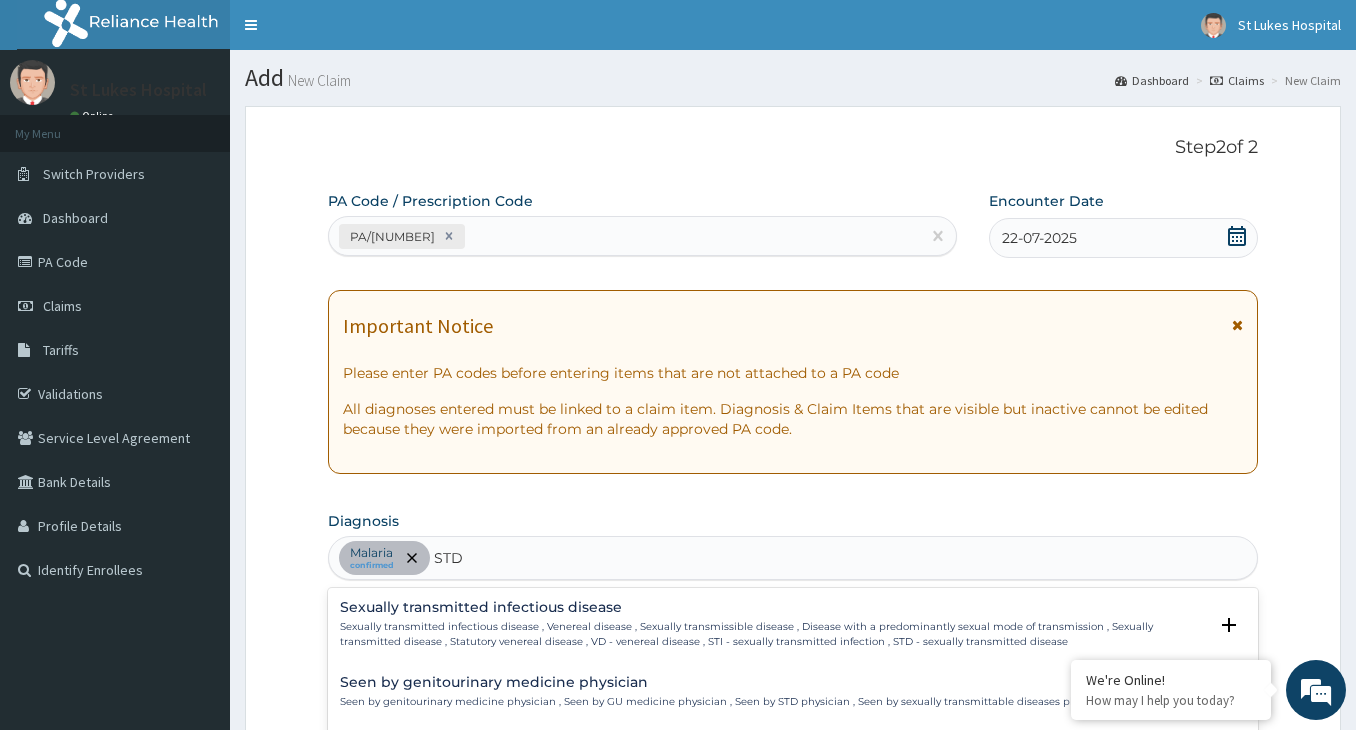 click on "Sexually transmitted infectious disease" at bounding box center (773, 607) 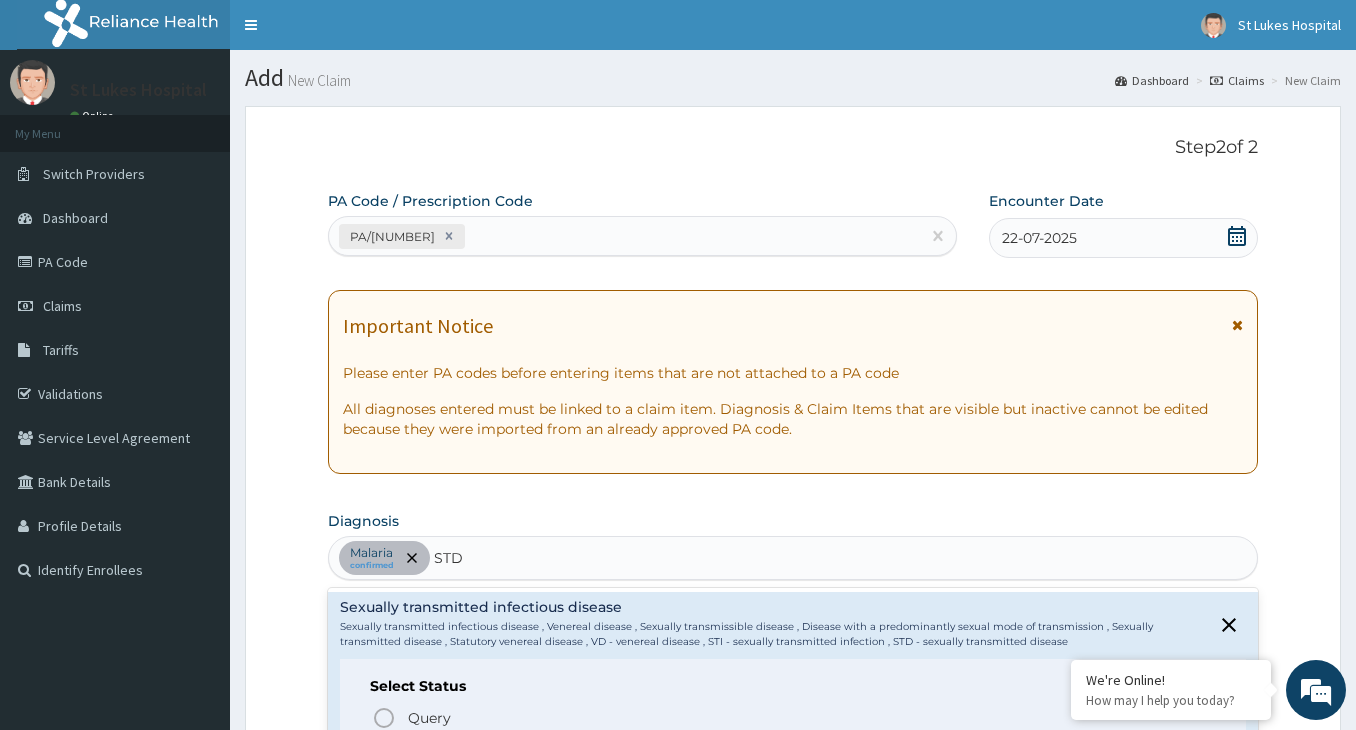 scroll, scrollTop: 90, scrollLeft: 0, axis: vertical 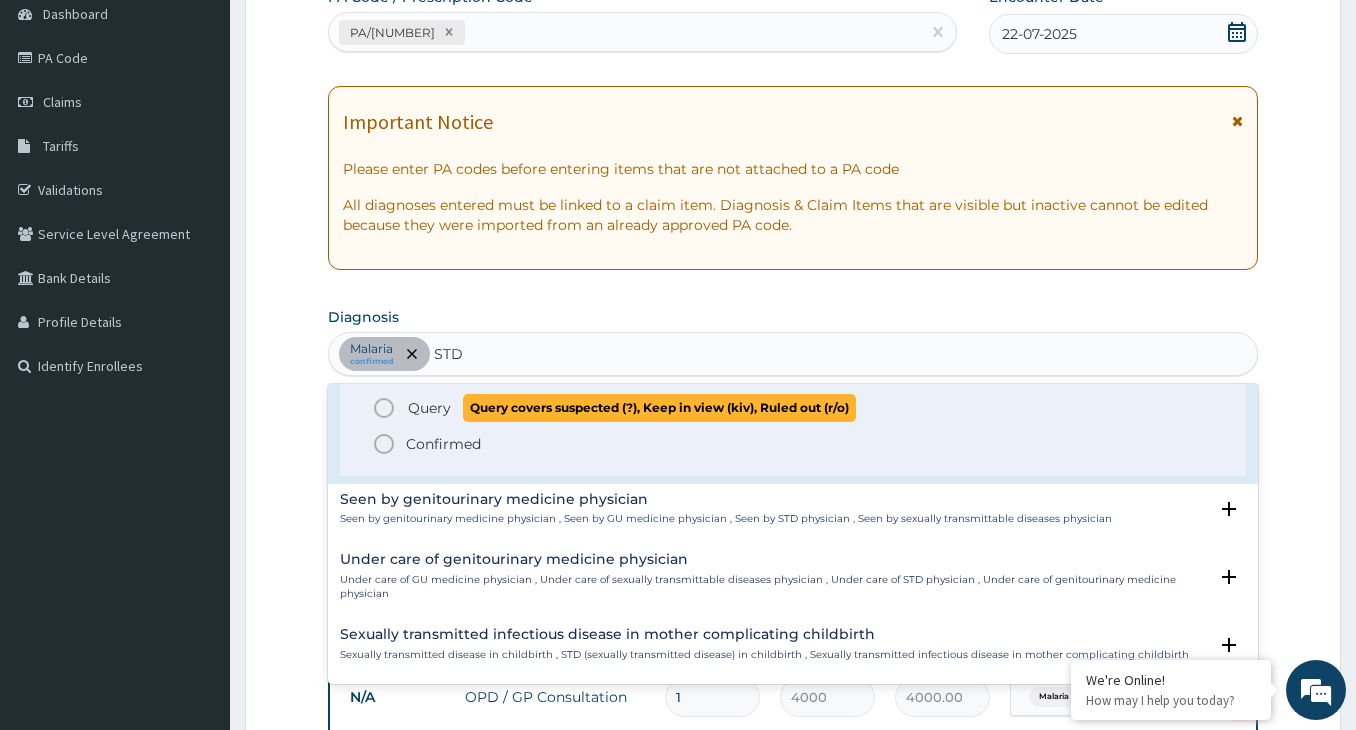 click 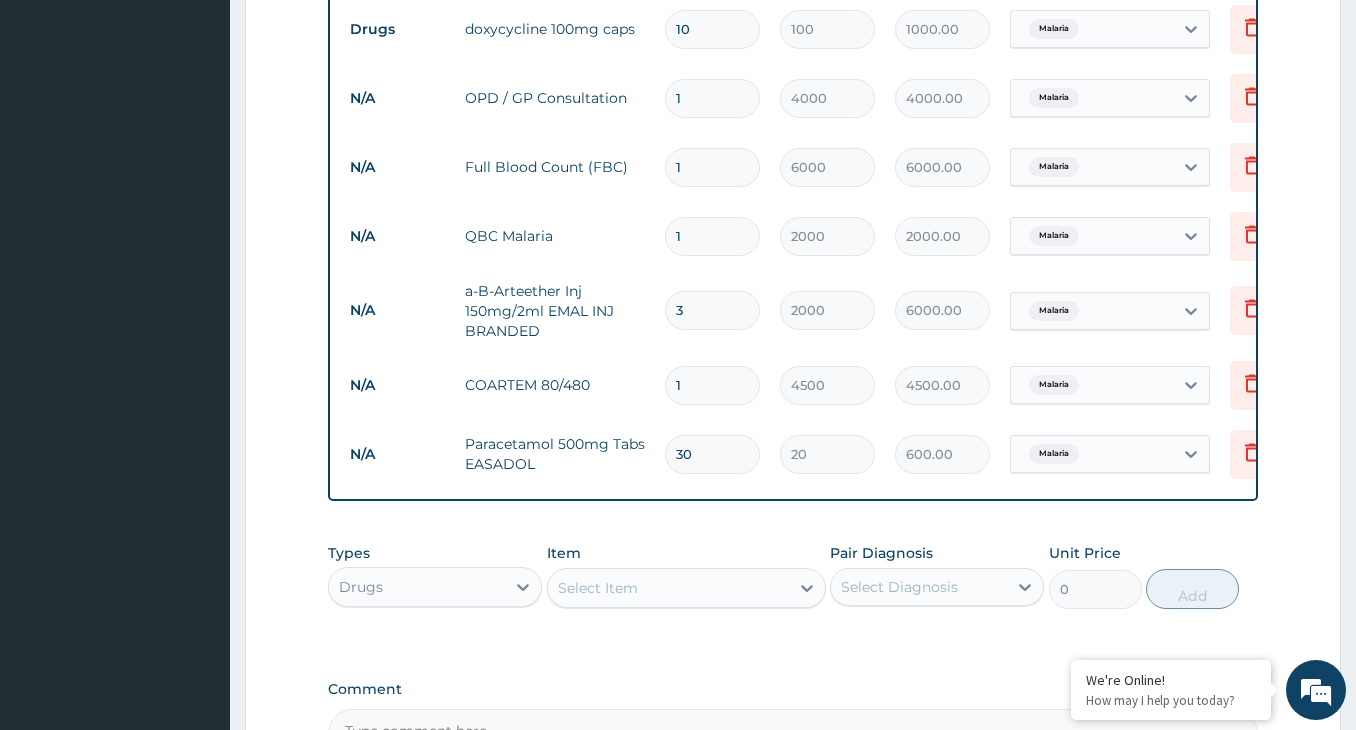 scroll, scrollTop: 816, scrollLeft: 0, axis: vertical 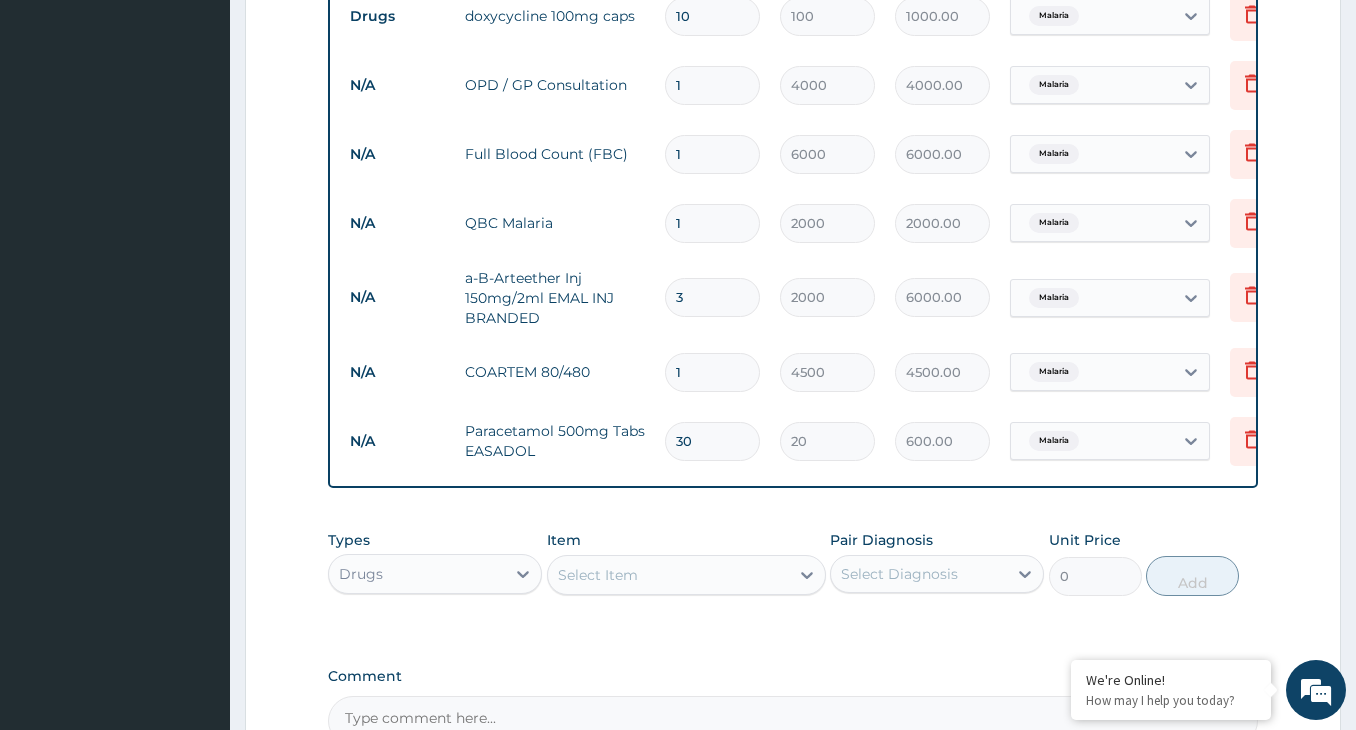 click on "Select Item" at bounding box center (668, 575) 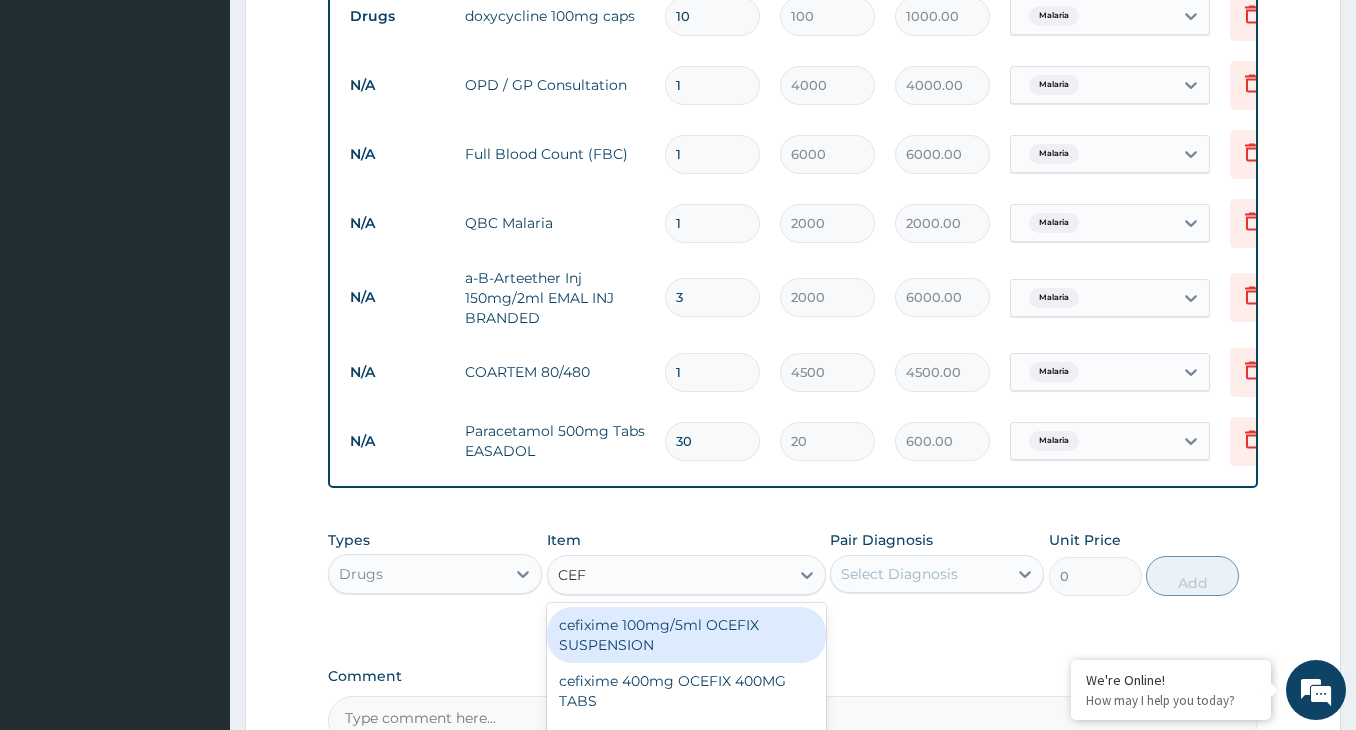 type on "CEFI" 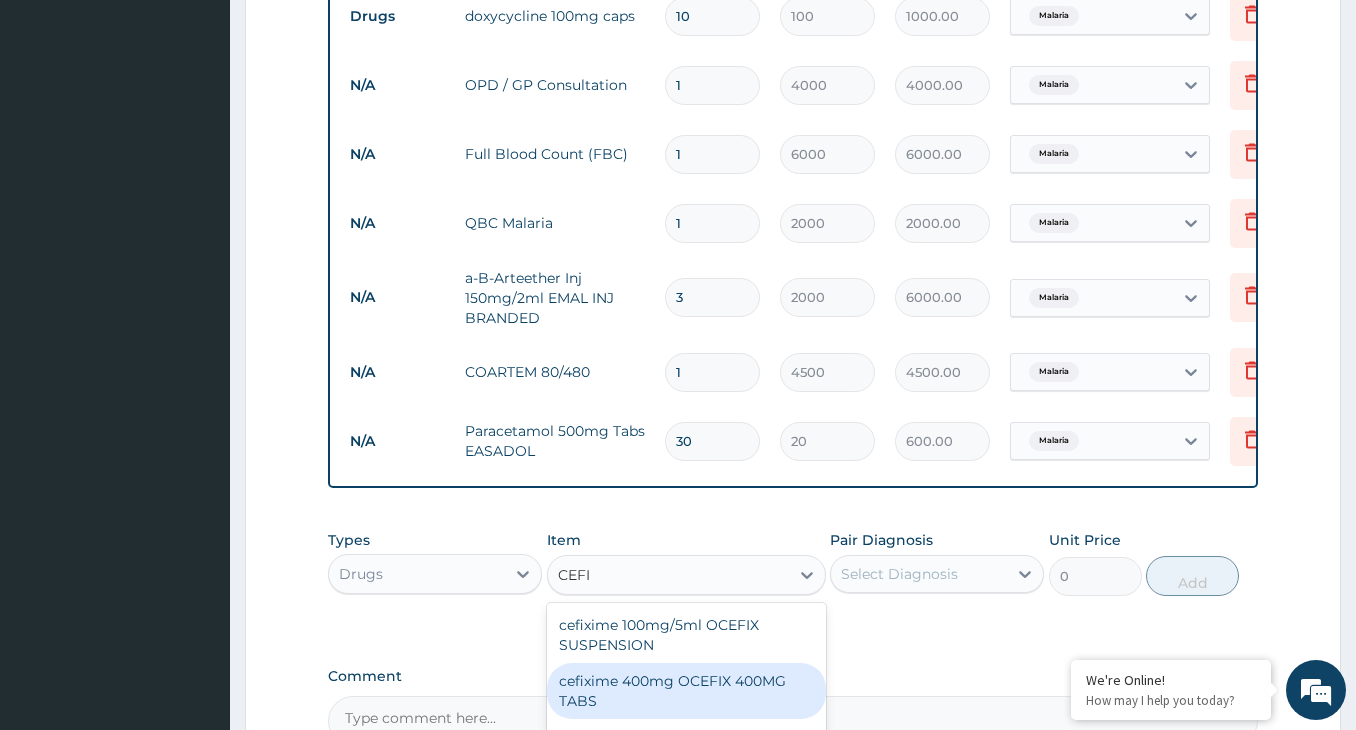 click on "cefixime 400mg OCEFIX 400MG TABS" at bounding box center (686, 691) 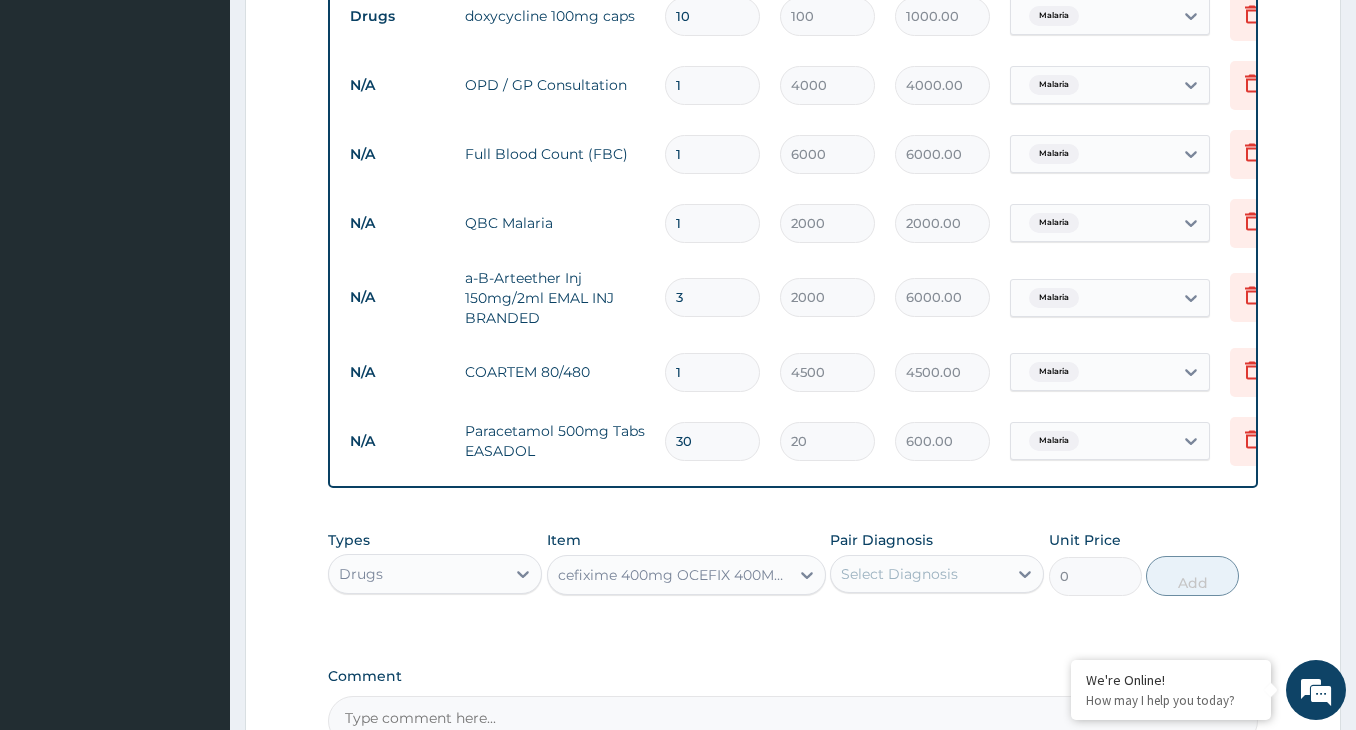 type 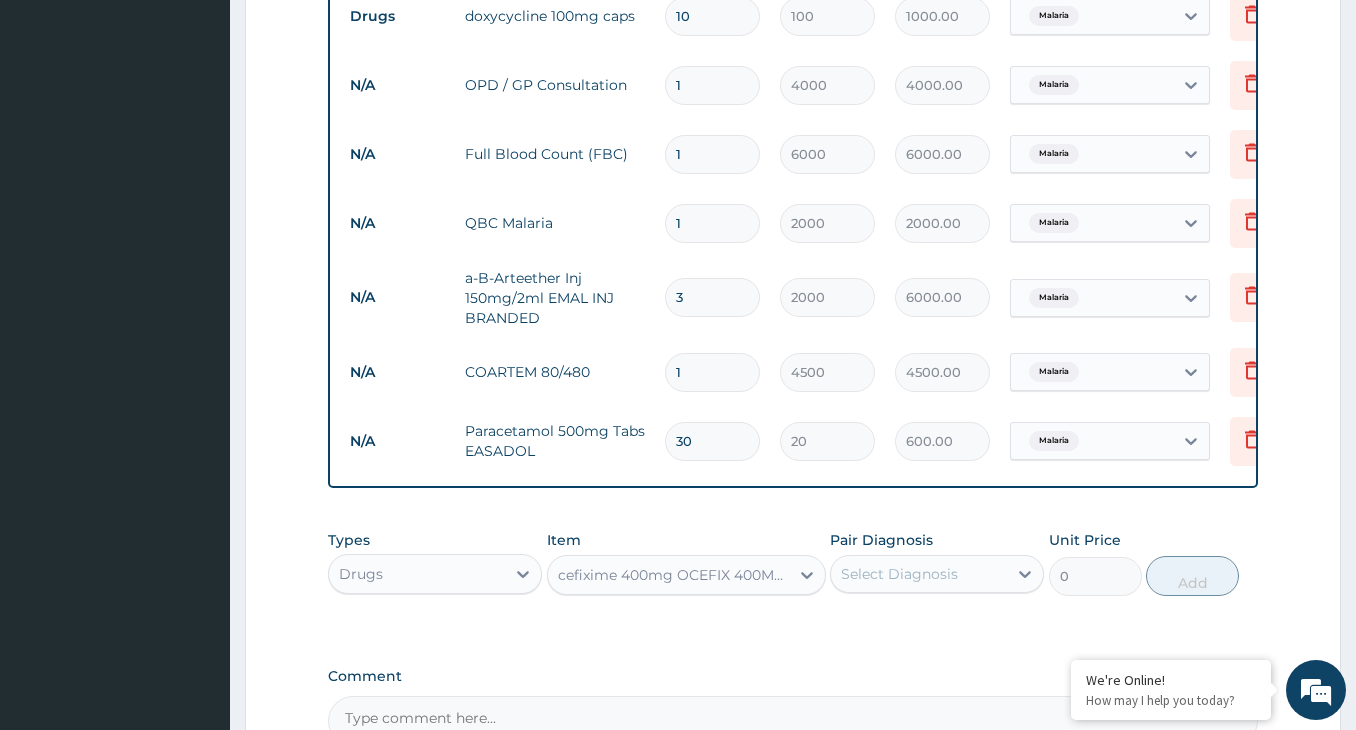 type on "450" 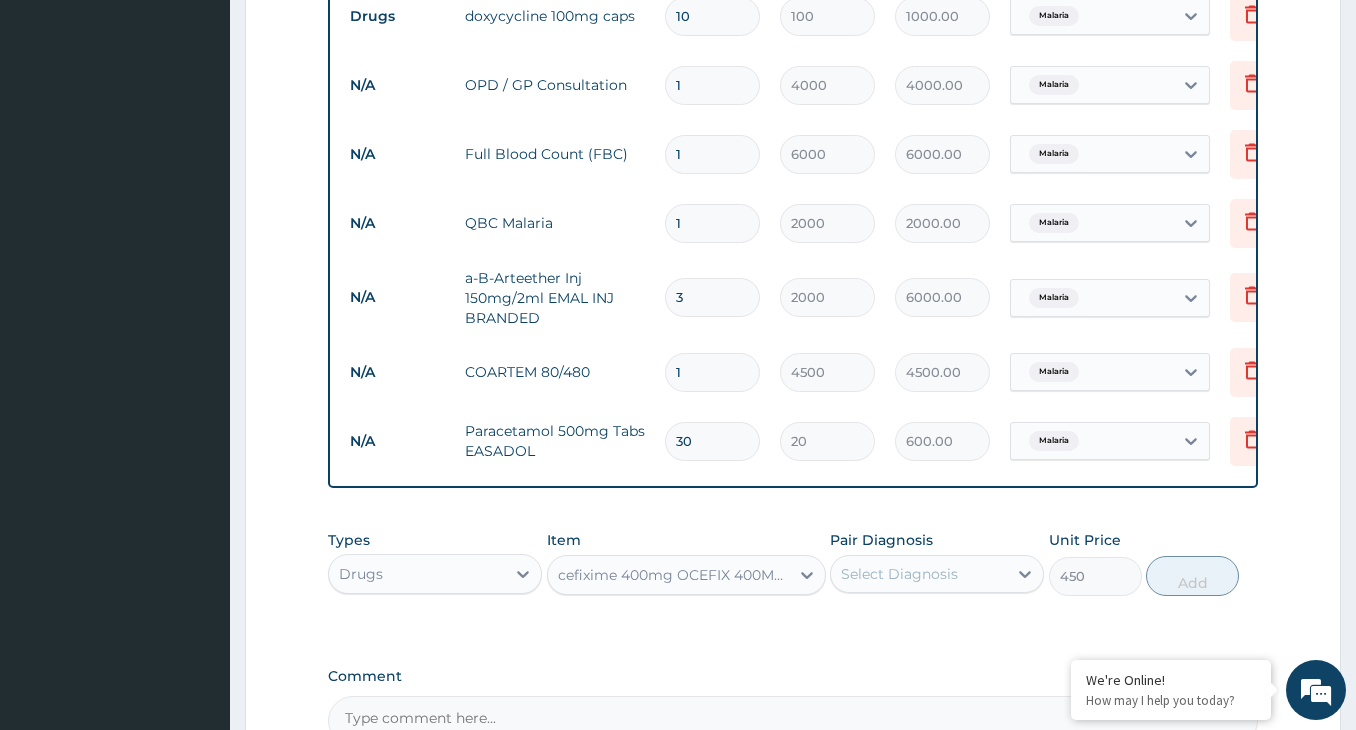 click on "Select Diagnosis" at bounding box center [899, 574] 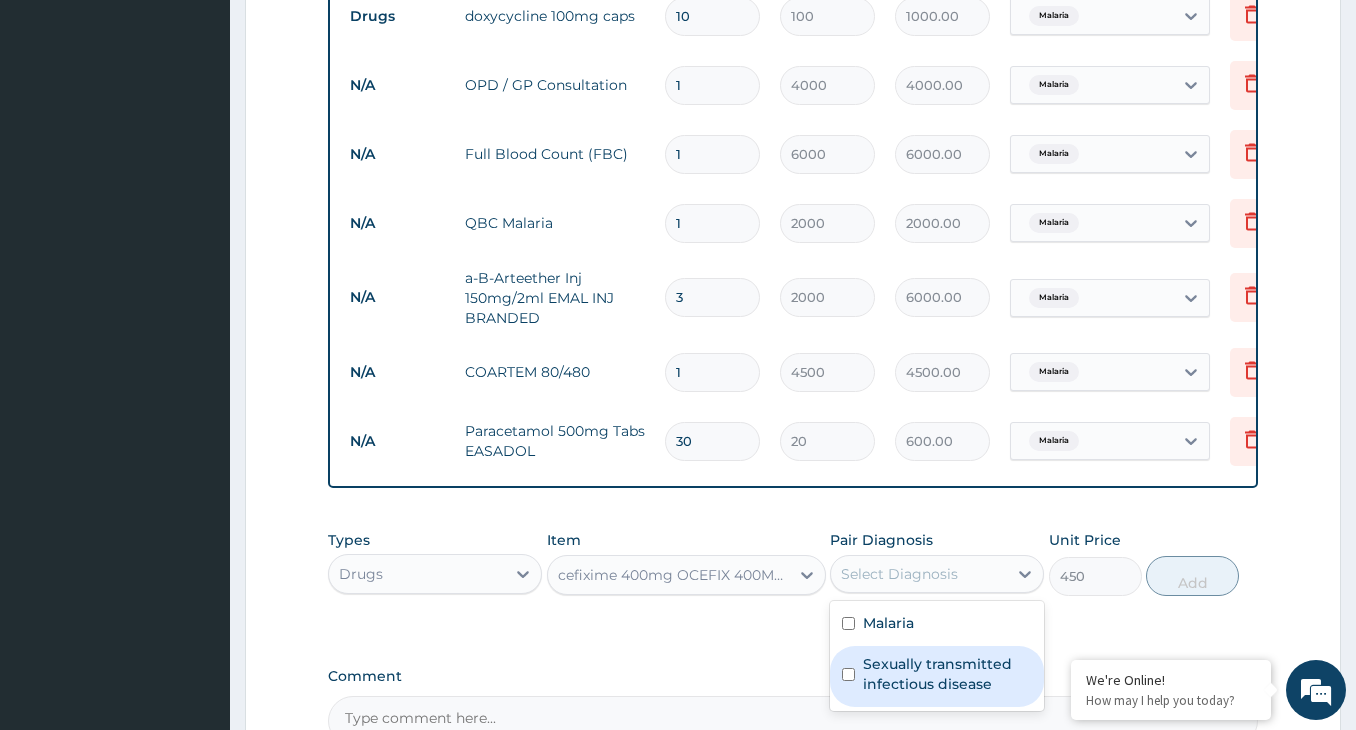 drag, startPoint x: 840, startPoint y: 689, endPoint x: 861, endPoint y: 689, distance: 21 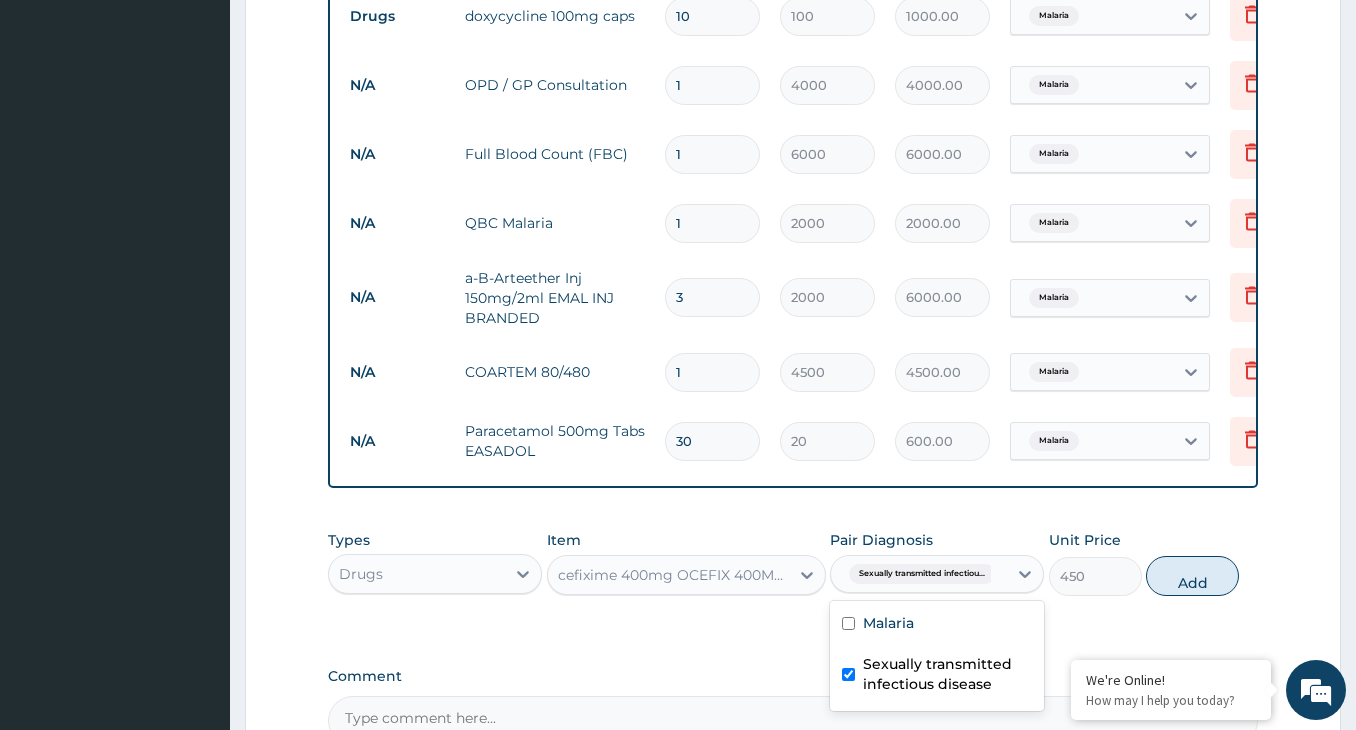 checkbox on "true" 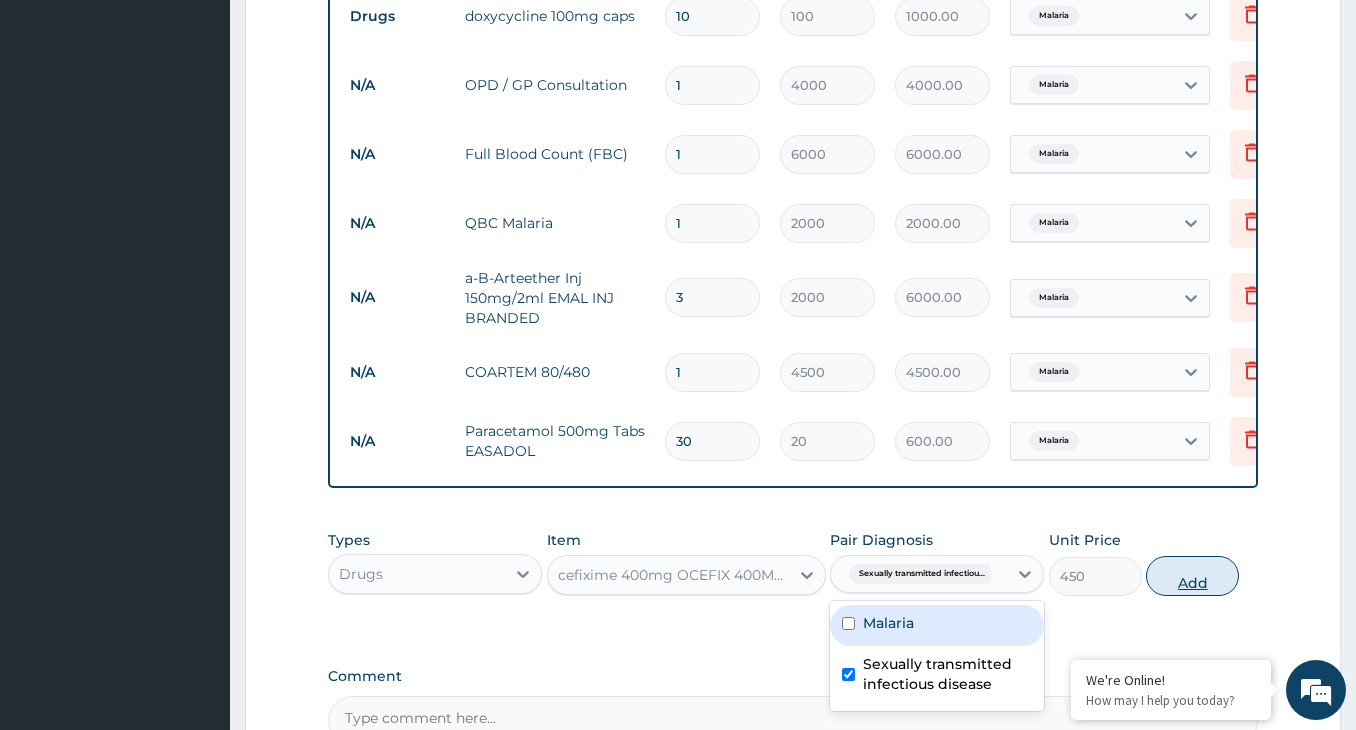 click on "Add" at bounding box center (1192, 576) 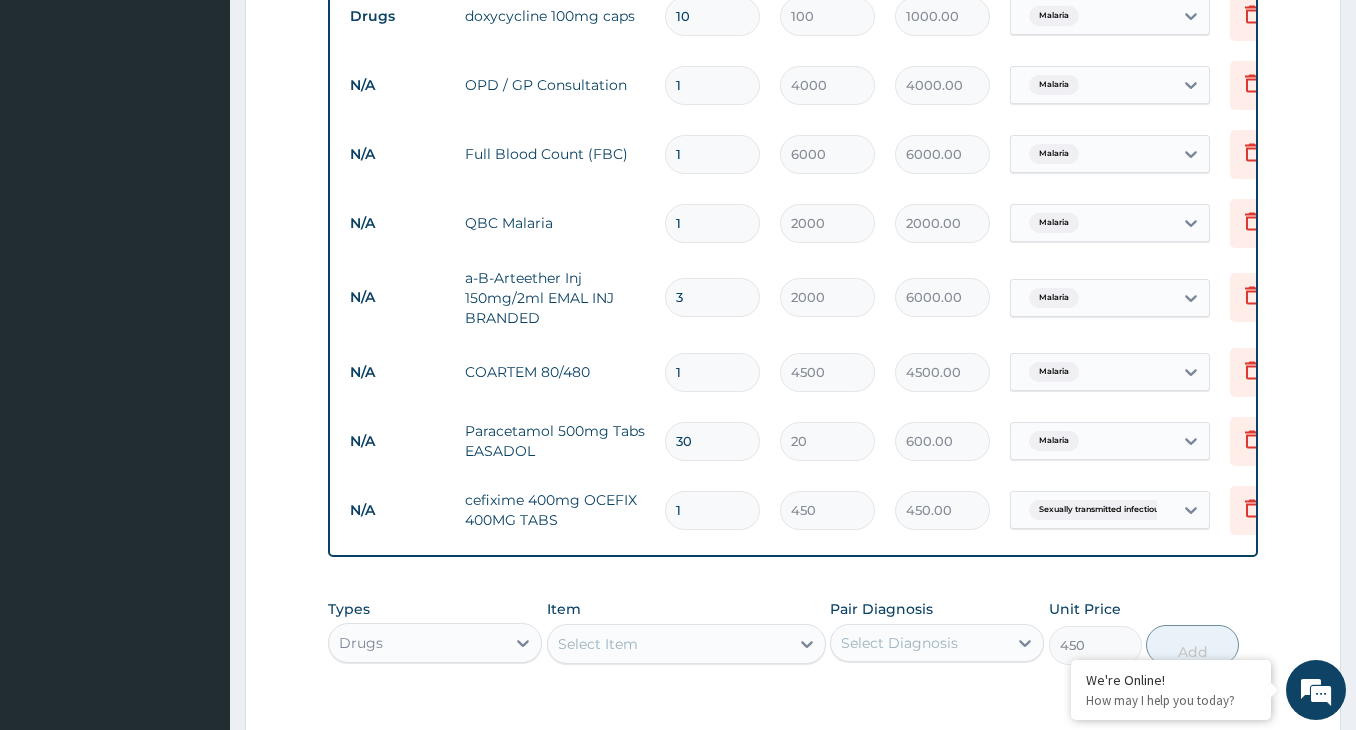 type on "0" 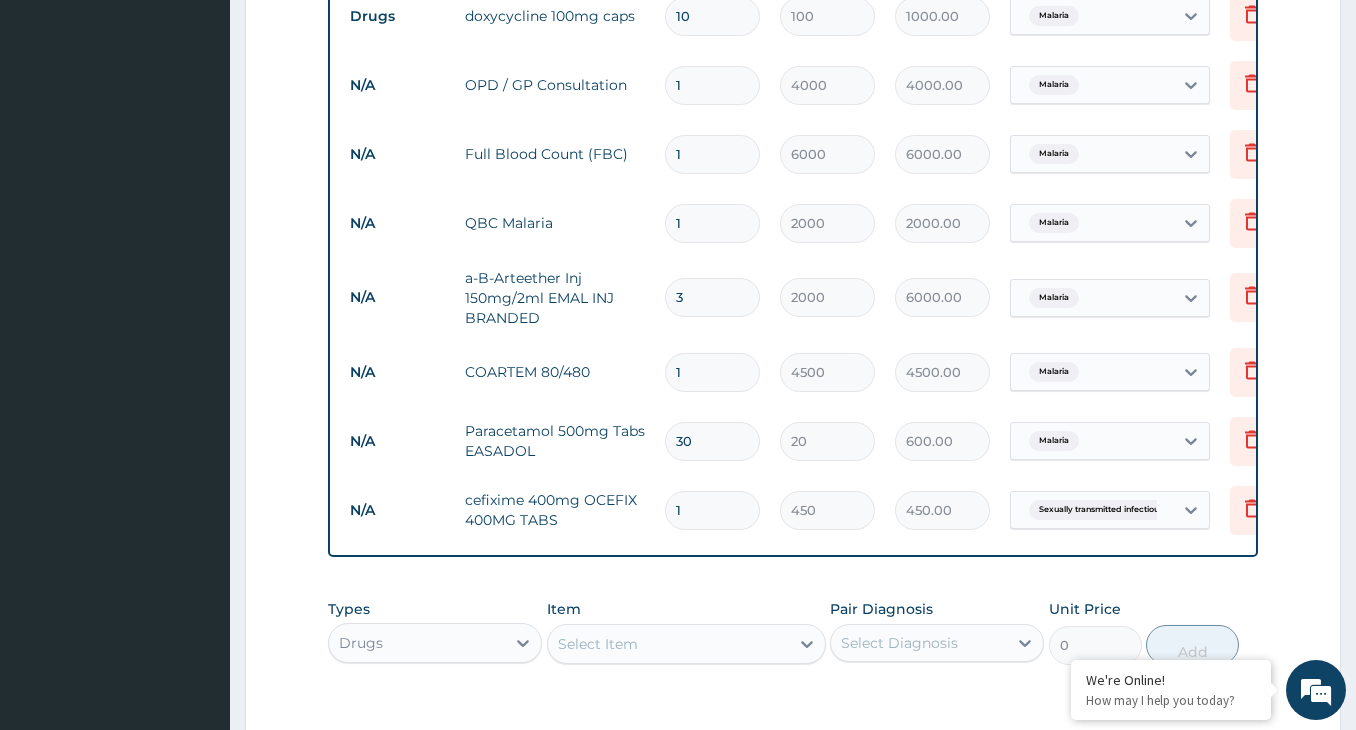 type on "10" 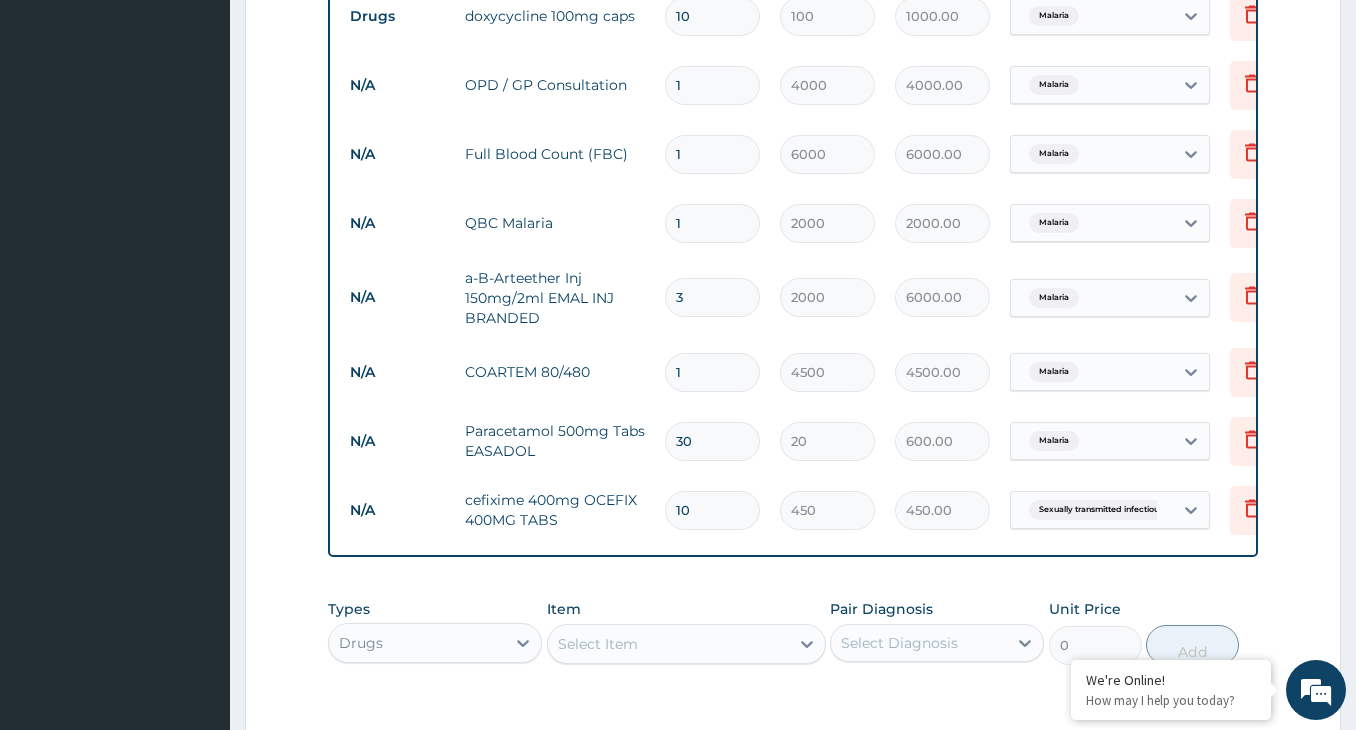 type on "4500.00" 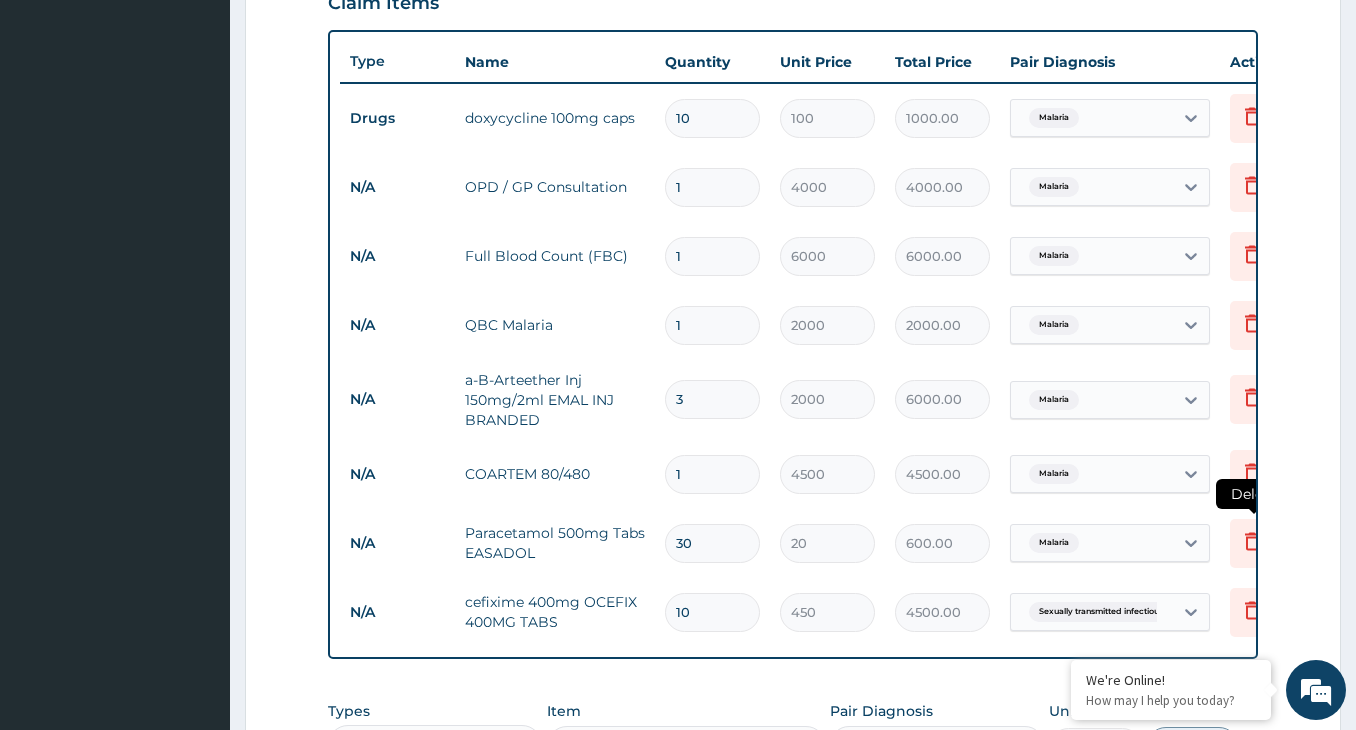 scroll, scrollTop: 816, scrollLeft: 0, axis: vertical 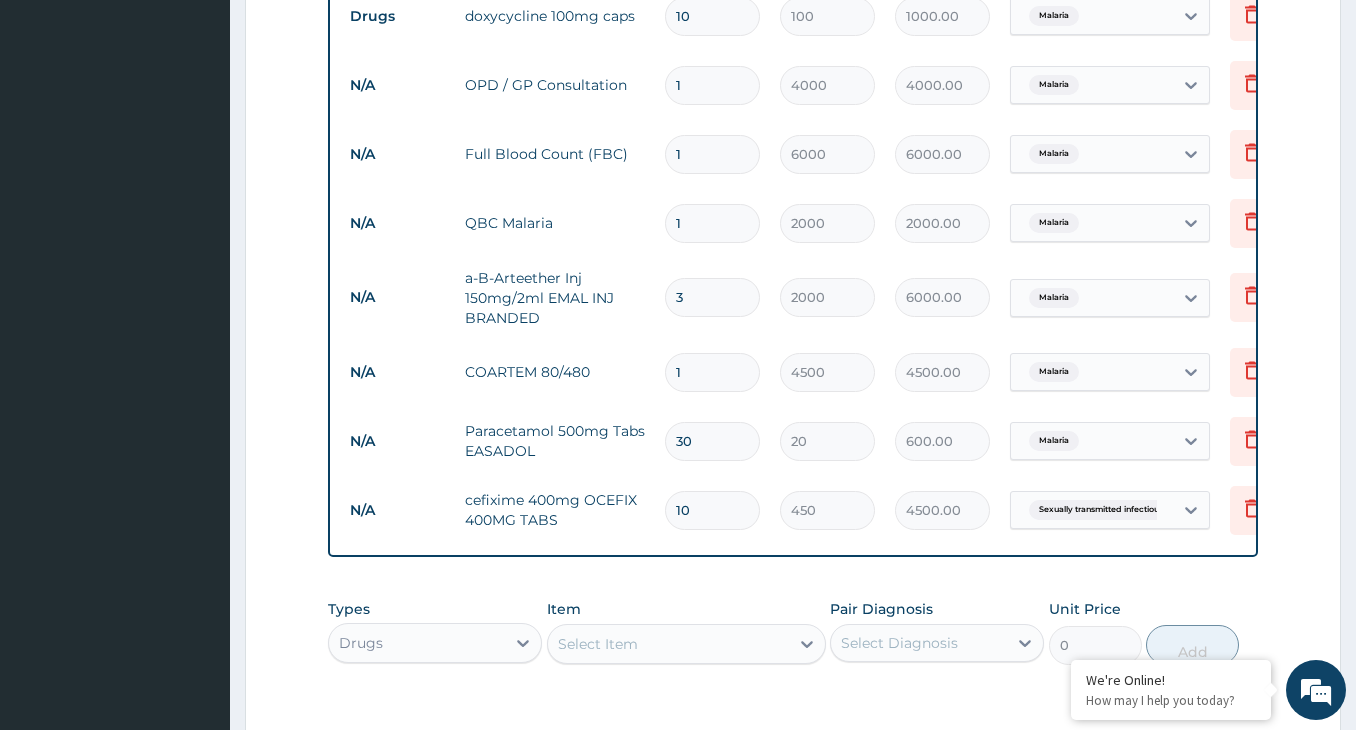 type on "10" 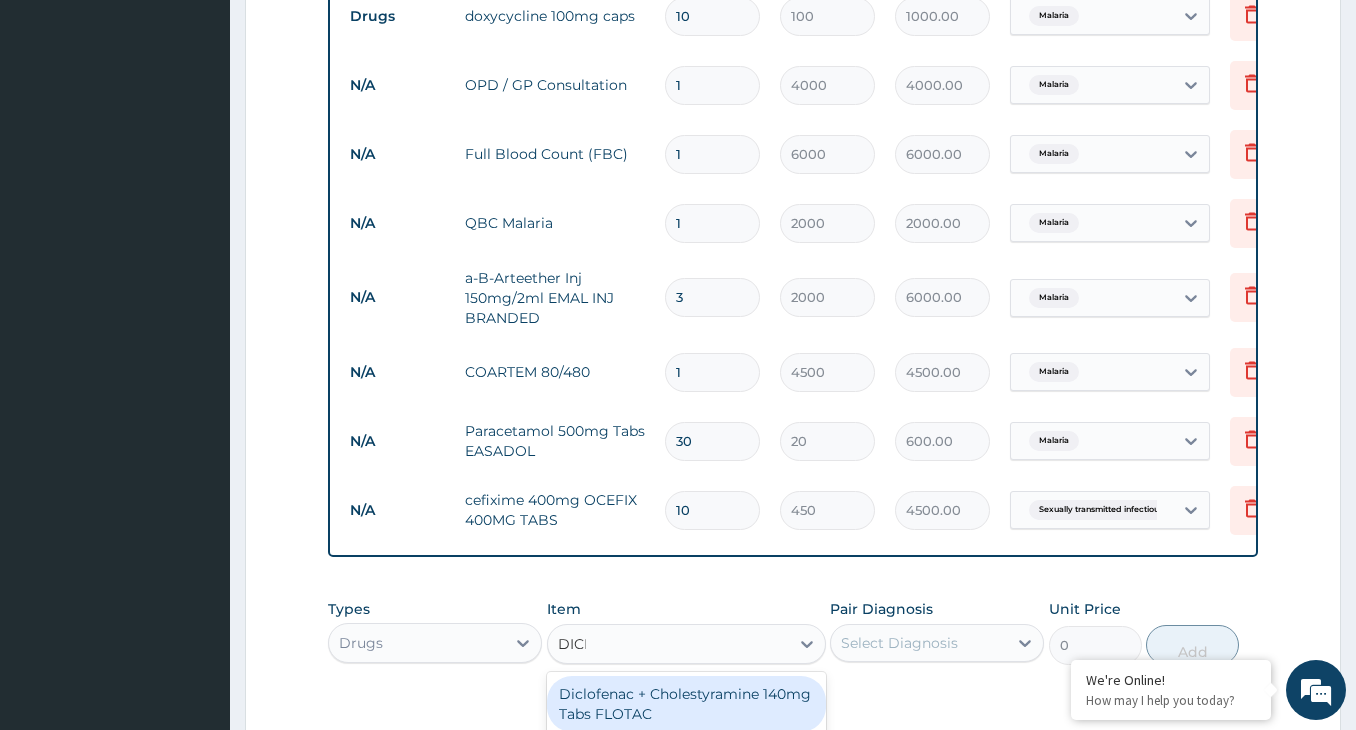 type on "DICLO" 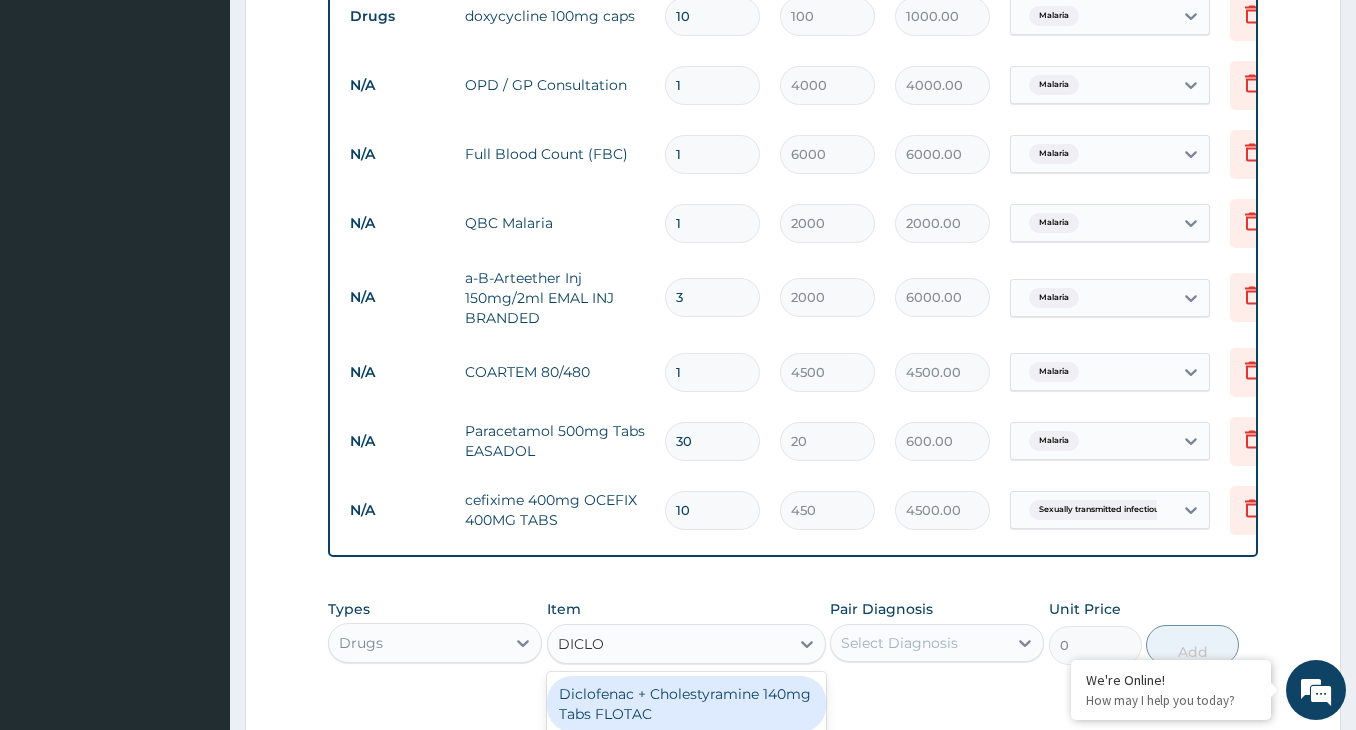 scroll, scrollTop: 918, scrollLeft: 0, axis: vertical 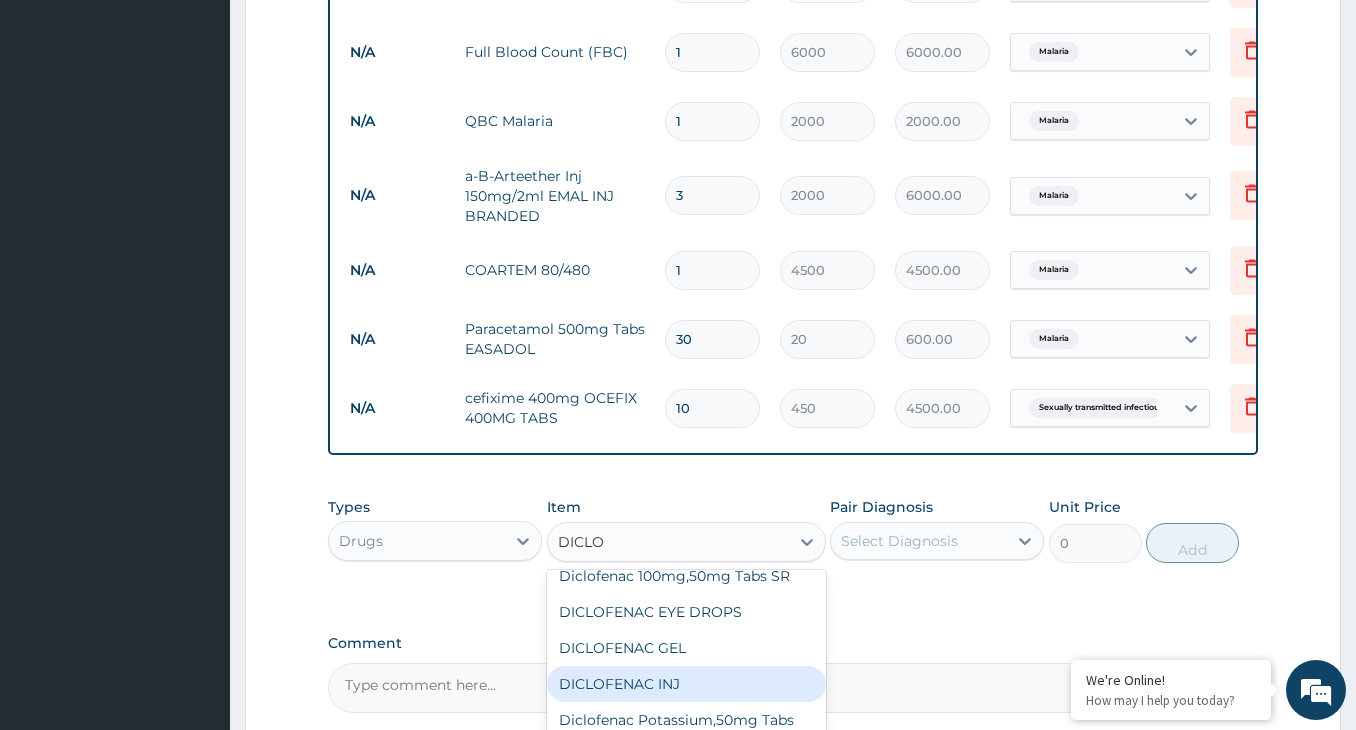 click on "DICLOFENAC INJ" at bounding box center [686, 684] 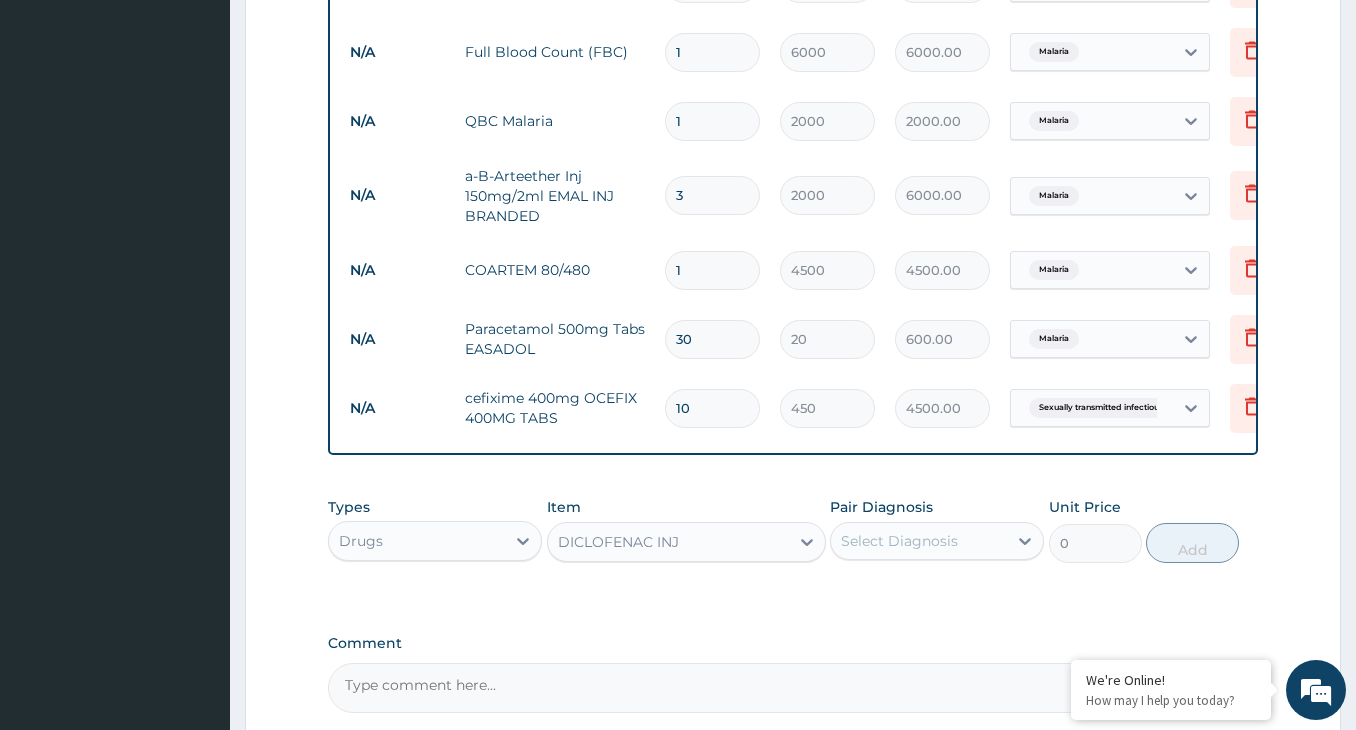 type 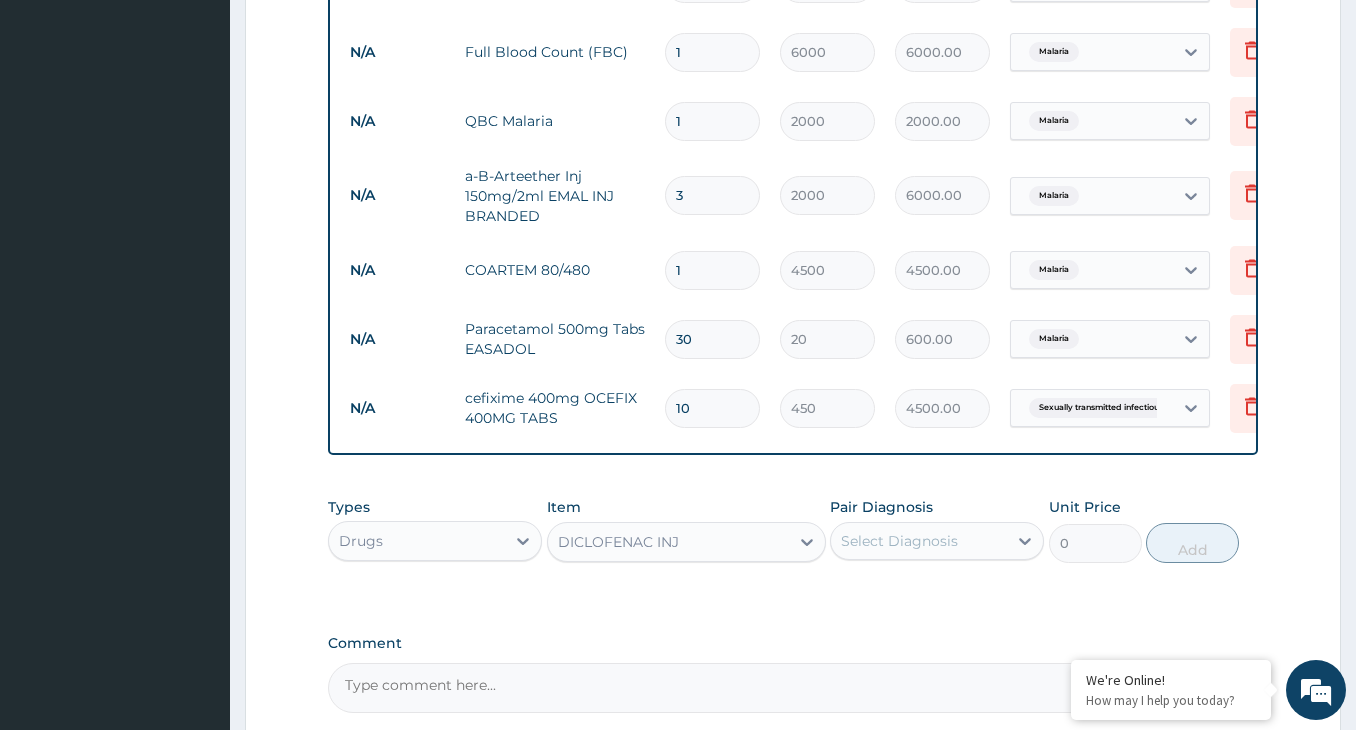 type on "300" 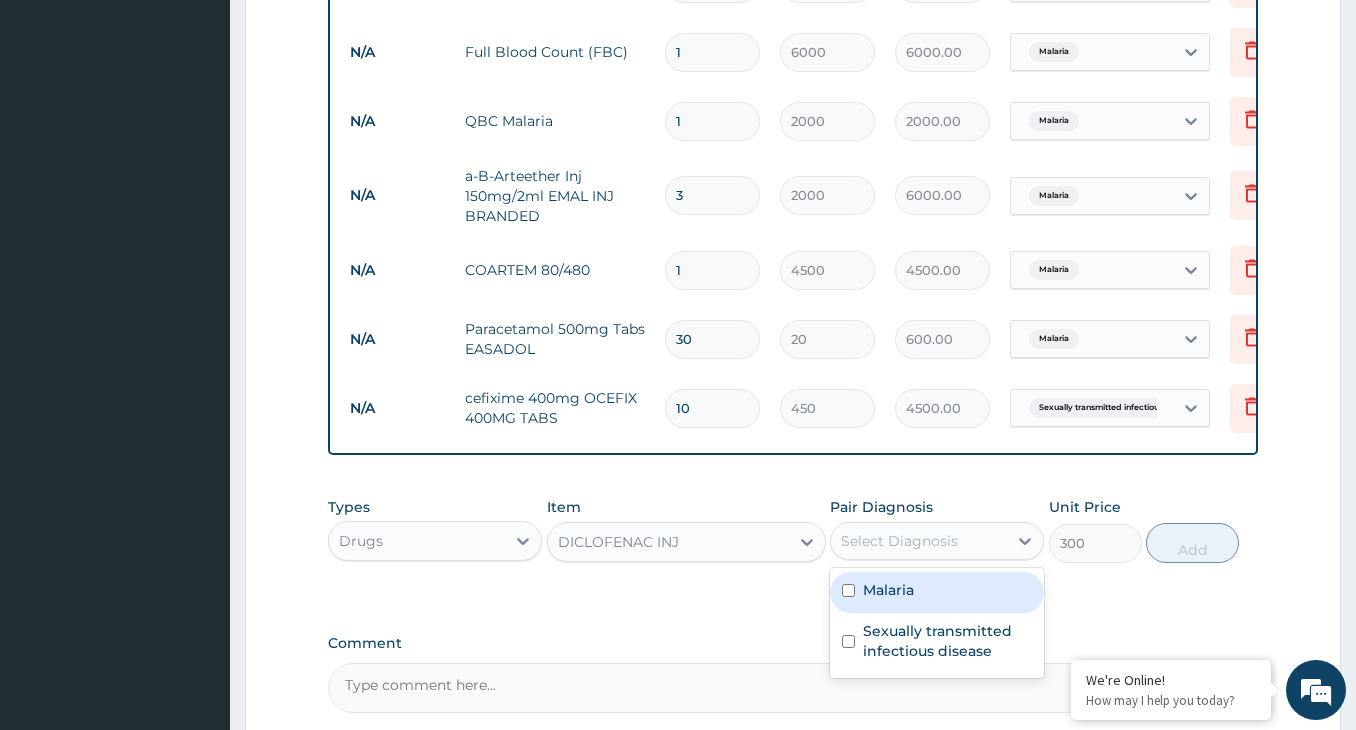 click on "Select Diagnosis" at bounding box center (919, 541) 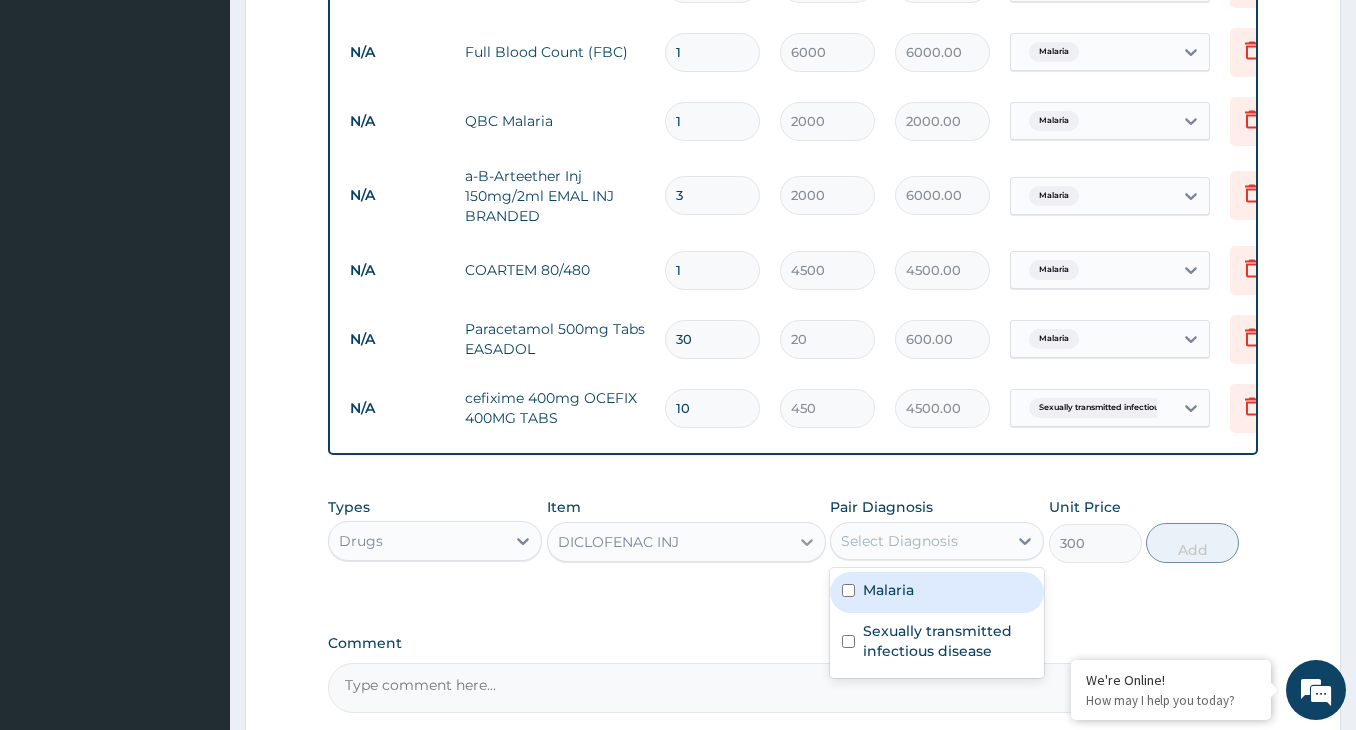 click 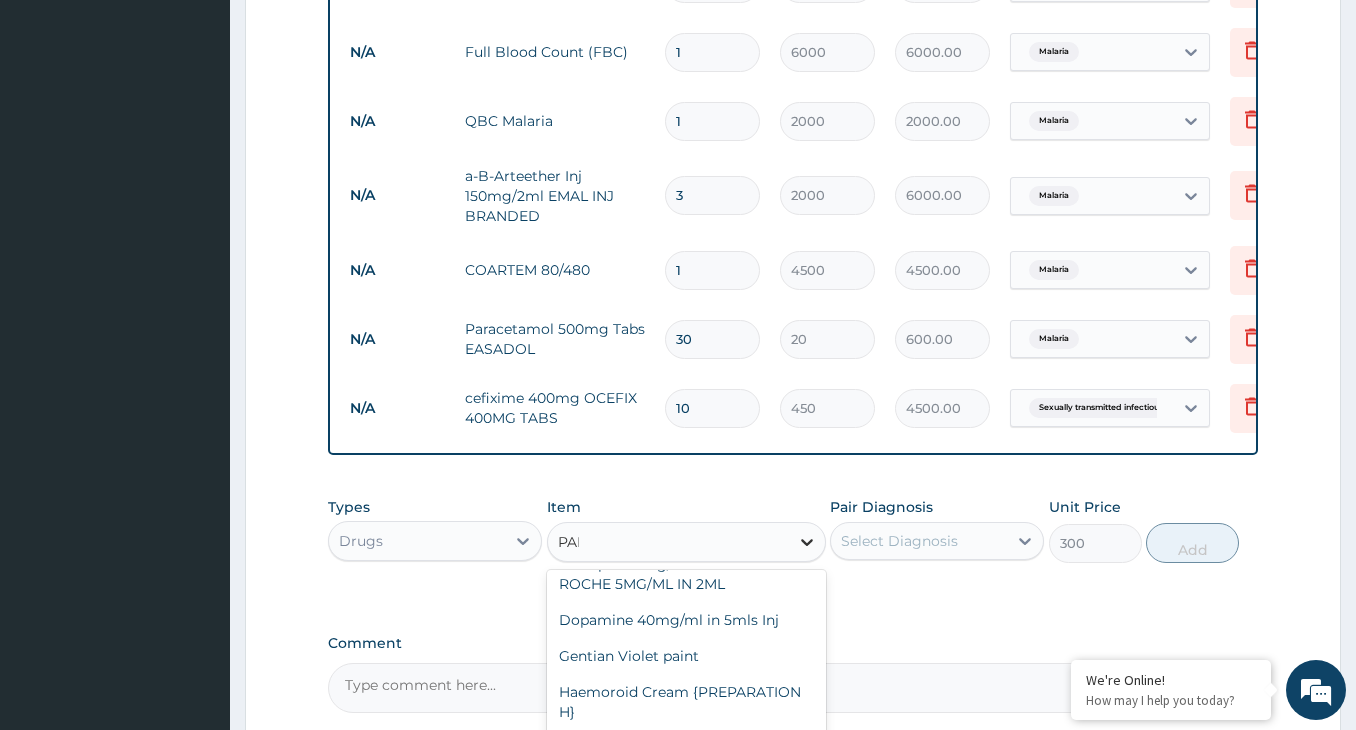scroll, scrollTop: 0, scrollLeft: 0, axis: both 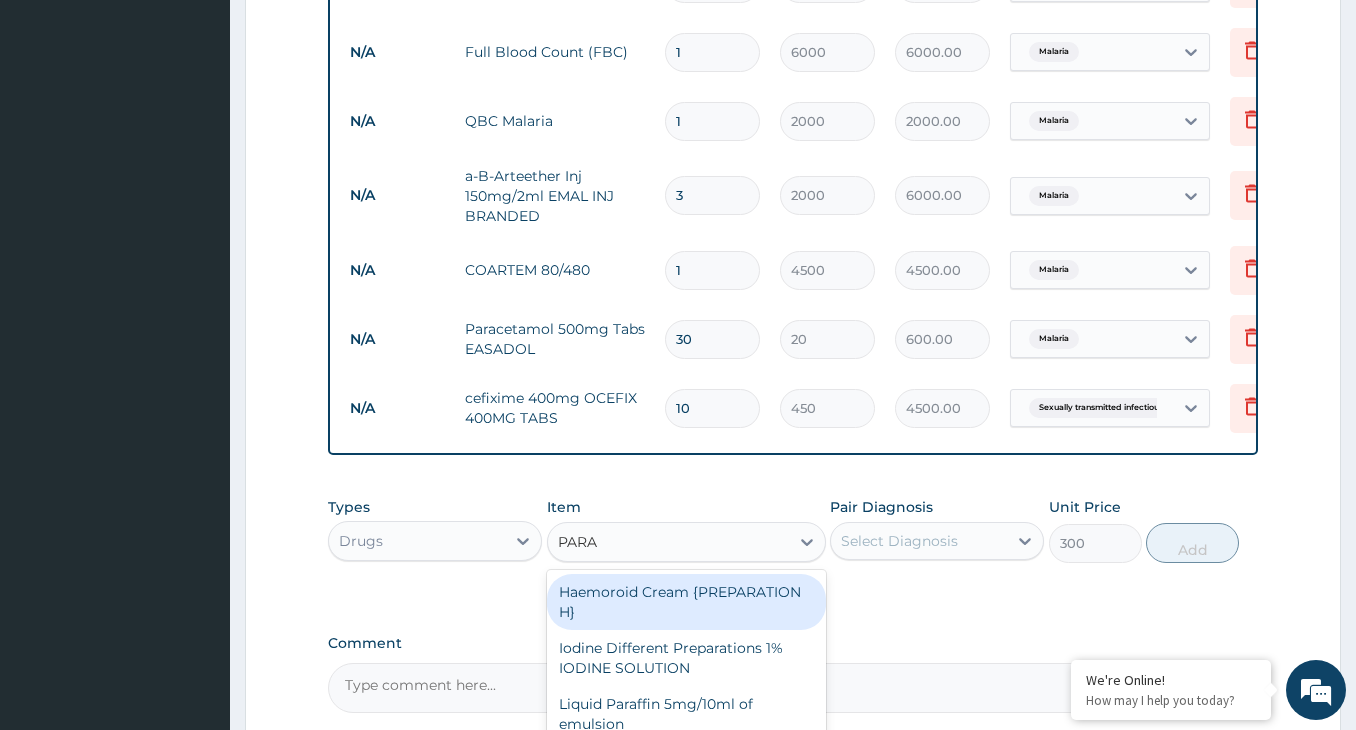 type on "PARAC" 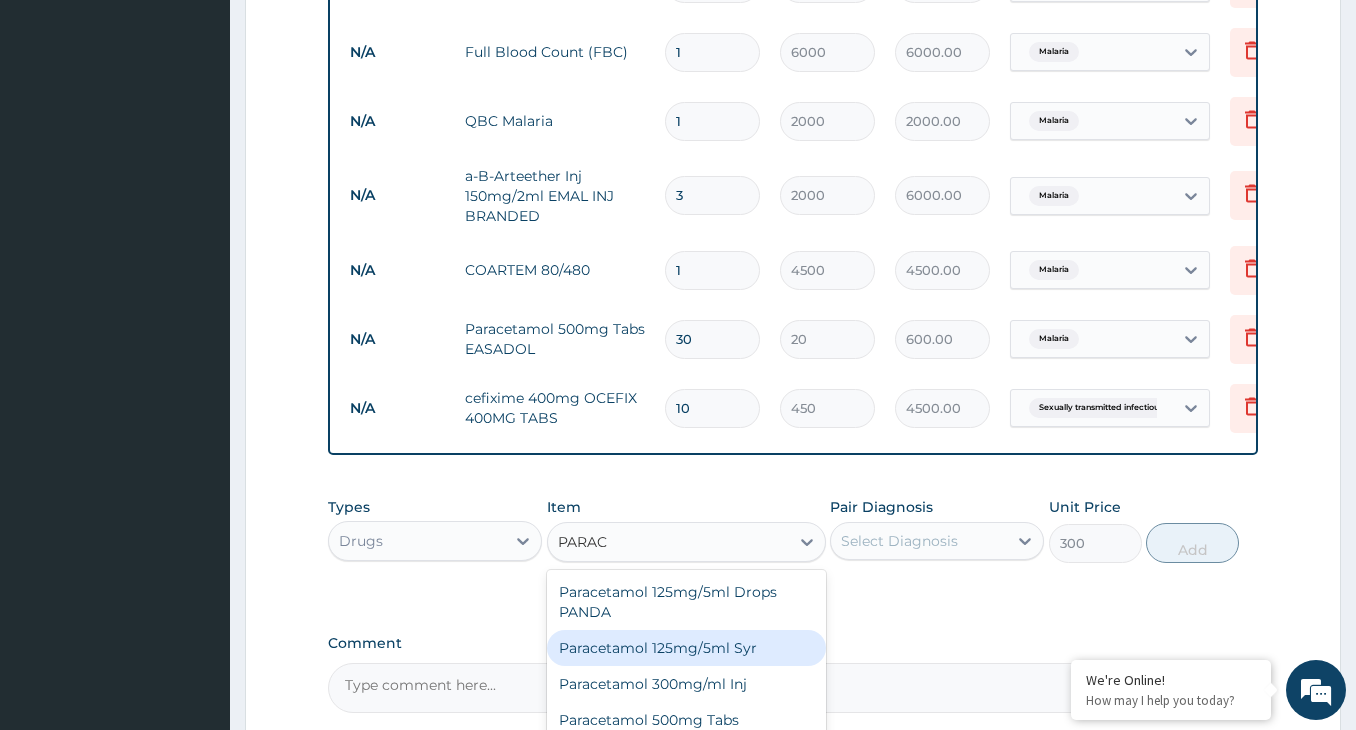 scroll, scrollTop: 40, scrollLeft: 0, axis: vertical 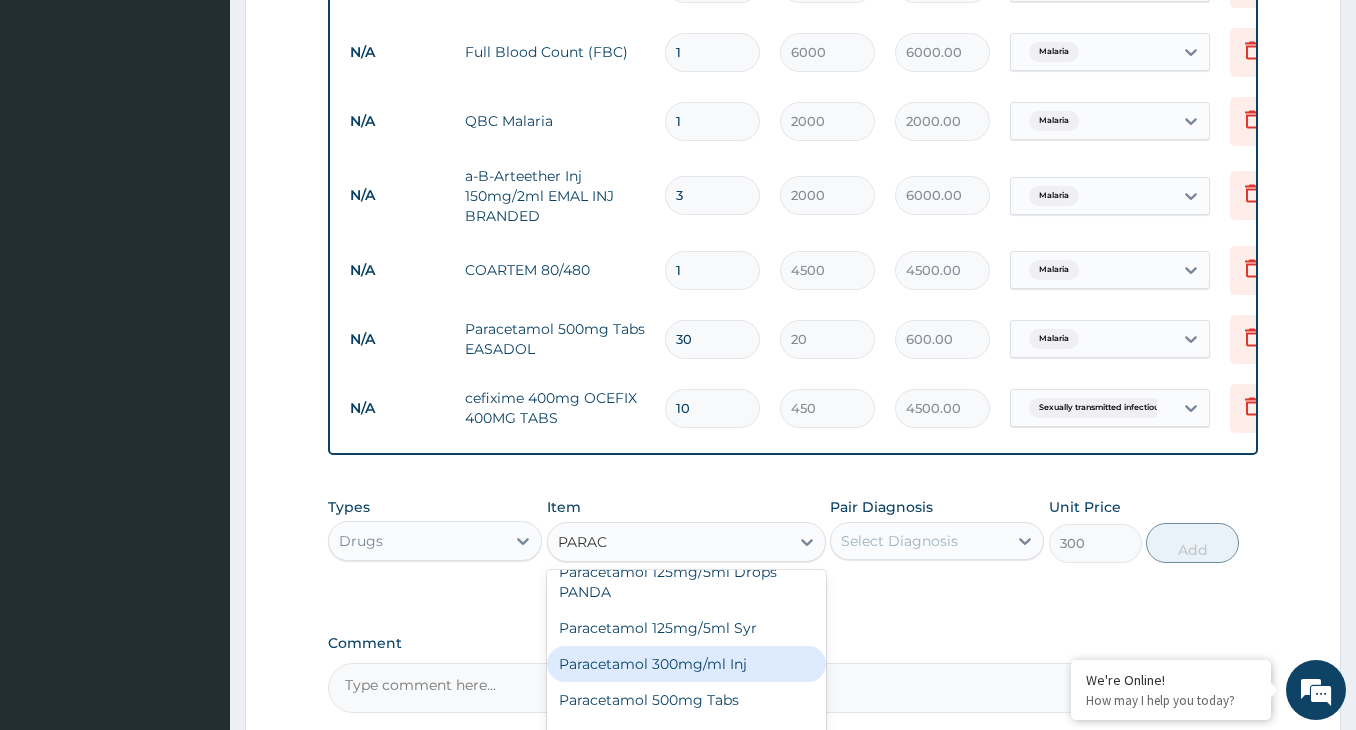 drag, startPoint x: 663, startPoint y: 667, endPoint x: 712, endPoint y: 648, distance: 52.554733 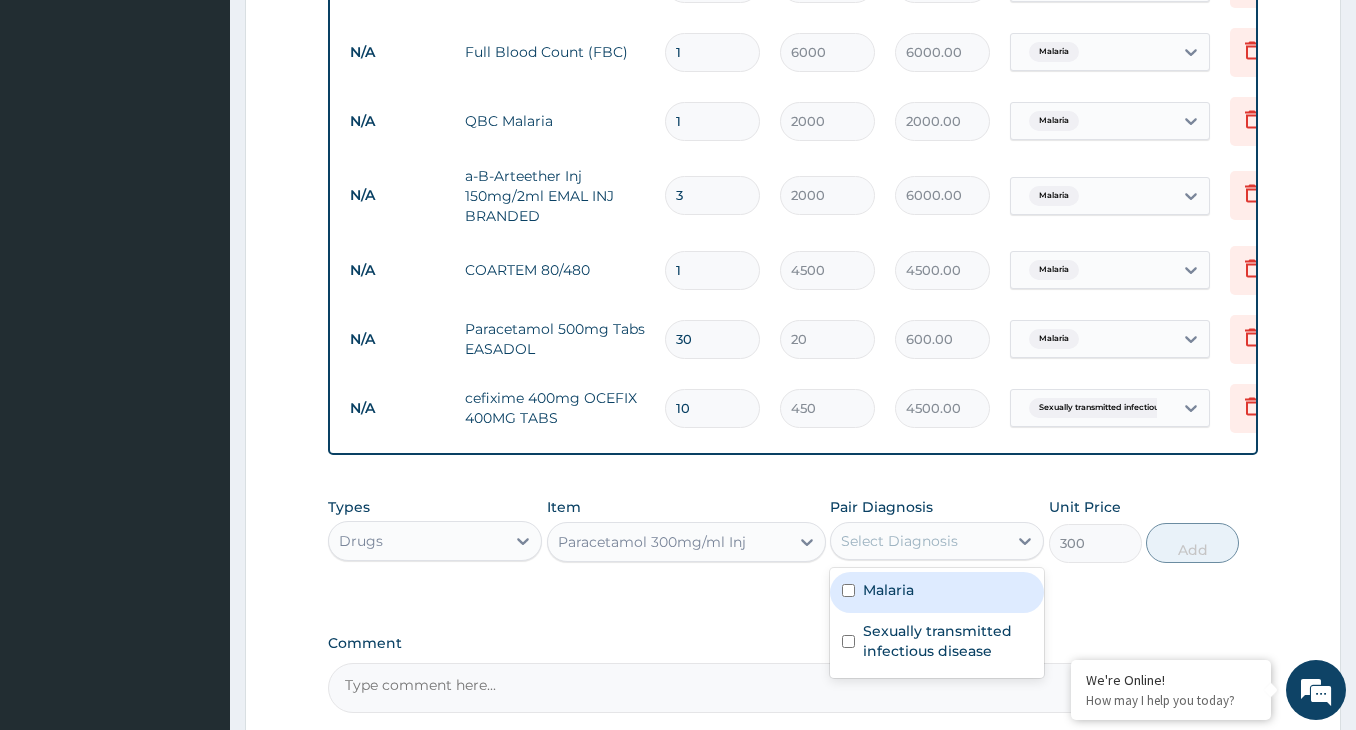 click on "Select Diagnosis" at bounding box center [899, 541] 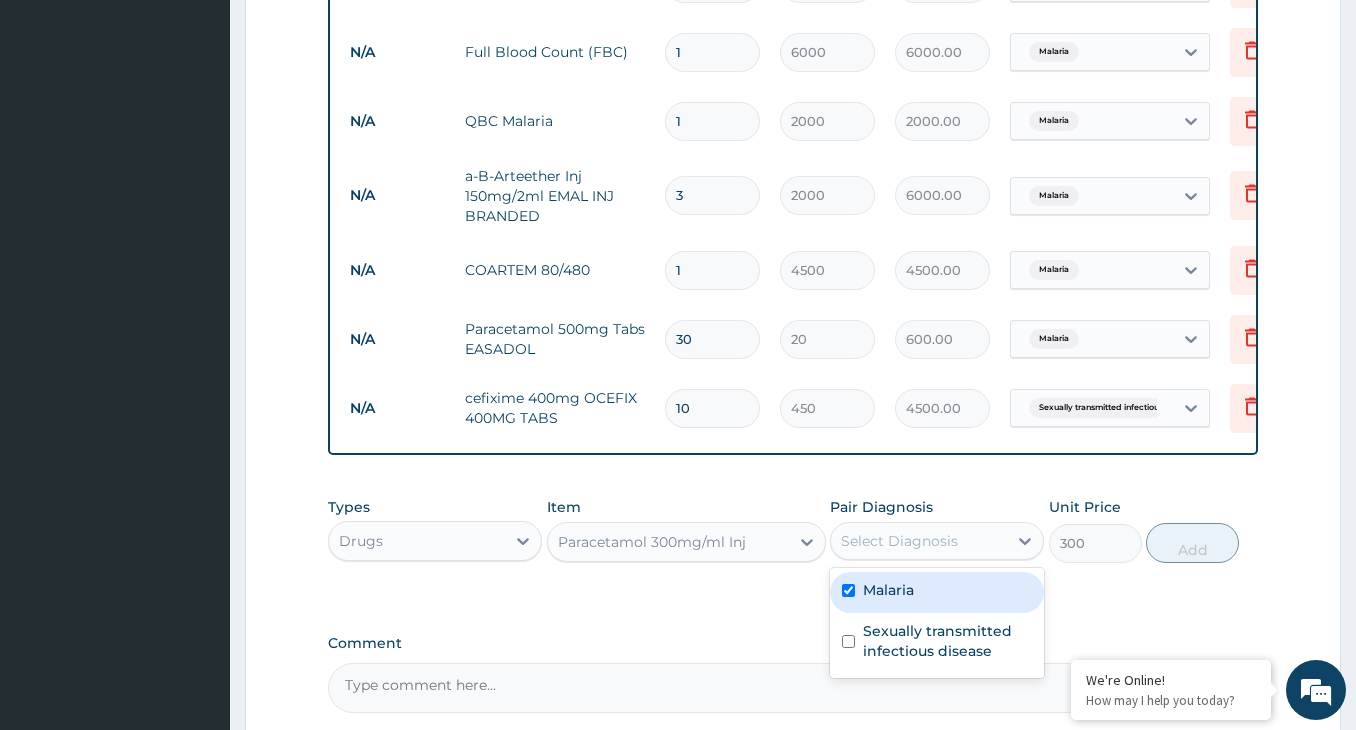 checkbox on "true" 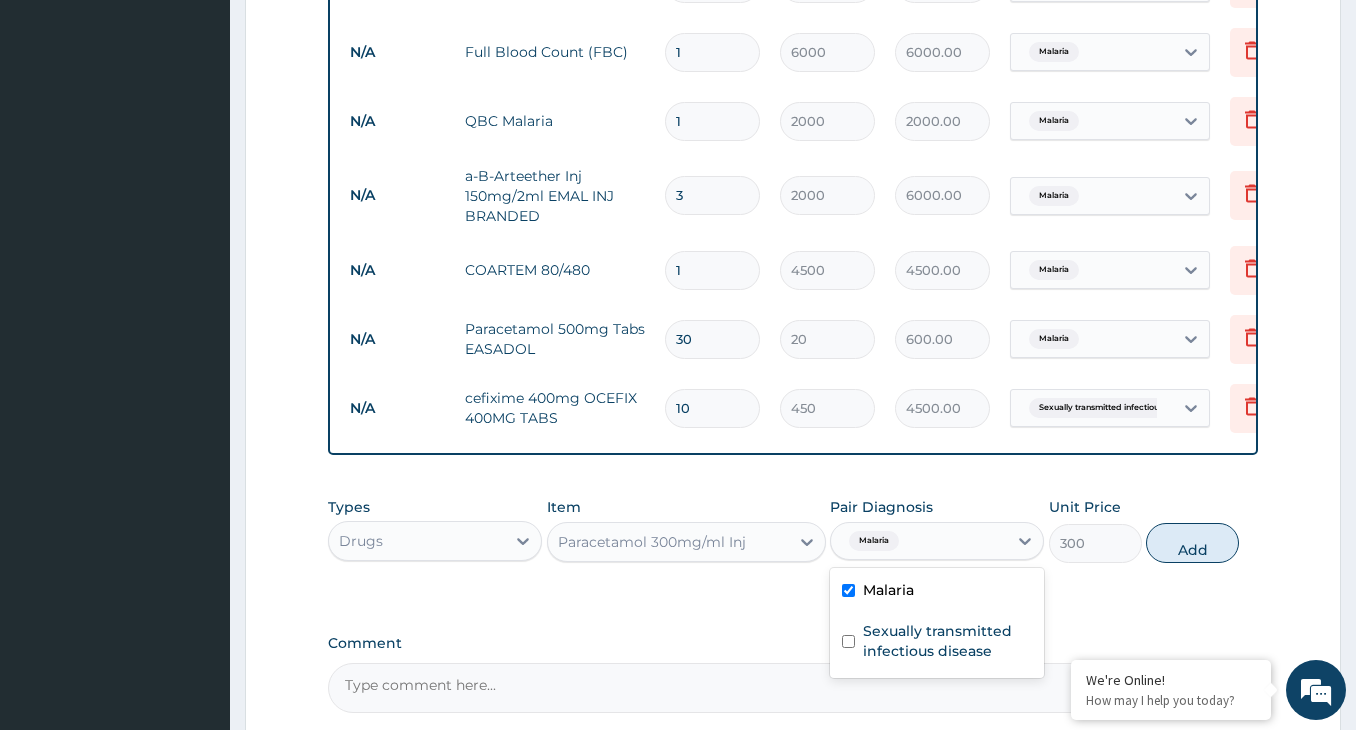 click on "Add" at bounding box center [1192, 543] 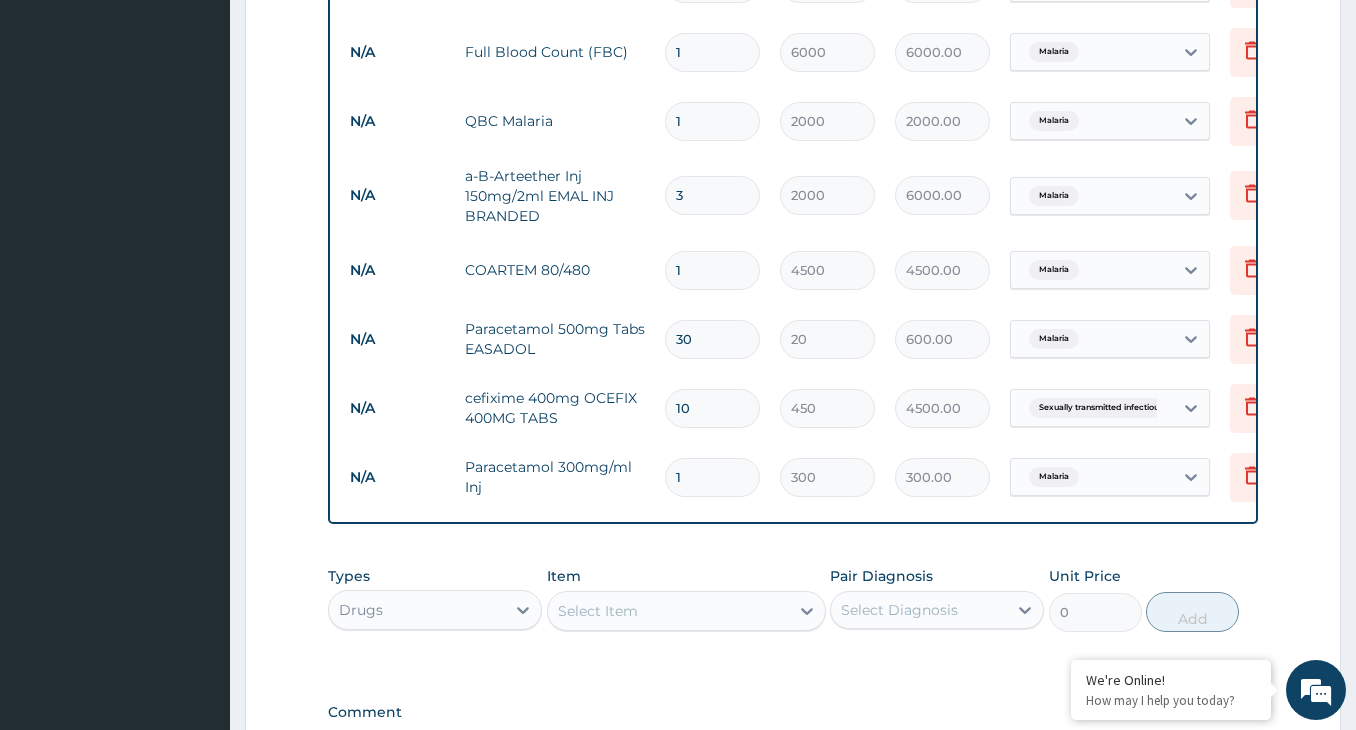 type 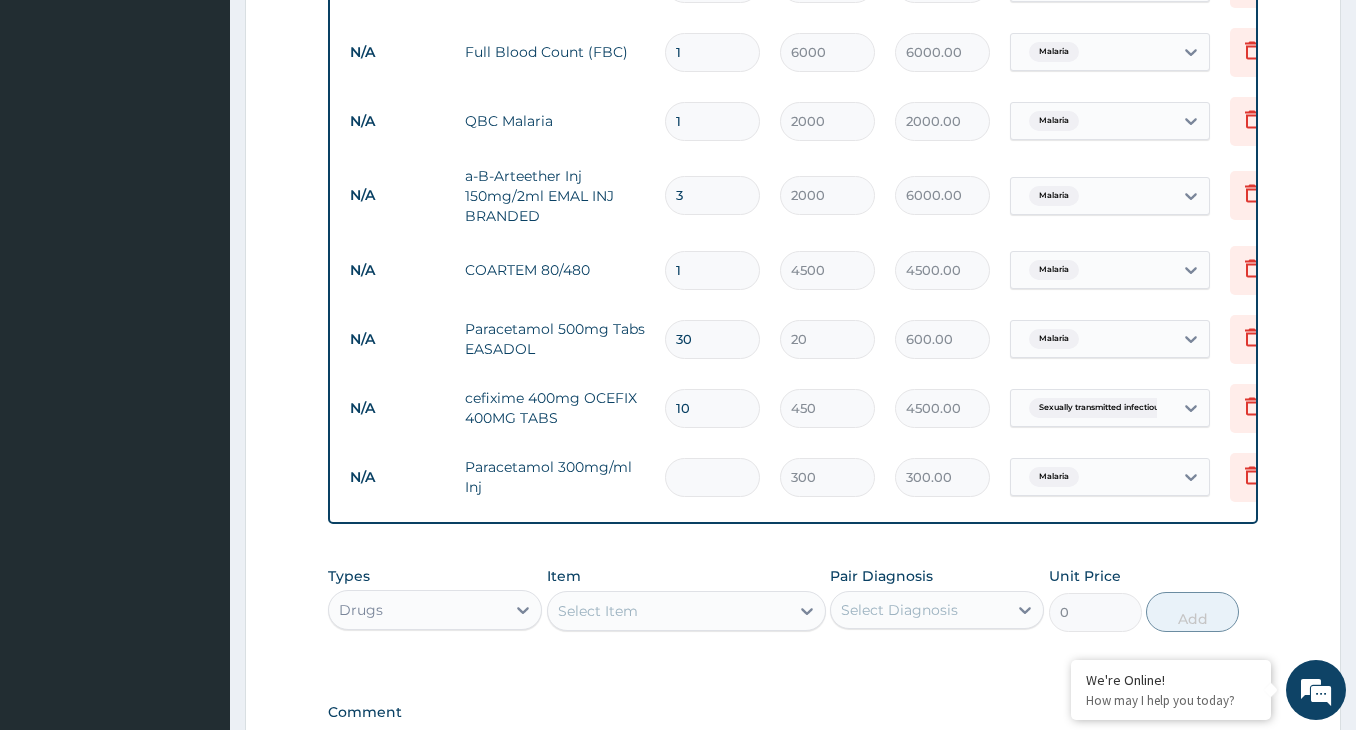 type on "0.00" 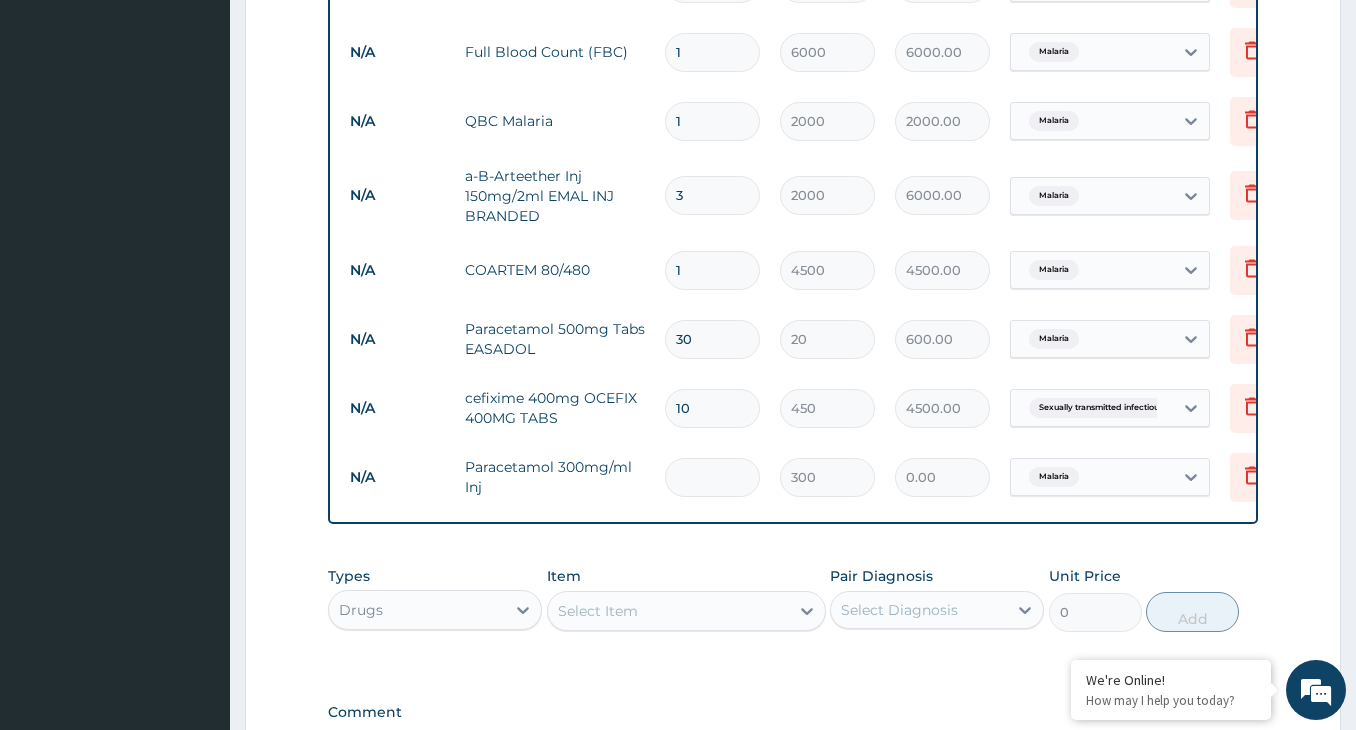 type on "2" 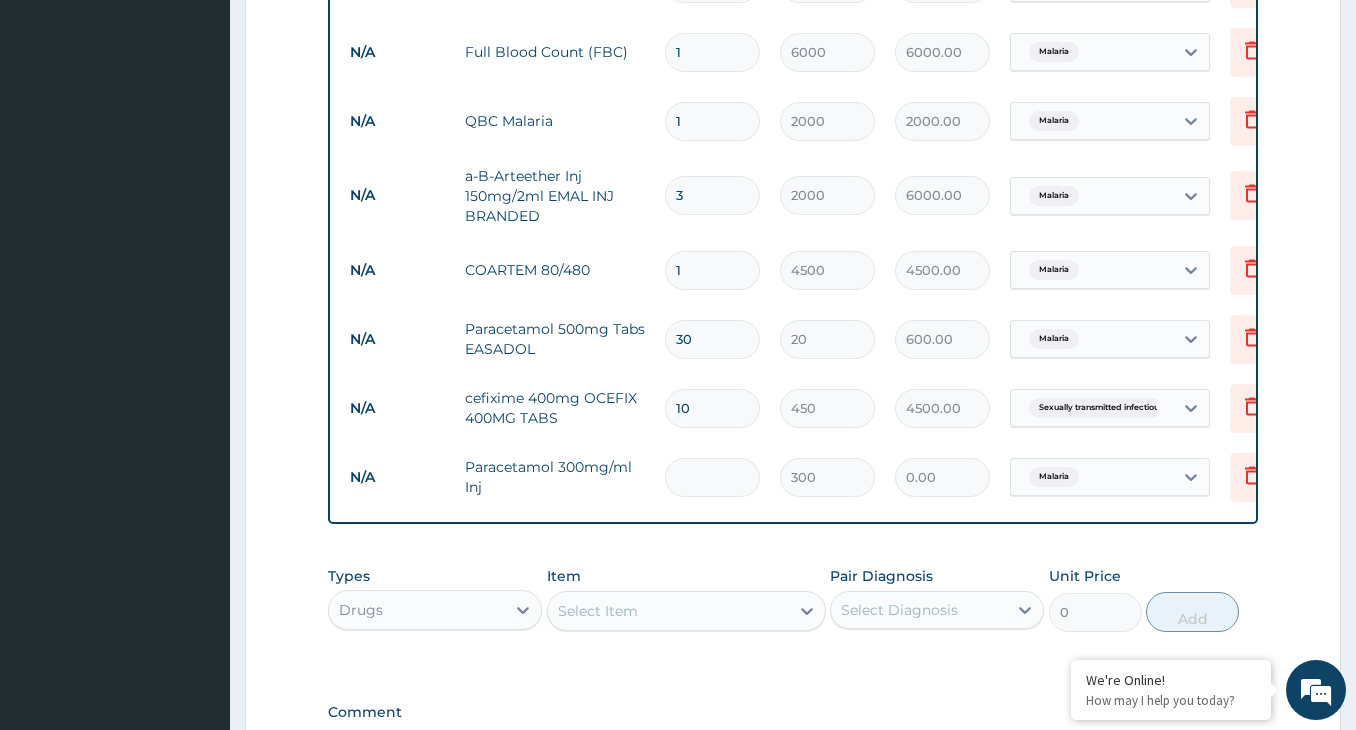 type on "600.00" 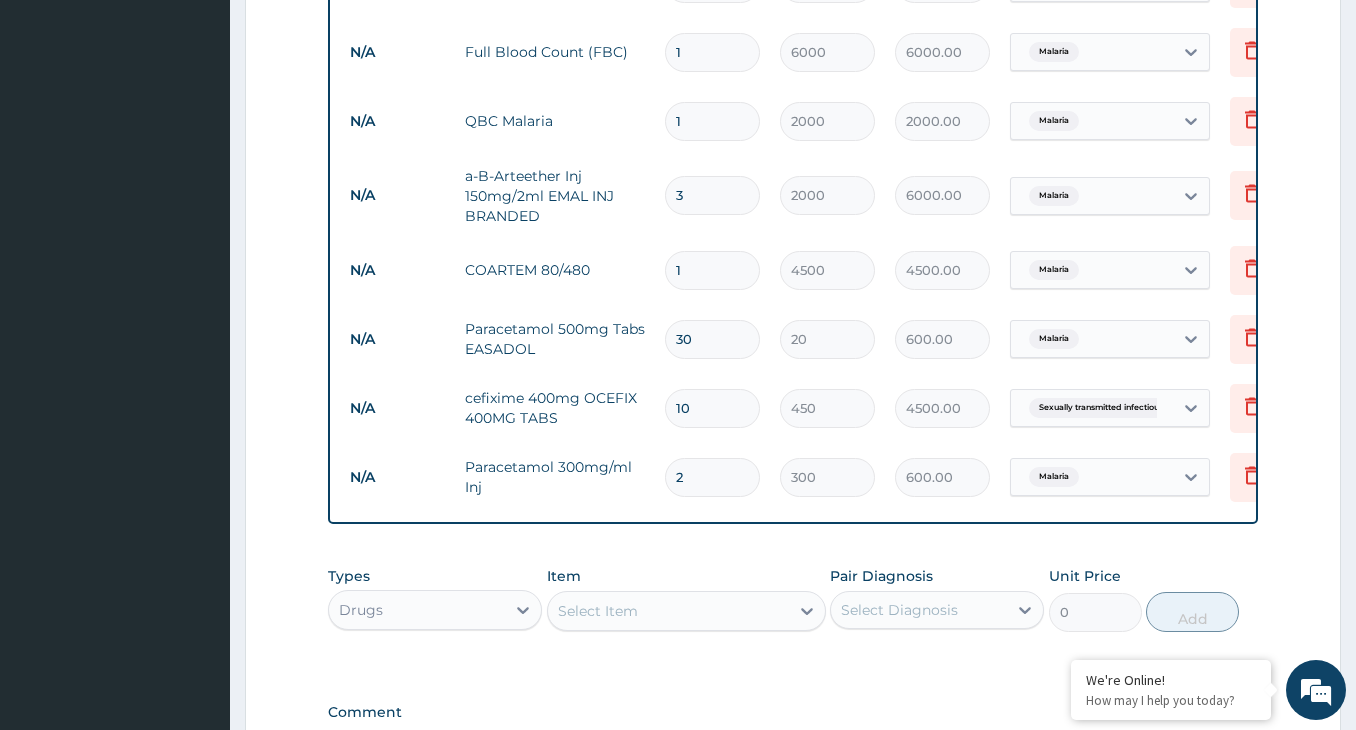 scroll, scrollTop: 1197, scrollLeft: 0, axis: vertical 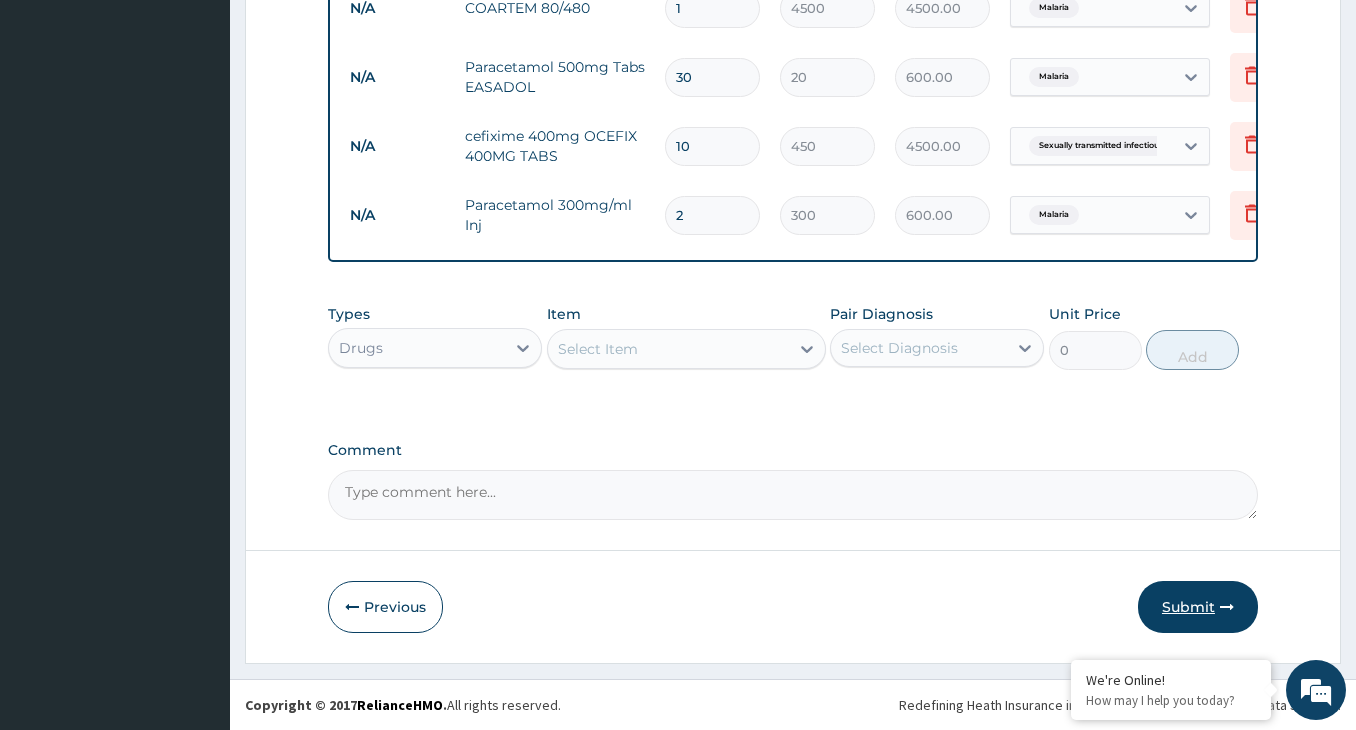 type on "2" 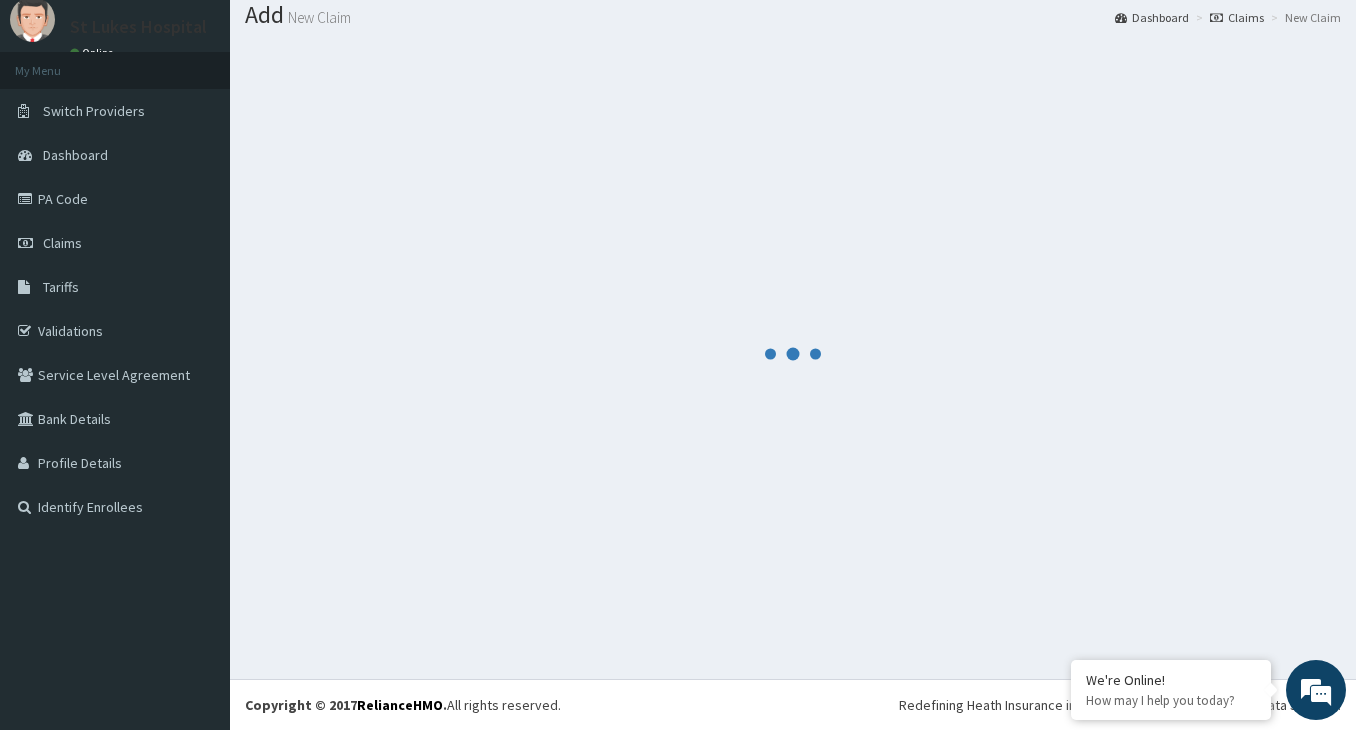 scroll, scrollTop: 63, scrollLeft: 0, axis: vertical 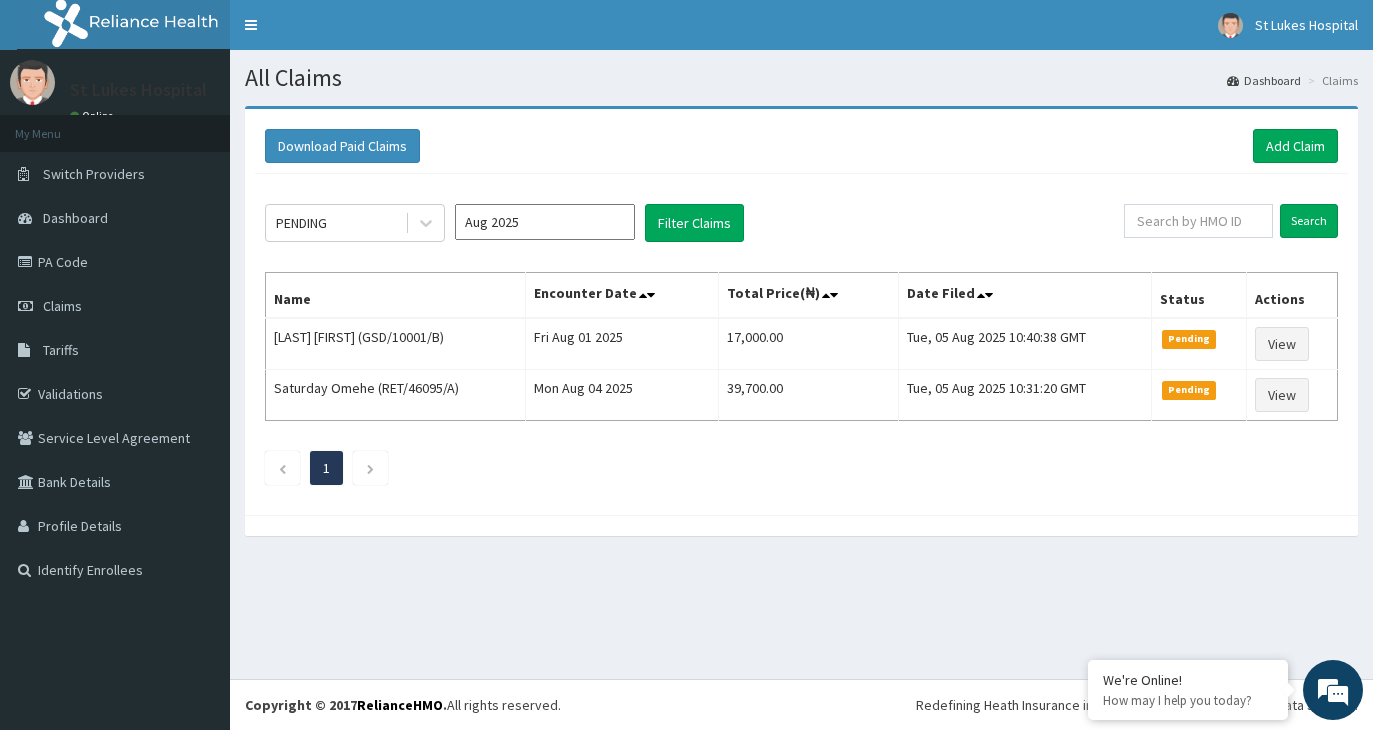 click on "Aug 2025" at bounding box center [545, 222] 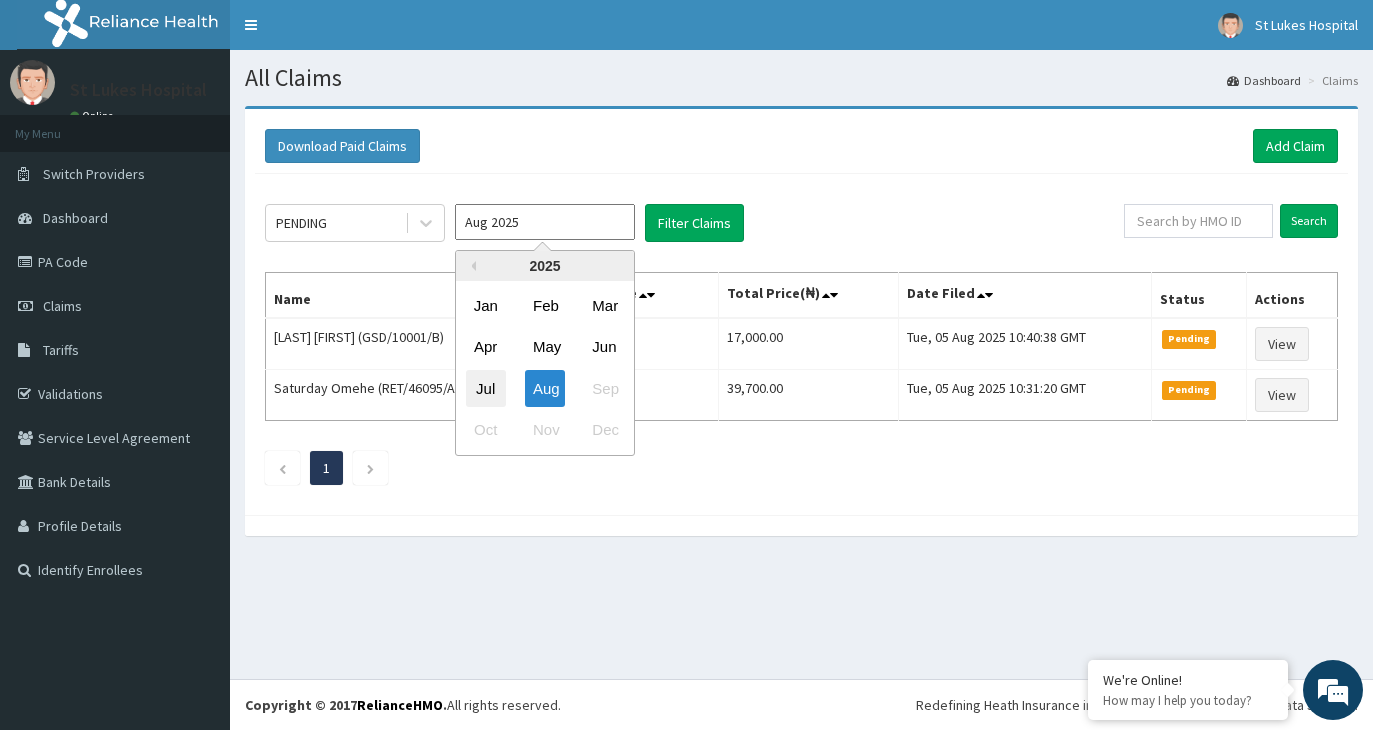 click on "Jul" at bounding box center [486, 388] 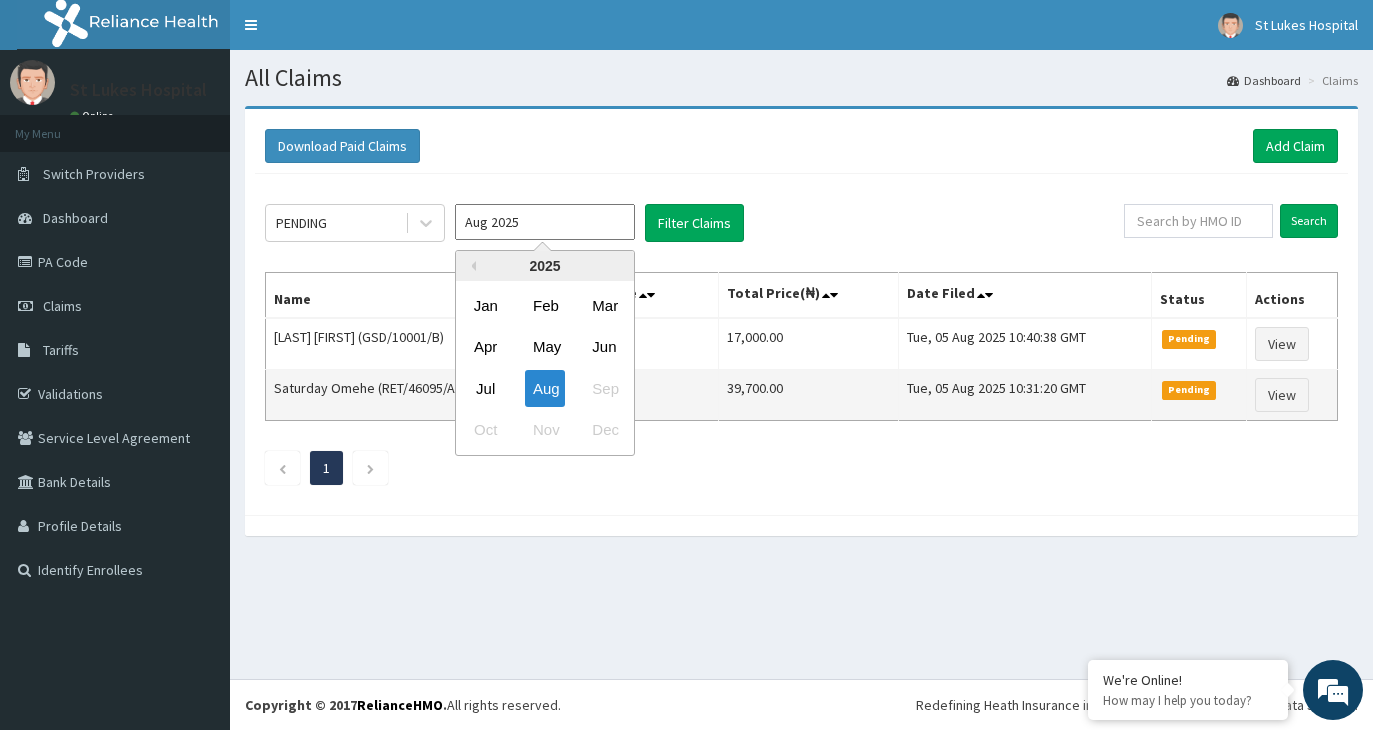 type on "Jul 2025" 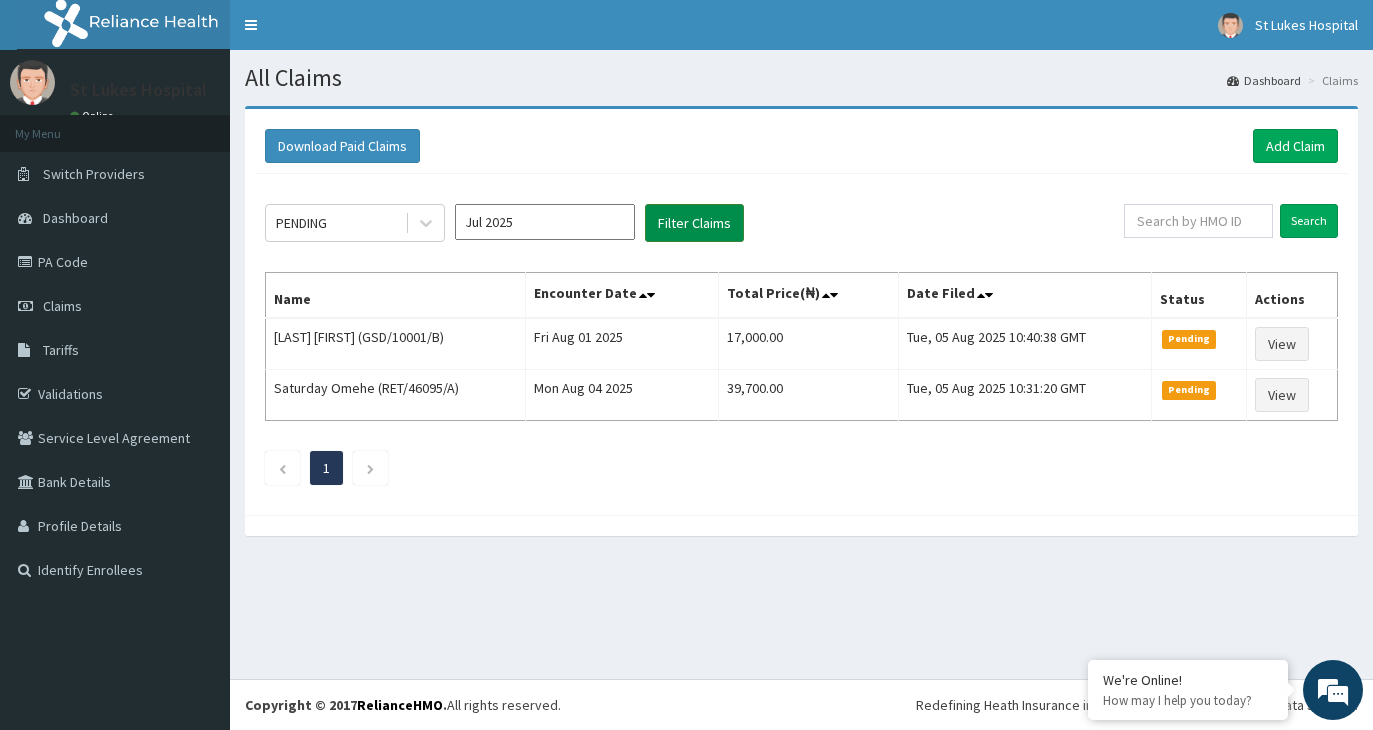 click on "Filter Claims" at bounding box center [694, 223] 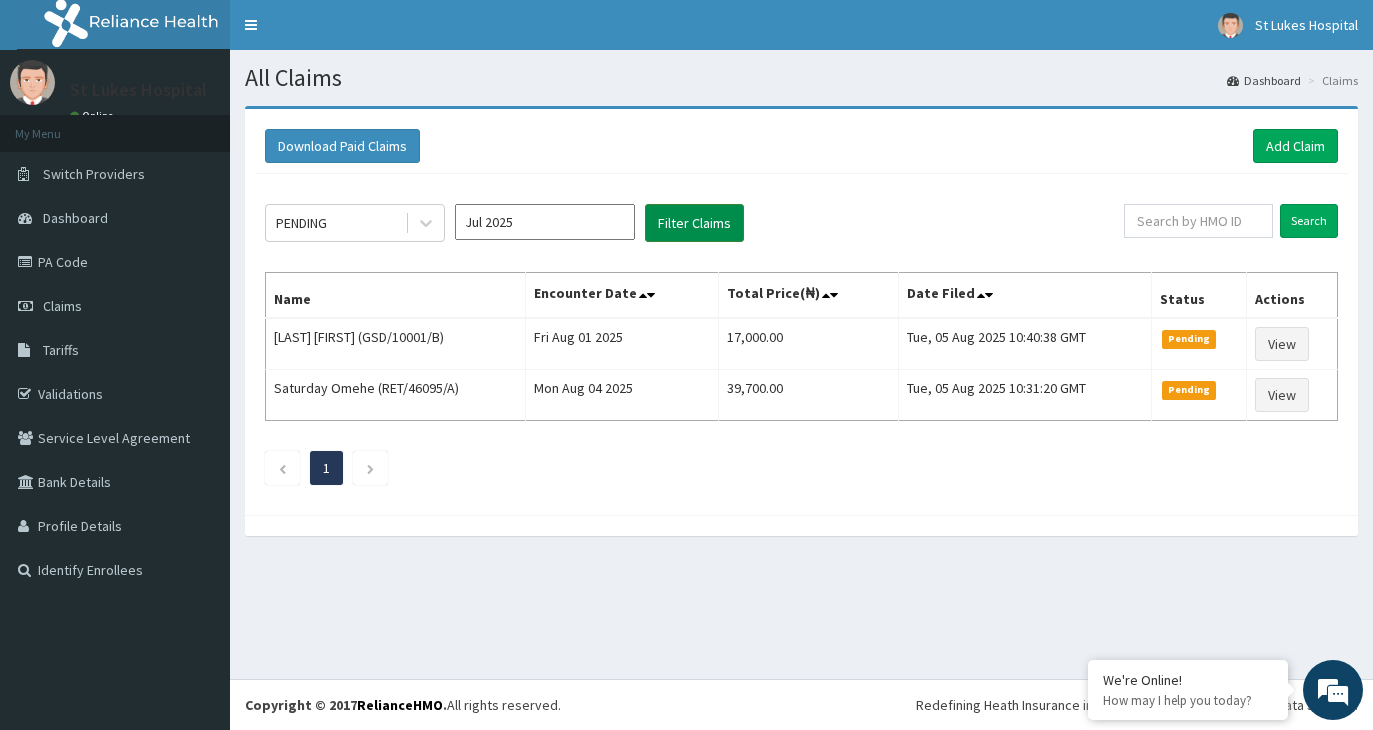 click on "Filter Claims" at bounding box center [694, 223] 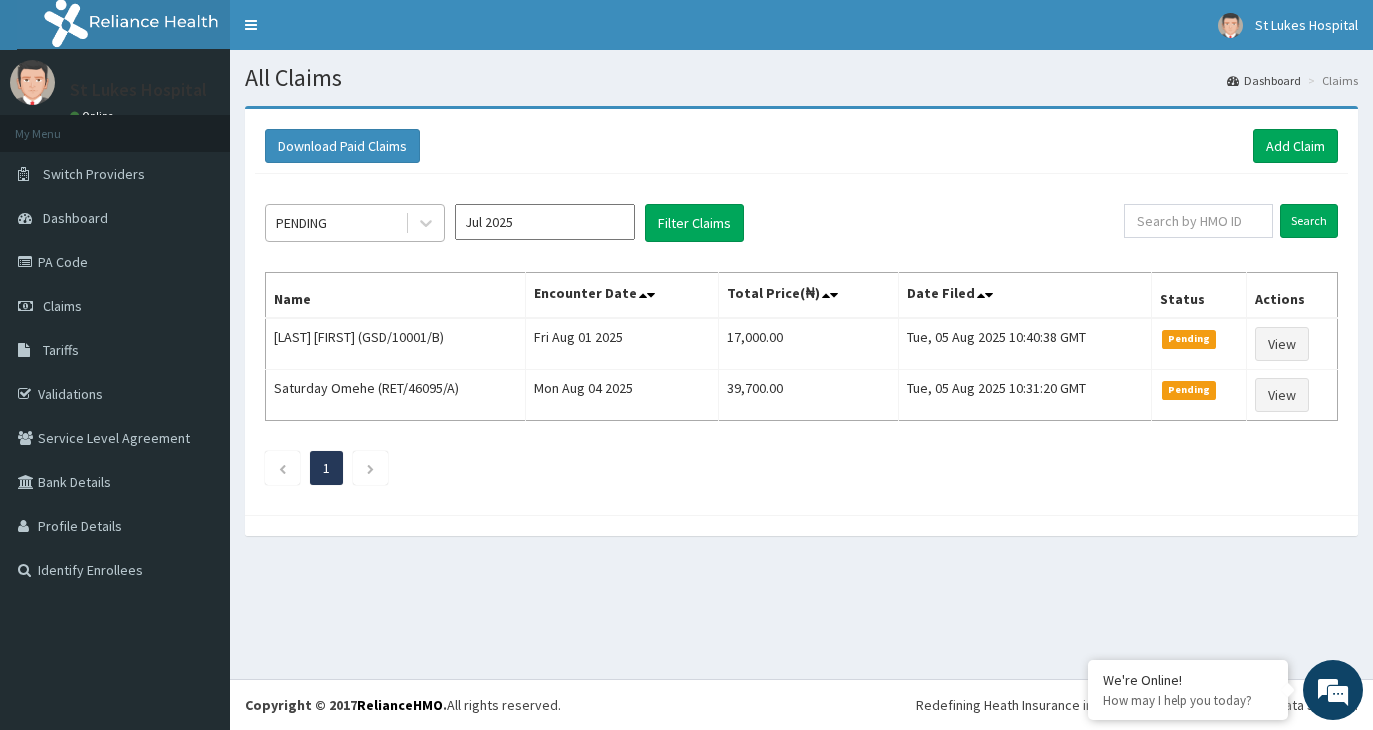 click on "PENDING" at bounding box center [335, 223] 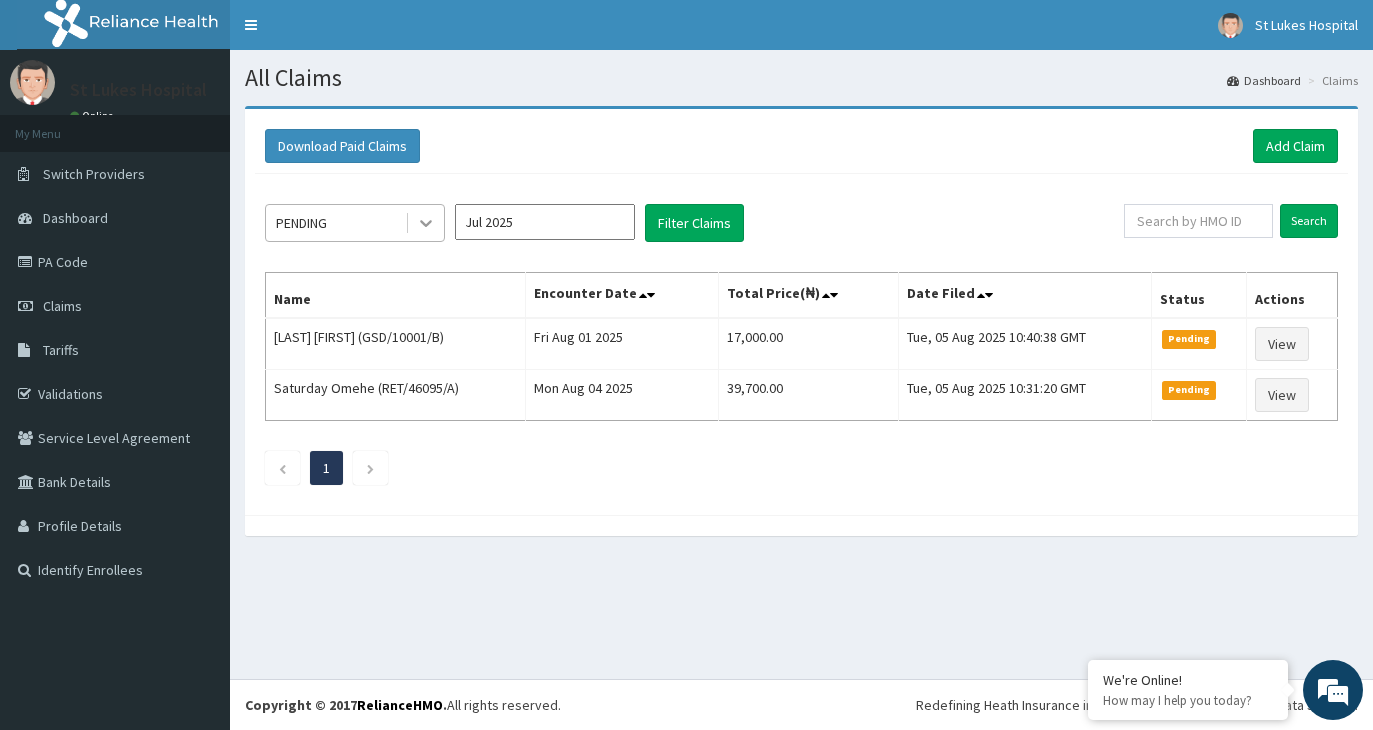 click 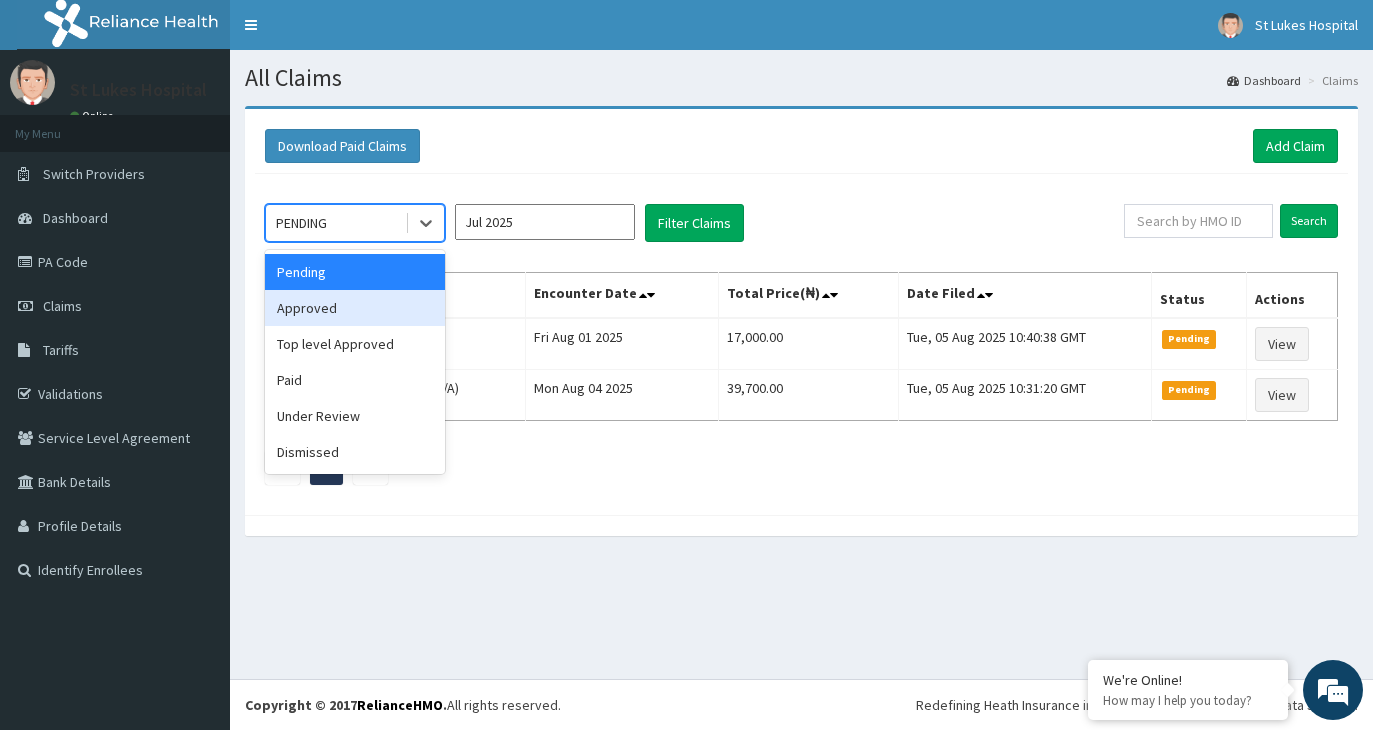 click on "Approved" at bounding box center [355, 308] 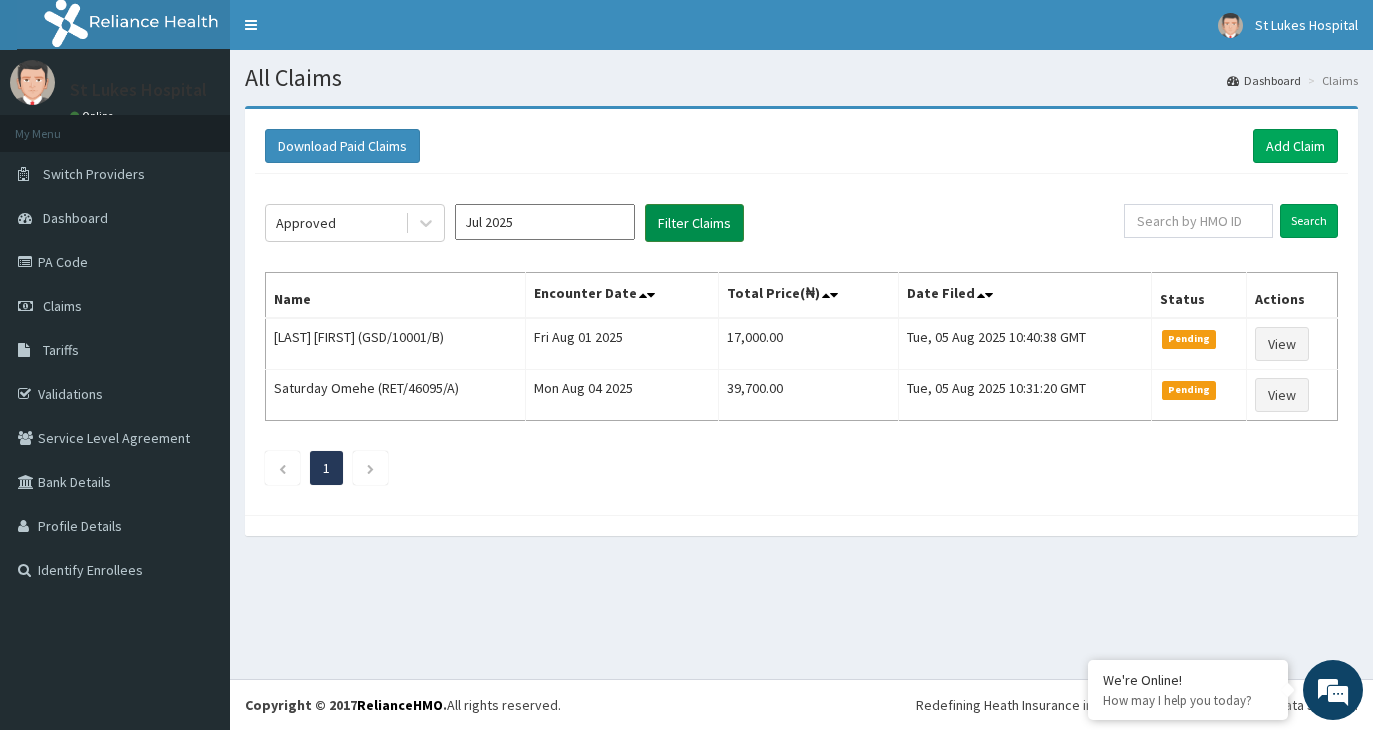 click on "Filter Claims" at bounding box center [694, 223] 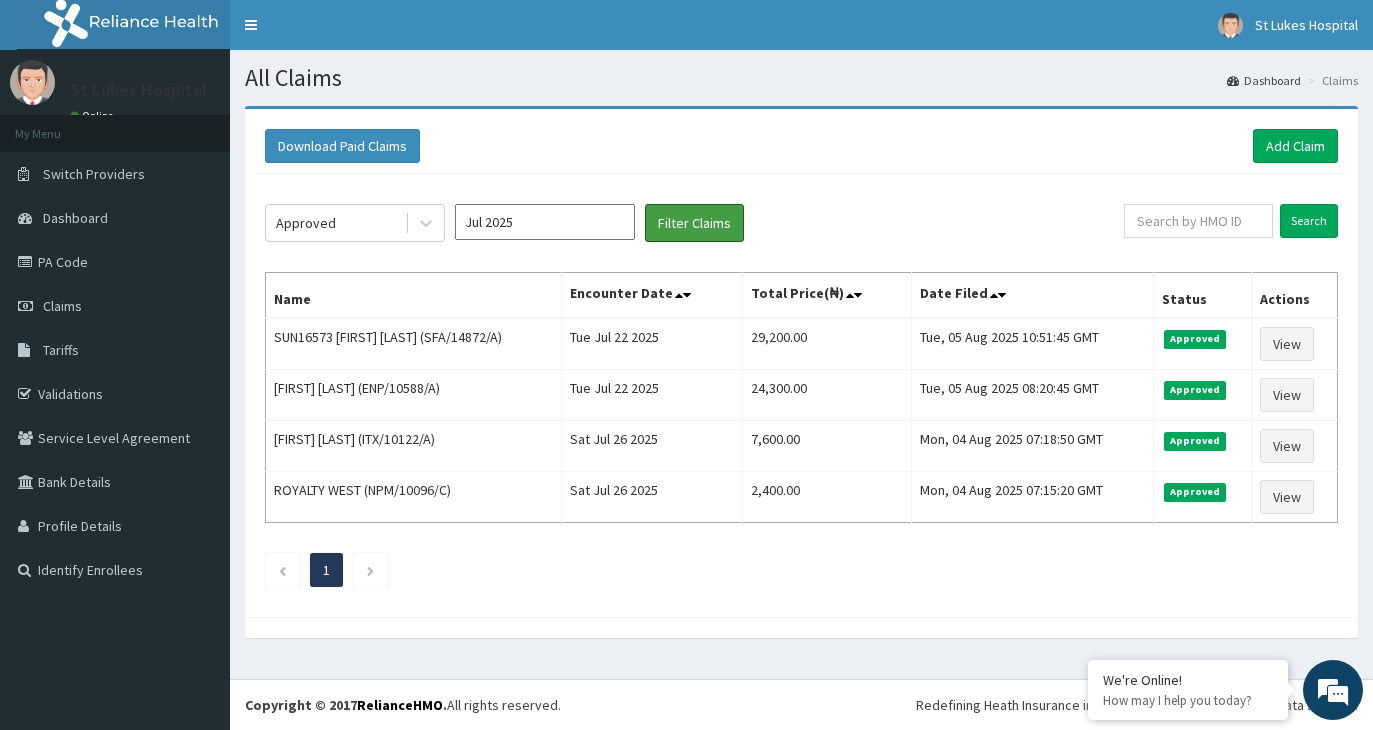 scroll, scrollTop: 0, scrollLeft: 0, axis: both 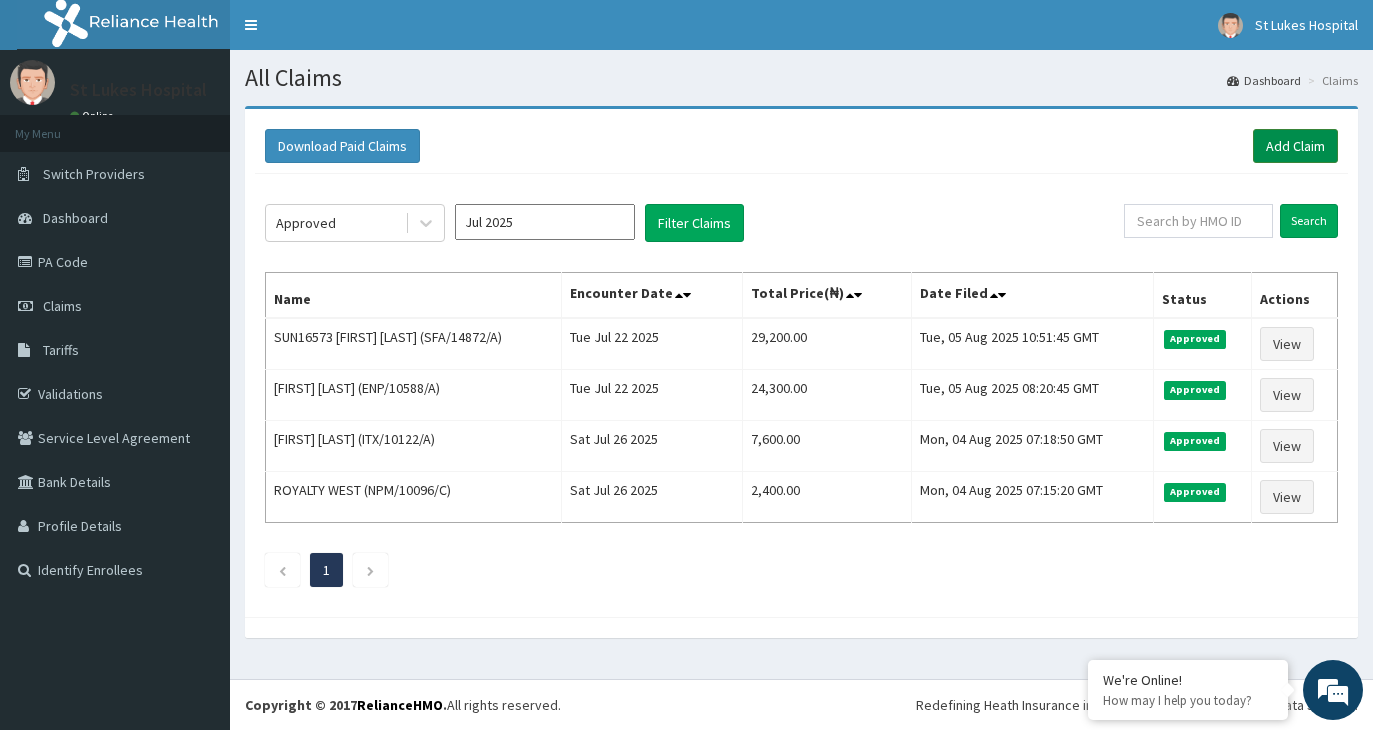 click on "Add Claim" at bounding box center (1295, 146) 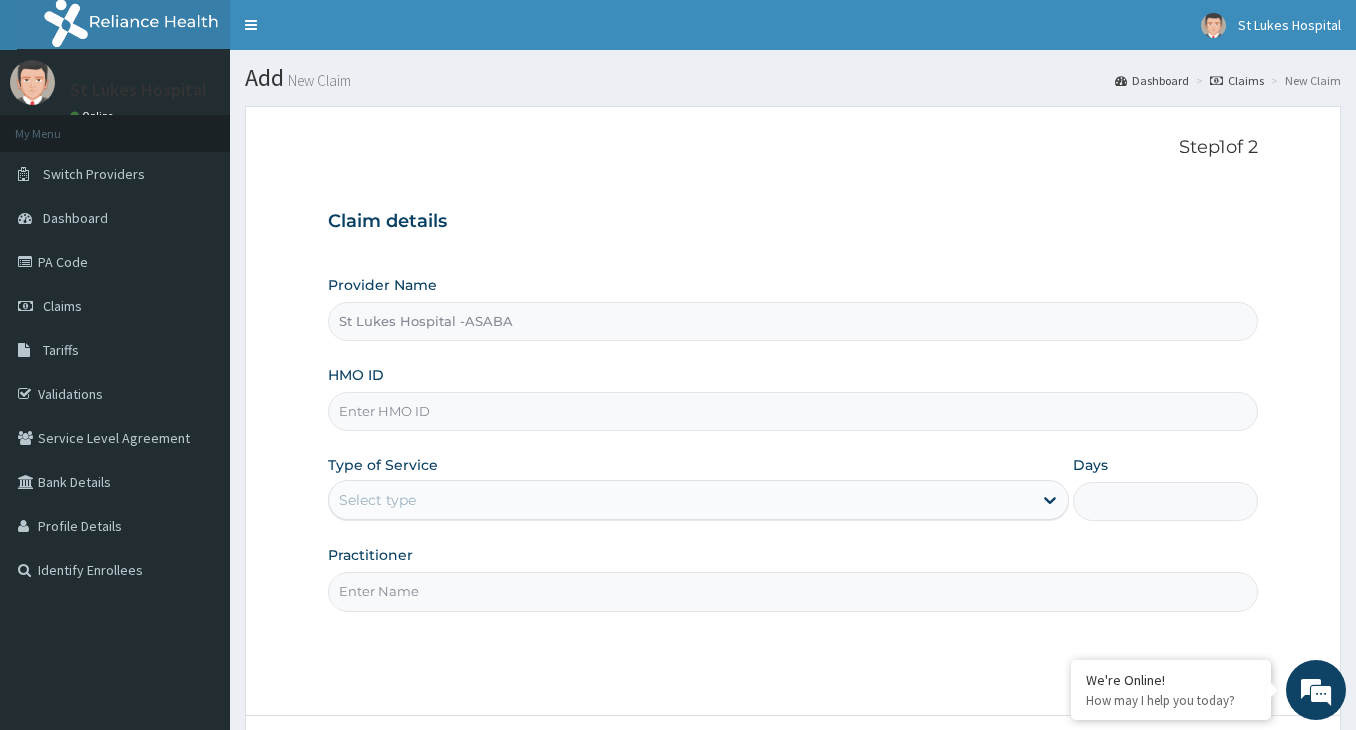 scroll, scrollTop: 0, scrollLeft: 0, axis: both 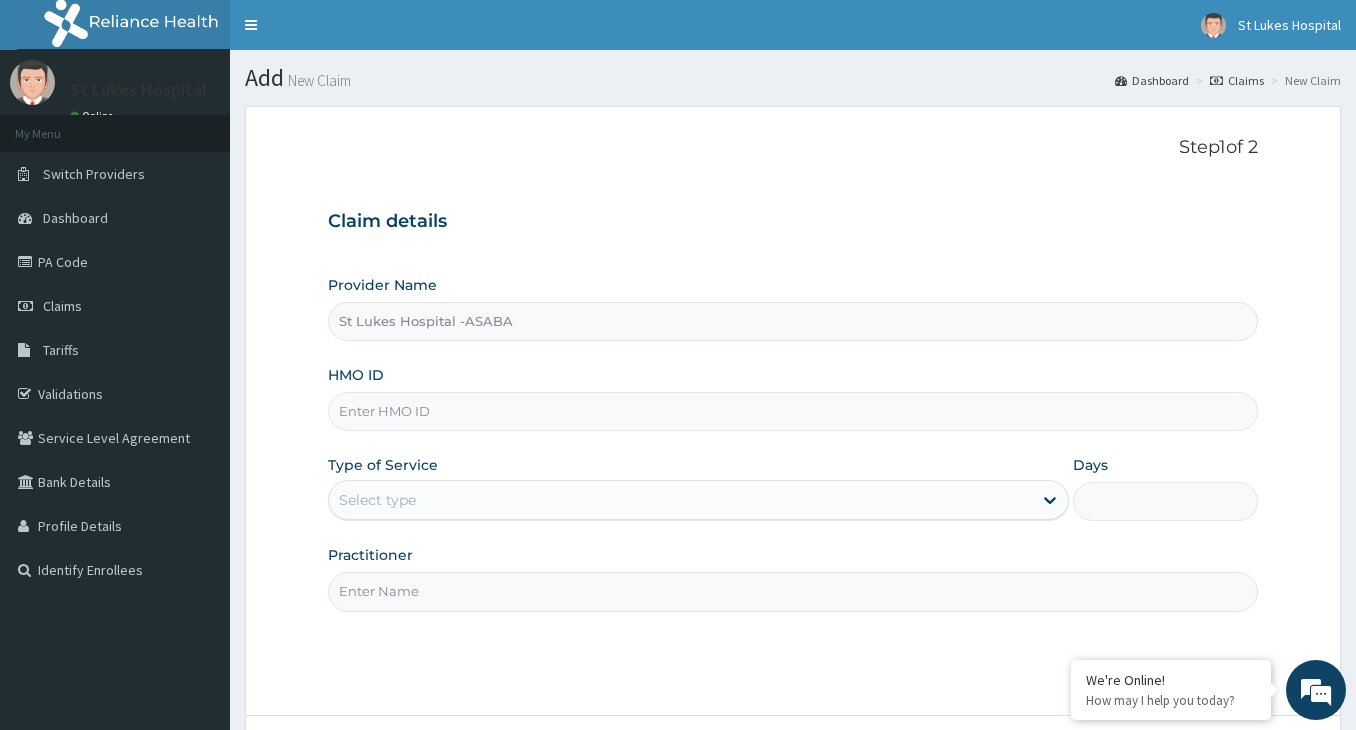 click on "HMO ID" at bounding box center [793, 411] 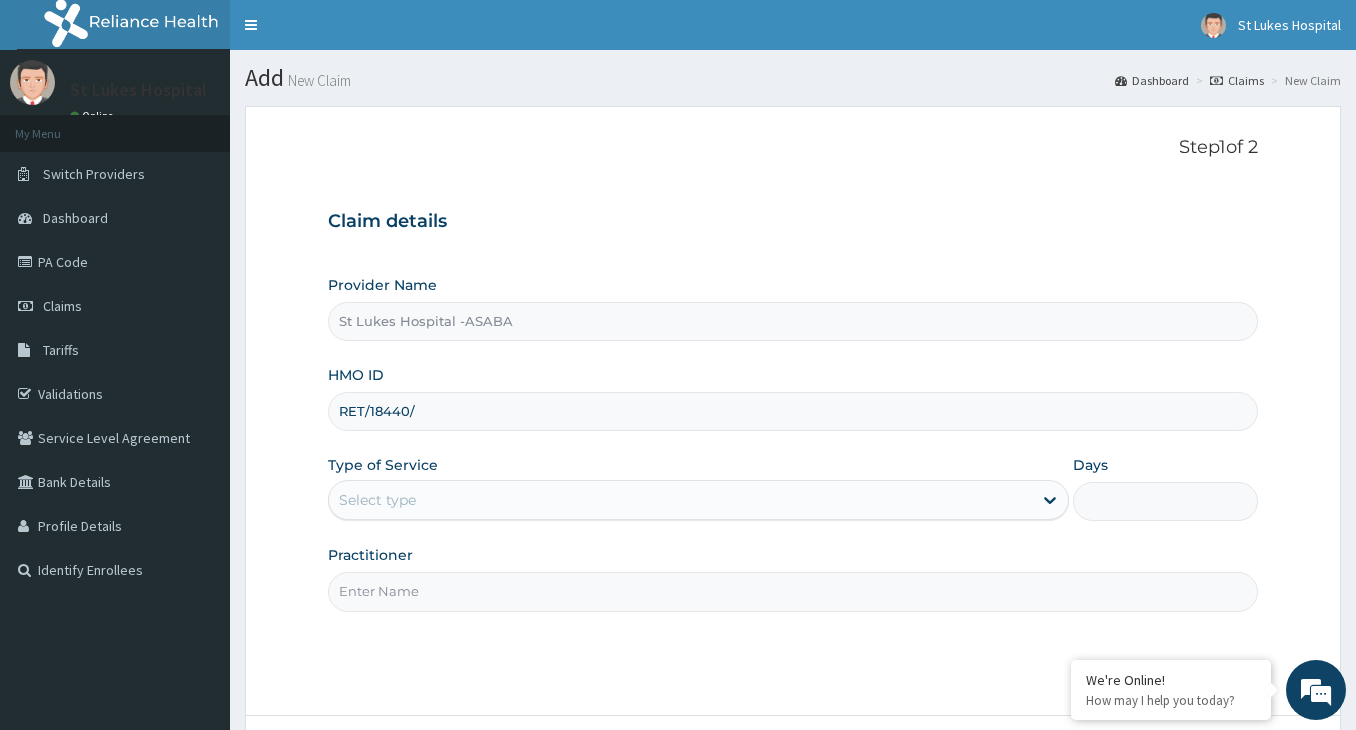 scroll, scrollTop: 0, scrollLeft: 0, axis: both 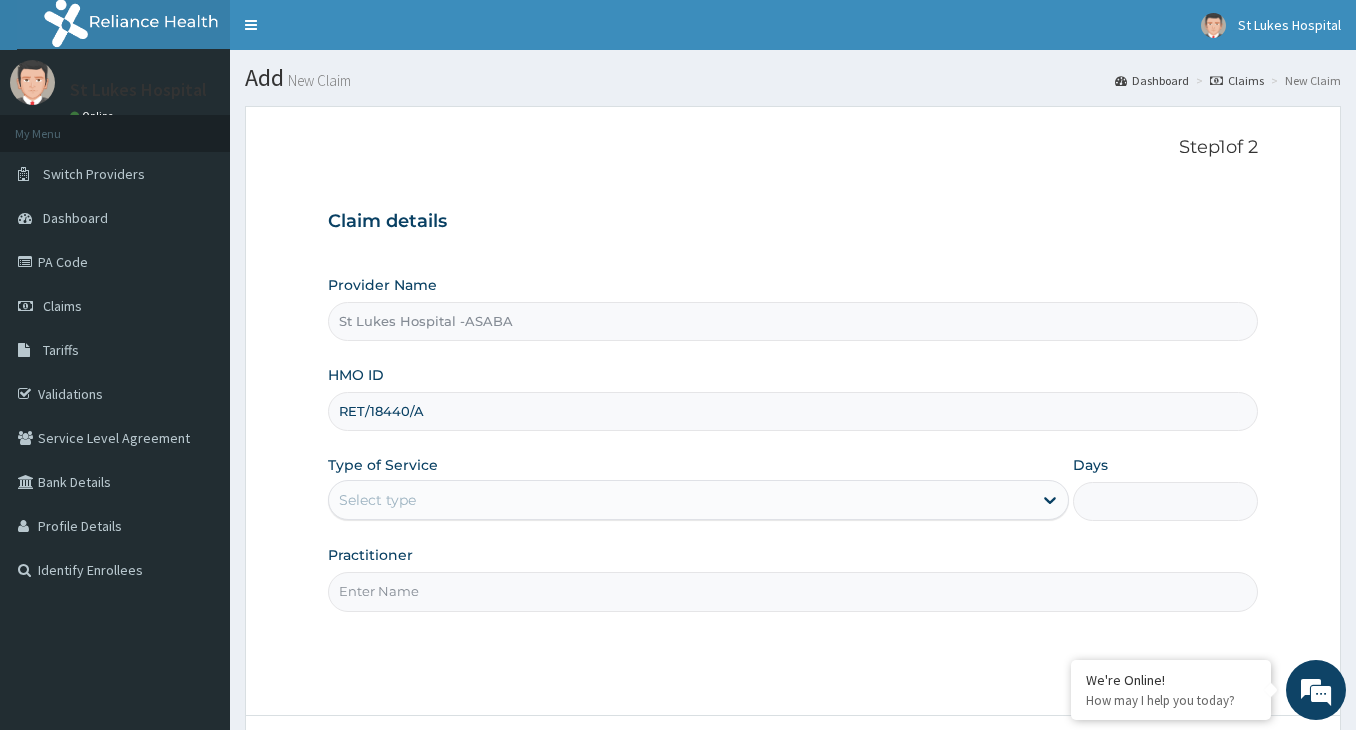 type on "RET/18440/A" 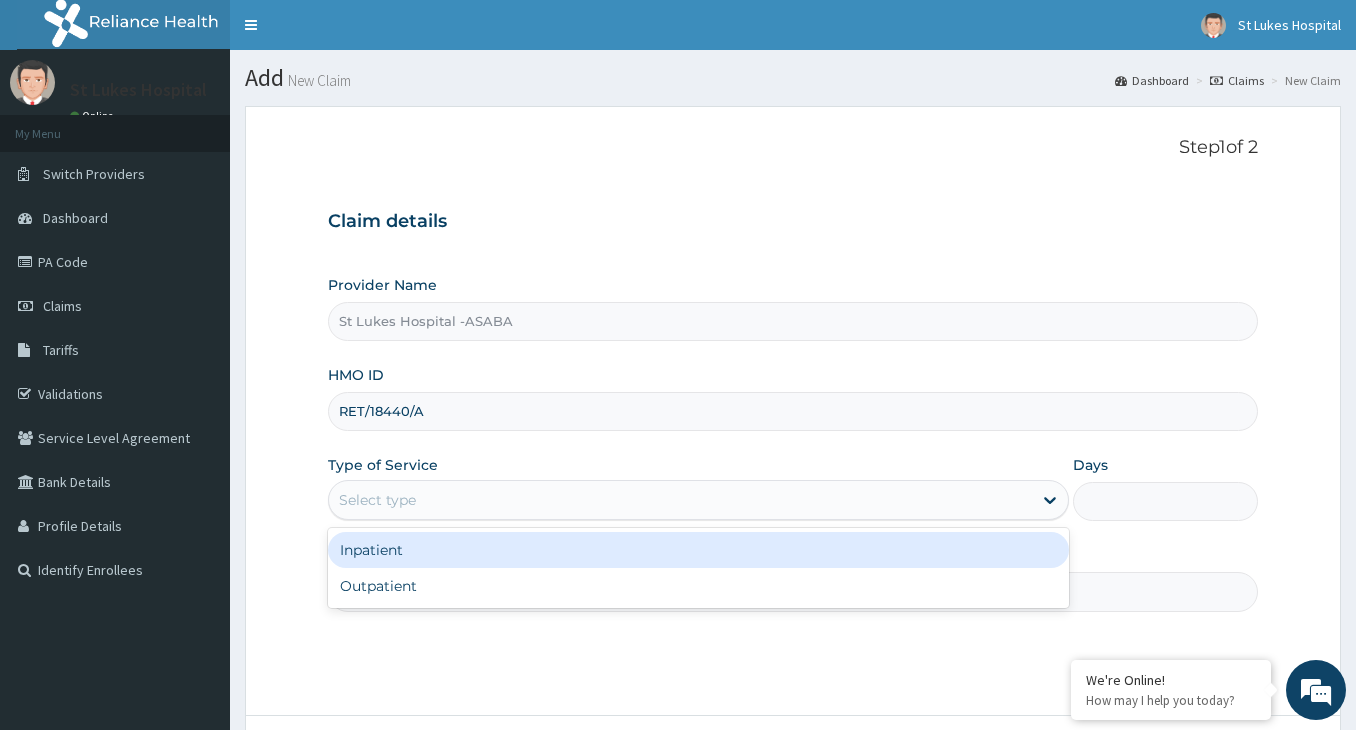 click on "Select type" at bounding box center (680, 500) 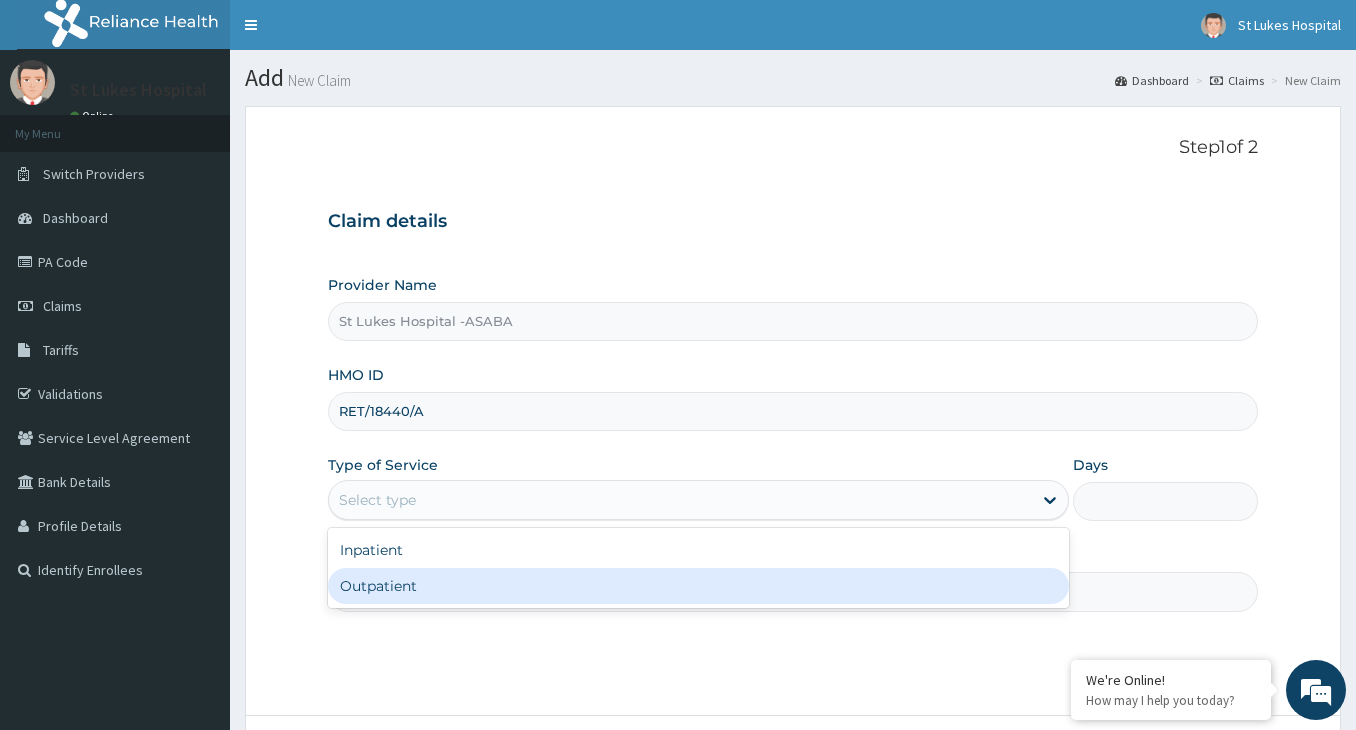 click on "Outpatient" at bounding box center (698, 586) 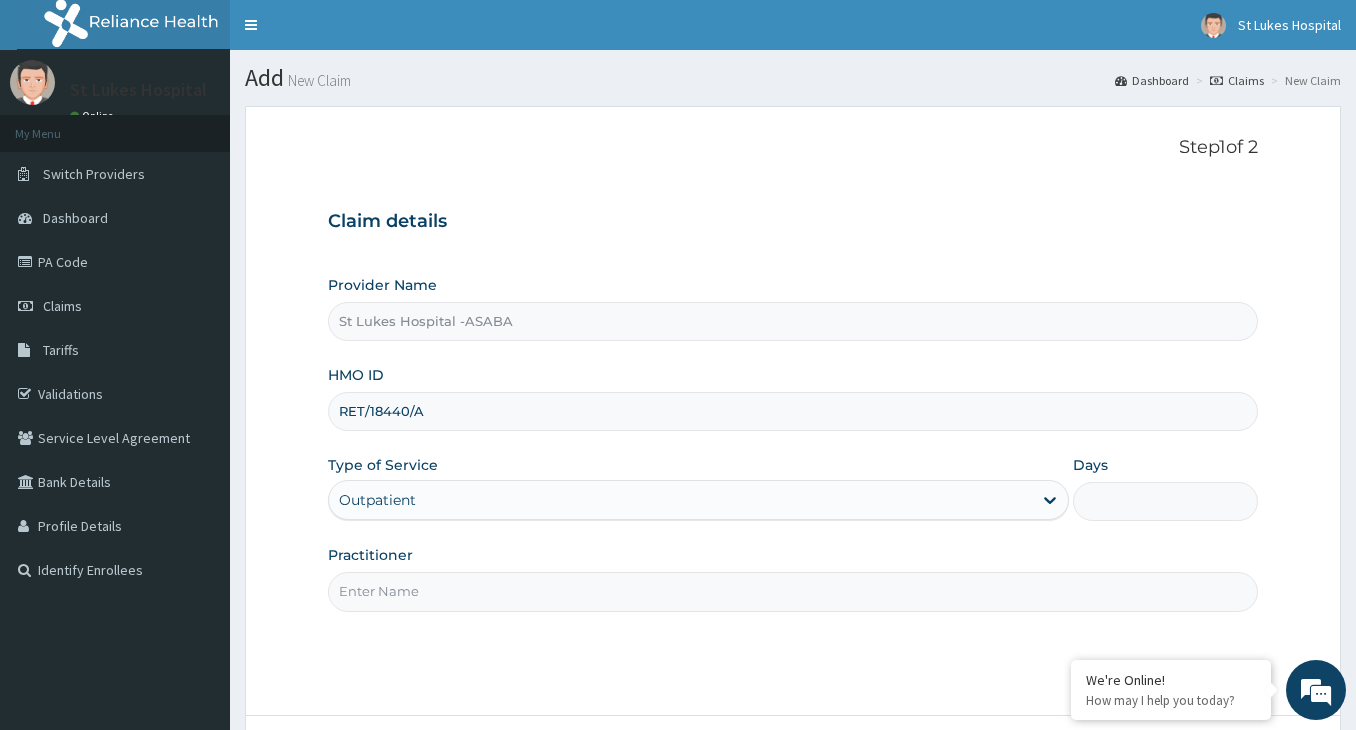type on "1" 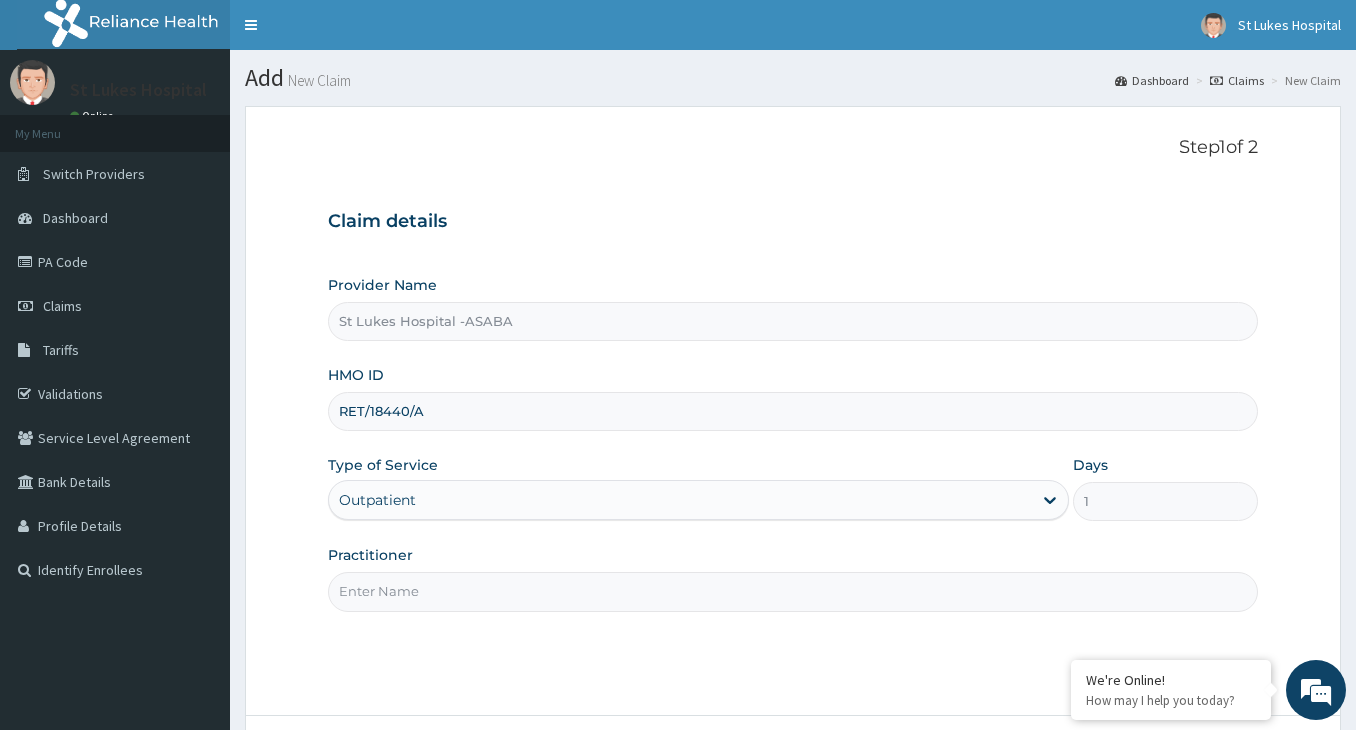 click on "Practitioner" at bounding box center [793, 591] 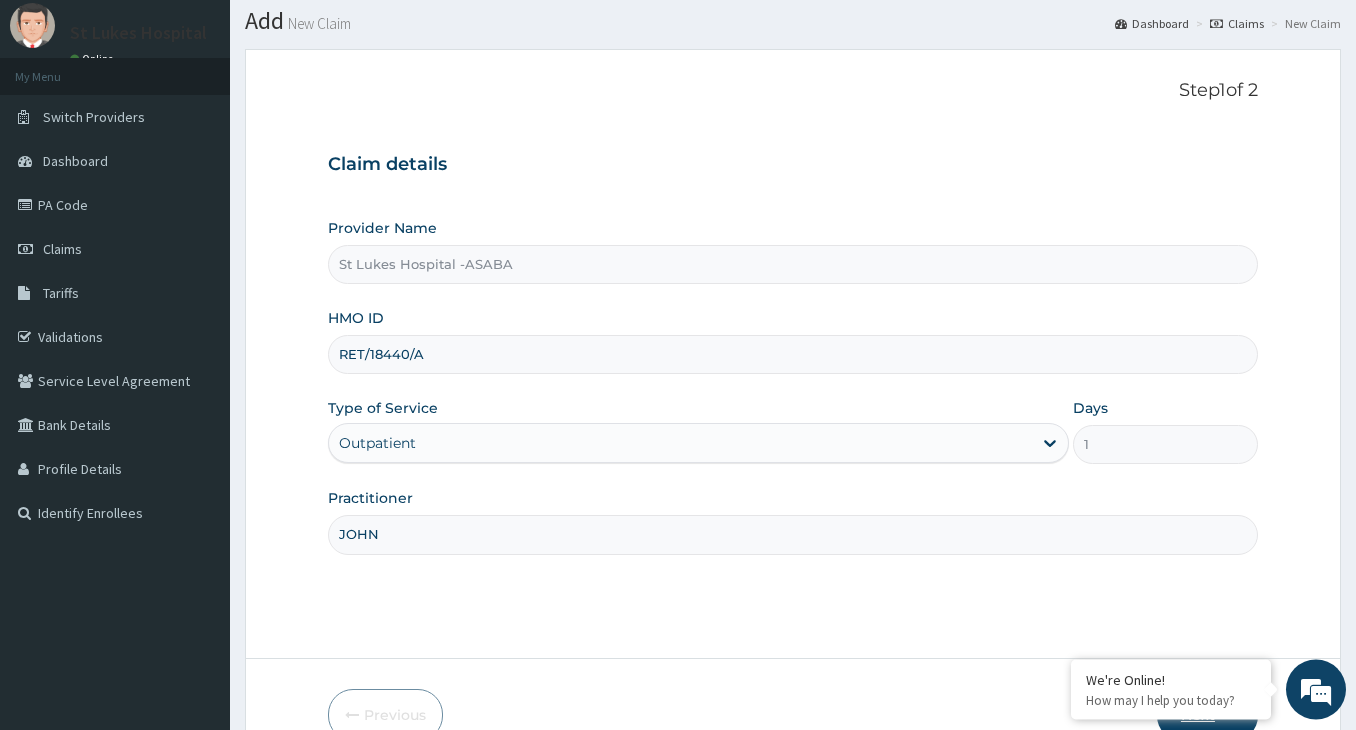 scroll, scrollTop: 165, scrollLeft: 0, axis: vertical 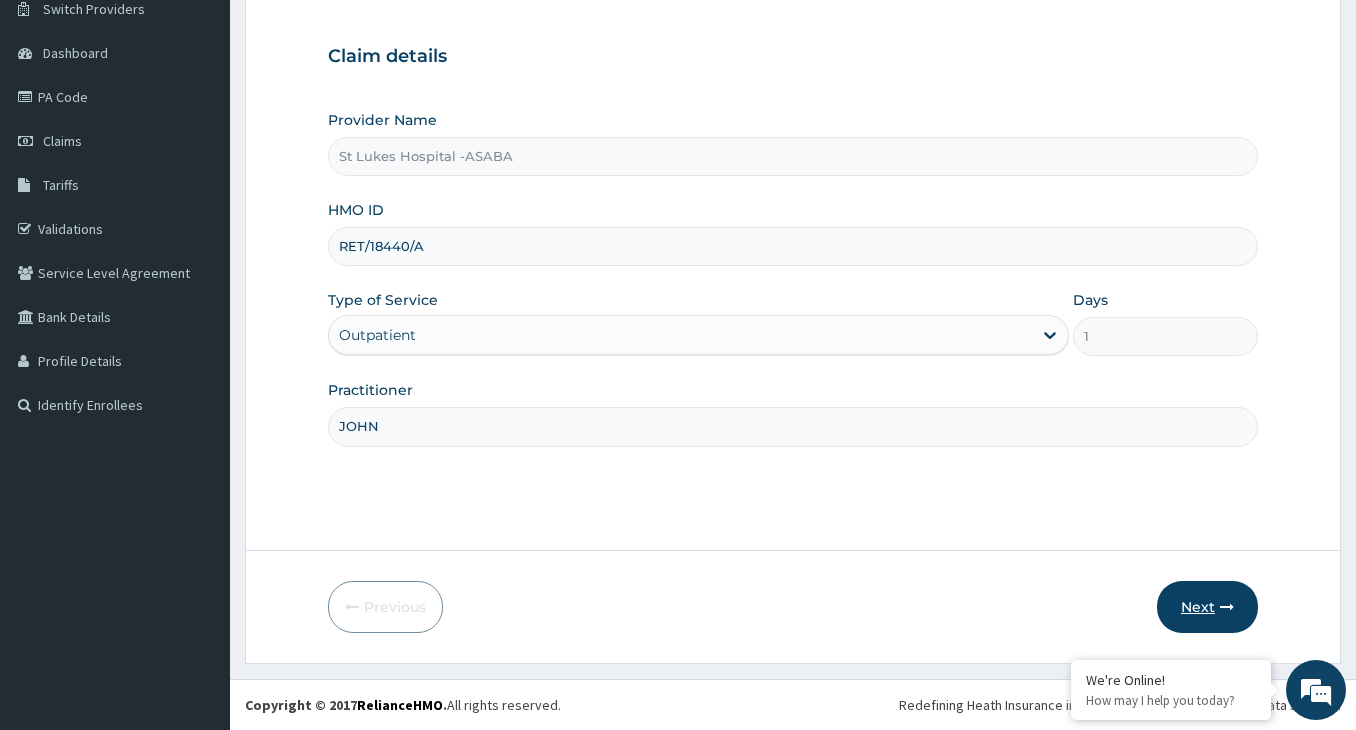 type on "JOHN" 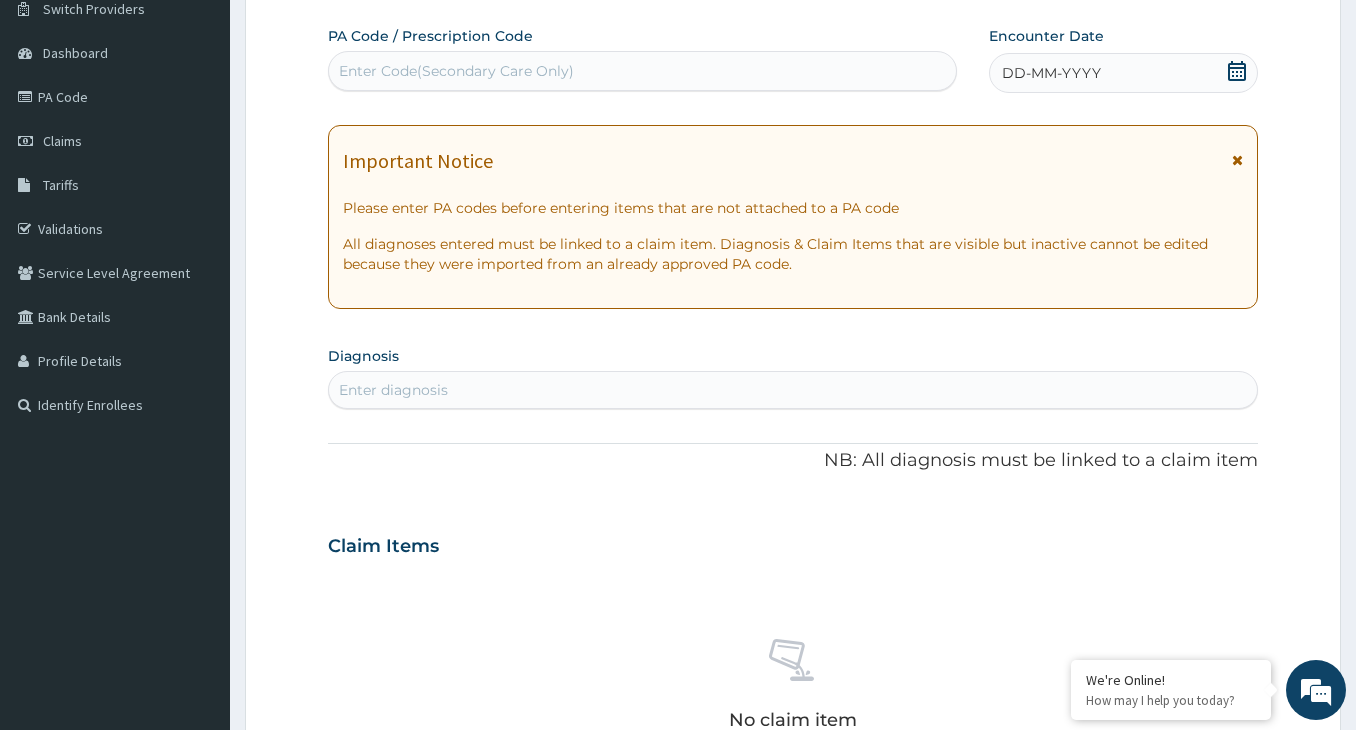 click on "Enter Code(Secondary Care Only)" at bounding box center [456, 71] 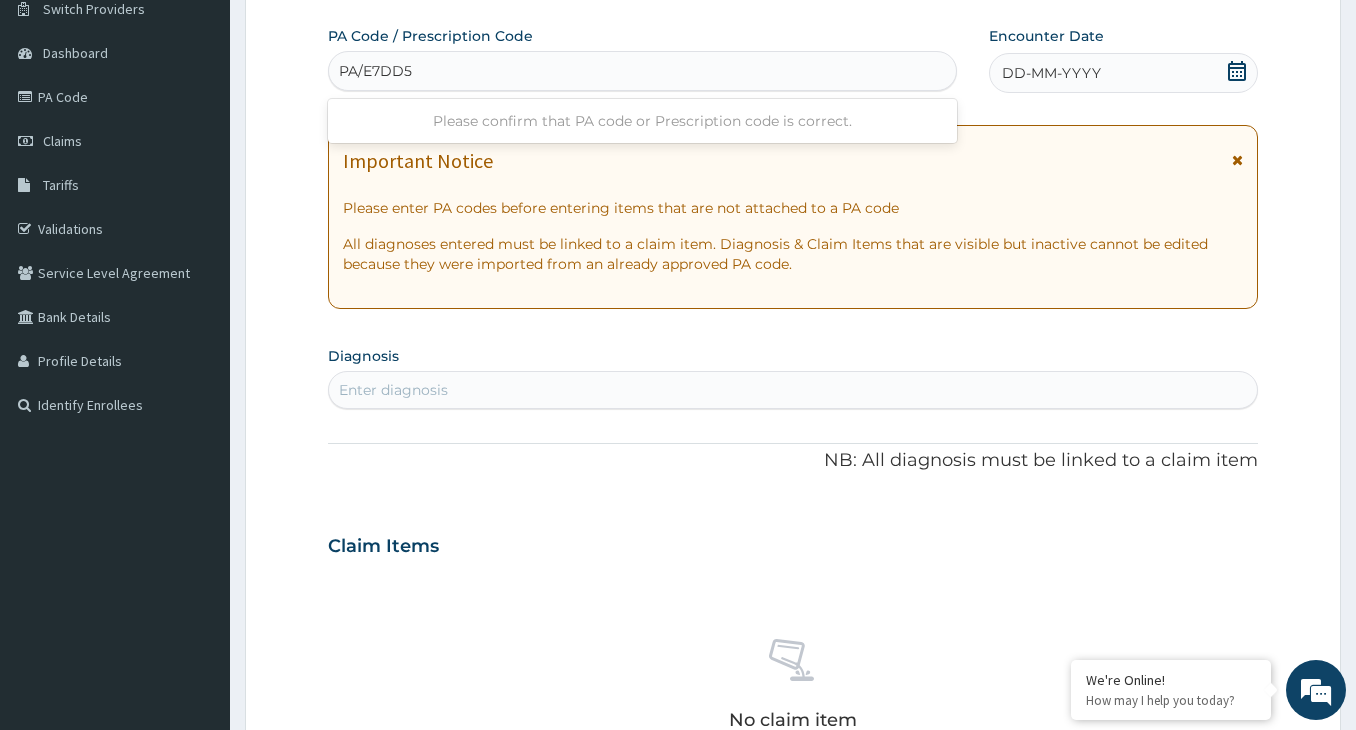 type on "PA/E7DD53" 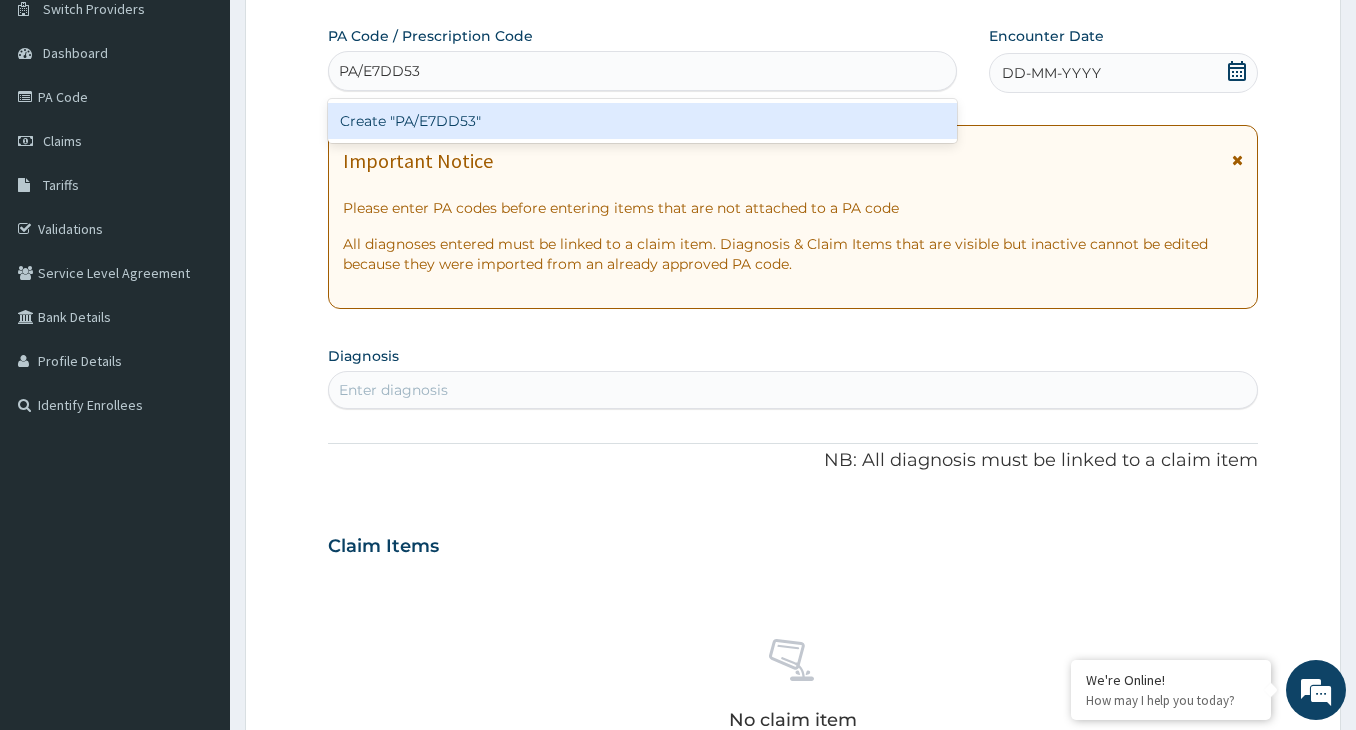 type 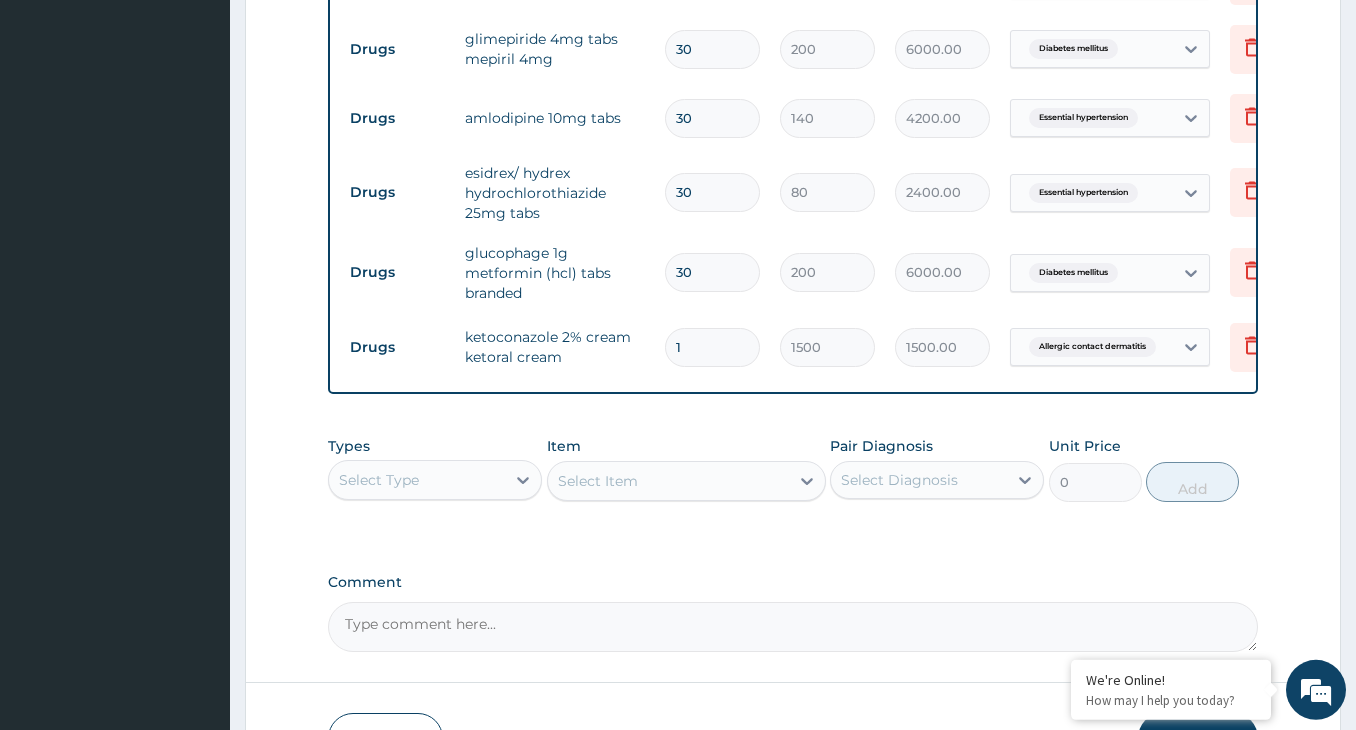 scroll, scrollTop: 897, scrollLeft: 0, axis: vertical 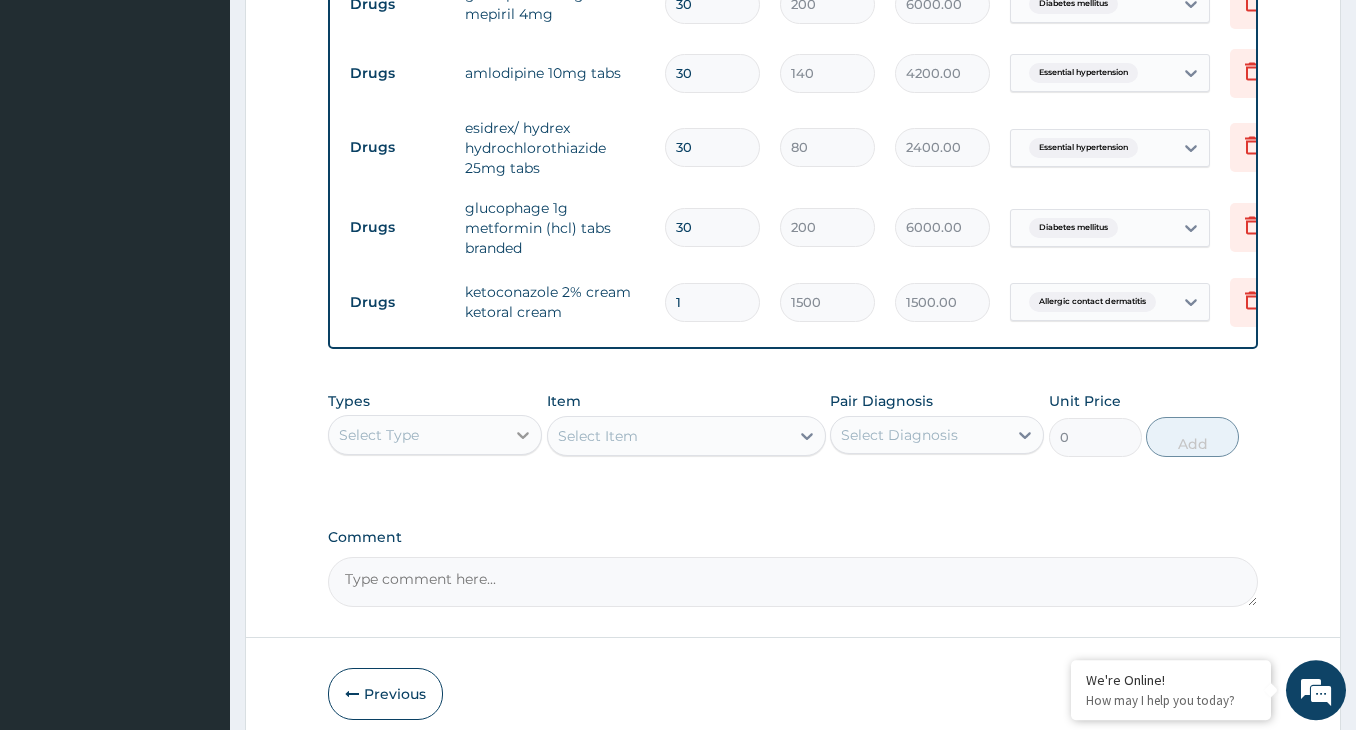 click at bounding box center (523, 435) 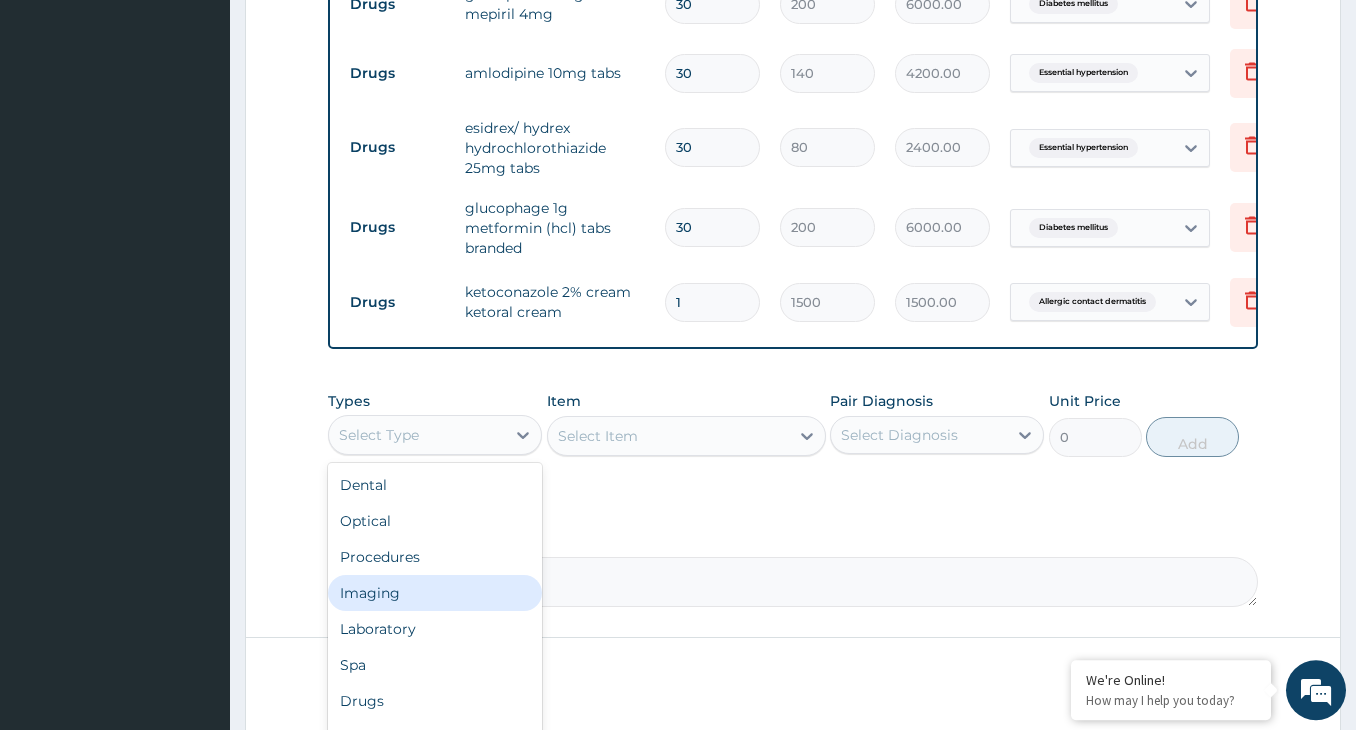 click on "Imaging" at bounding box center (435, 593) 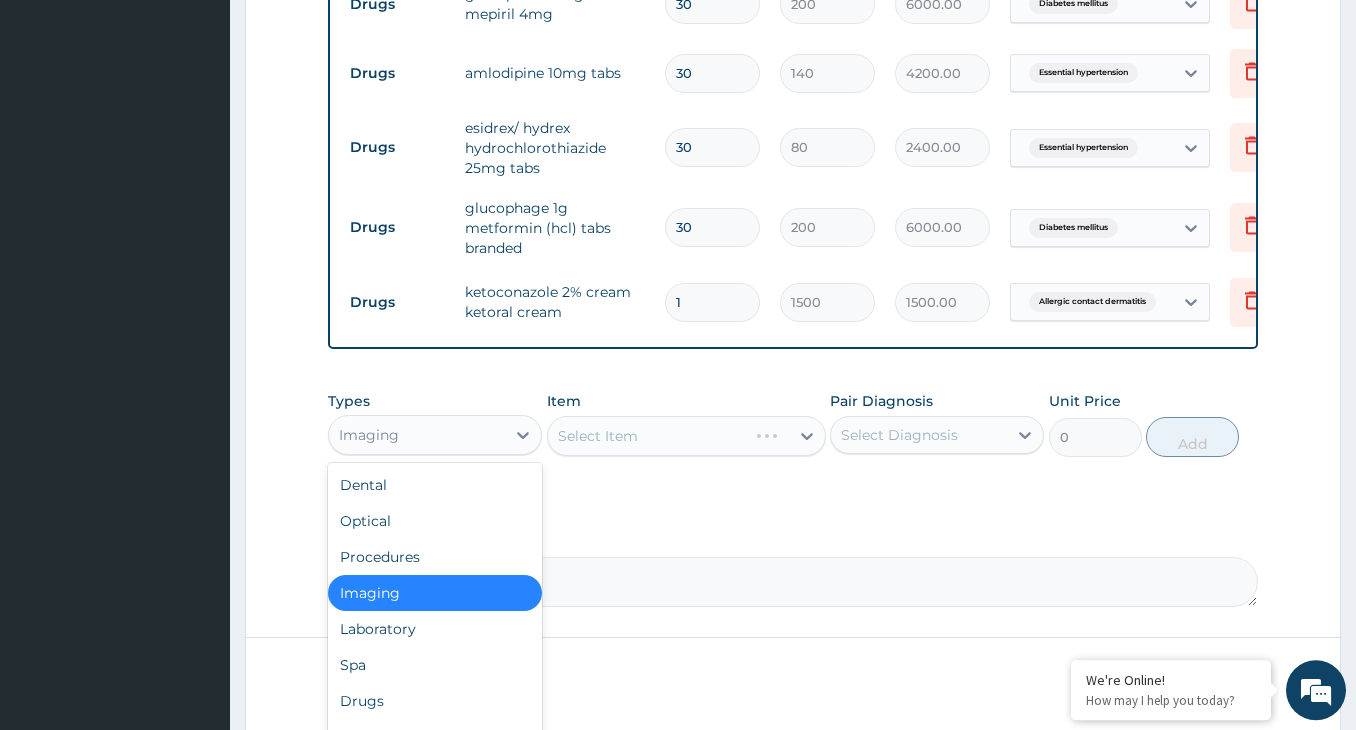 click on "Imaging" at bounding box center (417, 435) 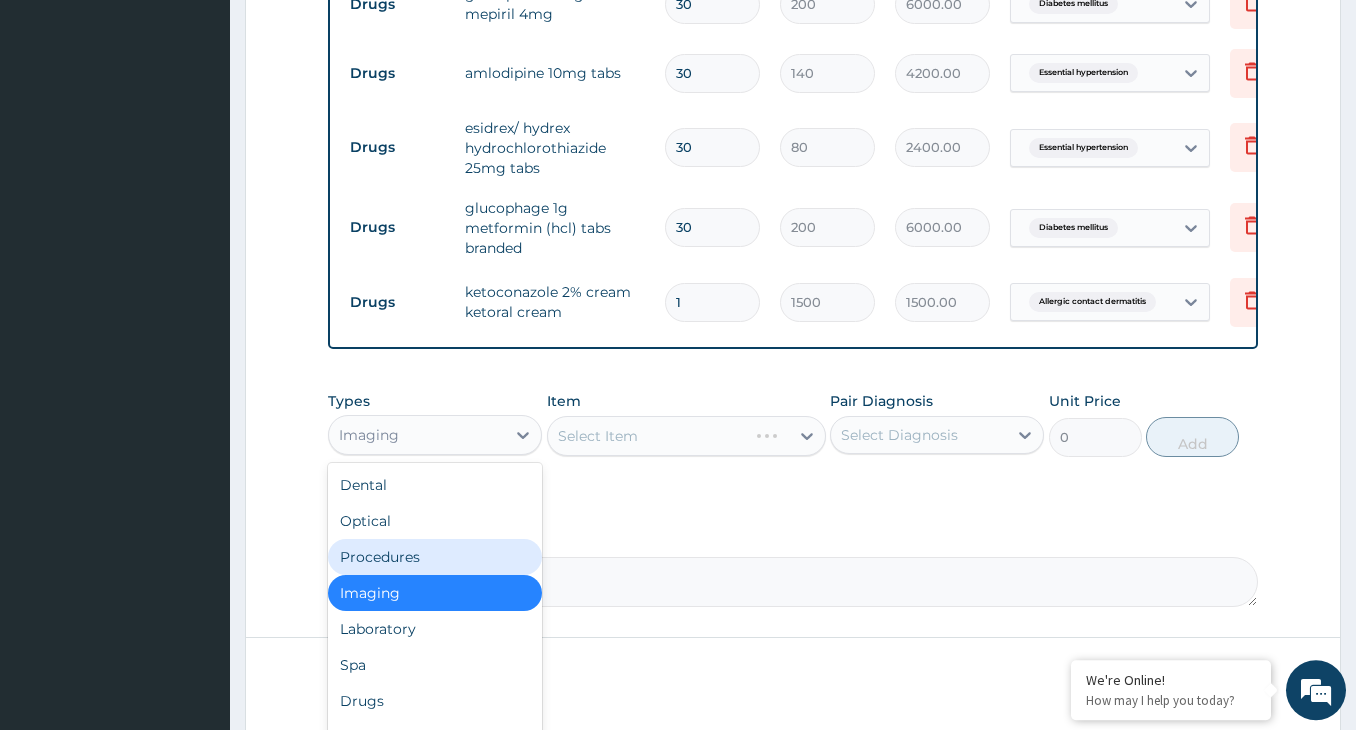 click on "Procedures" at bounding box center (435, 557) 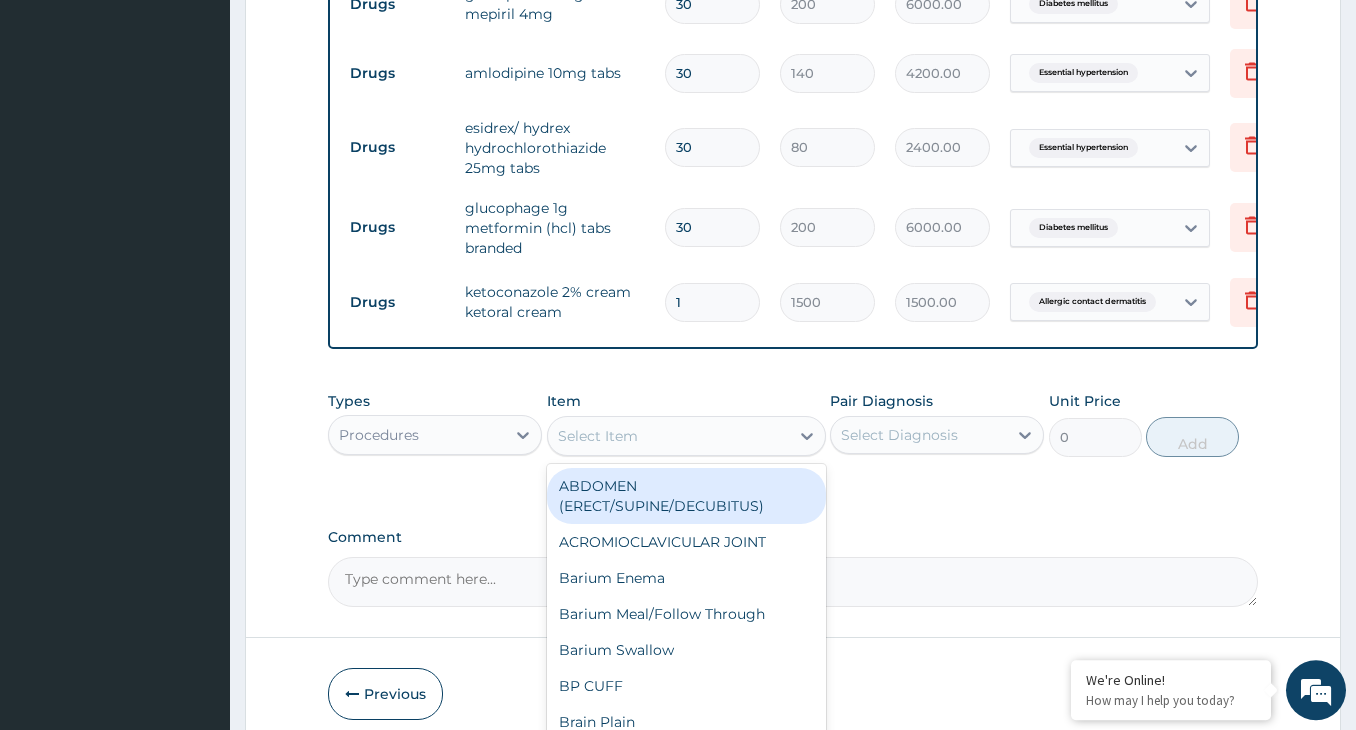 click on "Select Item" at bounding box center (668, 436) 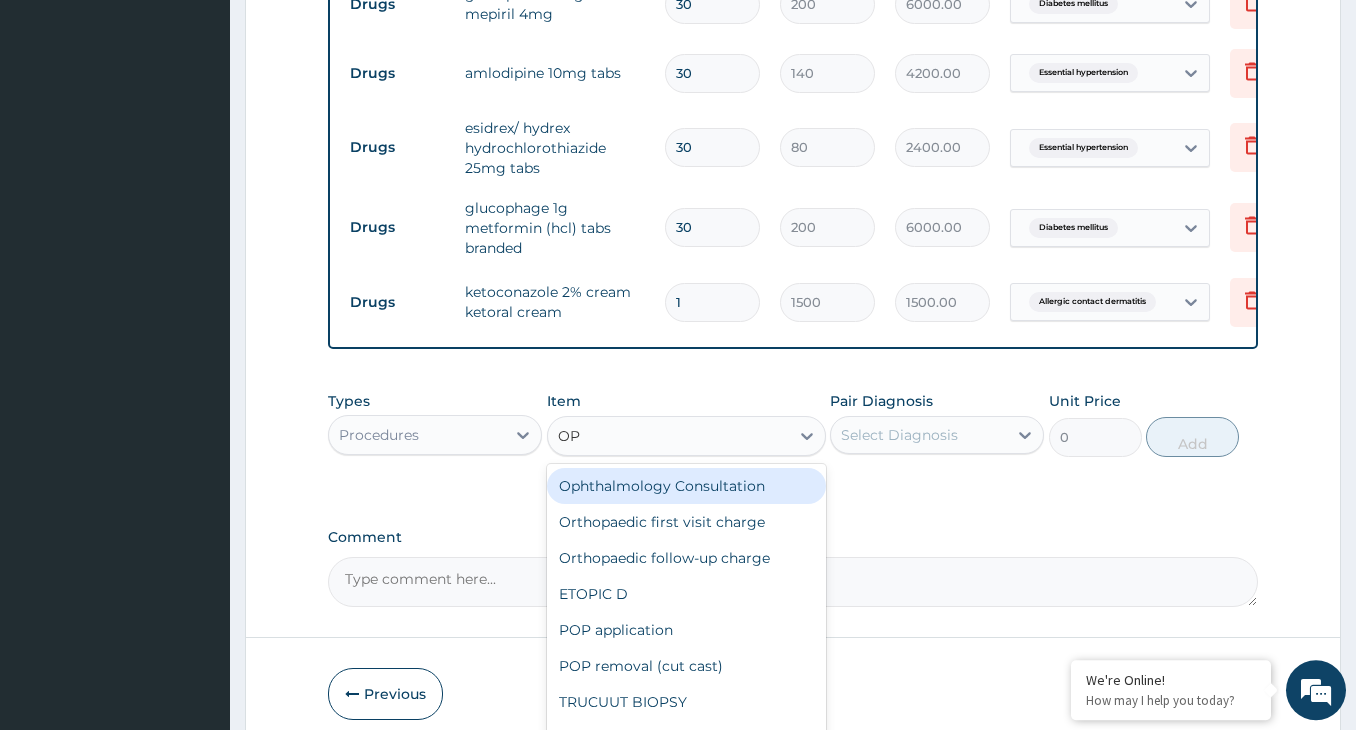 type on "OPD" 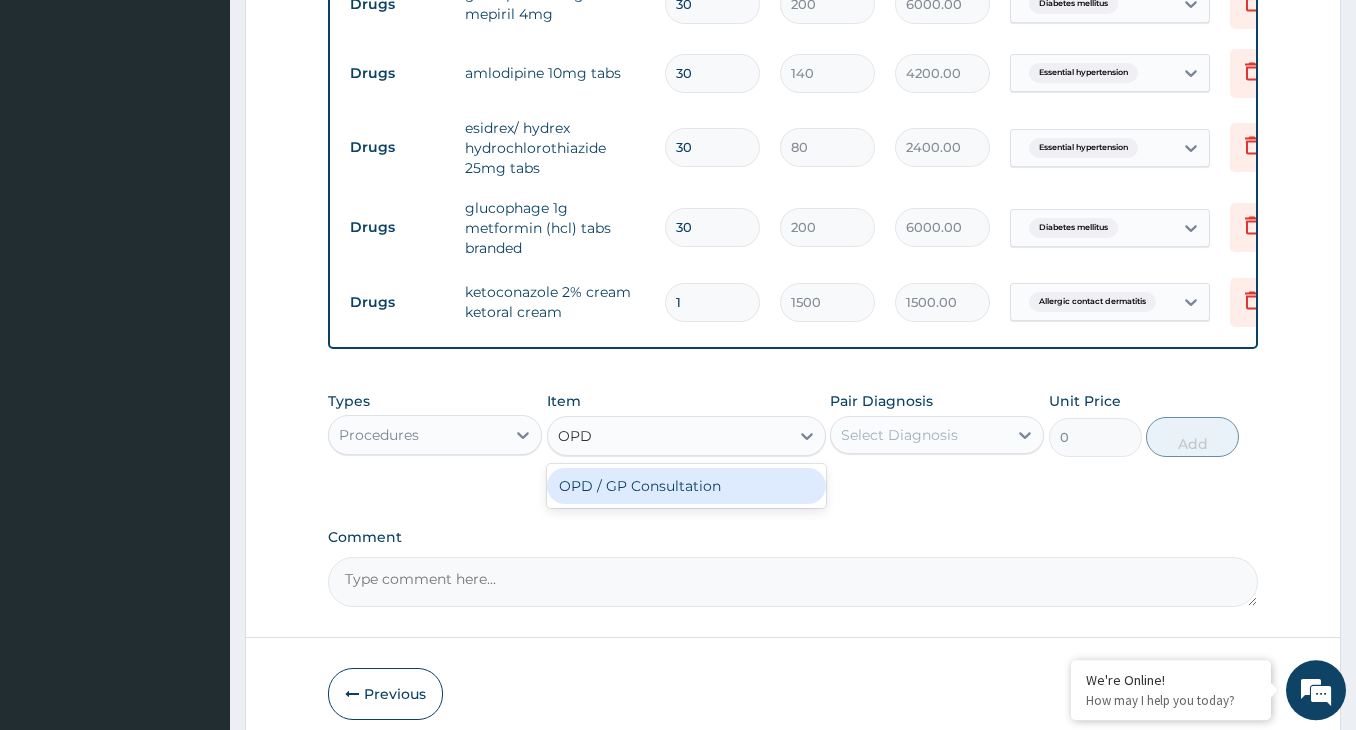 click on "OPD / GP Consultation" at bounding box center (686, 486) 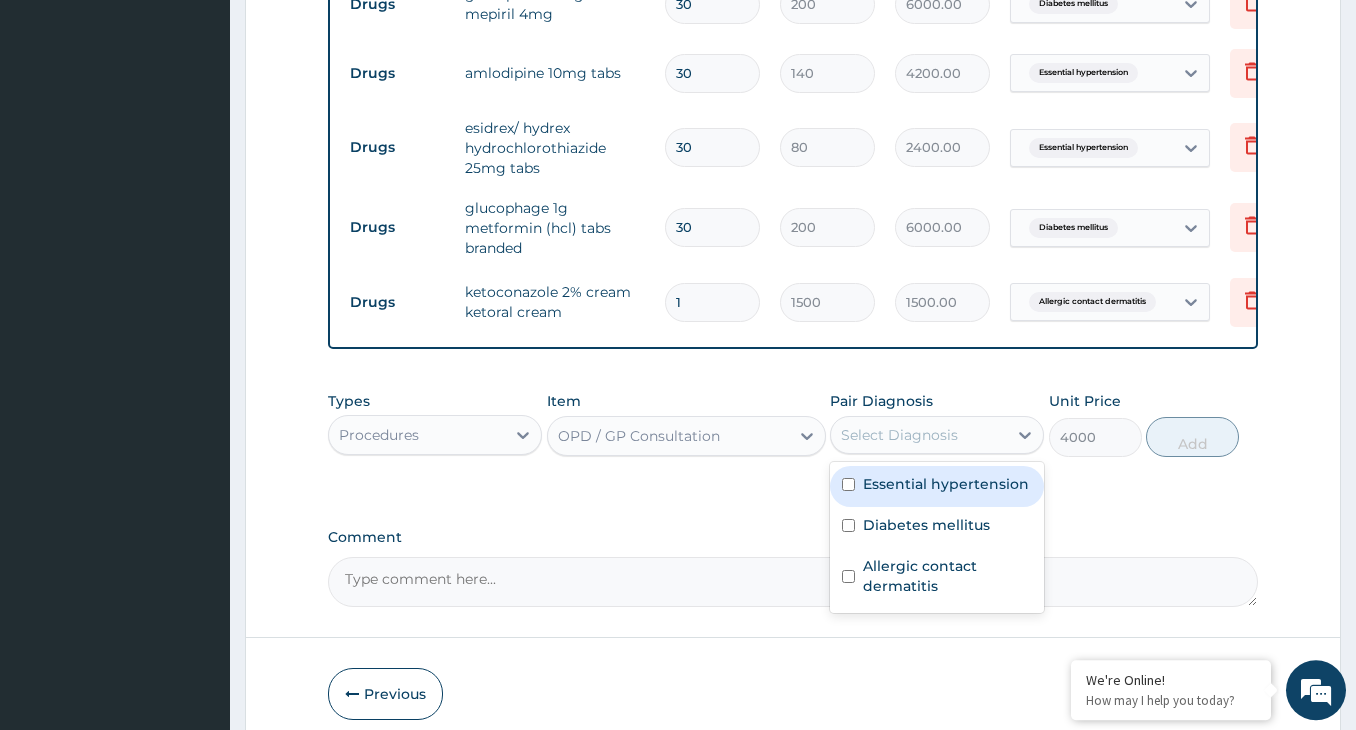 click on "Select Diagnosis" at bounding box center [899, 435] 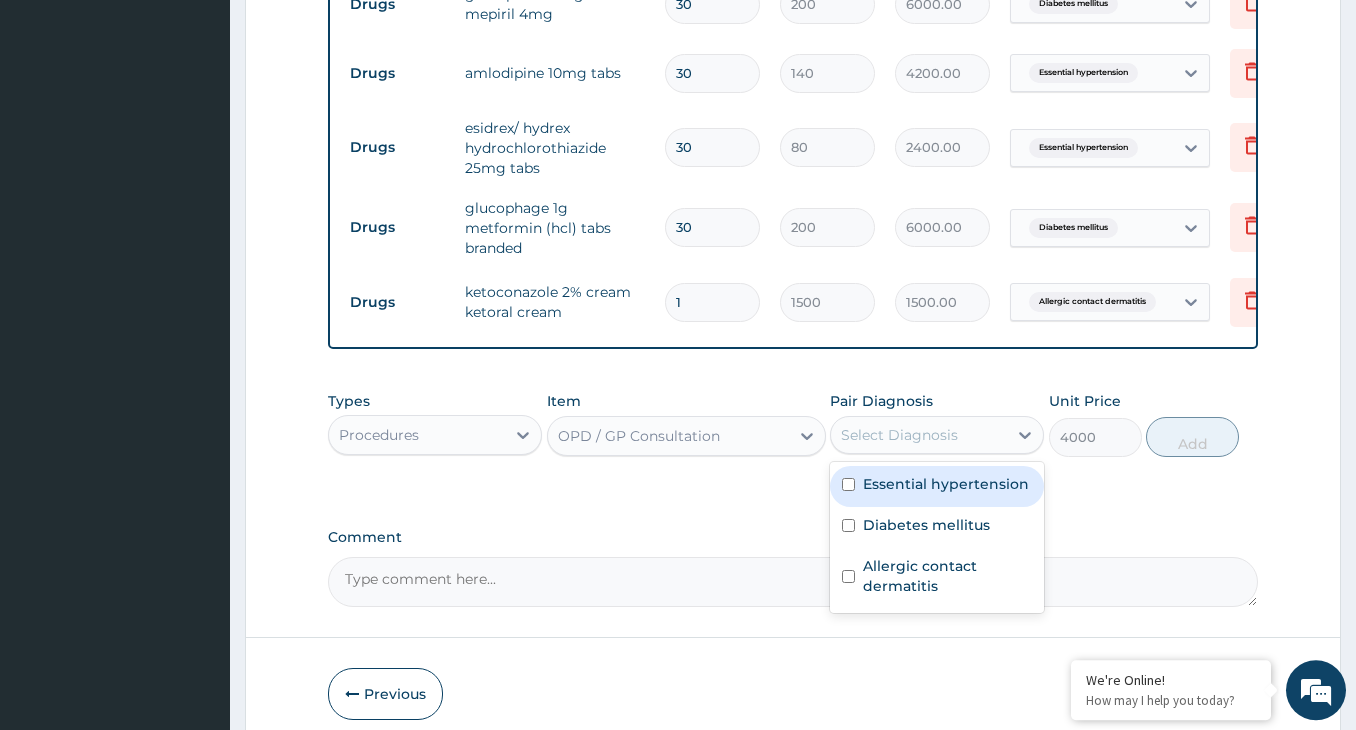 drag, startPoint x: 852, startPoint y: 501, endPoint x: 847, endPoint y: 538, distance: 37.336308 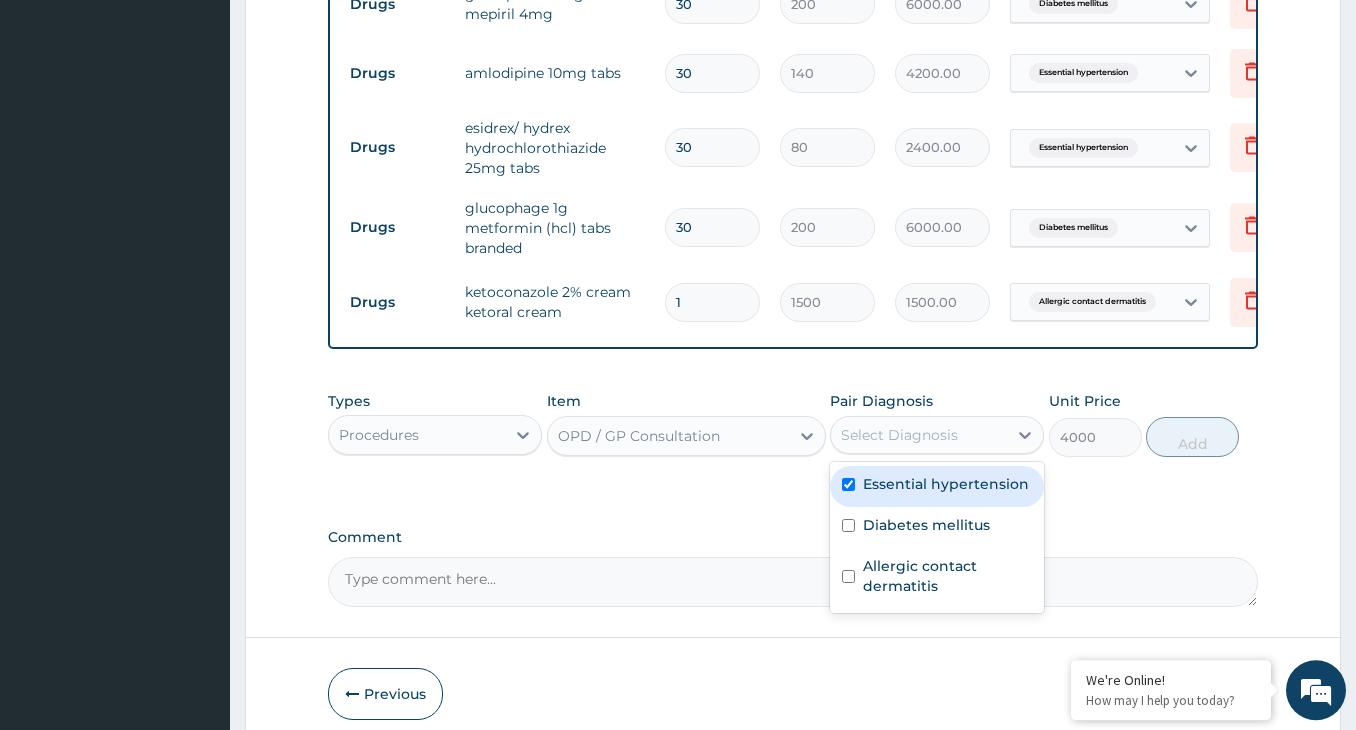 checkbox on "true" 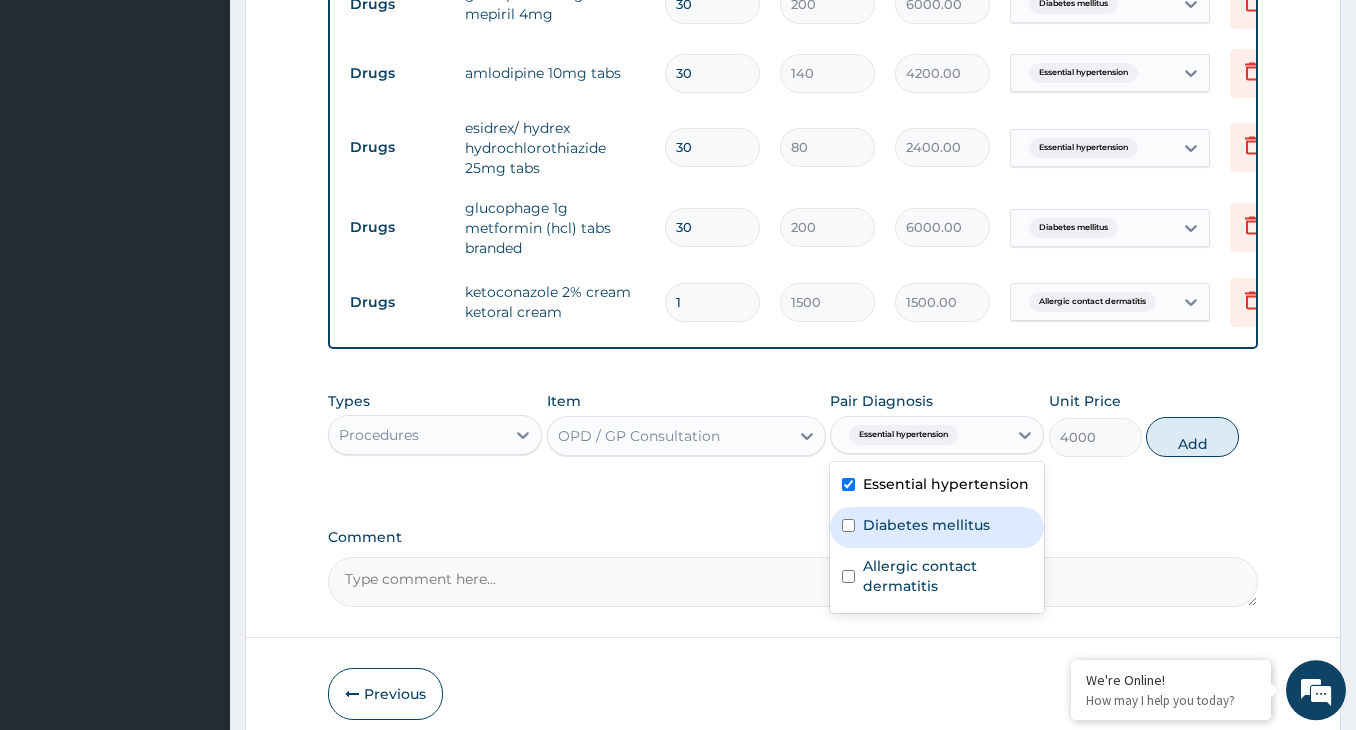 click at bounding box center (848, 525) 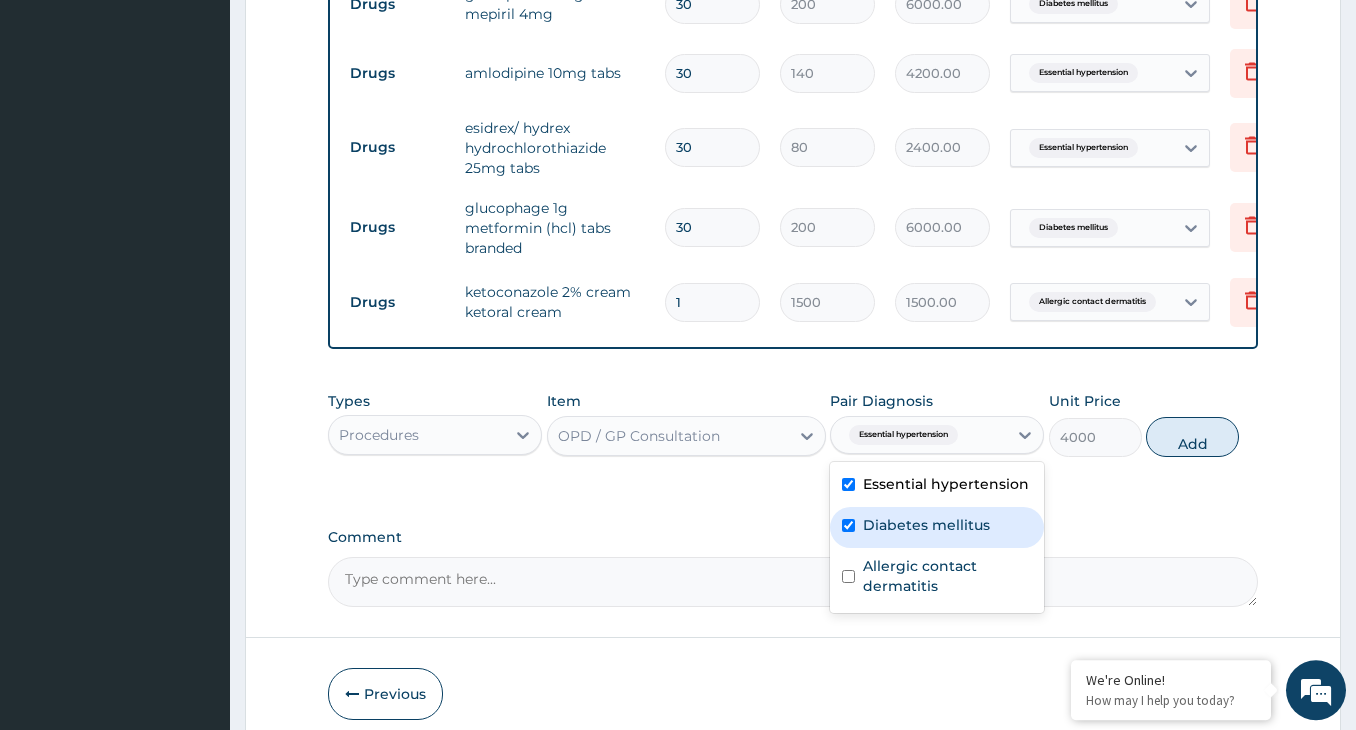 checkbox on "true" 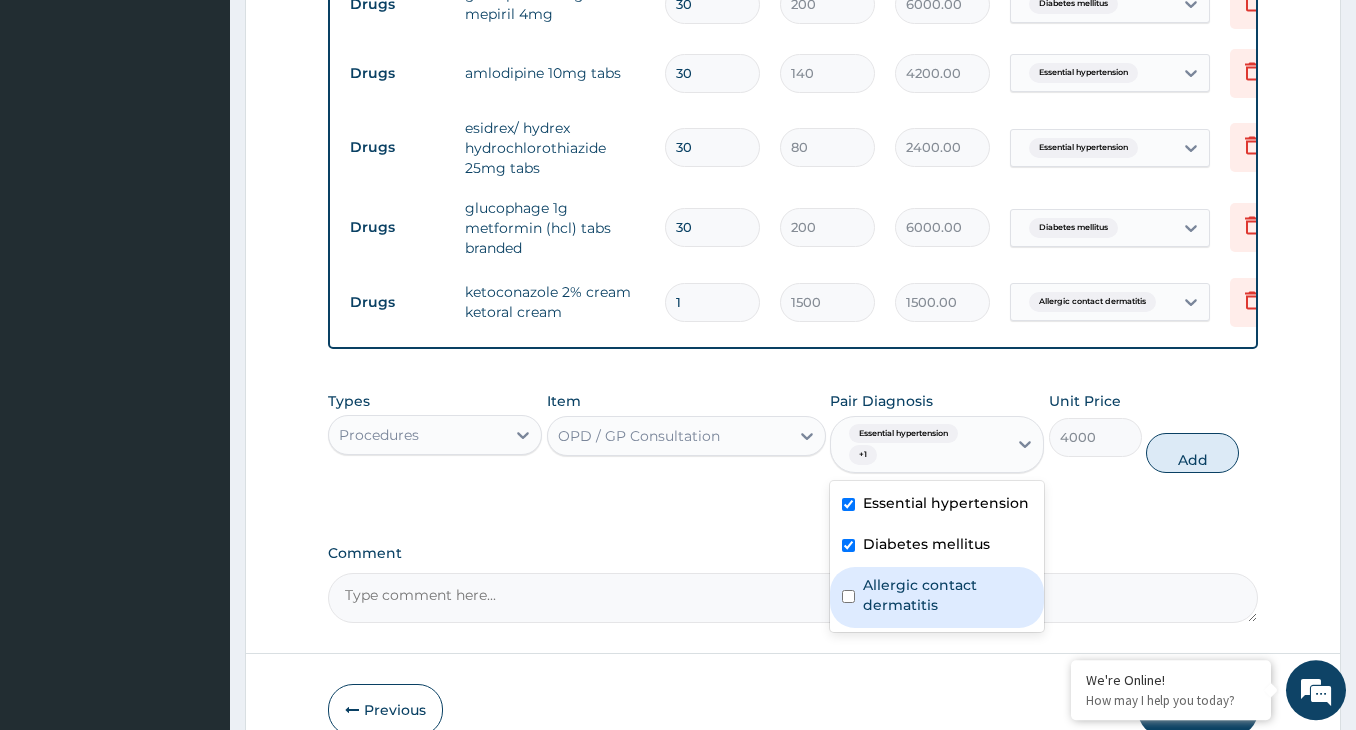 click at bounding box center [848, 596] 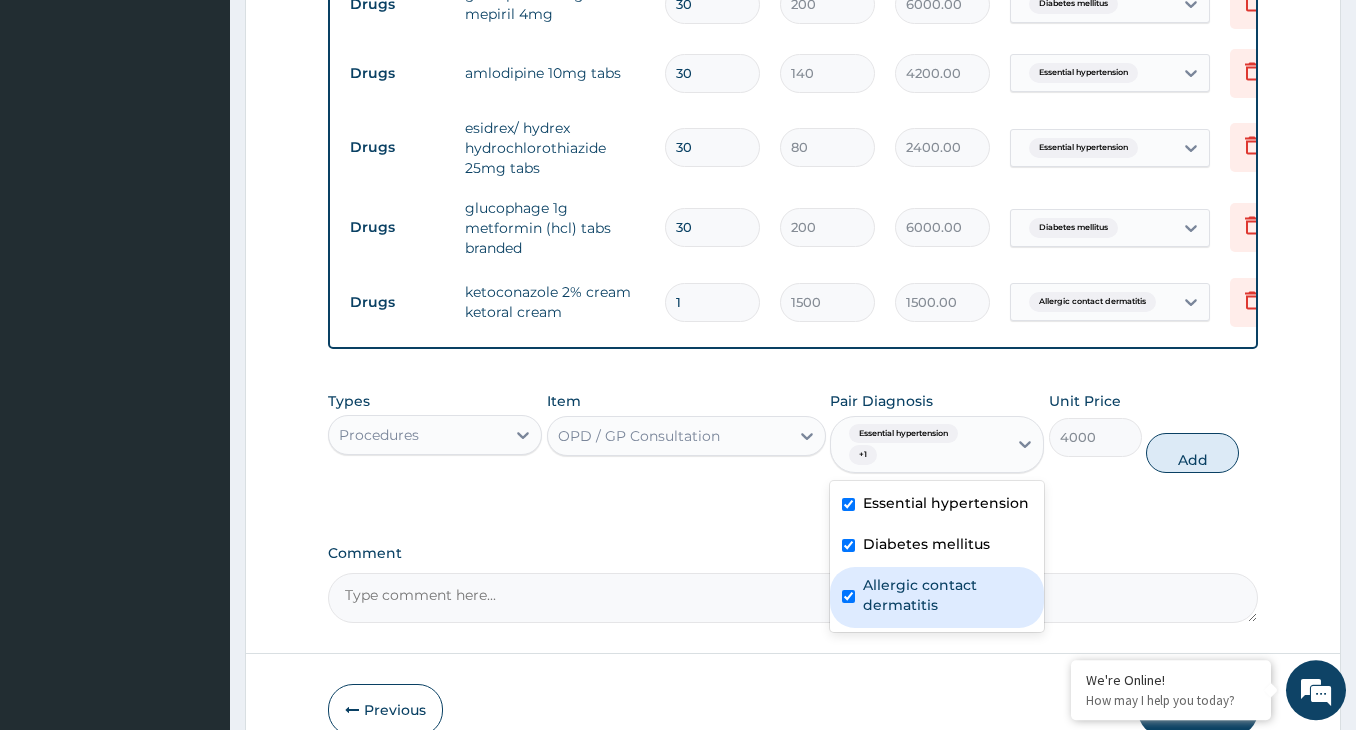checkbox on "true" 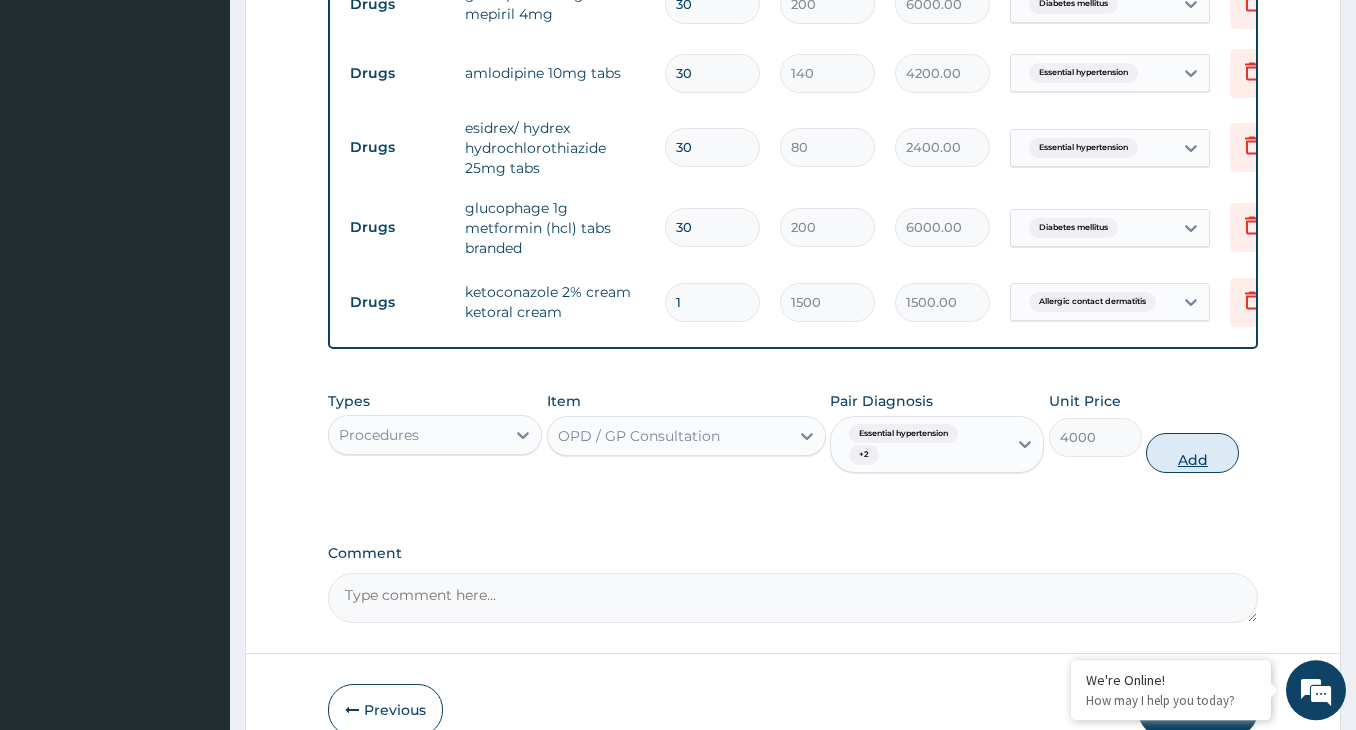 click on "Add" at bounding box center [1192, 453] 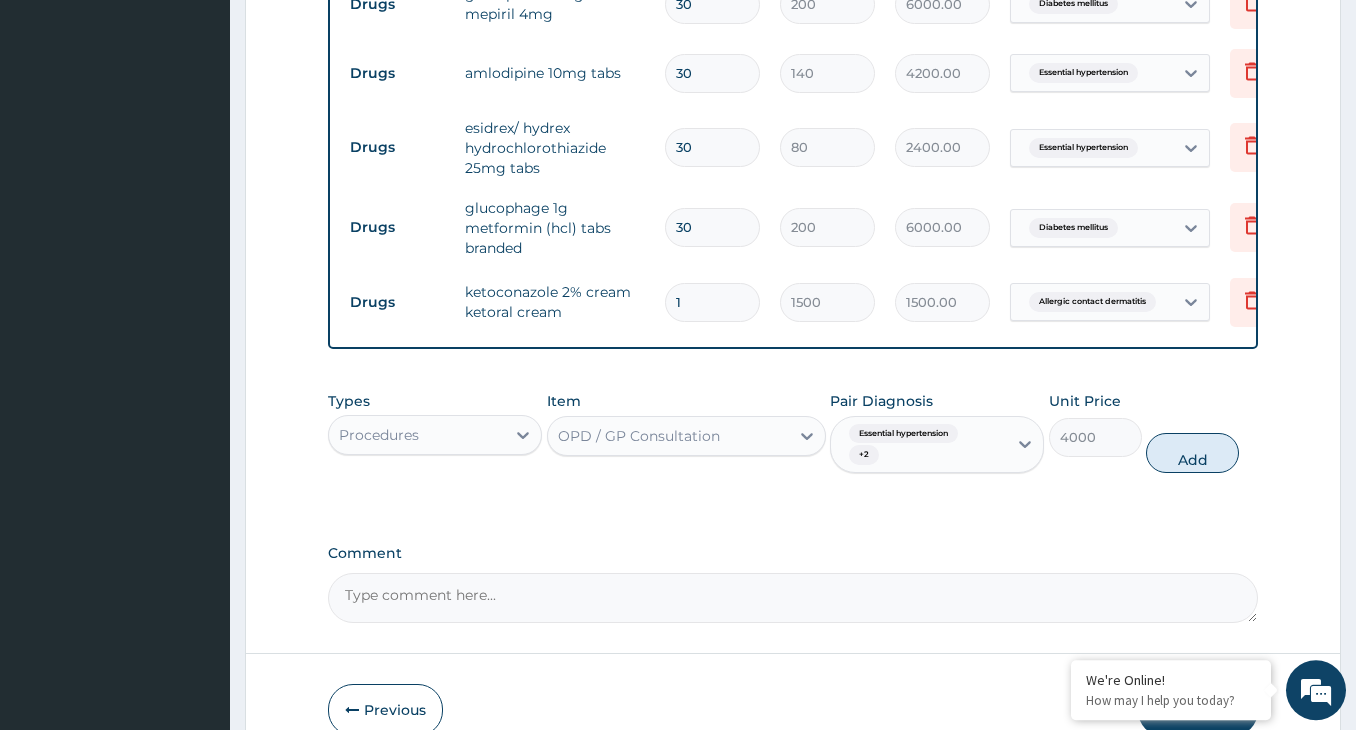 type on "0" 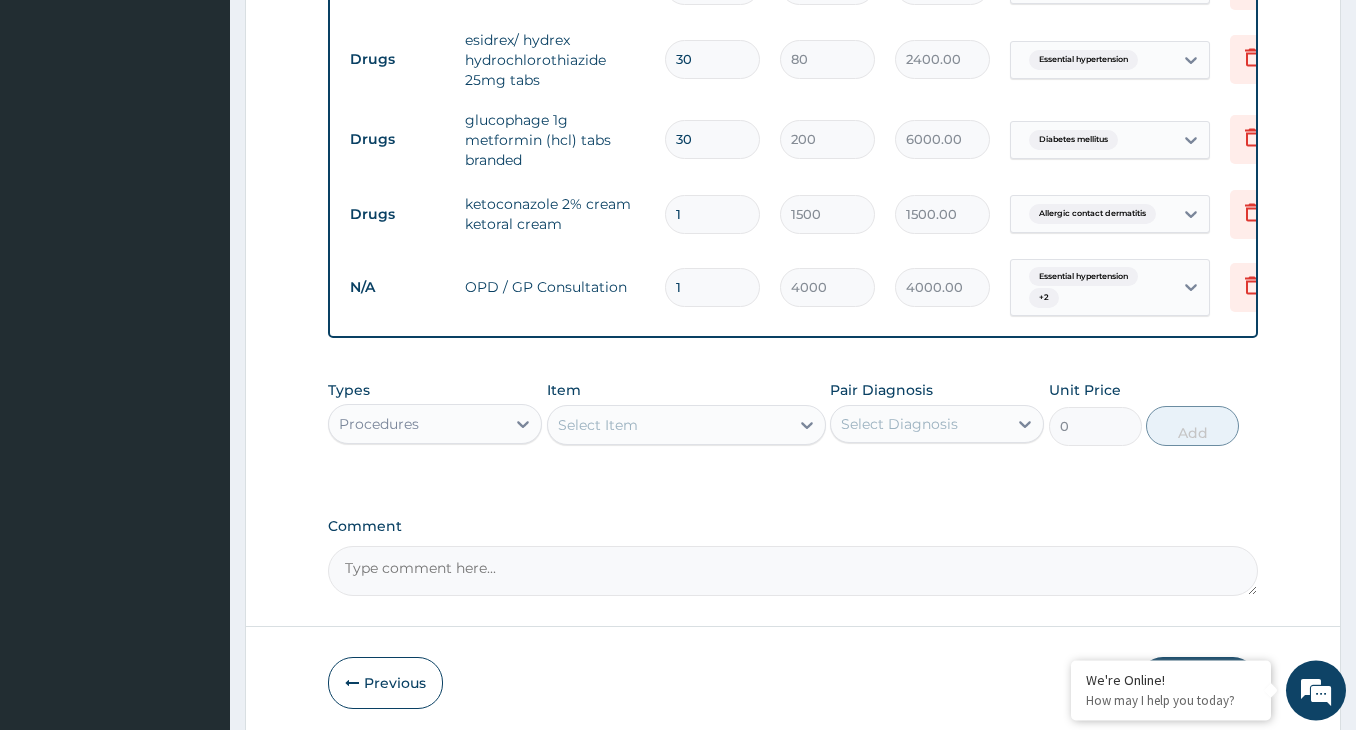 scroll, scrollTop: 999, scrollLeft: 0, axis: vertical 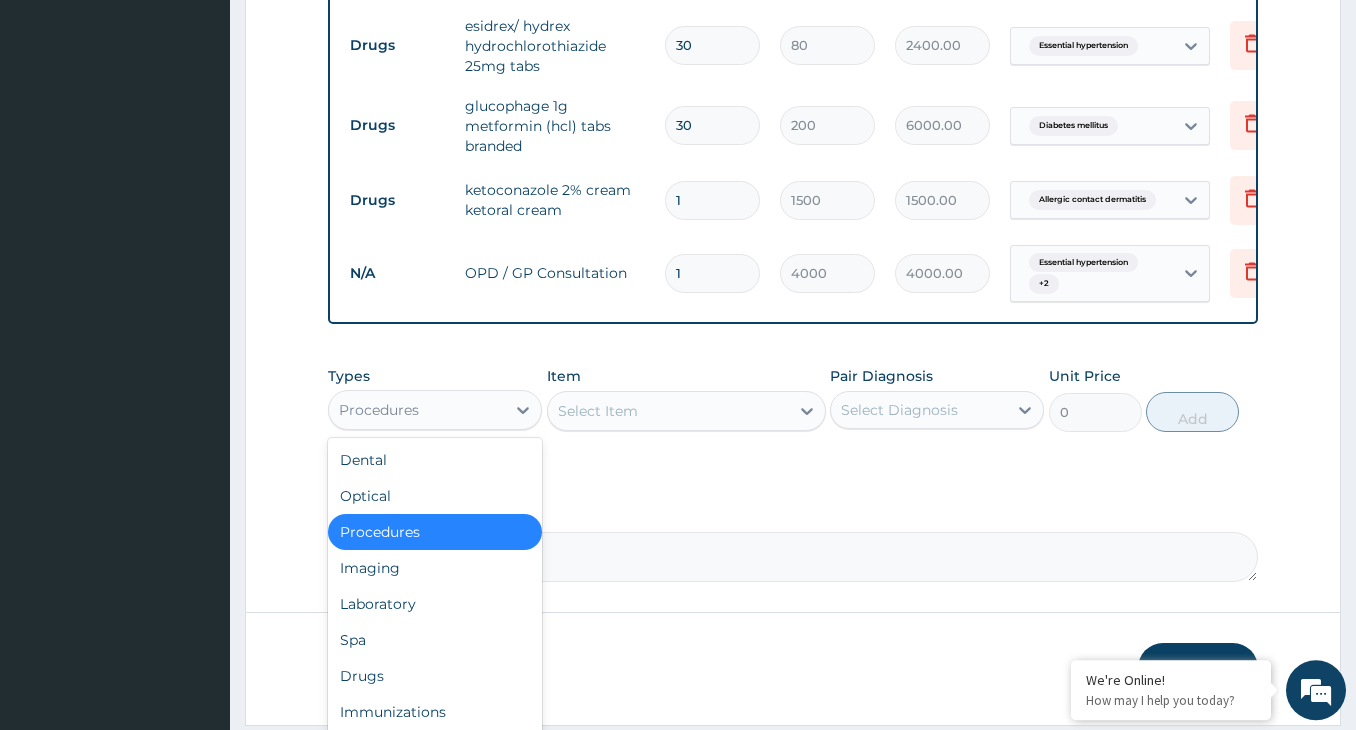 click on "Procedures" at bounding box center (417, 410) 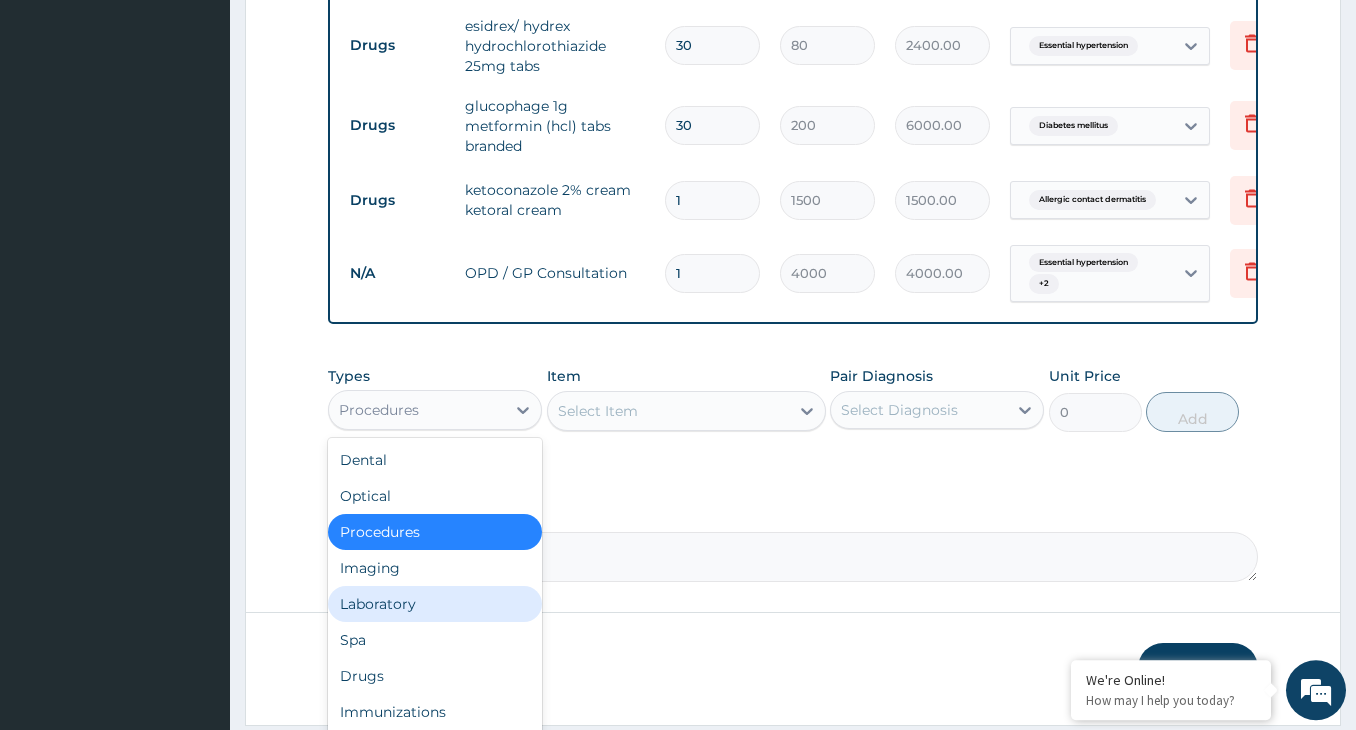 click on "Laboratory" at bounding box center (435, 604) 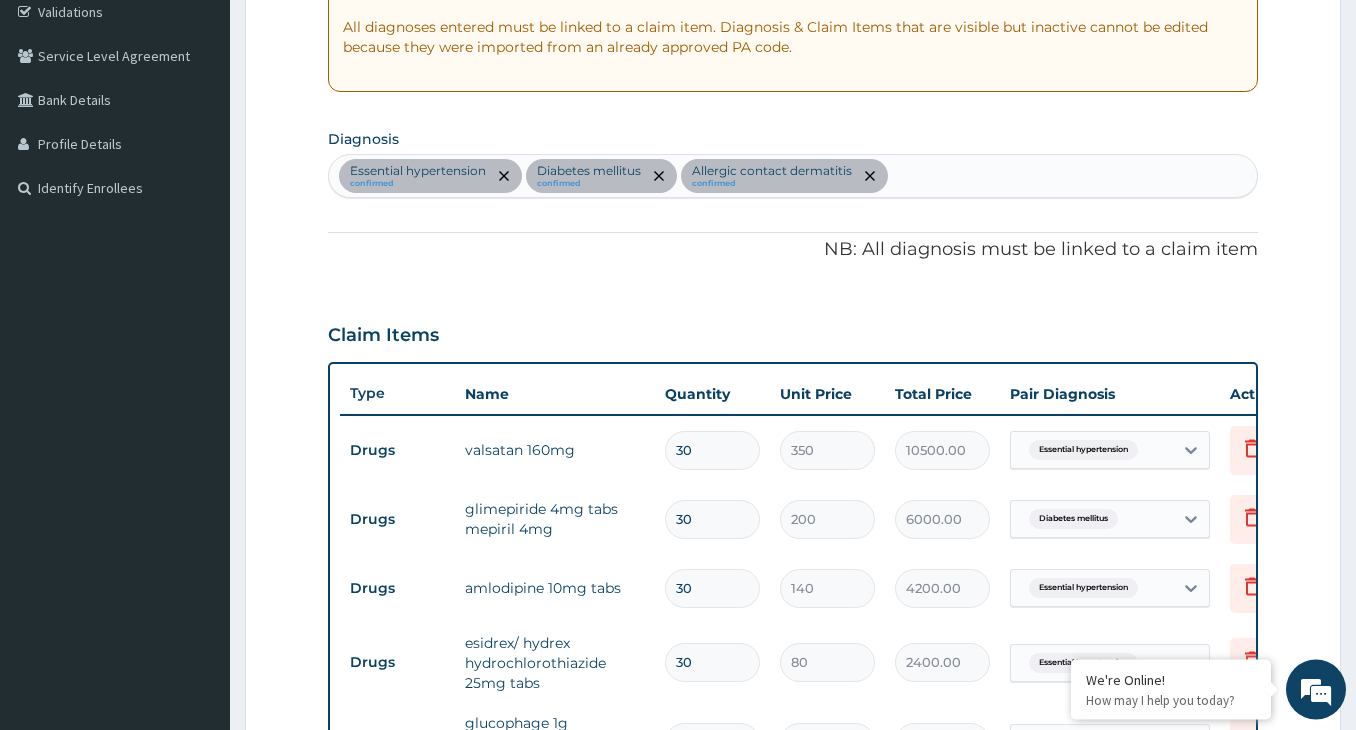 scroll, scrollTop: 285, scrollLeft: 0, axis: vertical 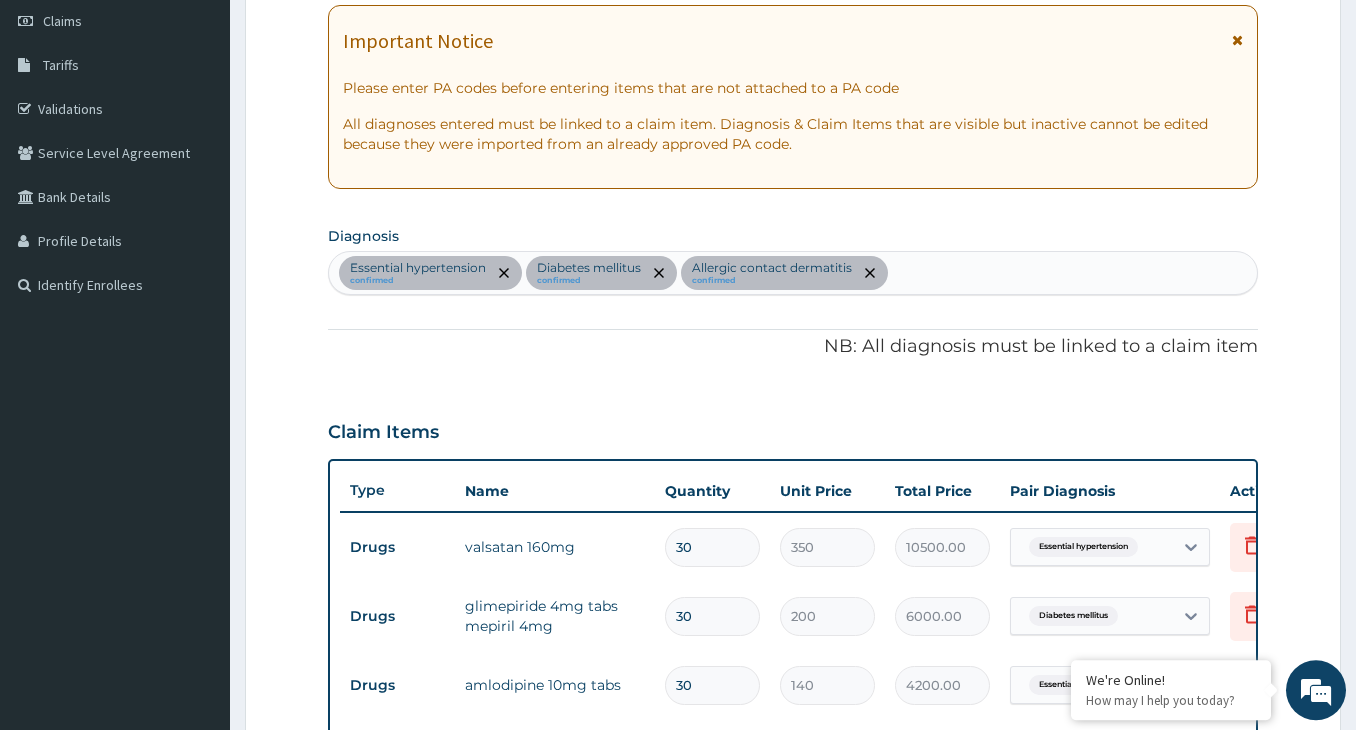 click on "Essential hypertension confirmed Diabetes mellitus confirmed Allergic contact dermatitis confirmed" at bounding box center [793, 273] 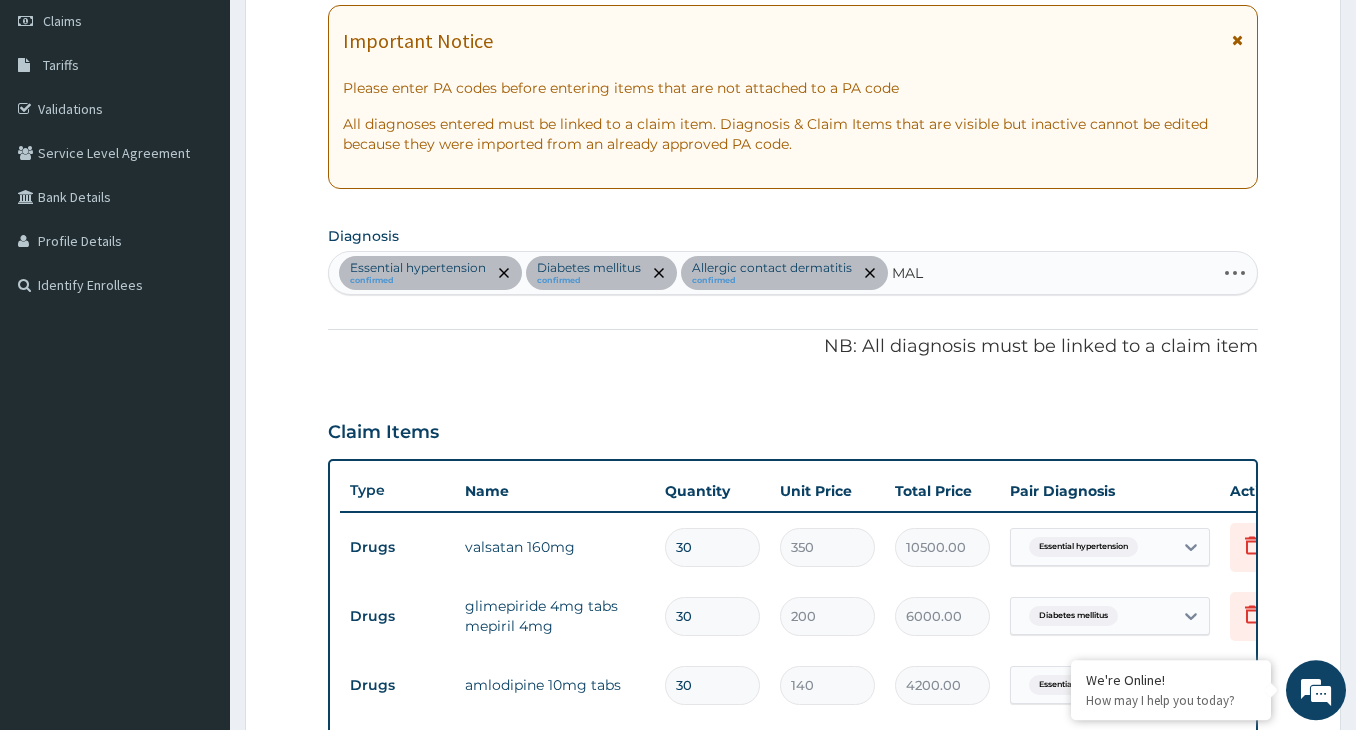type on "MALA" 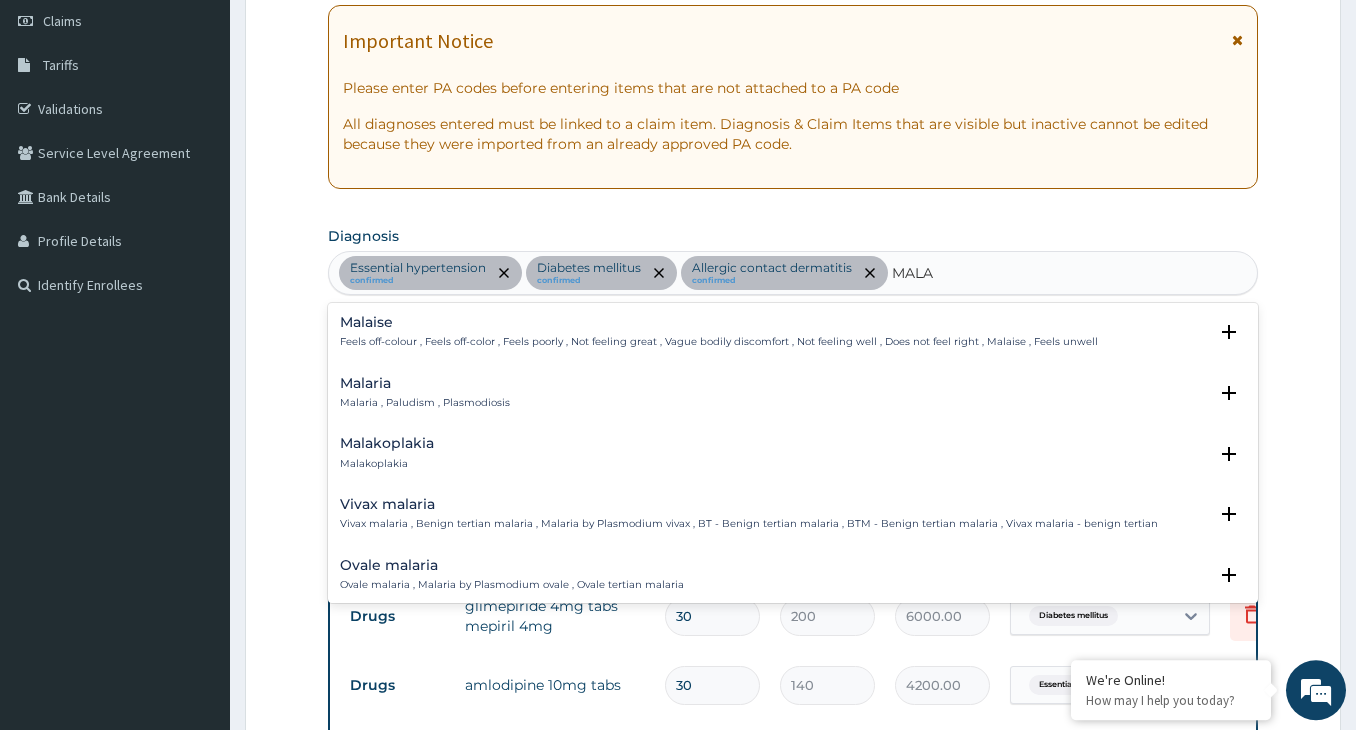 click on "Malaria , Paludism , Plasmodiosis" at bounding box center [425, 403] 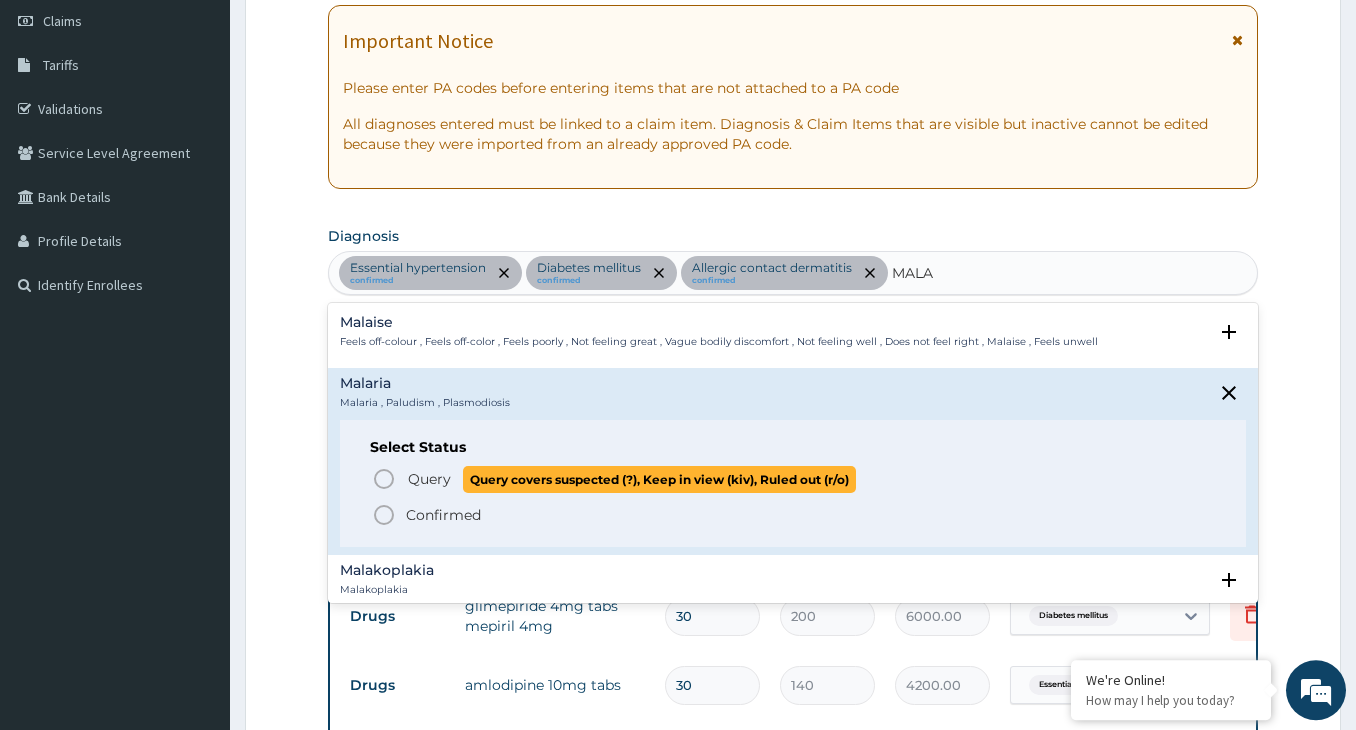 click 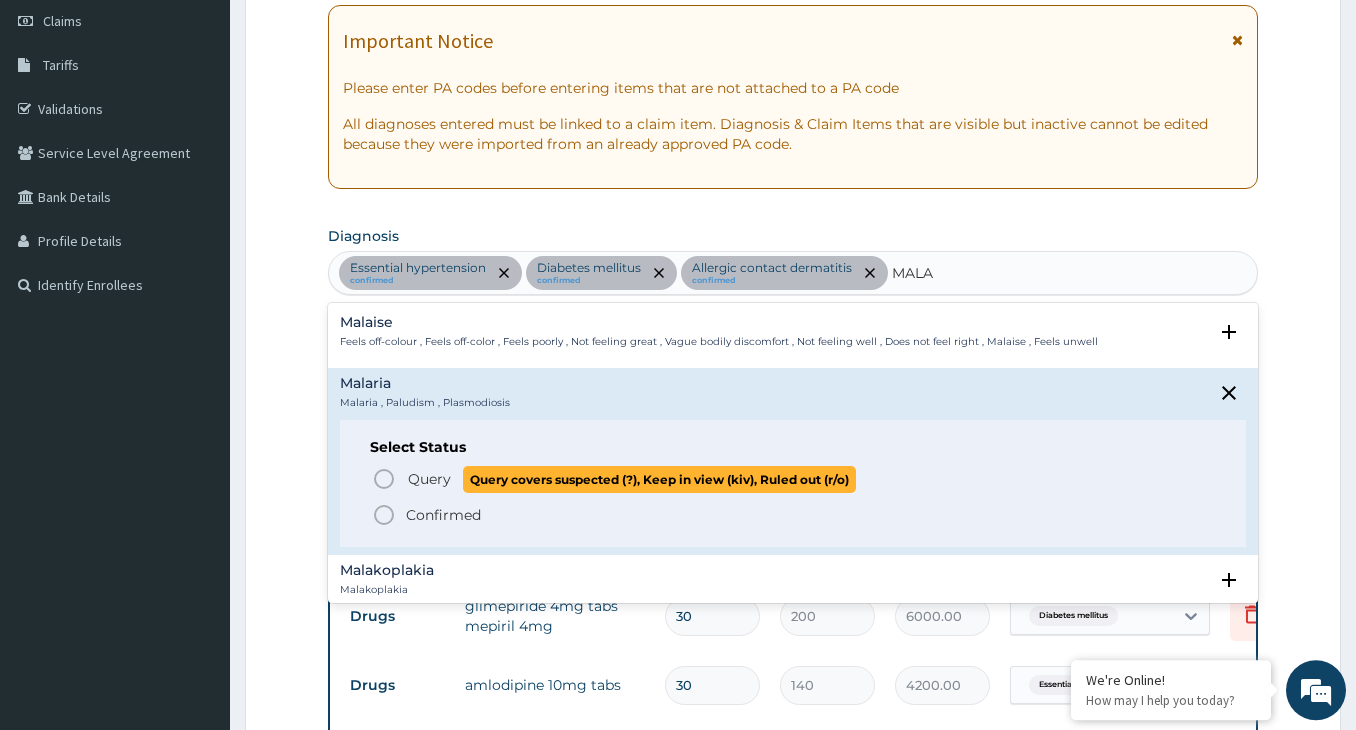 type 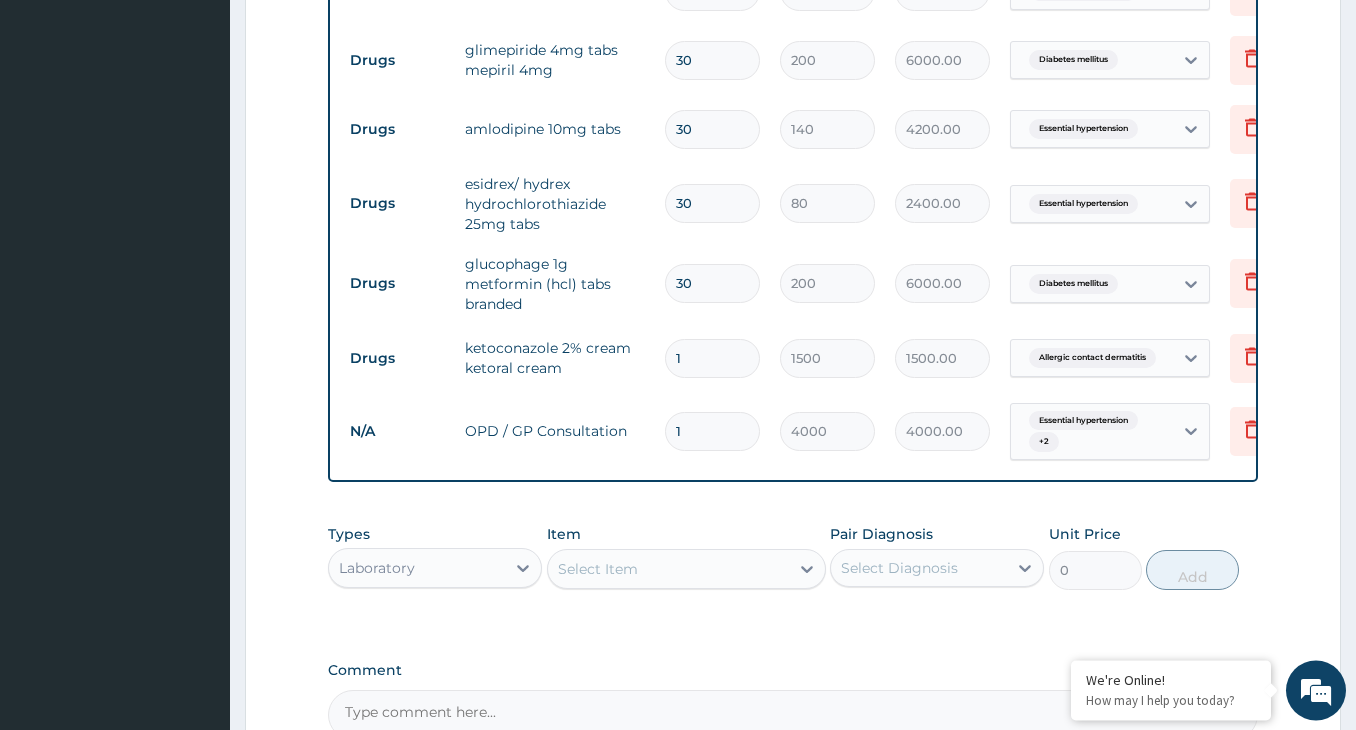 scroll, scrollTop: 1078, scrollLeft: 0, axis: vertical 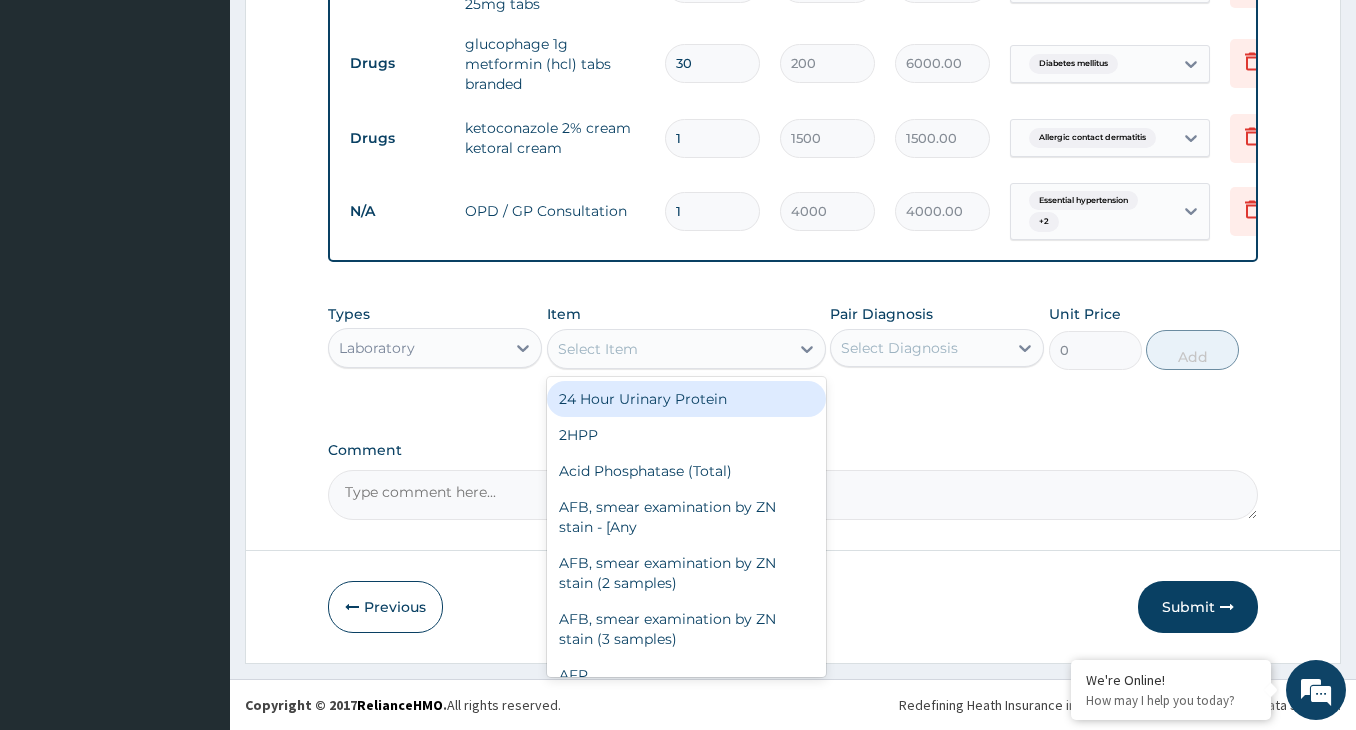click on "Select Item" at bounding box center (668, 349) 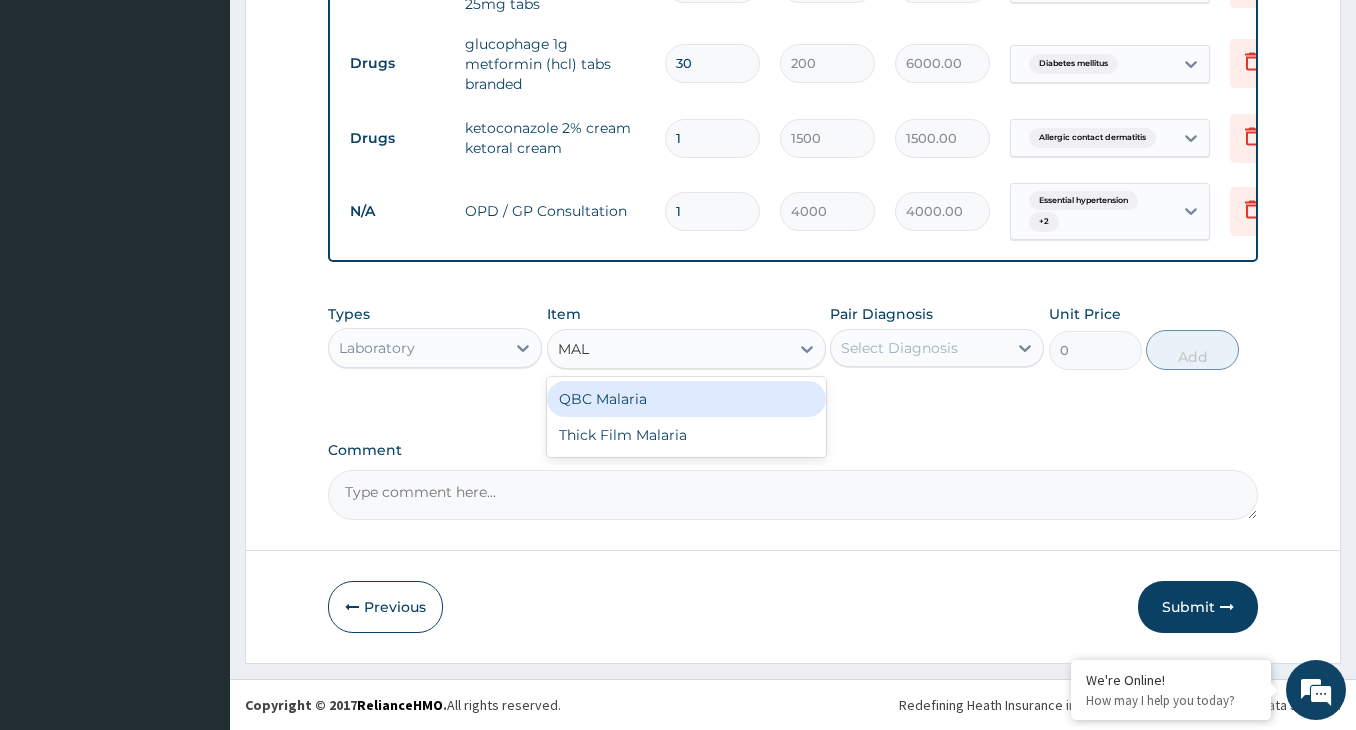 type on "MALA" 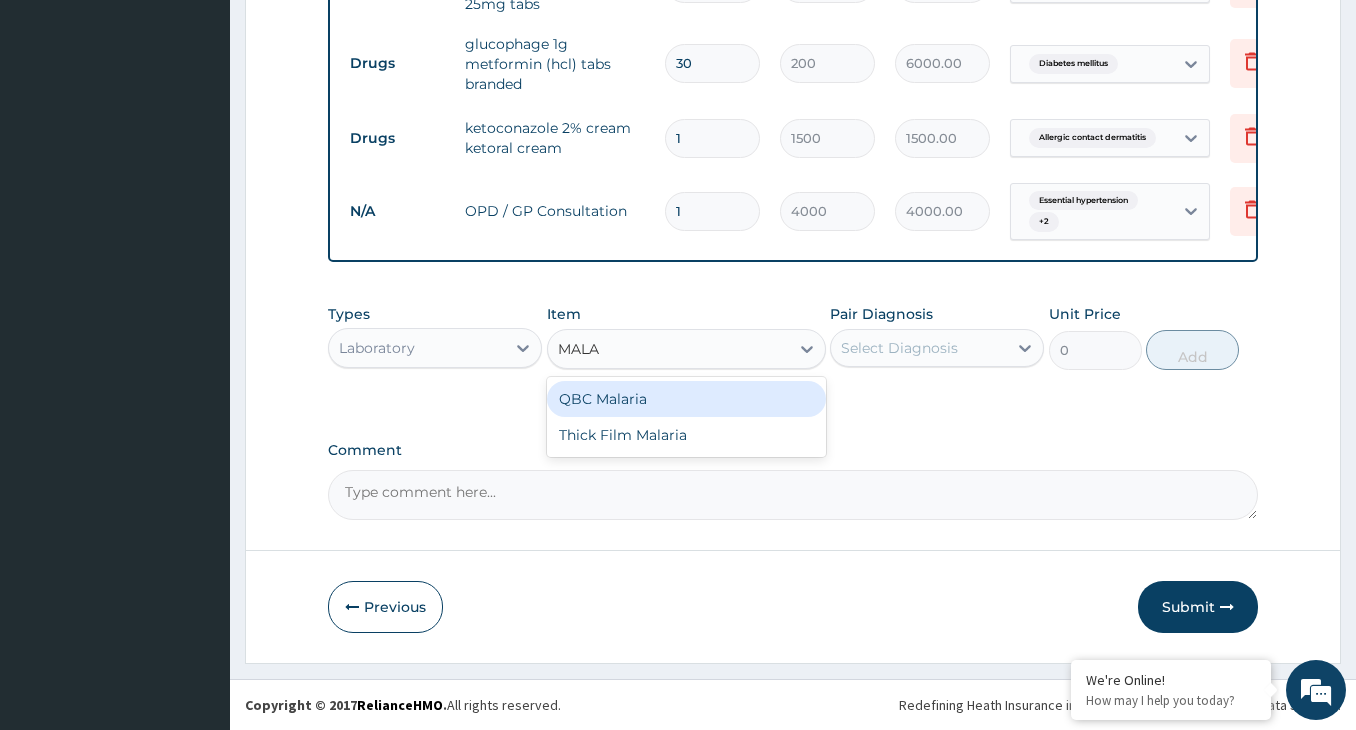 click on "QBC Malaria" at bounding box center (686, 399) 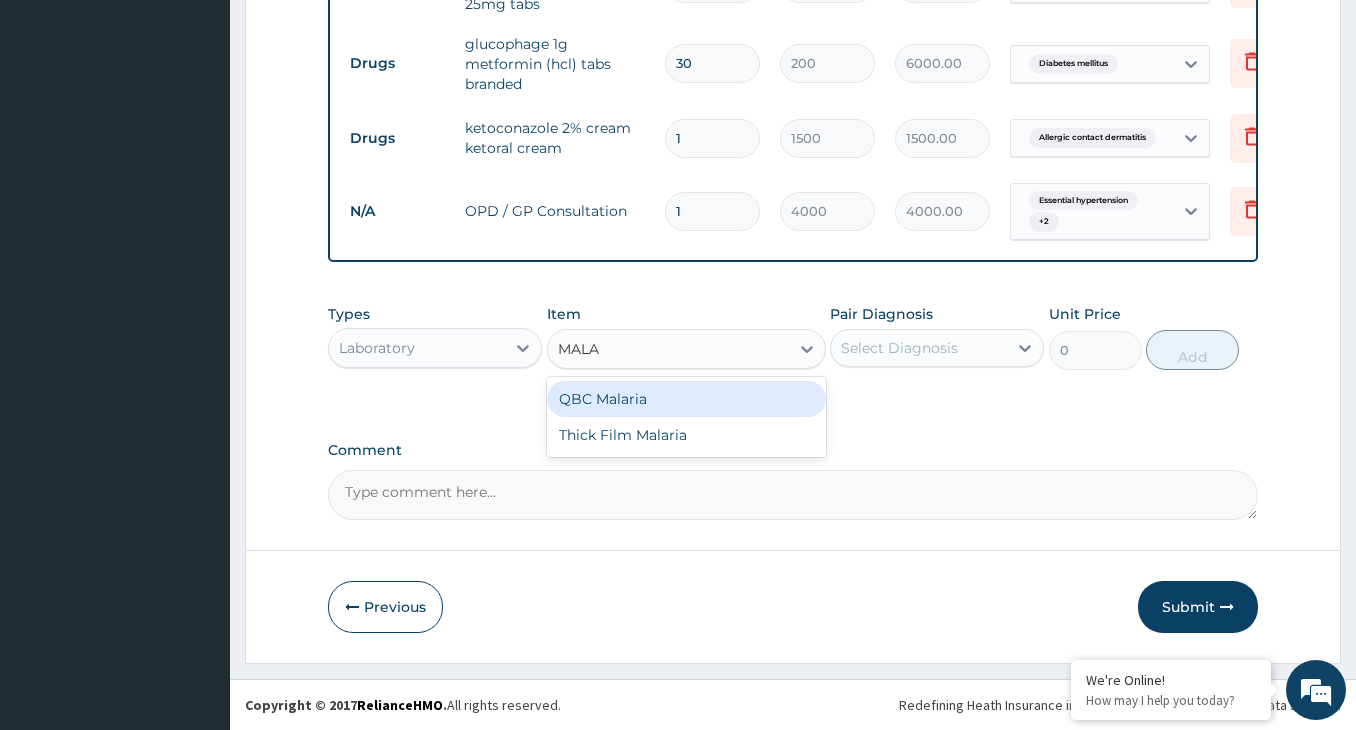 type 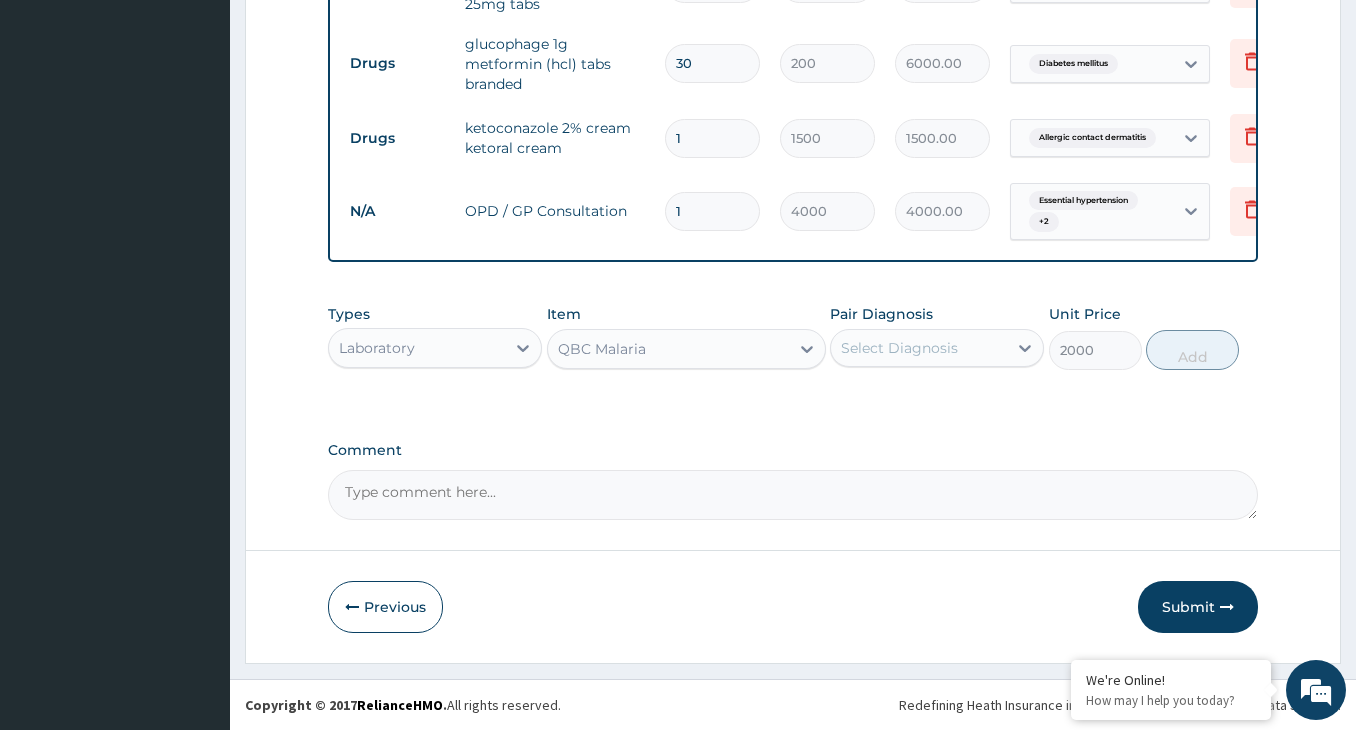 click on "Select Diagnosis" at bounding box center (899, 348) 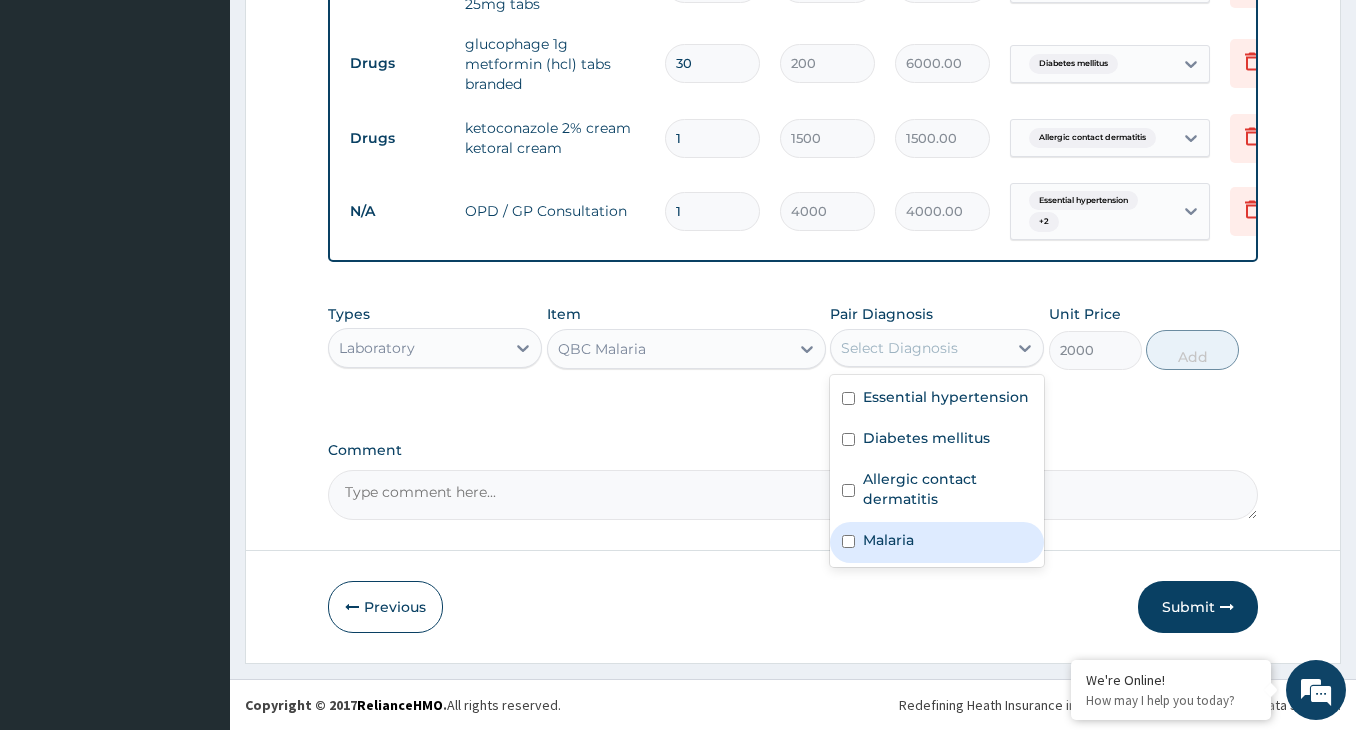 drag, startPoint x: 861, startPoint y: 545, endPoint x: 877, endPoint y: 536, distance: 18.35756 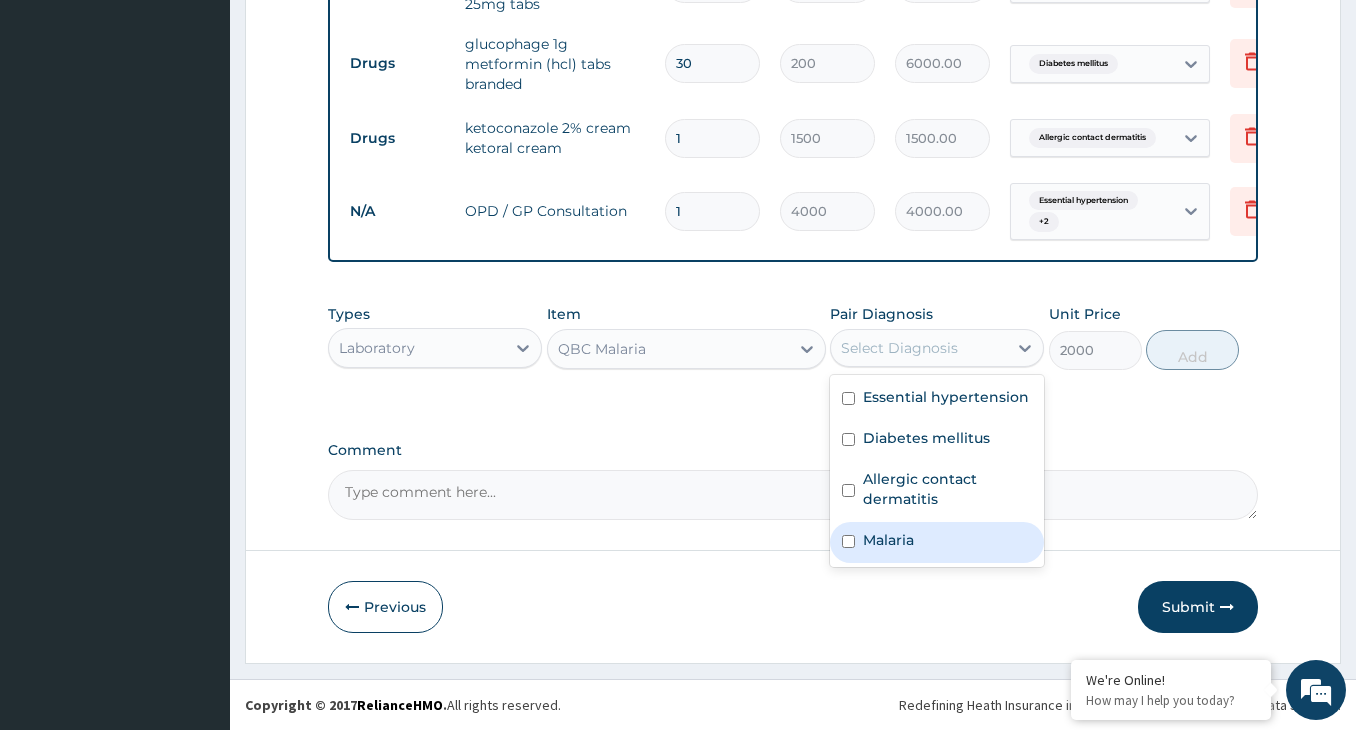 click on "Malaria" at bounding box center [937, 542] 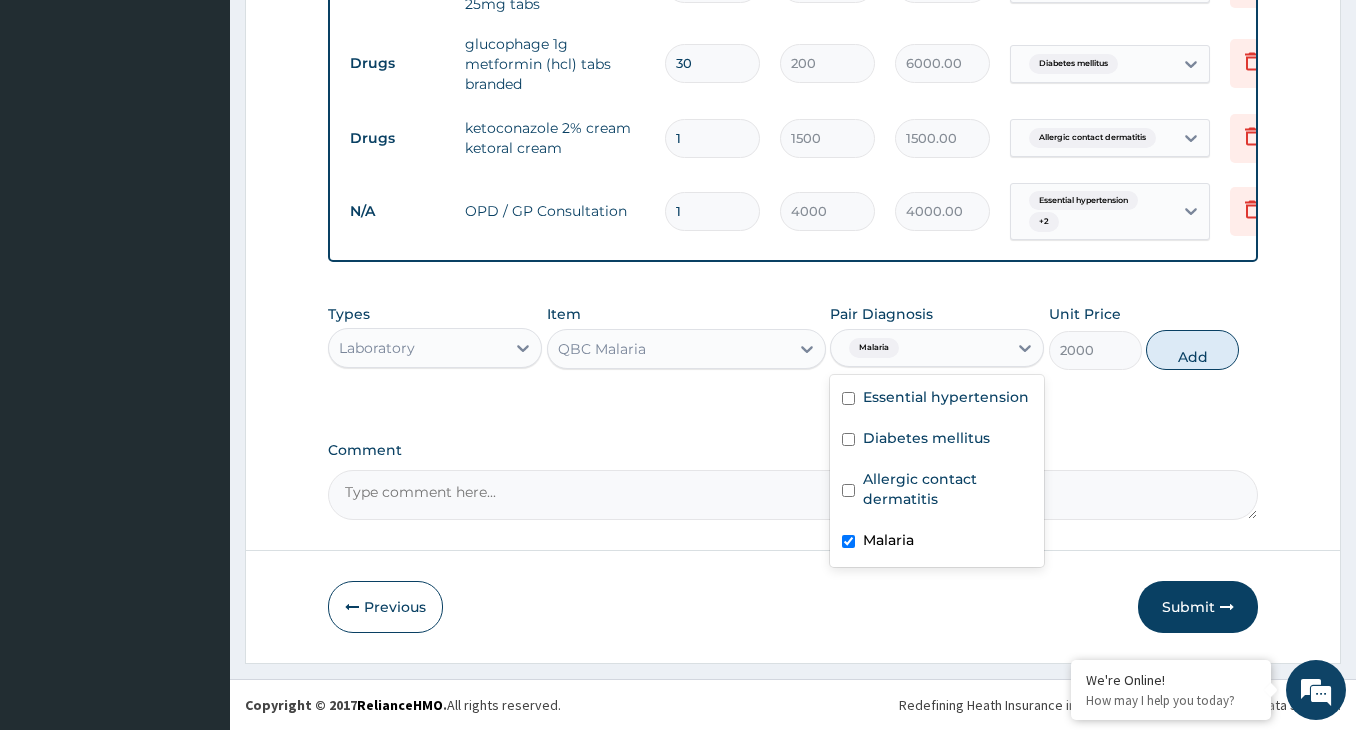 checkbox on "true" 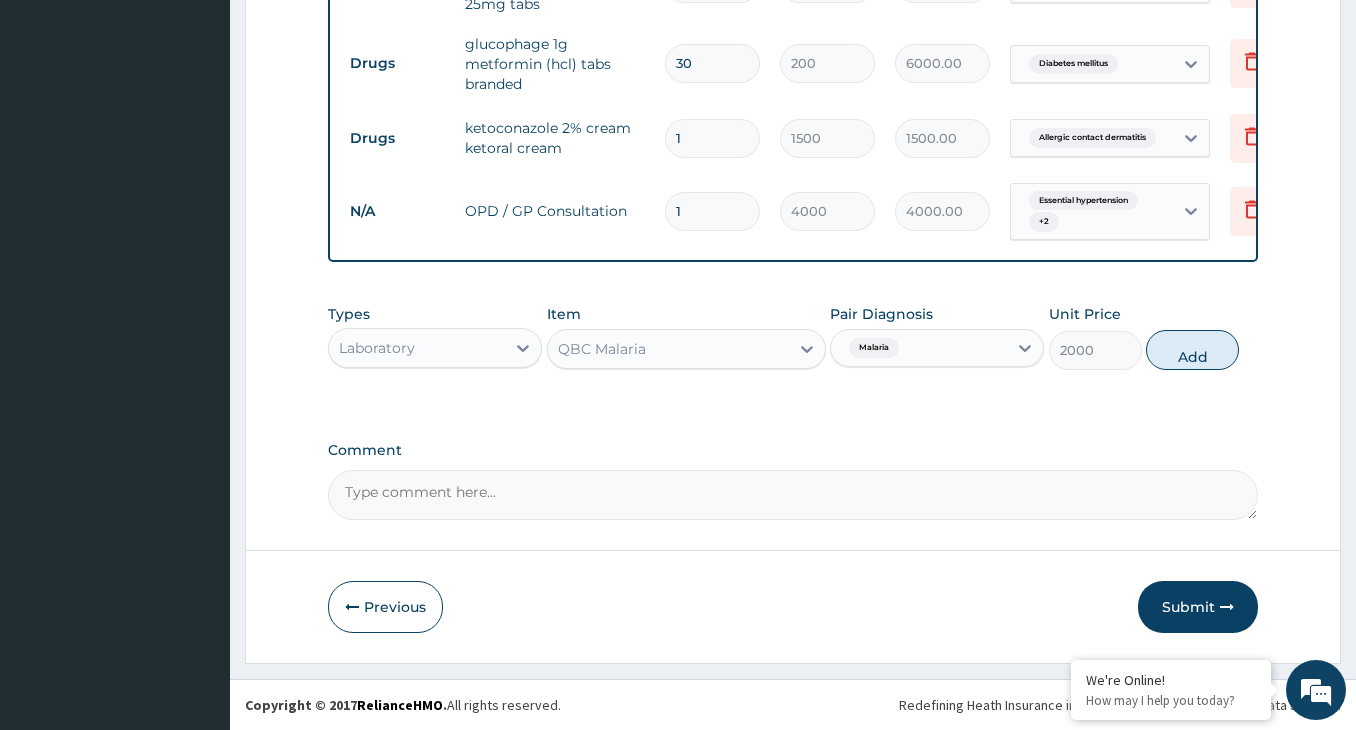 drag, startPoint x: 1185, startPoint y: 339, endPoint x: 1187, endPoint y: 352, distance: 13.152946 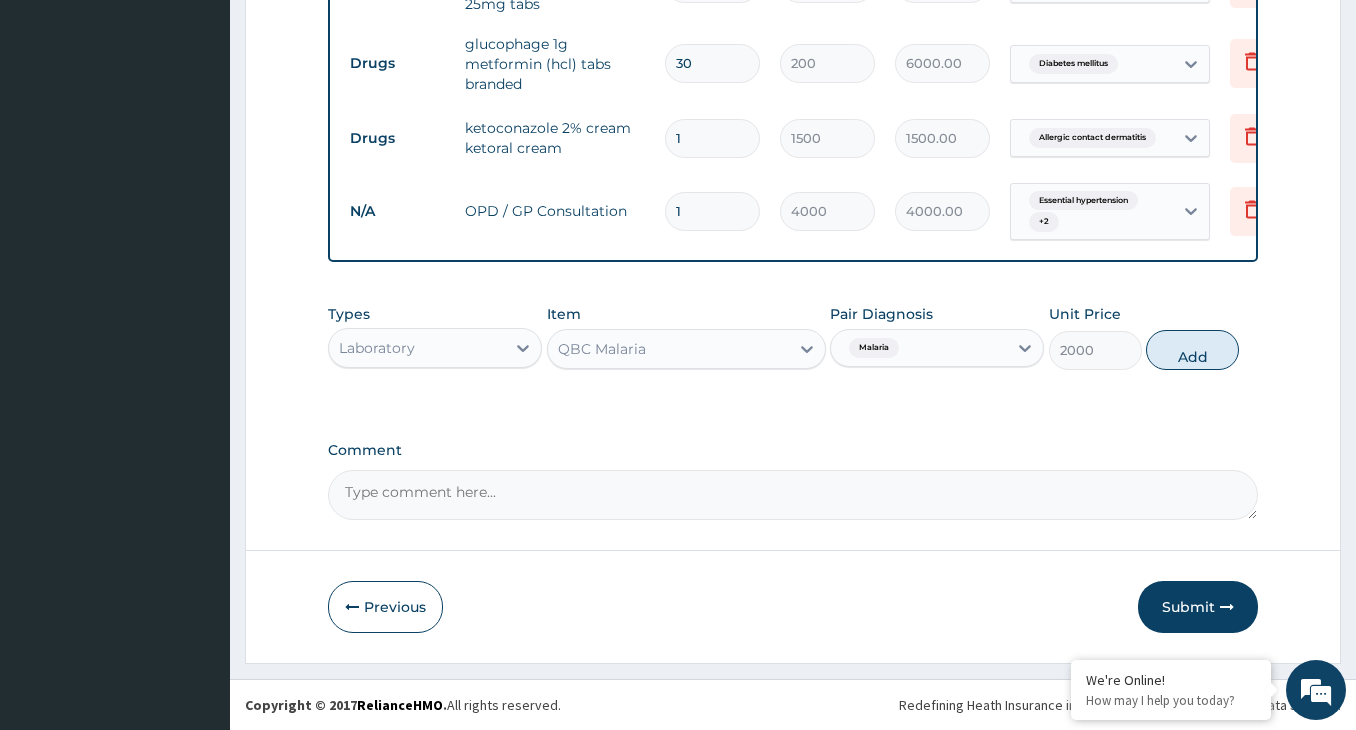 click on "Add" at bounding box center (1192, 350) 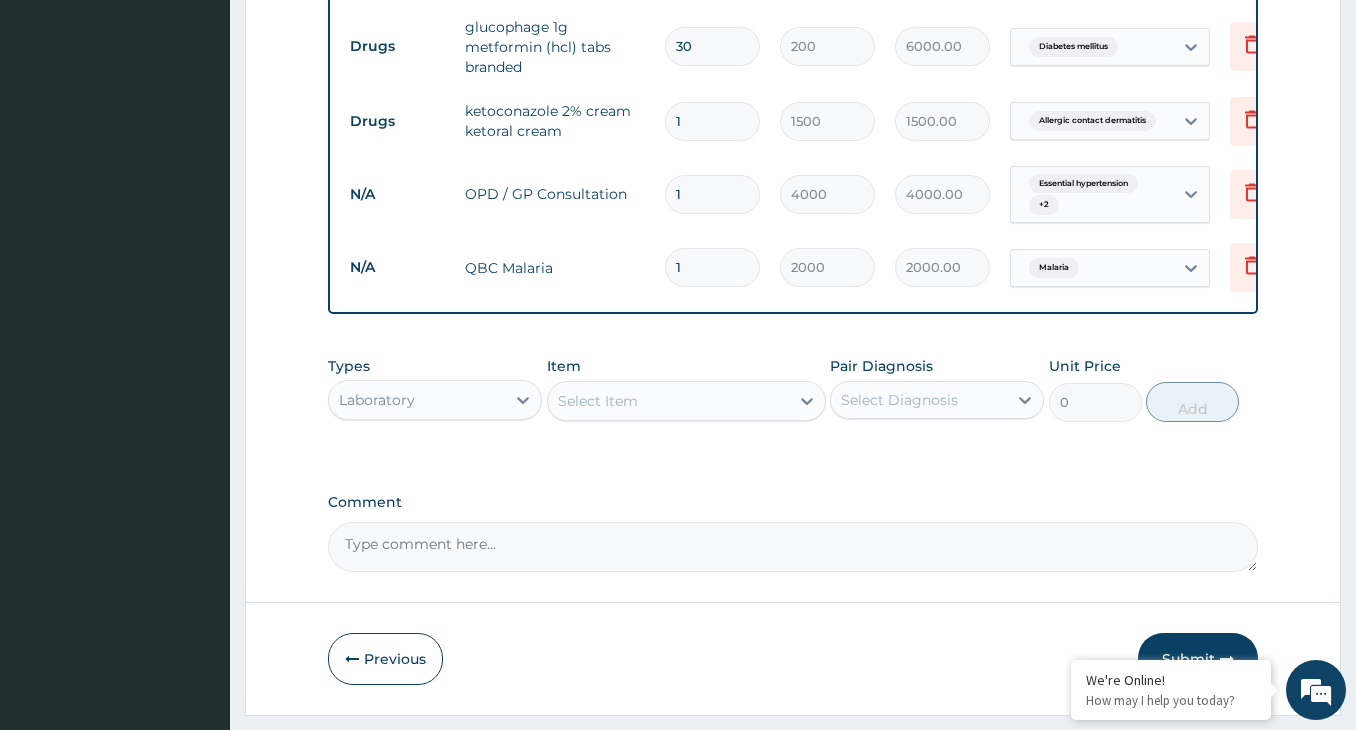 click on "Select Item" at bounding box center [598, 401] 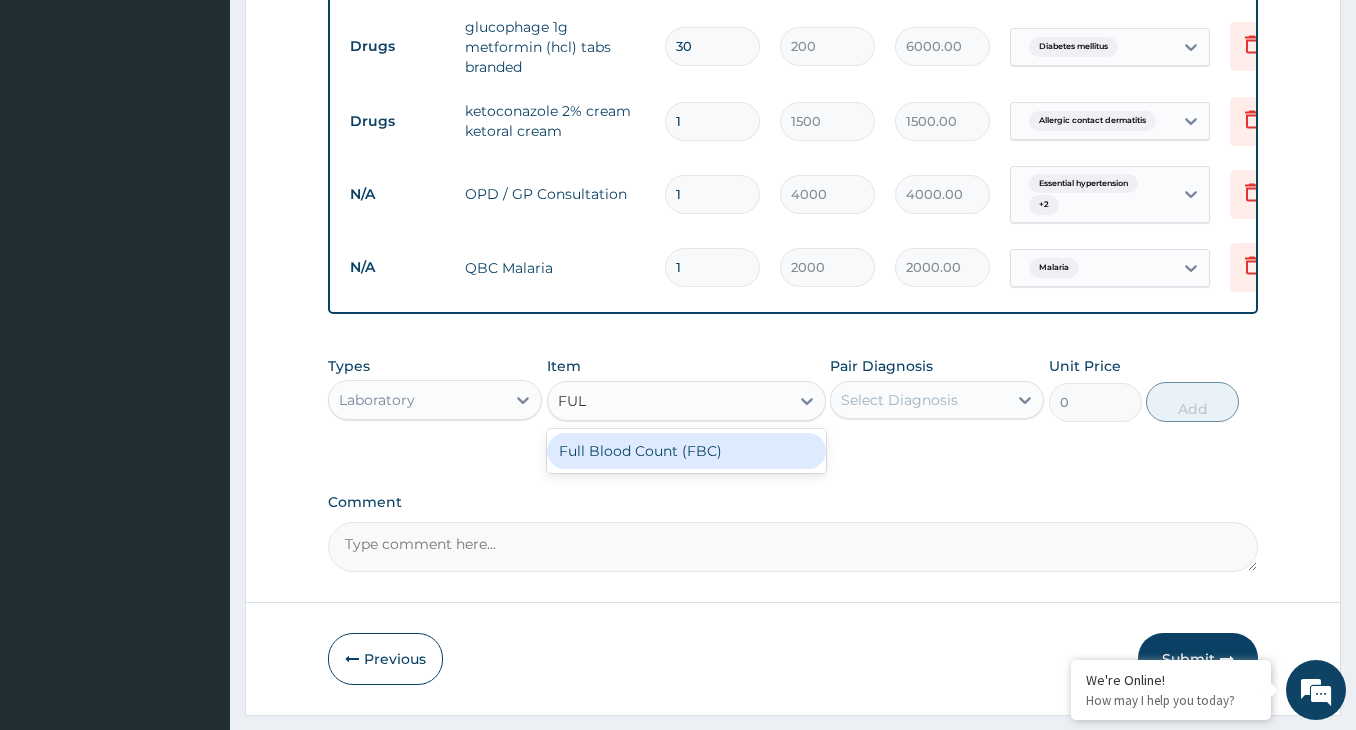 type on "FULL" 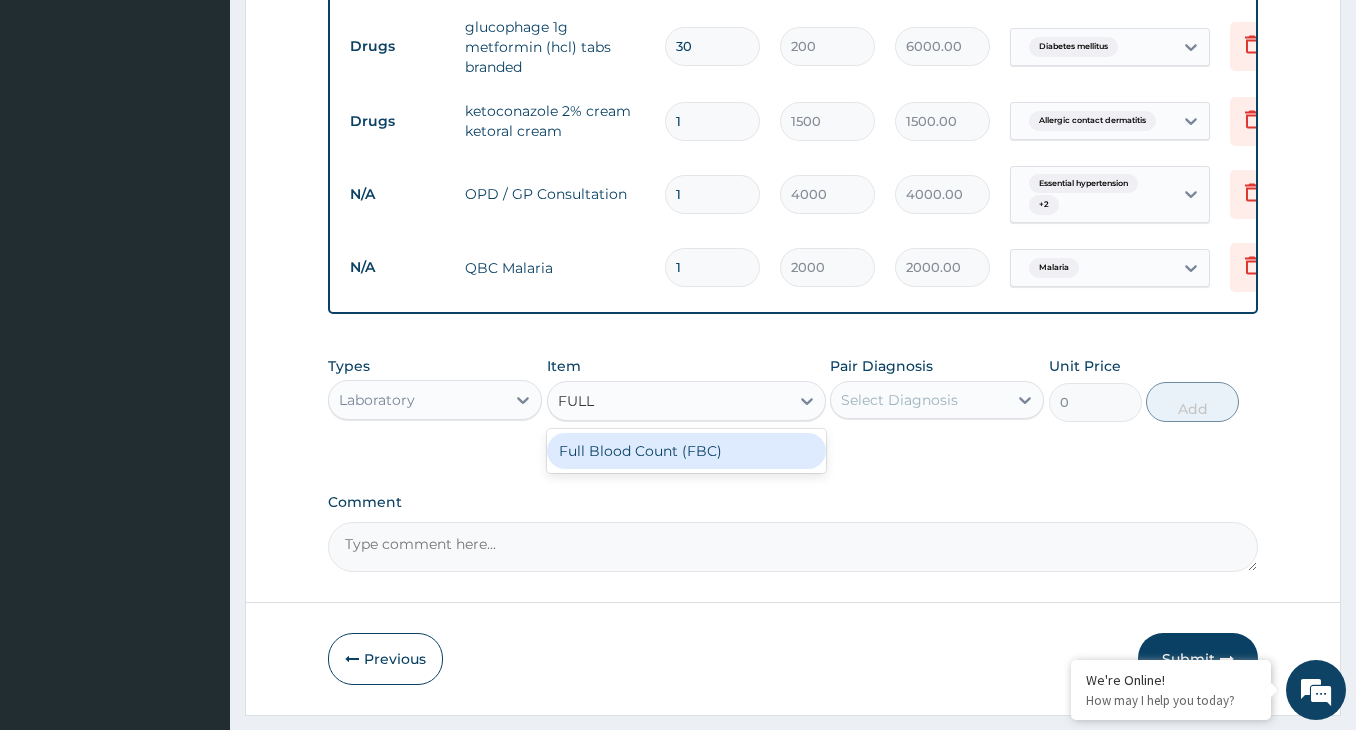 click on "Full Blood Count (FBC)" at bounding box center [686, 451] 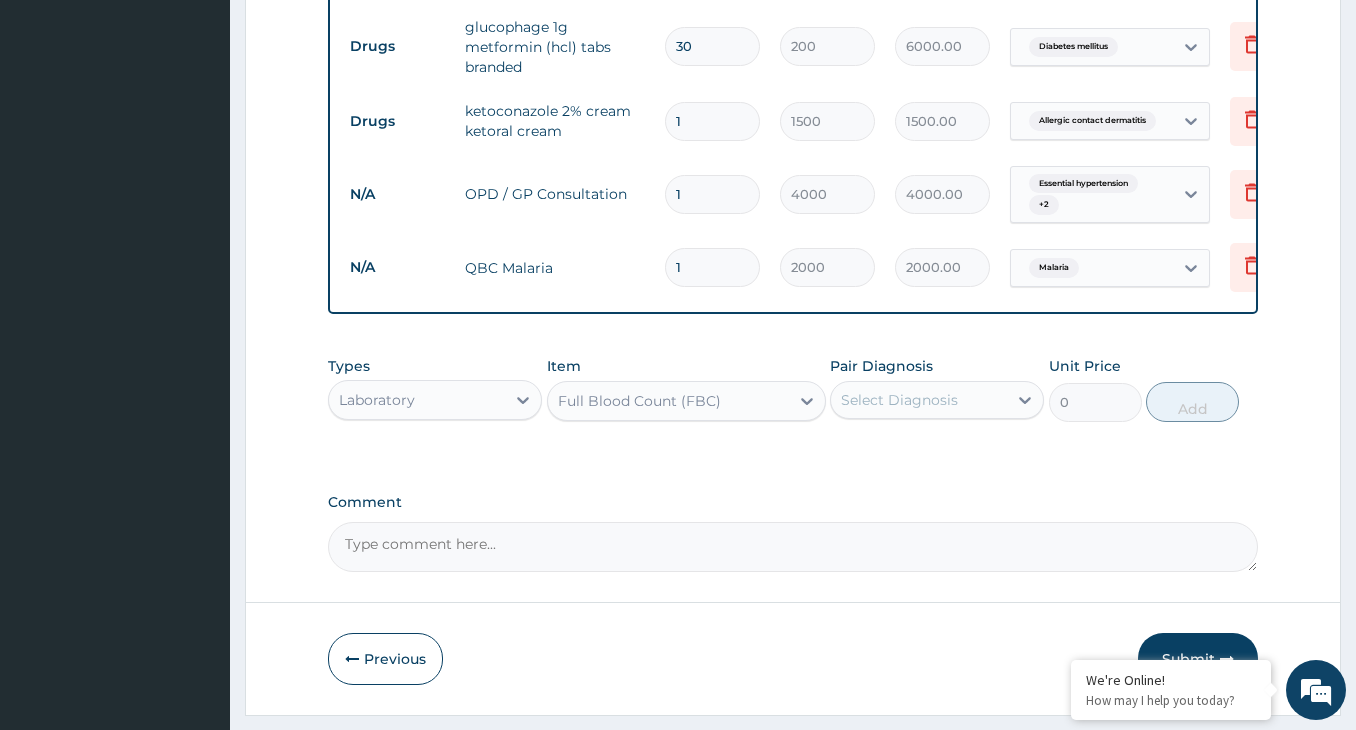 type 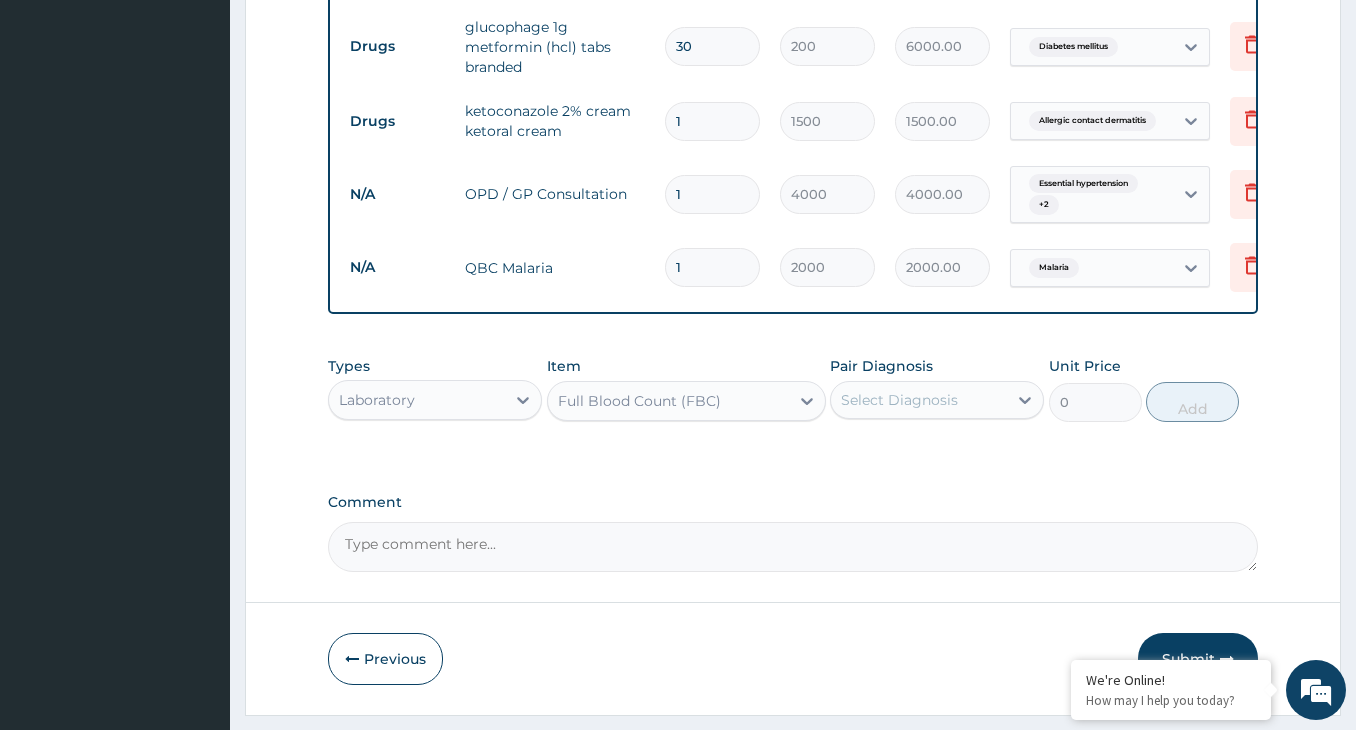 type on "6000" 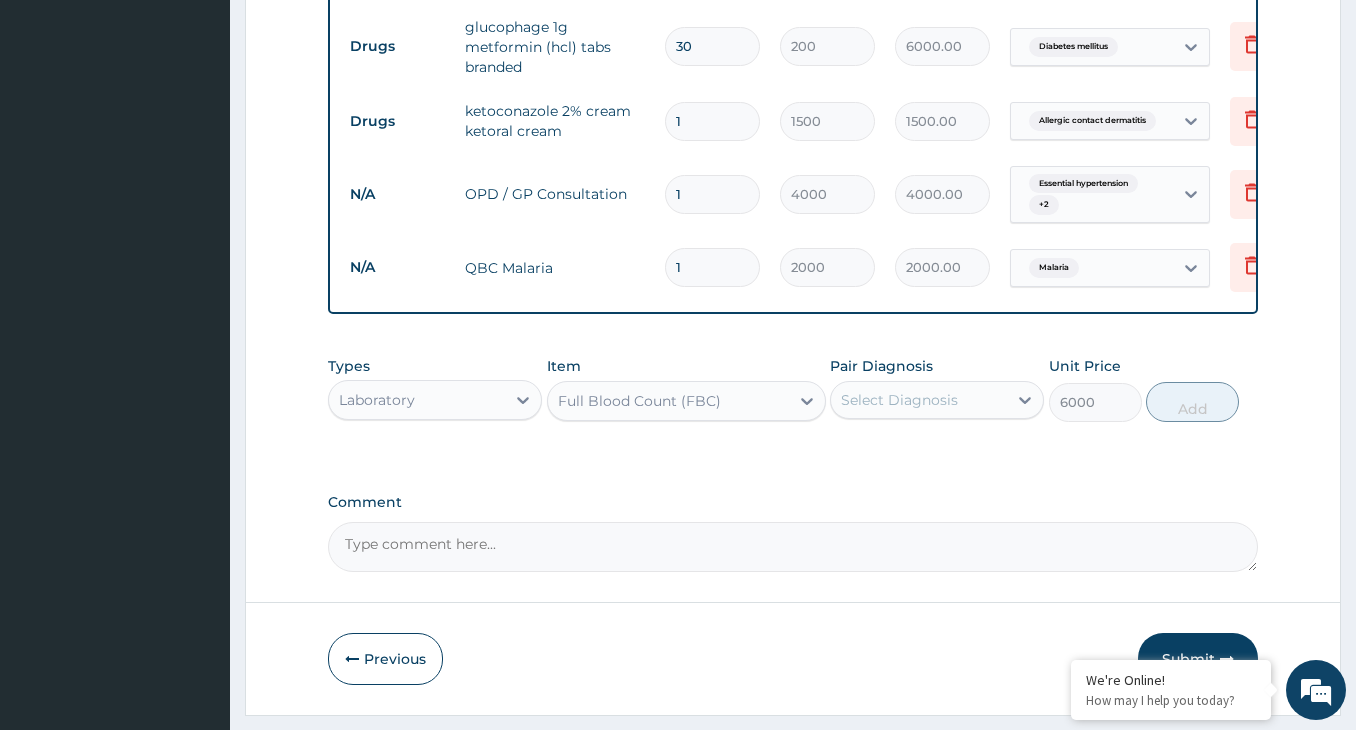 click on "Select Diagnosis" at bounding box center (899, 400) 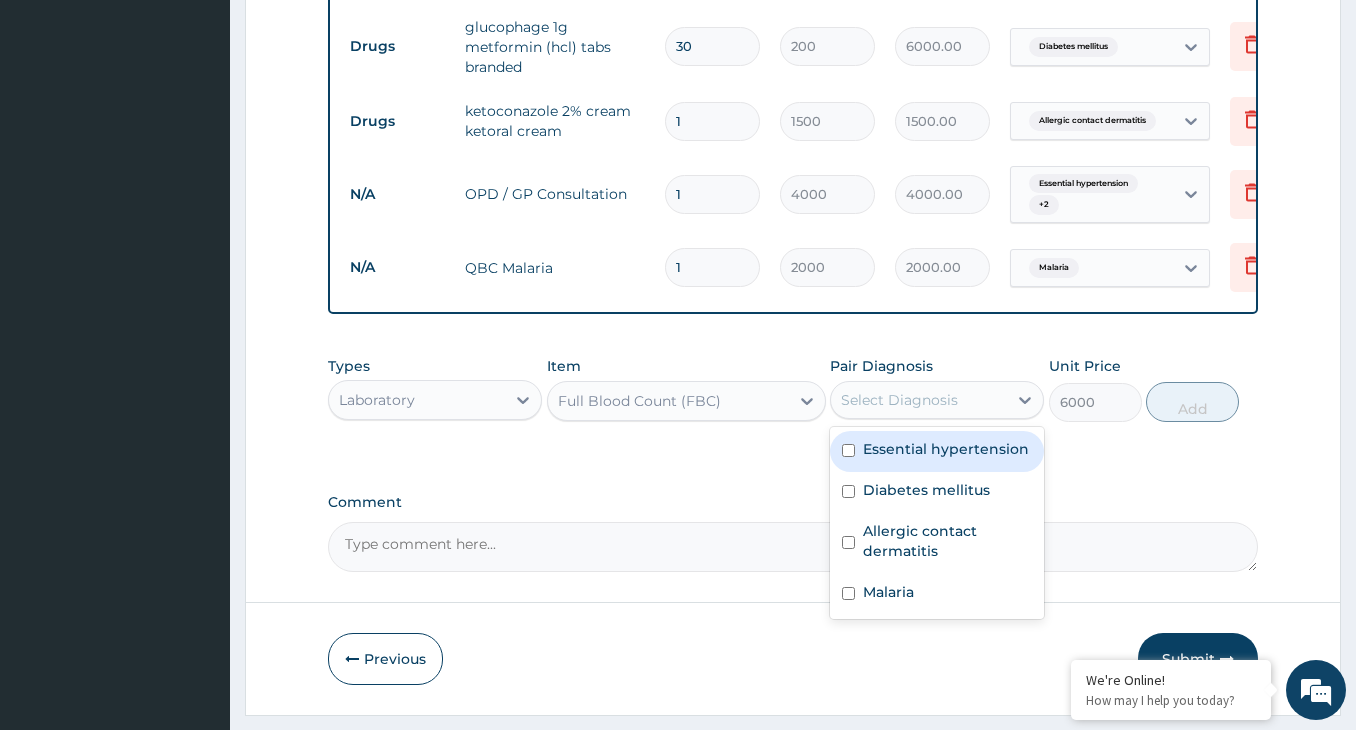 click at bounding box center (848, 450) 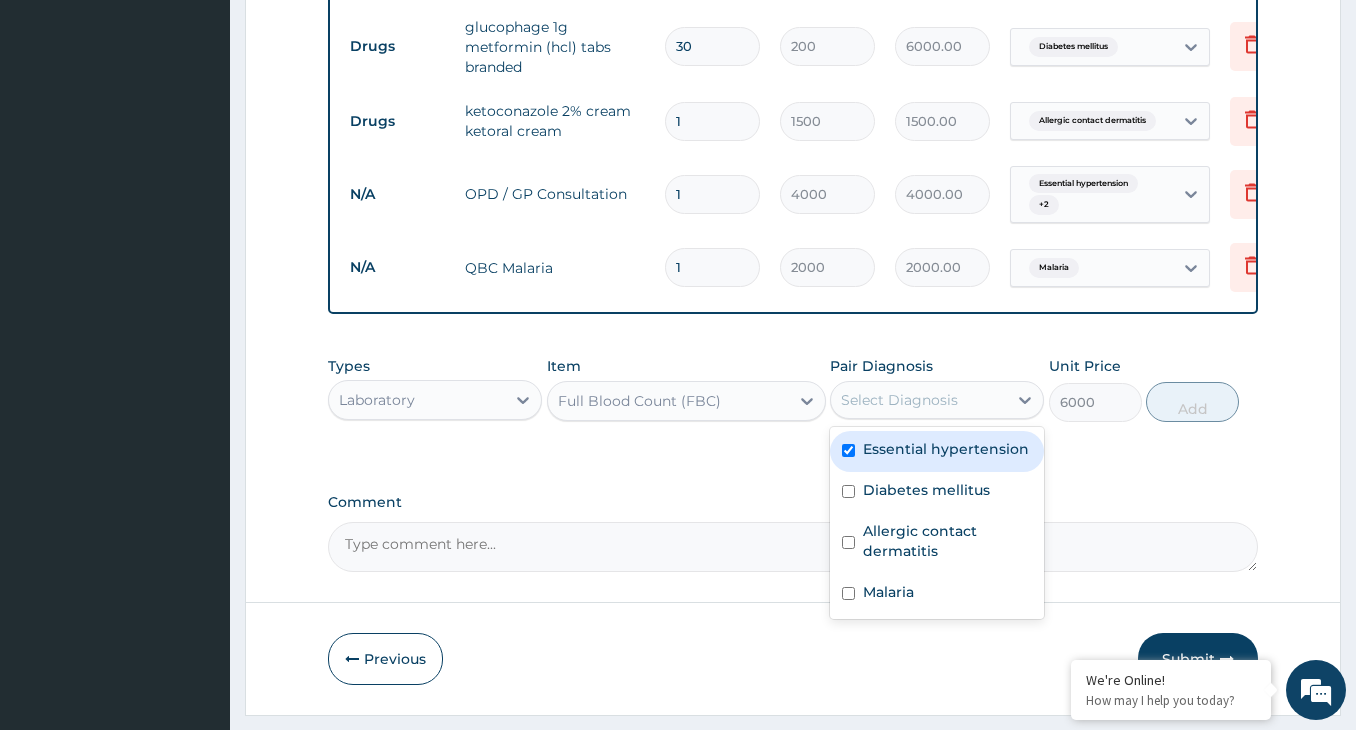 checkbox on "true" 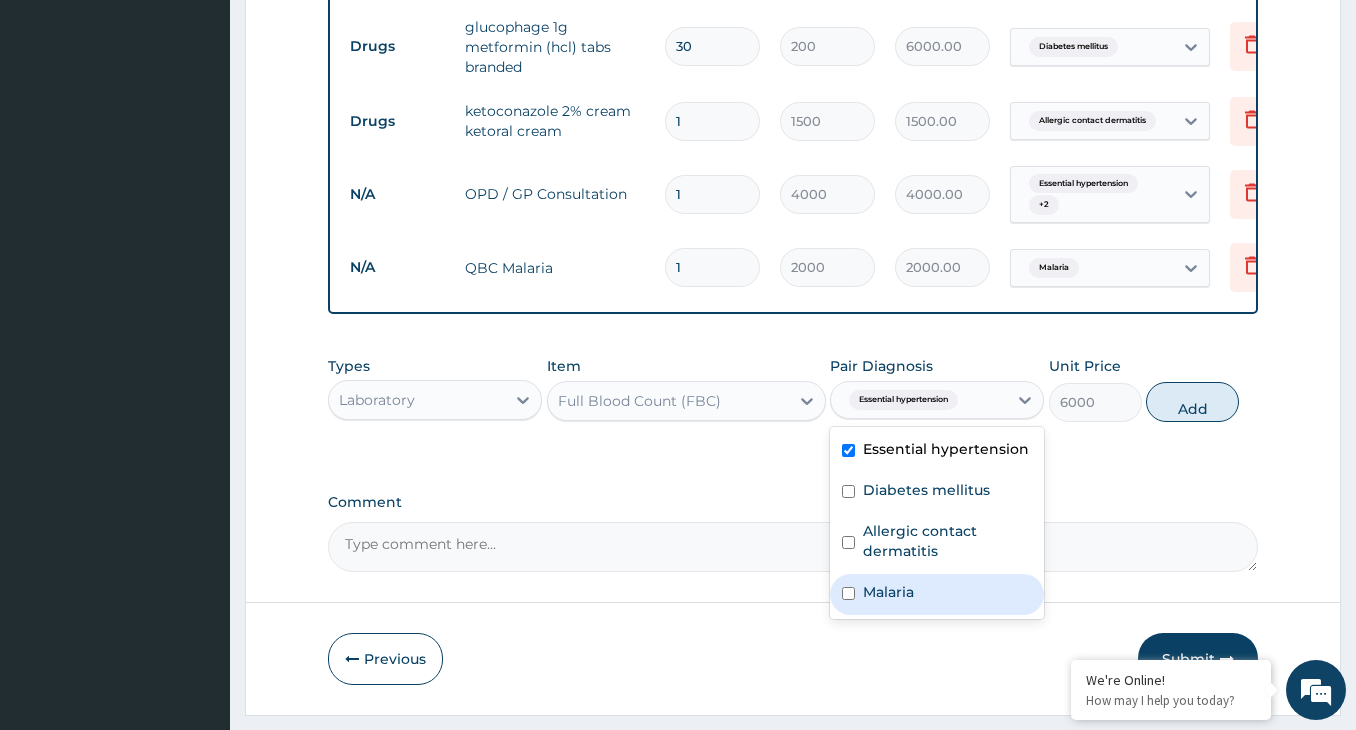 click at bounding box center [848, 593] 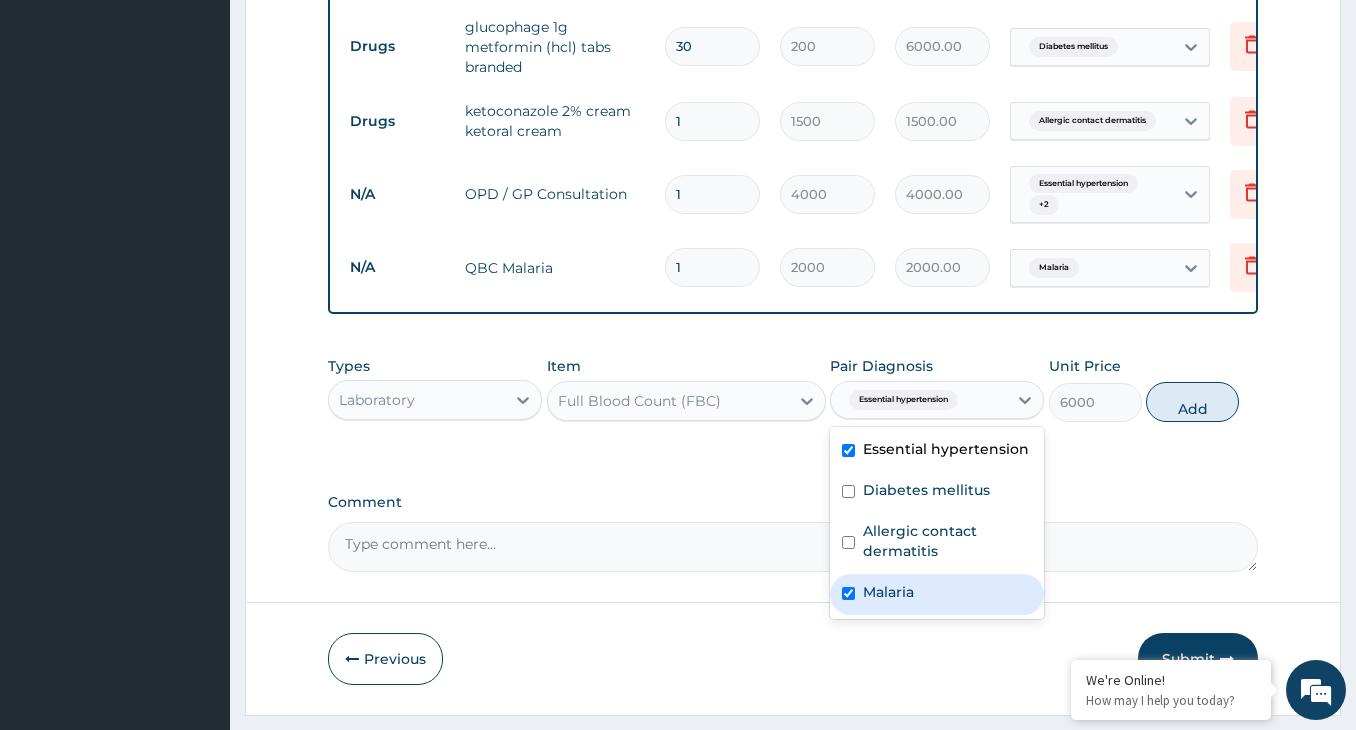 checkbox on "true" 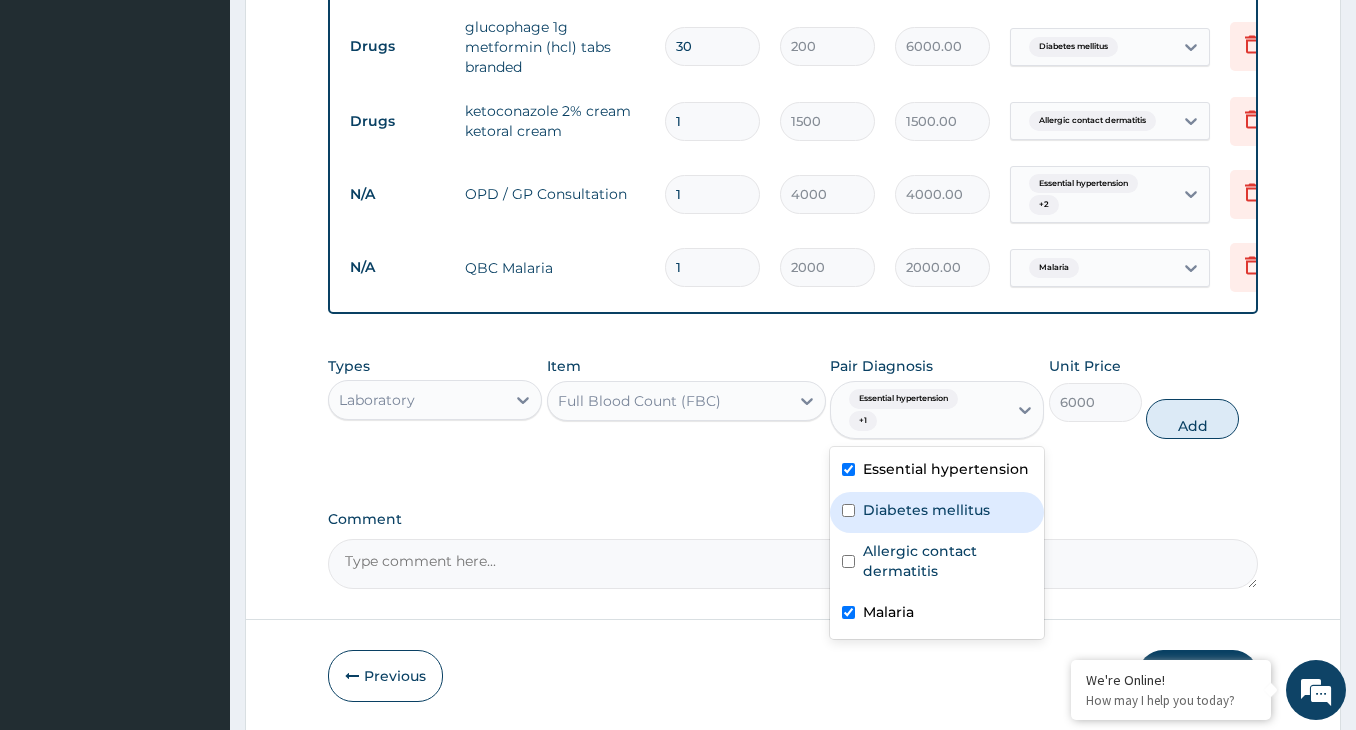 click at bounding box center (848, 510) 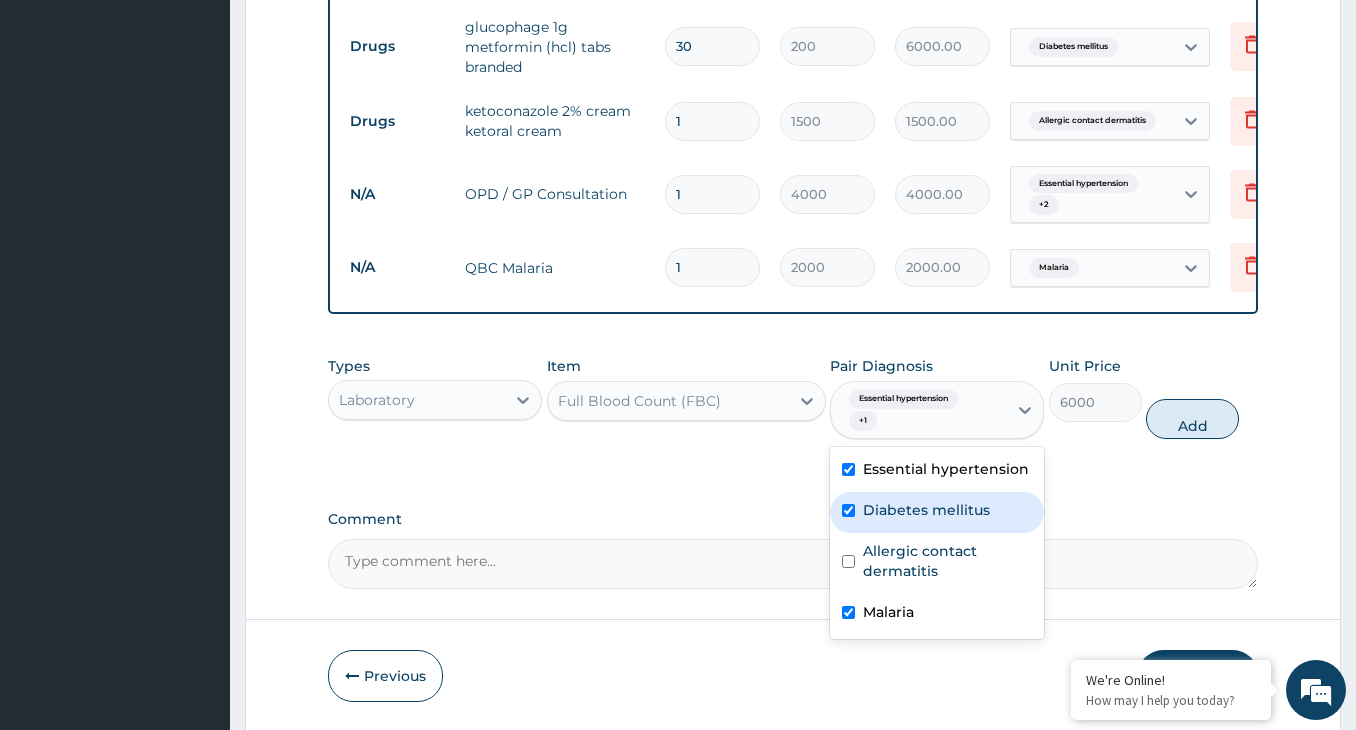 checkbox on "true" 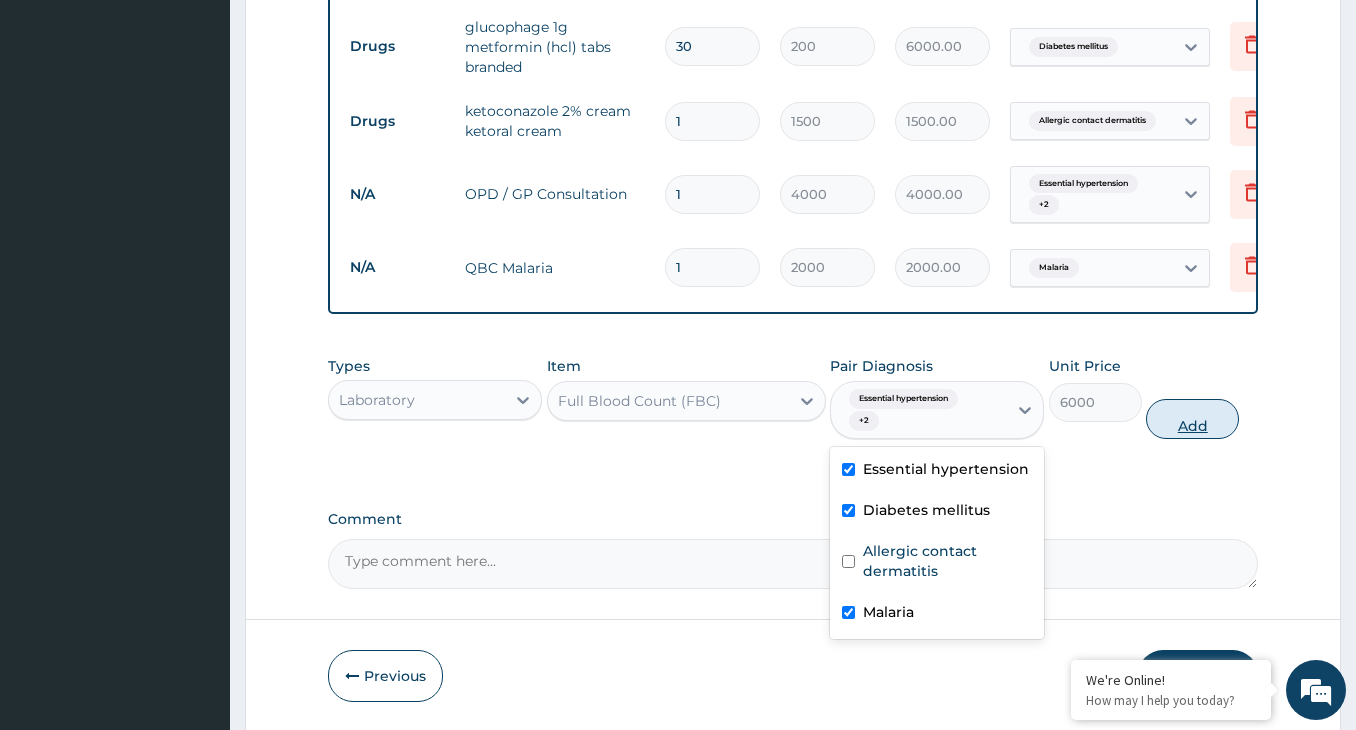click on "Add" at bounding box center [1192, 419] 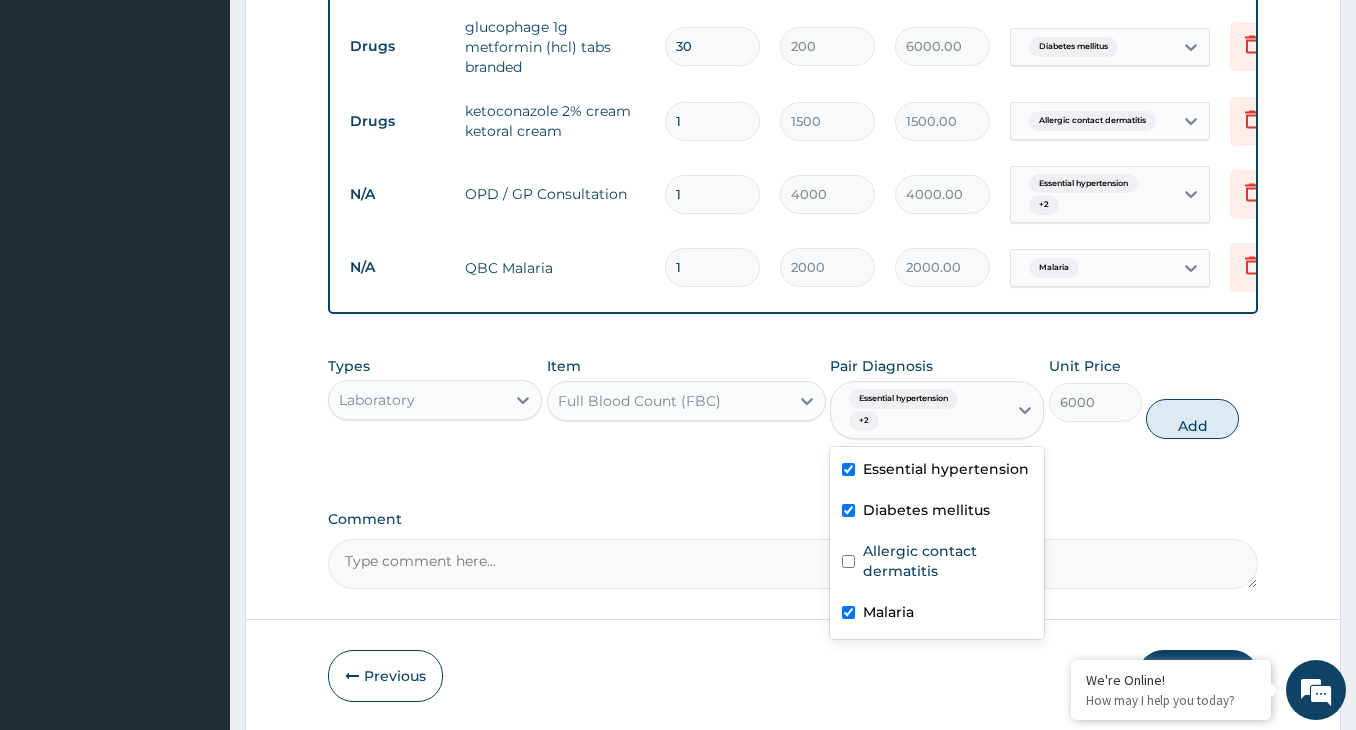 type on "0" 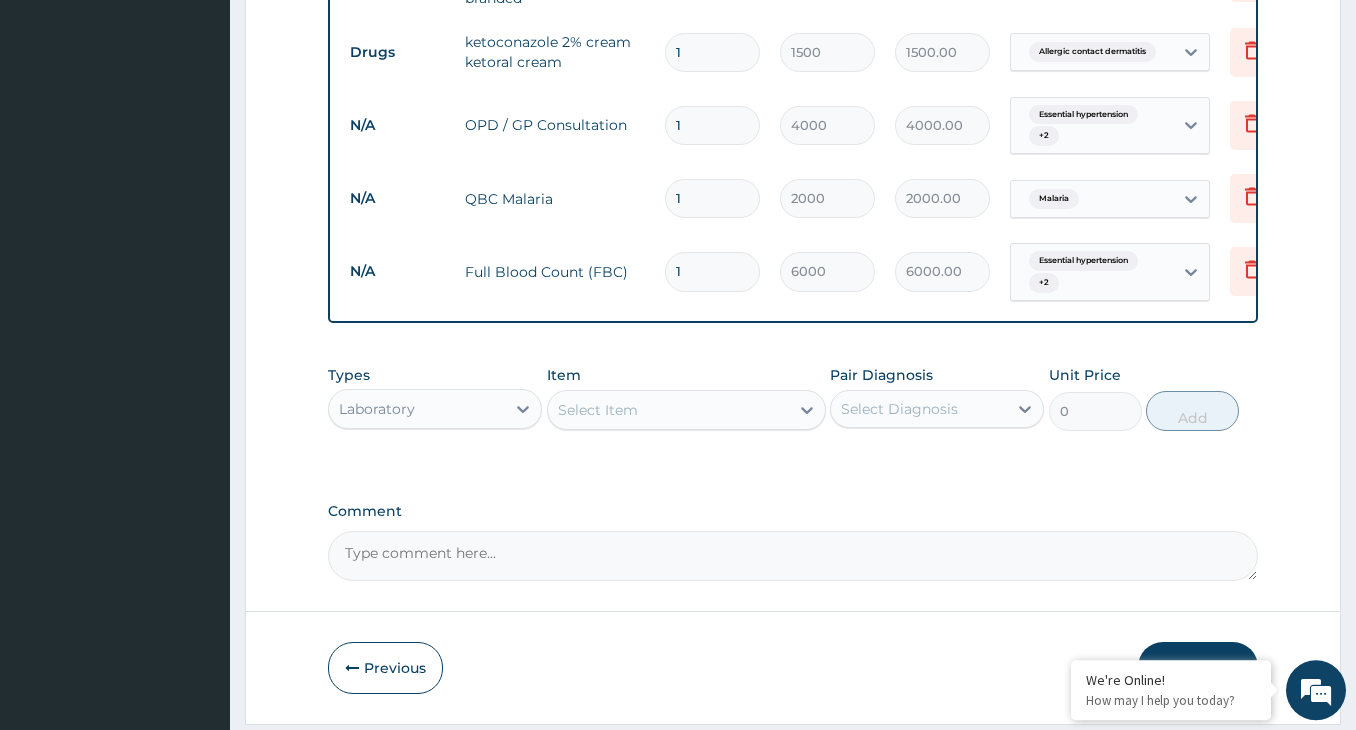 scroll, scrollTop: 1180, scrollLeft: 0, axis: vertical 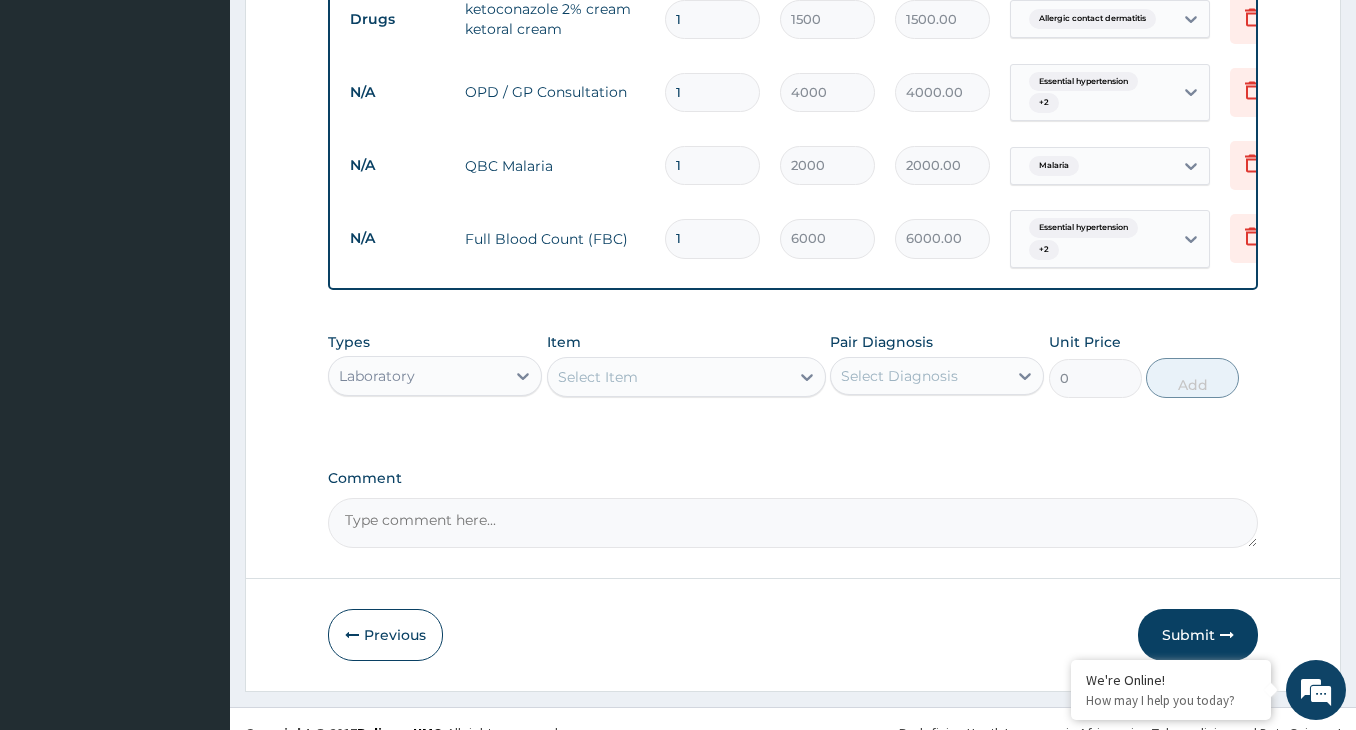 click on "Select Item" at bounding box center (668, 377) 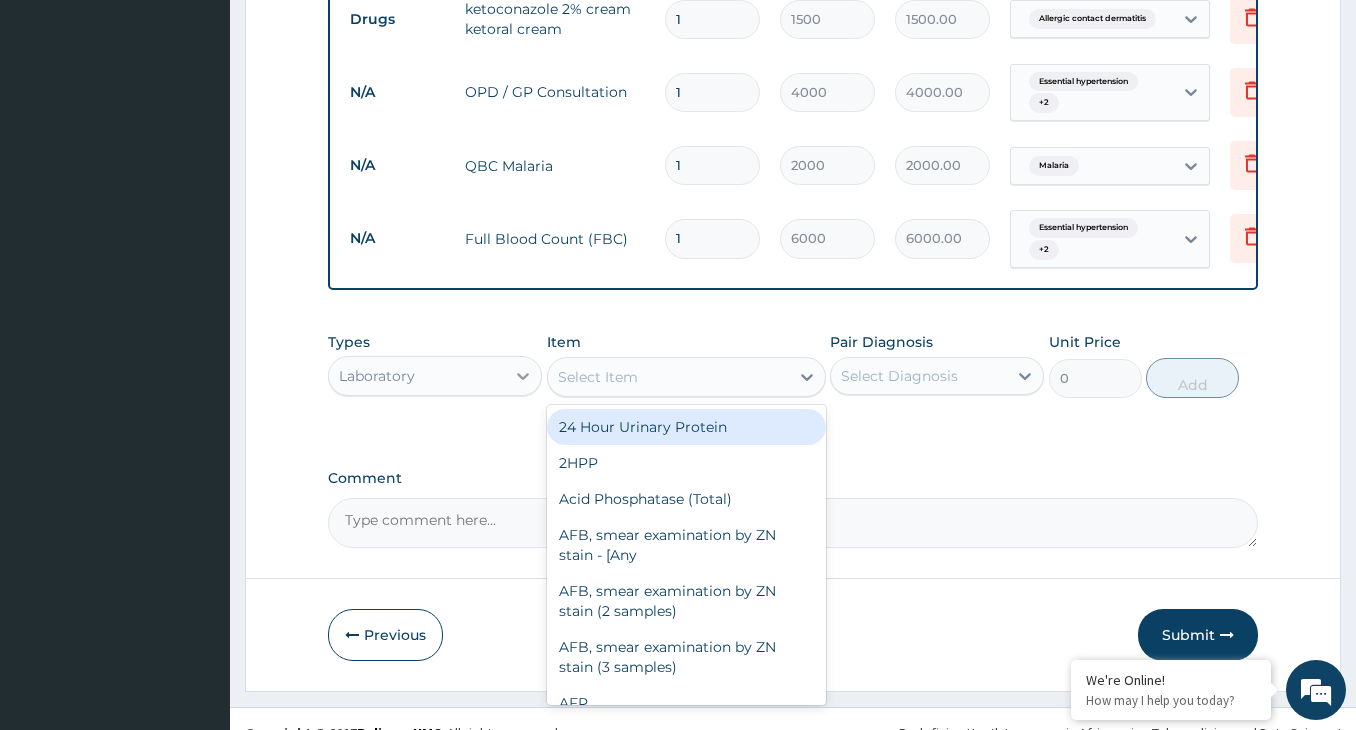 click at bounding box center (523, 376) 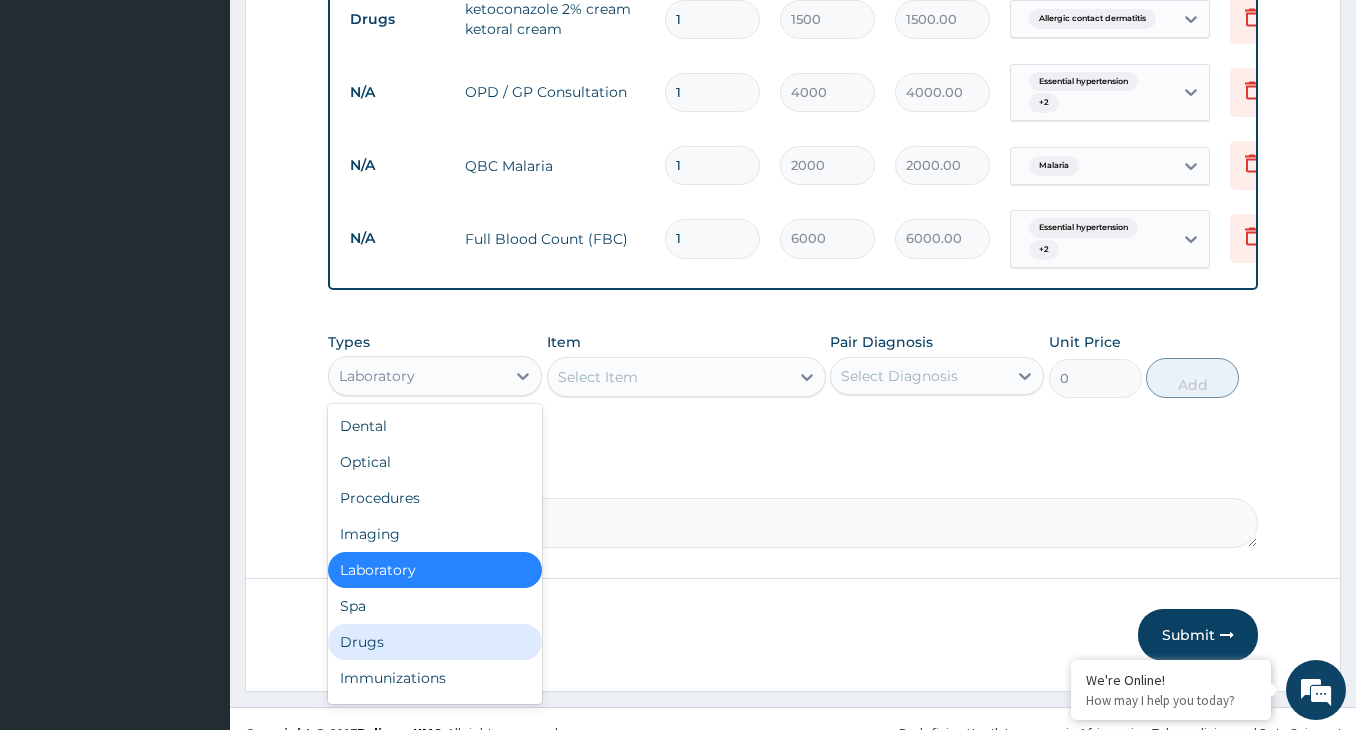 drag, startPoint x: 366, startPoint y: 653, endPoint x: 546, endPoint y: 550, distance: 207.38611 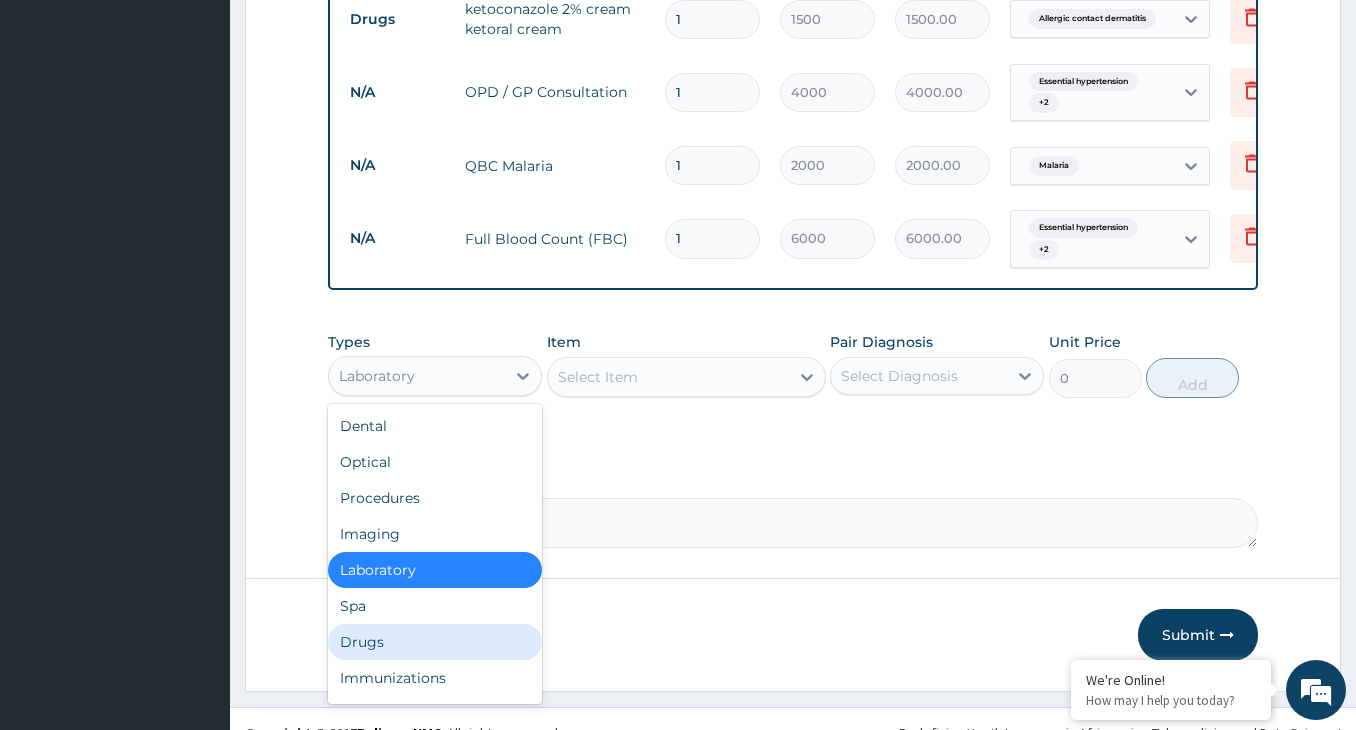click on "Drugs" at bounding box center (435, 642) 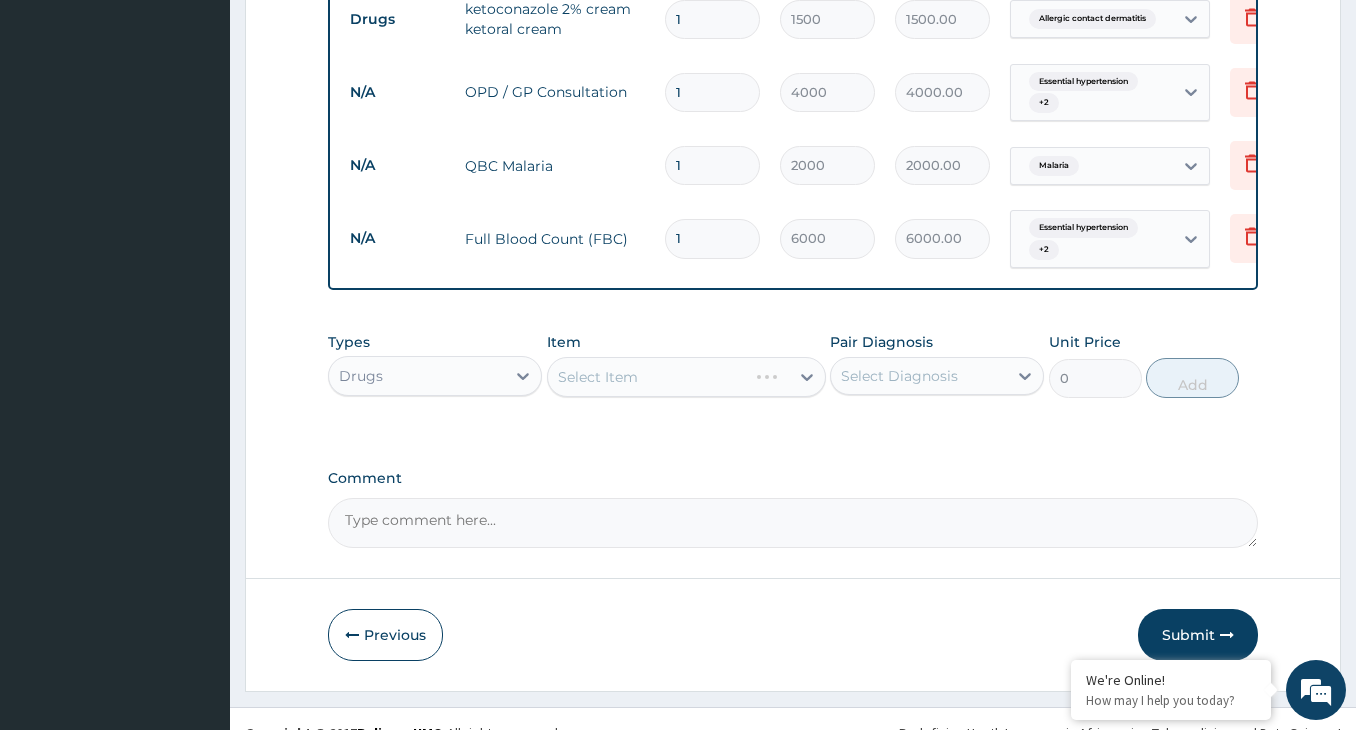 click on "Select Item" at bounding box center (686, 377) 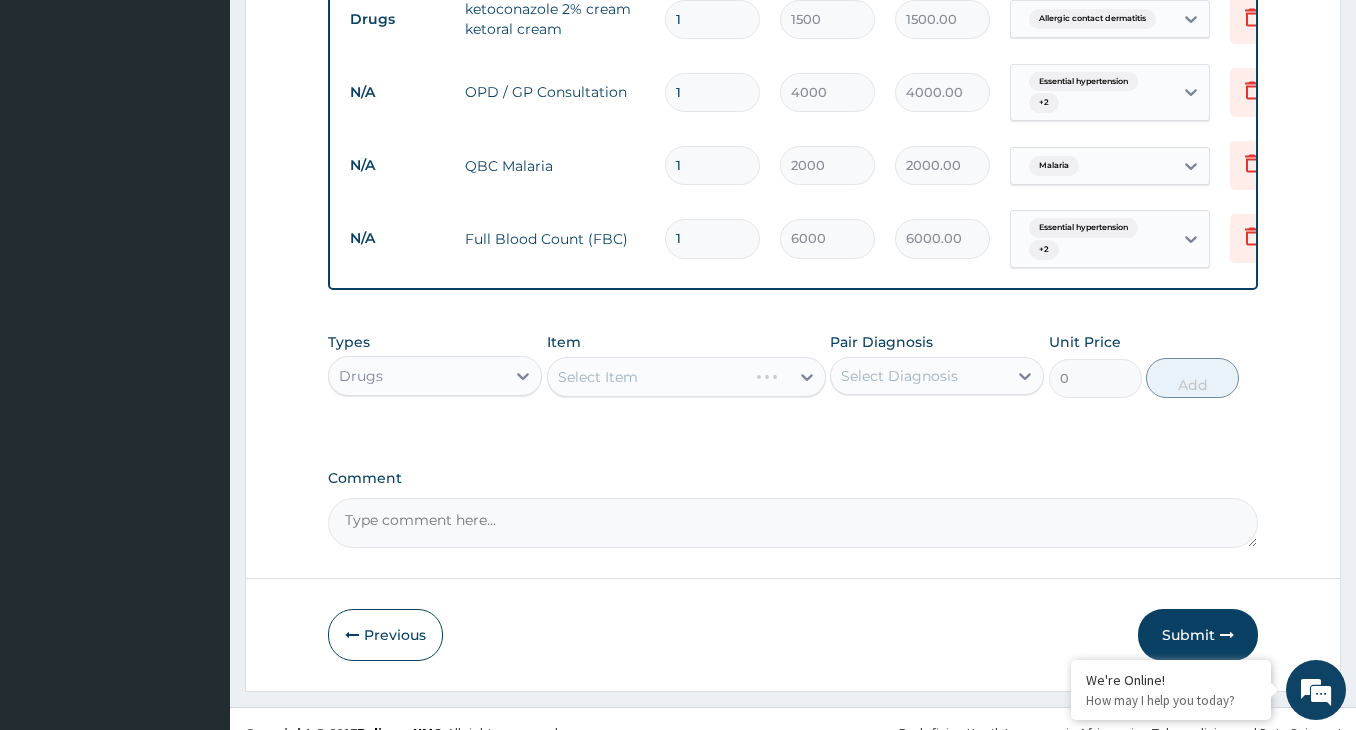 click on "Select Item" at bounding box center [647, 377] 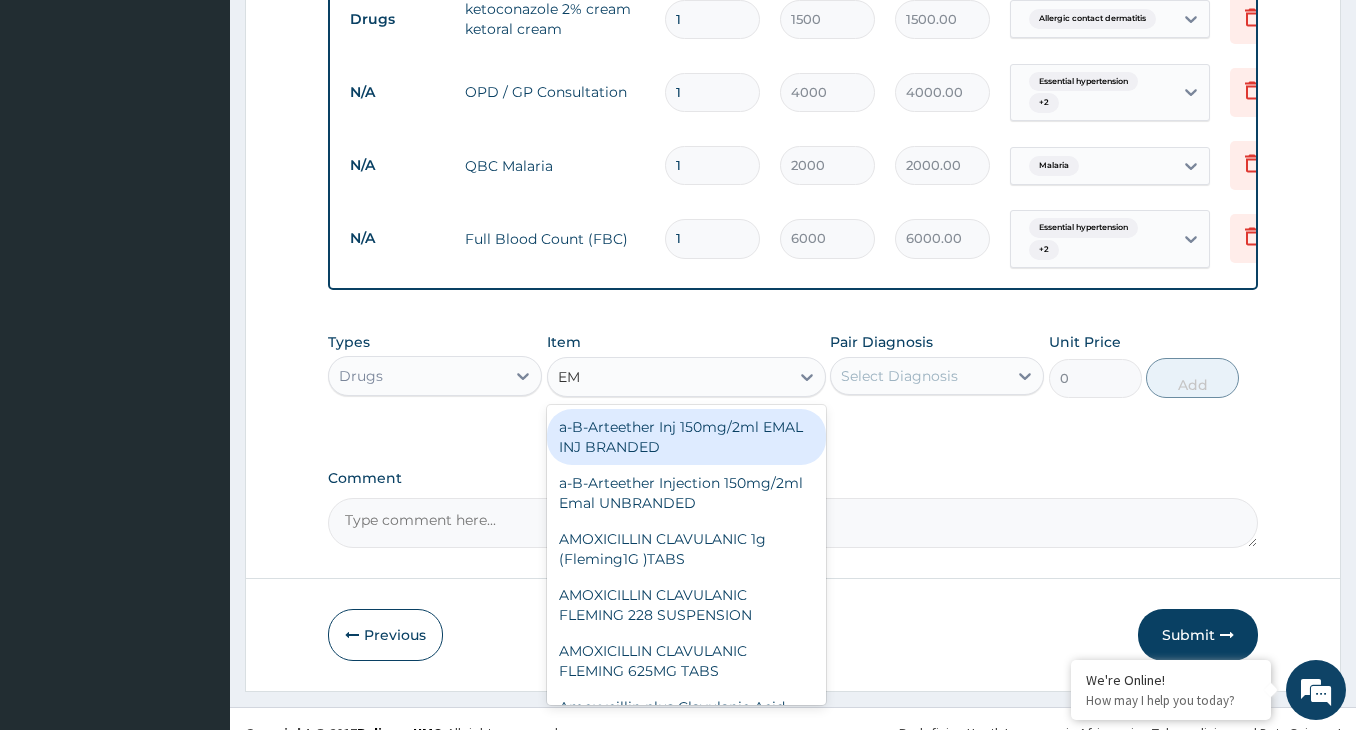 type on "EMA" 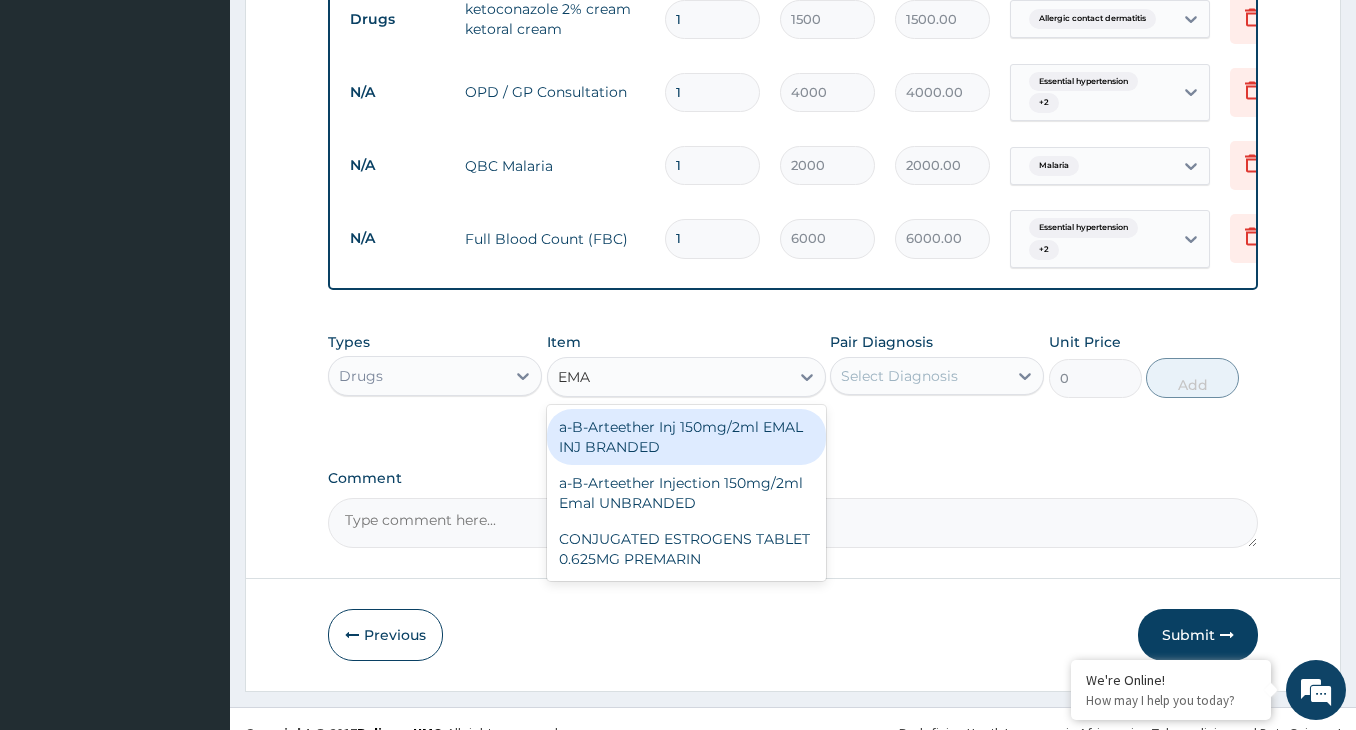drag, startPoint x: 697, startPoint y: 451, endPoint x: 918, endPoint y: 415, distance: 223.91293 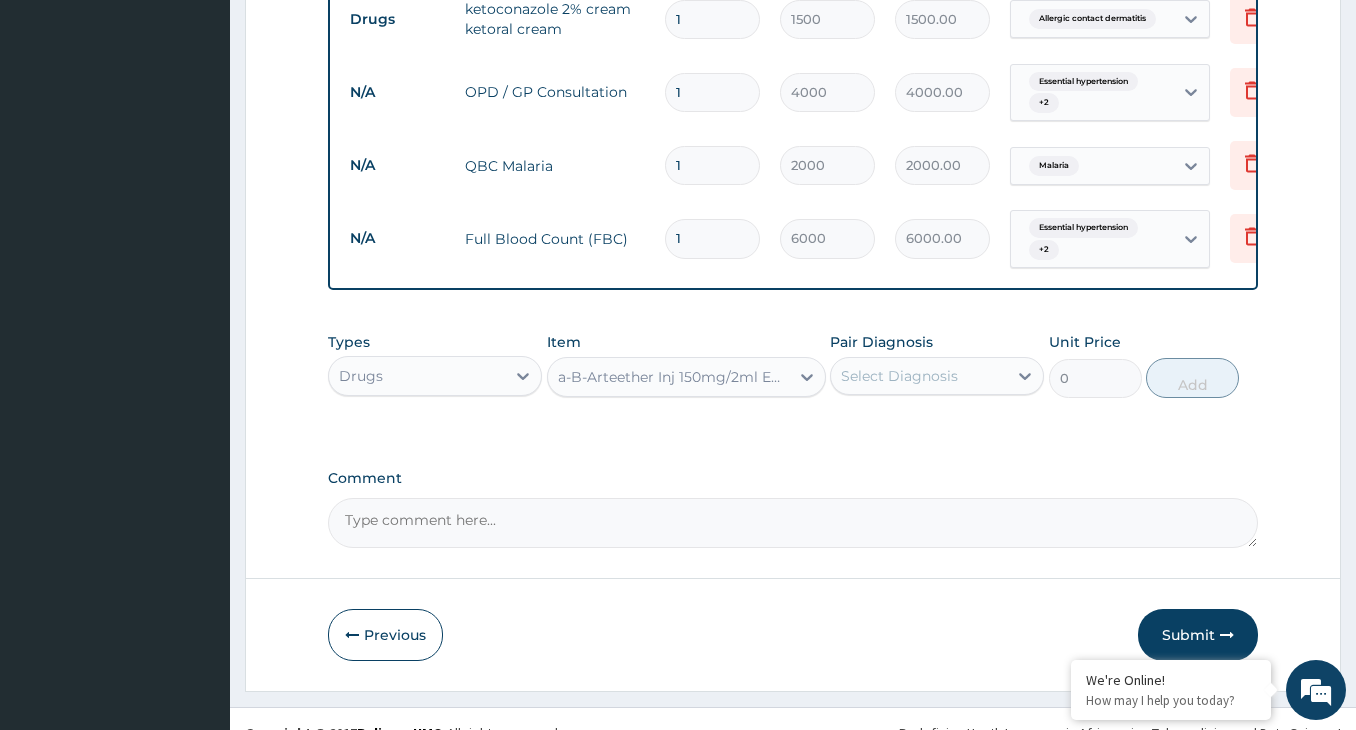 type 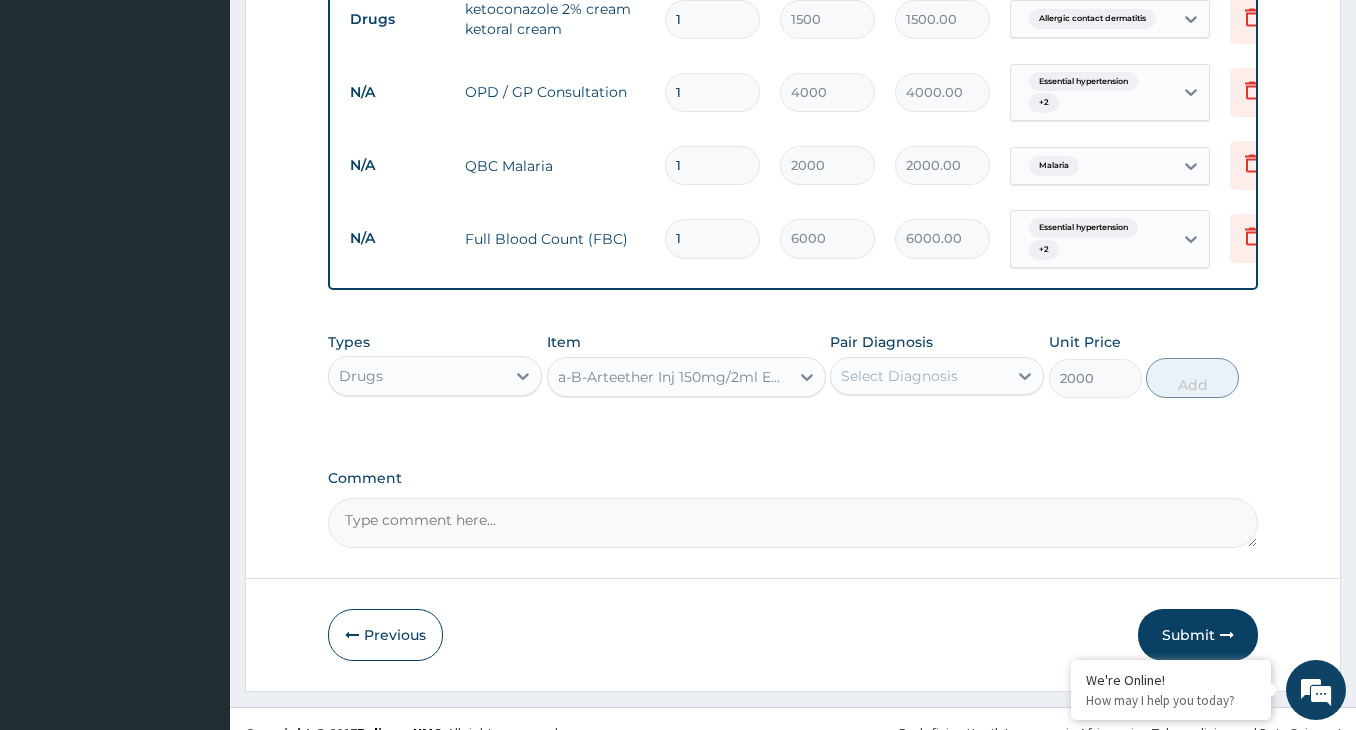 click on "Select Diagnosis" at bounding box center [899, 376] 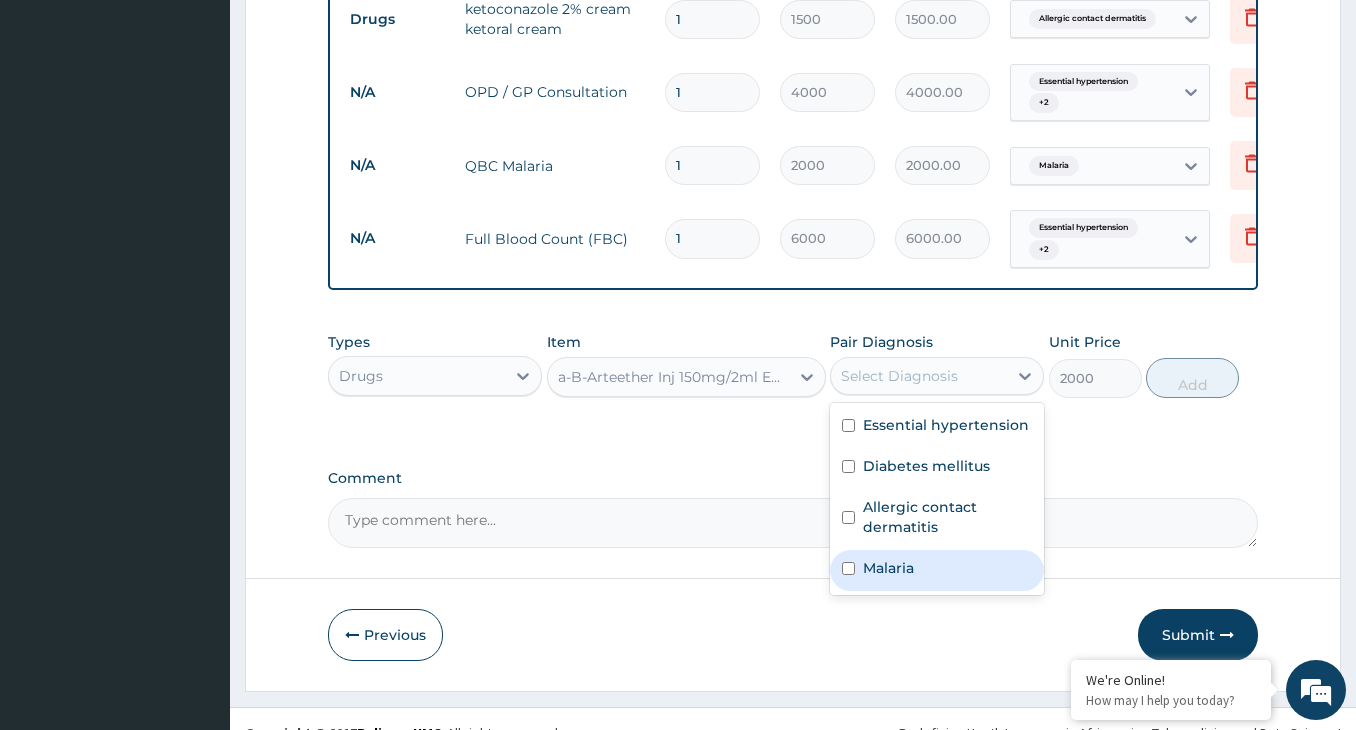 click on "Malaria" at bounding box center (937, 570) 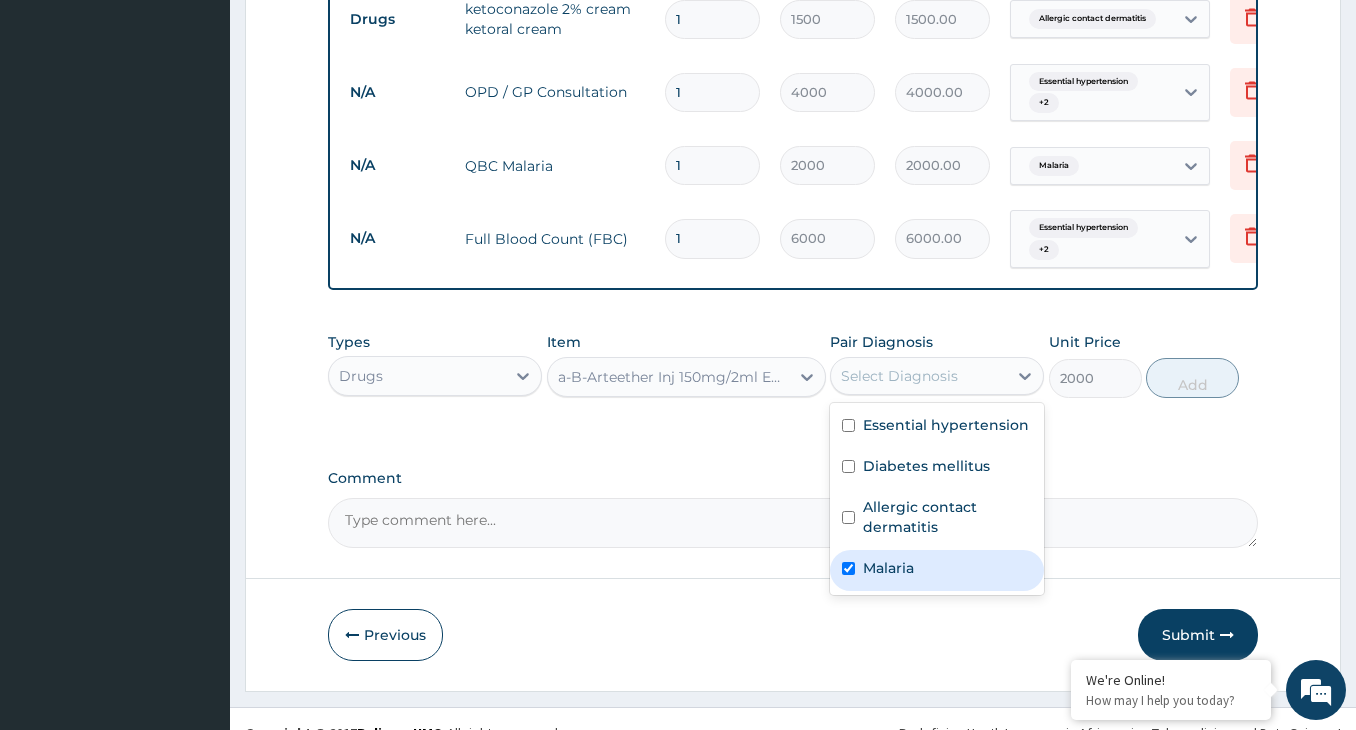 checkbox on "true" 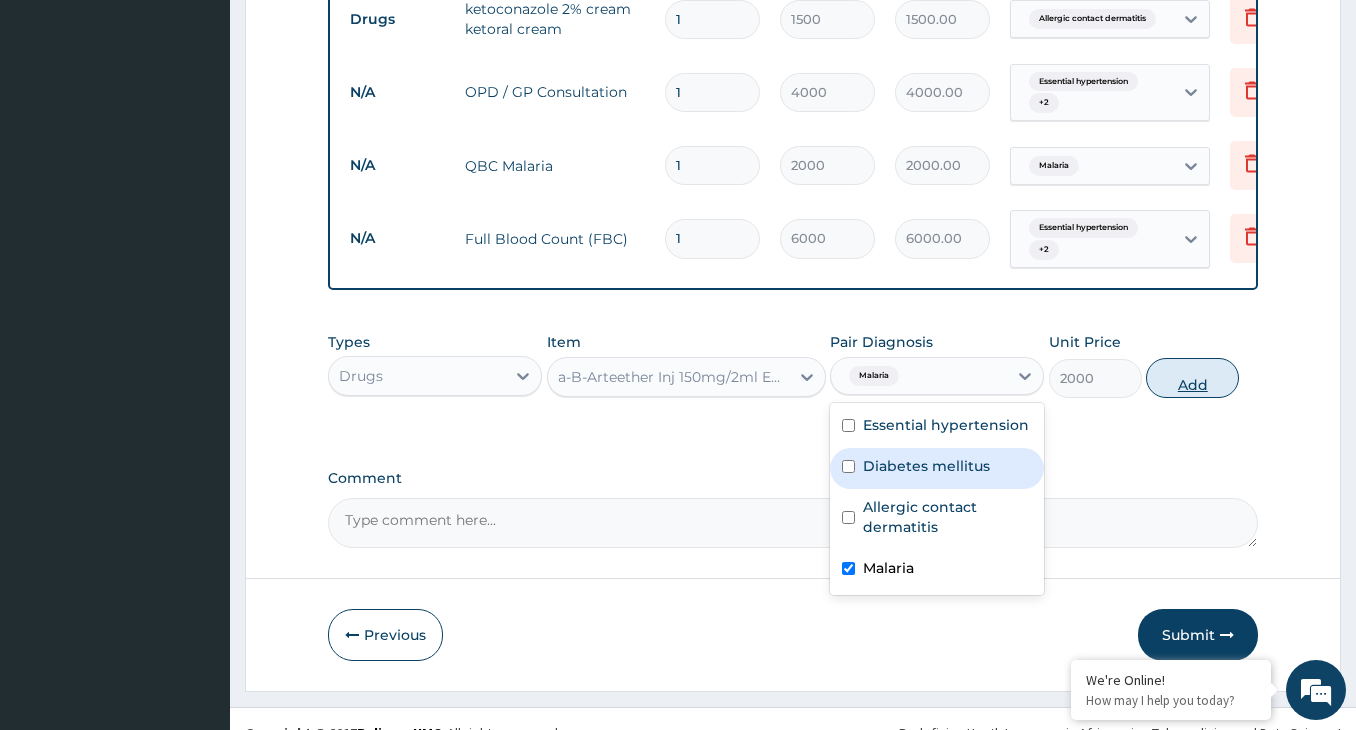 click on "Add" at bounding box center [1192, 378] 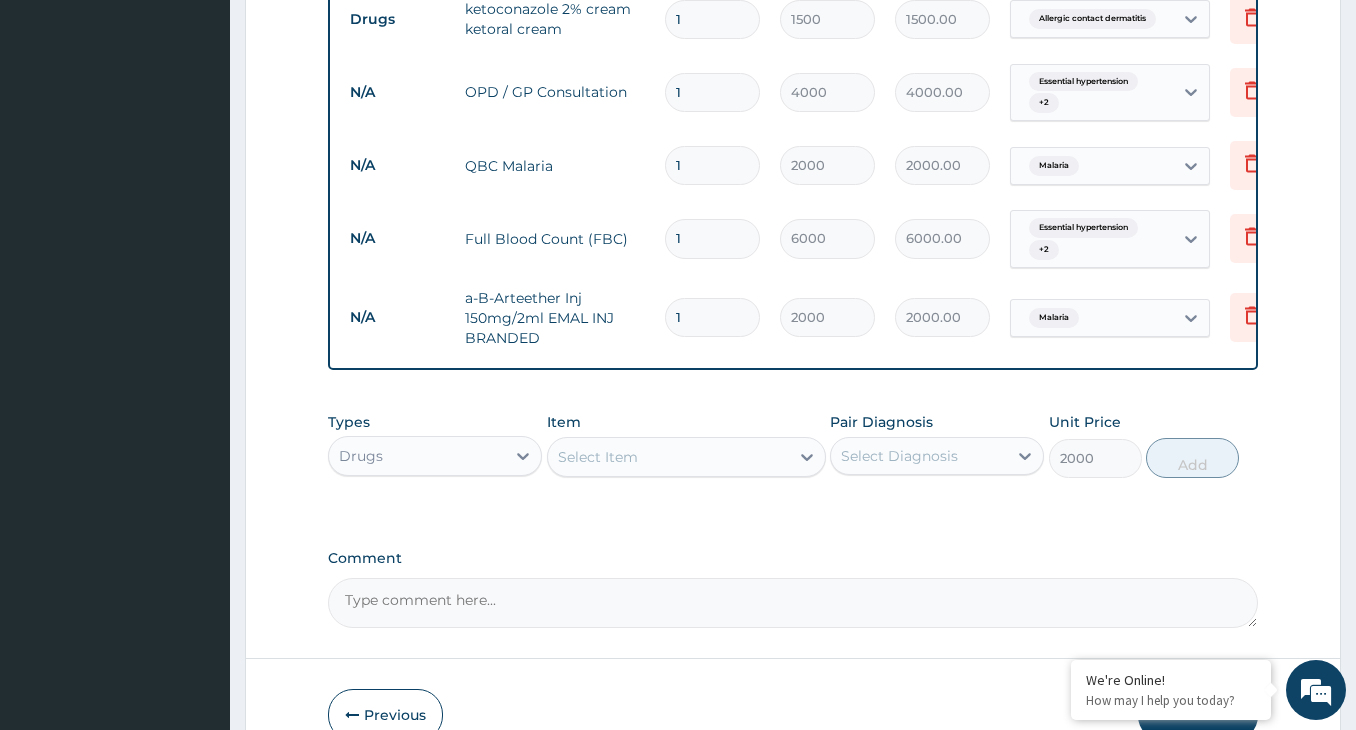 type on "0" 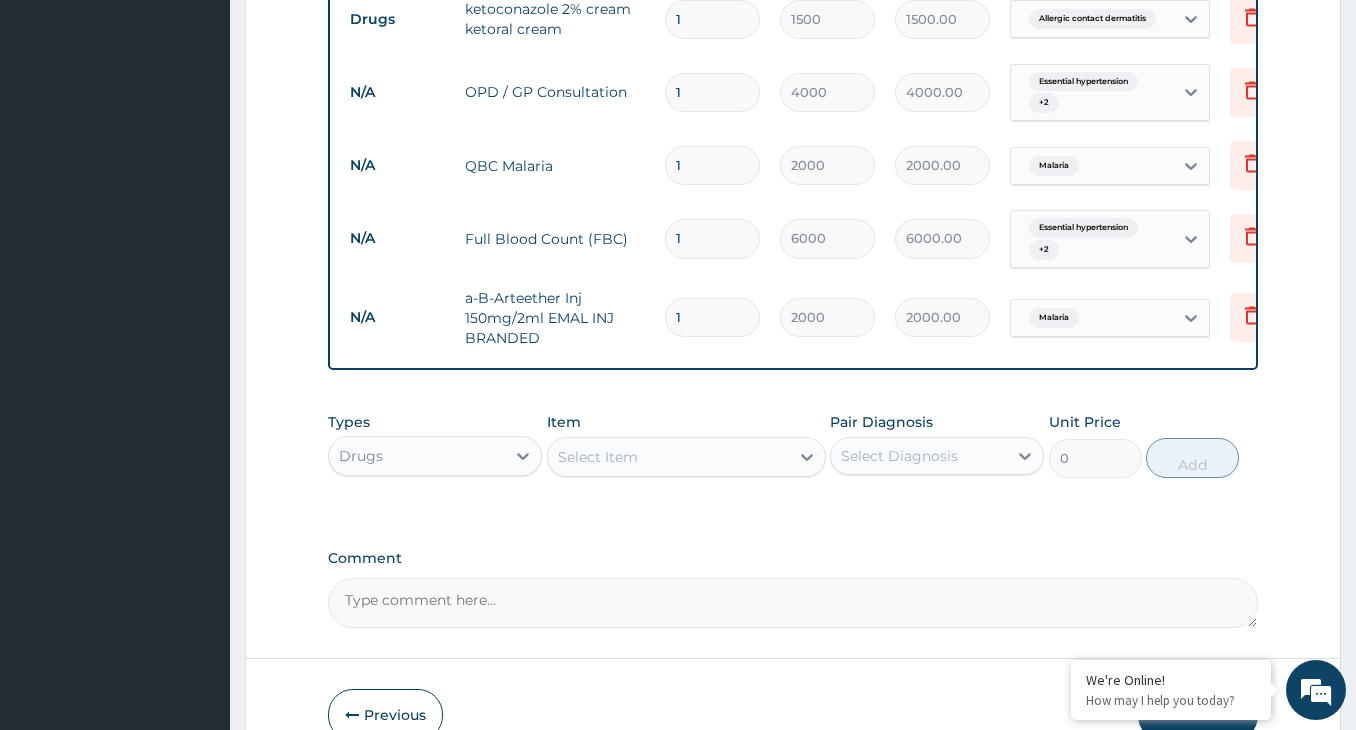 click on "Select Item" at bounding box center (668, 457) 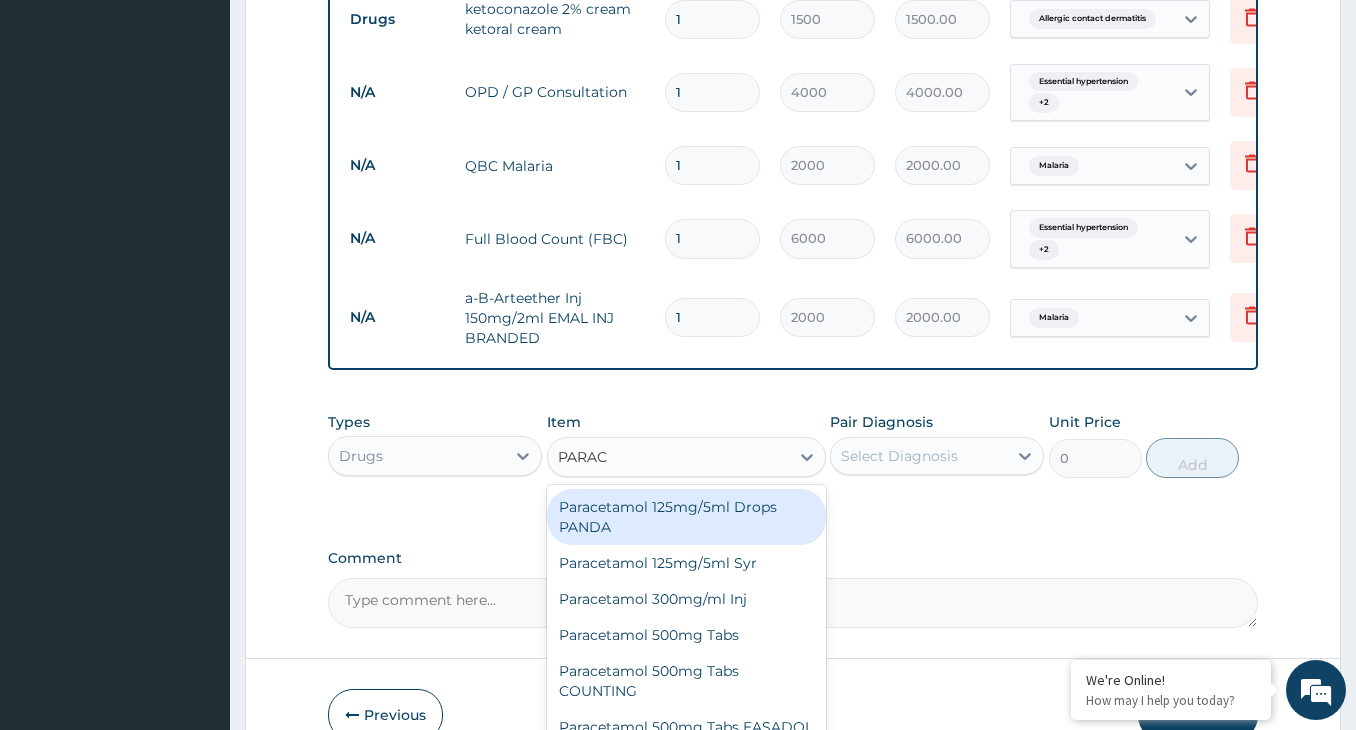 type on "PARACE" 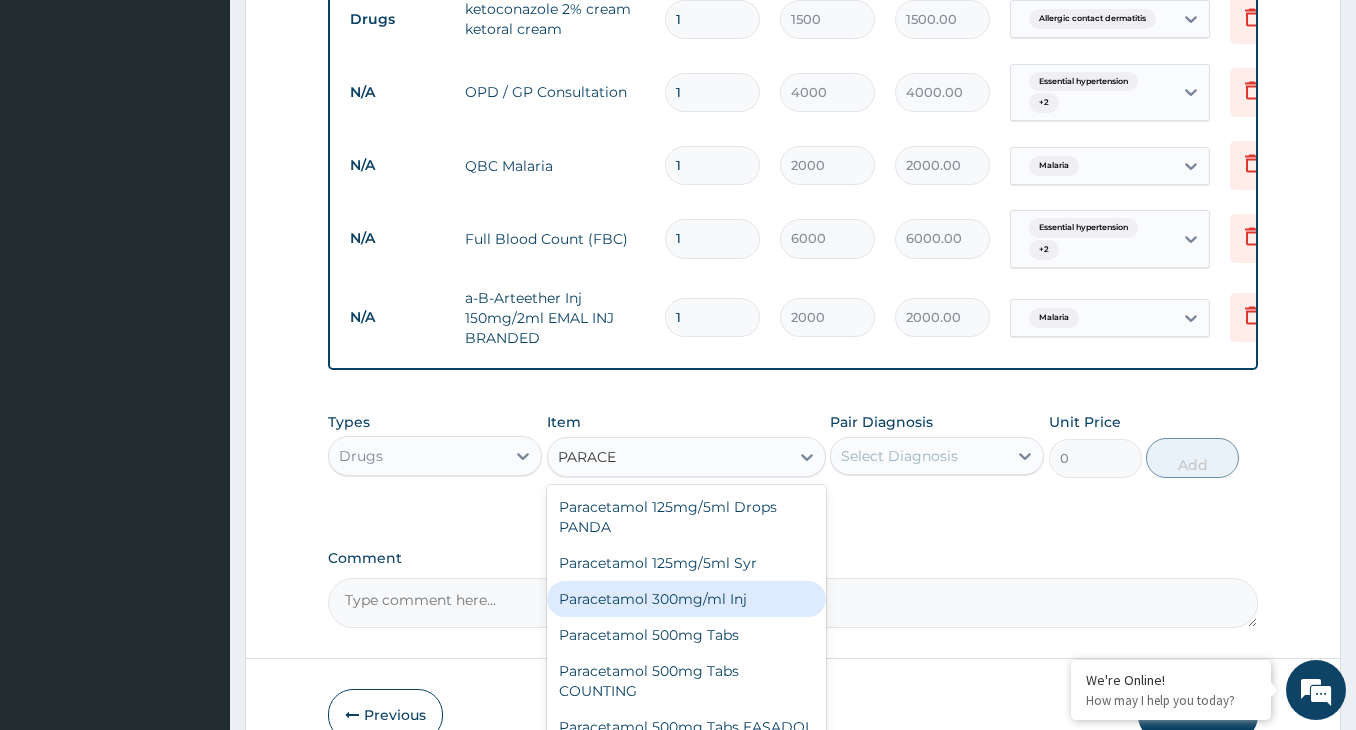 click on "Paracetamol 300mg/ml Inj" at bounding box center (686, 599) 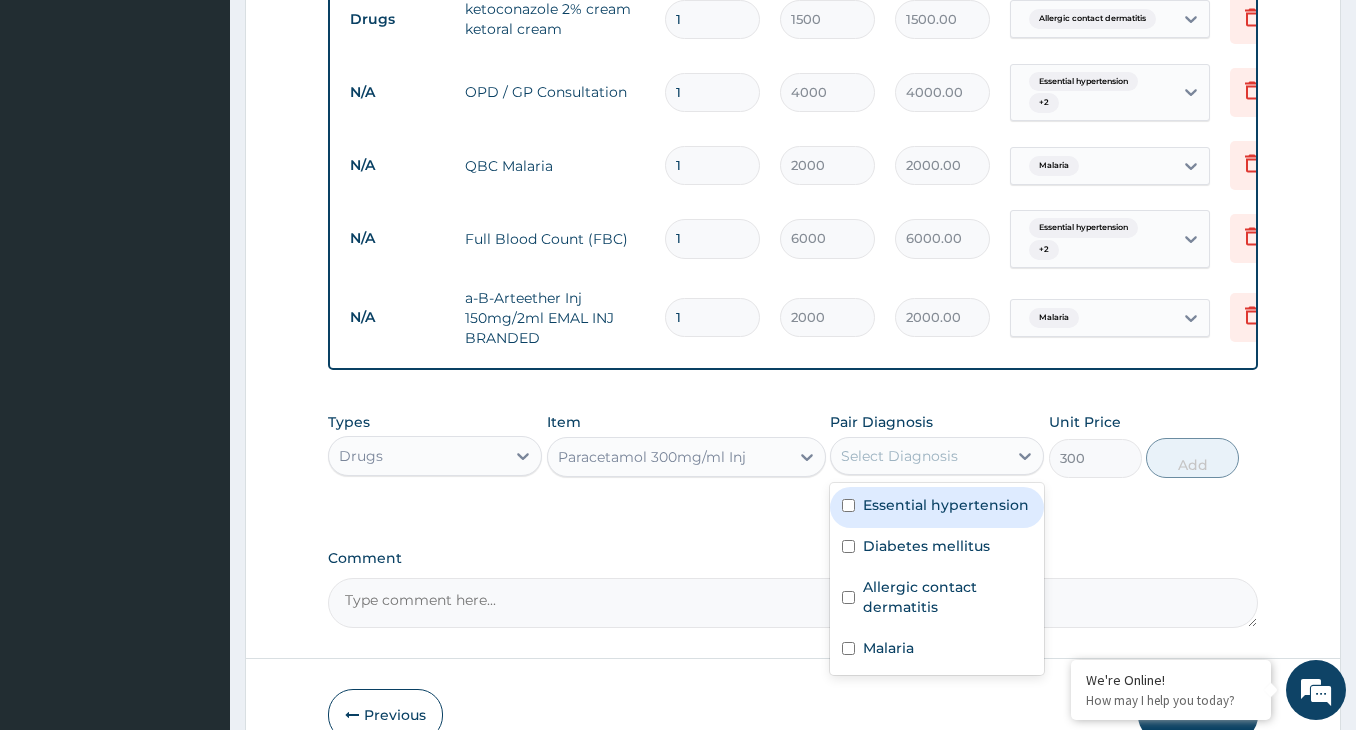 click on "Select Diagnosis" at bounding box center [899, 456] 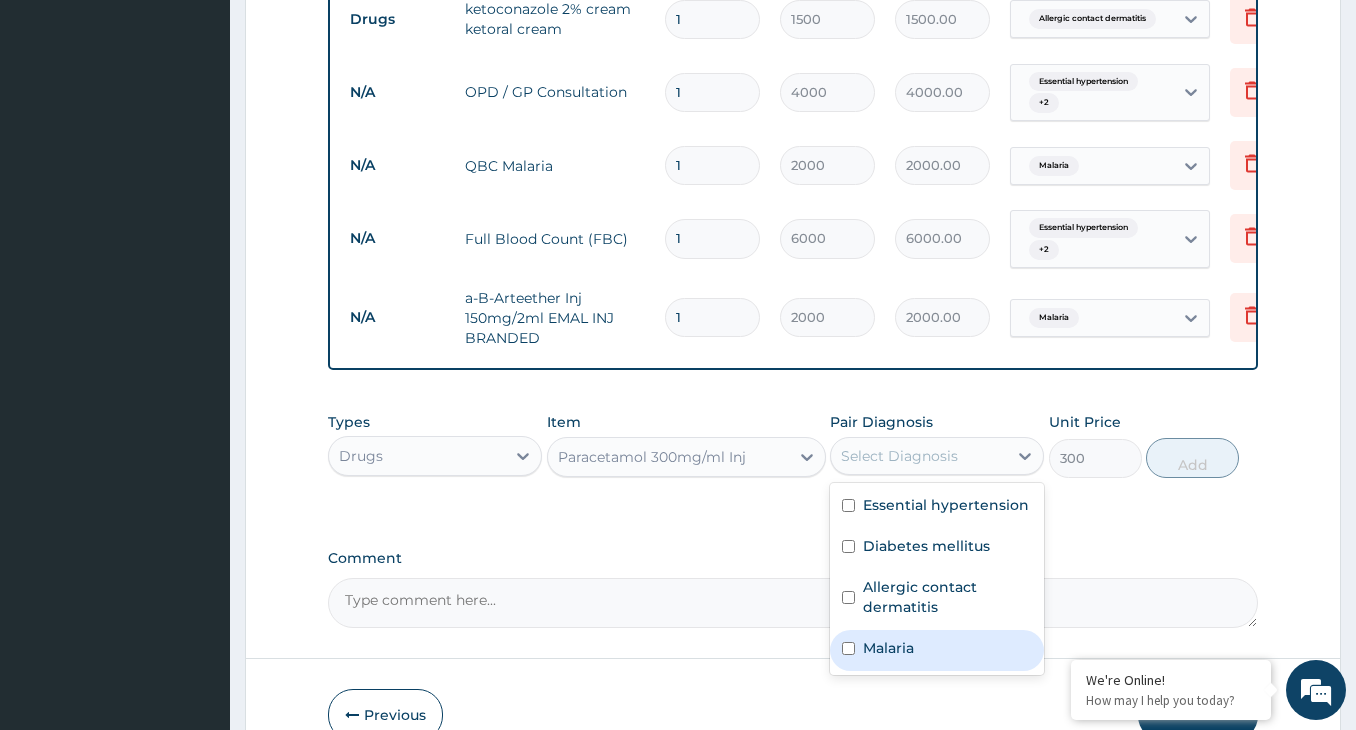 click at bounding box center [848, 648] 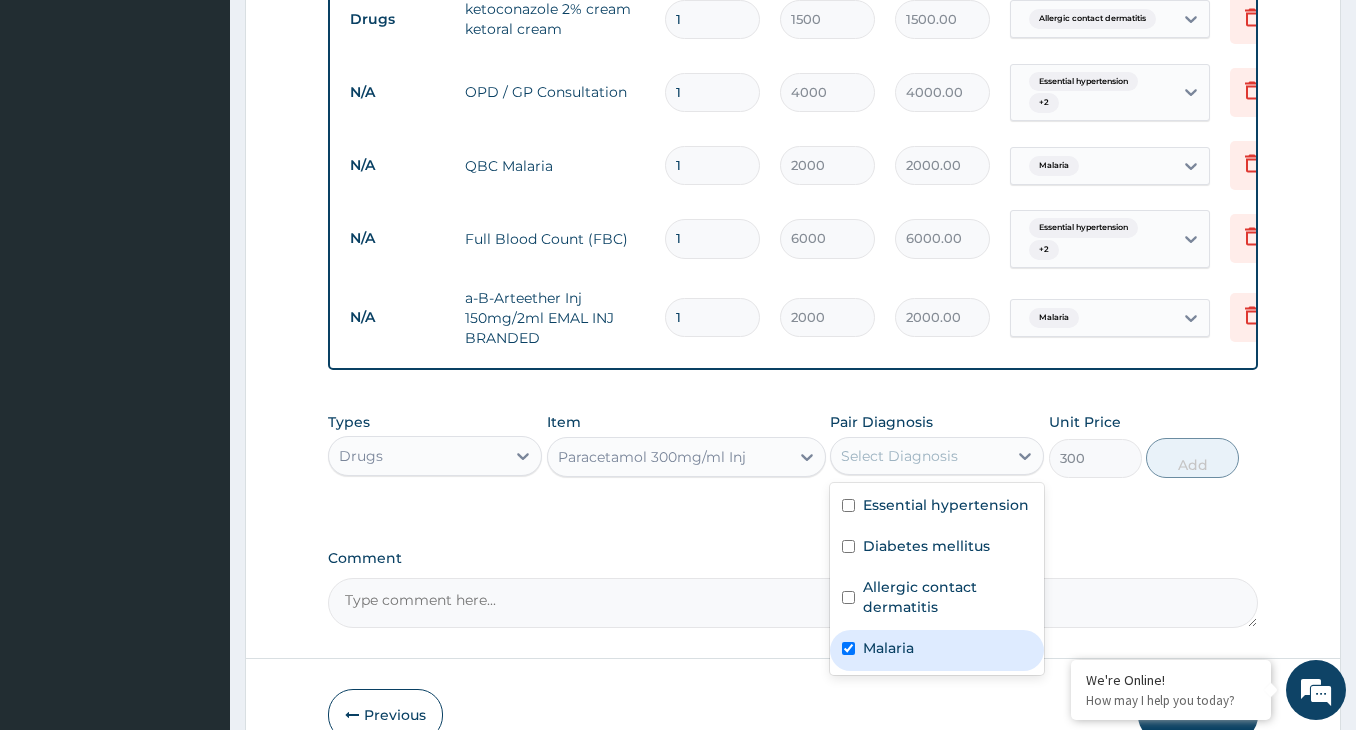 checkbox on "true" 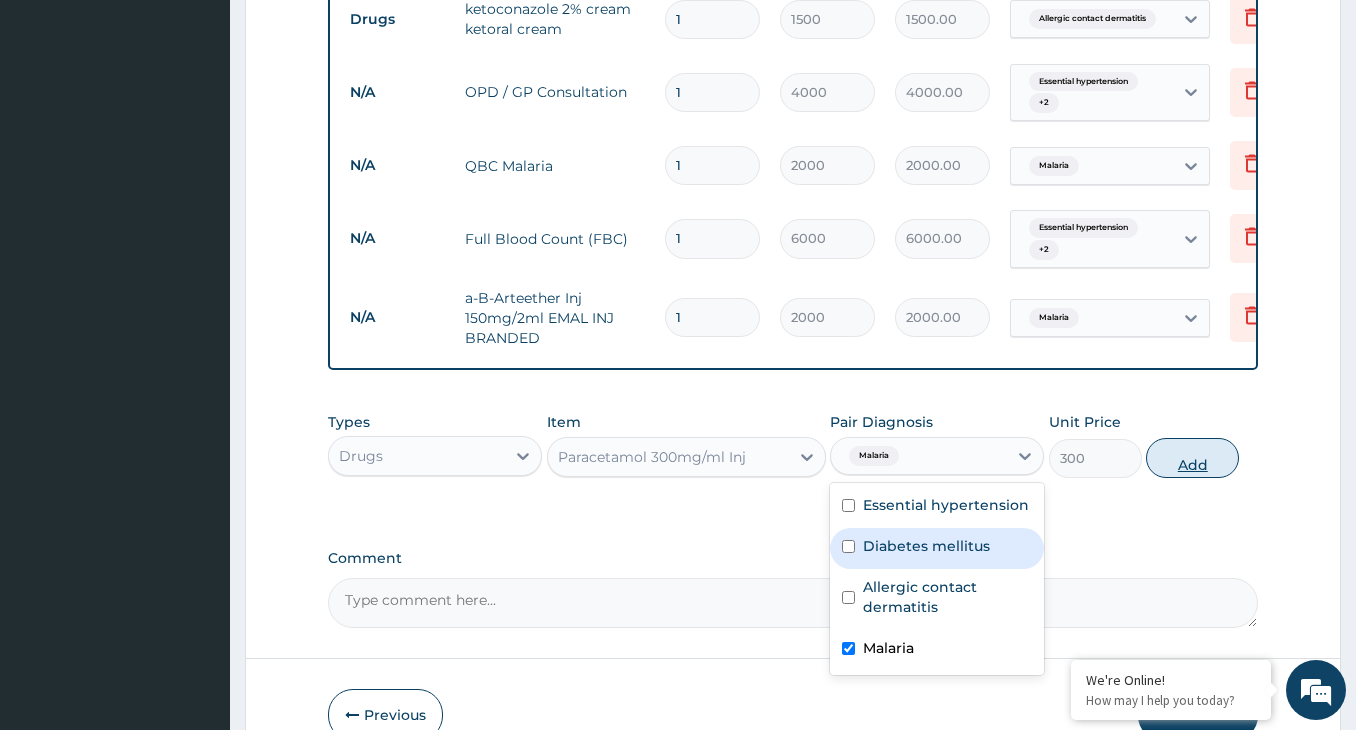 click on "Add" at bounding box center [1192, 458] 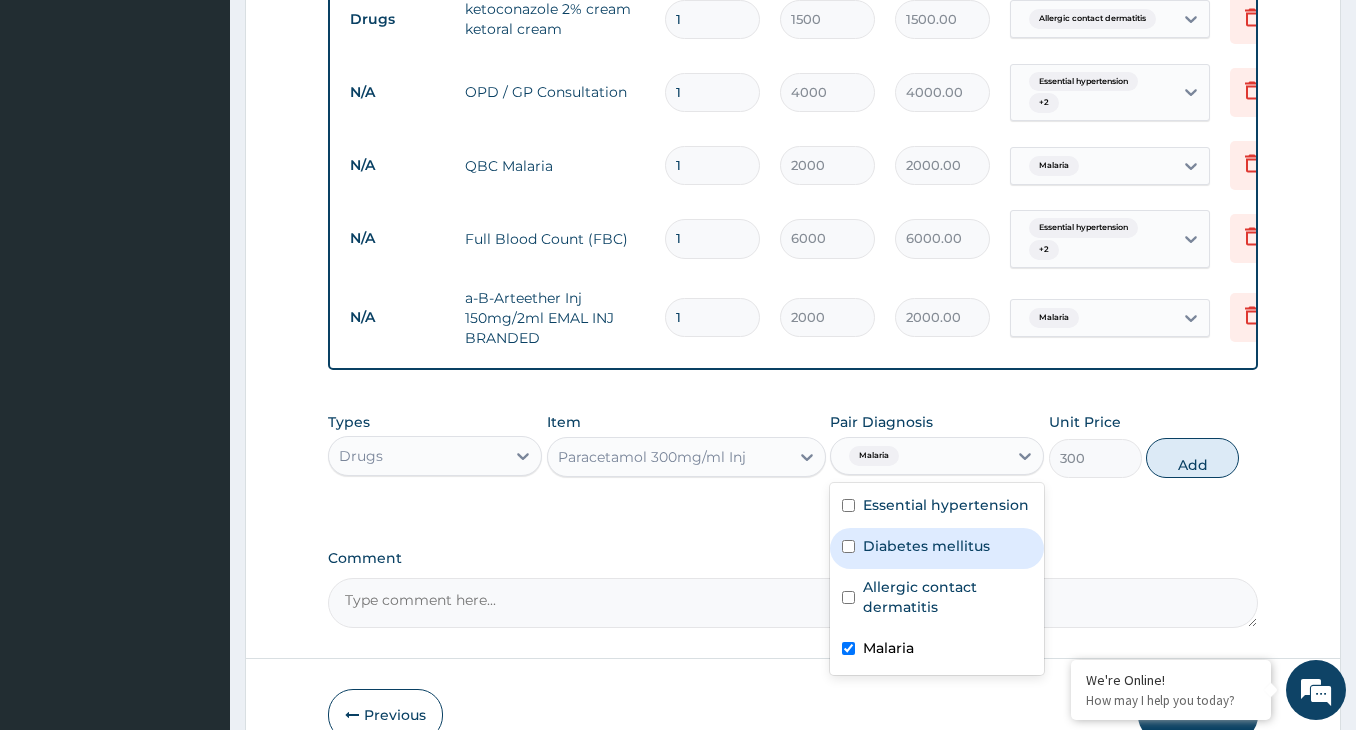 type on "0" 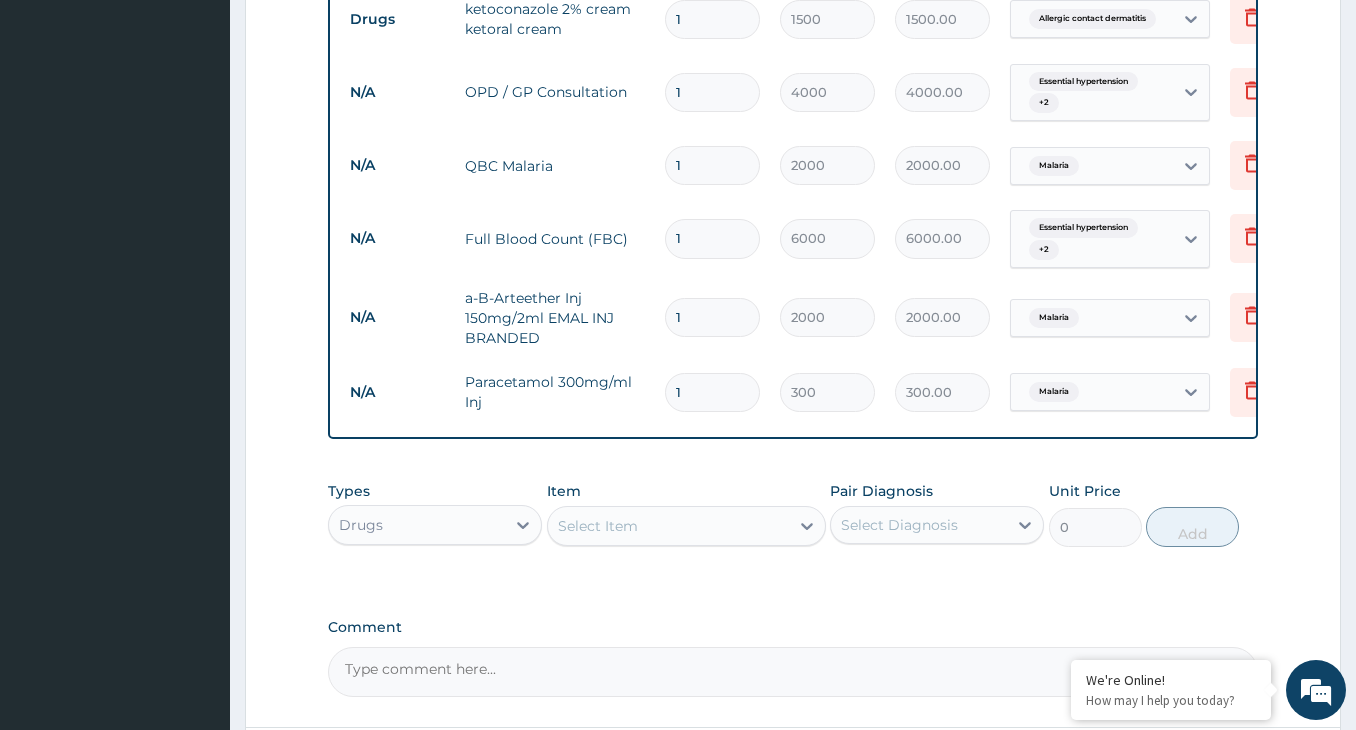 click on "Select Item" at bounding box center (668, 526) 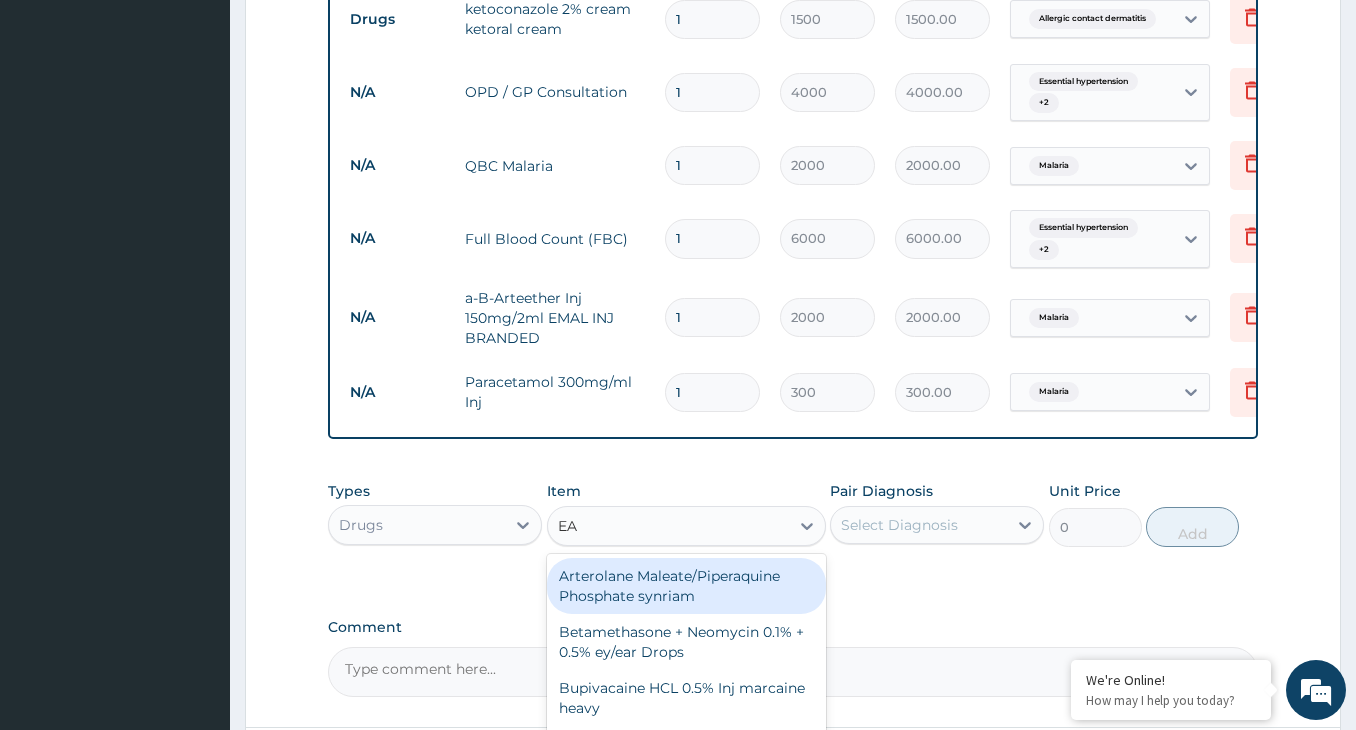 type on "EAS" 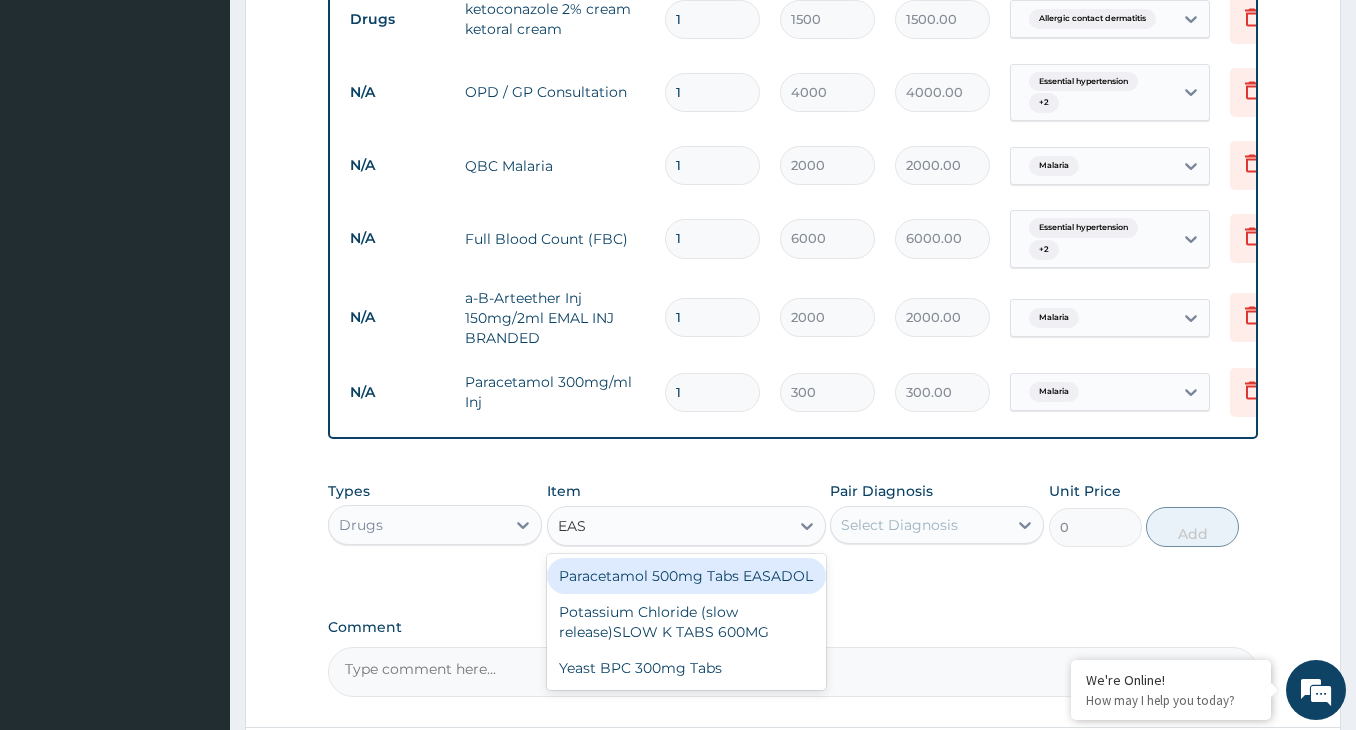 click on "Paracetamol 500mg Tabs EASADOL" at bounding box center [686, 576] 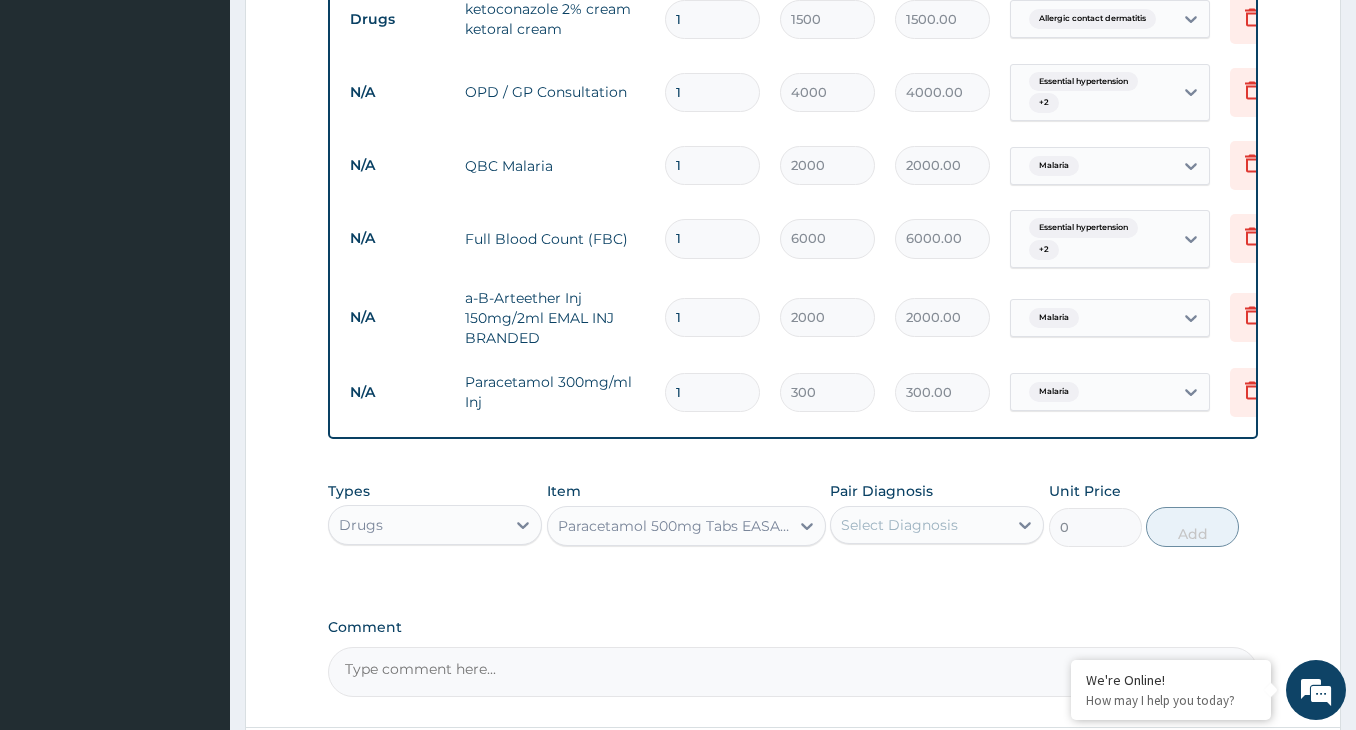 type 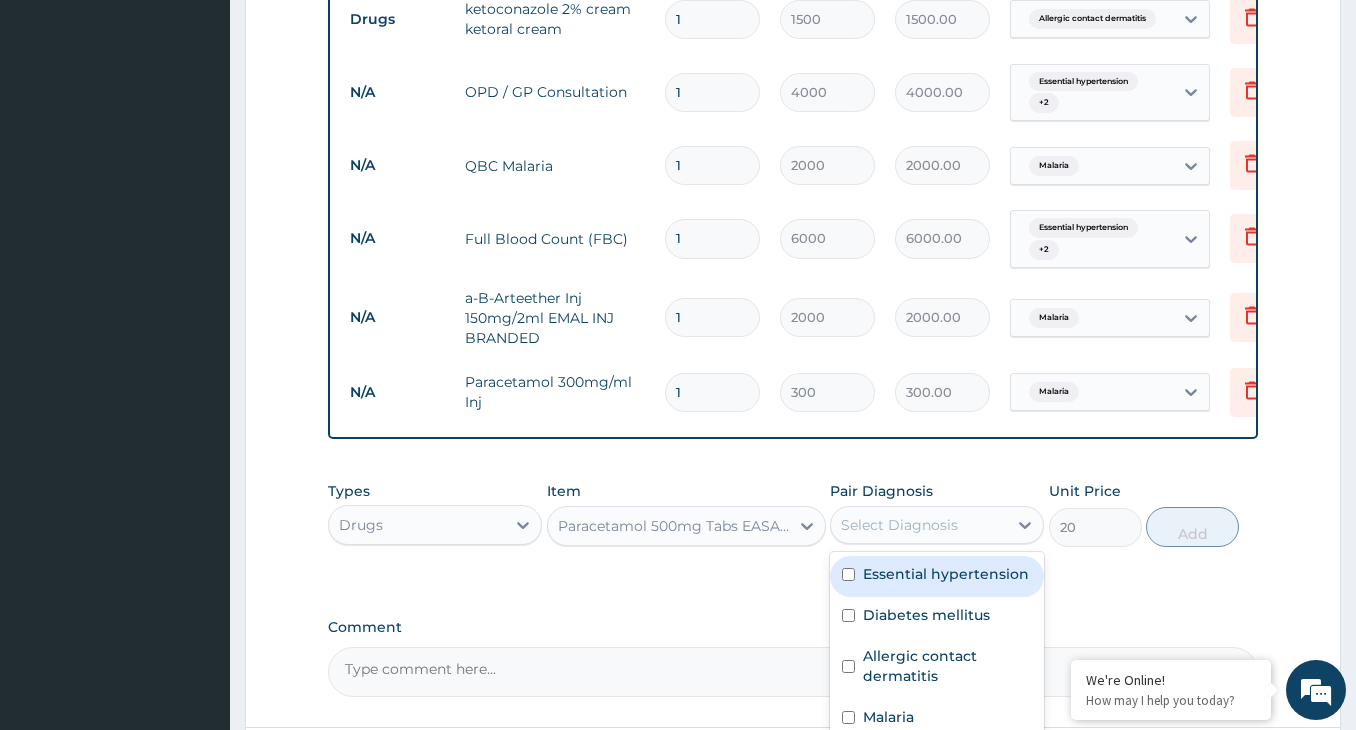 click on "Select Diagnosis" at bounding box center [899, 525] 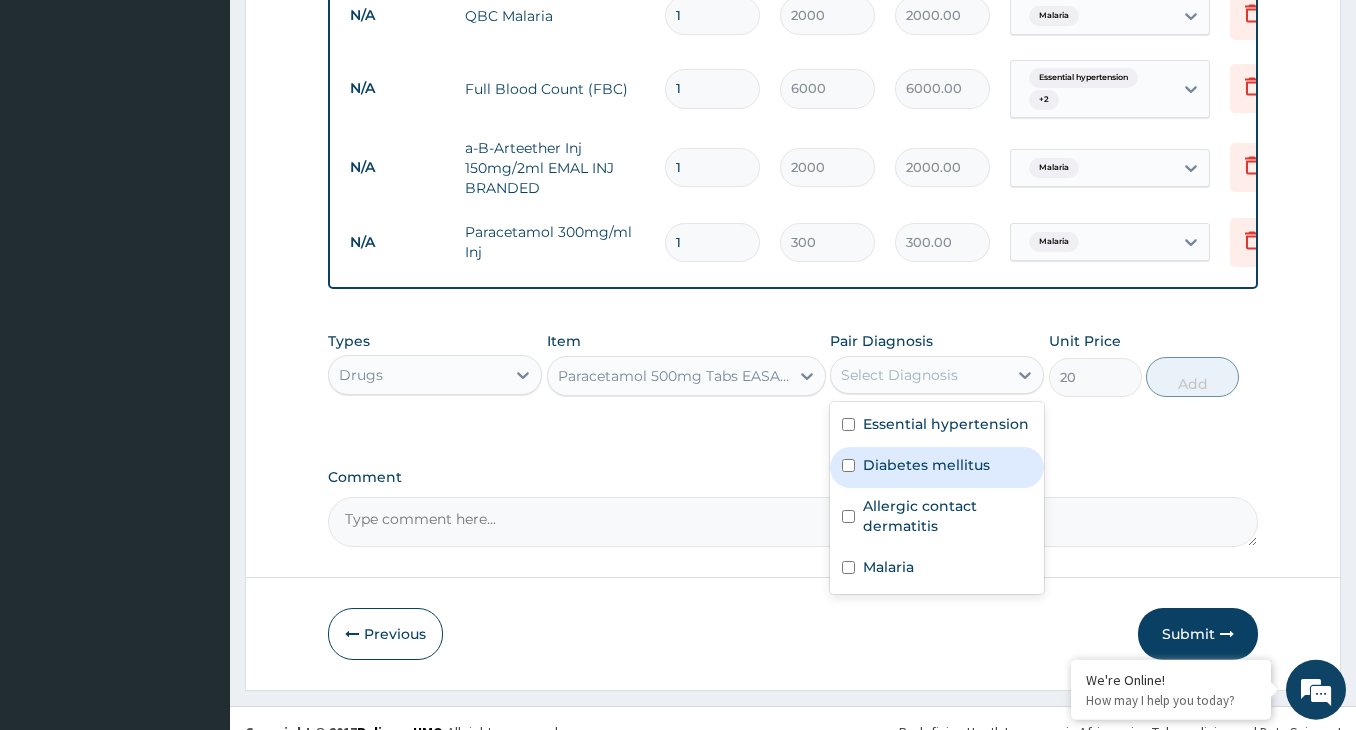 scroll, scrollTop: 1374, scrollLeft: 0, axis: vertical 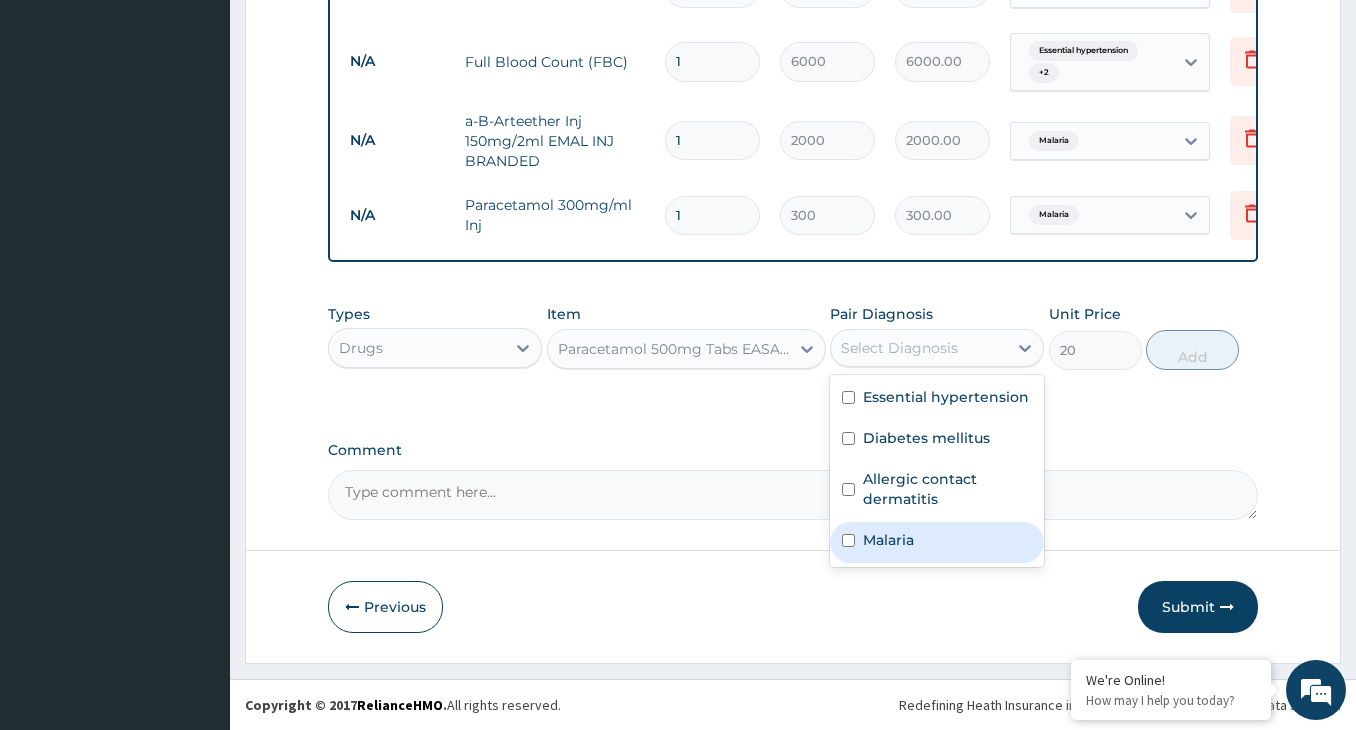 click at bounding box center [848, 540] 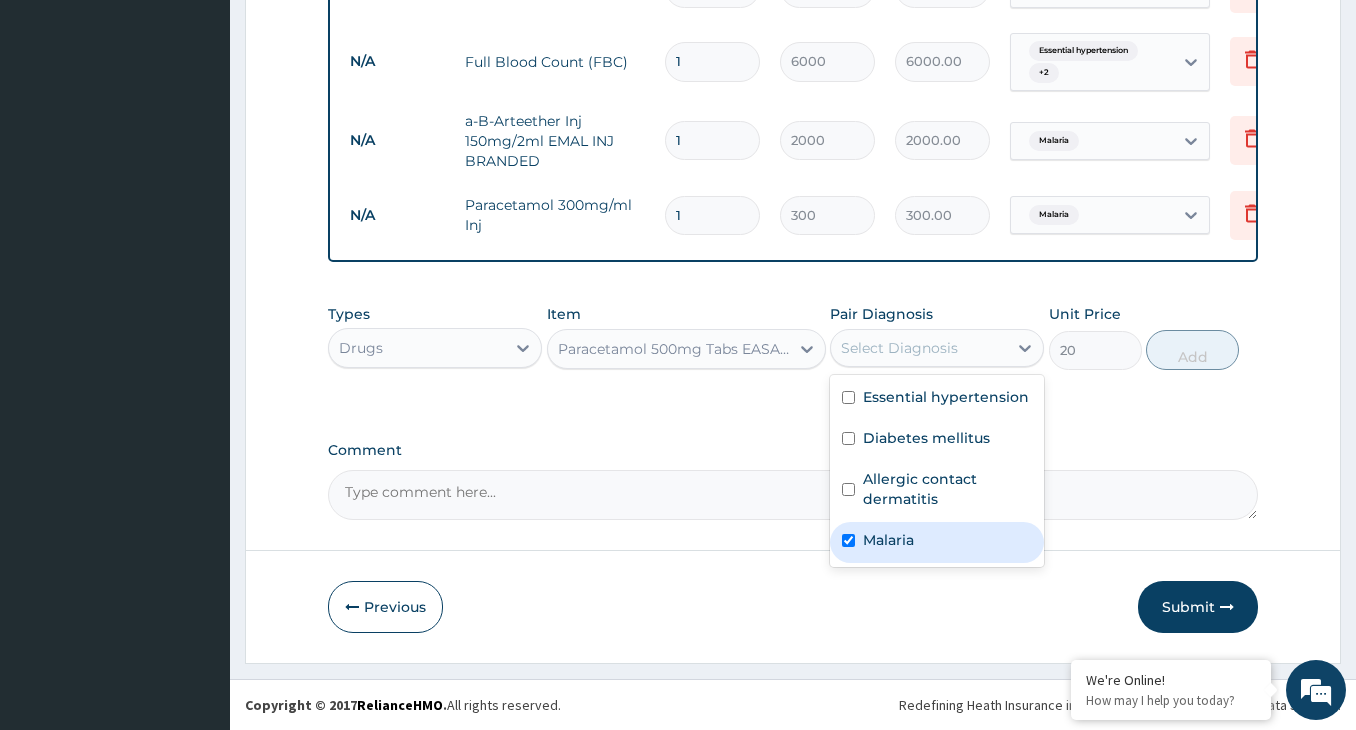 checkbox on "true" 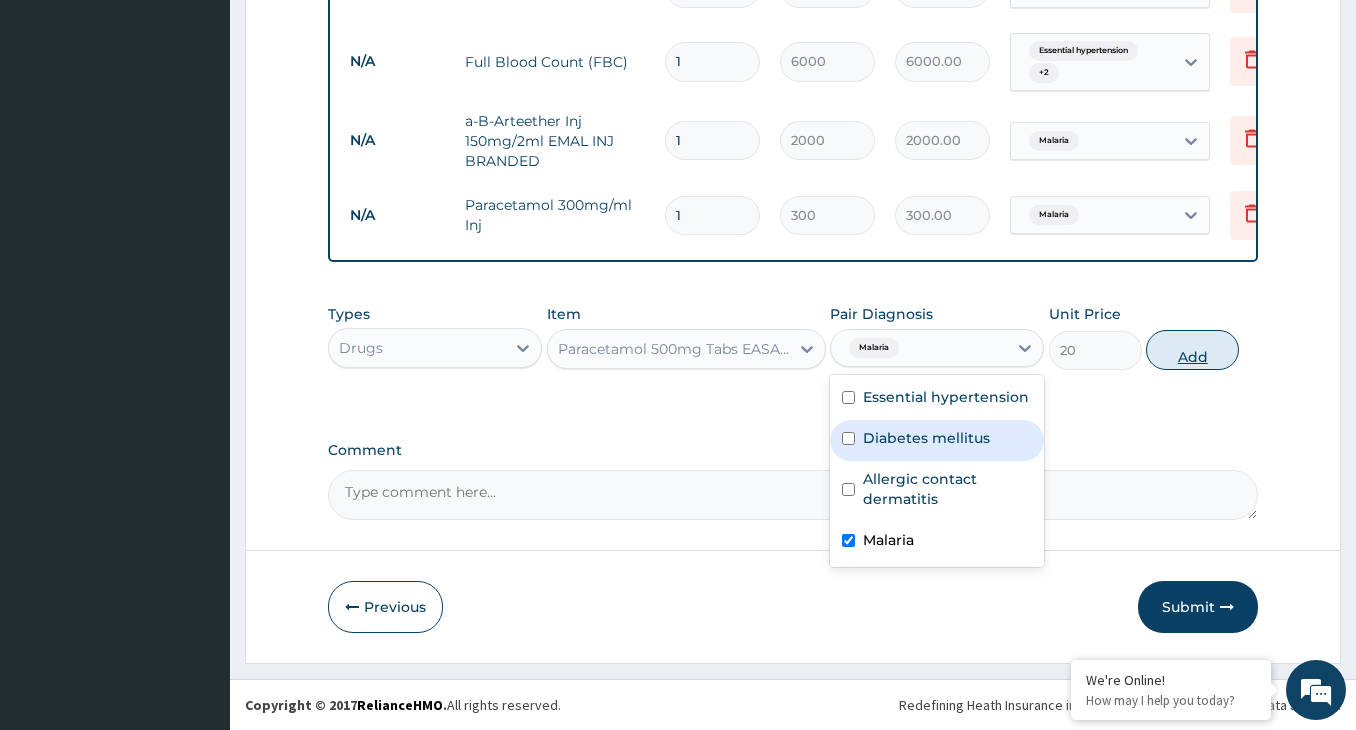 click on "Add" at bounding box center [1192, 350] 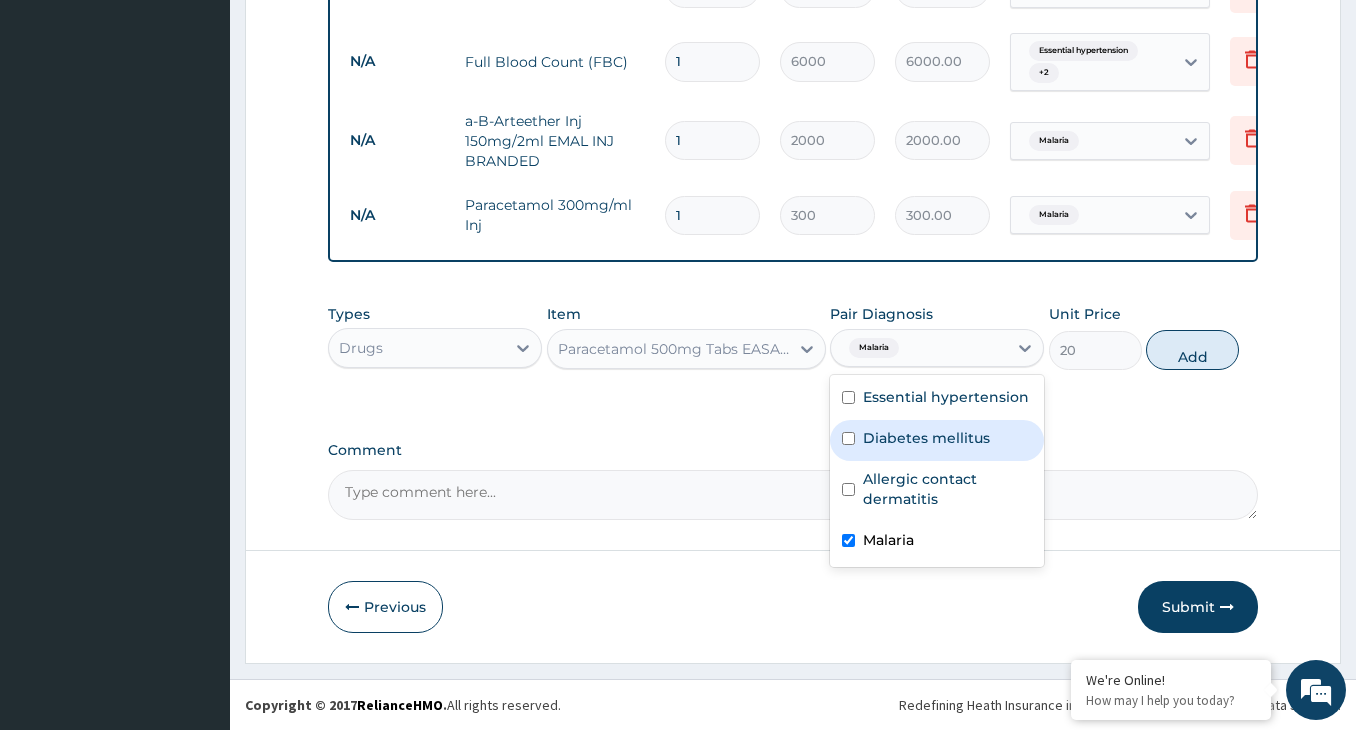 type on "0" 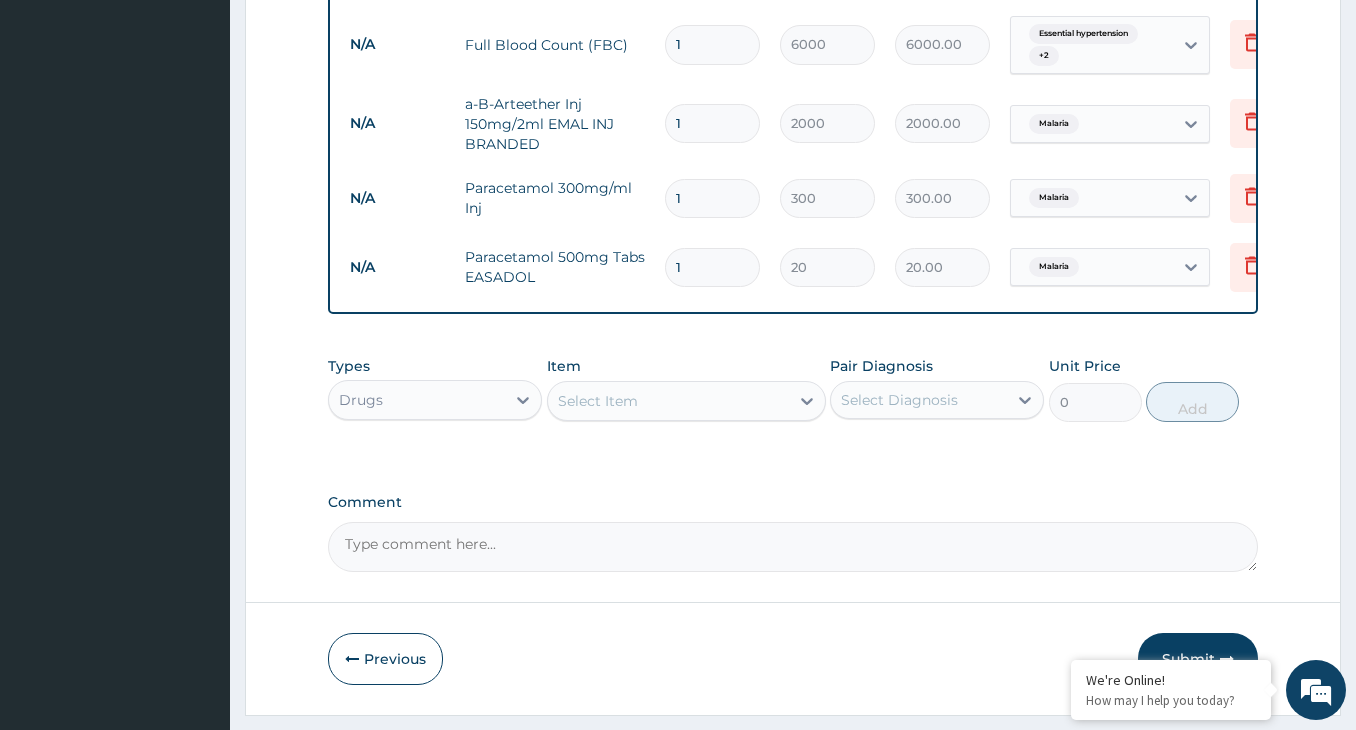 type 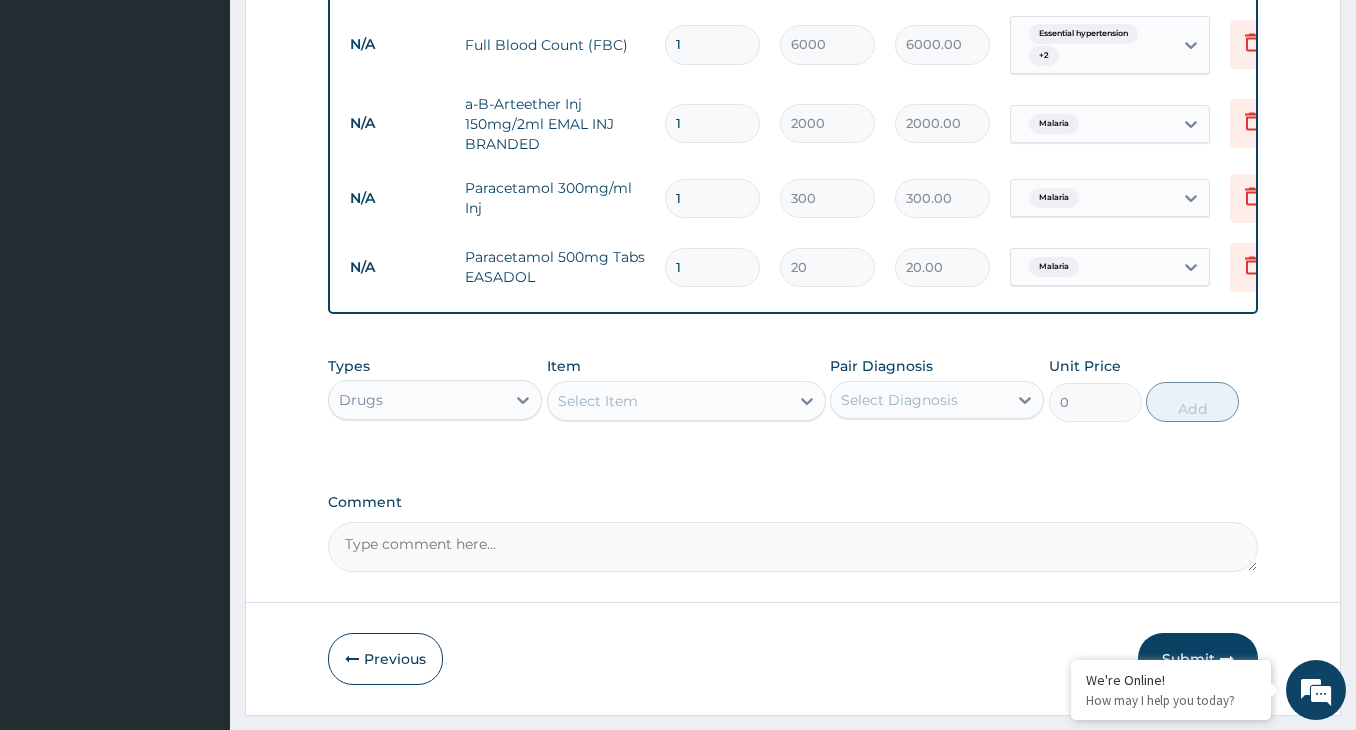 type on "0.00" 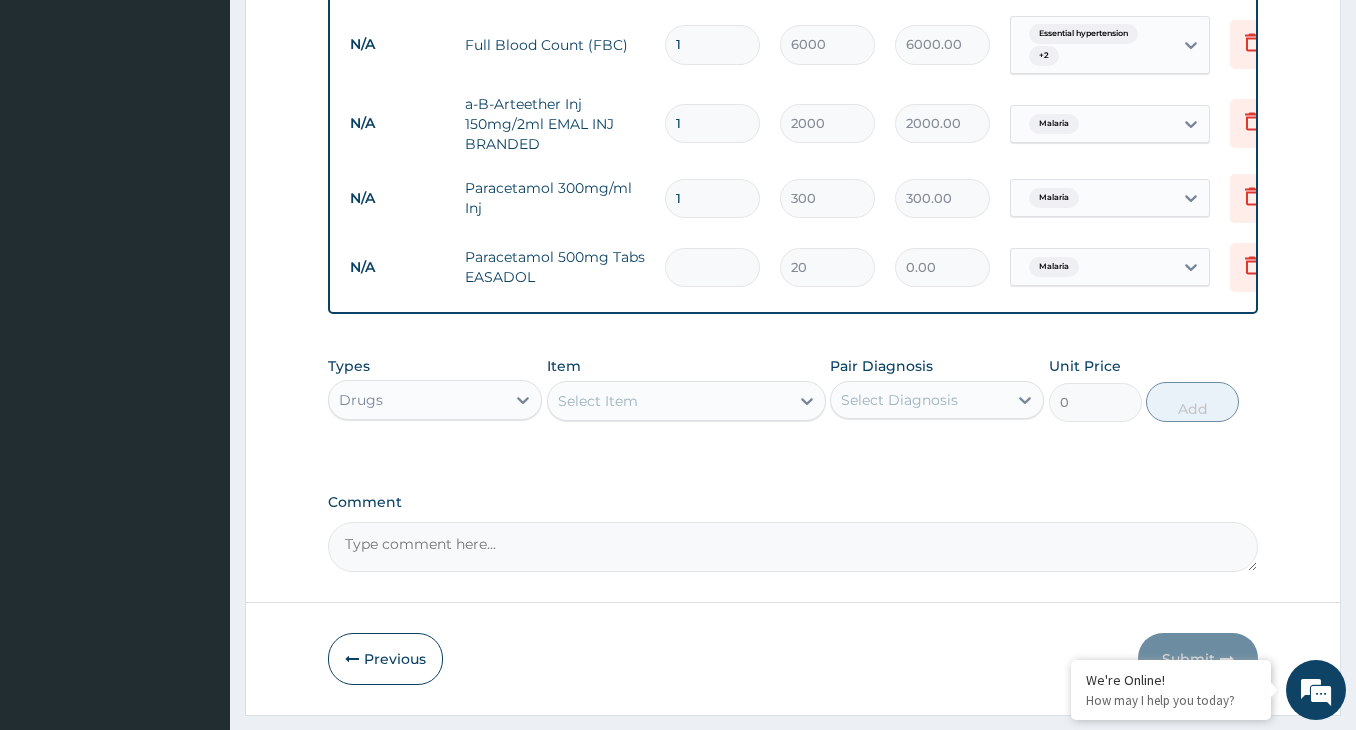 type on "2" 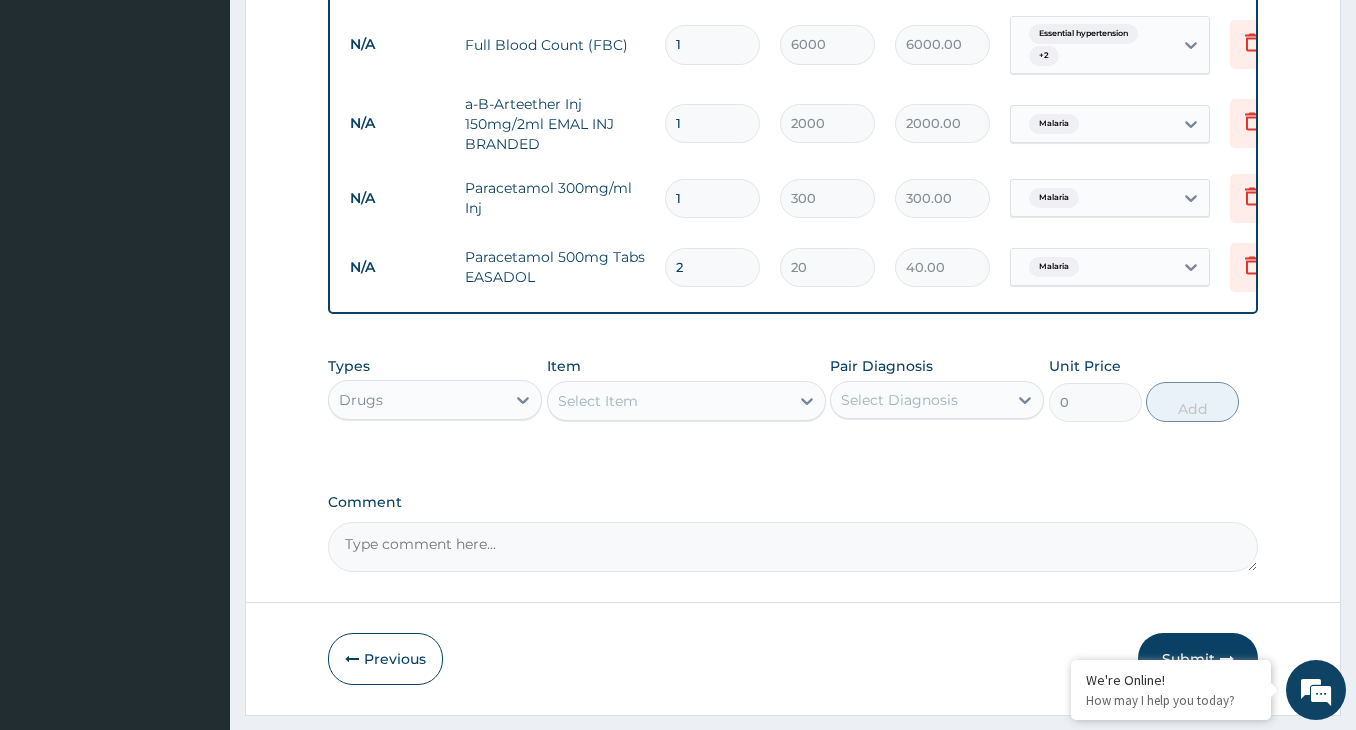 type on "20" 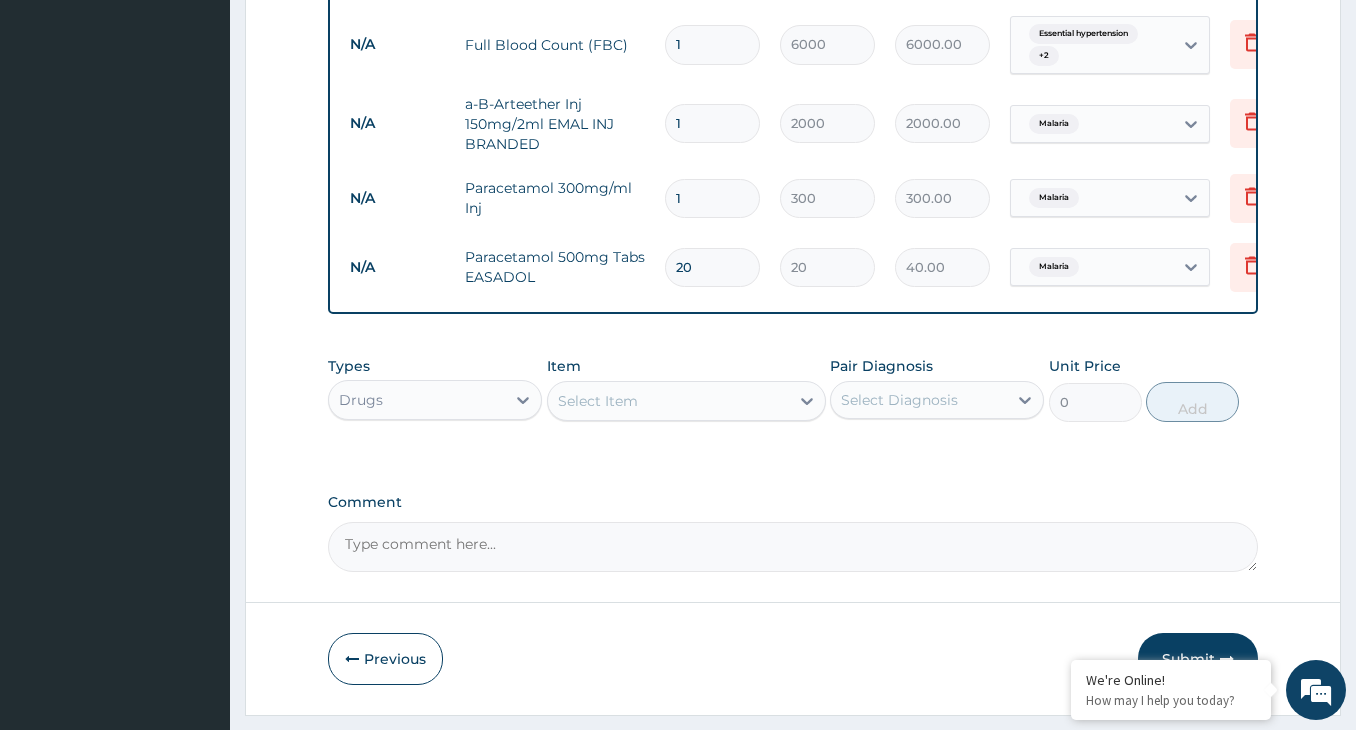 type on "400.00" 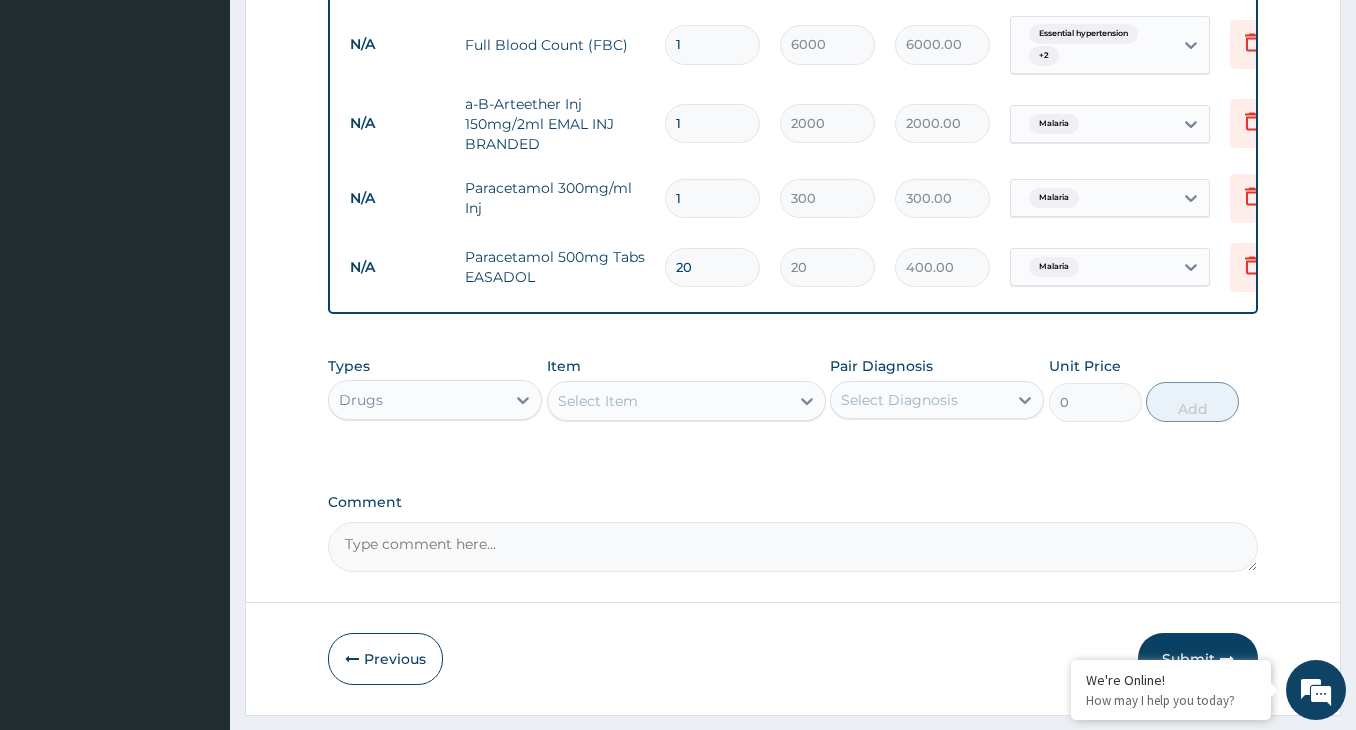 type on "20" 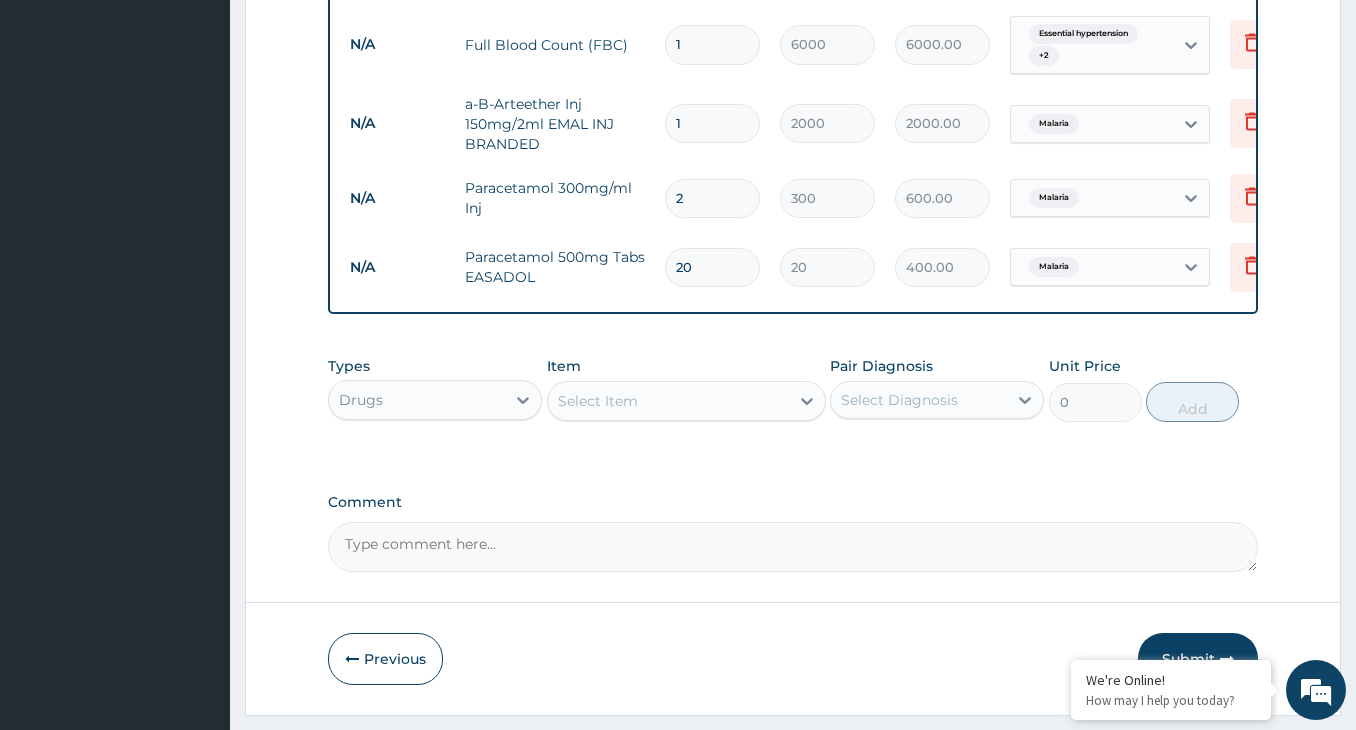 type on "2" 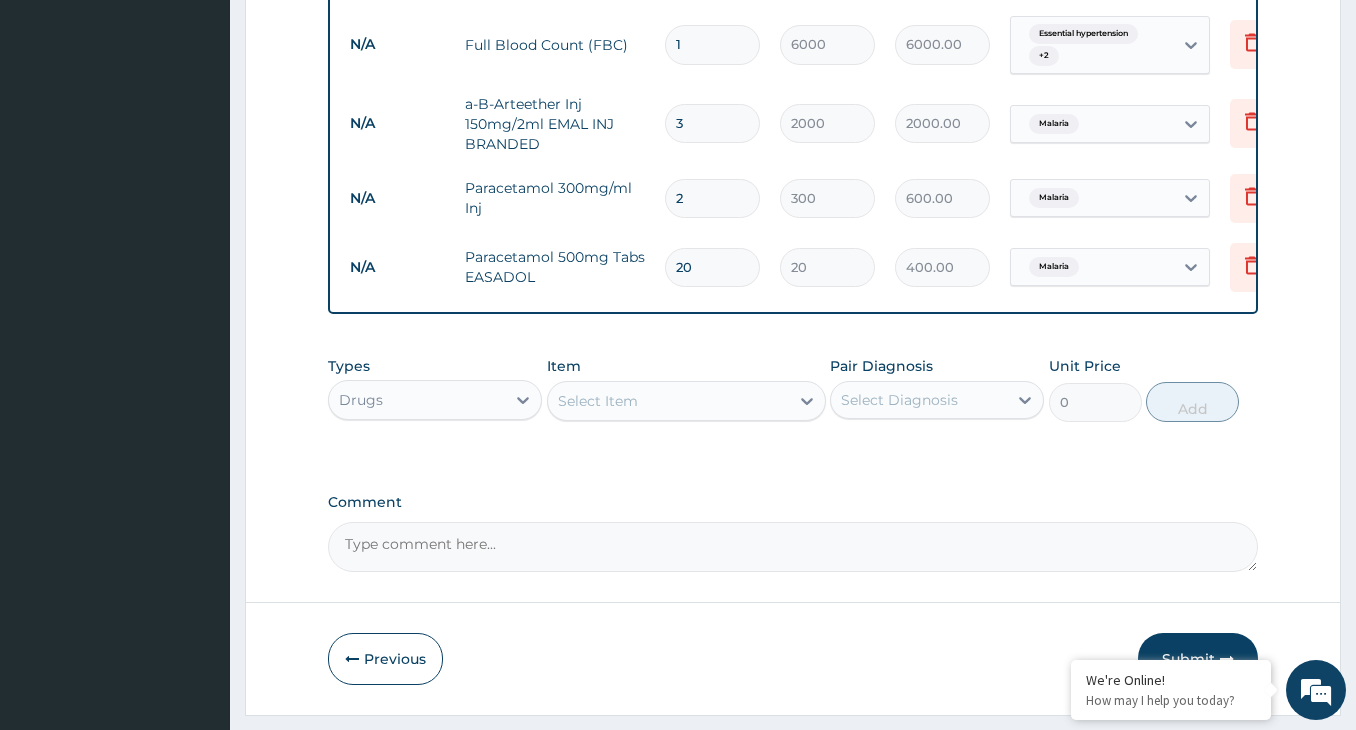 type on "6000.00" 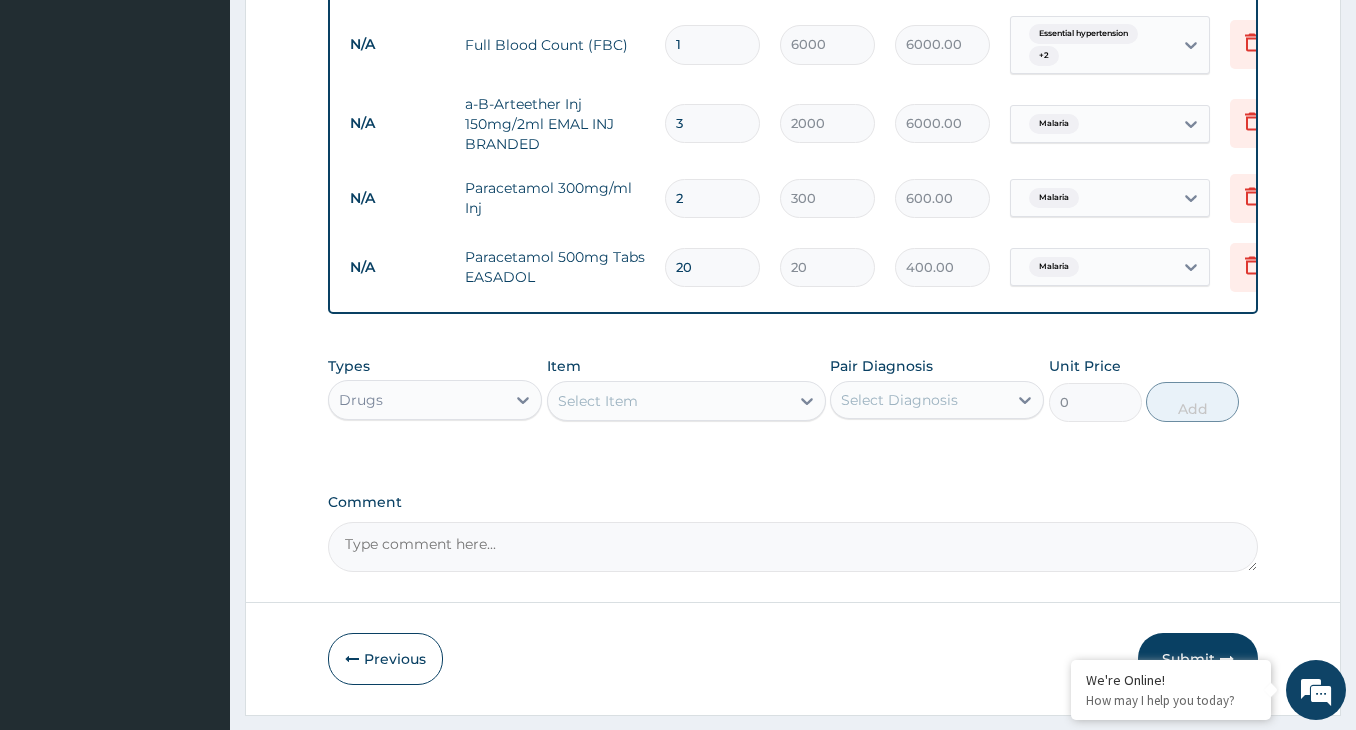 type on "3" 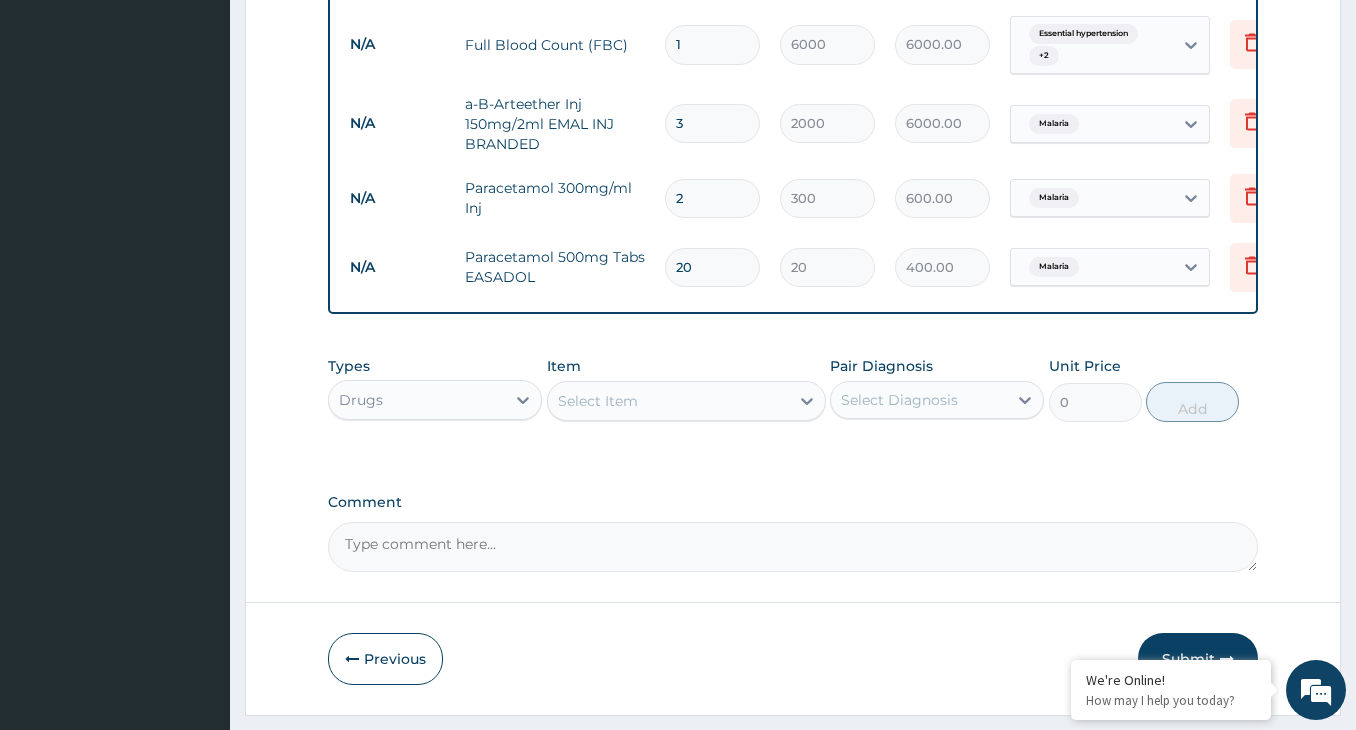 click on "PA Code / Prescription Code PA/E7DD53 Encounter Date 22-07-2025 Important Notice Please enter PA codes before entering items that are not attached to a PA code   All diagnoses entered must be linked to a claim item. Diagnosis & Claim Items that are visible but inactive cannot be edited because they were imported from an already approved PA code. Diagnosis Essential hypertension confirmed Diabetes mellitus confirmed Allergic contact dermatitis confirmed Malaria Query NB: All diagnosis must be linked to a claim item Claim Items Type Name Quantity Unit Price Total Price Pair Diagnosis Actions Drugs valsatan 160mg  30 350 10500.00 Essential hypertension Delete Drugs glimepiride 4mg tabs mepiril 4mg 30 200 6000.00 Diabetes mellitus Delete Drugs amlodipine 10mg tabs 30 140 4200.00 Essential hypertension Delete Drugs esidrex/ hydrex hydrochlorothiazide 25mg tabs 30 80 2400.00 Essential hypertension Delete Drugs glucophage 1g metformin (hcl) tabs branded 30 200 6000.00 Diabetes mellitus Delete Drugs 1 1500 1500.00 1" at bounding box center [793, -306] 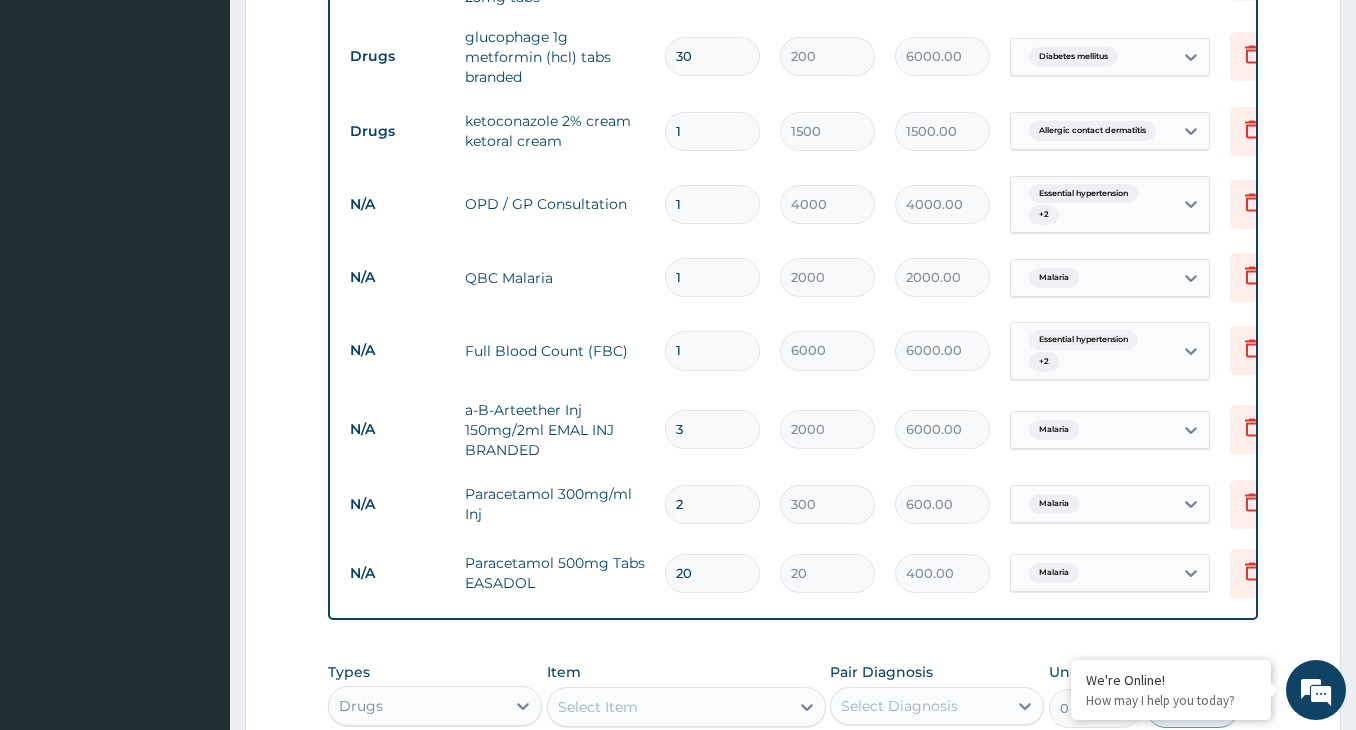 scroll, scrollTop: 1443, scrollLeft: 0, axis: vertical 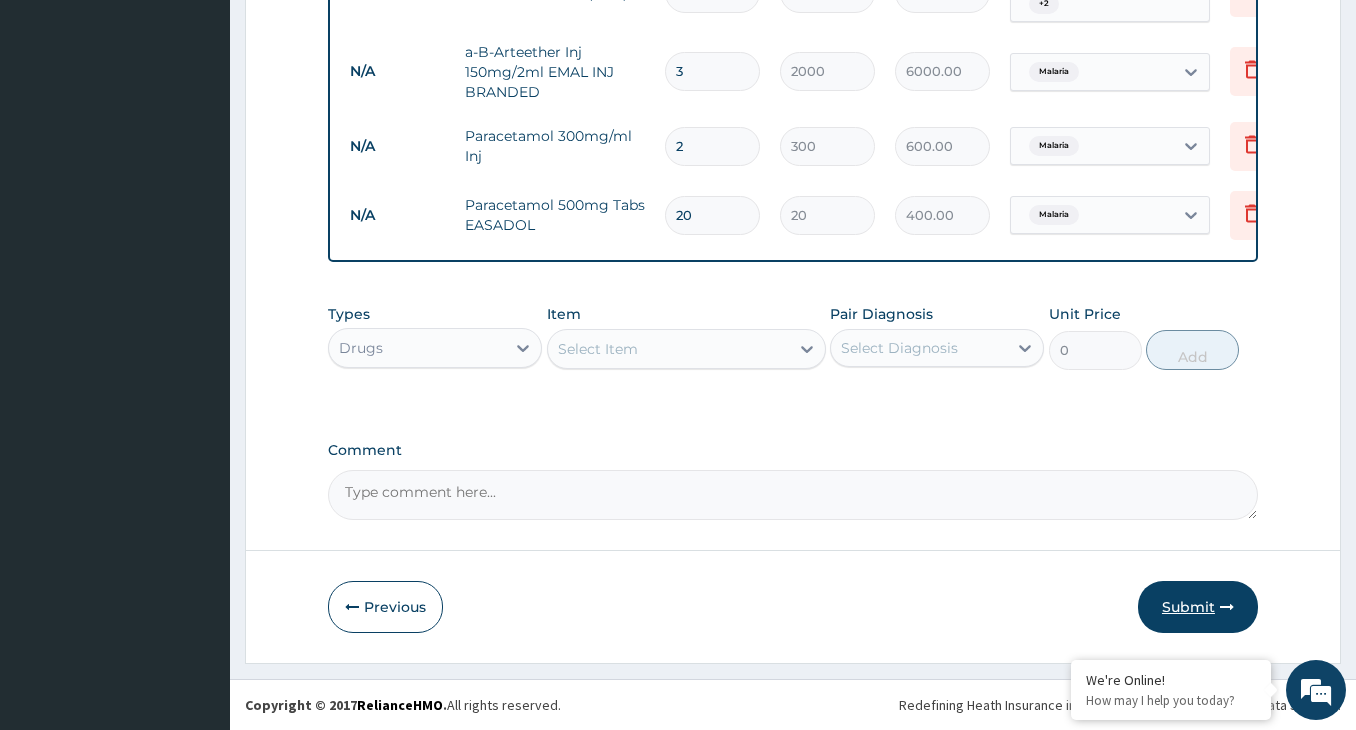 click on "Submit" at bounding box center [1198, 607] 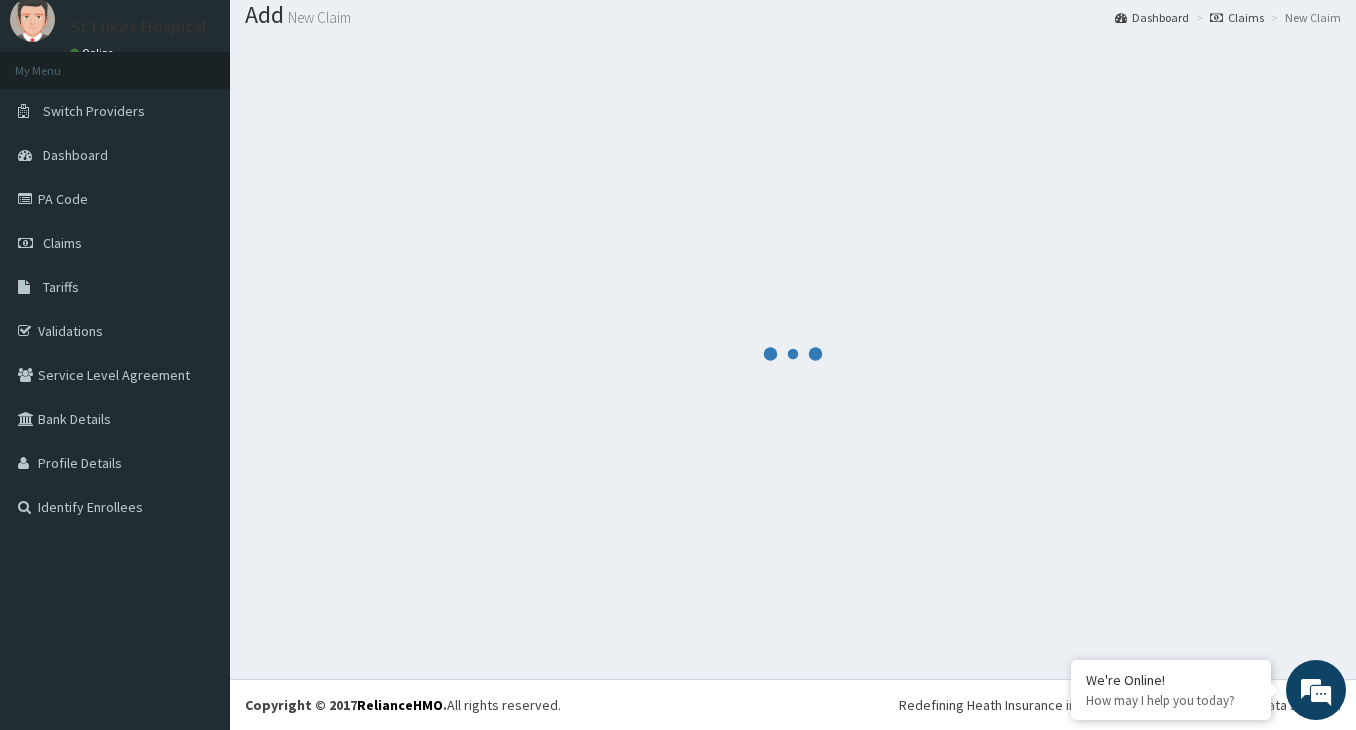 scroll, scrollTop: 63, scrollLeft: 0, axis: vertical 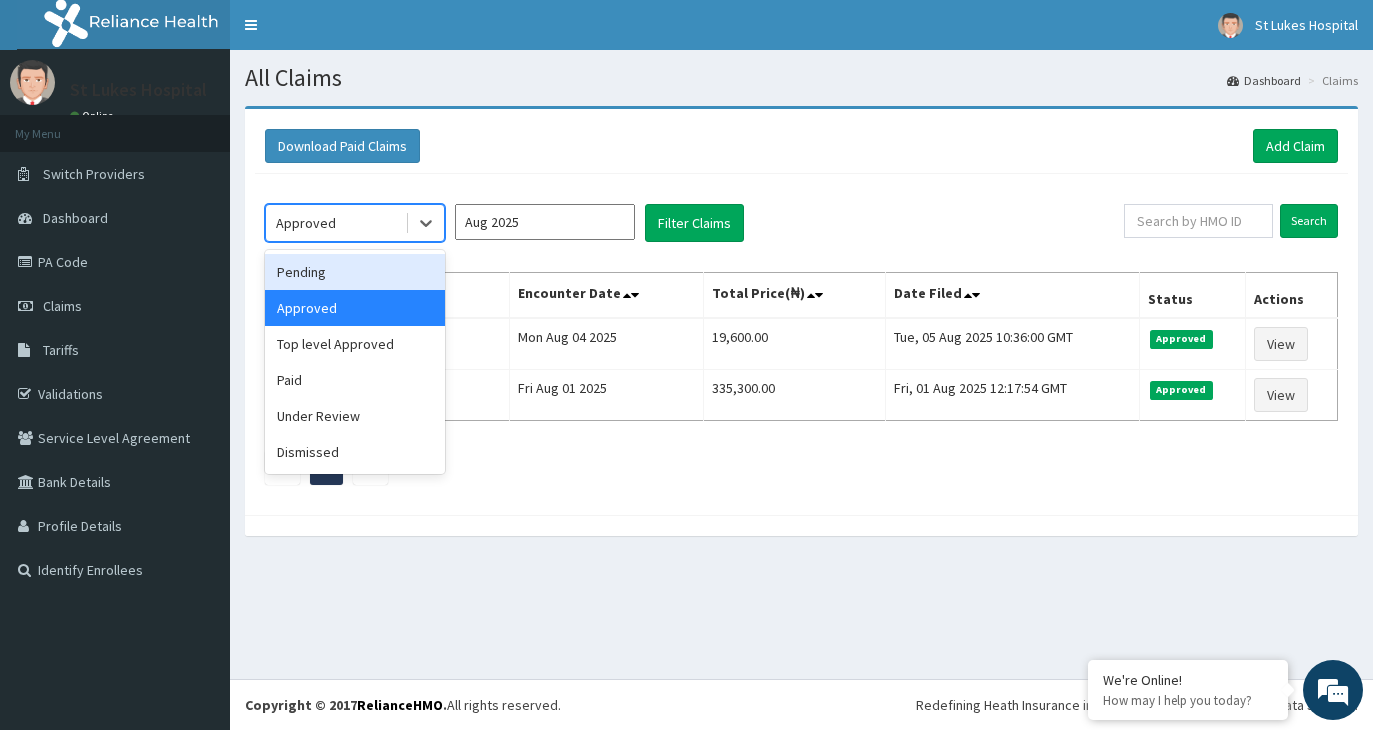 click on "Pending" at bounding box center (355, 272) 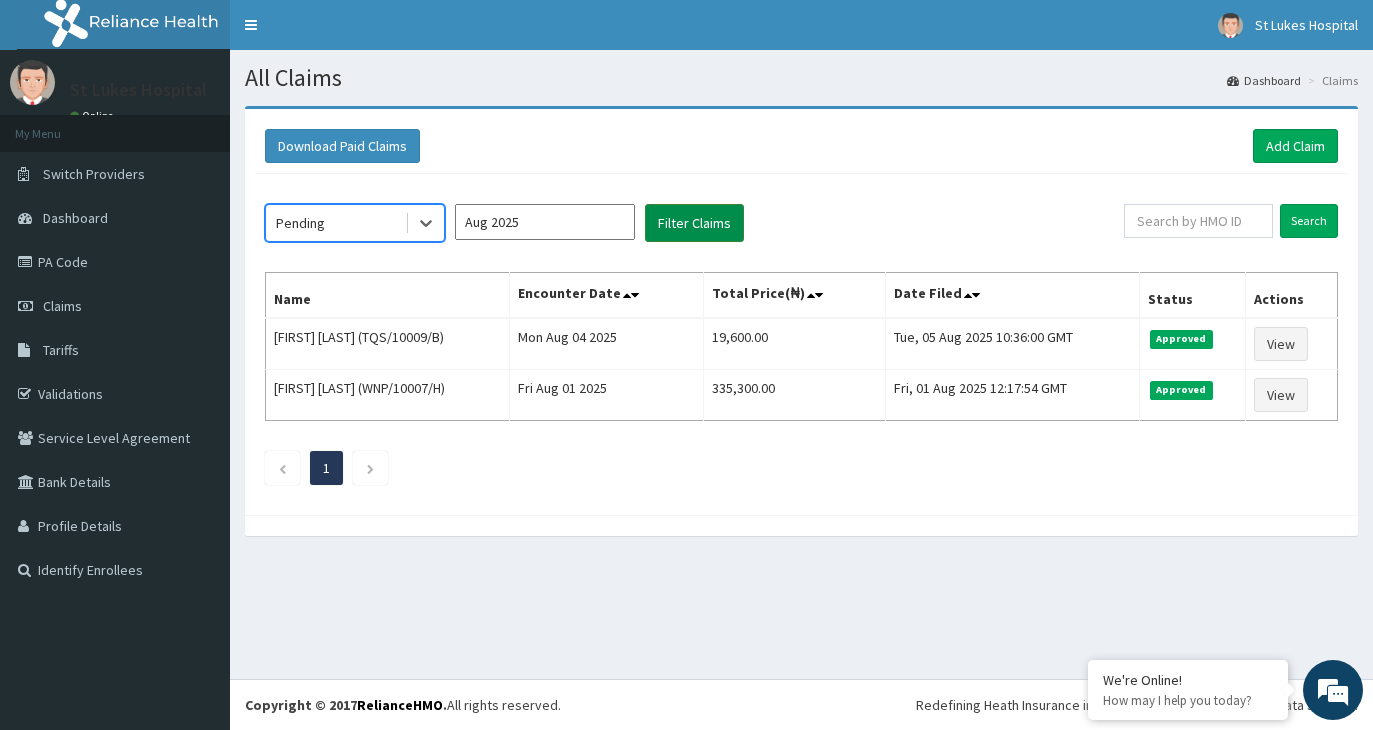 click on "Filter Claims" at bounding box center (694, 223) 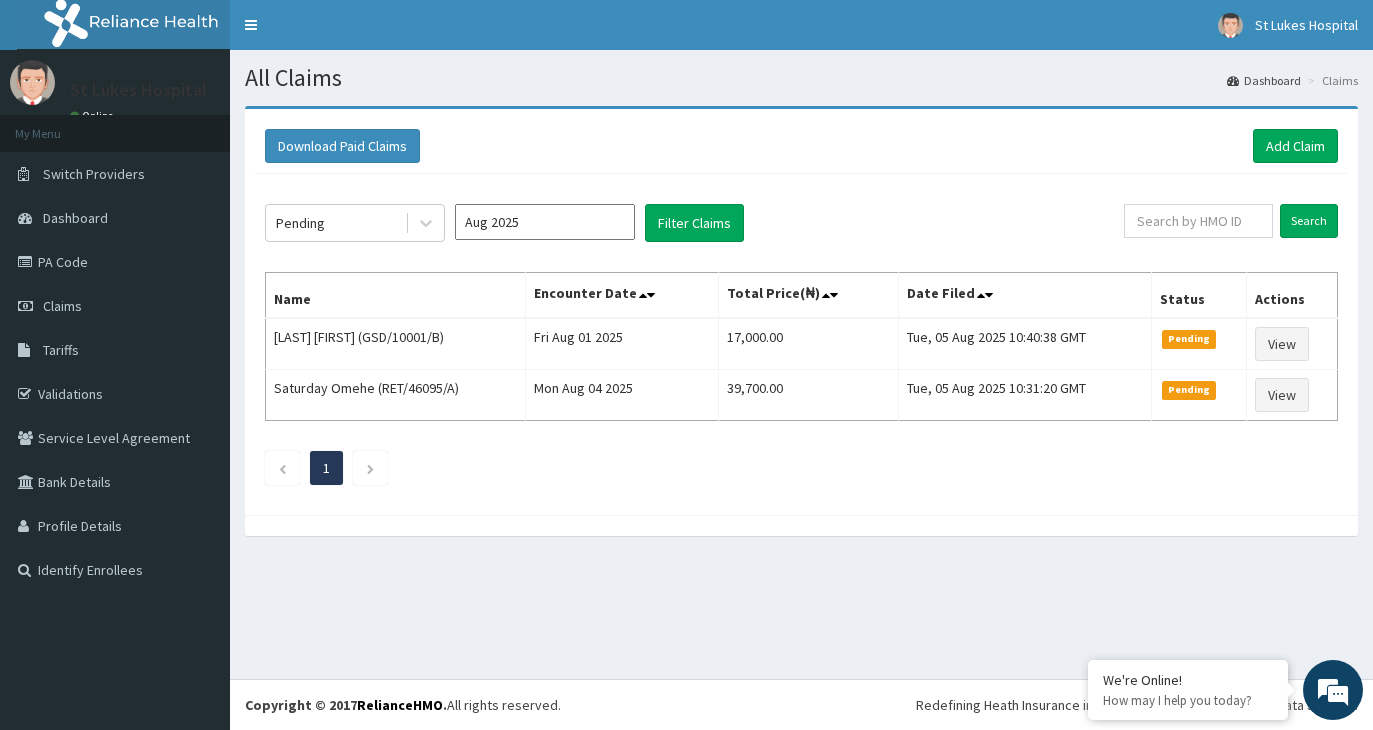 click on "Aug 2025" at bounding box center (545, 222) 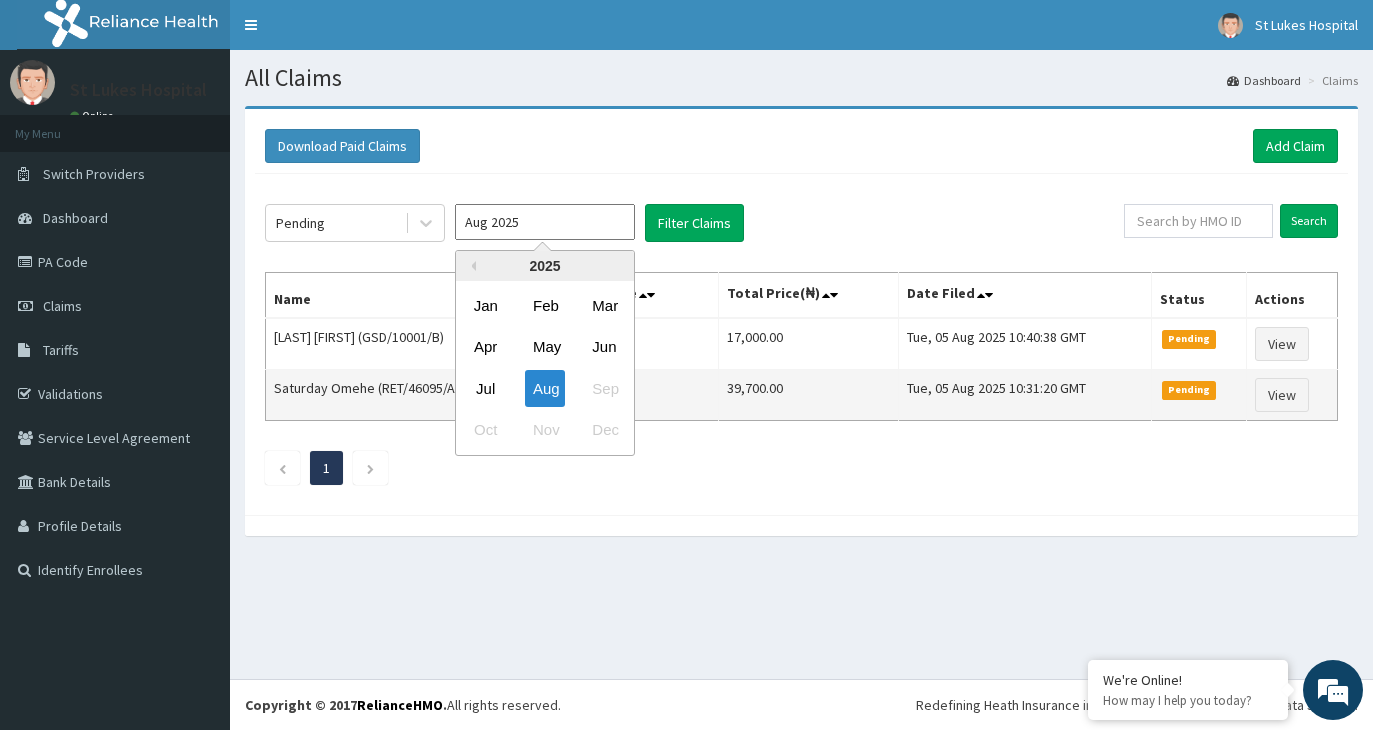 drag, startPoint x: 478, startPoint y: 396, endPoint x: 499, endPoint y: 389, distance: 22.135944 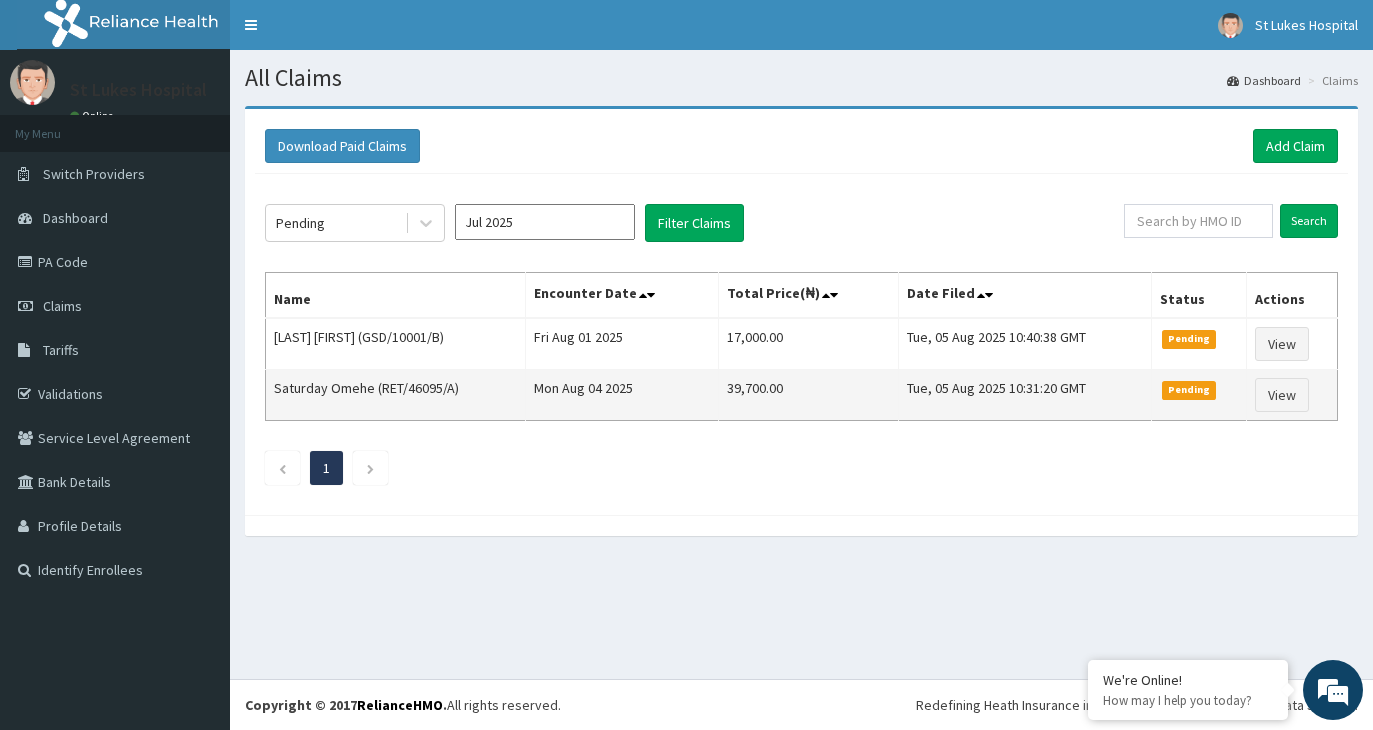 type on "Jul 2025" 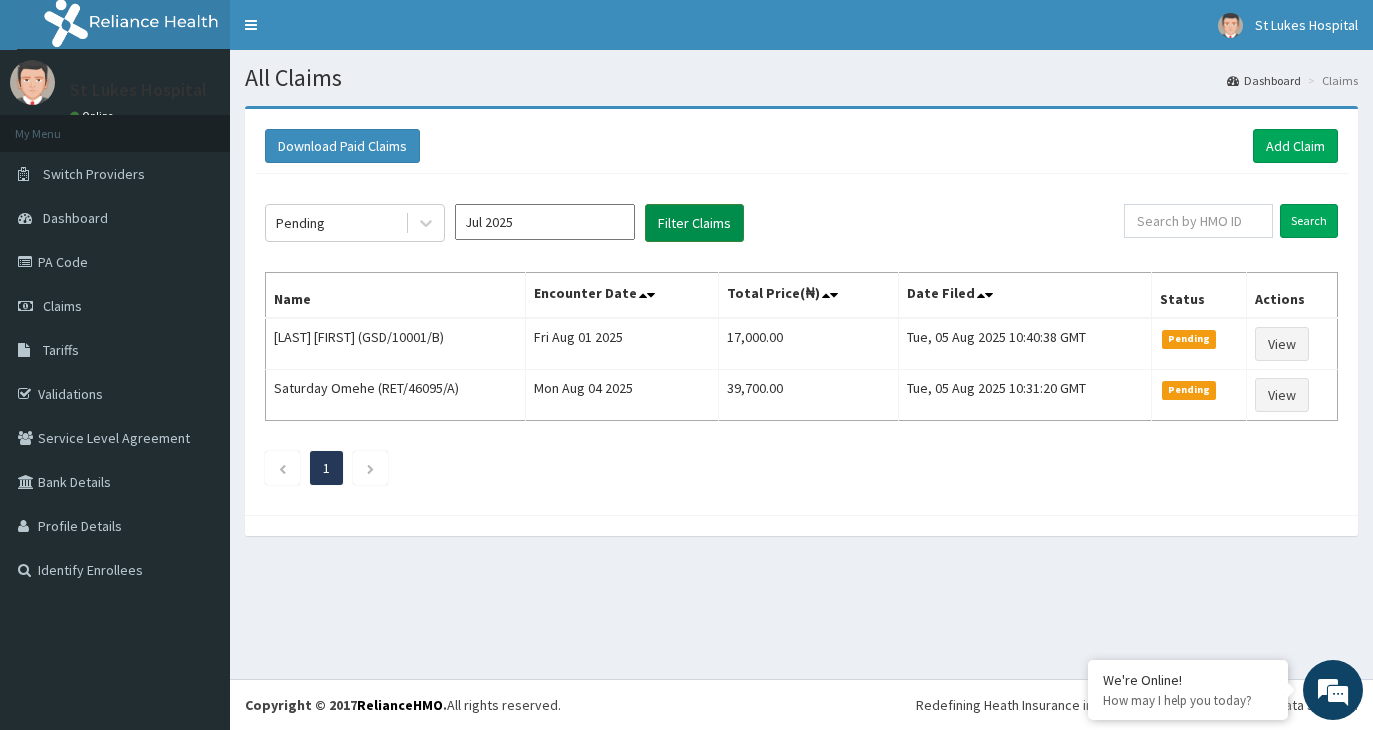 click on "Filter Claims" at bounding box center [694, 223] 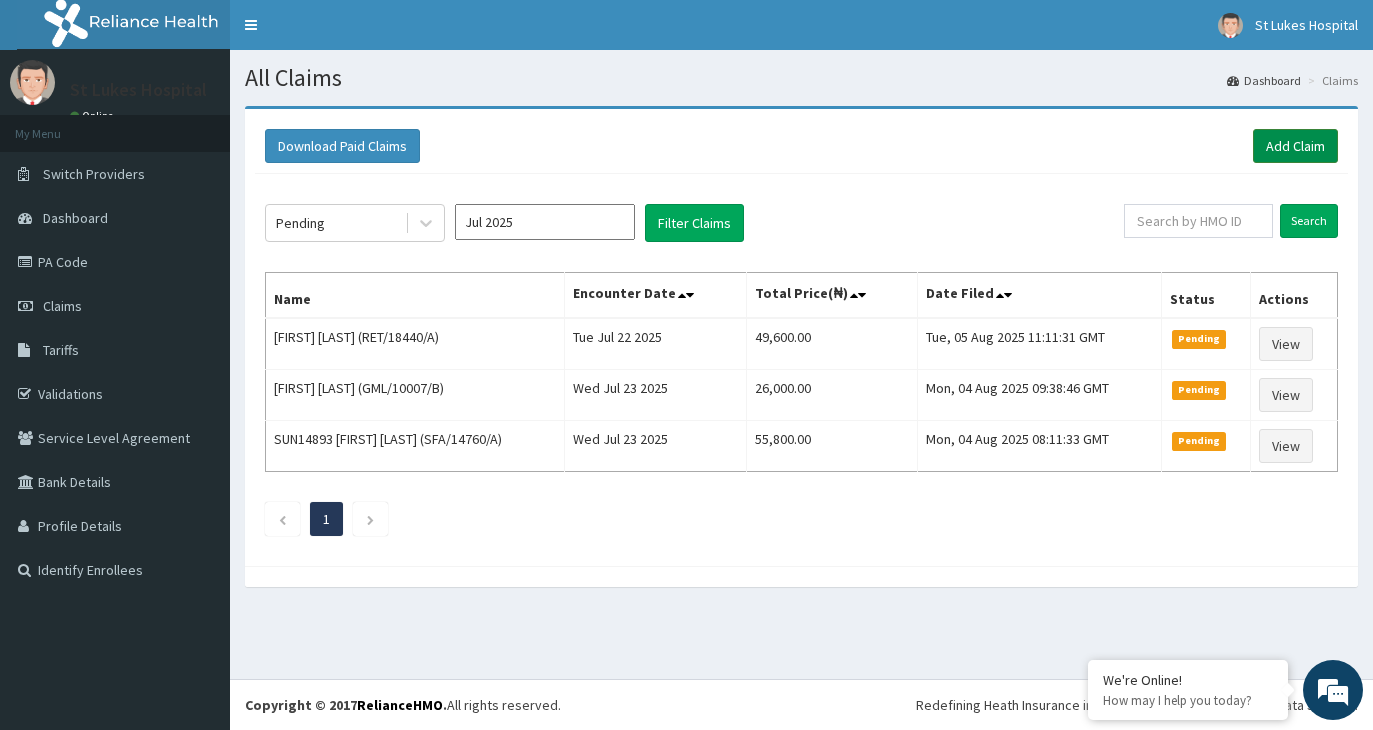 click on "Add Claim" at bounding box center (1295, 146) 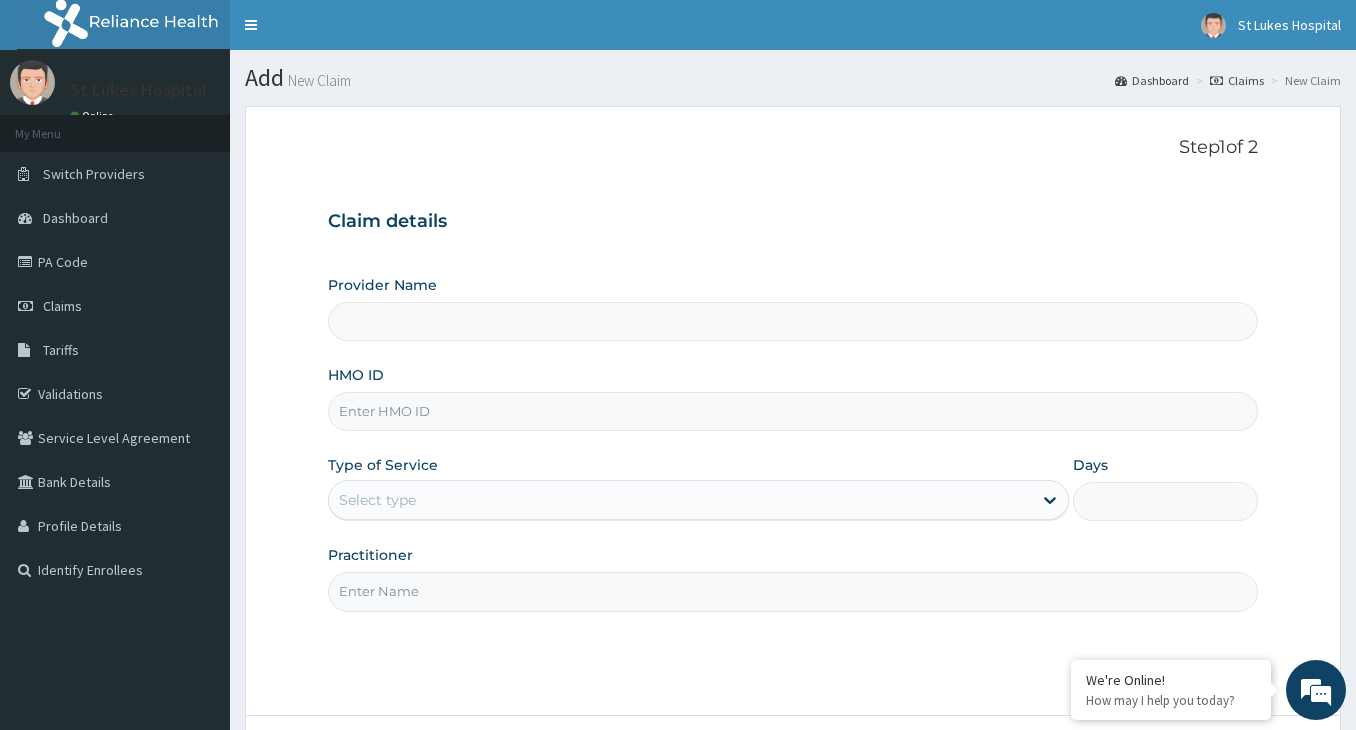 scroll, scrollTop: 0, scrollLeft: 0, axis: both 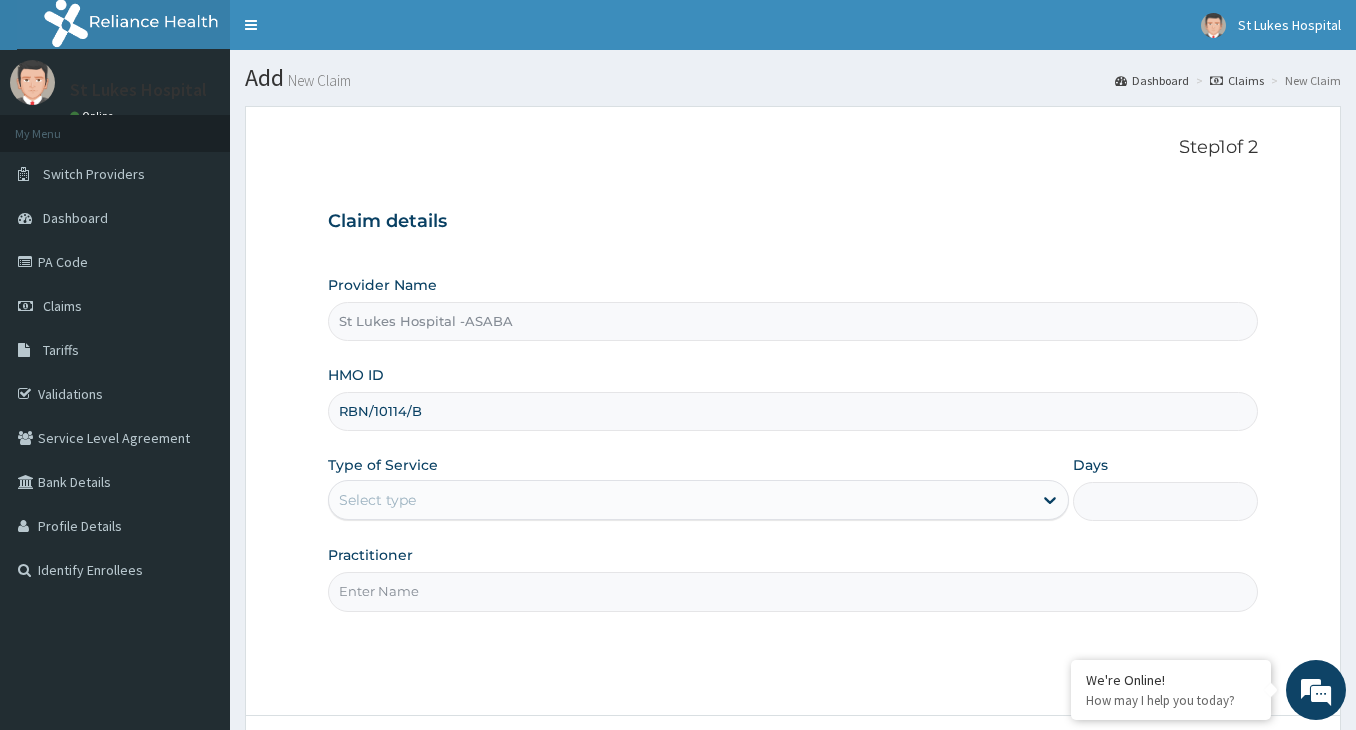 type on "RBN/10114/B" 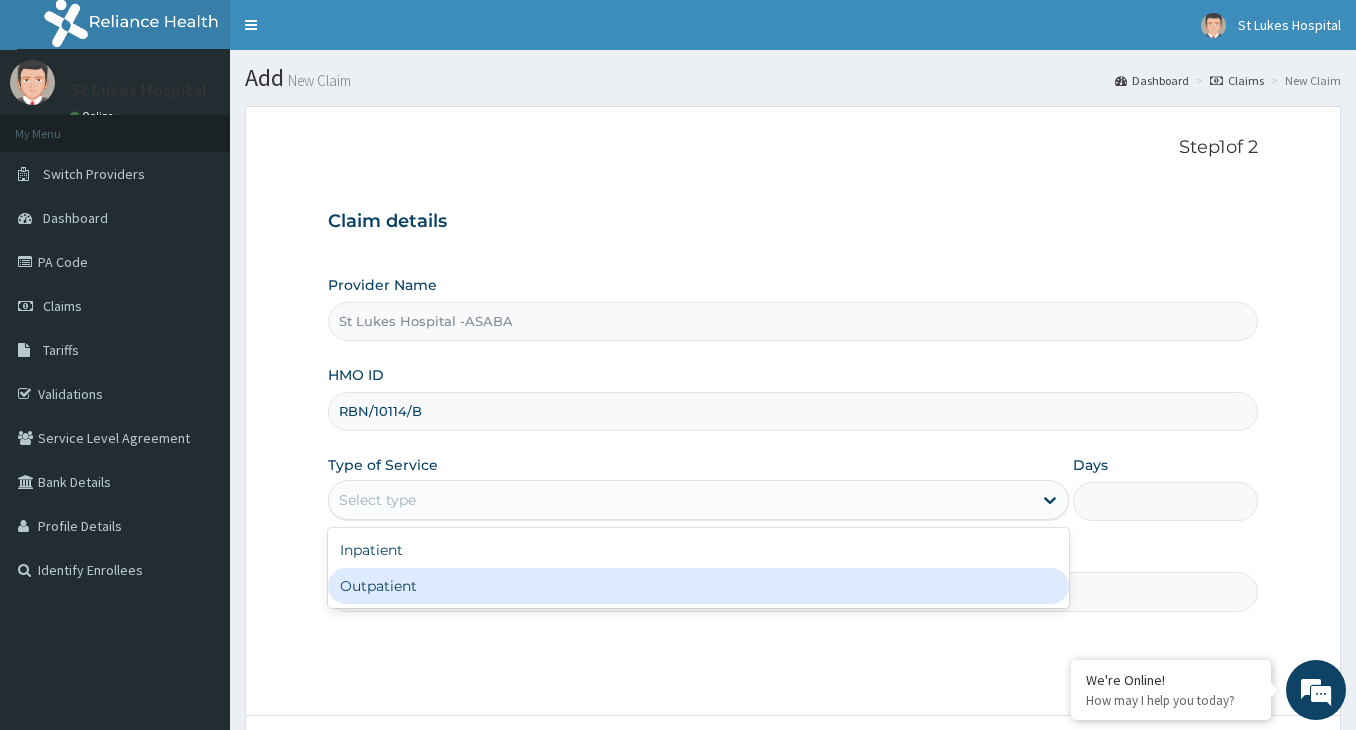 click on "Outpatient" at bounding box center [698, 586] 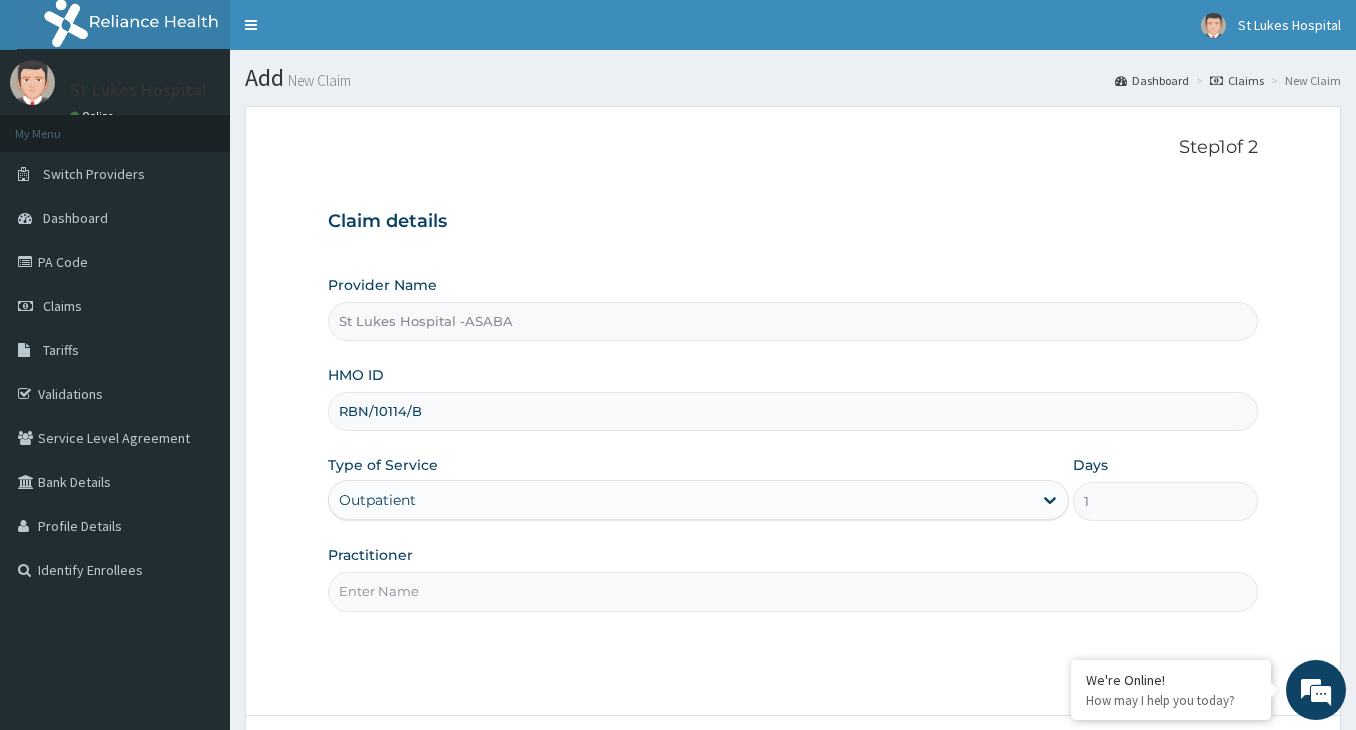click on "Practitioner" at bounding box center [793, 591] 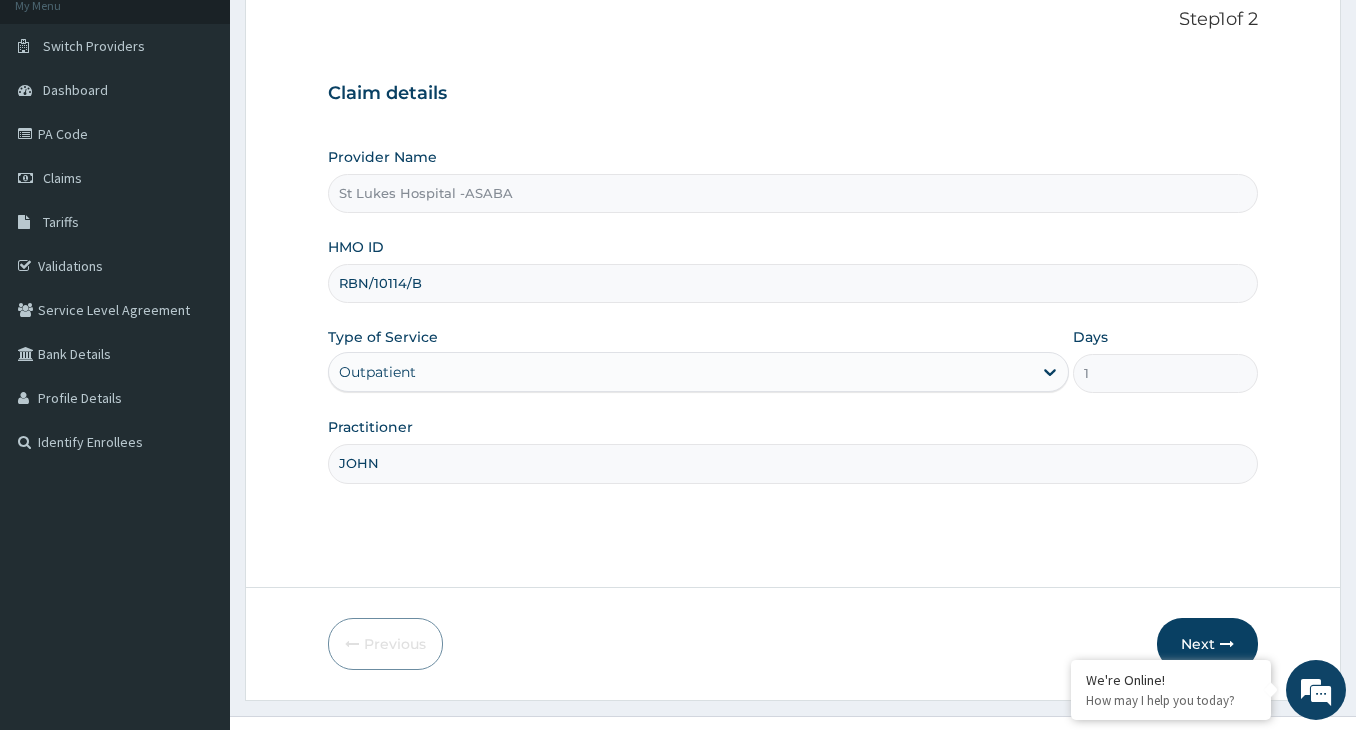 scroll, scrollTop: 165, scrollLeft: 0, axis: vertical 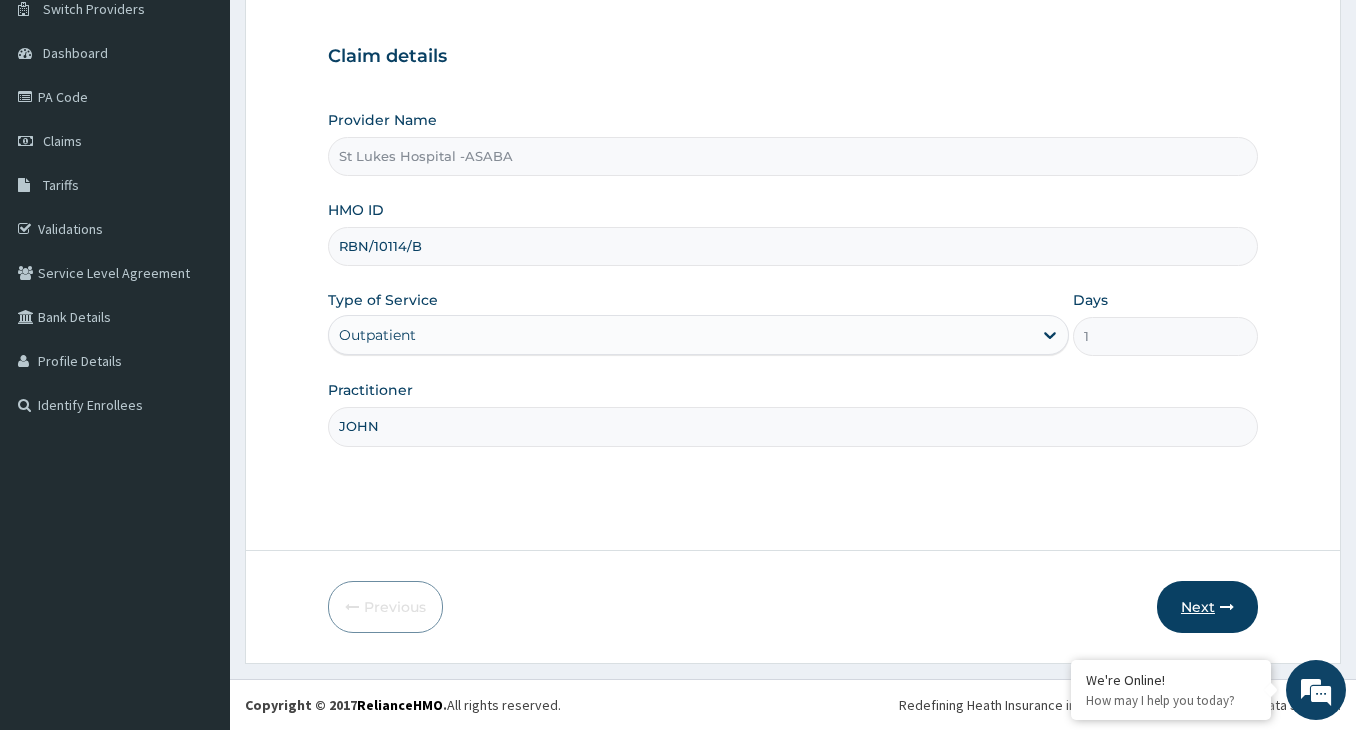 type on "JOHN" 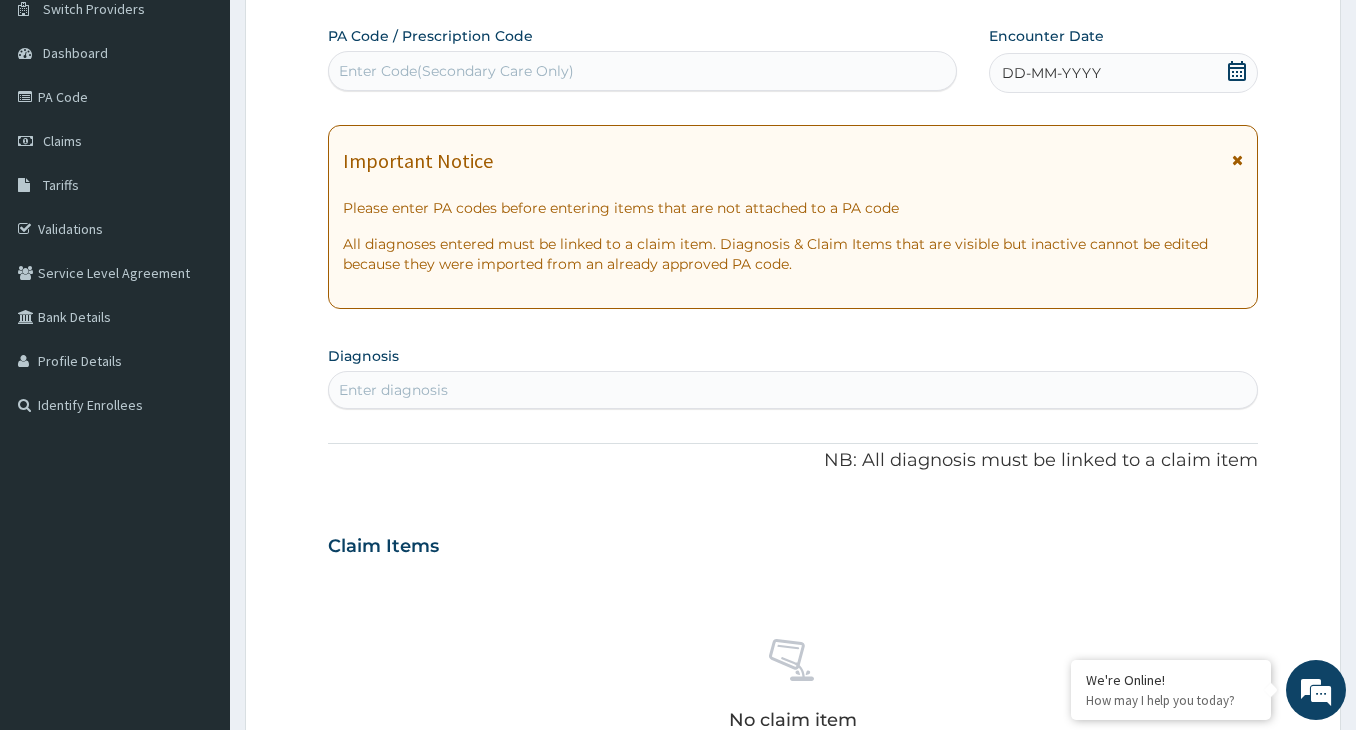 click on "Enter Code(Secondary Care Only)" at bounding box center (456, 71) 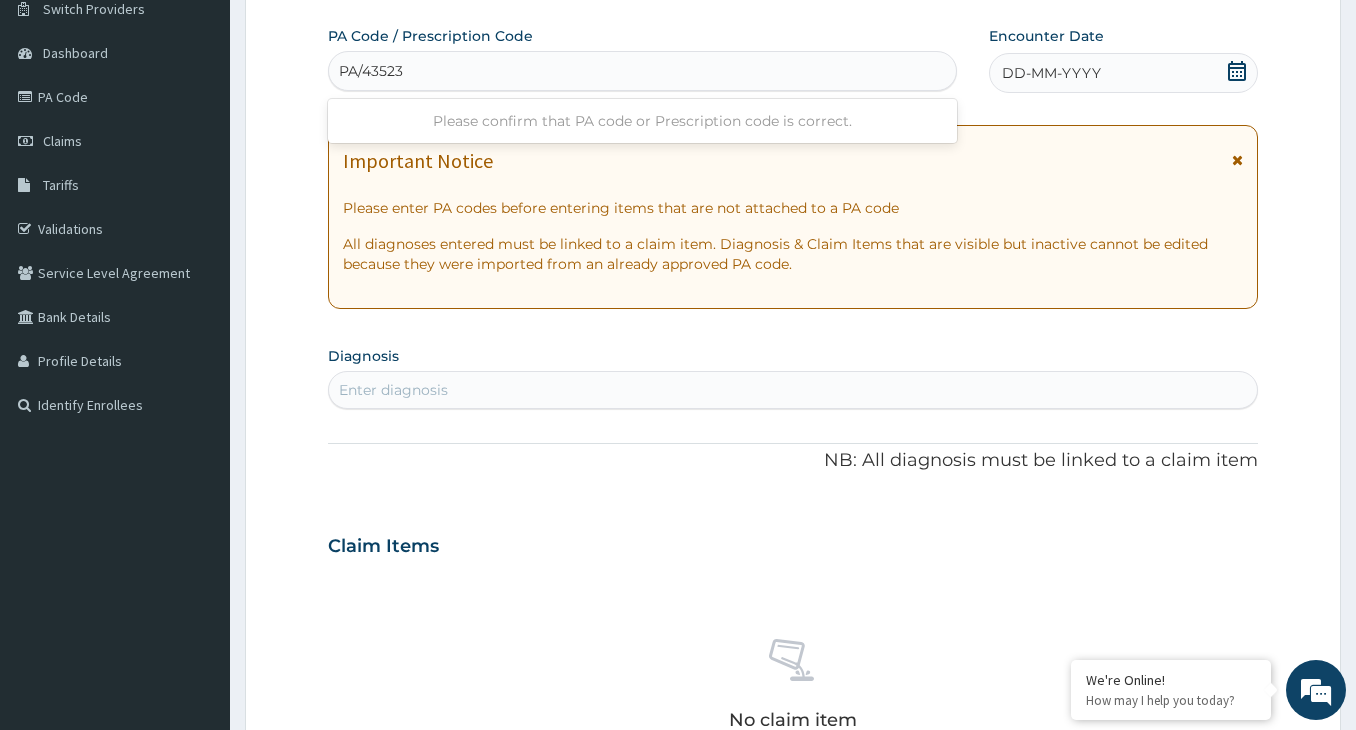 type on "PA/435232" 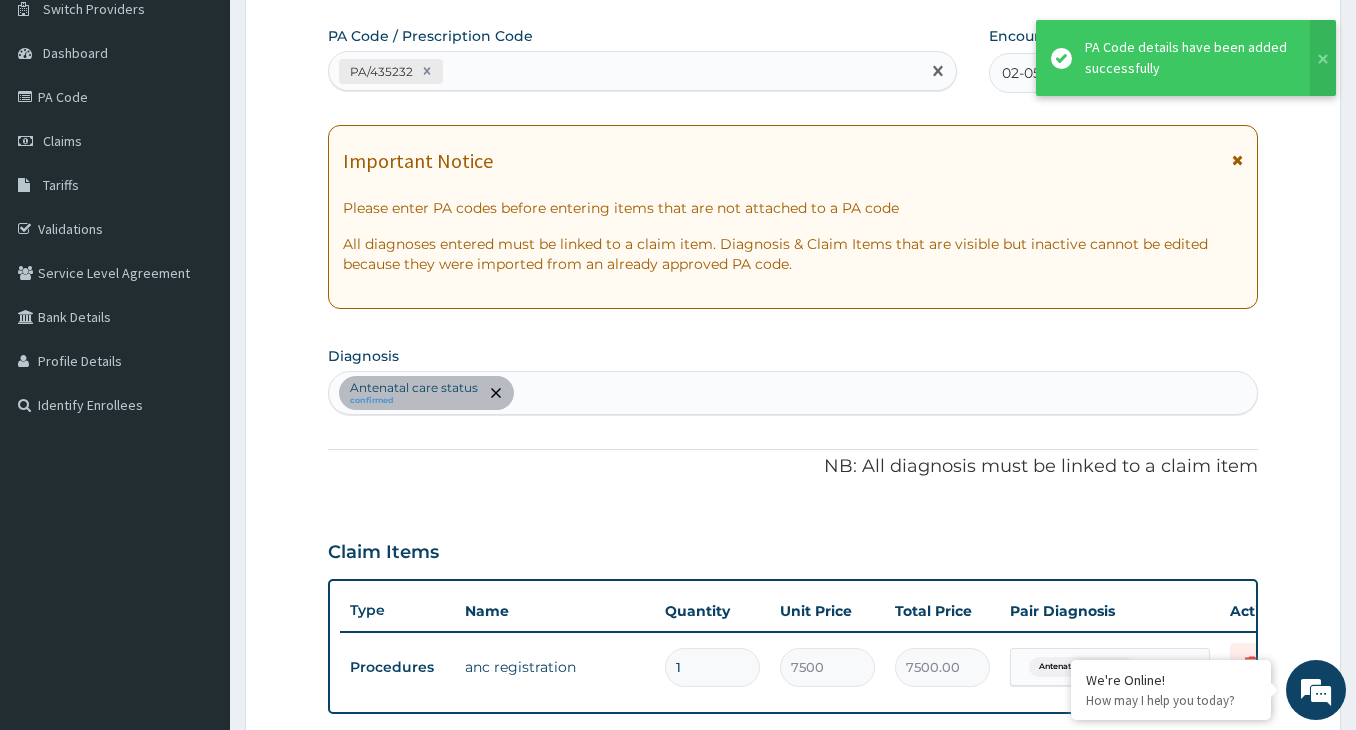 click on "PA/435232" at bounding box center (624, 71) 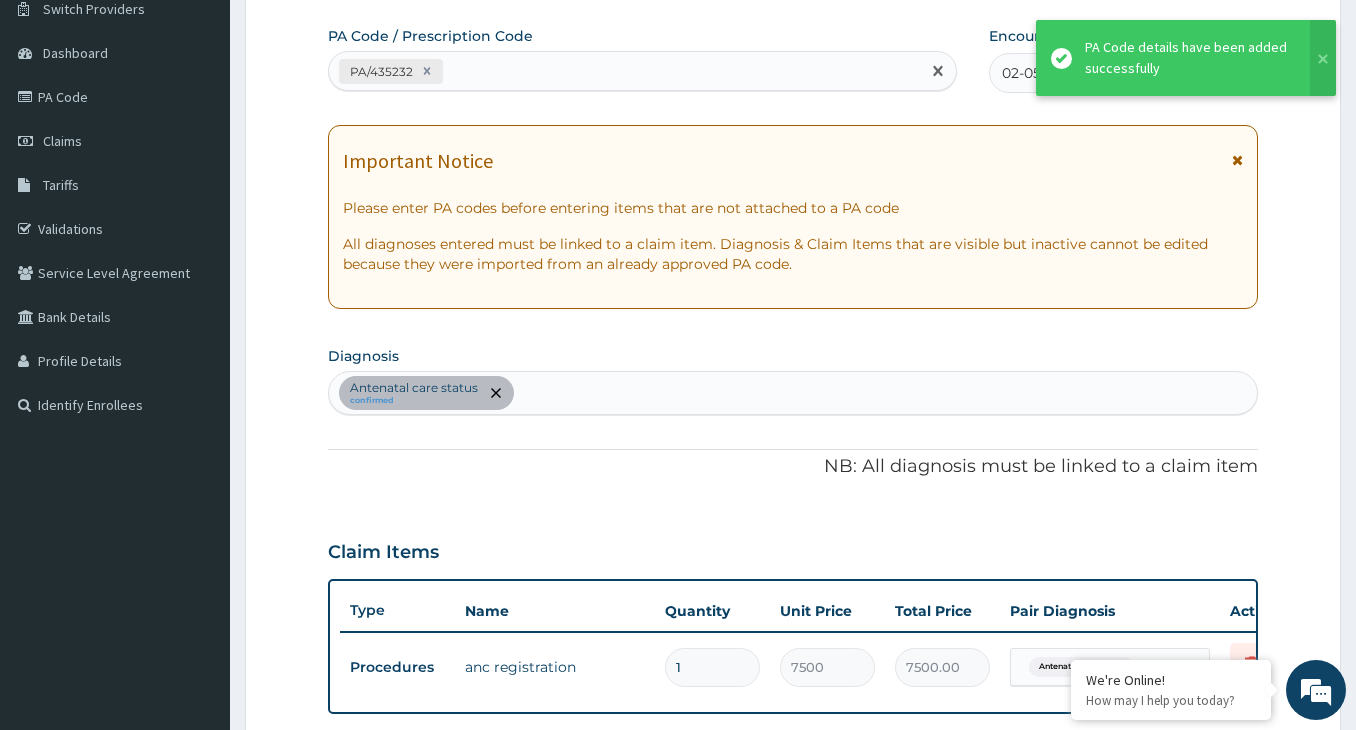 type on "A" 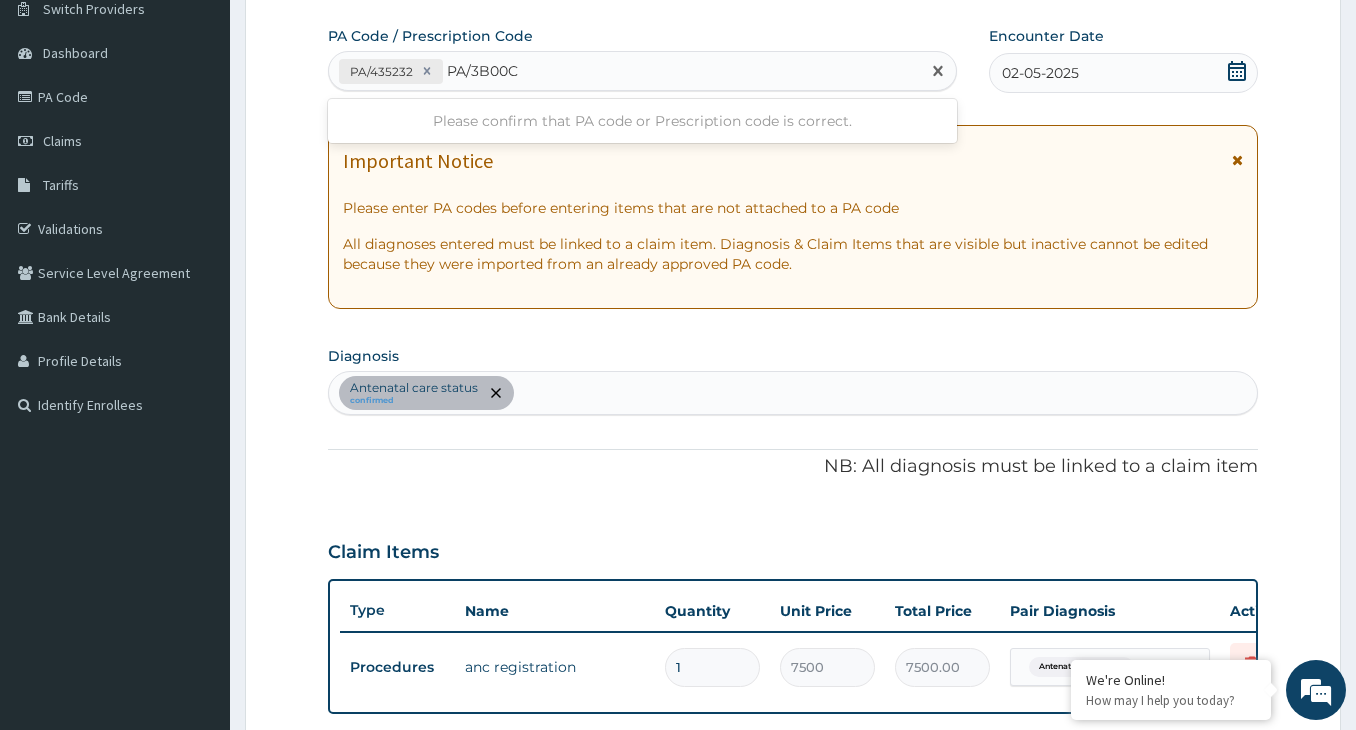 type on "PA/3B00CD" 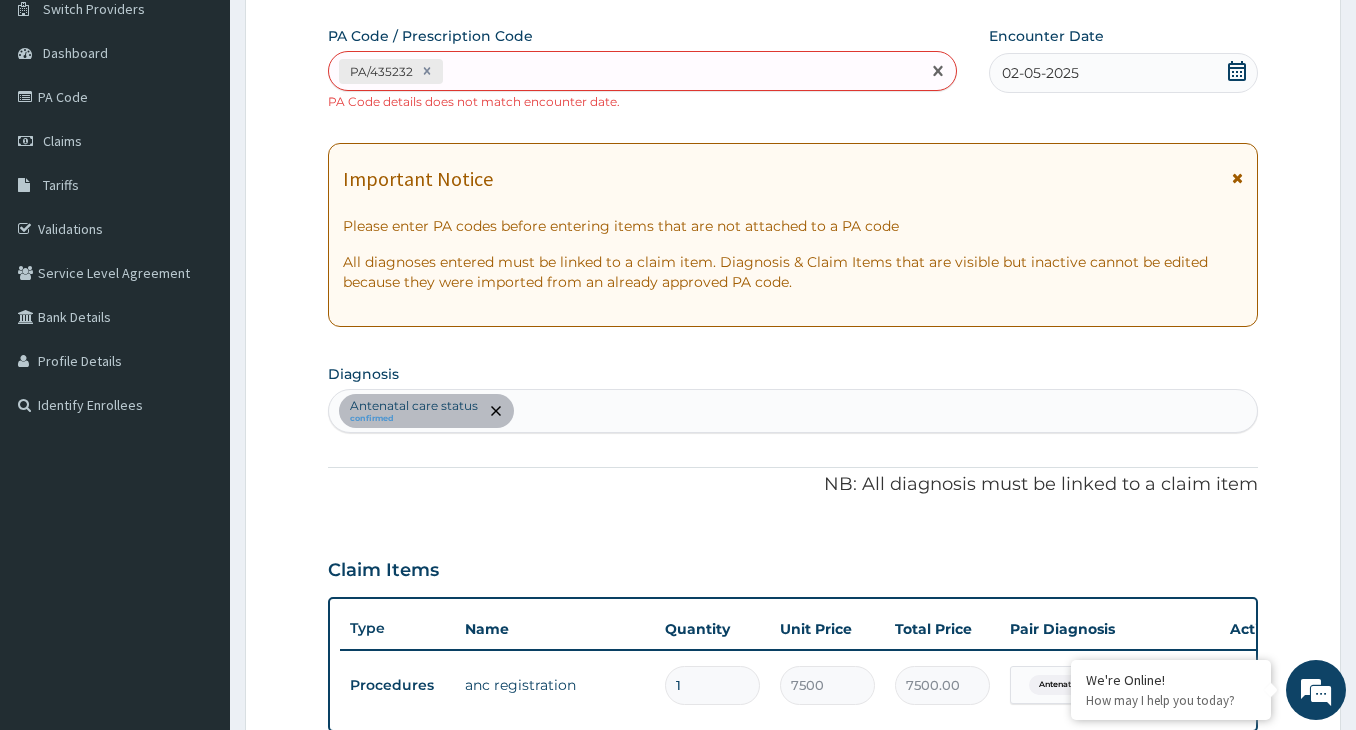 click on "PA/435232" at bounding box center [624, 71] 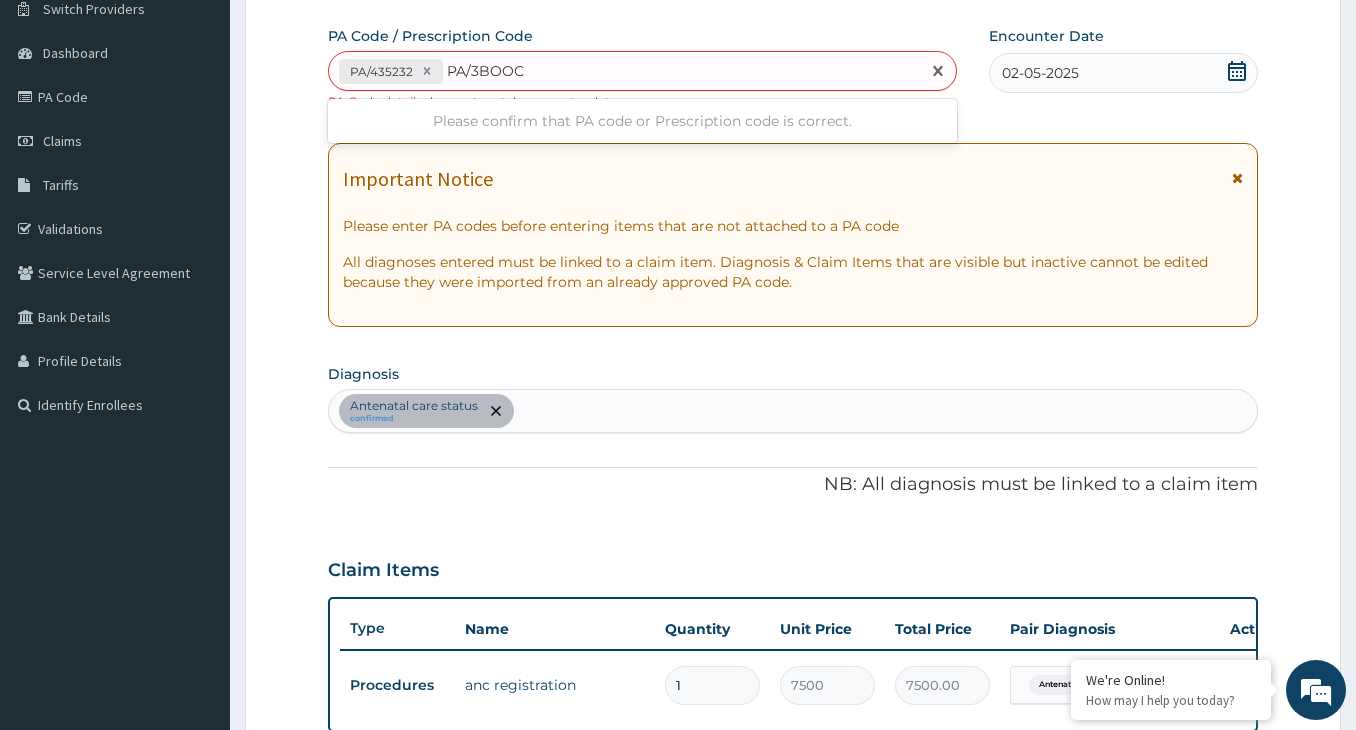 type on "PA/3BOOCD" 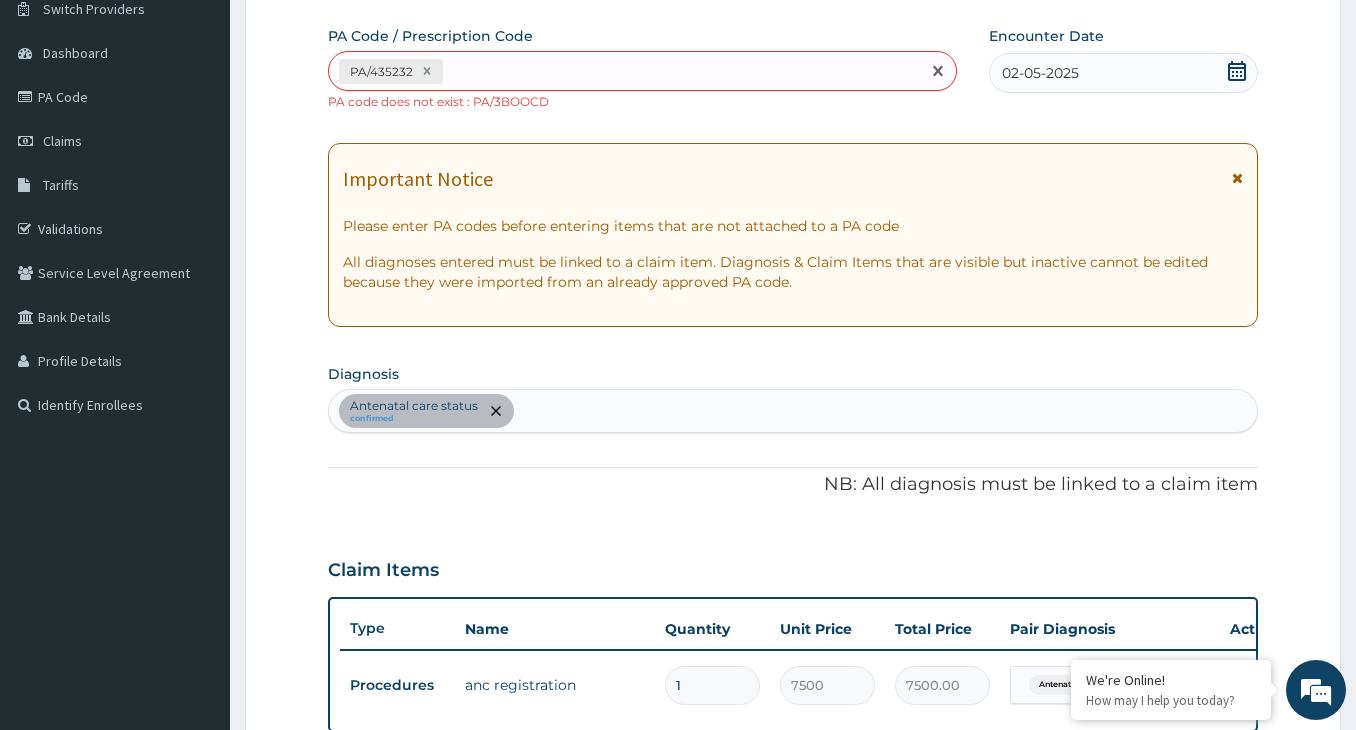 click on "PA/435232" at bounding box center (624, 71) 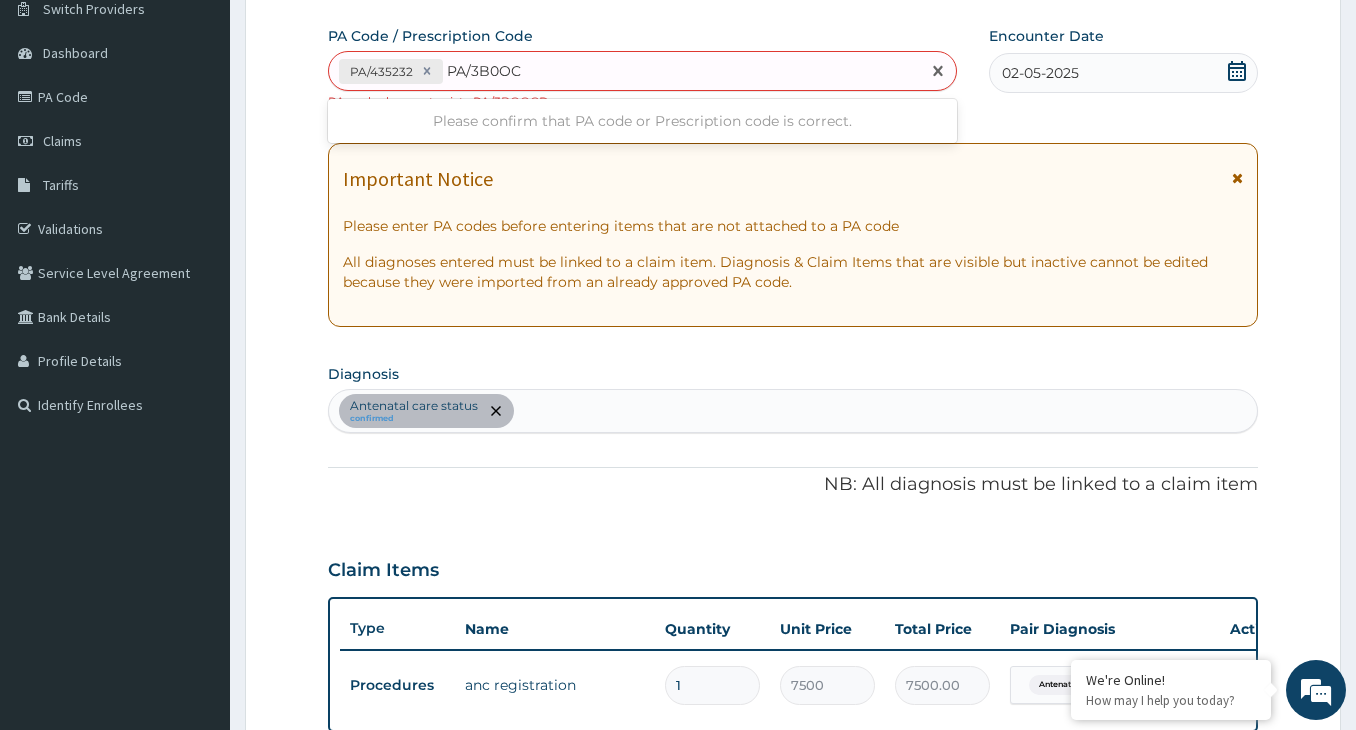 type on "PA/3B0OCD" 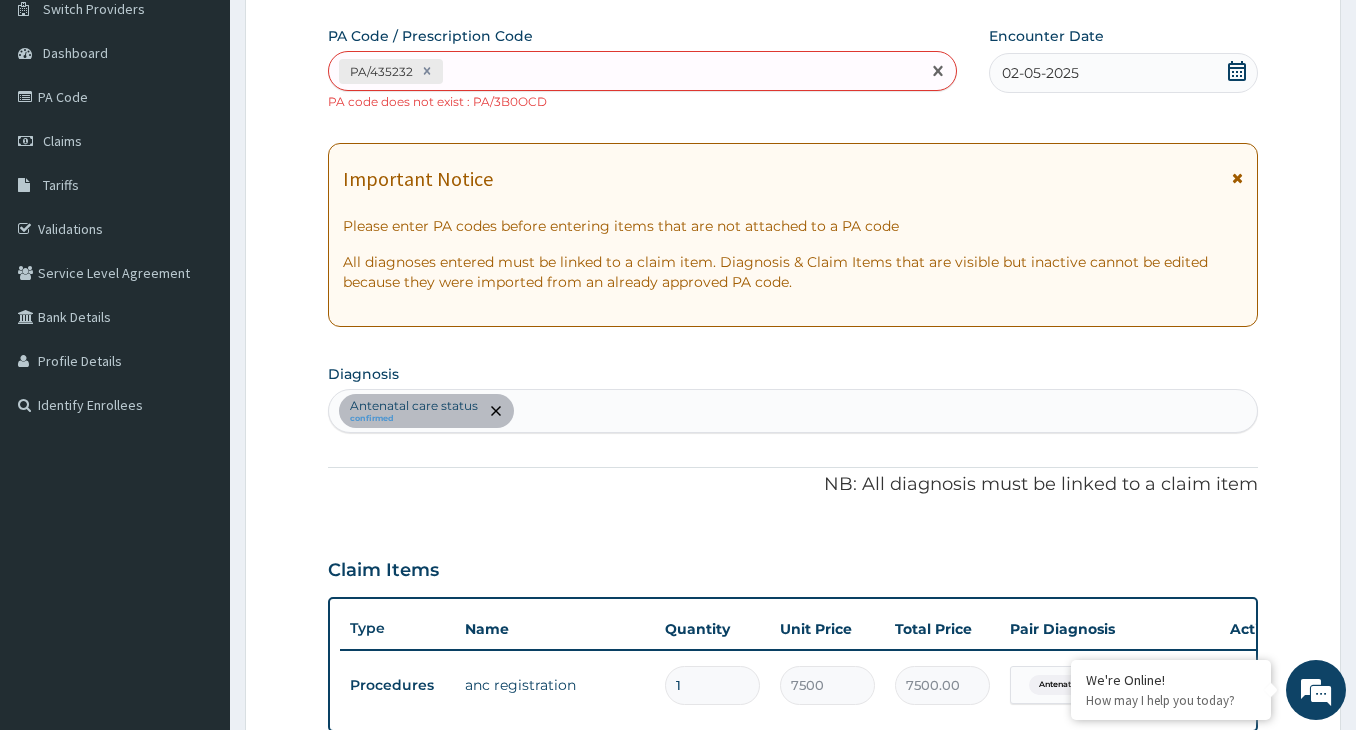 click on "PA/435232" at bounding box center [624, 71] 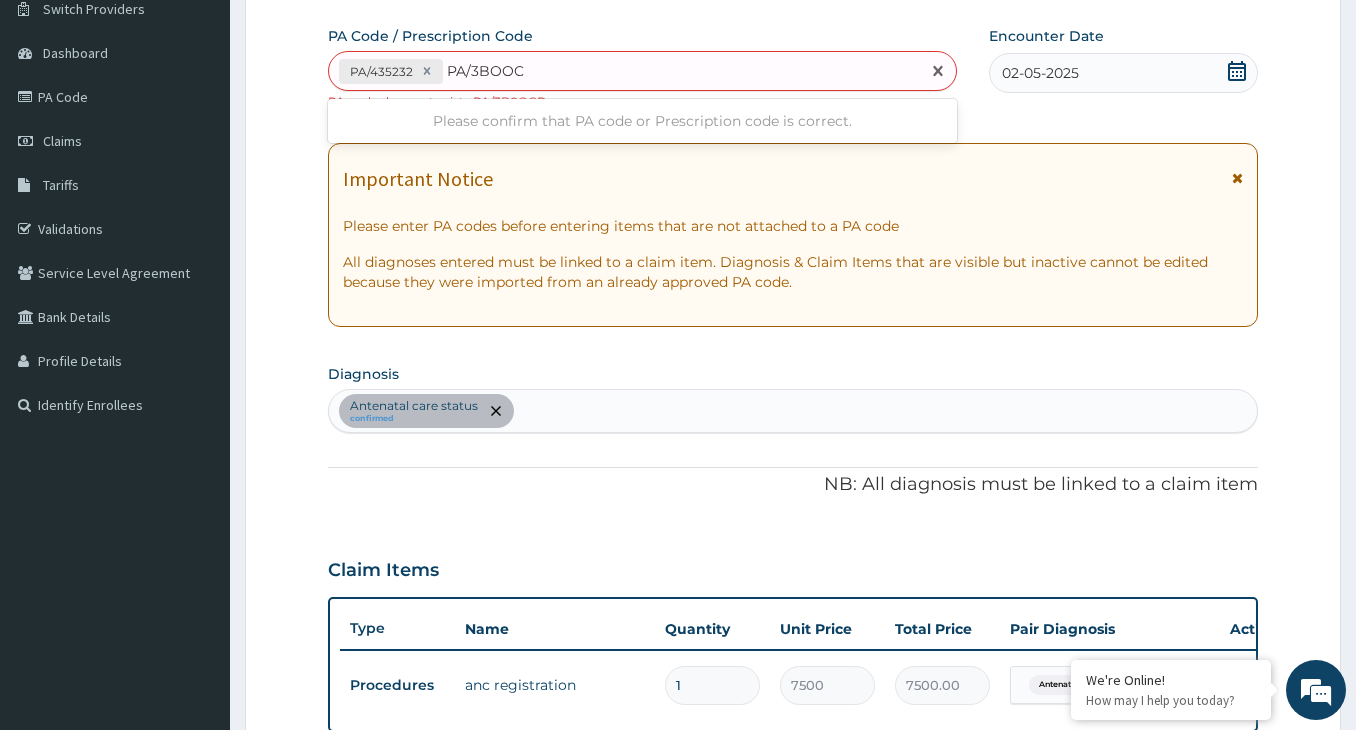type on "PA/3BOOCD" 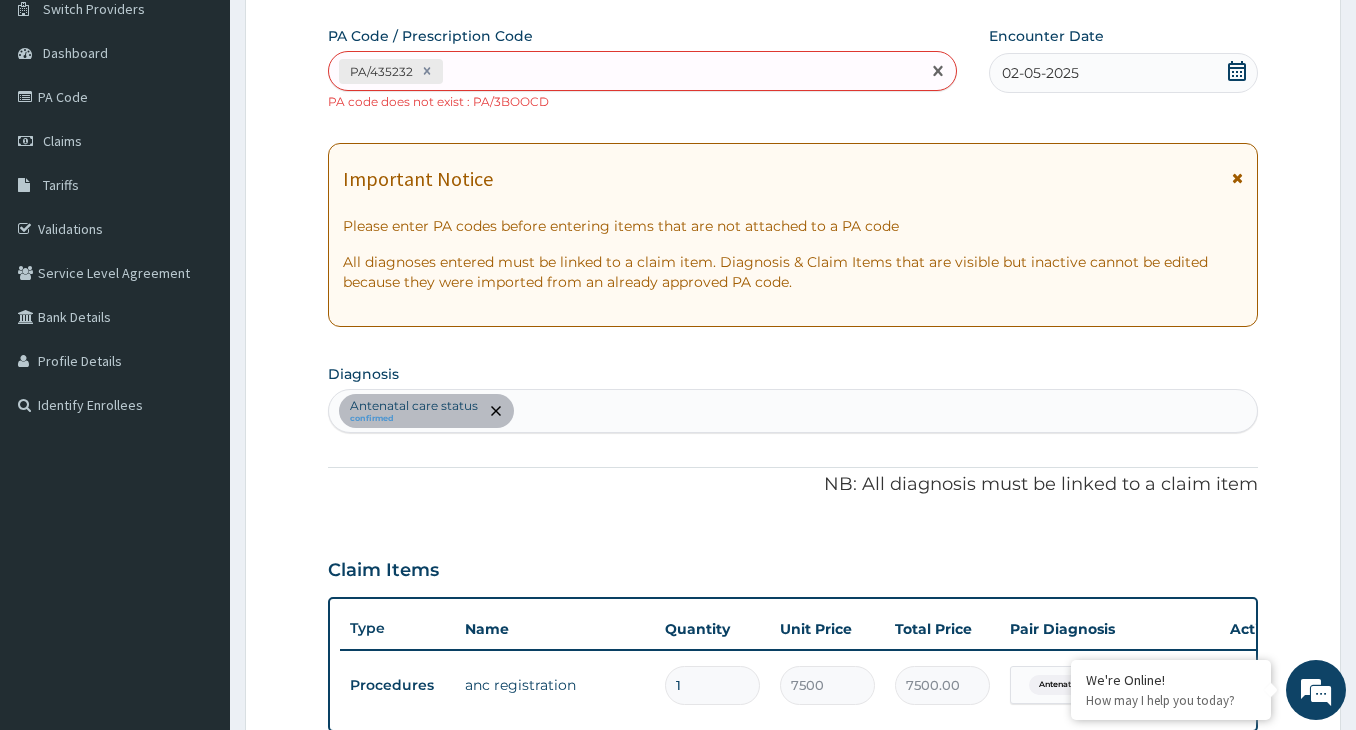 click on "PA/435232" at bounding box center [624, 71] 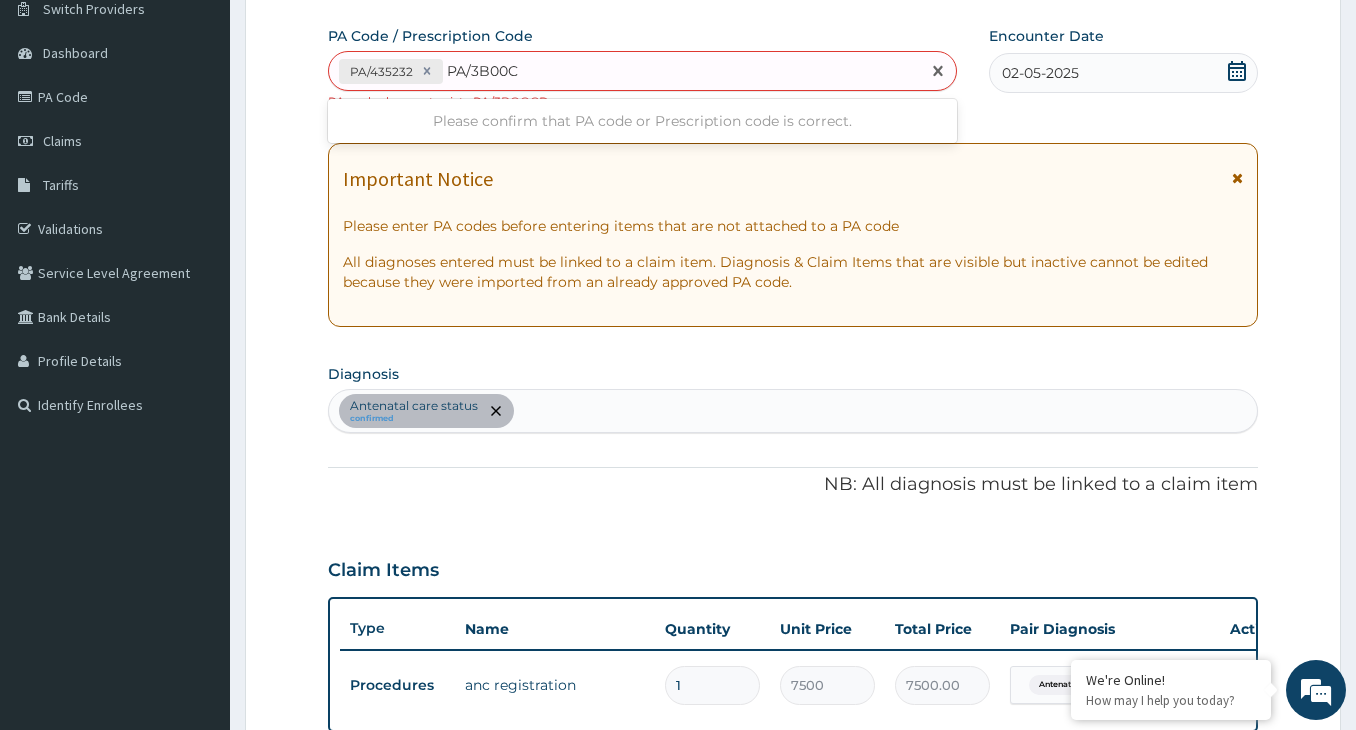 type on "PA/3B00CD" 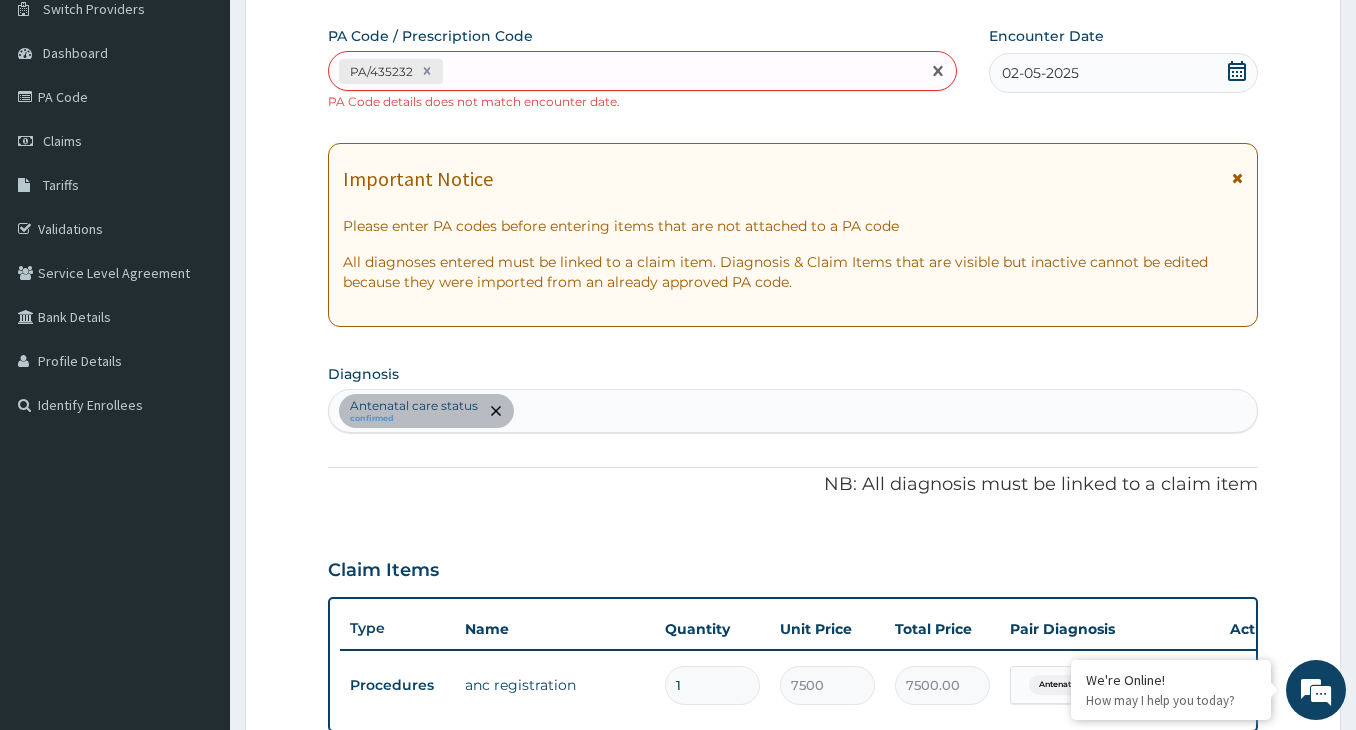 click on "PA/435232" at bounding box center (624, 71) 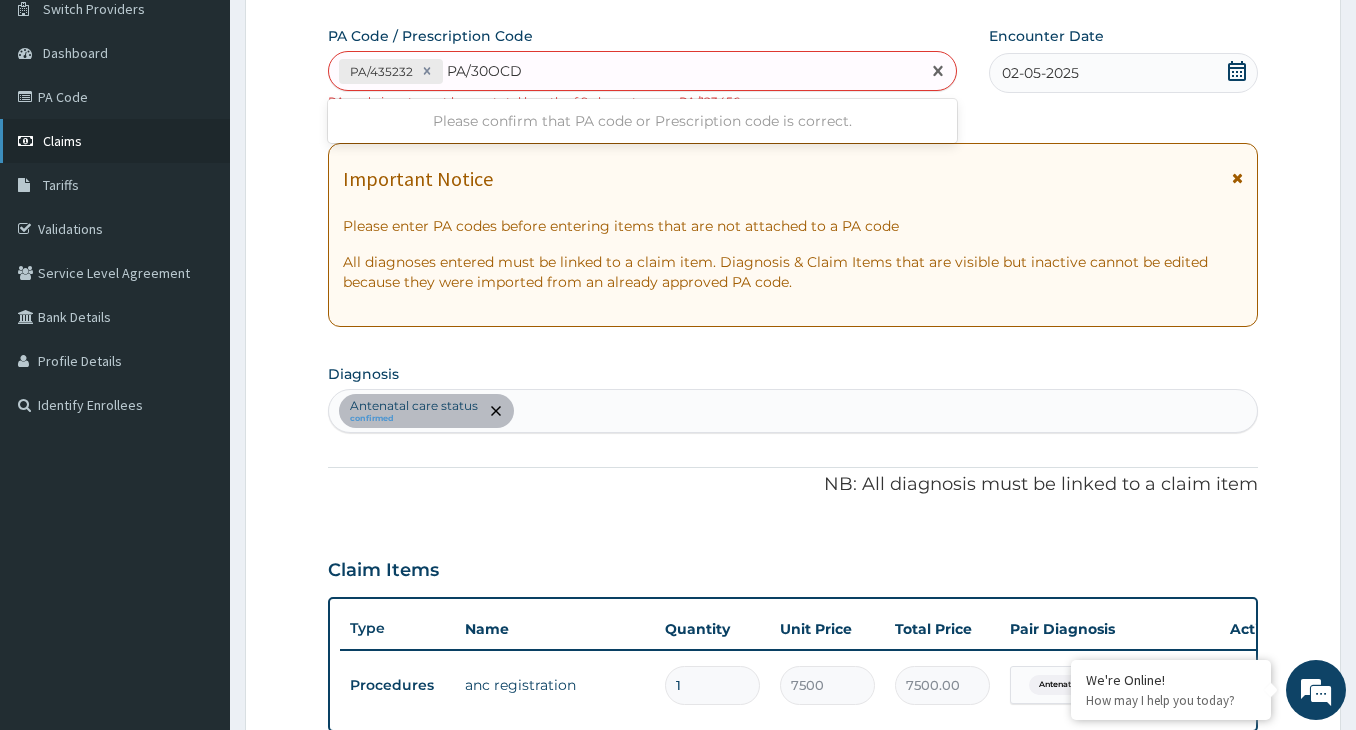 type on "PA/30OCD" 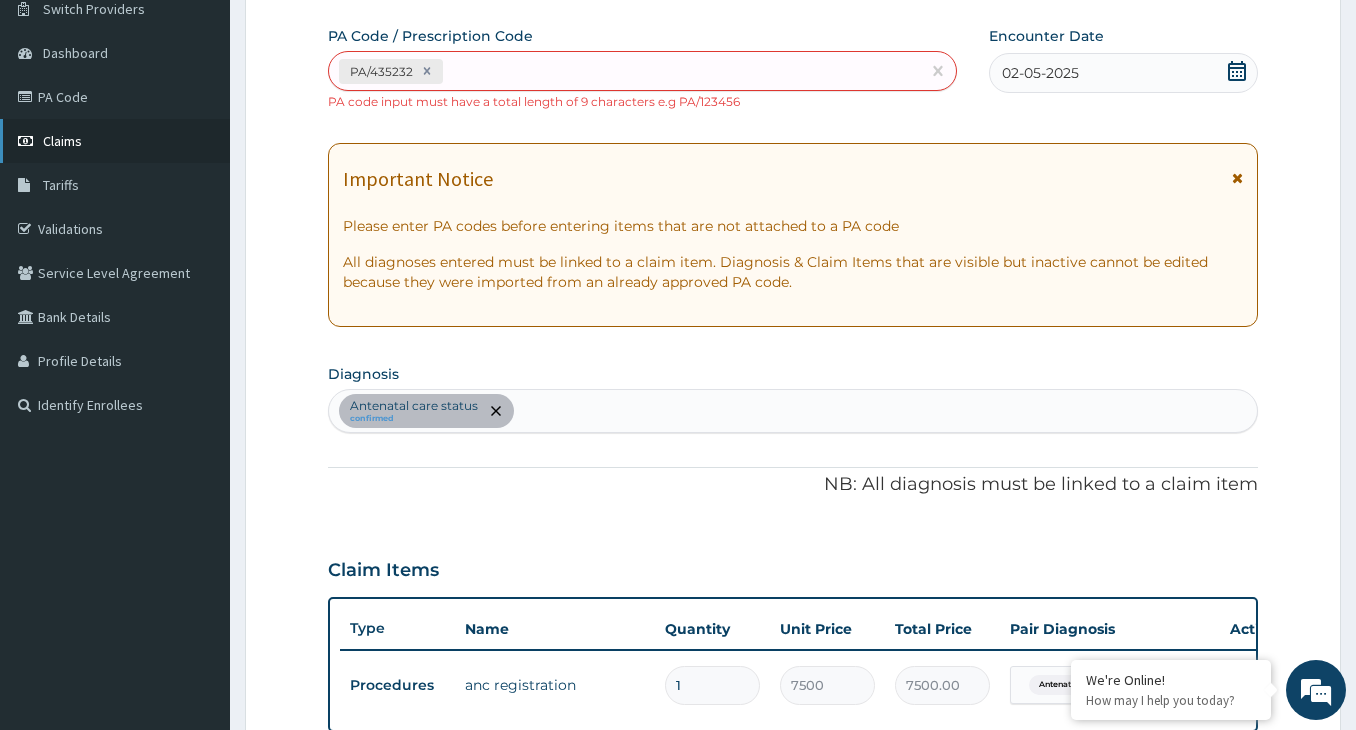 click on "Claims" at bounding box center (62, 141) 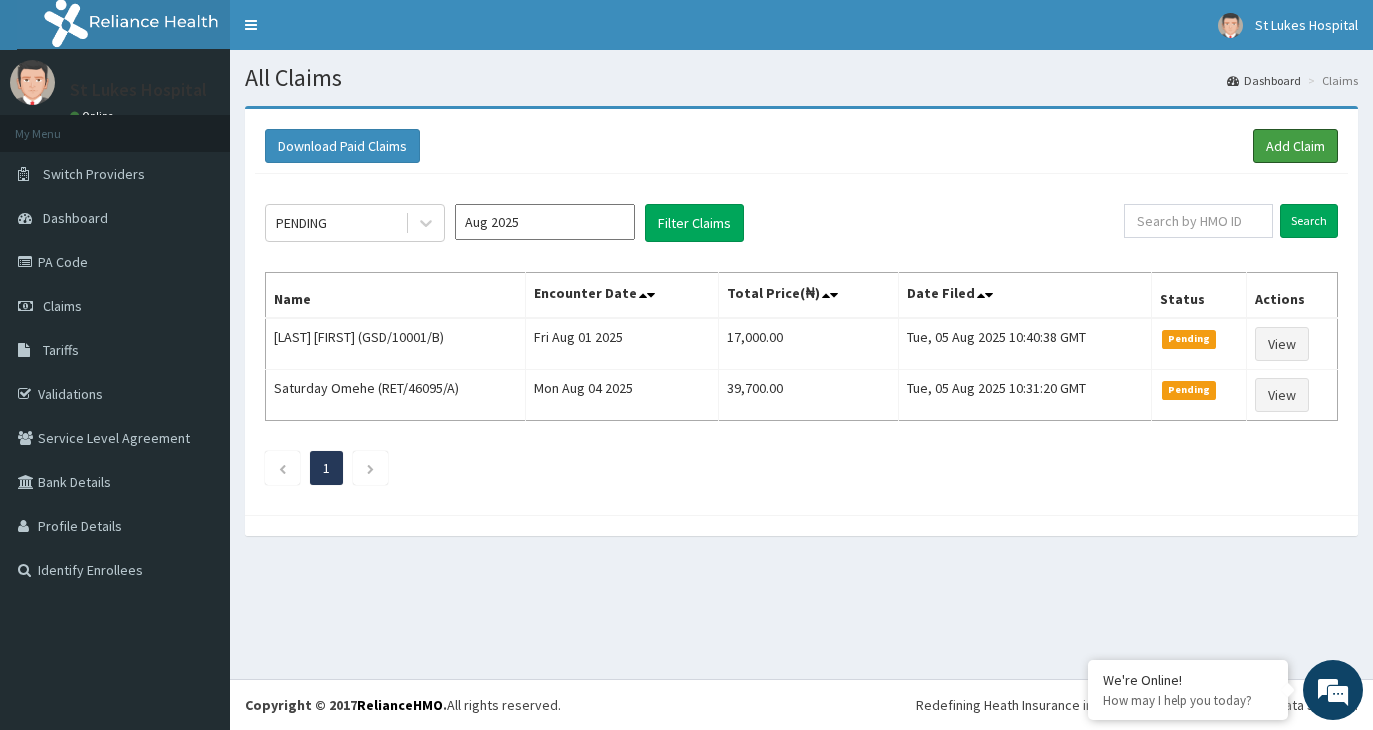 click on "Add Claim" at bounding box center [1295, 146] 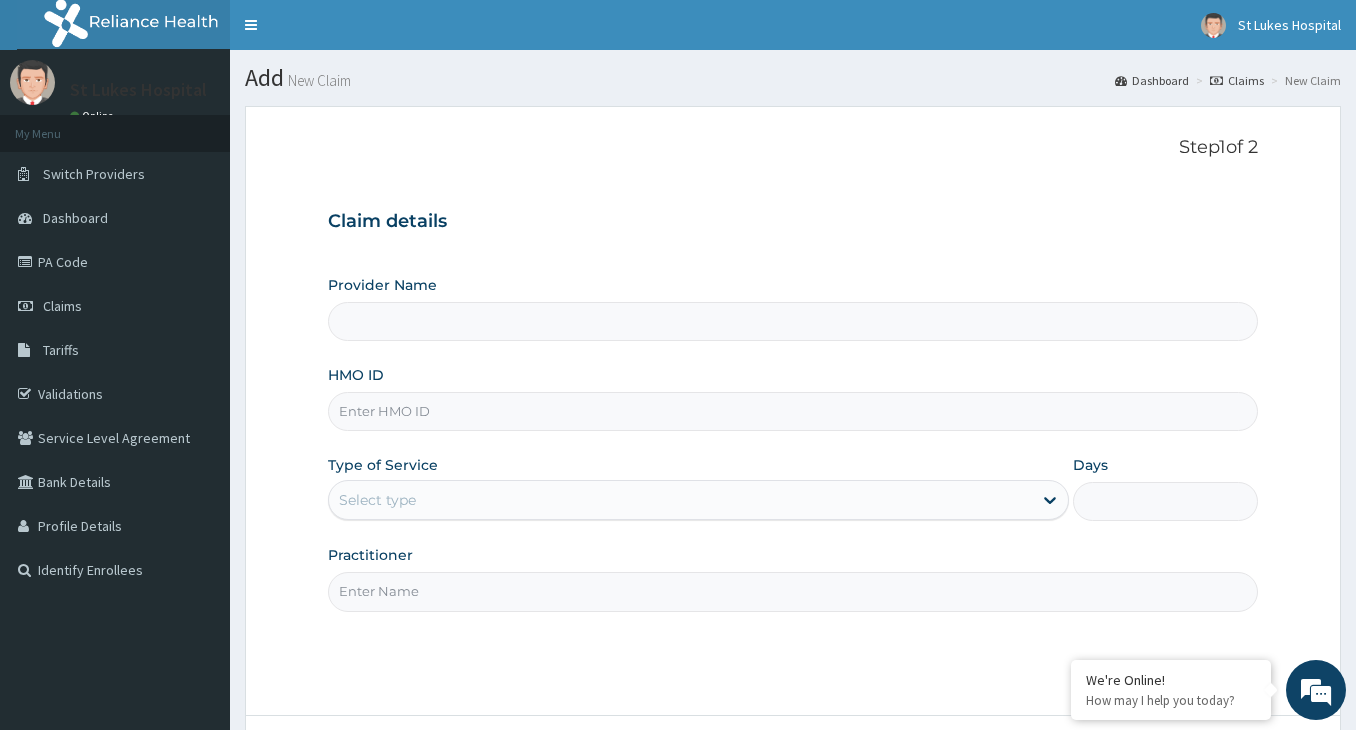 scroll, scrollTop: 0, scrollLeft: 0, axis: both 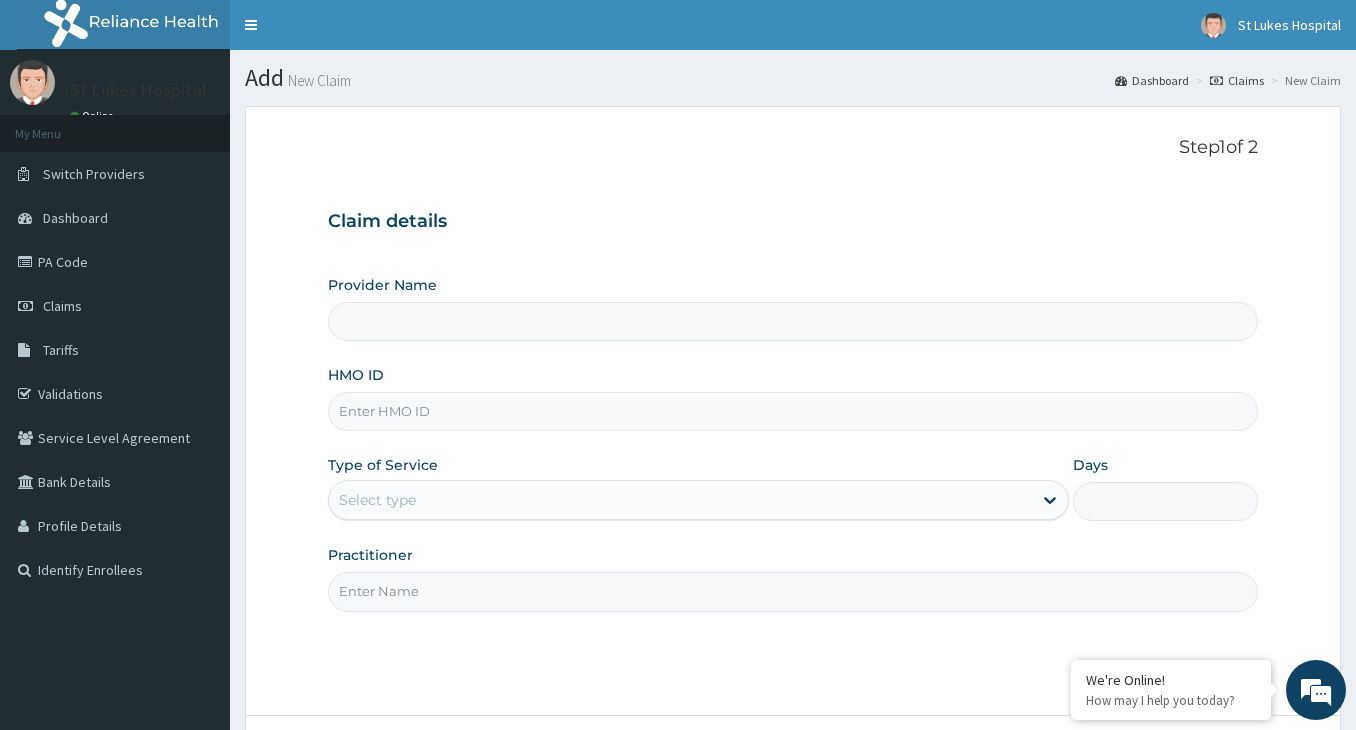 type on "St Lukes Hospital -ASABA" 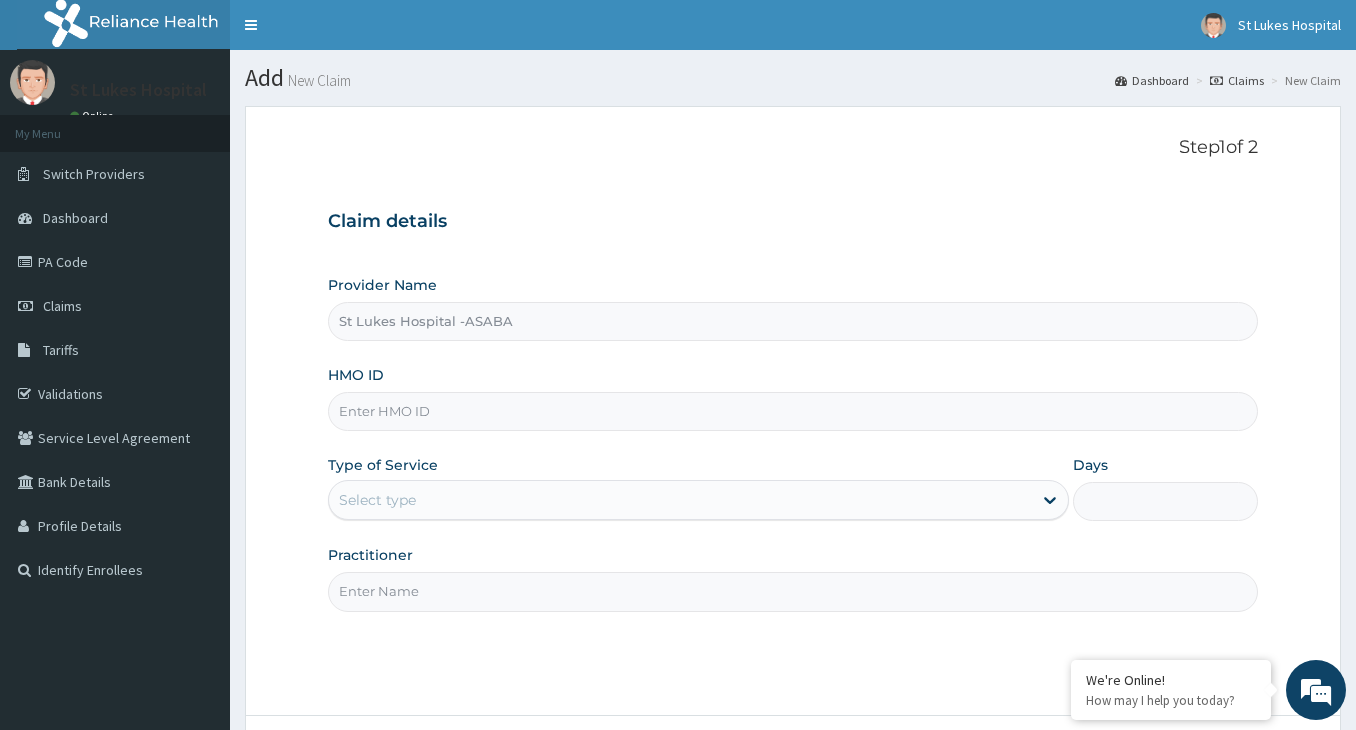 scroll, scrollTop: 0, scrollLeft: 0, axis: both 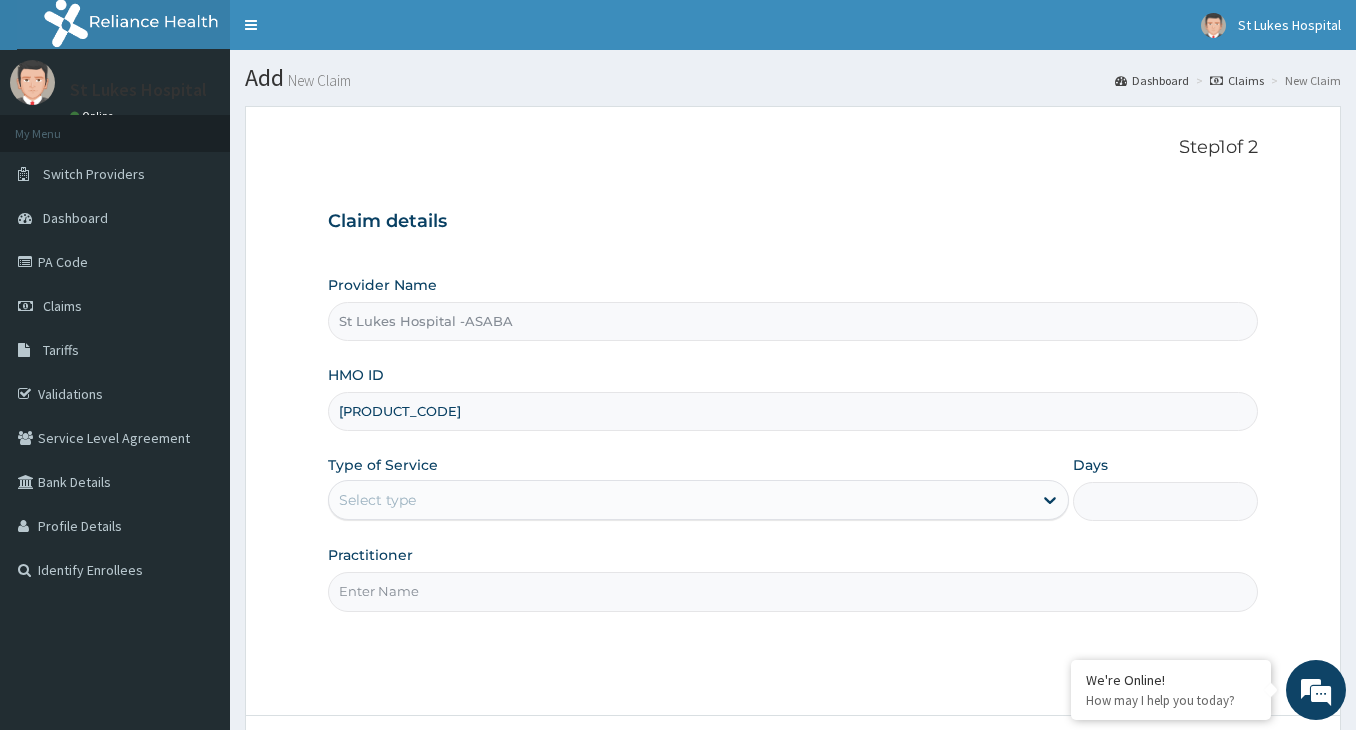 type on "[PRODUCT_CODE]" 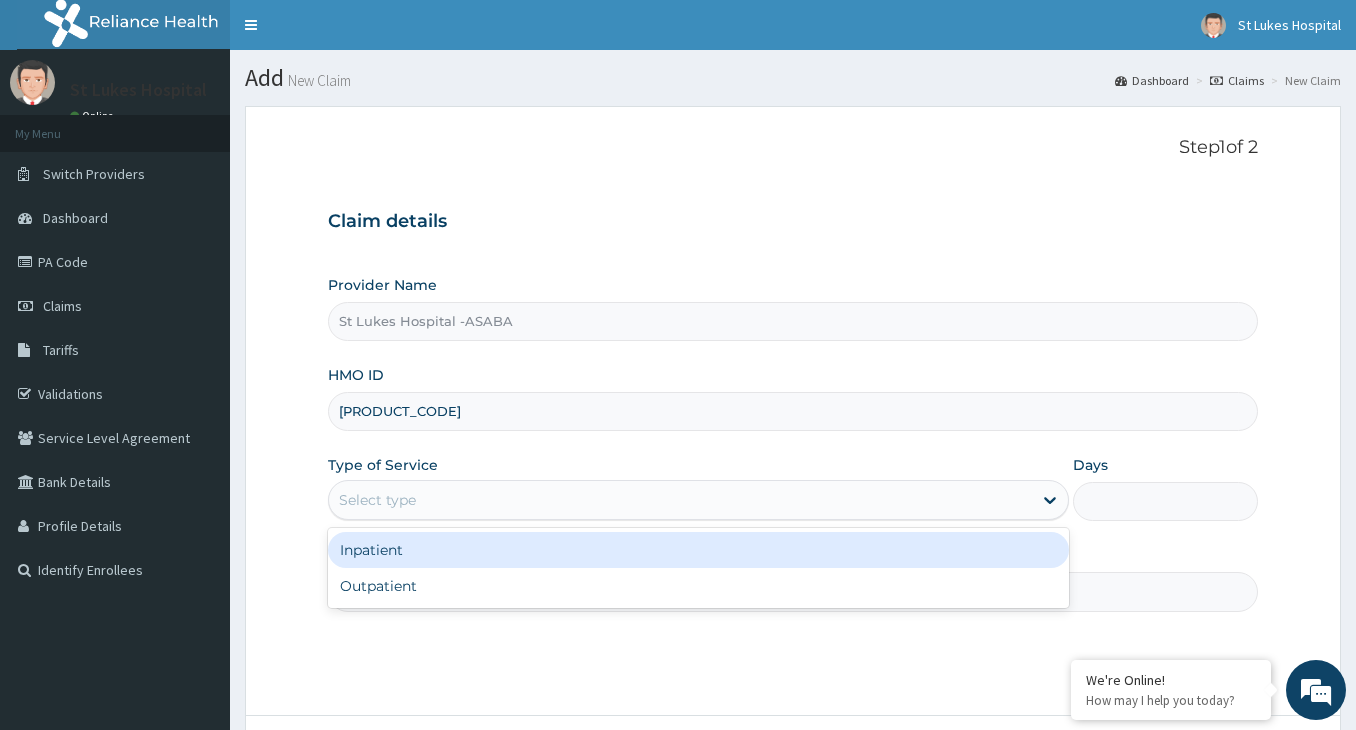 click on "Select type" at bounding box center (377, 500) 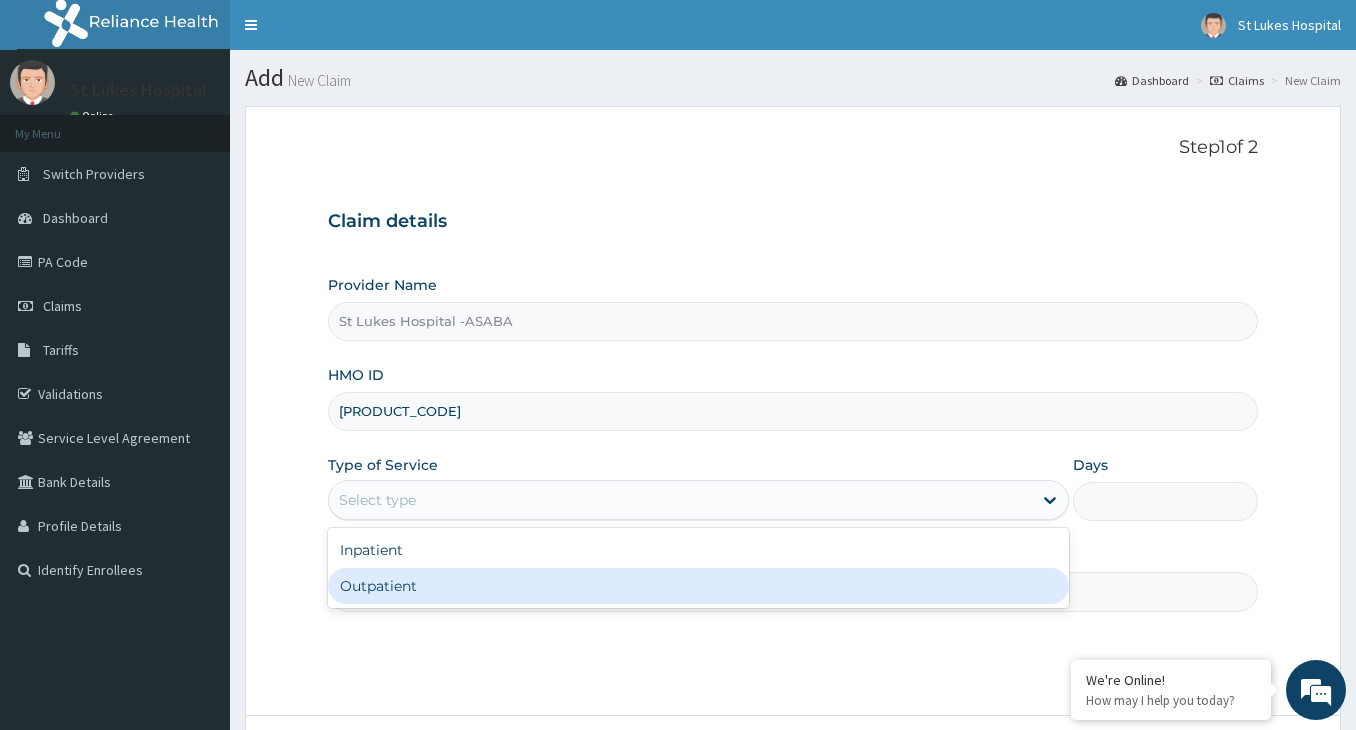 click on "Outpatient" at bounding box center (698, 586) 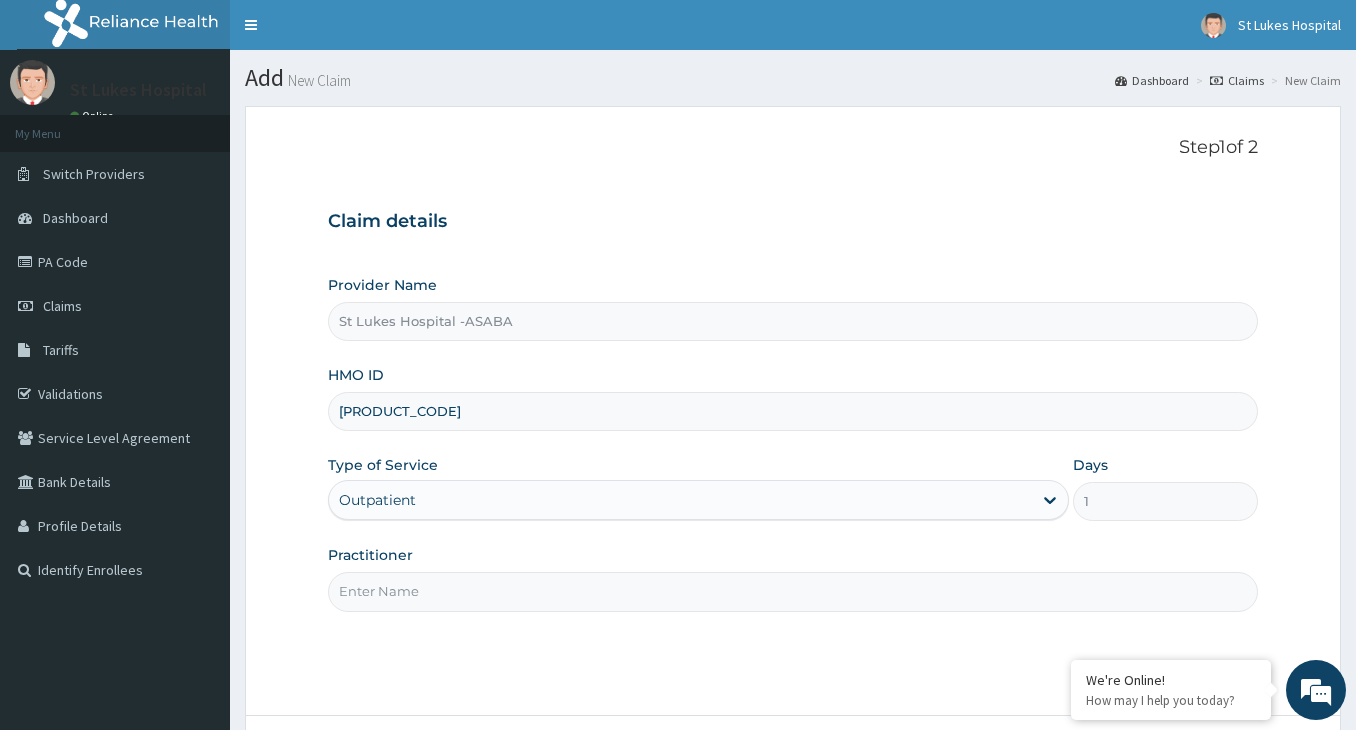 click on "Practitioner" at bounding box center (793, 591) 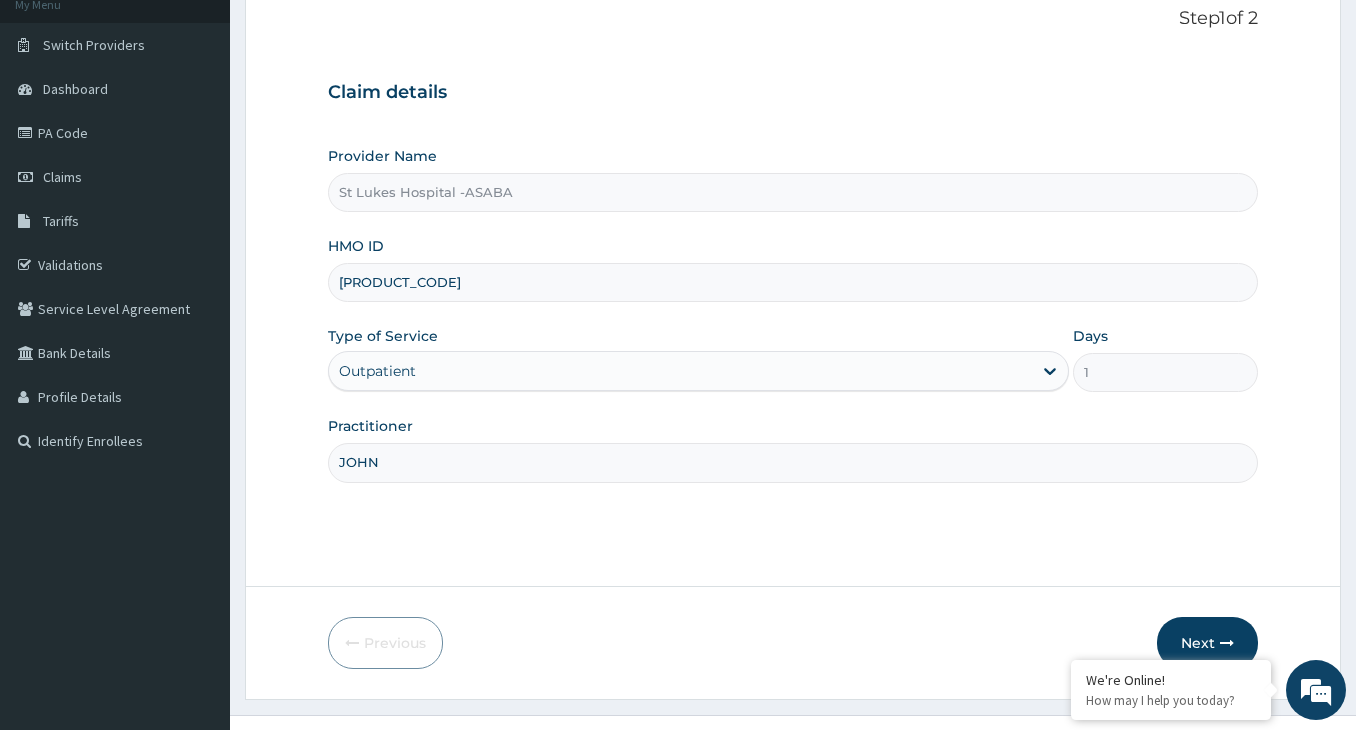 scroll, scrollTop: 165, scrollLeft: 0, axis: vertical 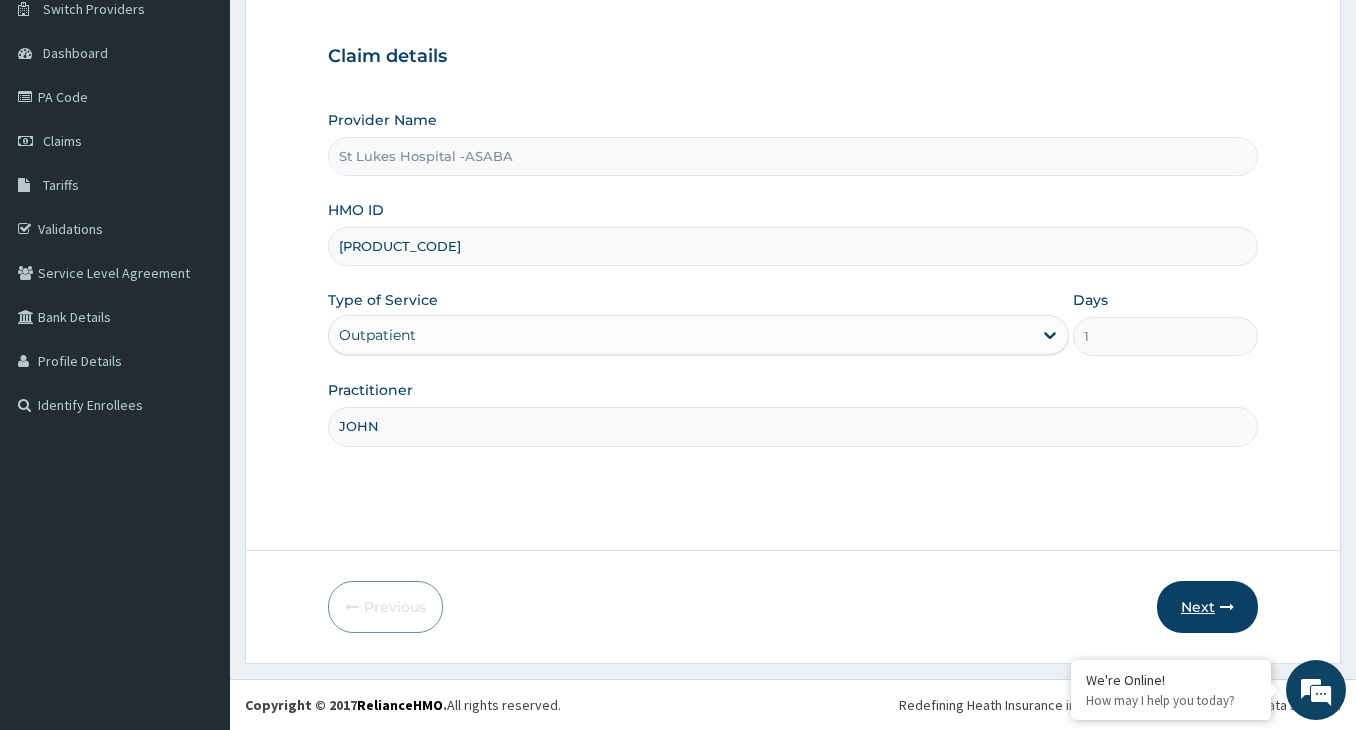 type on "JOHN" 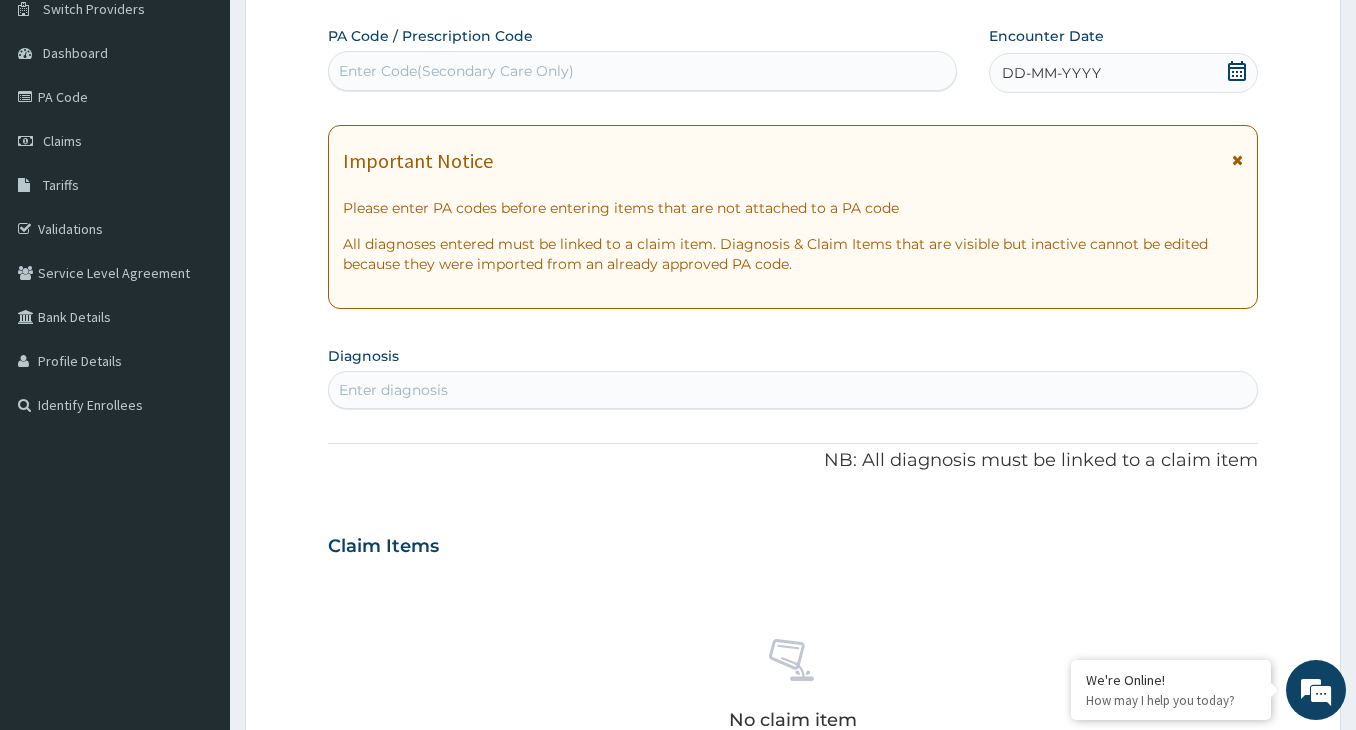 click on "Enter Code(Secondary Care Only)" at bounding box center (456, 71) 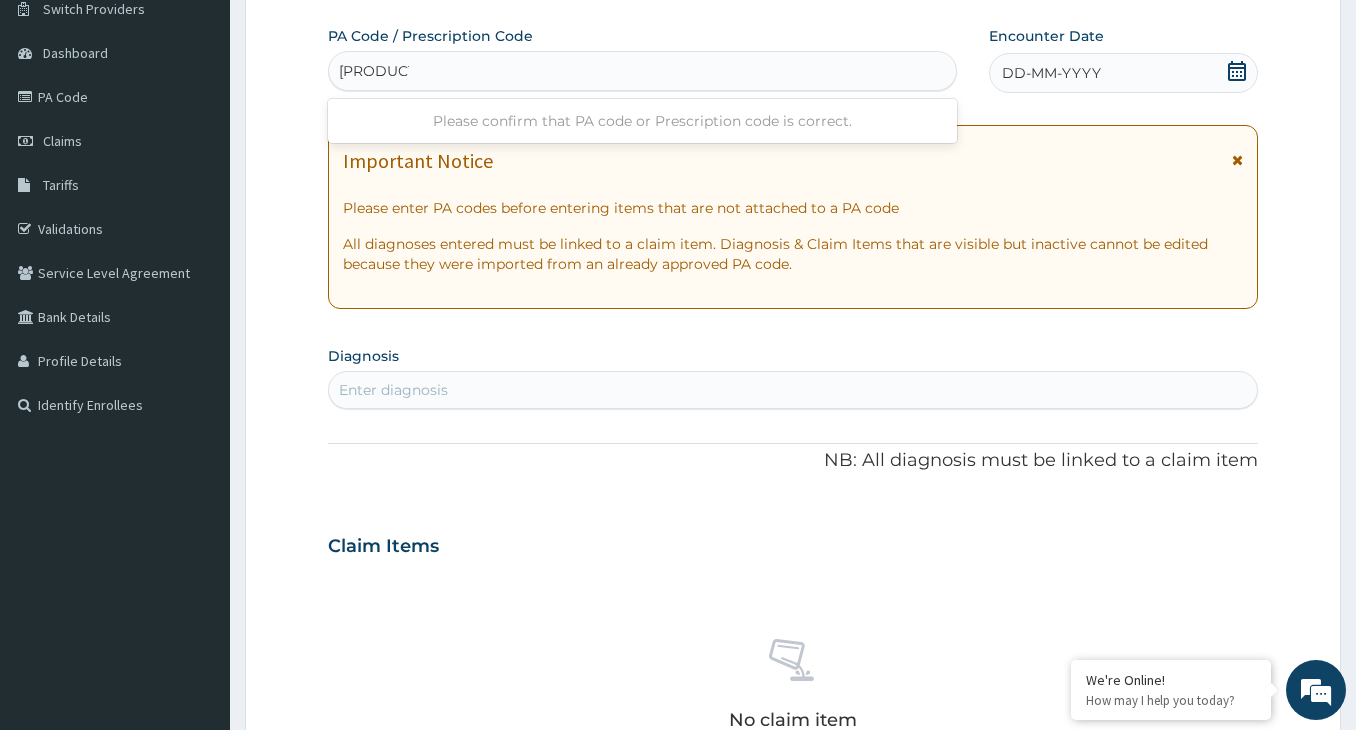 type on "[PRODUCT_CODE]" 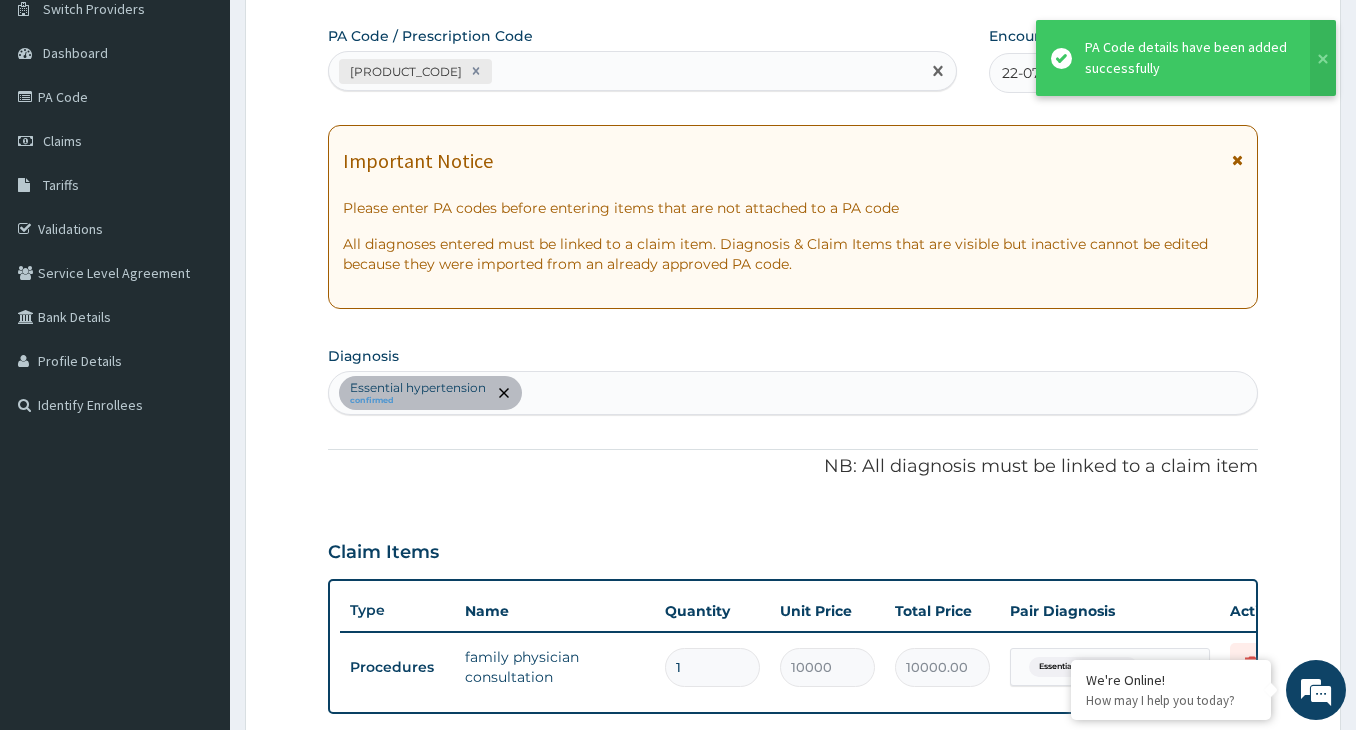 click on "PA/7F4F61" at bounding box center (624, 71) 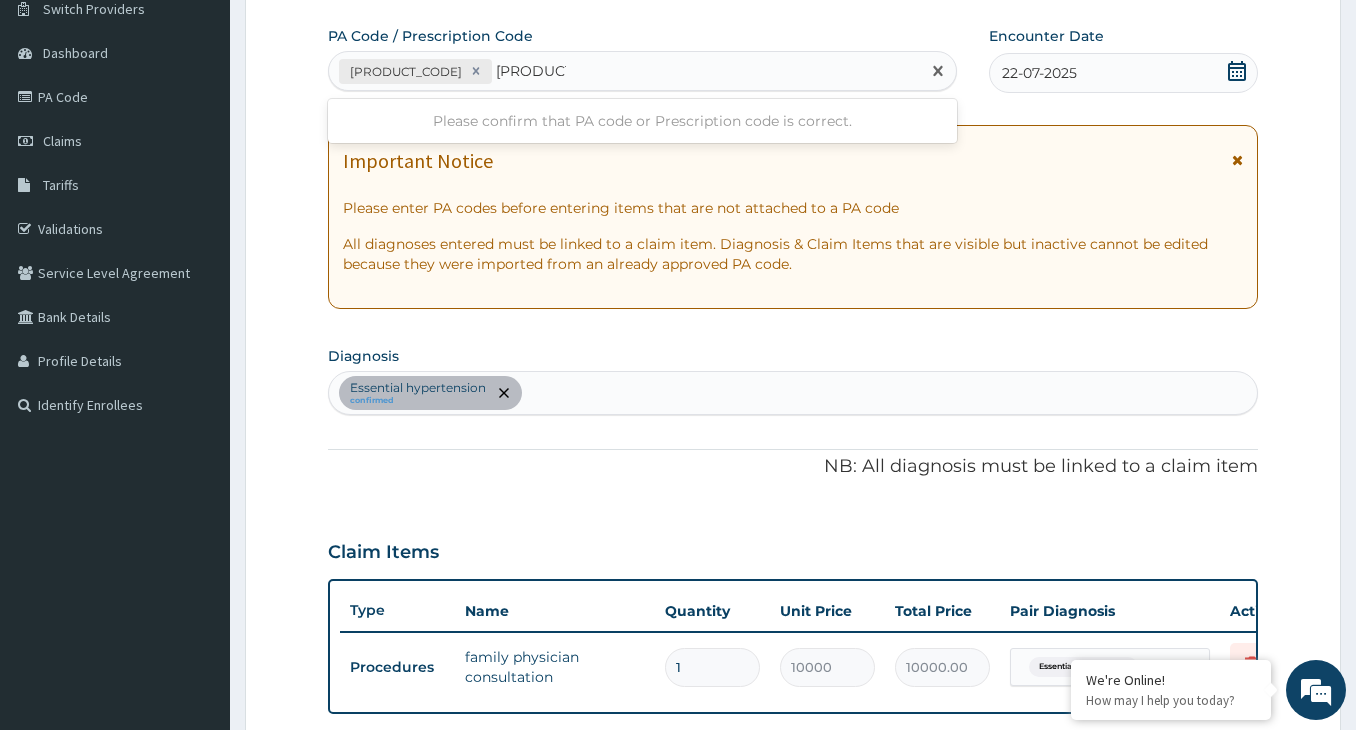 type on "PA/6842FA" 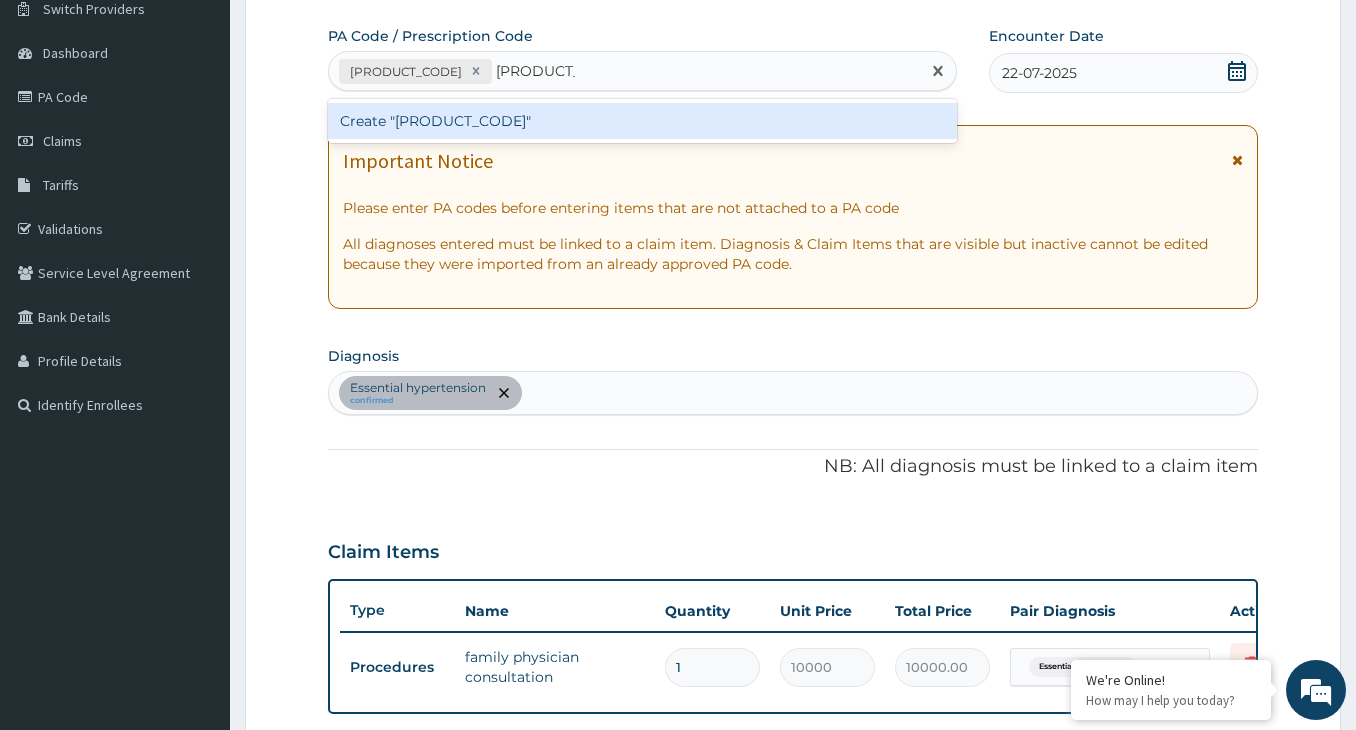 type 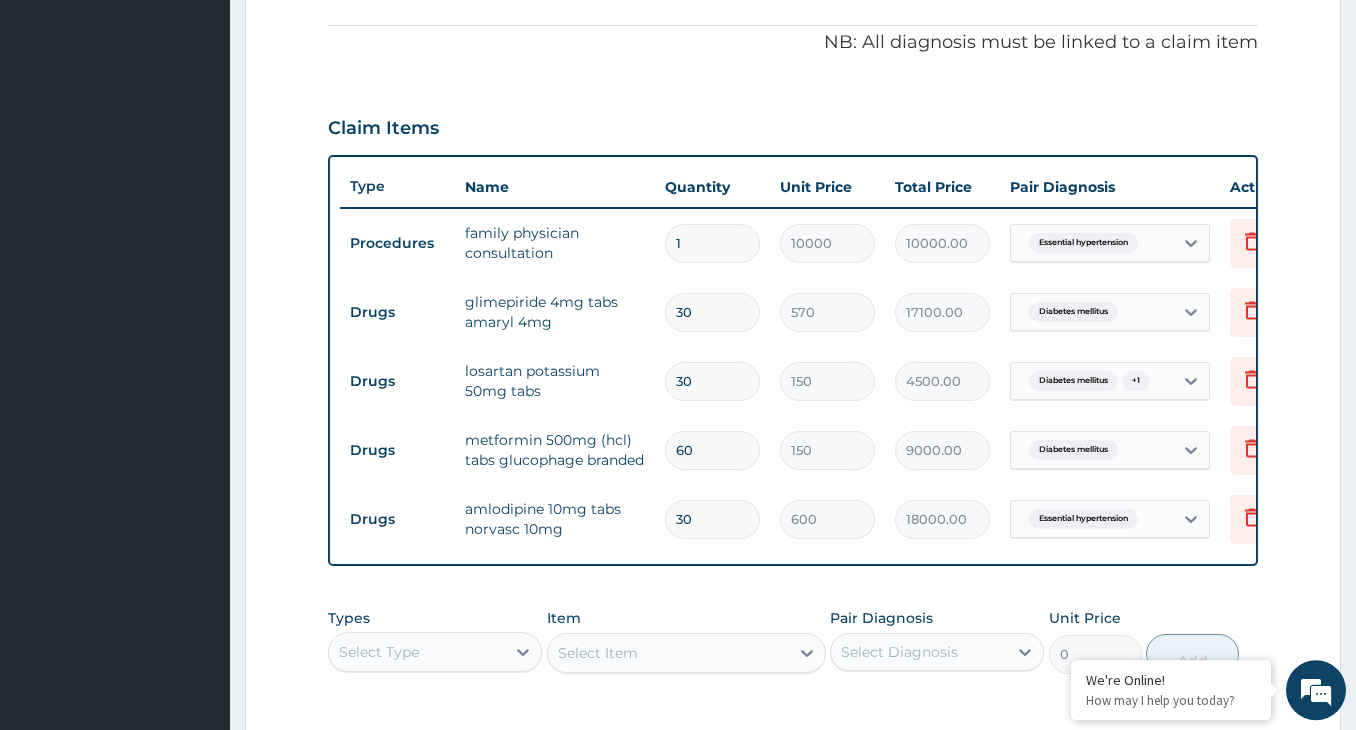 scroll, scrollTop: 613, scrollLeft: 0, axis: vertical 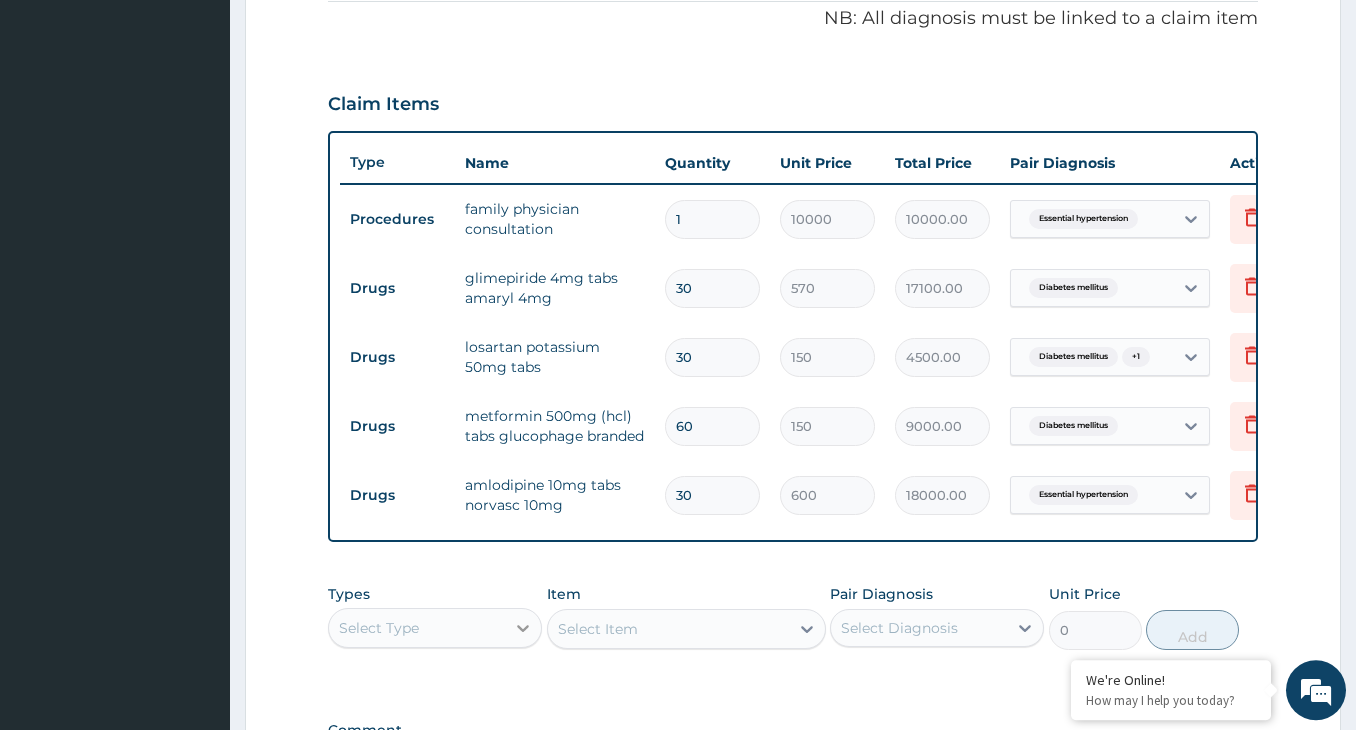 click 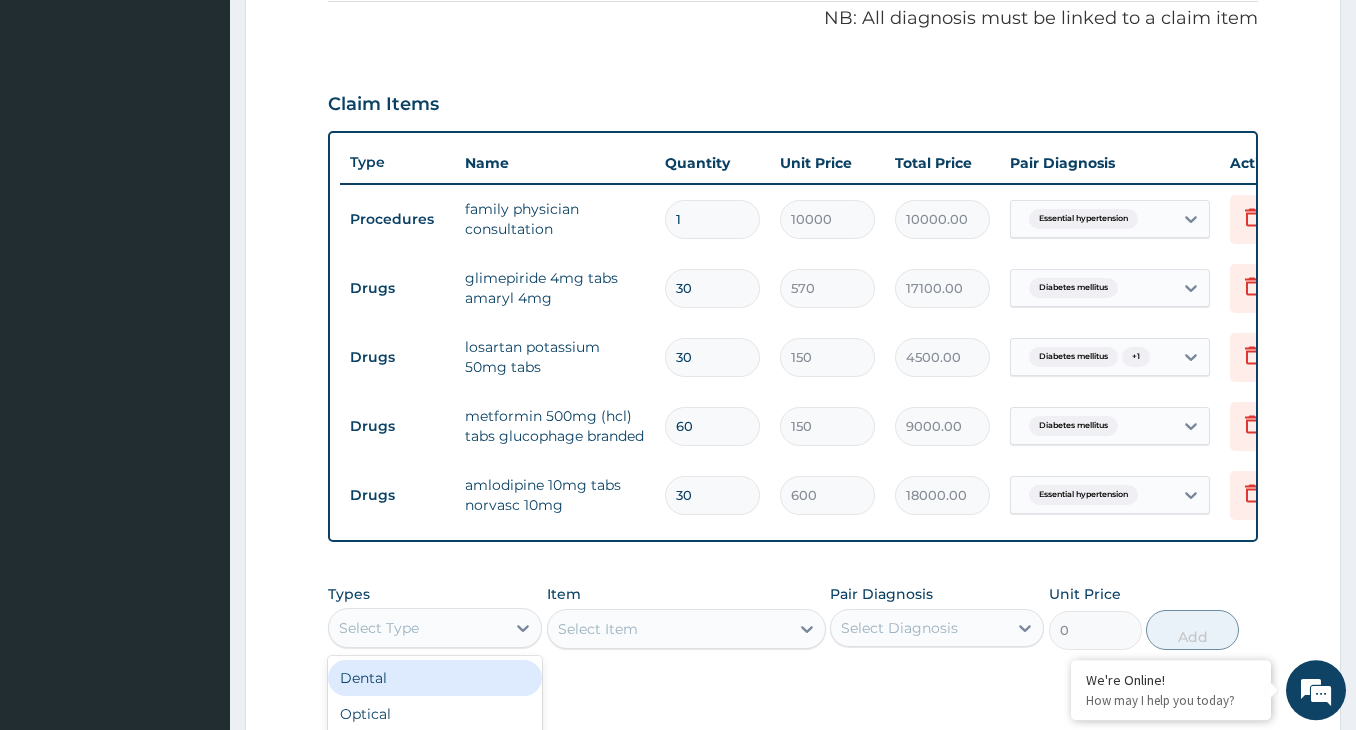 scroll, scrollTop: 685, scrollLeft: 0, axis: vertical 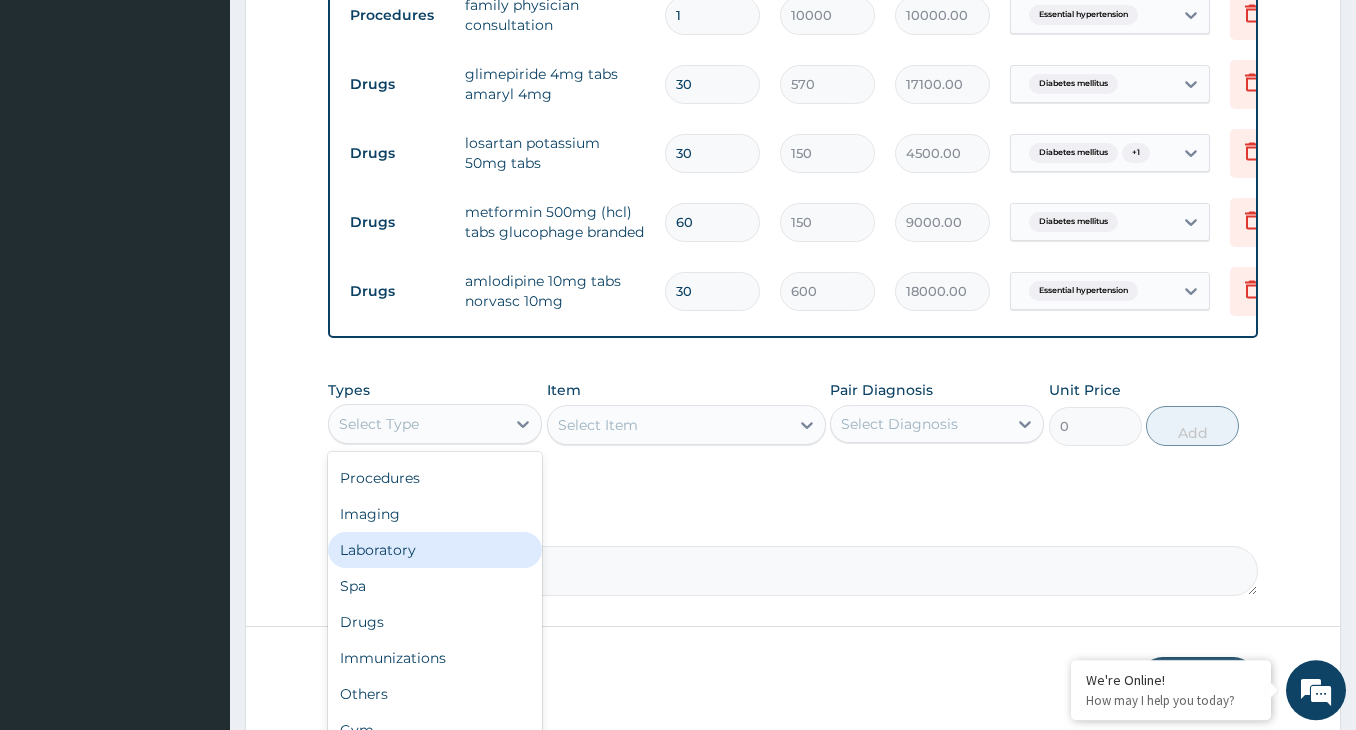 click on "Laboratory" at bounding box center [435, 550] 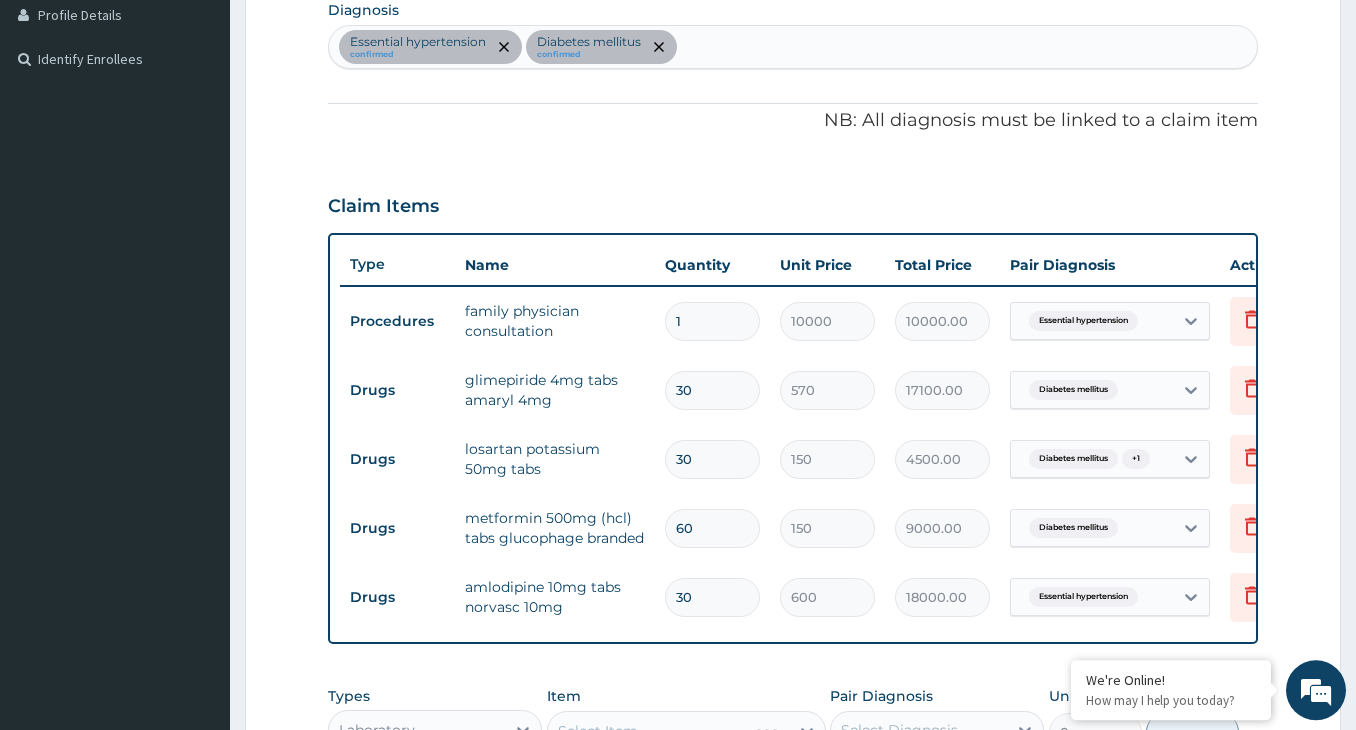 scroll, scrollTop: 409, scrollLeft: 0, axis: vertical 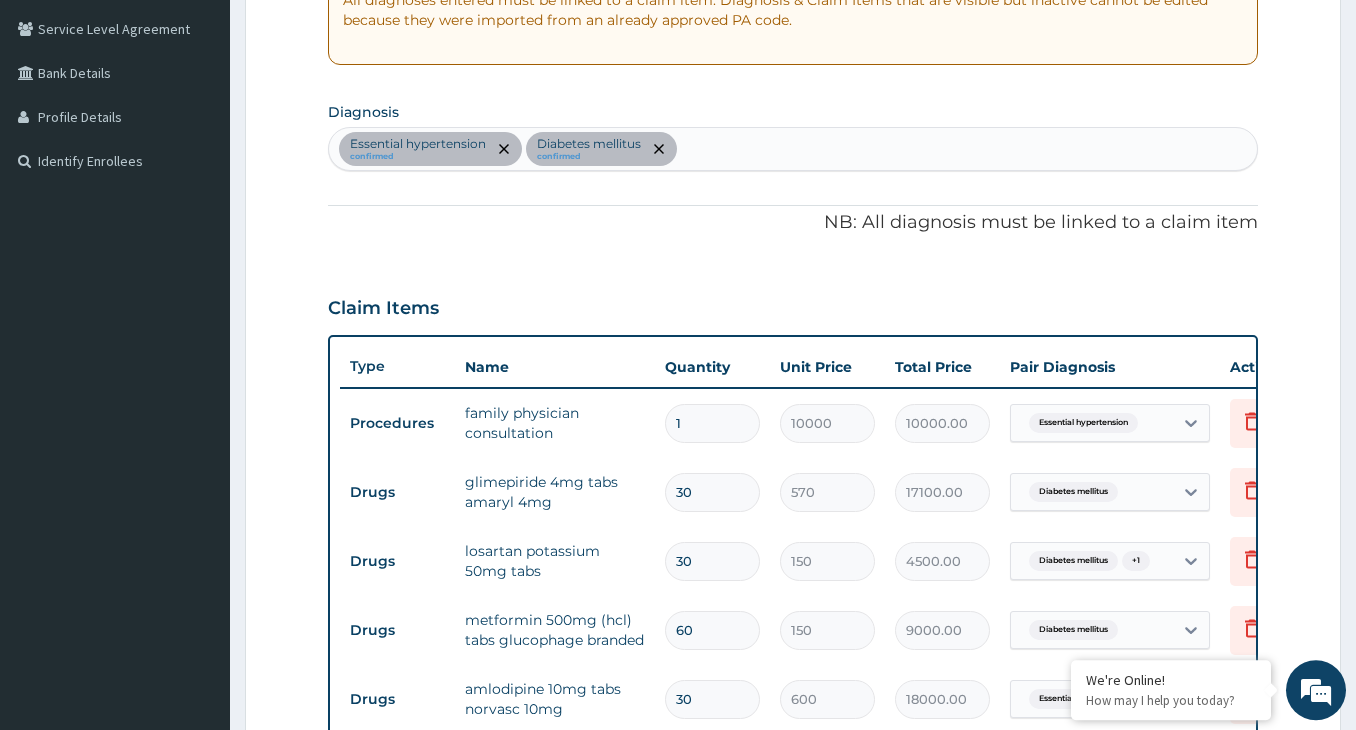 click on "Essential hypertension confirmed Diabetes mellitus confirmed" at bounding box center (793, 149) 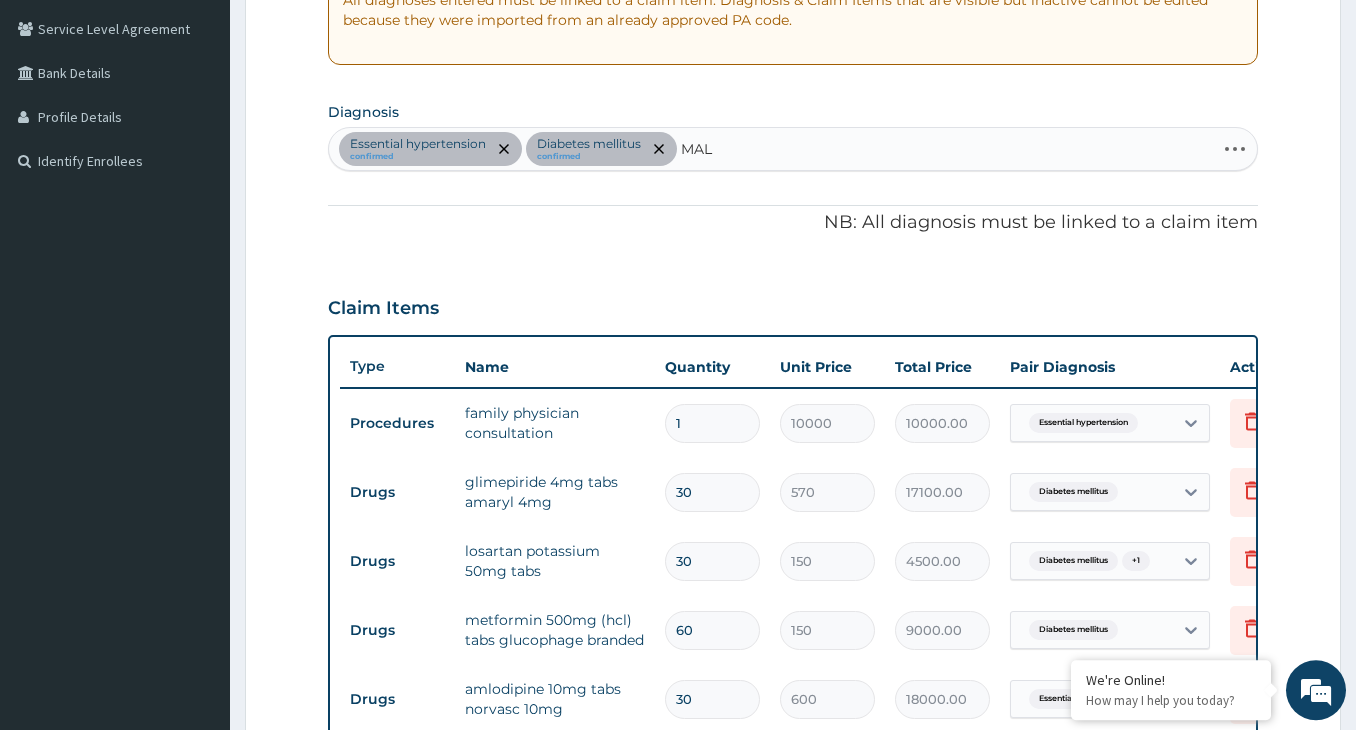 type on "MALA" 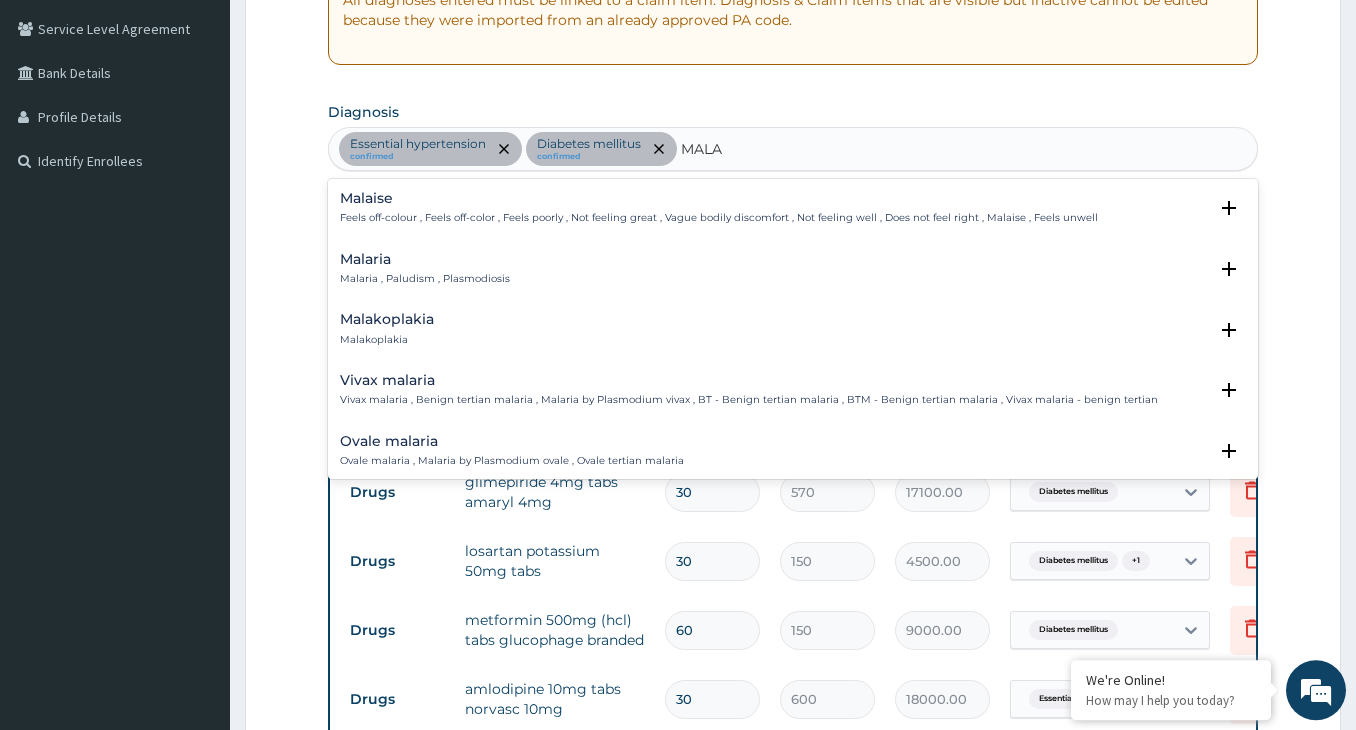 click on "Malaria Malaria , Paludism , Plasmodiosis" at bounding box center (793, 269) 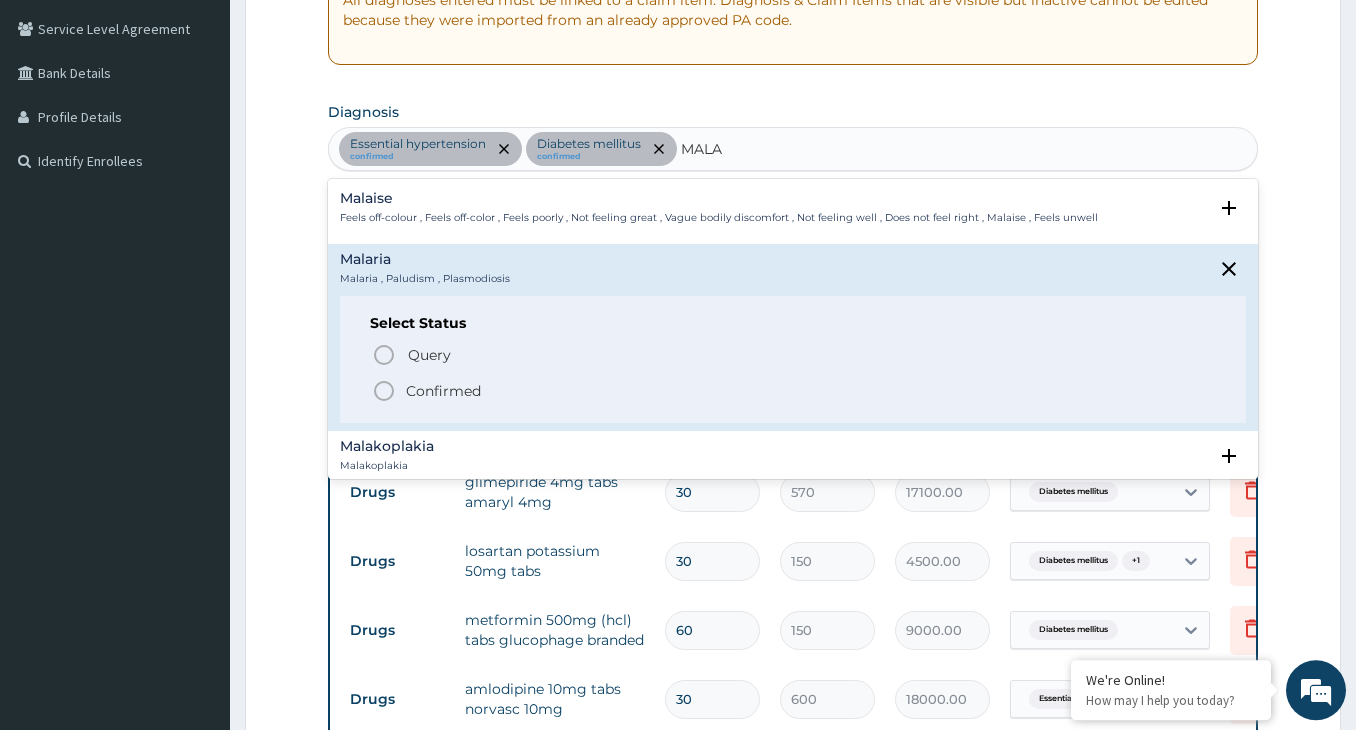 click on "Query Query covers suspected (?), Keep in view (kiv), Ruled out (r/o) Confirmed" at bounding box center [793, 372] 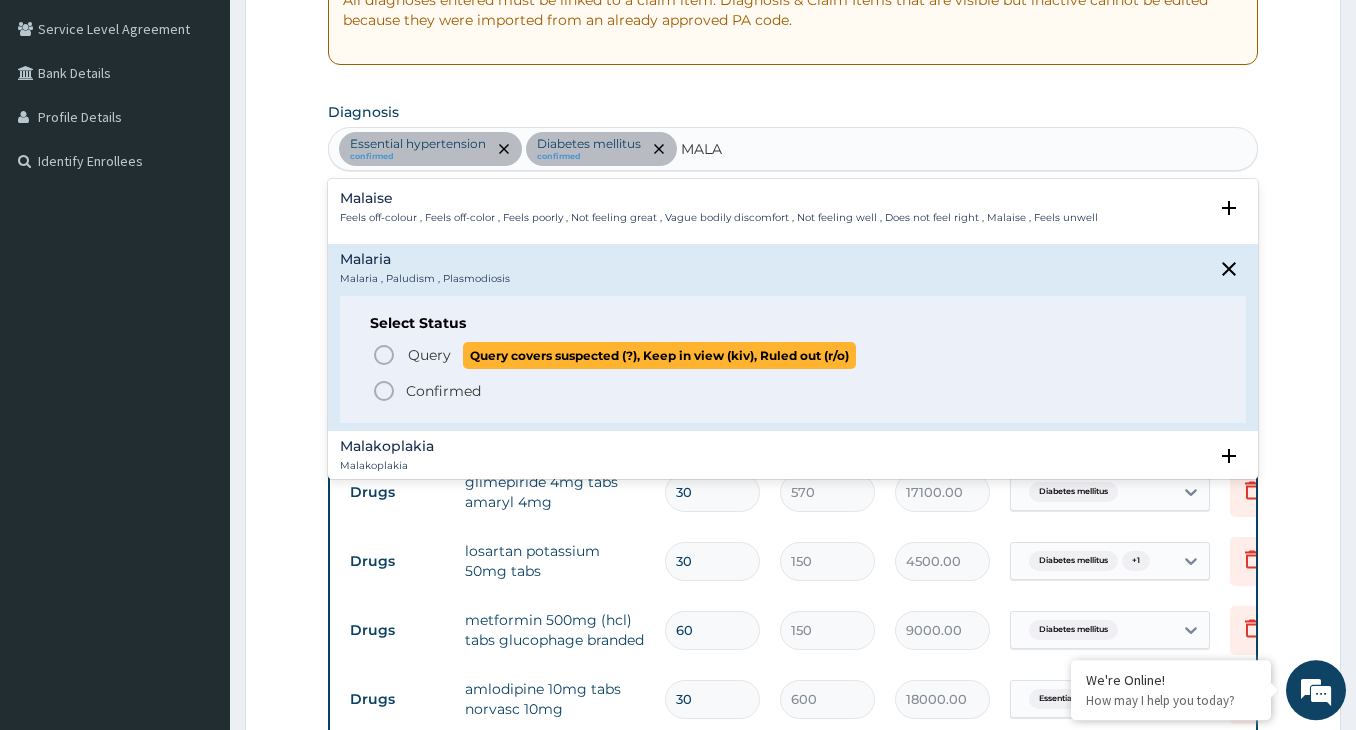 click 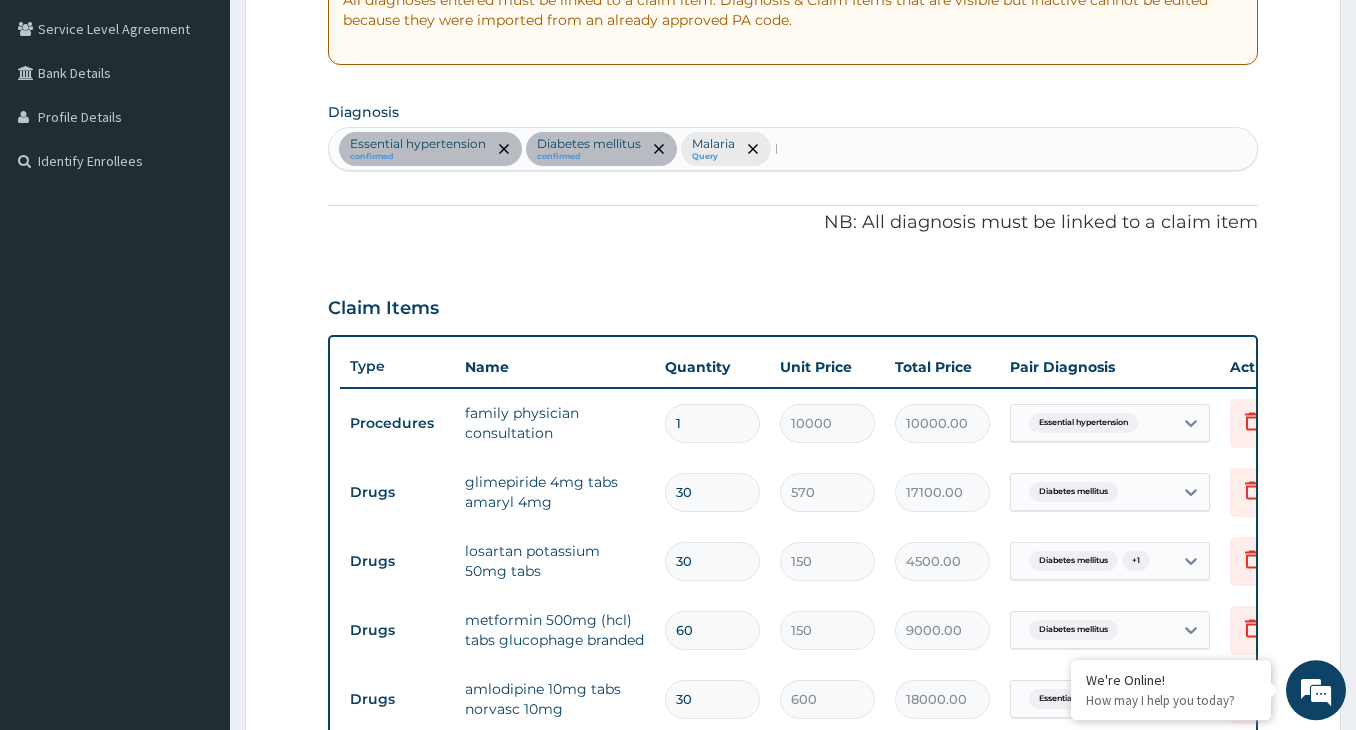 type 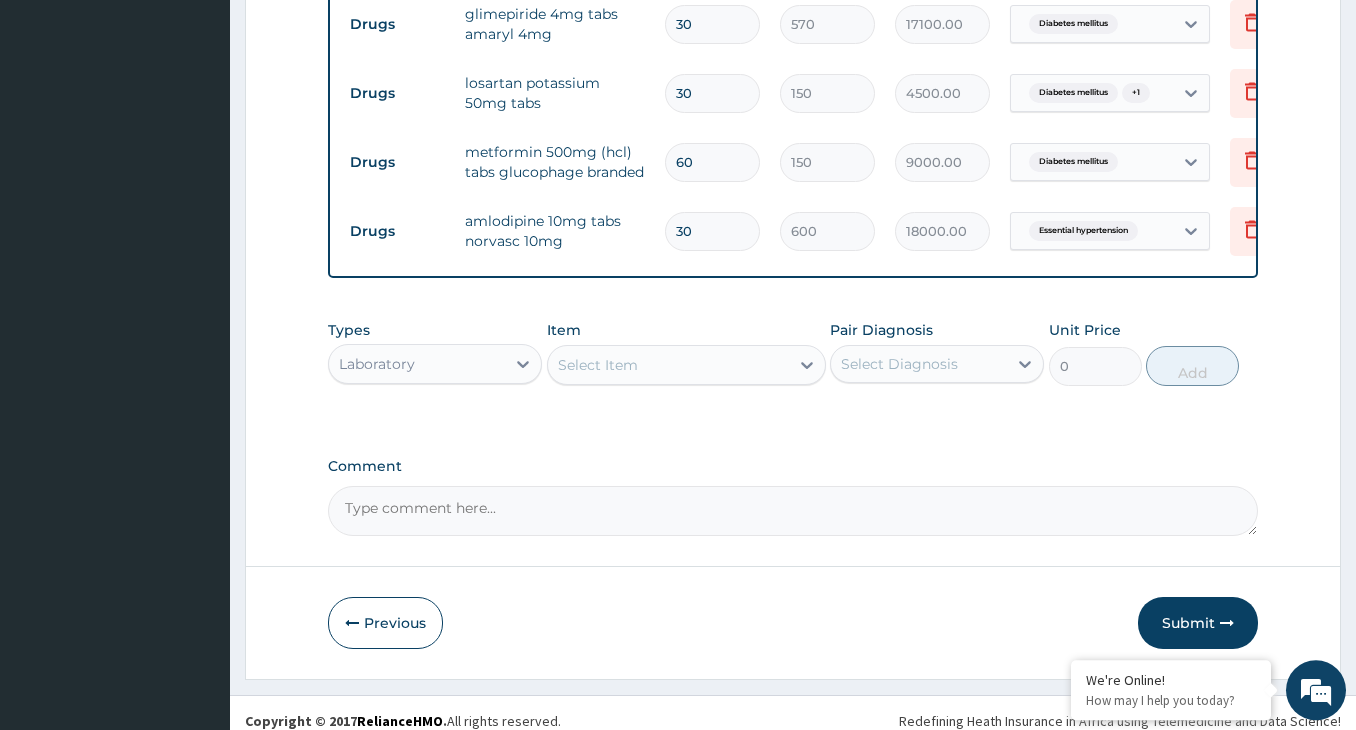 scroll, scrollTop: 921, scrollLeft: 0, axis: vertical 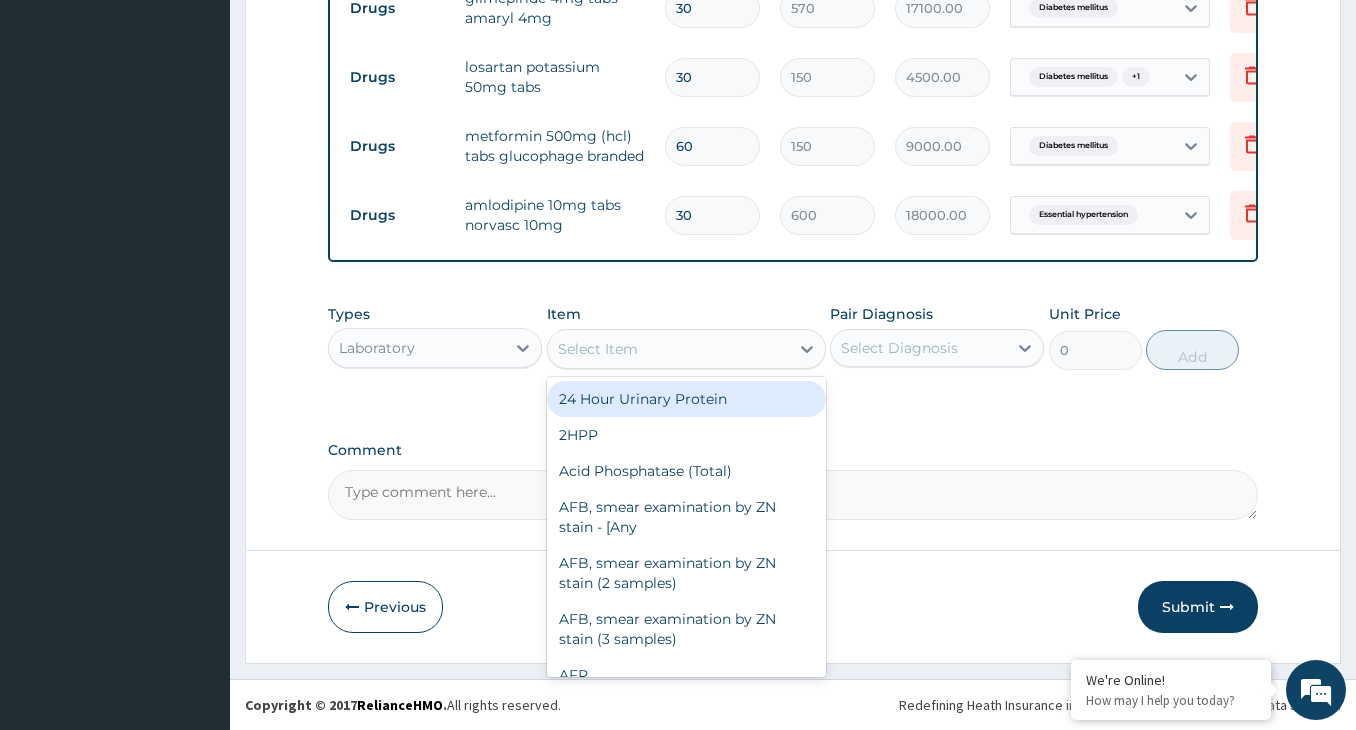 click on "Select Item" at bounding box center [598, 349] 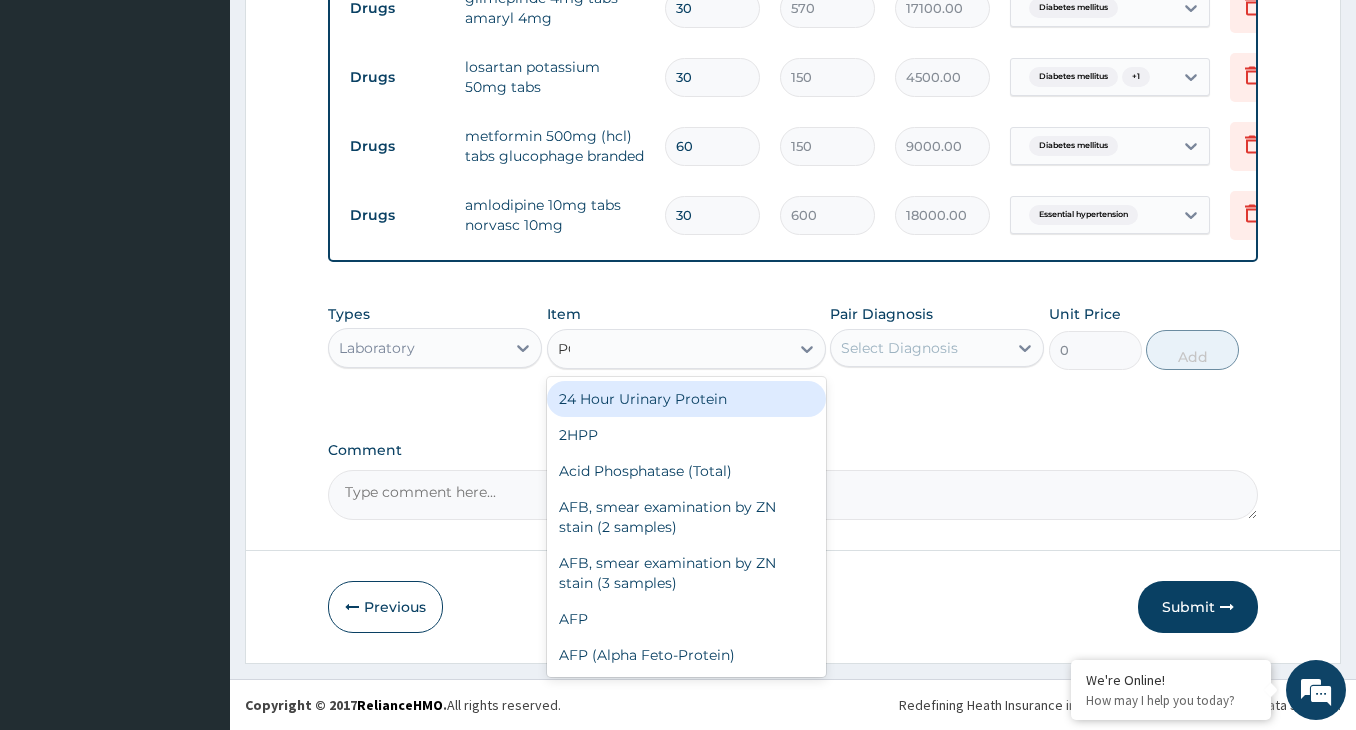 type on "PCV" 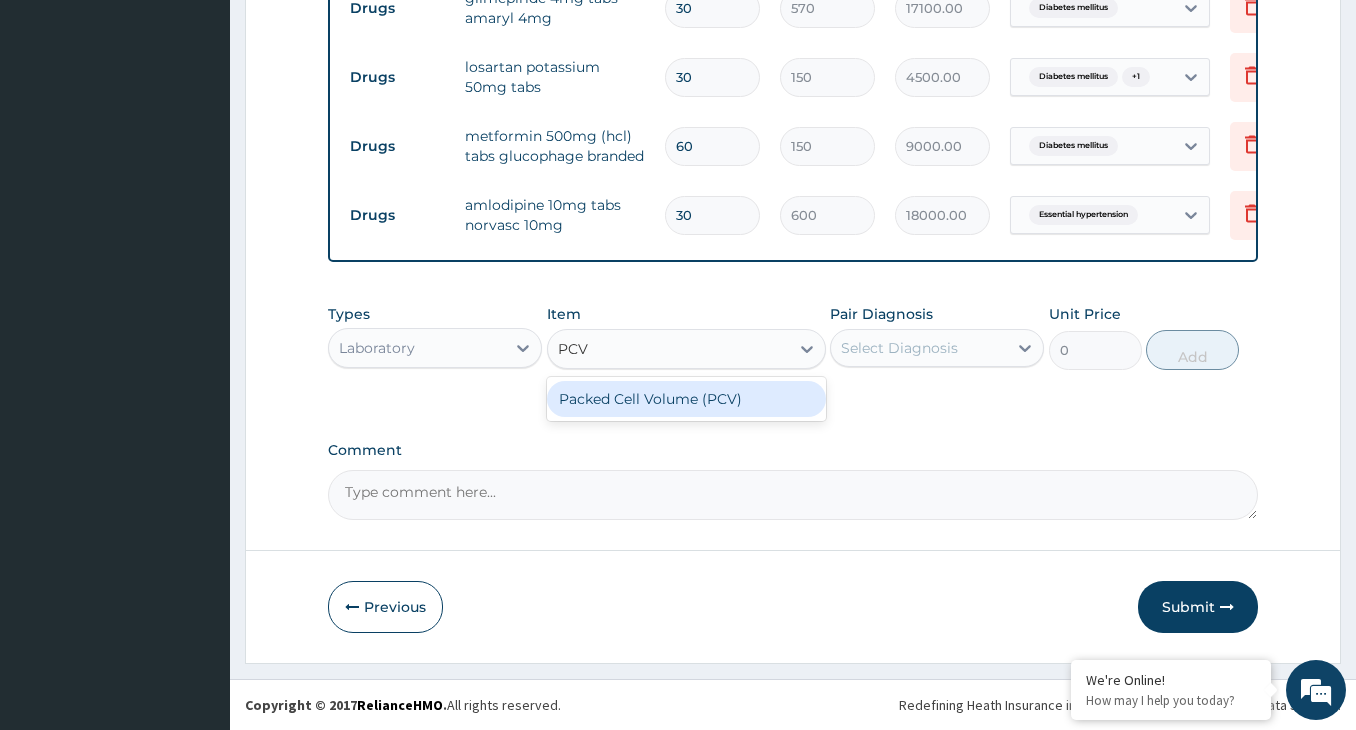 click on "Packed Cell Volume (PCV)" at bounding box center [686, 399] 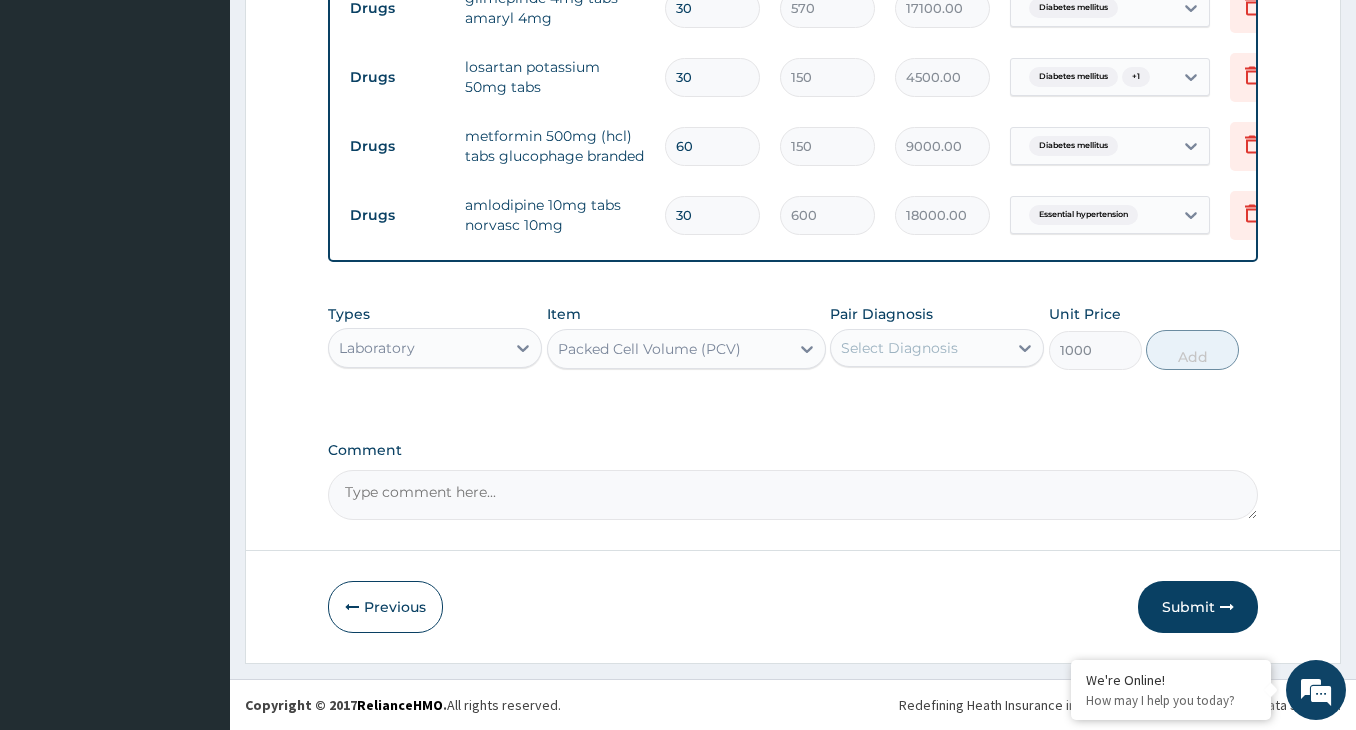 type 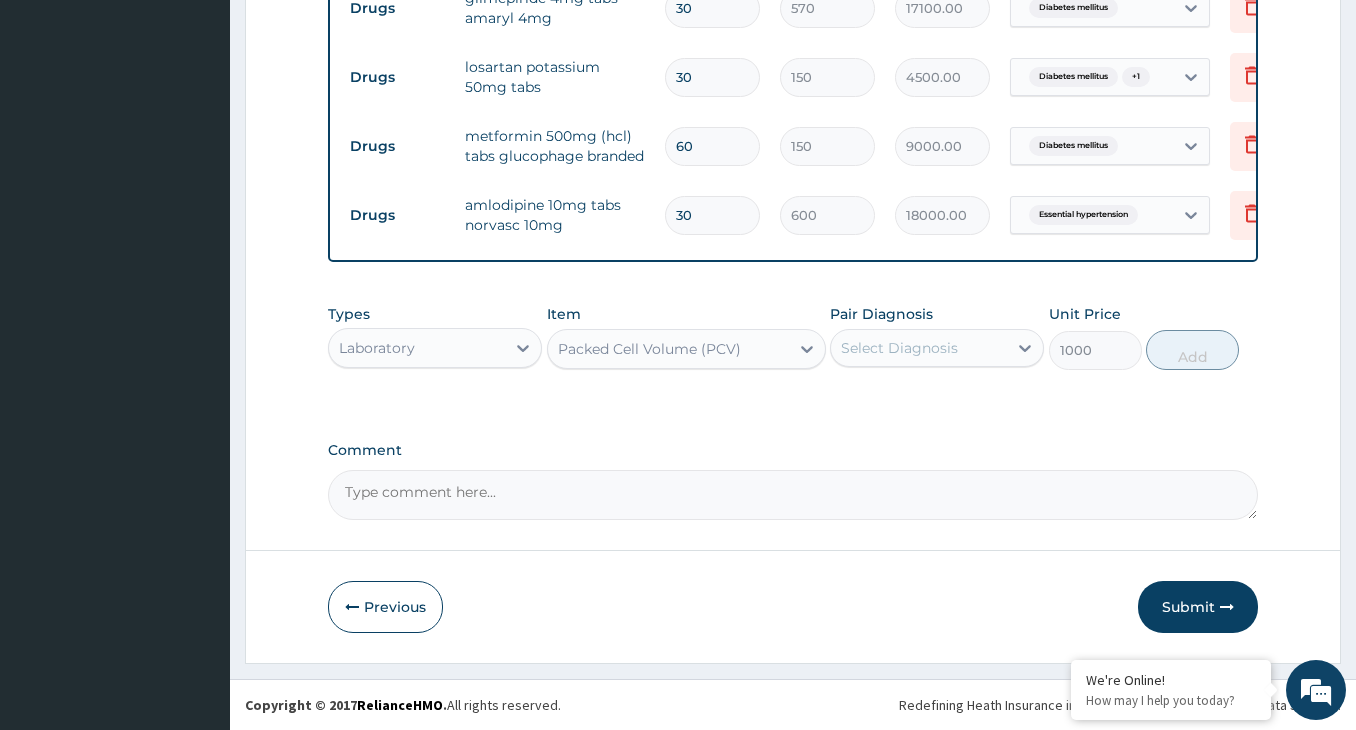 type on "1000" 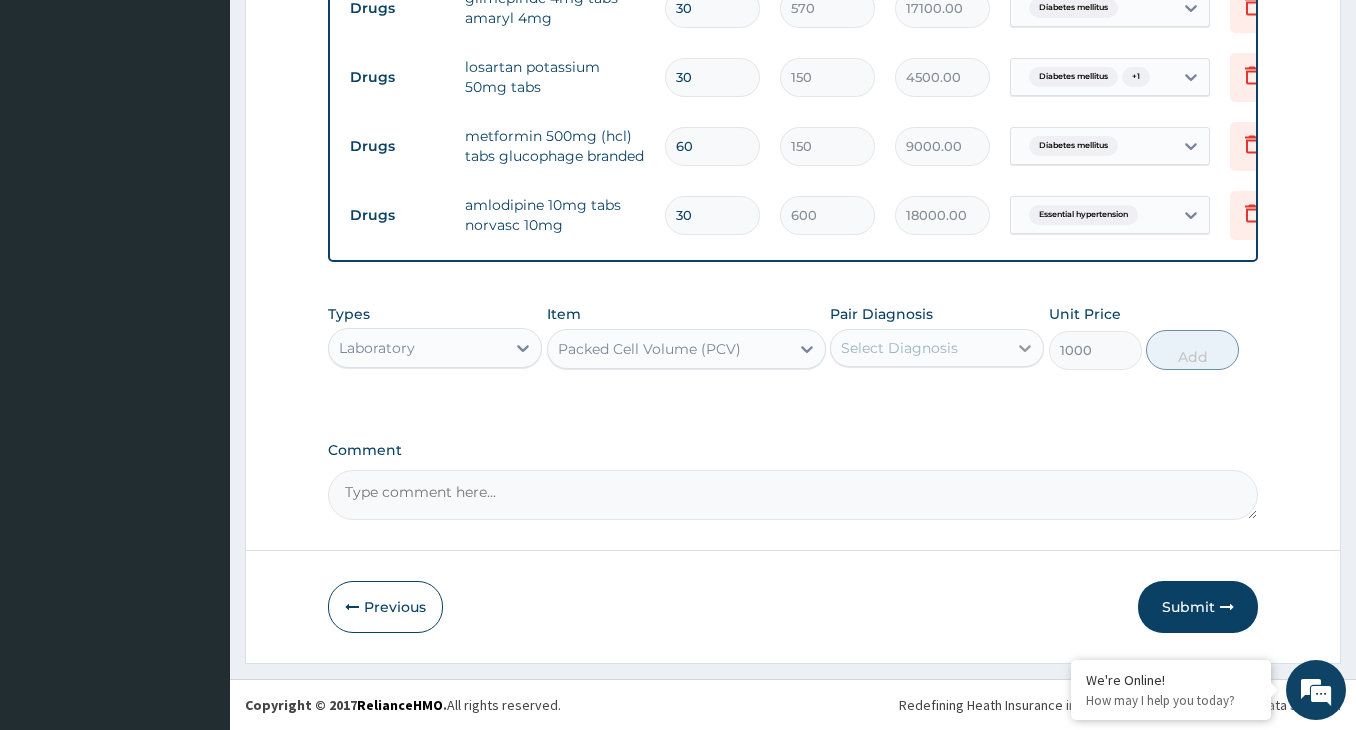 click at bounding box center [1025, 348] 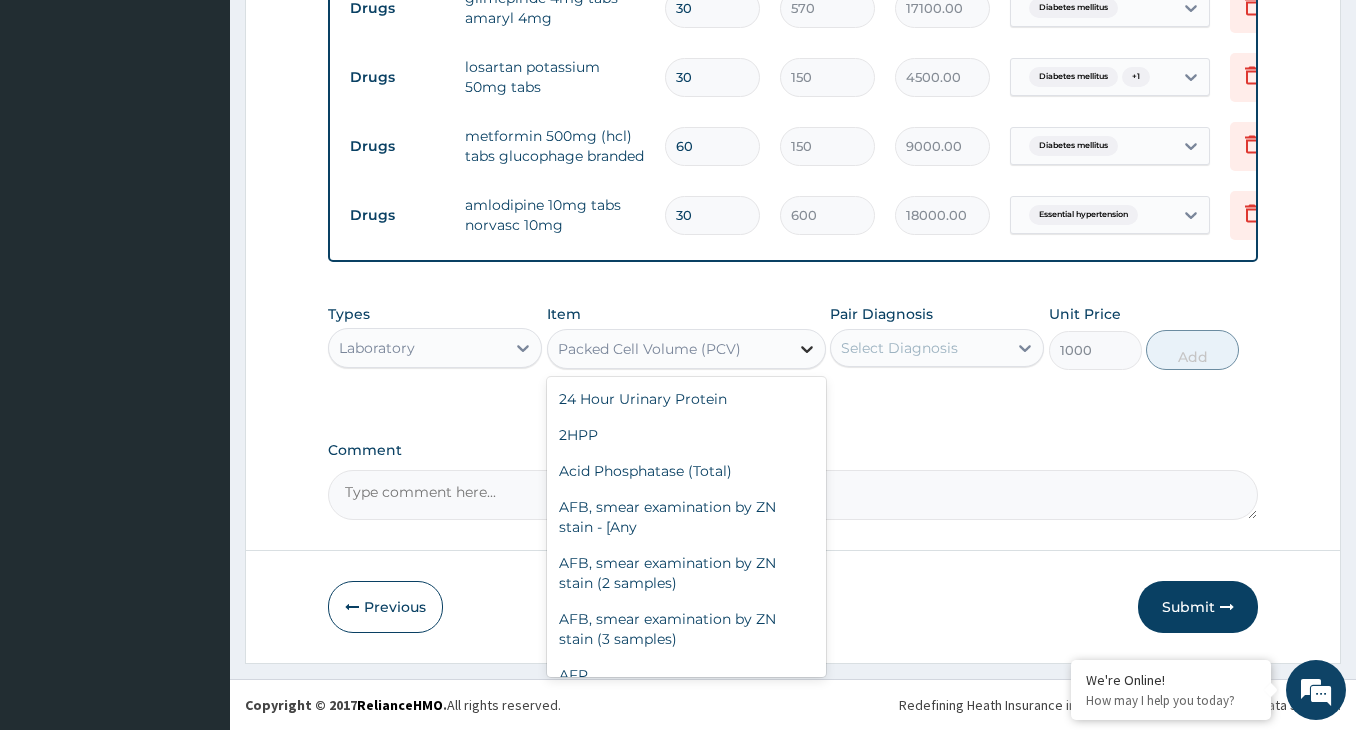 click 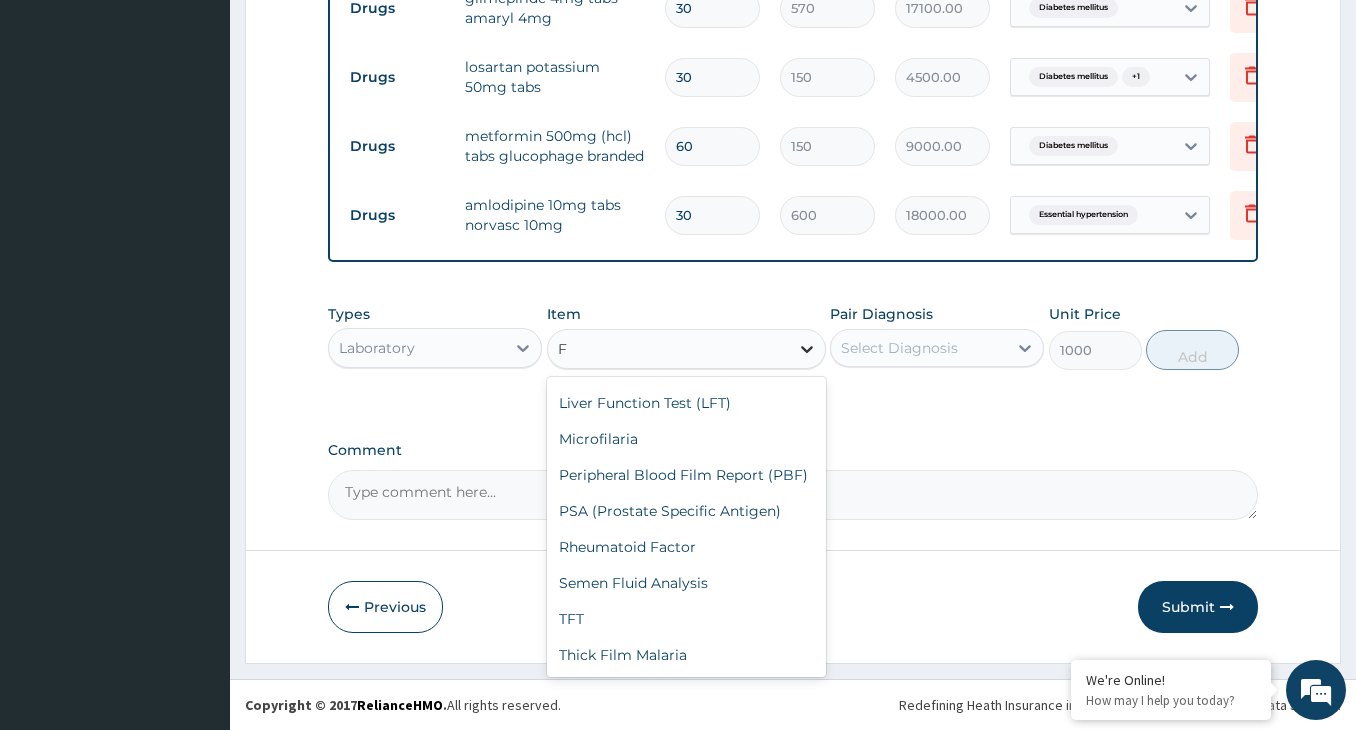 scroll, scrollTop: 1324, scrollLeft: 0, axis: vertical 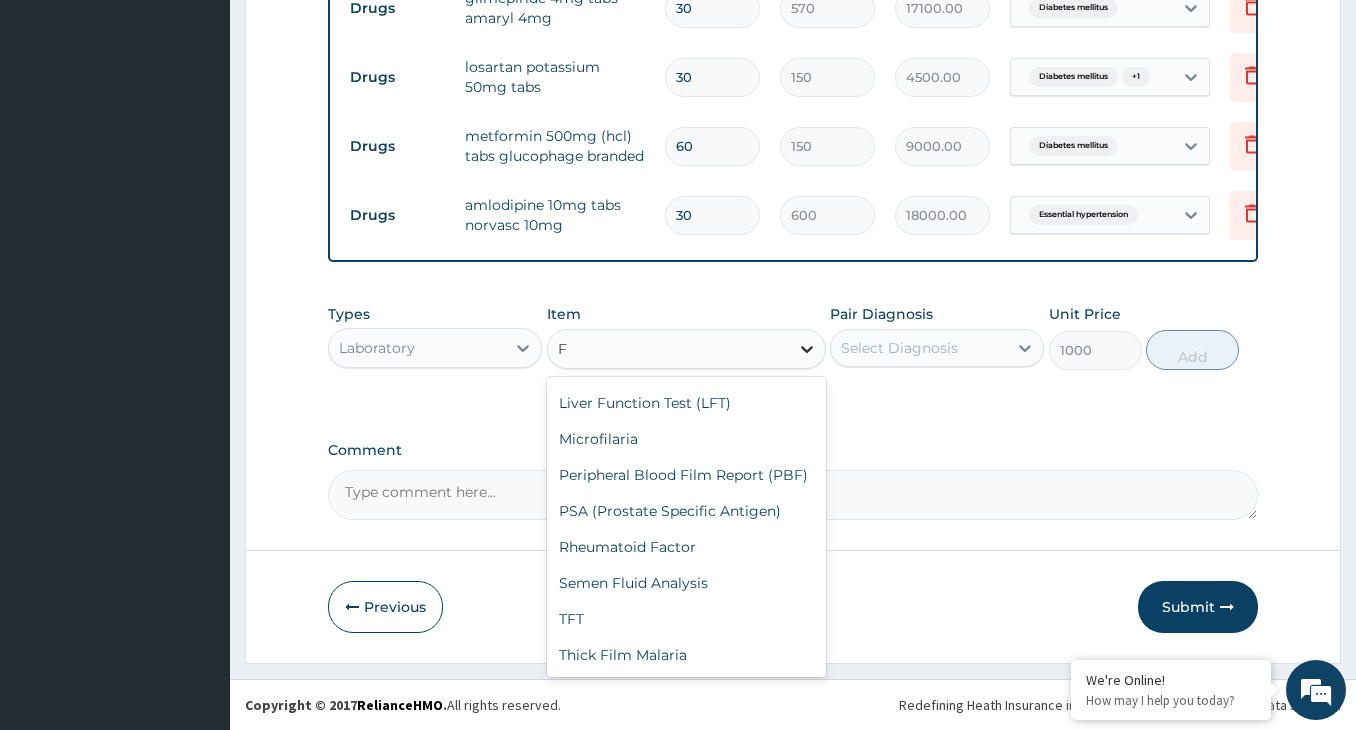 type on "FU" 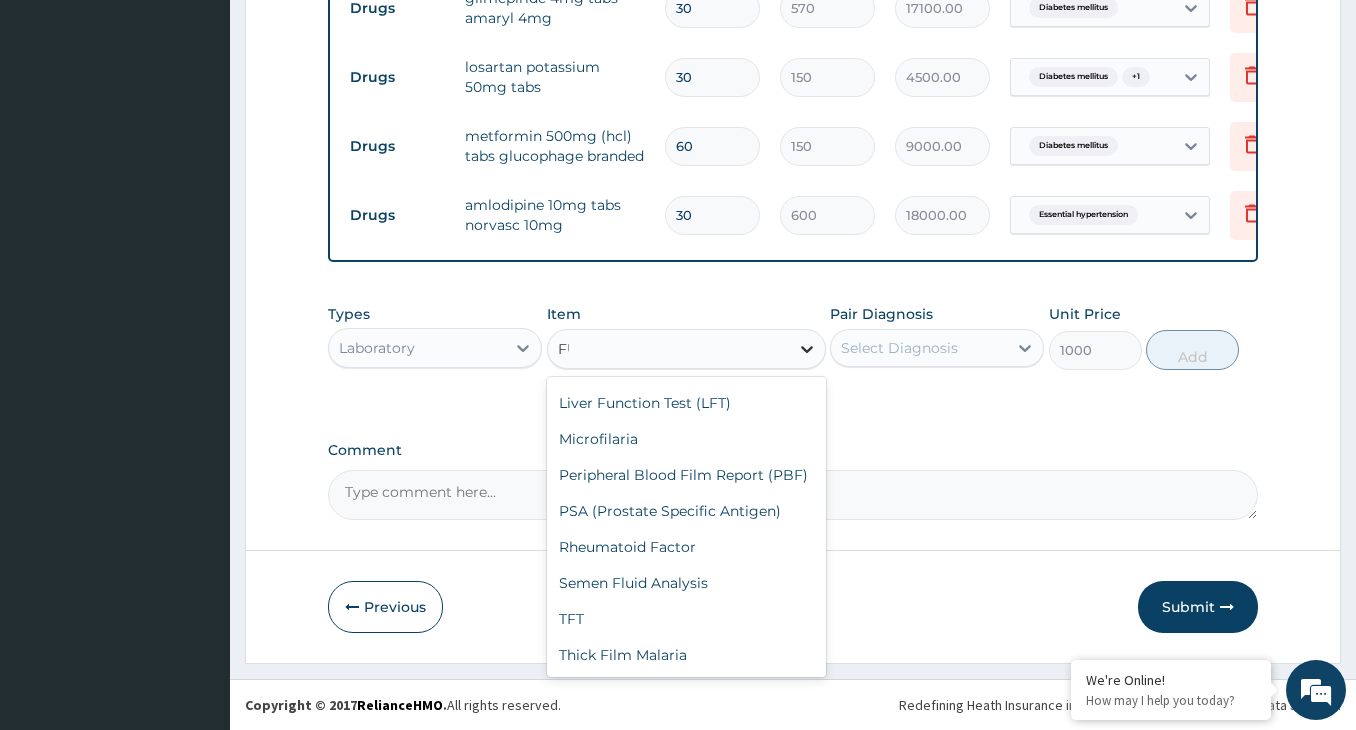 scroll, scrollTop: 0, scrollLeft: 0, axis: both 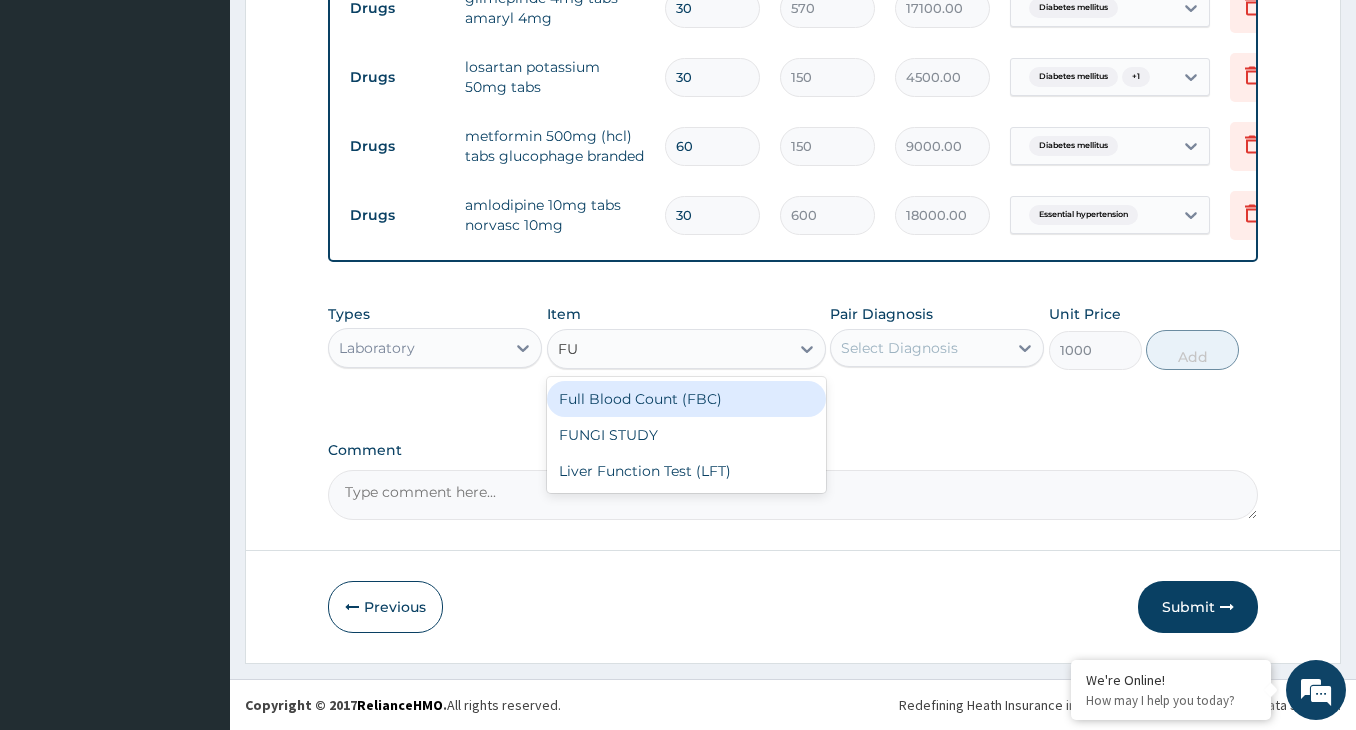 click on "Full Blood Count (FBC)" at bounding box center [686, 399] 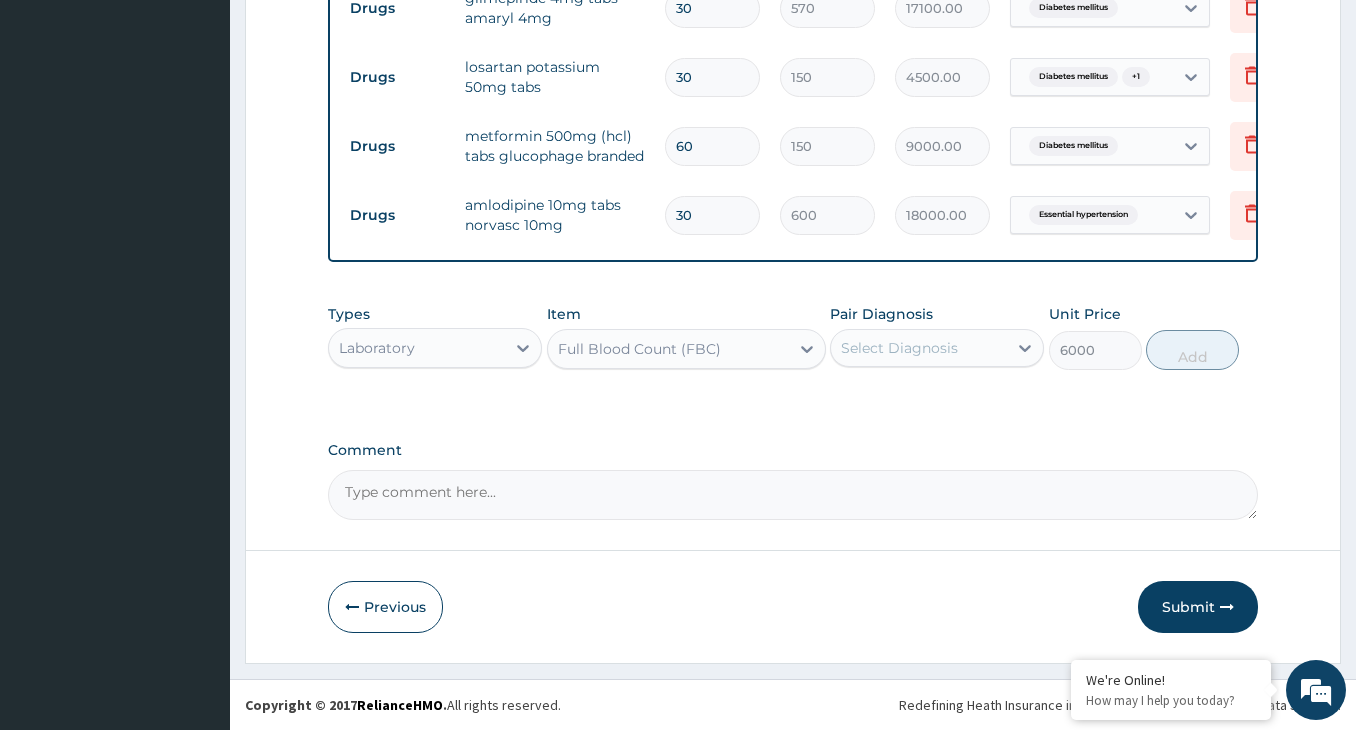 click on "Select Diagnosis" at bounding box center (919, 348) 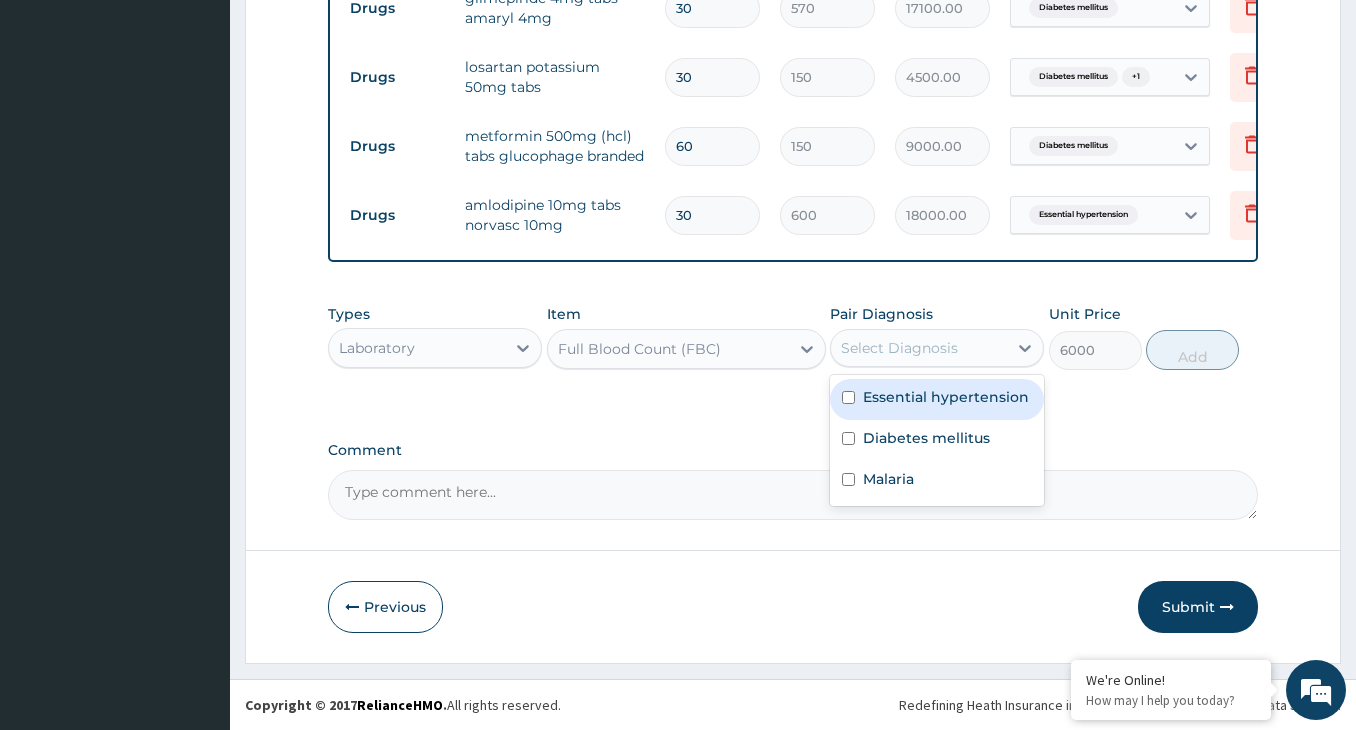 click on "Essential hypertension" at bounding box center (937, 399) 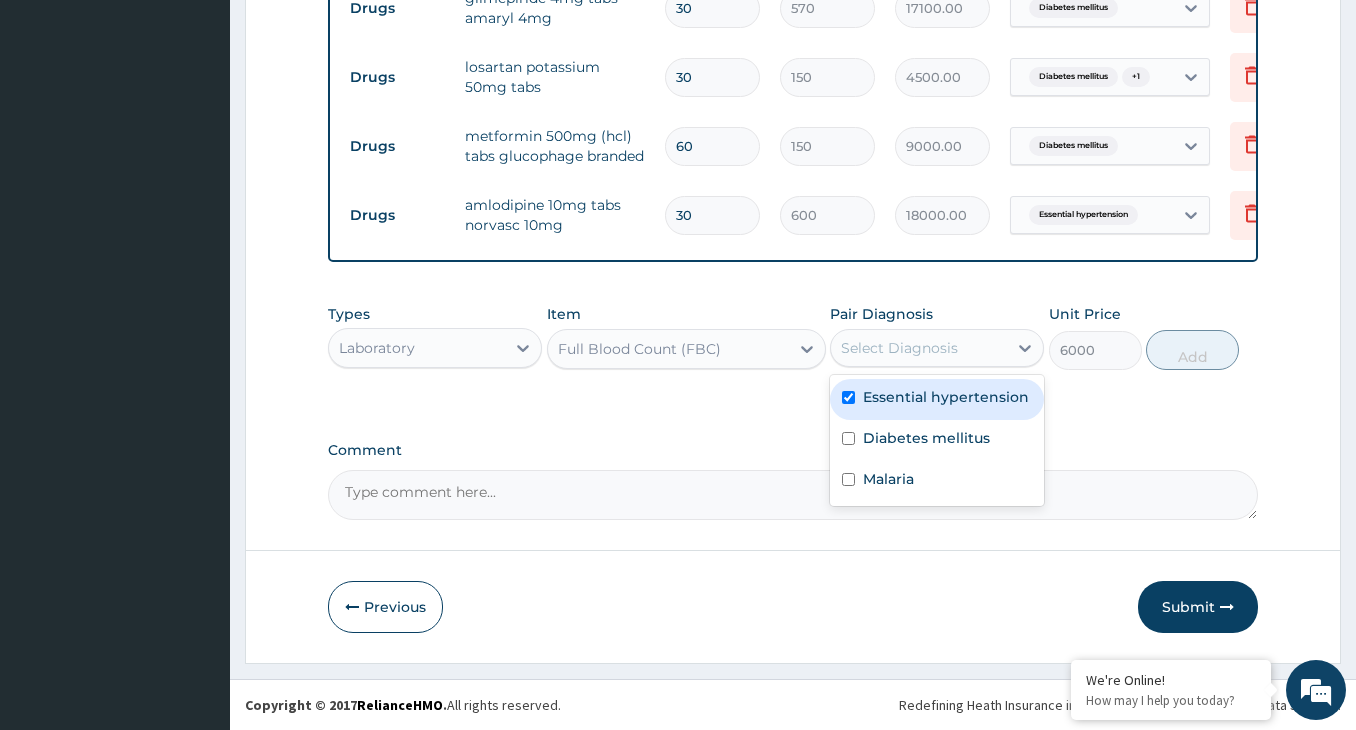 checkbox on "true" 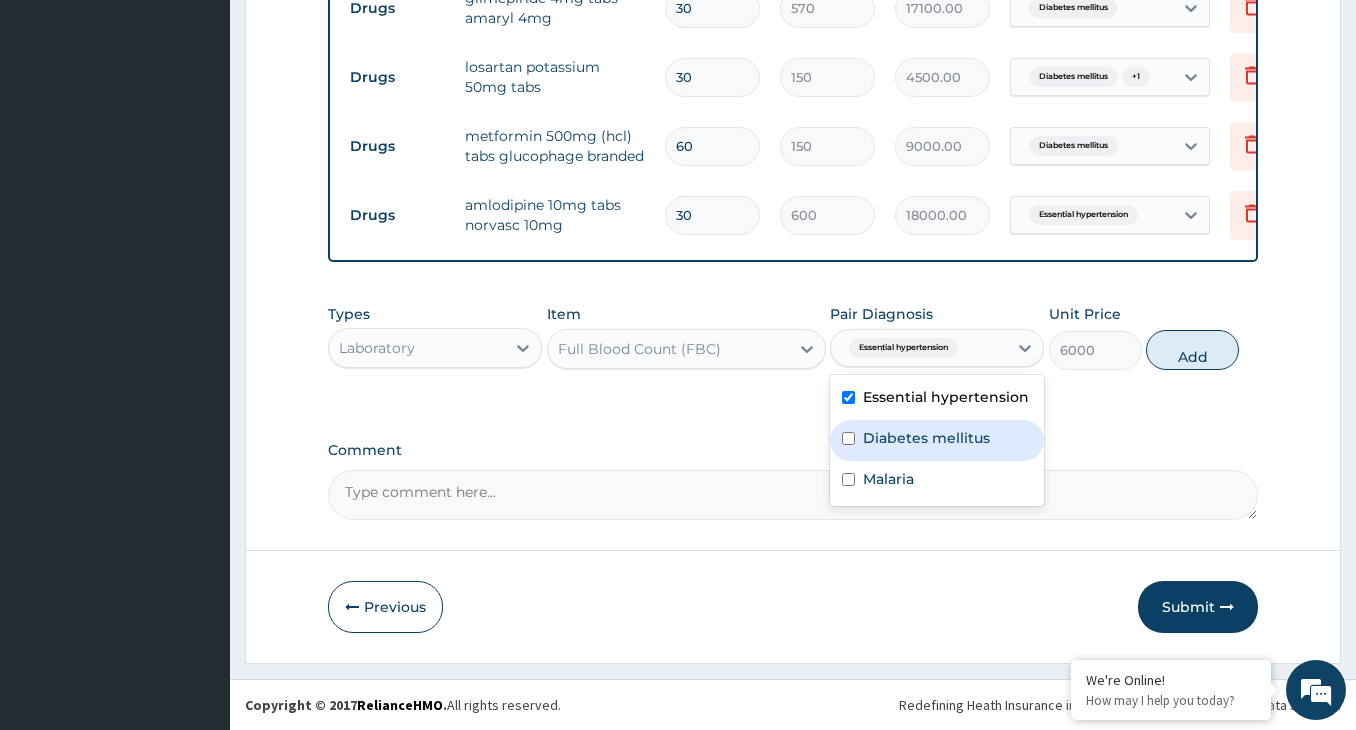 click on "Diabetes mellitus" at bounding box center (926, 438) 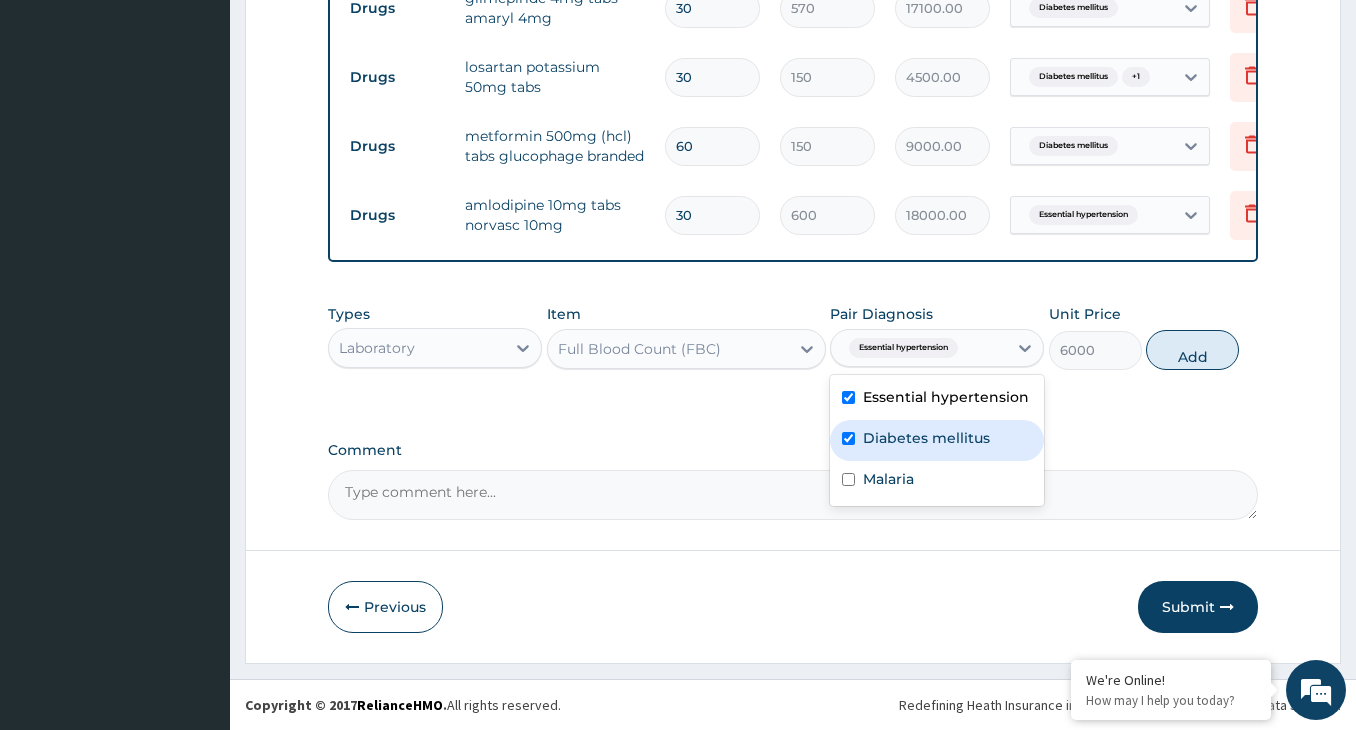 checkbox on "true" 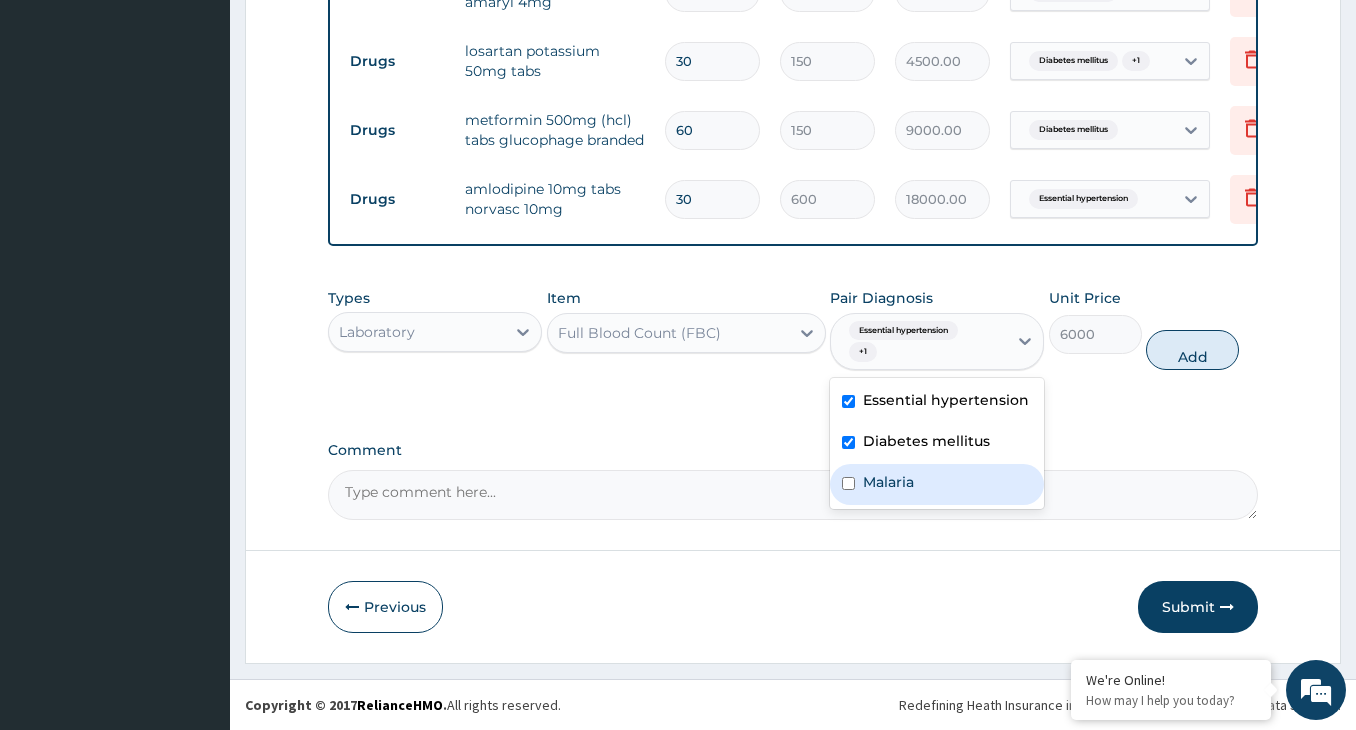 drag, startPoint x: 854, startPoint y: 489, endPoint x: 942, endPoint y: 476, distance: 88.95505 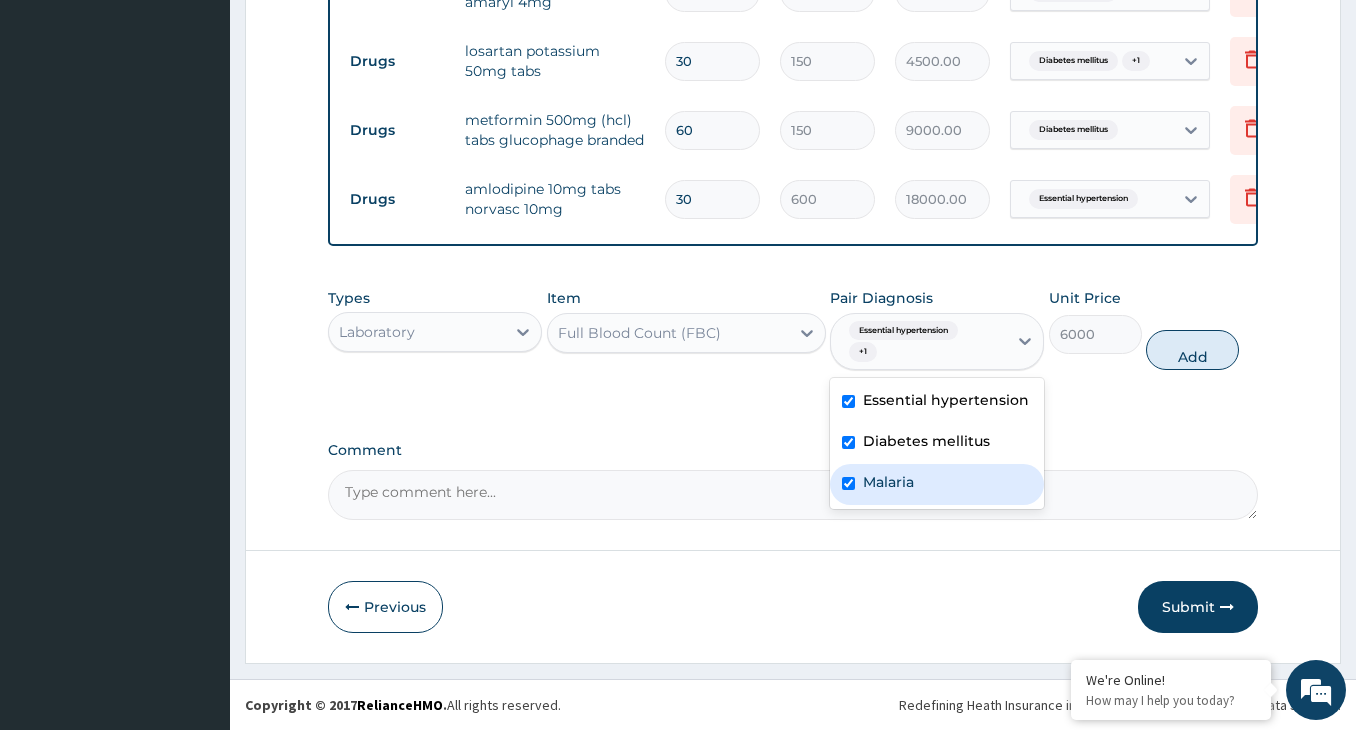 checkbox on "true" 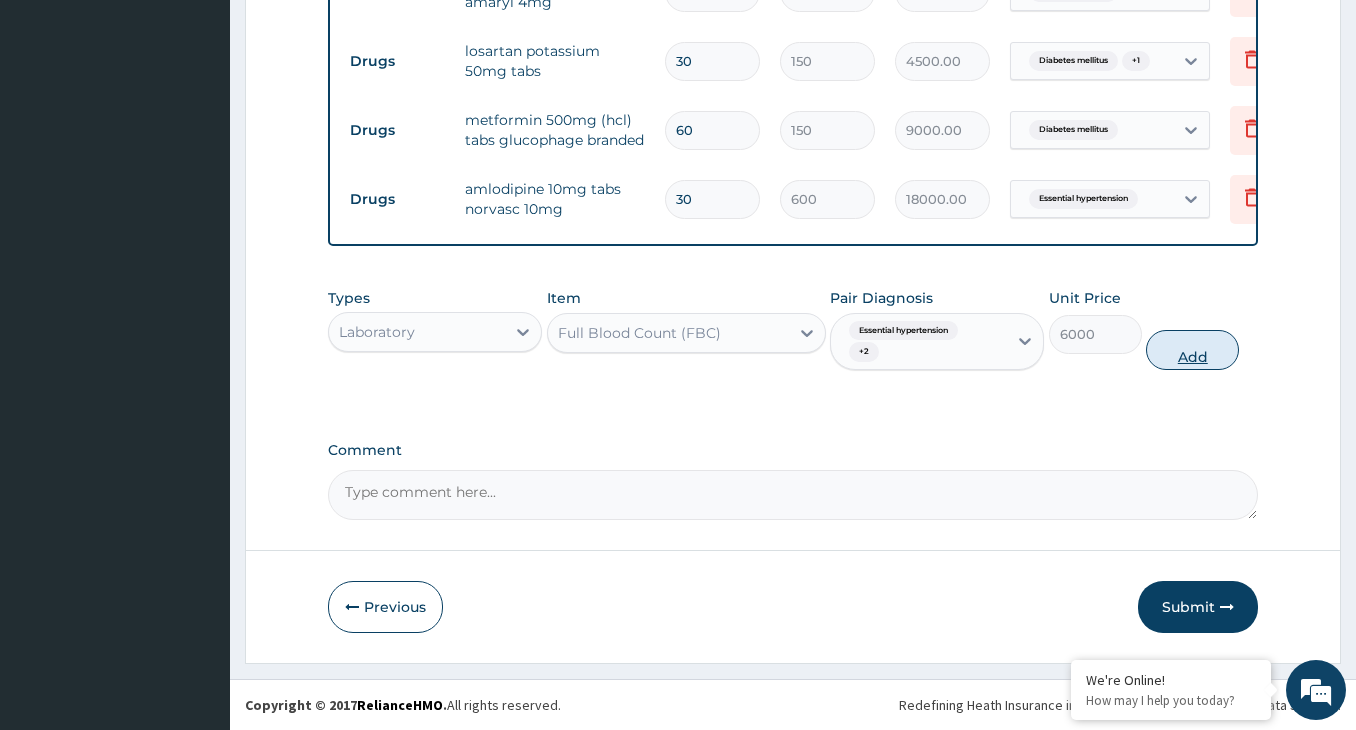click on "Add" at bounding box center [1192, 350] 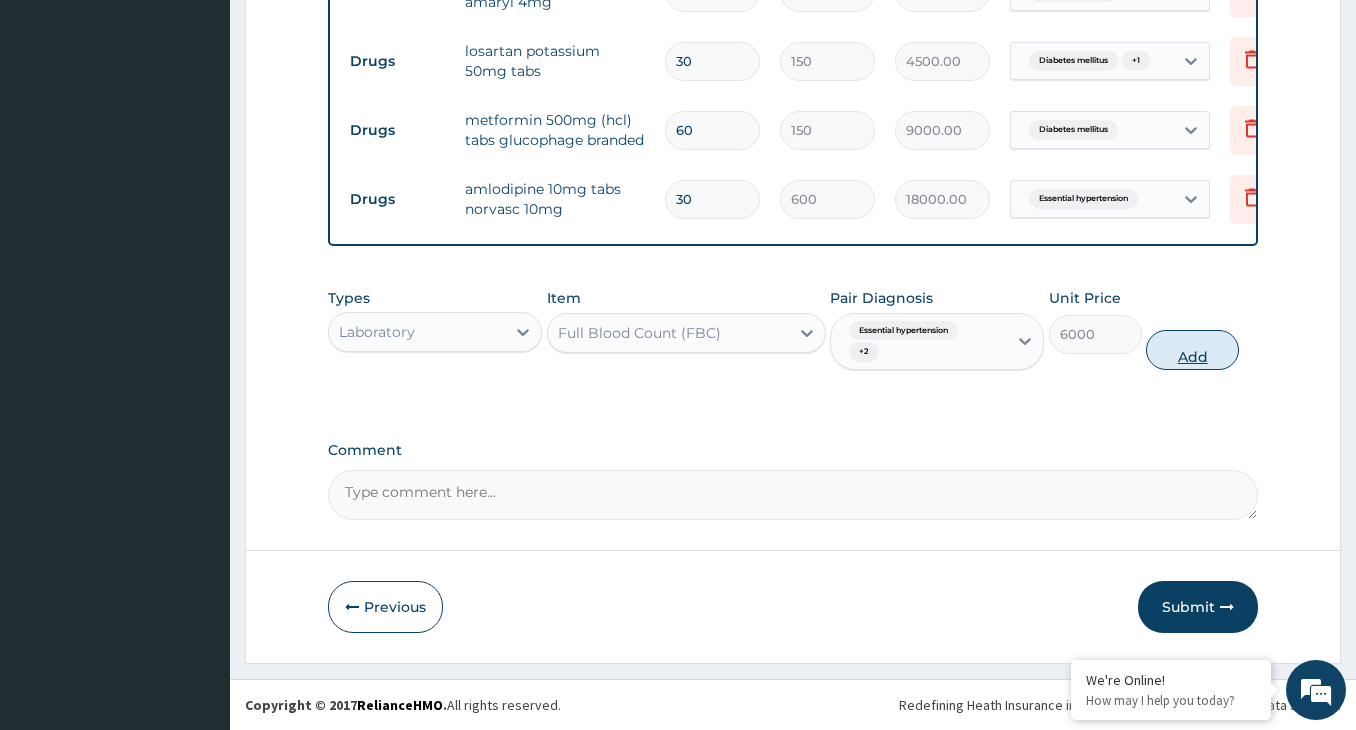 type on "0" 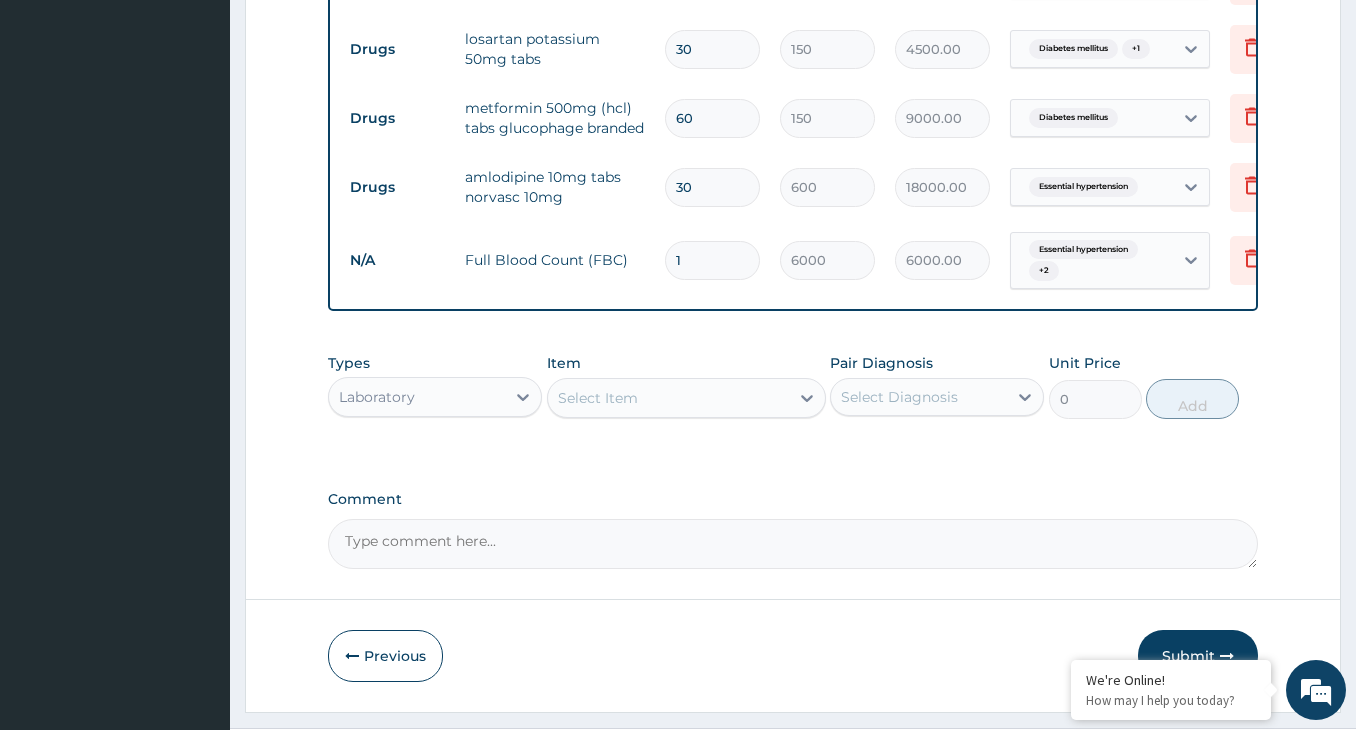 click on "Select Item" at bounding box center (668, 398) 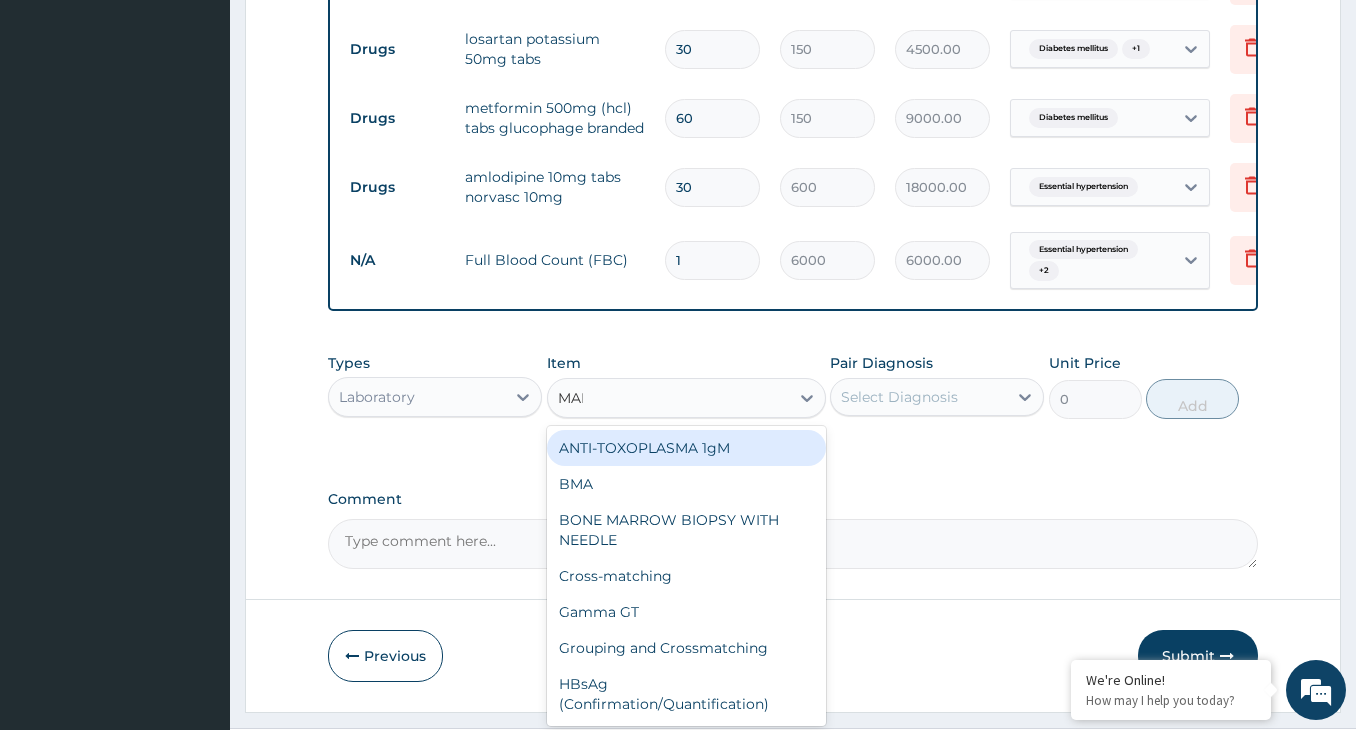type on "MALA" 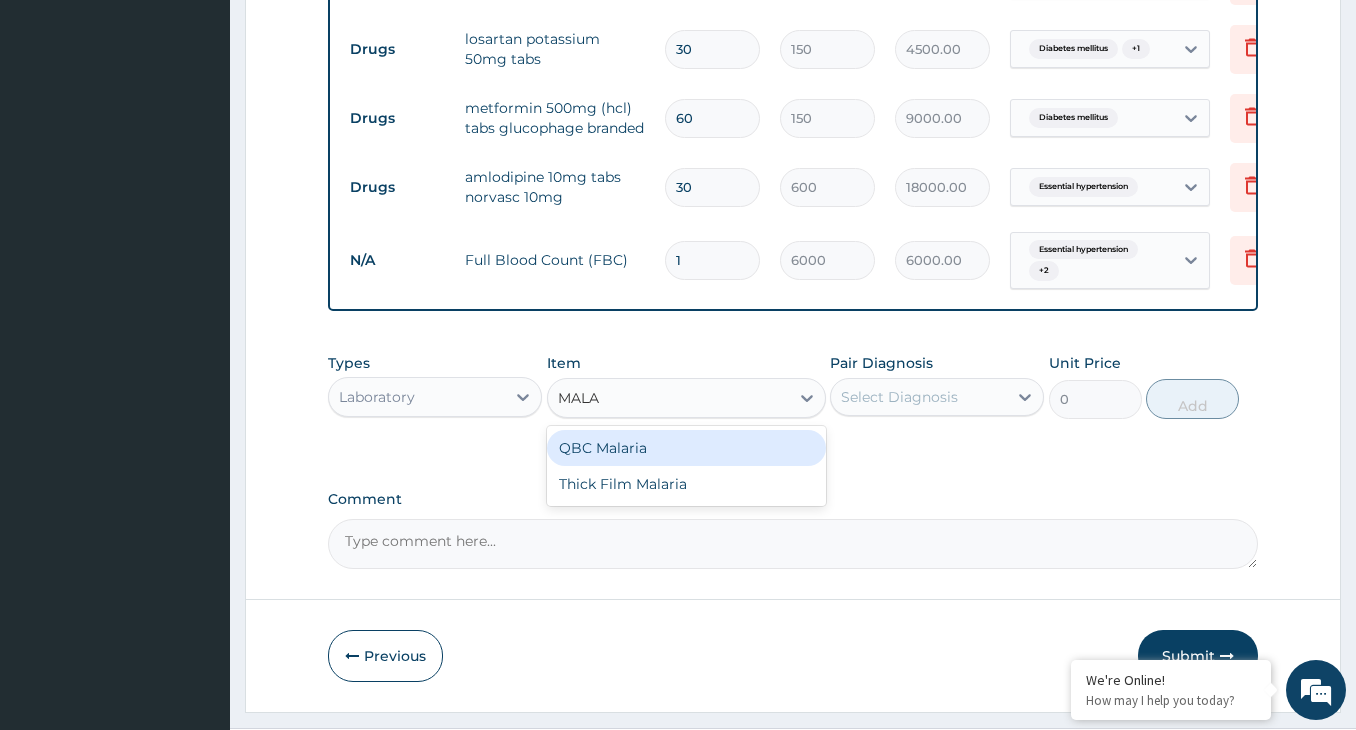 click on "QBC Malaria" at bounding box center [686, 448] 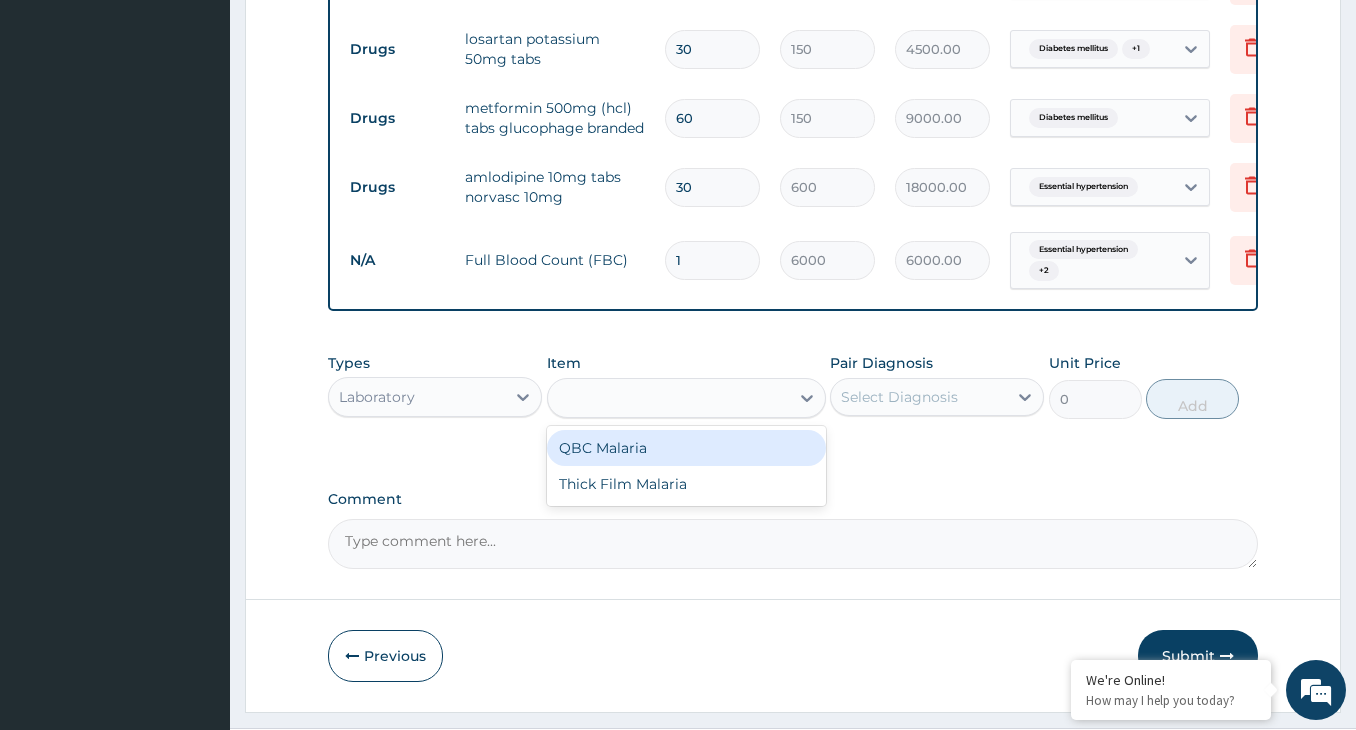 type on "2000" 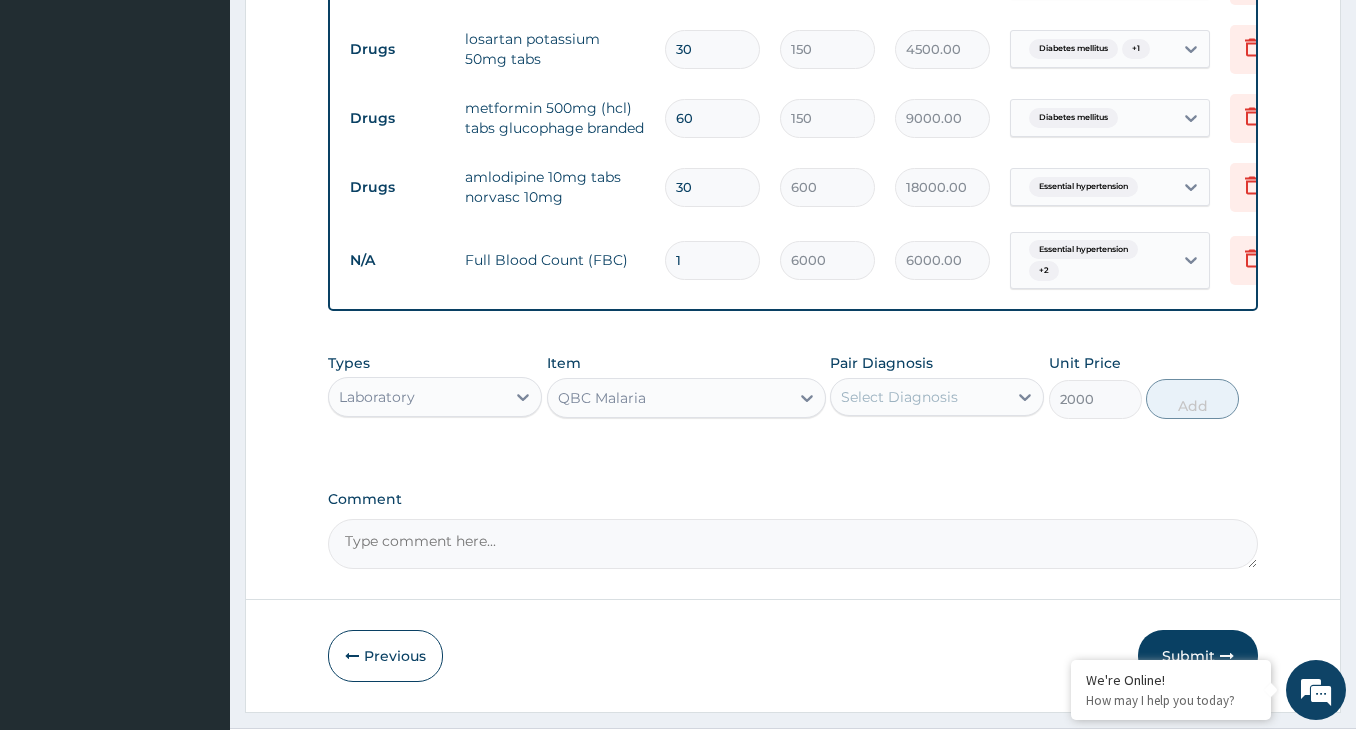 click on "Select Diagnosis" at bounding box center (899, 397) 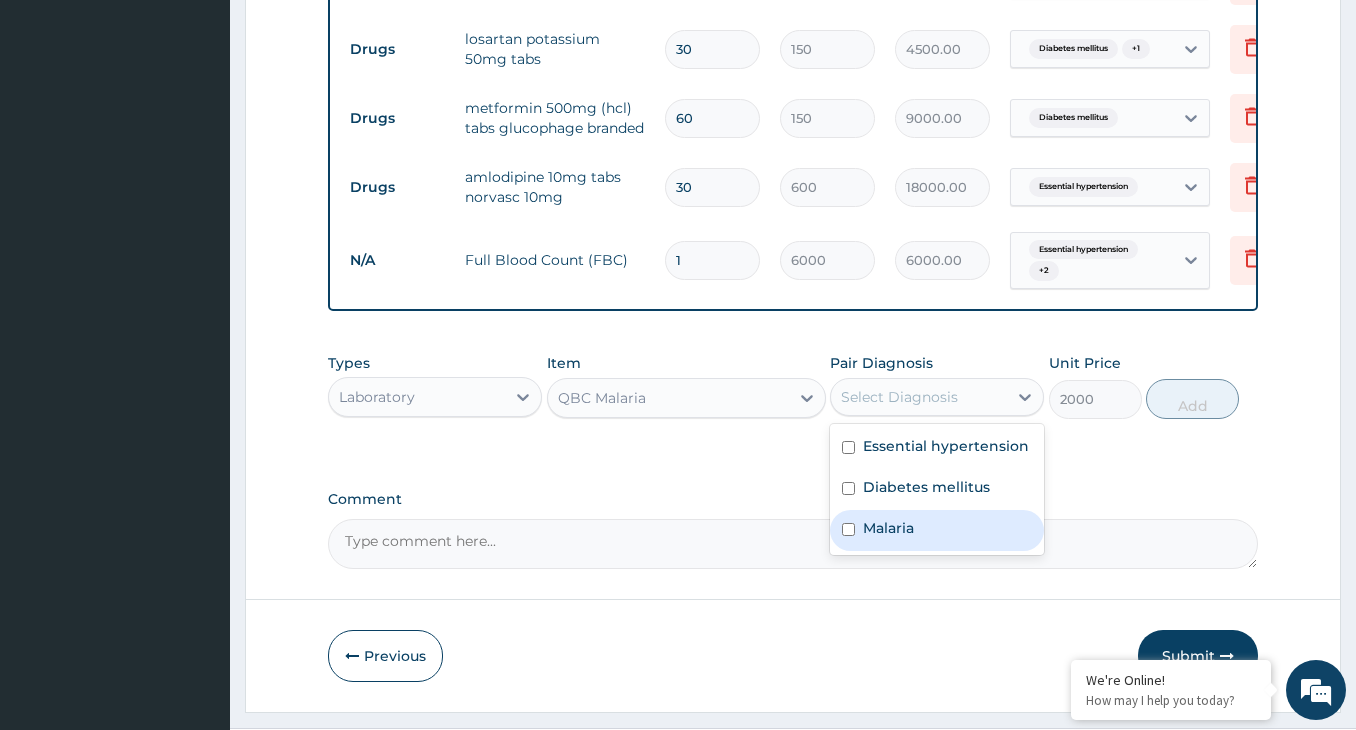 drag, startPoint x: 851, startPoint y: 554, endPoint x: 873, endPoint y: 555, distance: 22.022715 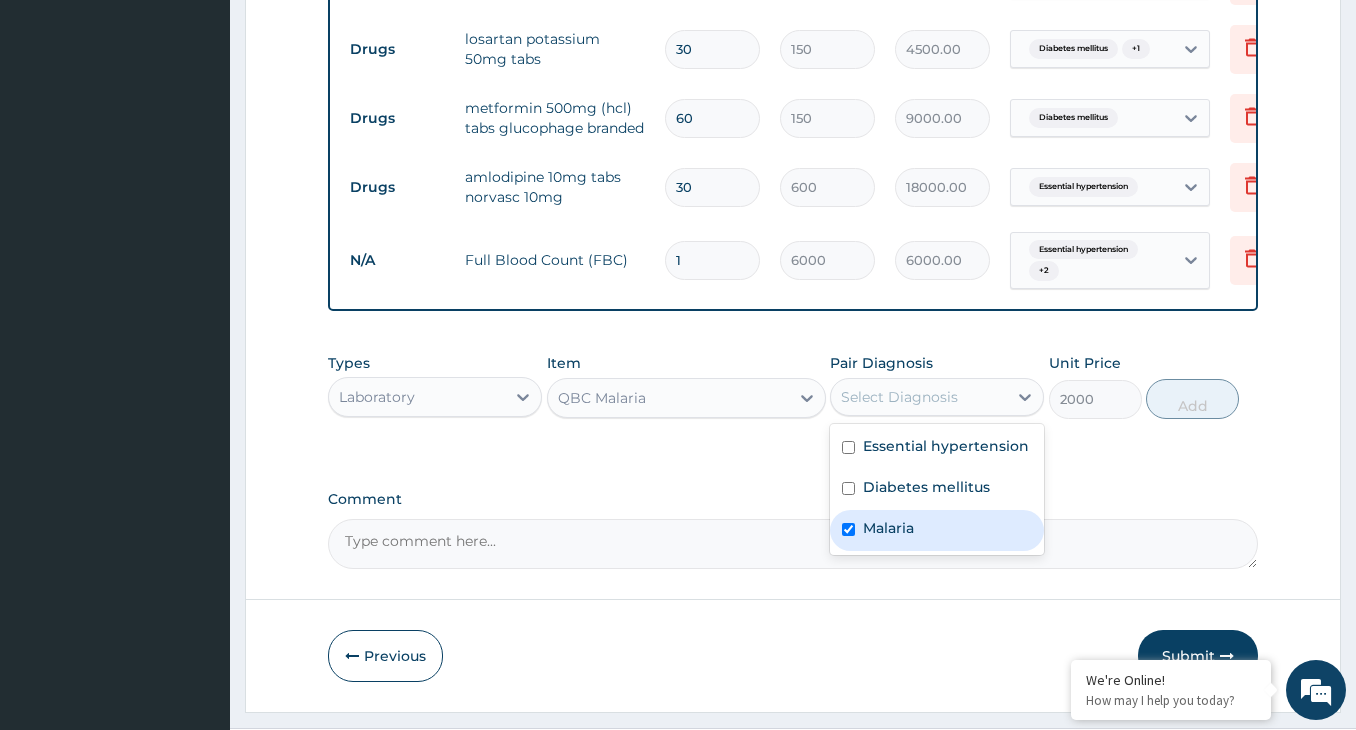 checkbox on "true" 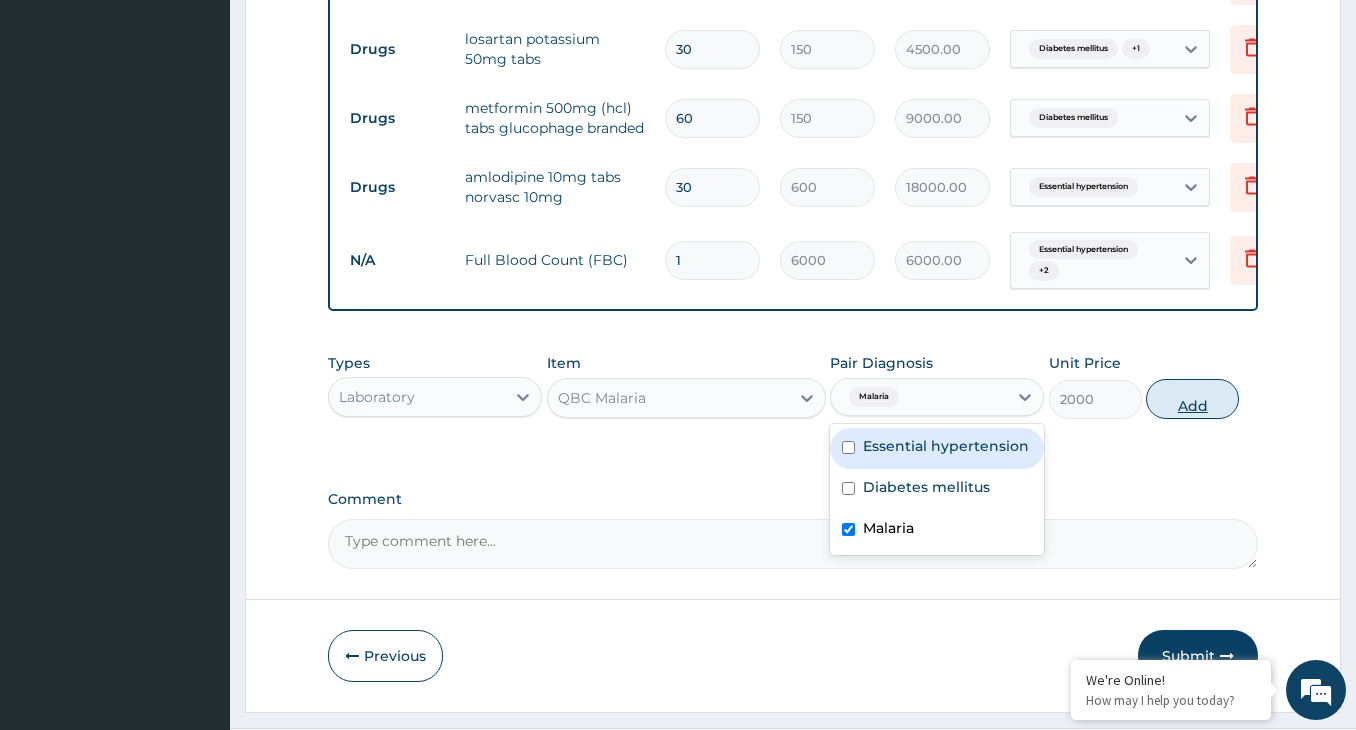 click on "Add" at bounding box center [1192, 399] 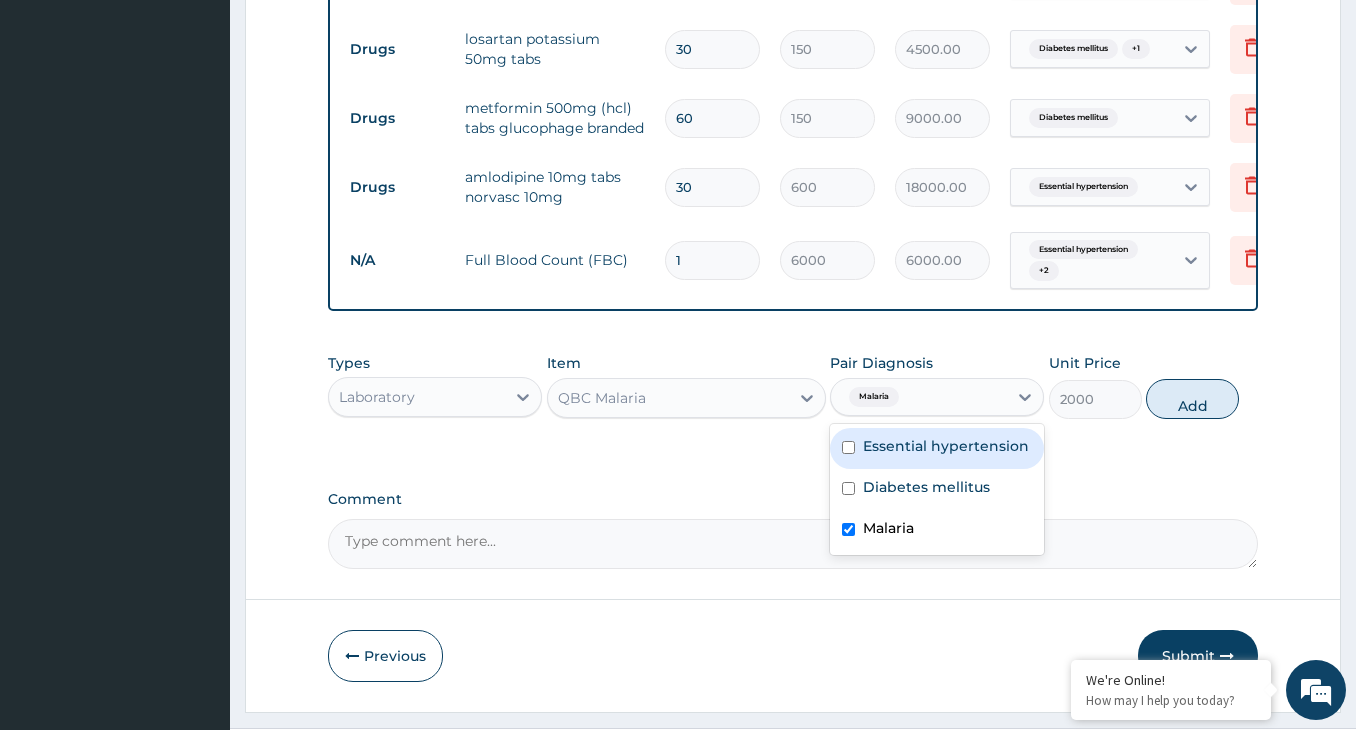 type on "0" 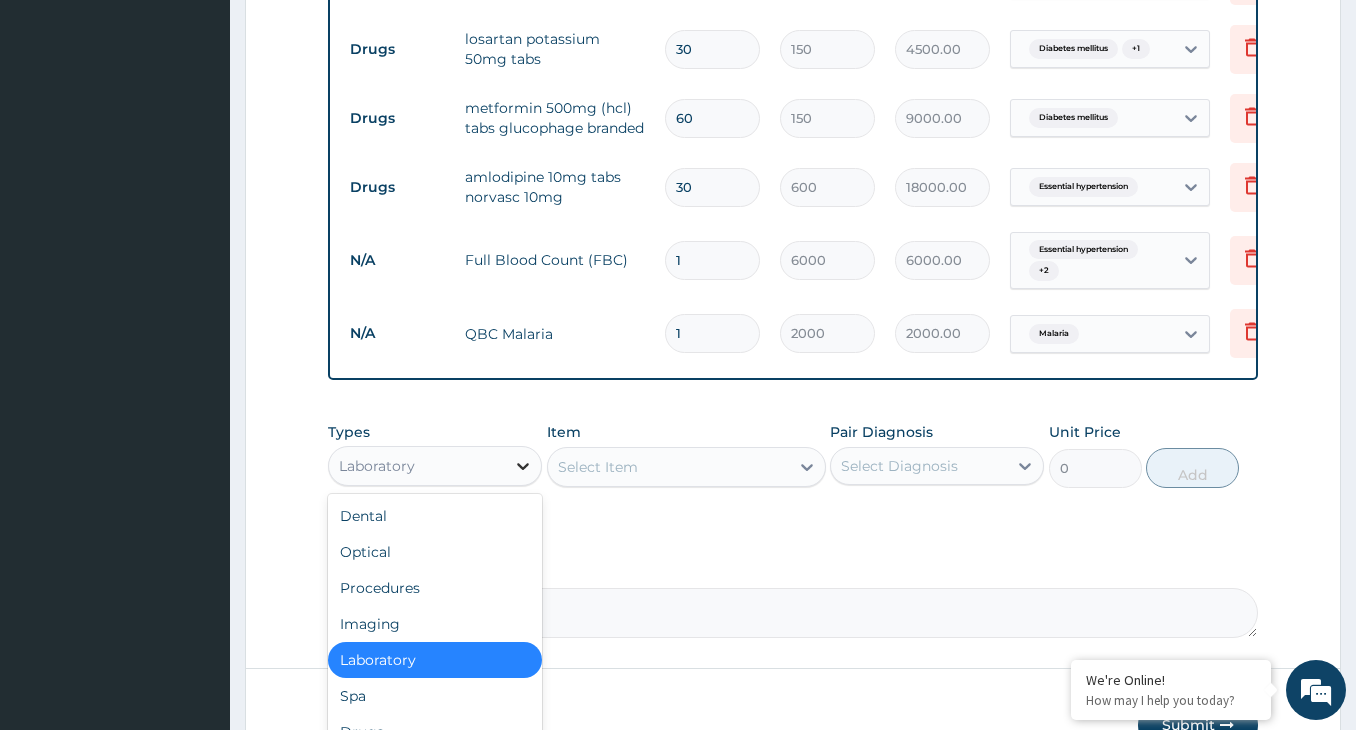 click 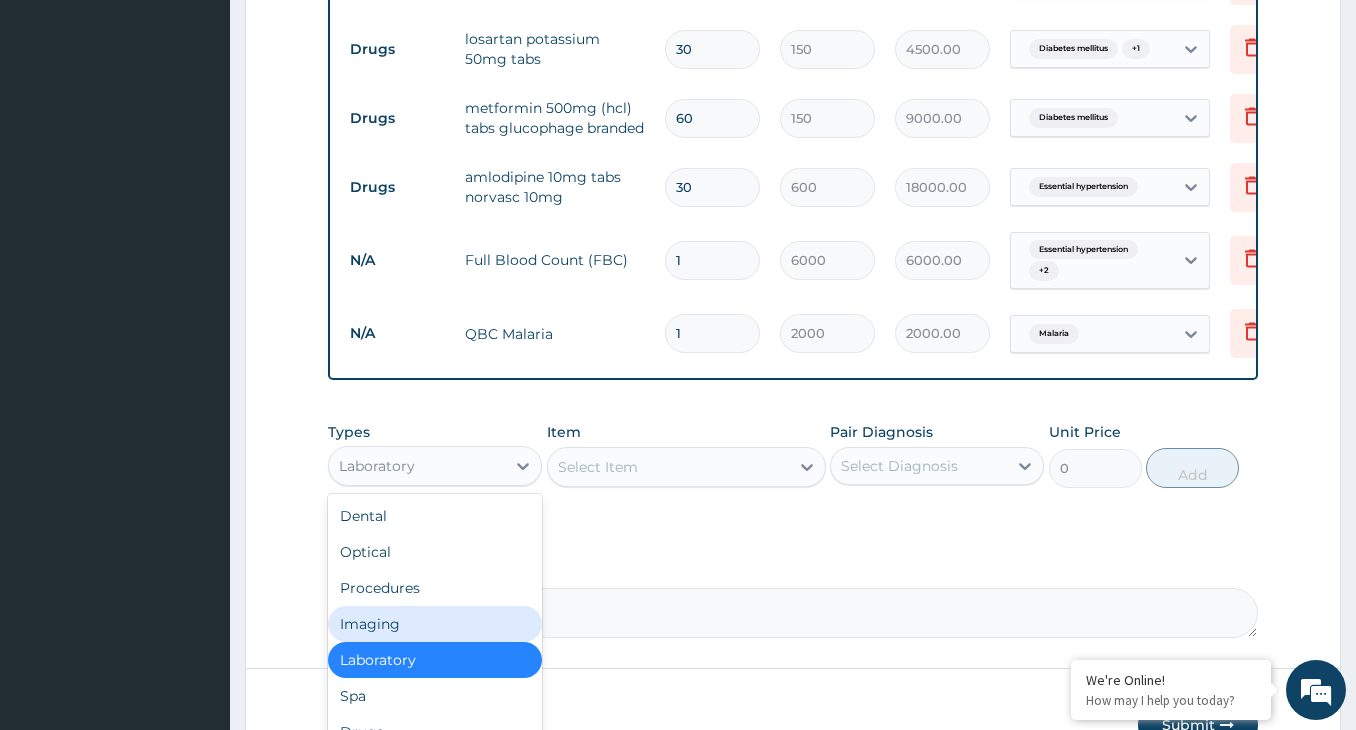 scroll, scrollTop: 68, scrollLeft: 0, axis: vertical 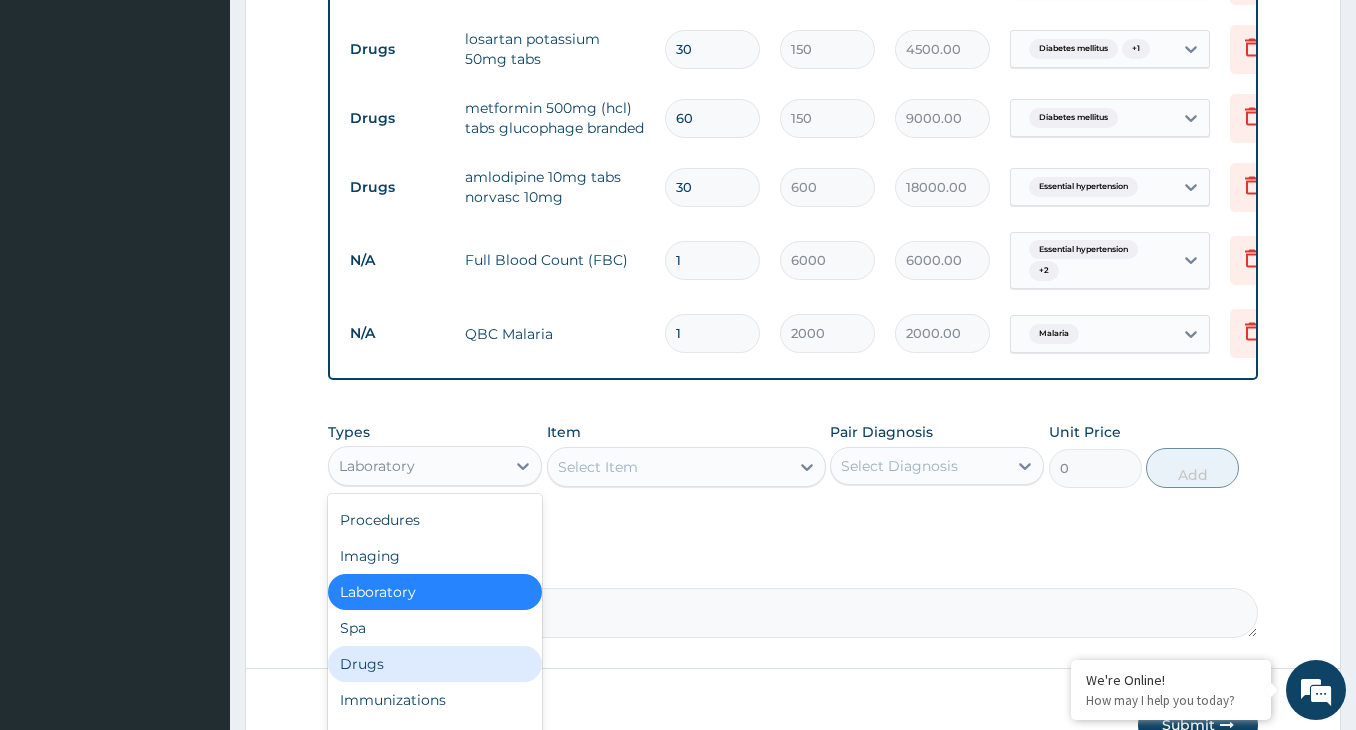 click on "Drugs" at bounding box center [435, 664] 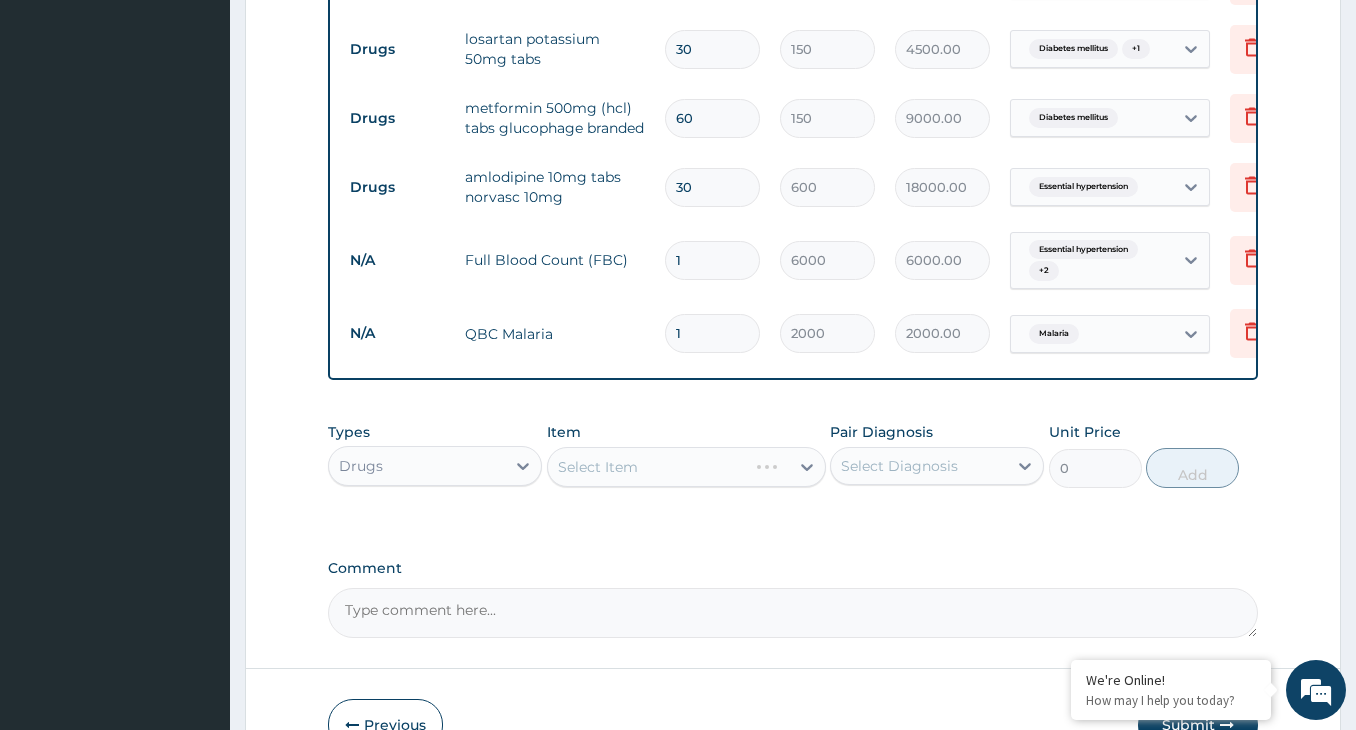 click on "Select Item" at bounding box center [686, 467] 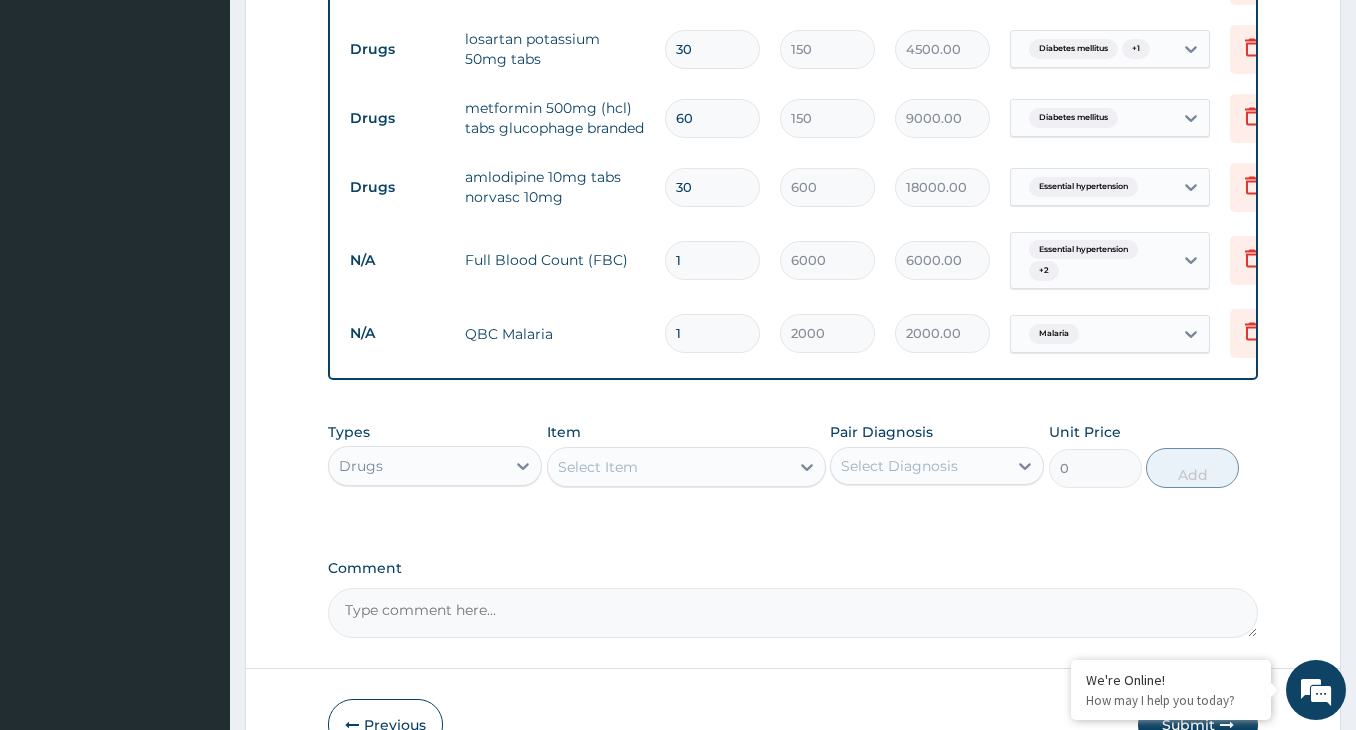 click on "Select Item" at bounding box center [668, 467] 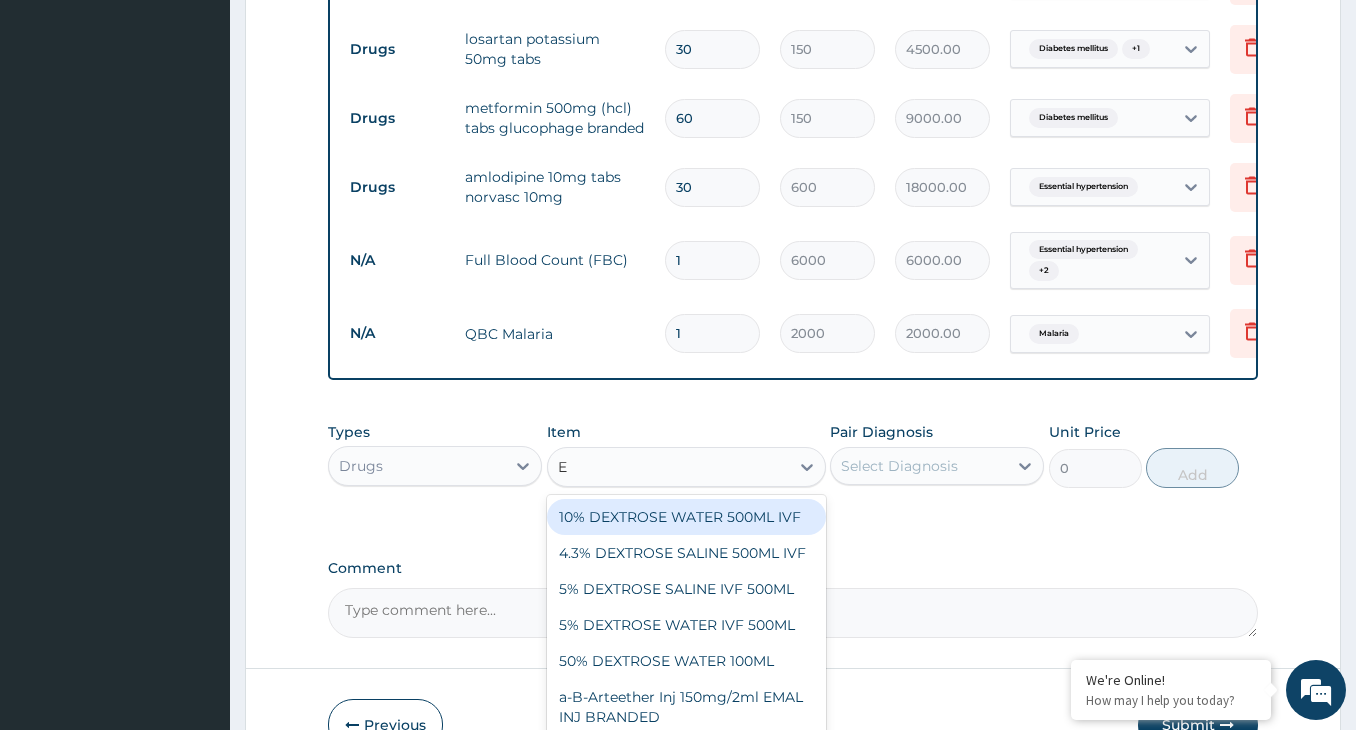 type on "EM" 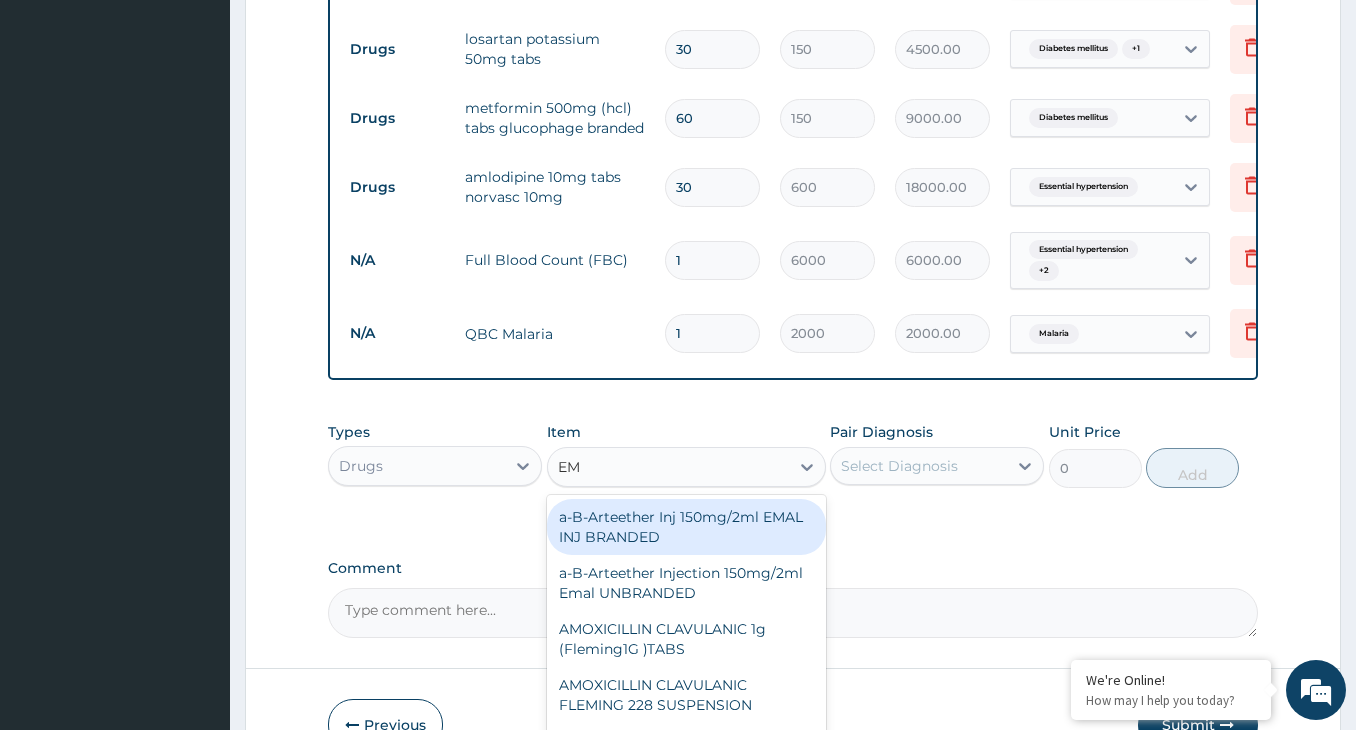 click on "a-B-Arteether Inj 150mg/2ml EMAL INJ BRANDED" at bounding box center [686, 527] 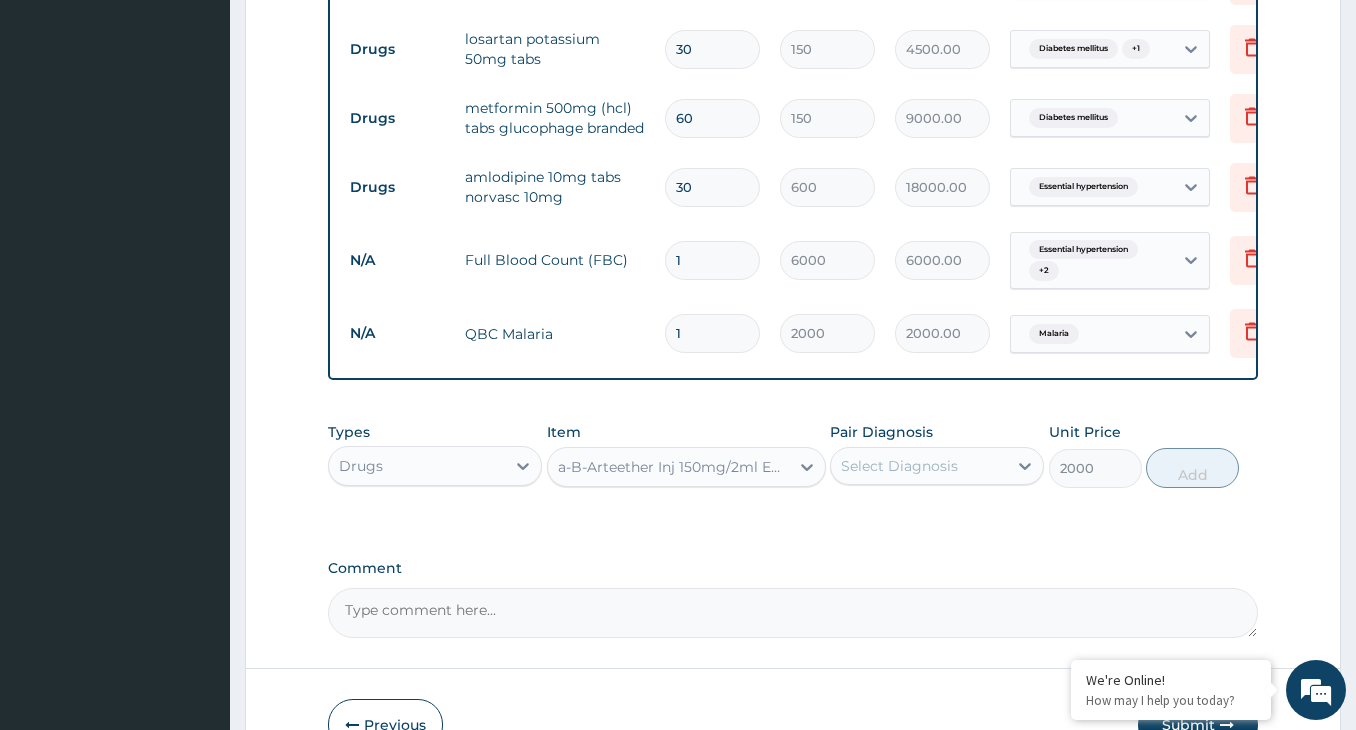 click on "Select Diagnosis" at bounding box center [899, 466] 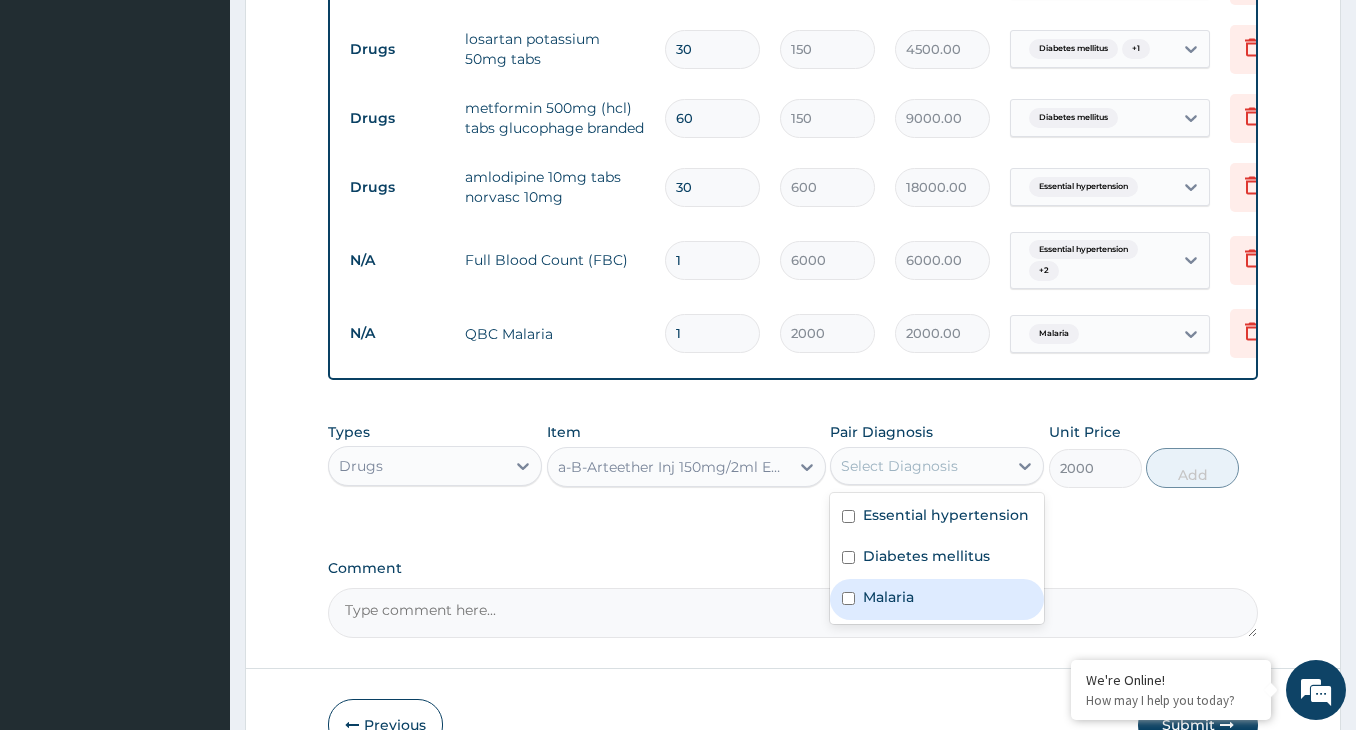 drag, startPoint x: 843, startPoint y: 623, endPoint x: 988, endPoint y: 567, distance: 155.4381 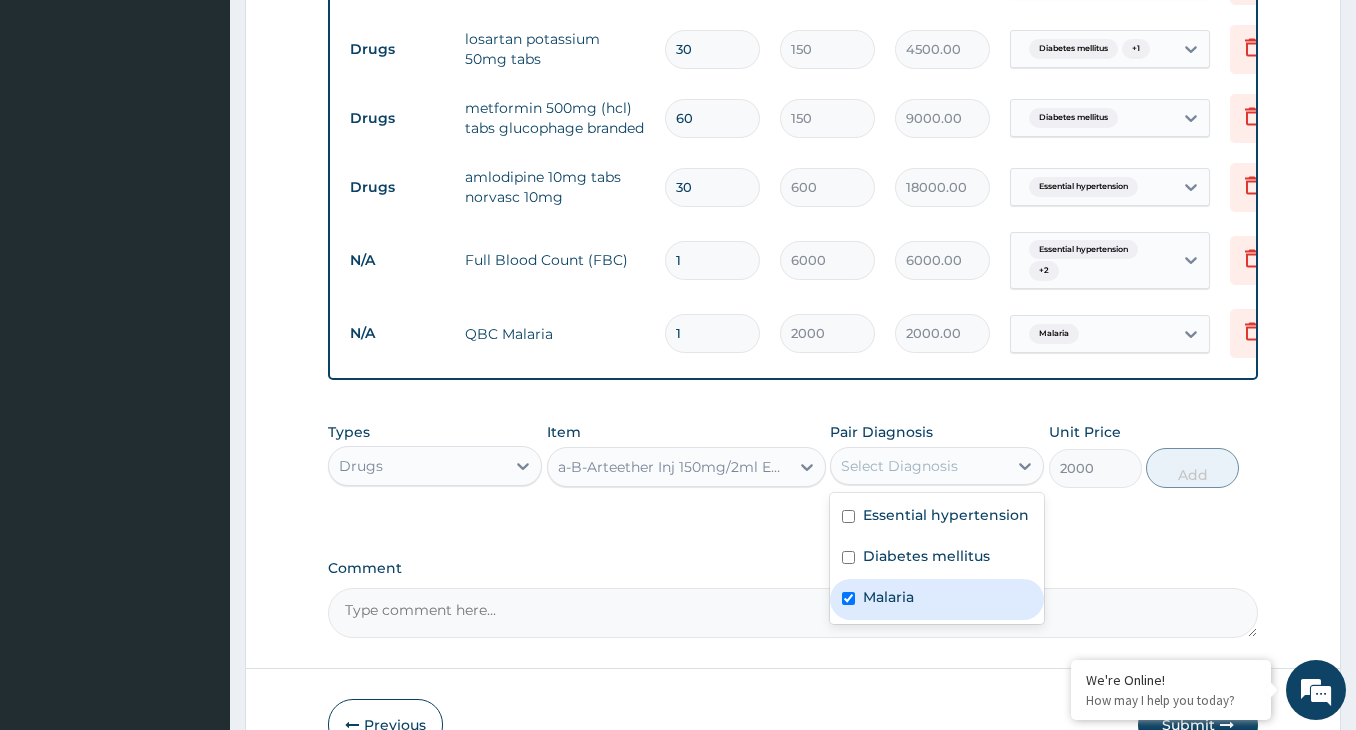 checkbox on "true" 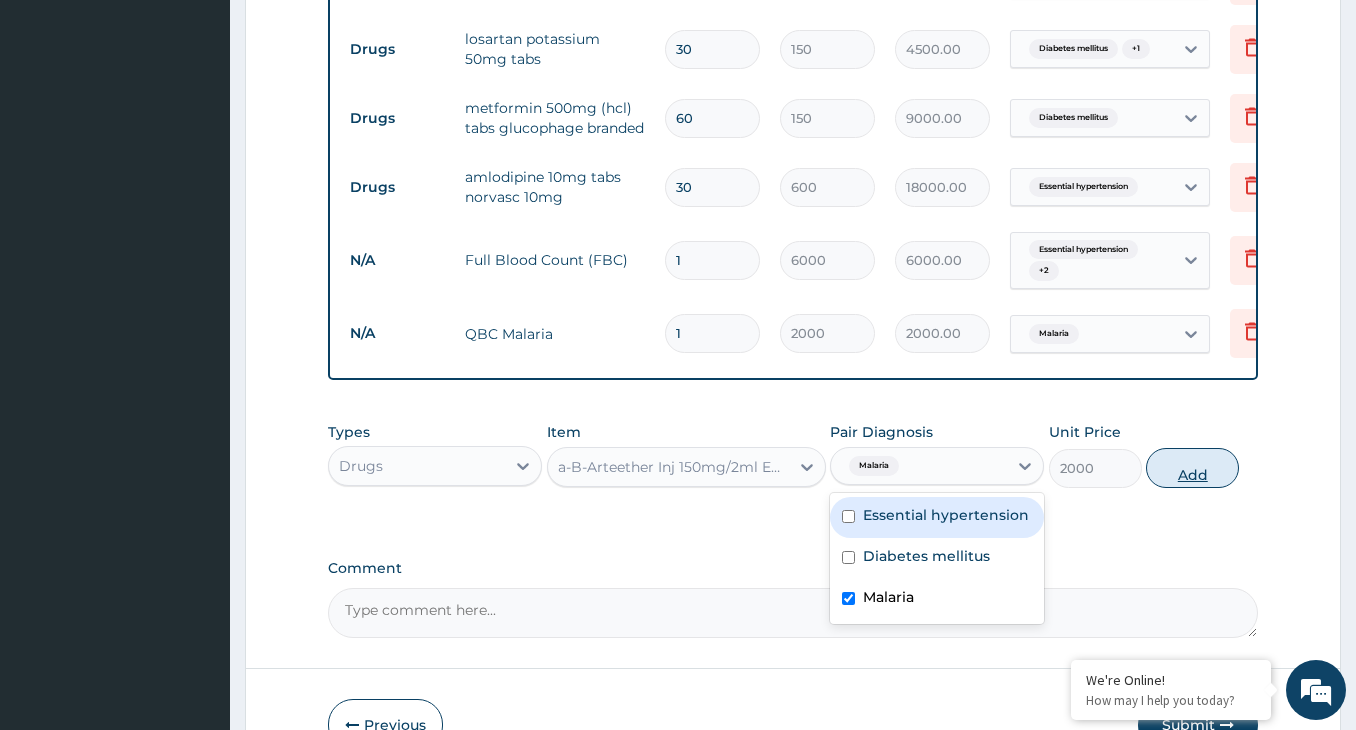 click on "Add" at bounding box center [1192, 468] 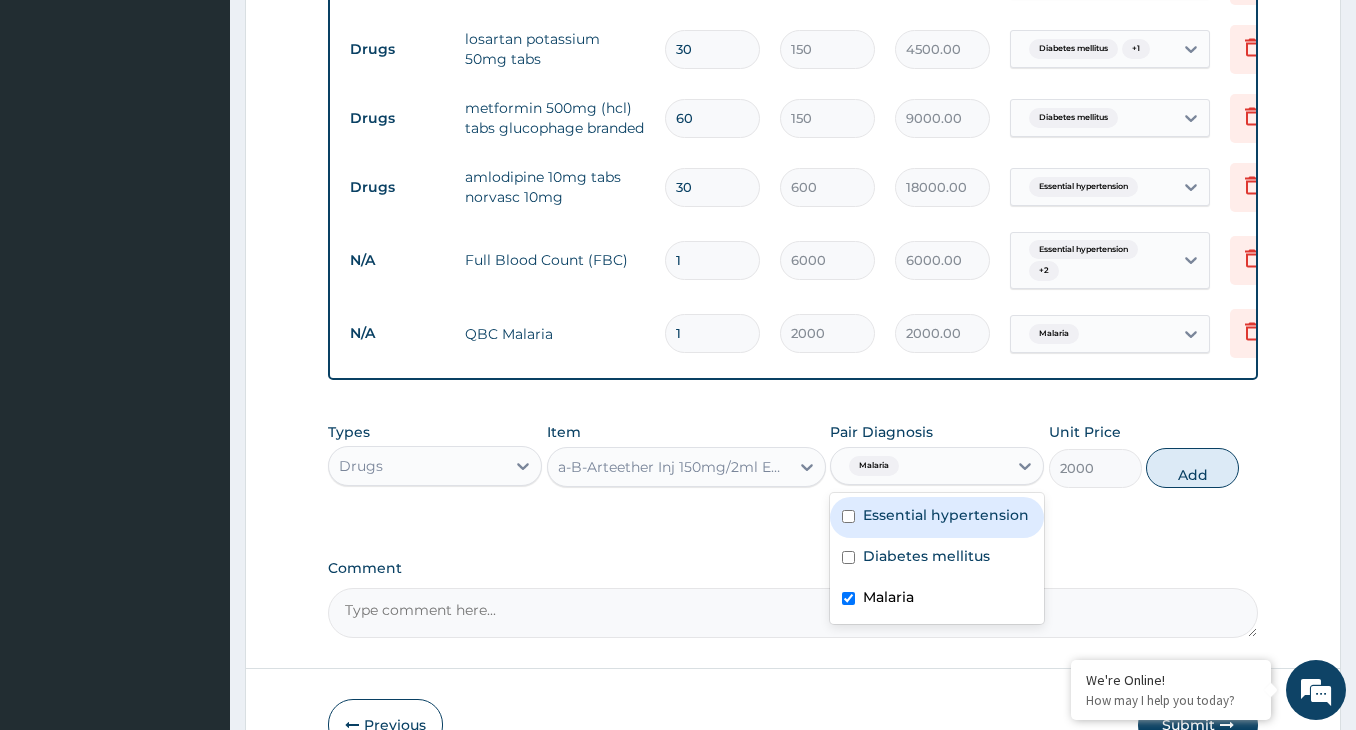 type on "0" 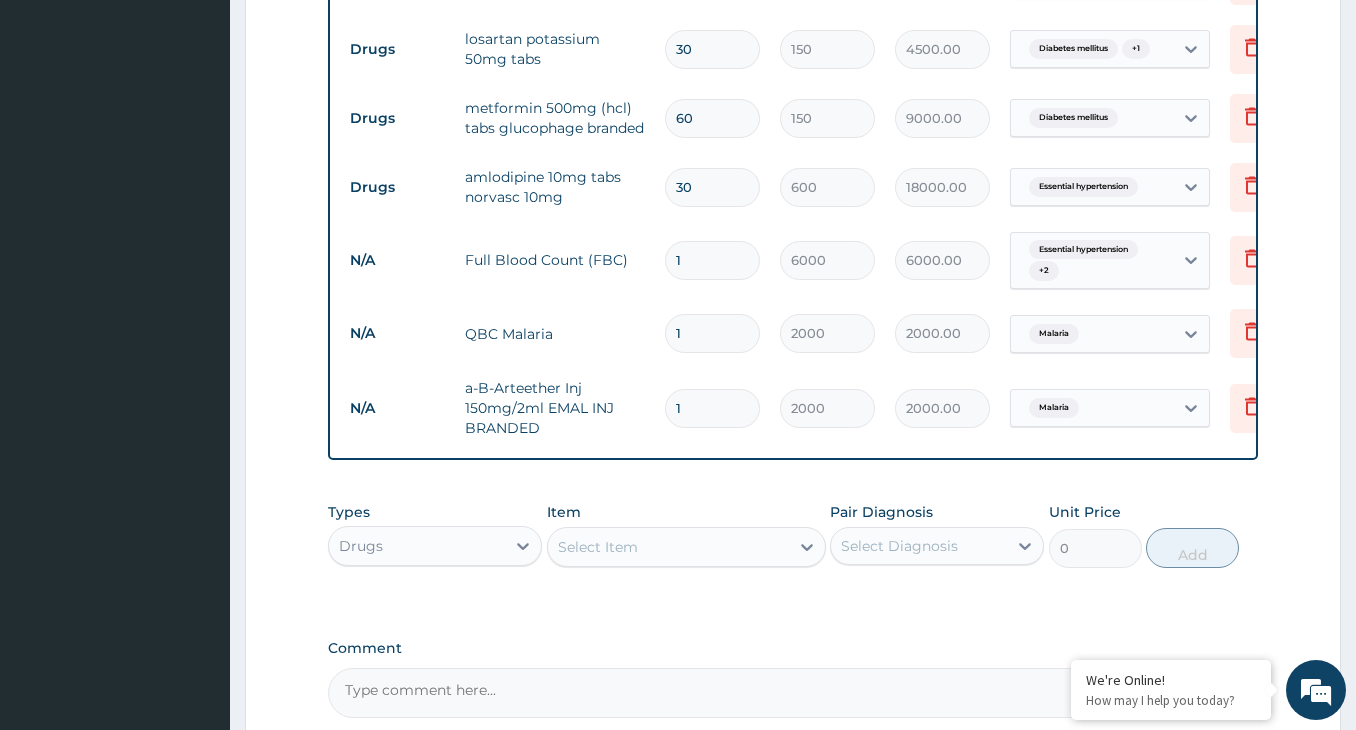 click on "1" at bounding box center (712, 408) 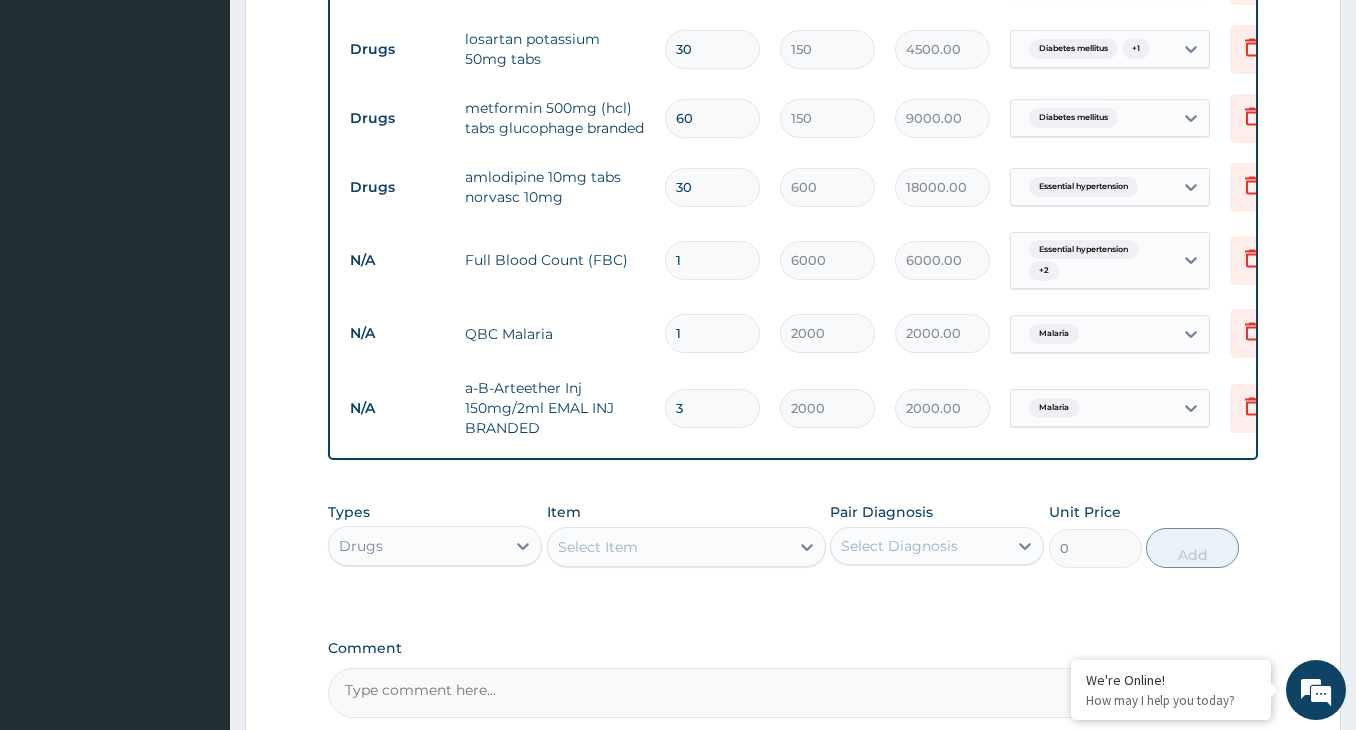 type on "6000.00" 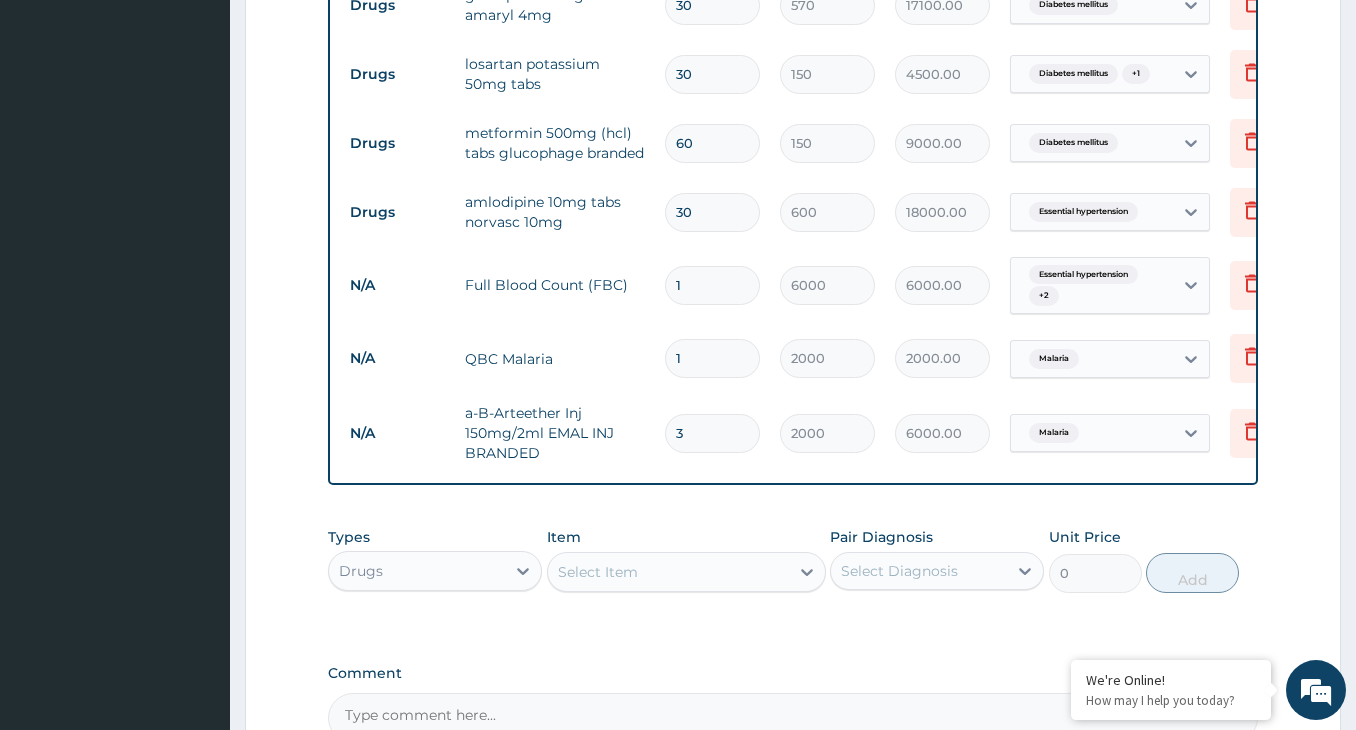 scroll, scrollTop: 921, scrollLeft: 0, axis: vertical 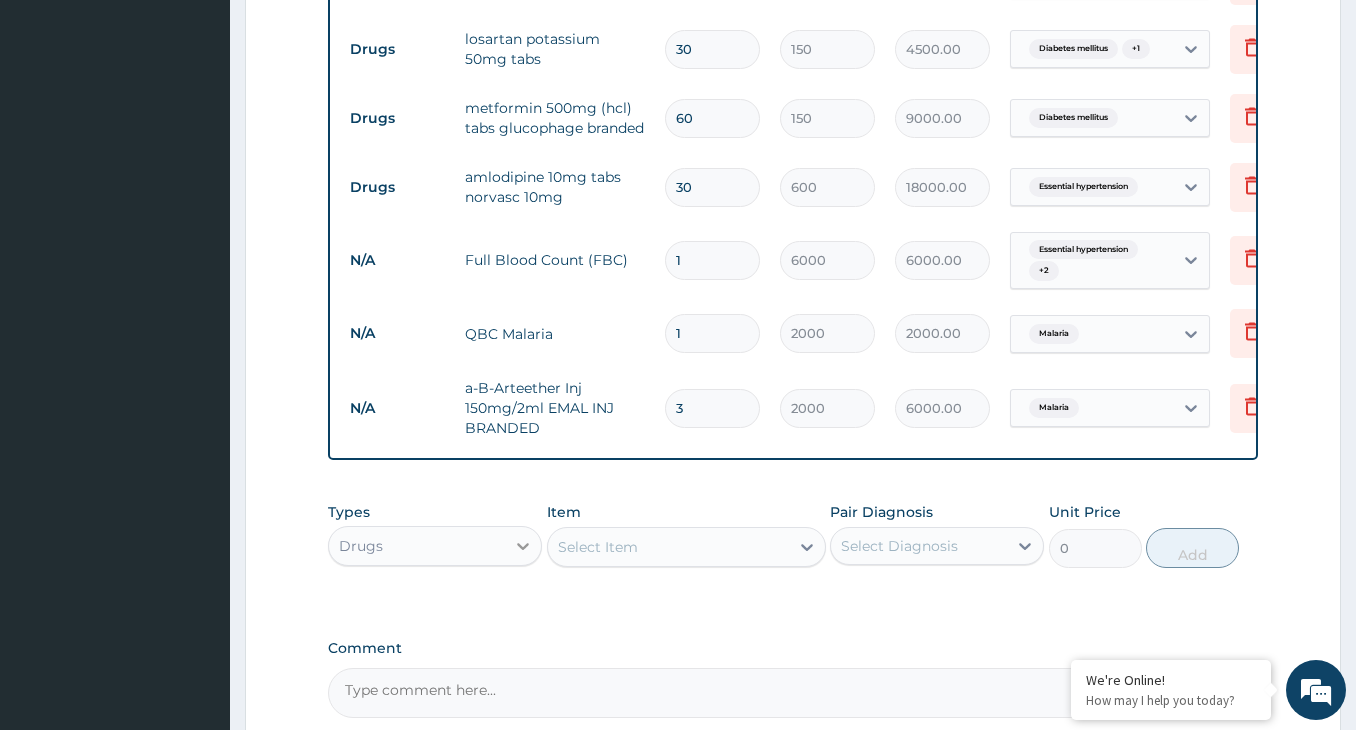 type on "3" 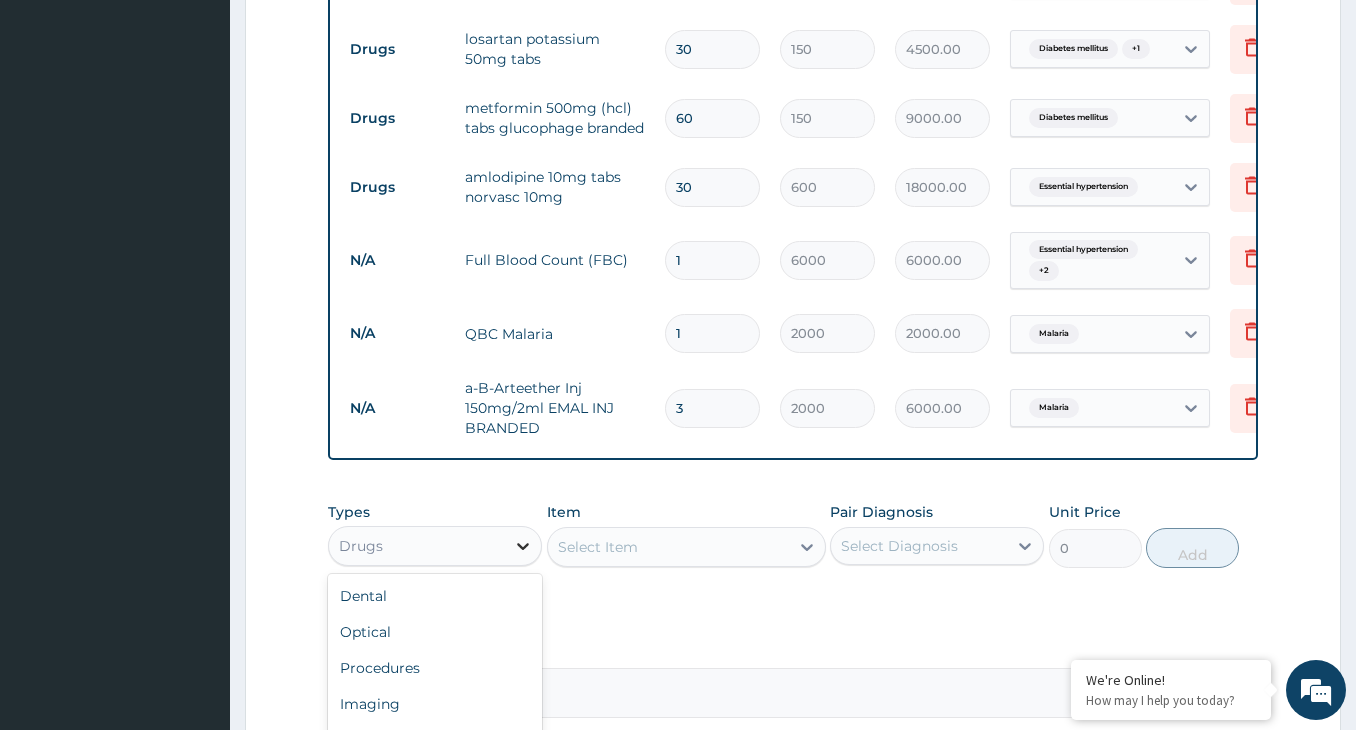 click 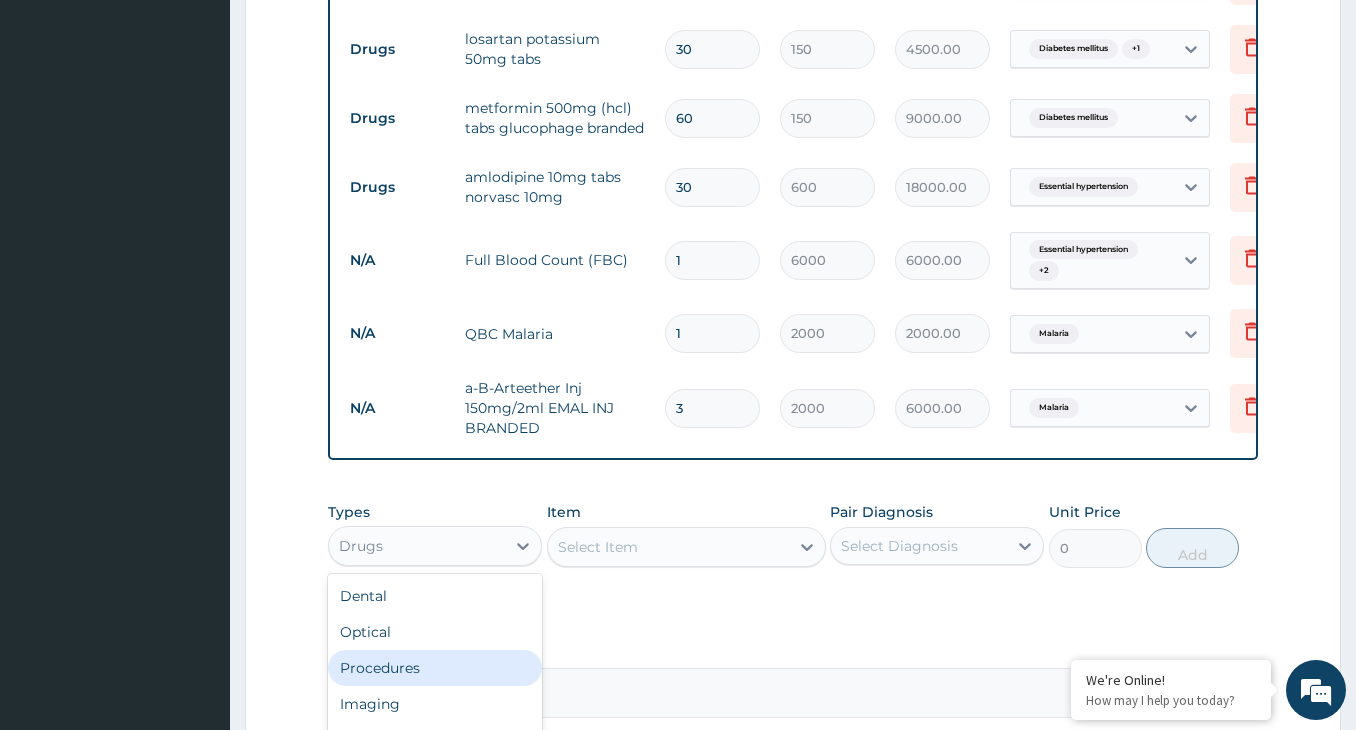 scroll, scrollTop: 68, scrollLeft: 0, axis: vertical 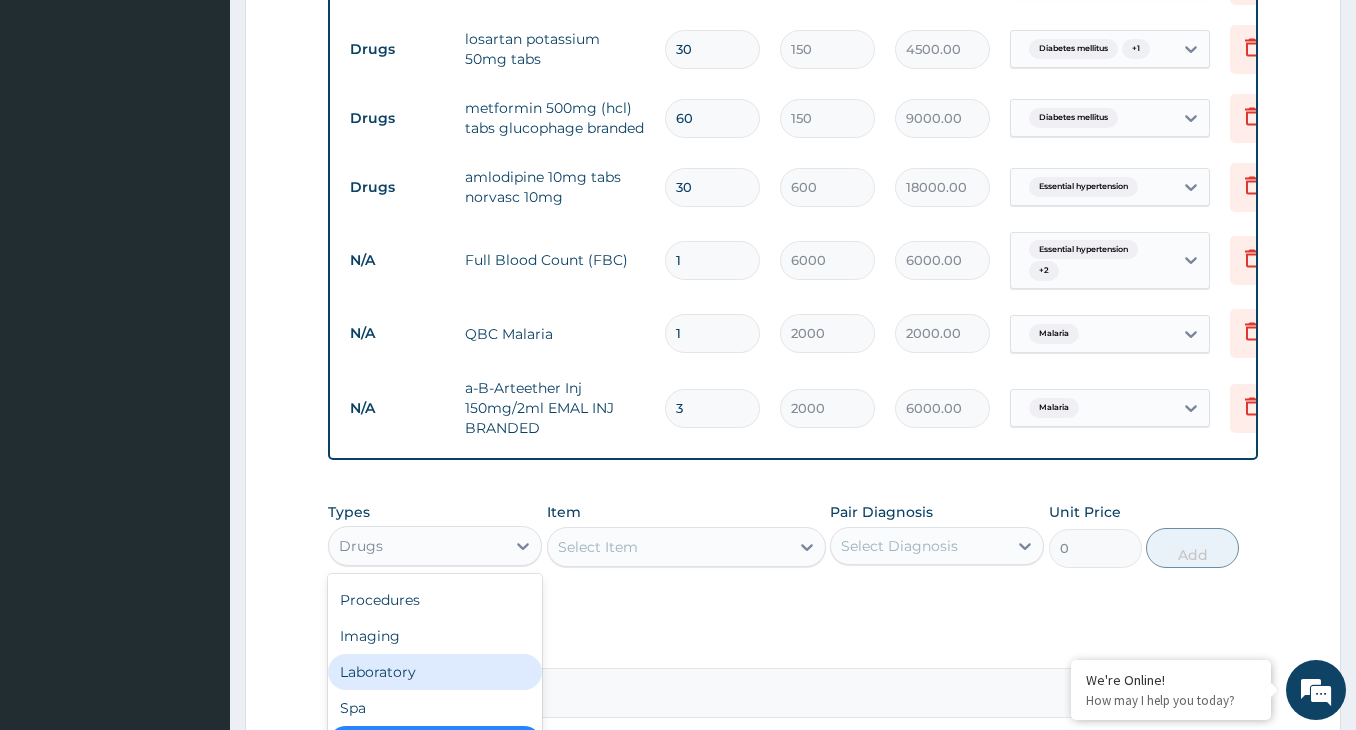 click on "Laboratory" at bounding box center (435, 672) 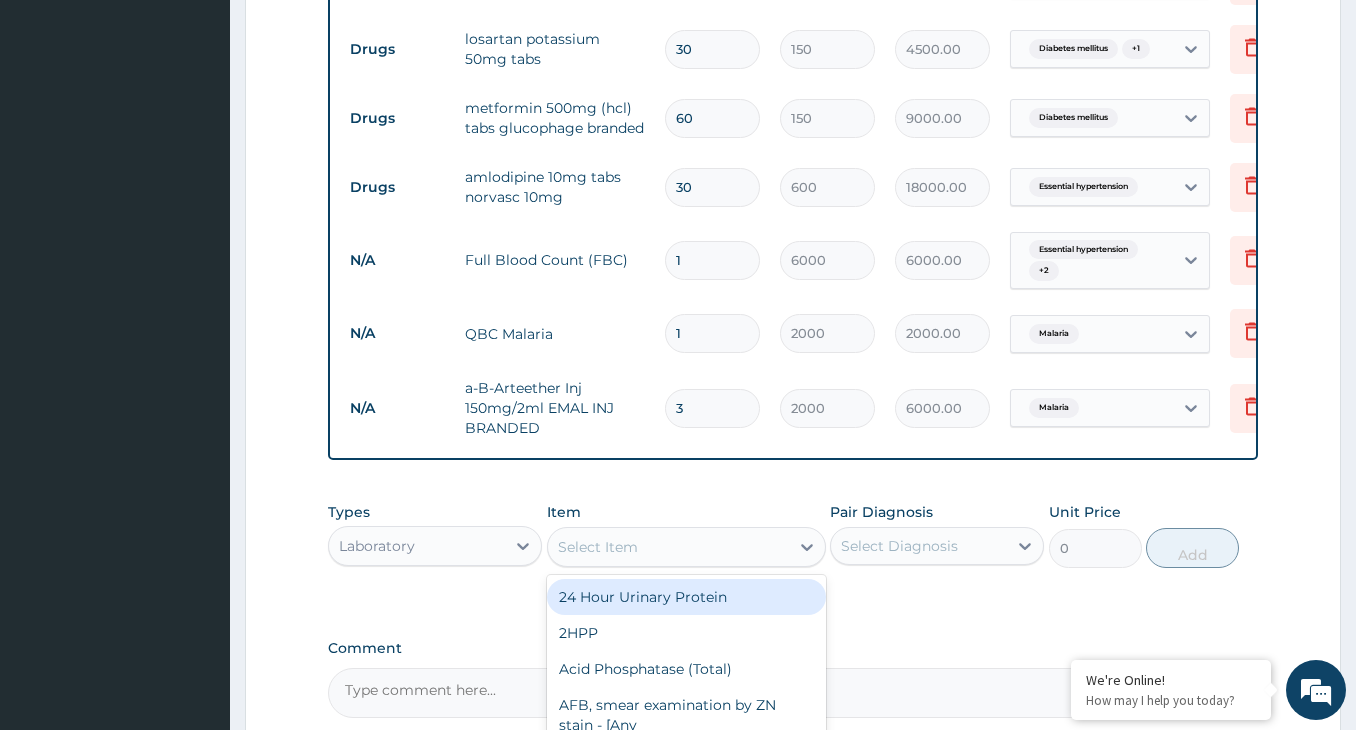 click on "Select Item" at bounding box center [668, 547] 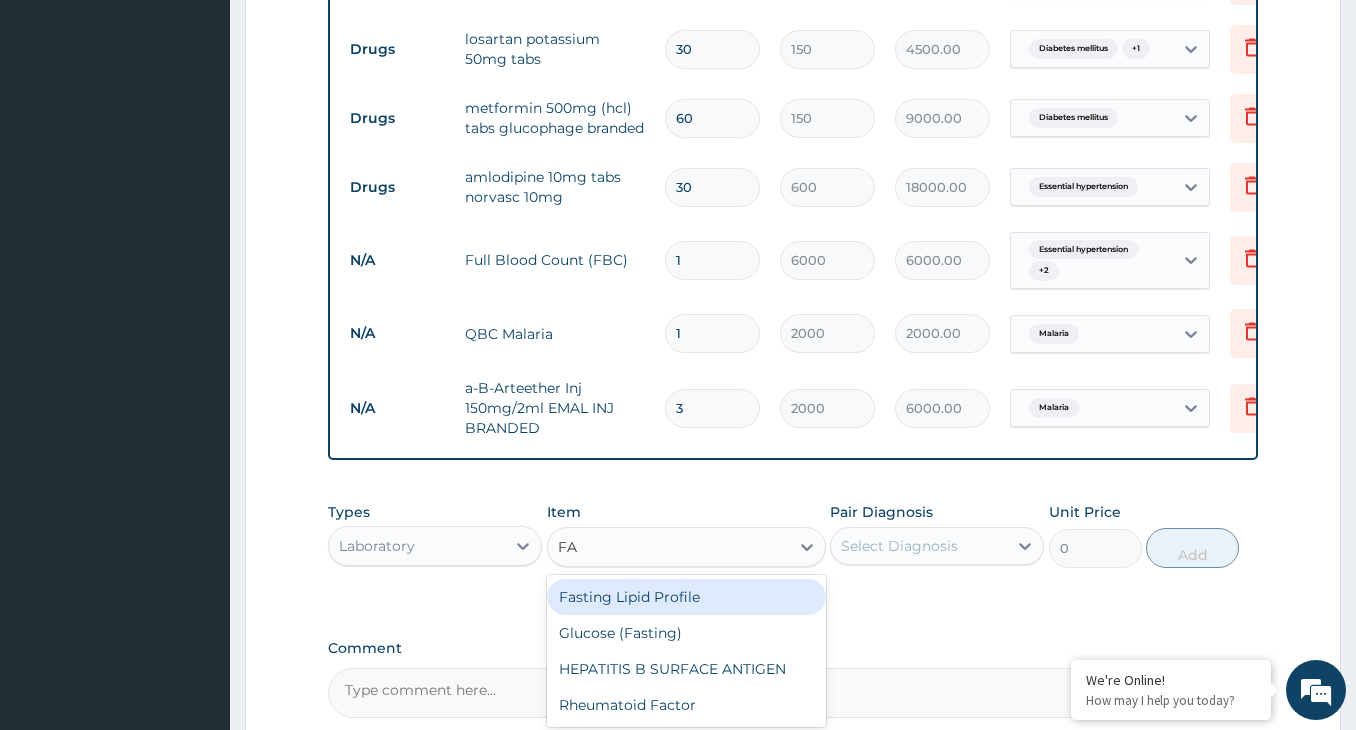 type on "FAS" 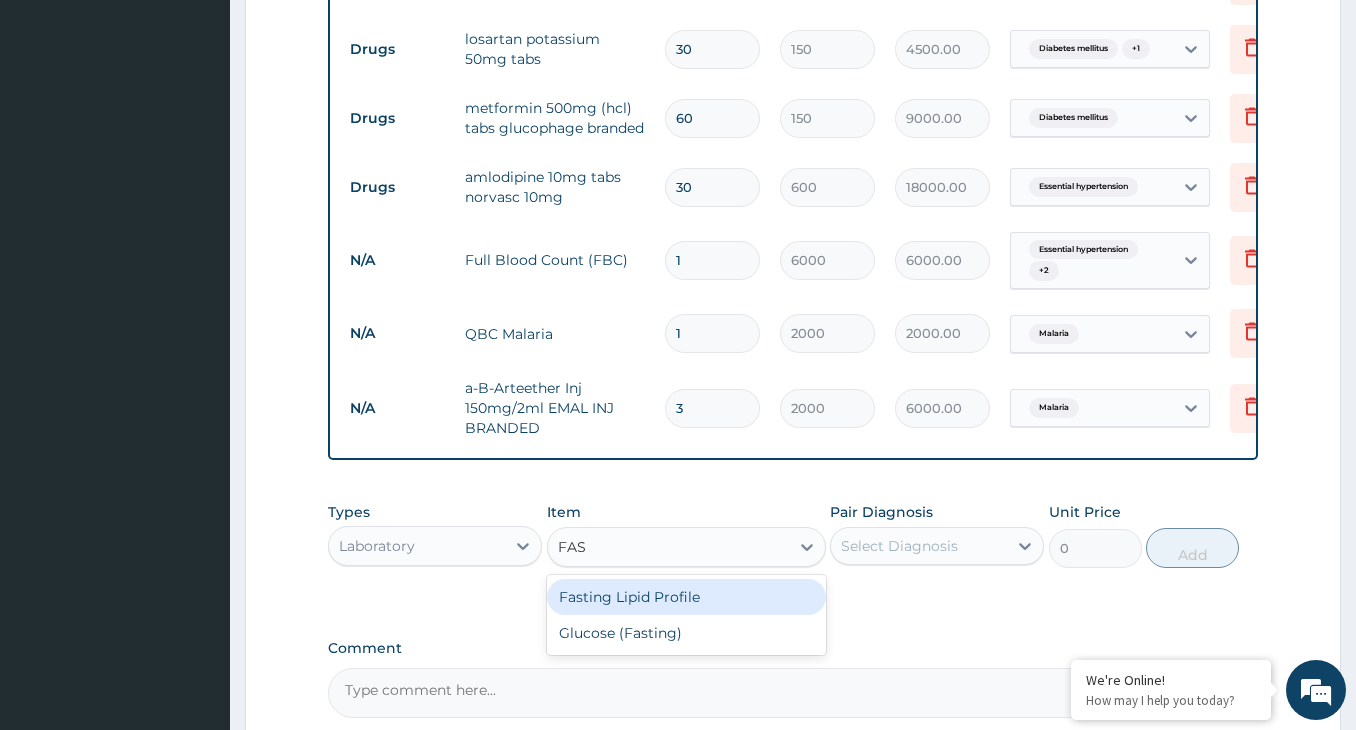 click on "Fasting Lipid Profile" at bounding box center (686, 597) 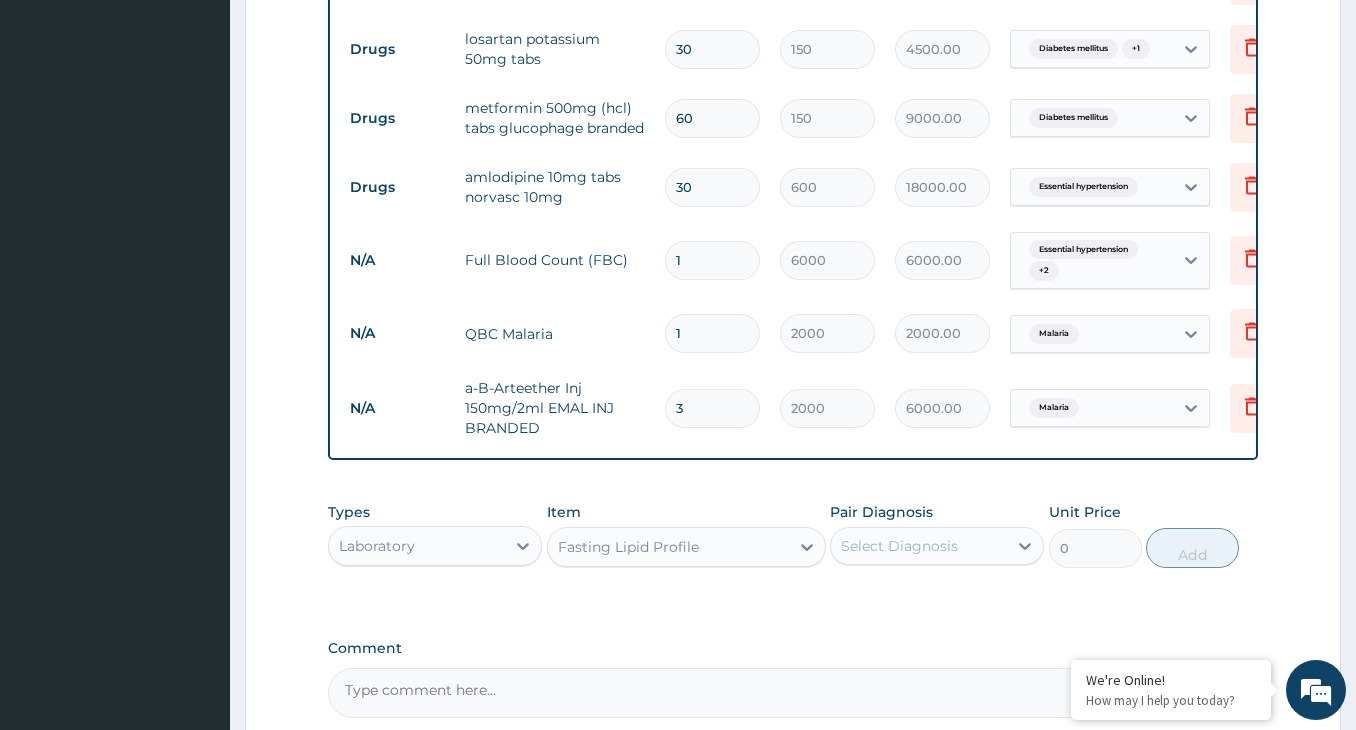 type 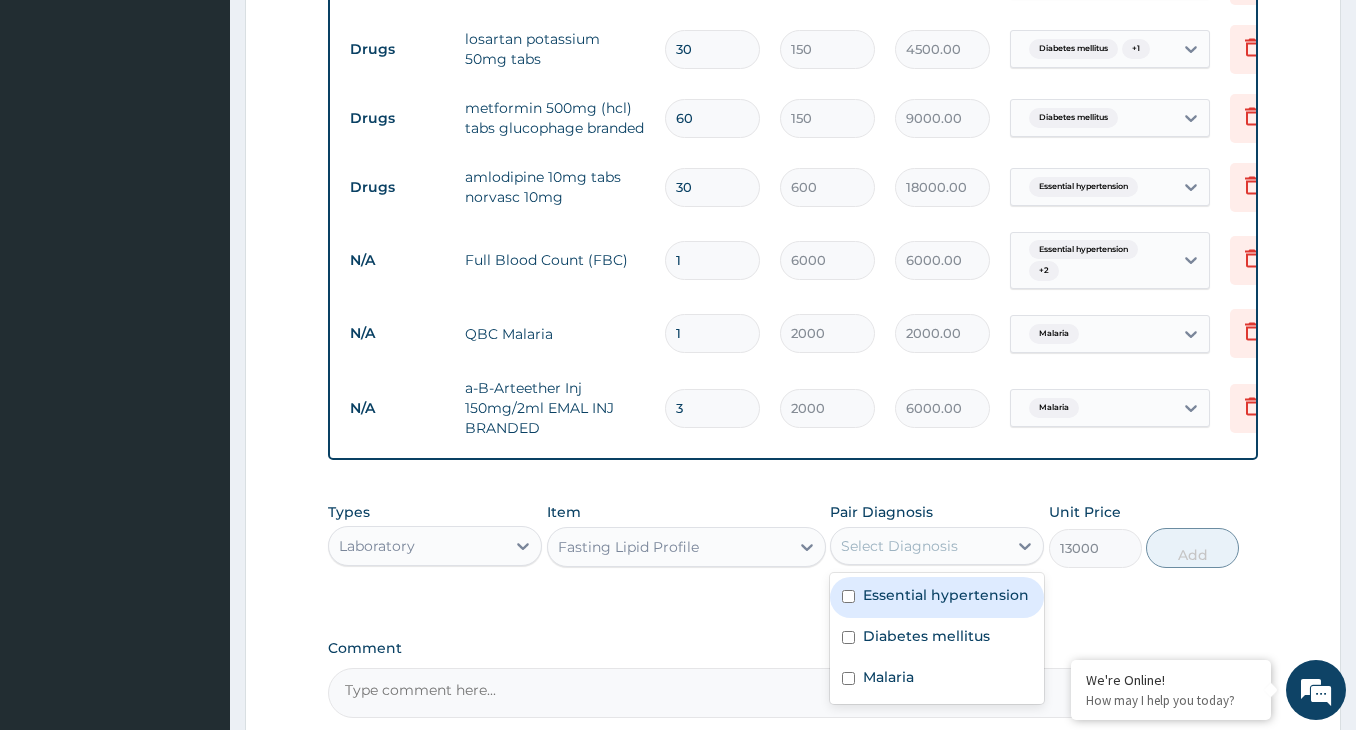 click on "Select Diagnosis" at bounding box center (919, 546) 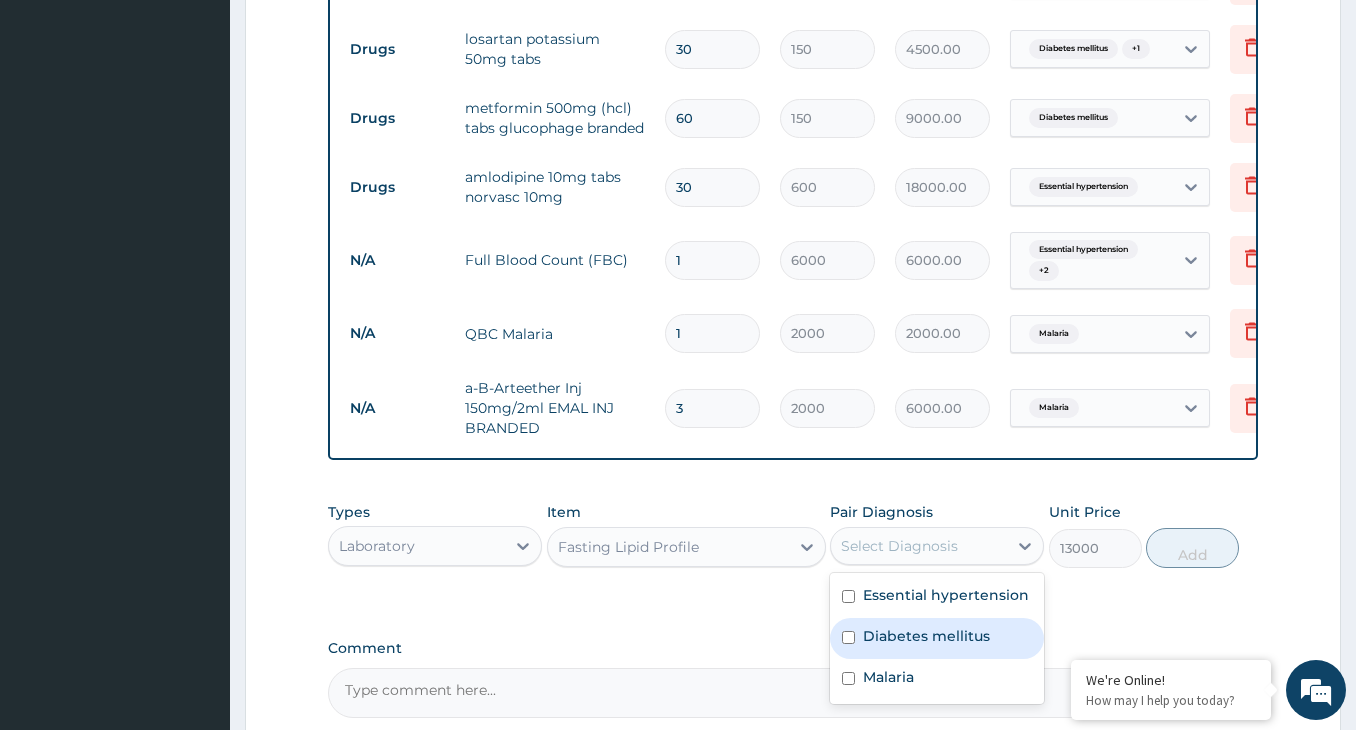 click at bounding box center [848, 637] 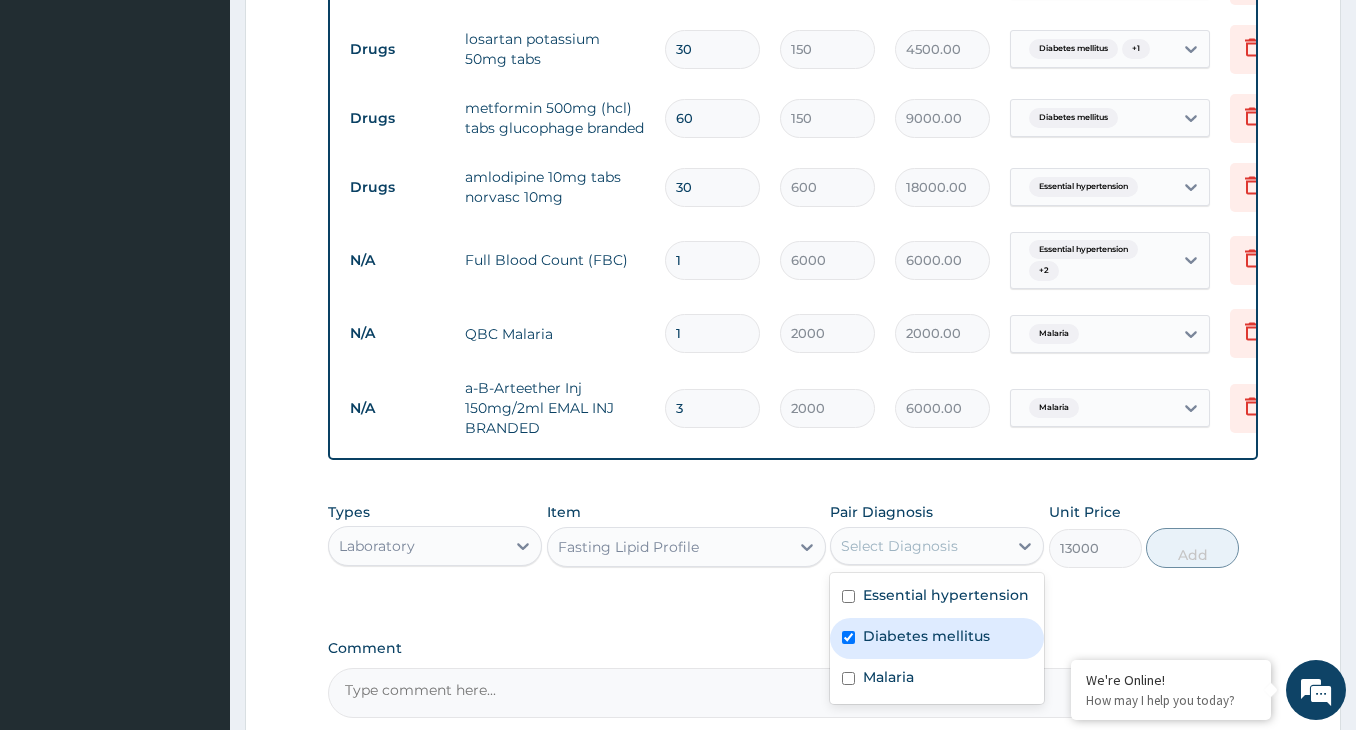 checkbox on "true" 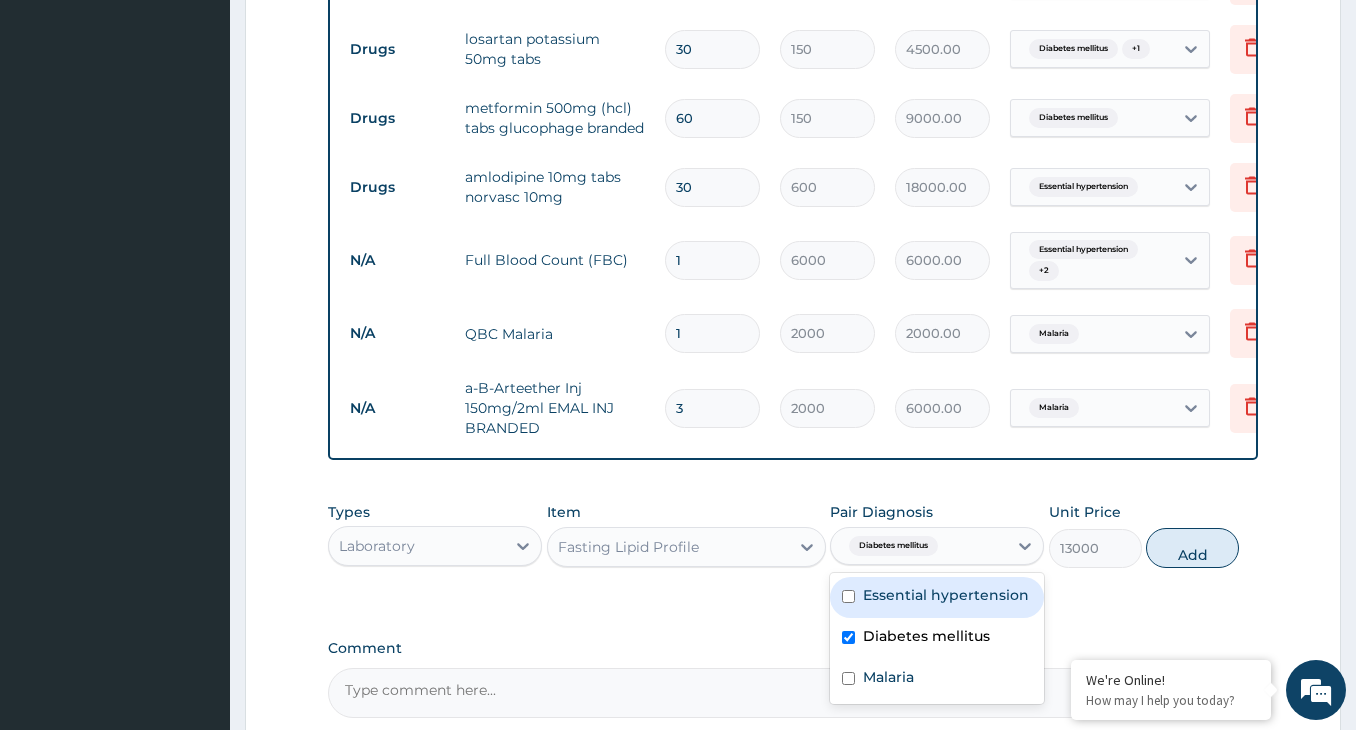 click on "Add" at bounding box center [1192, 548] 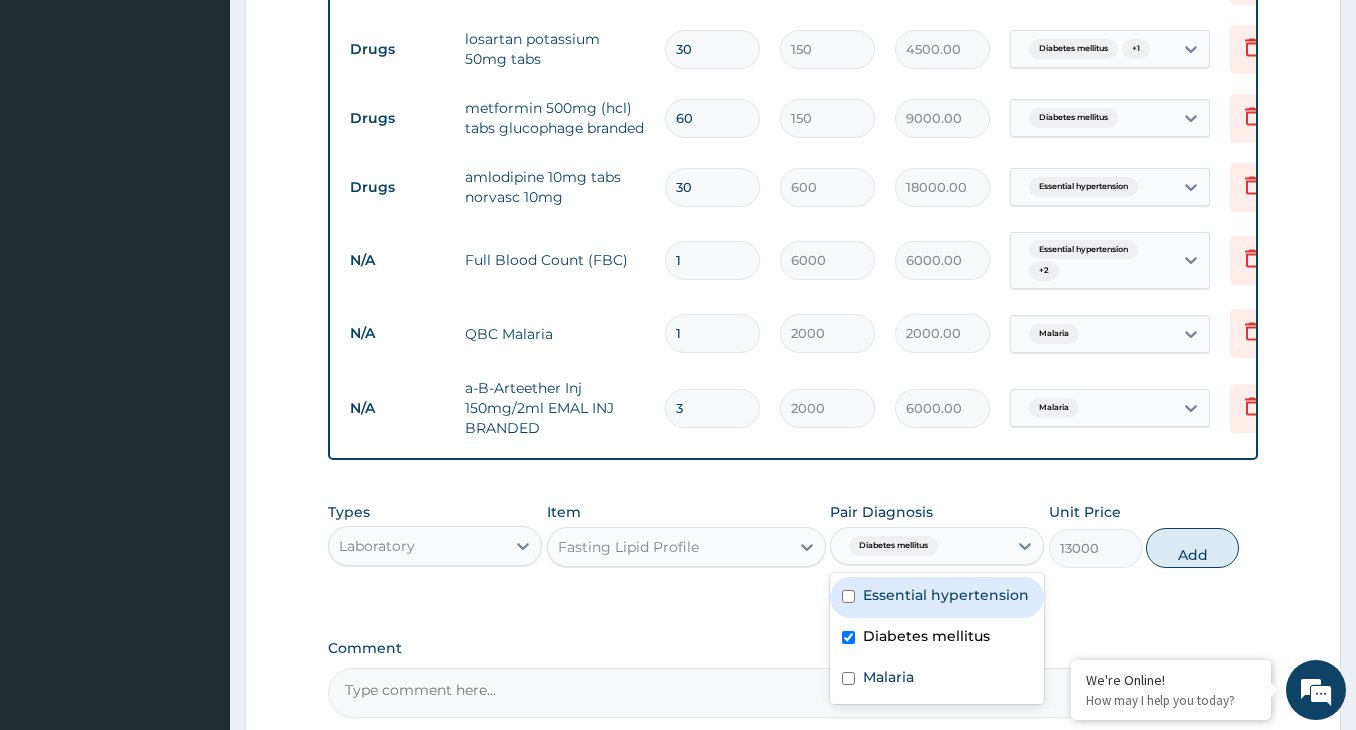 type on "0" 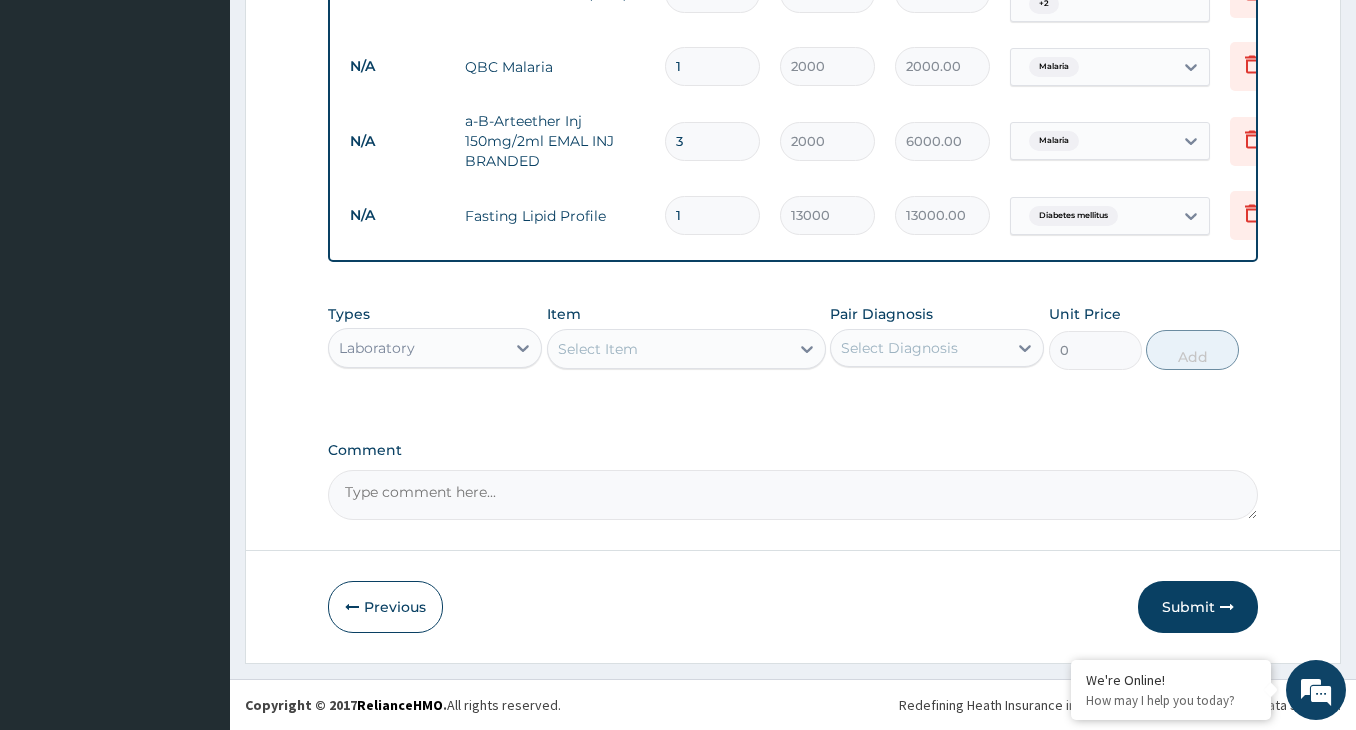 scroll, scrollTop: 1216, scrollLeft: 0, axis: vertical 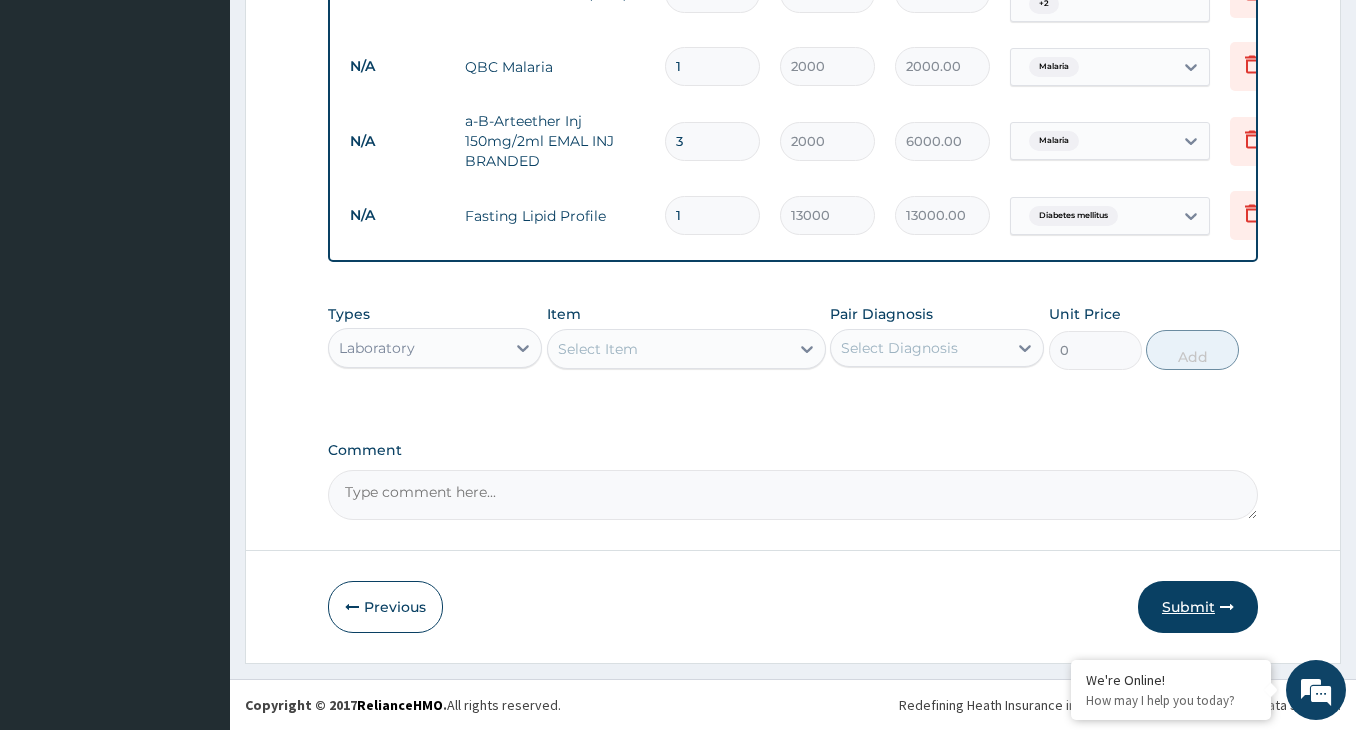 click on "Submit" at bounding box center [1198, 607] 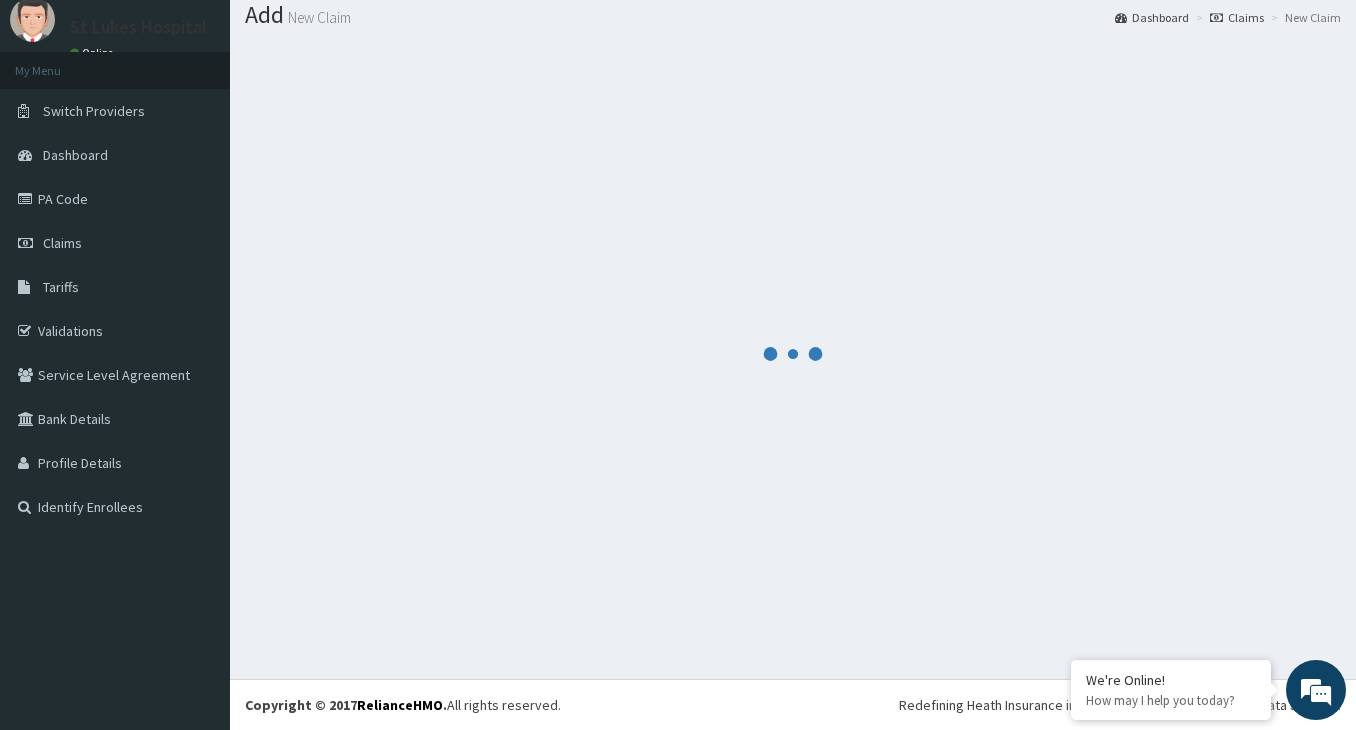 scroll, scrollTop: 63, scrollLeft: 0, axis: vertical 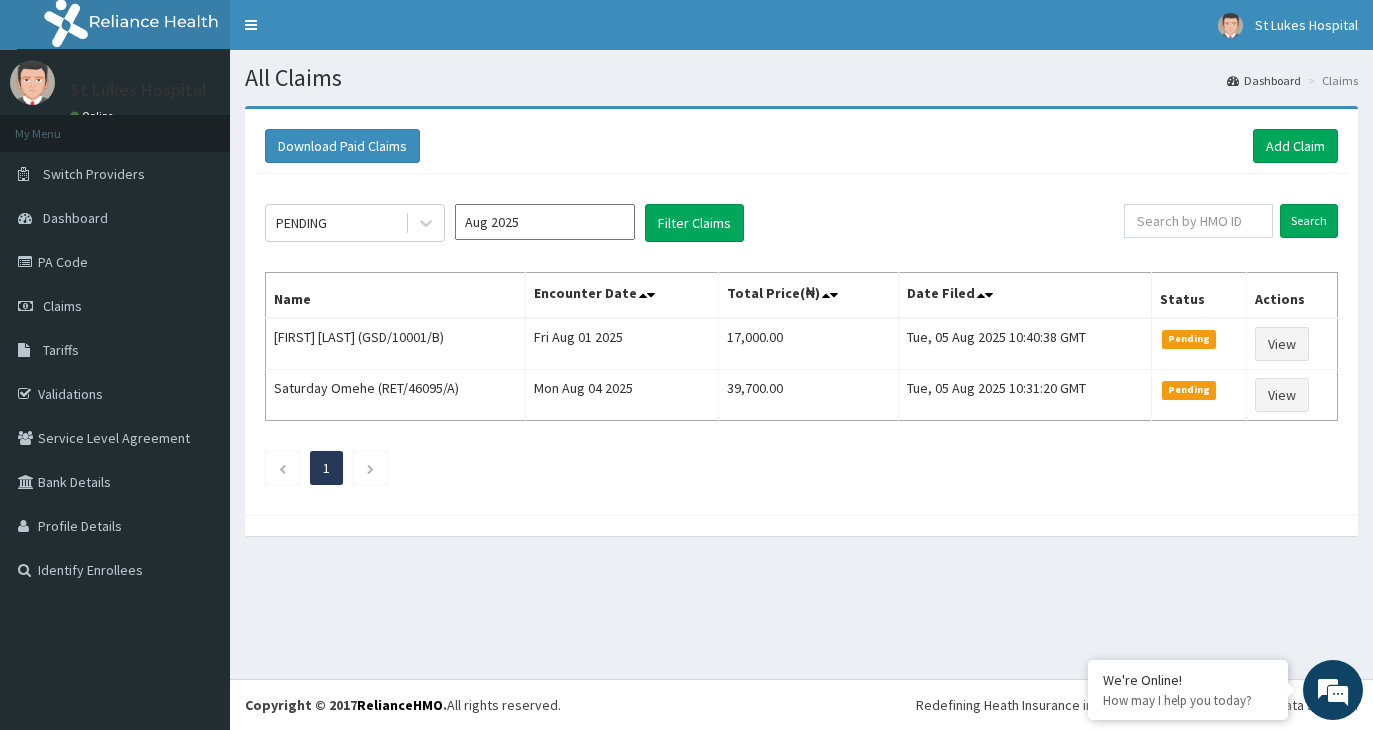 click on "Aug 2025" at bounding box center [545, 222] 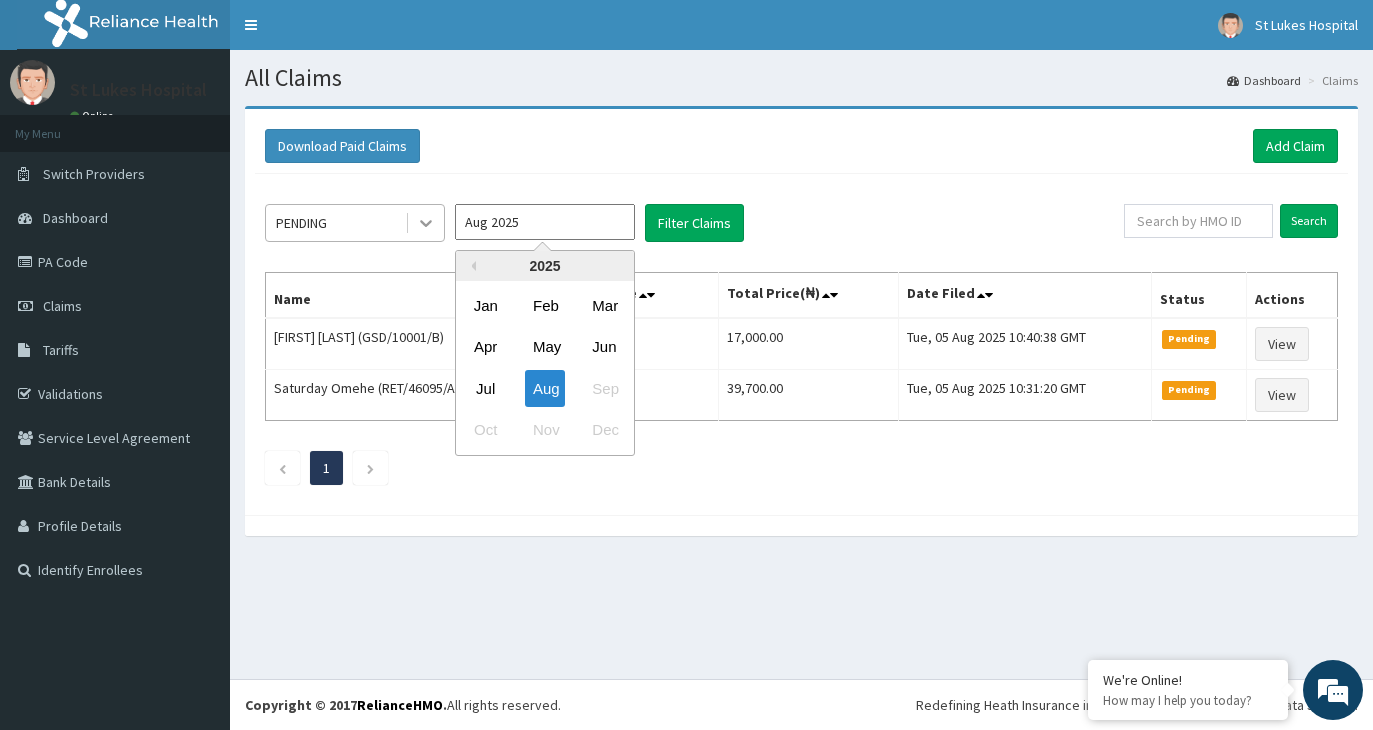 click 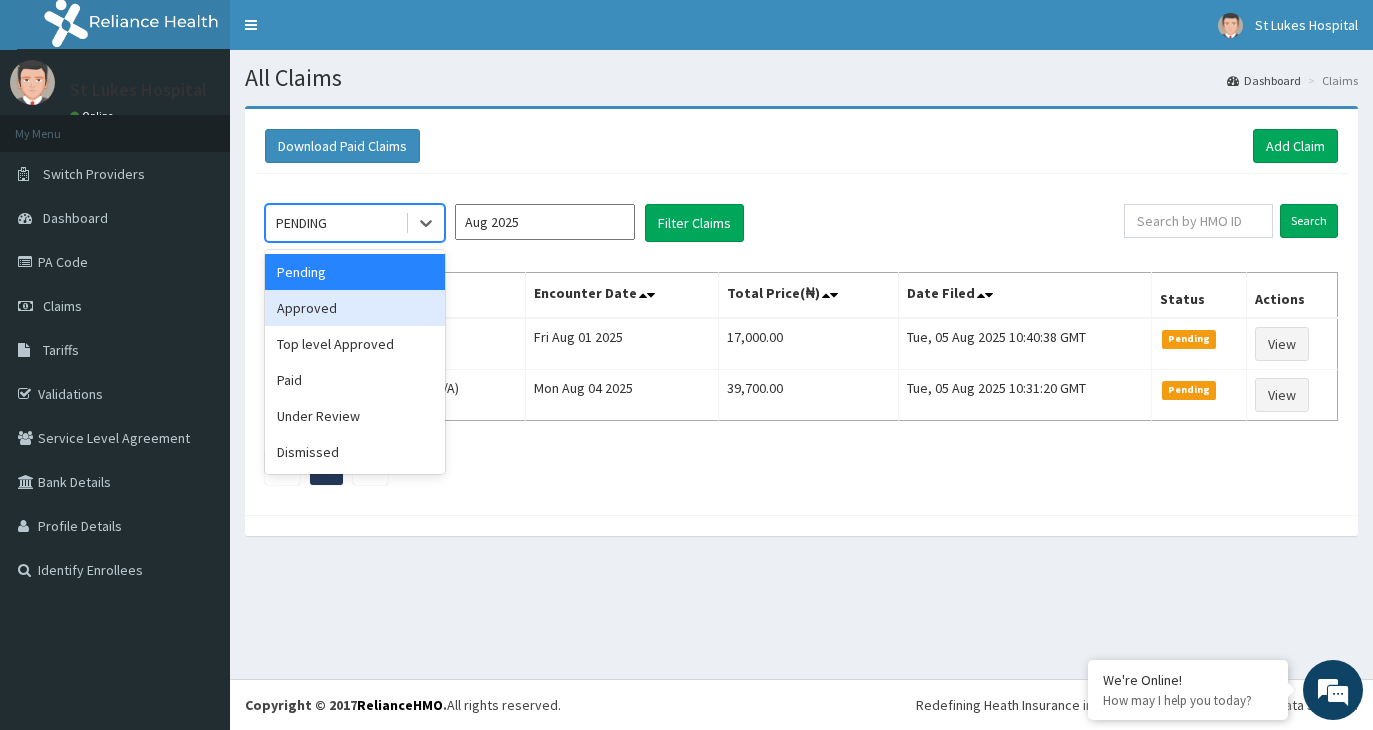 click on "Approved" at bounding box center [355, 308] 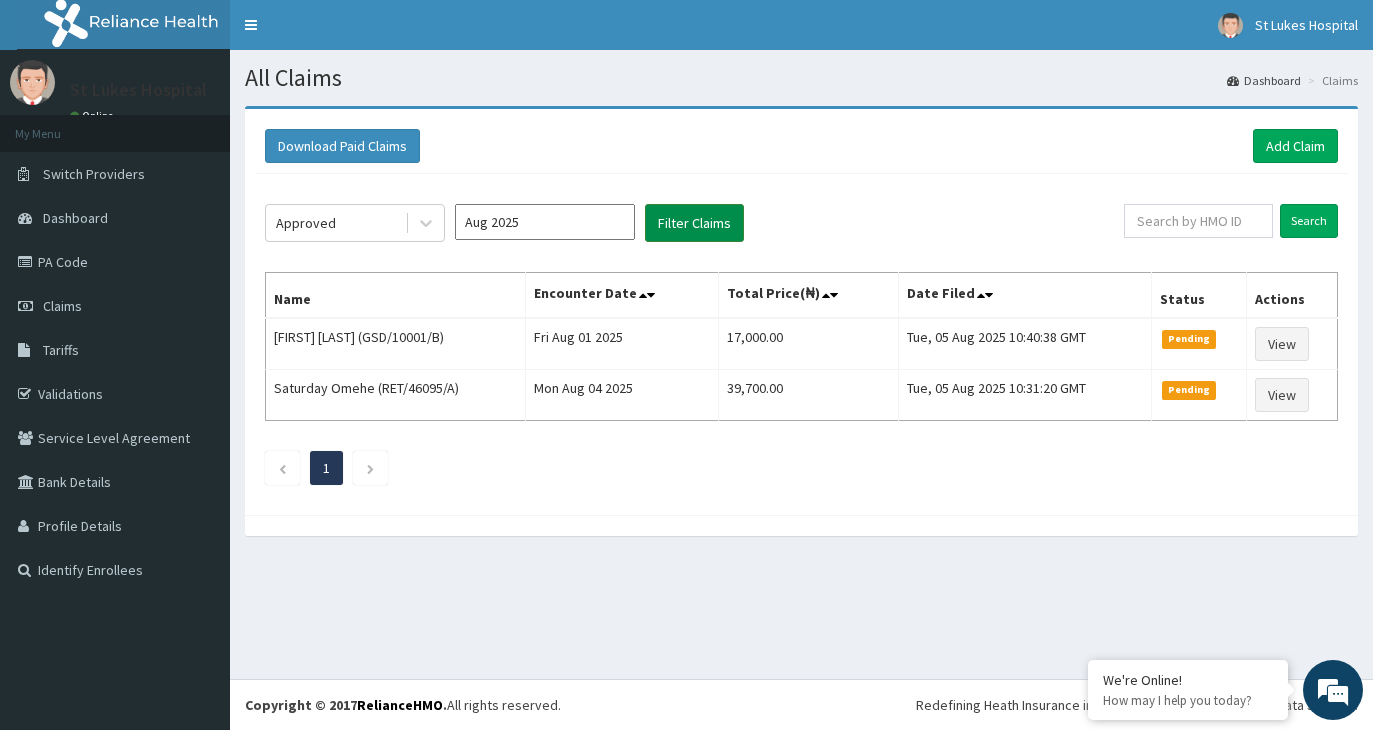 click on "Filter Claims" at bounding box center [694, 223] 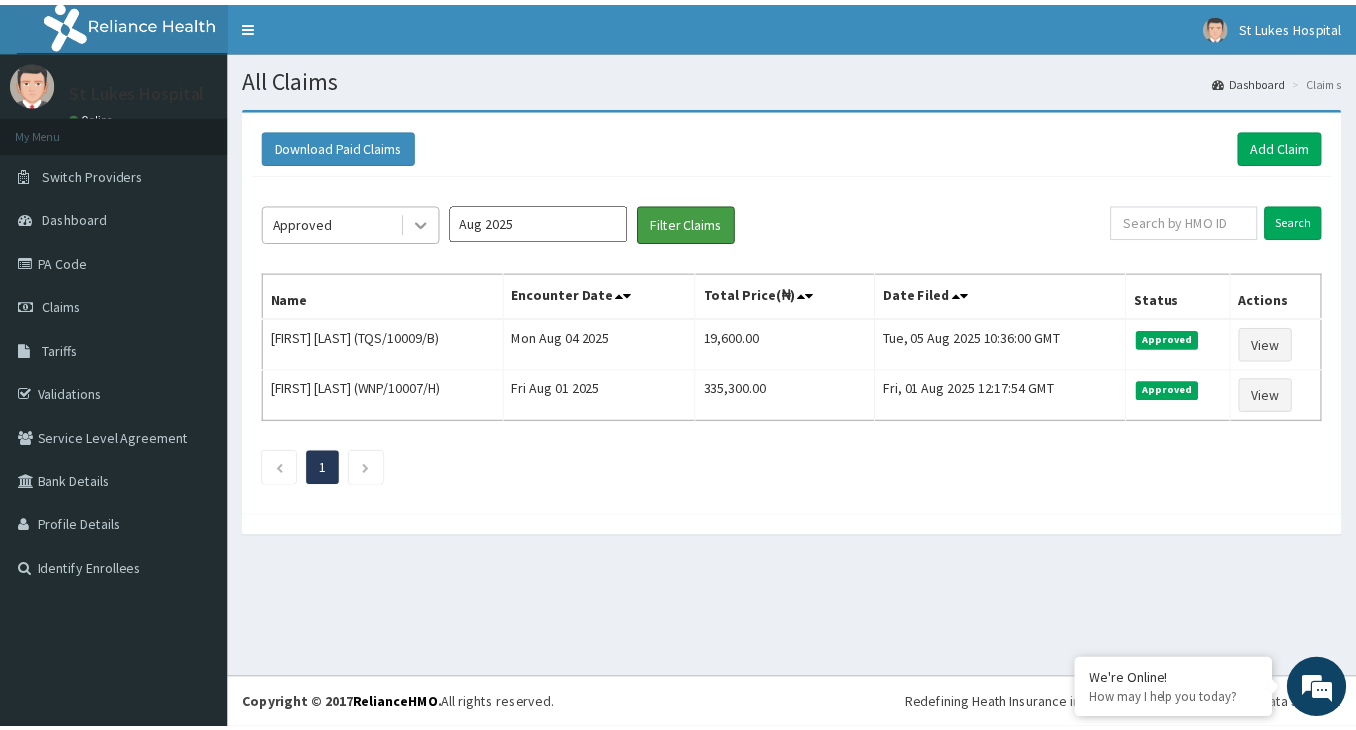 scroll, scrollTop: 0, scrollLeft: 0, axis: both 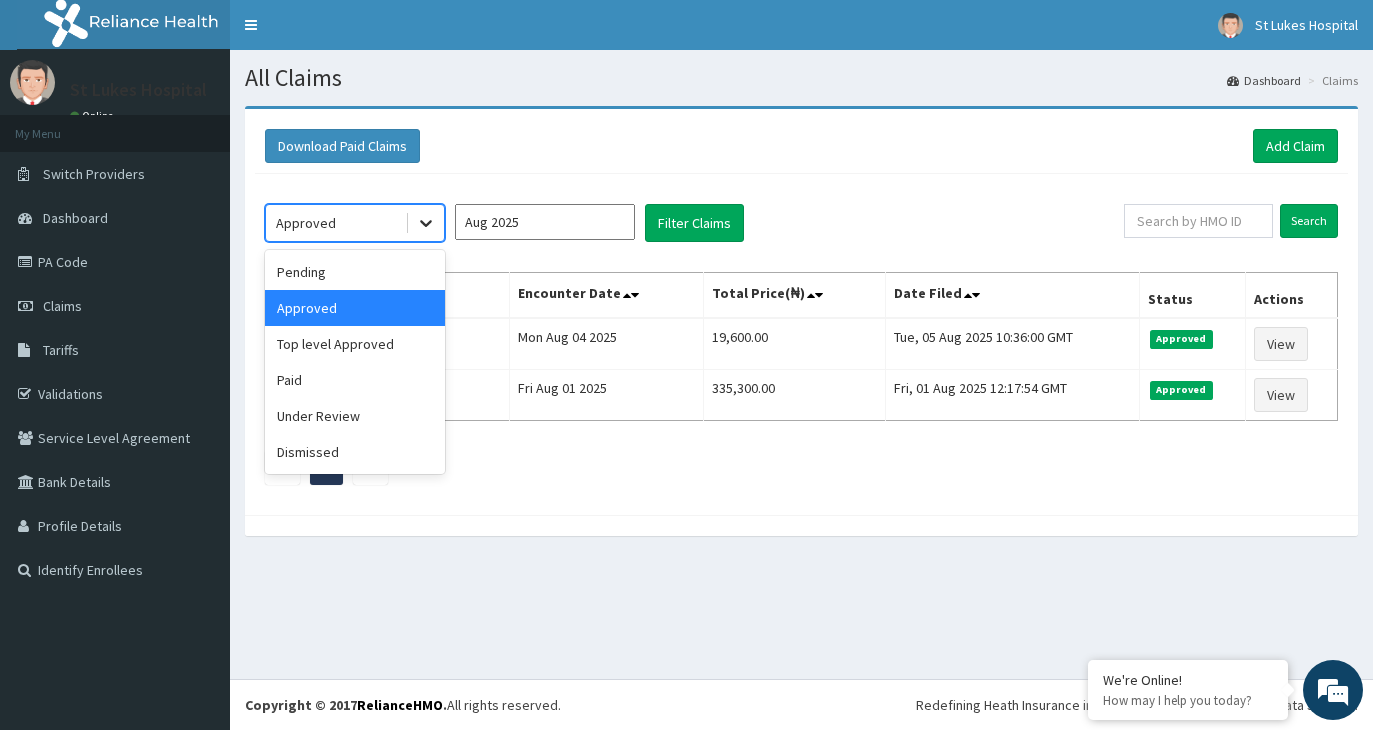 click 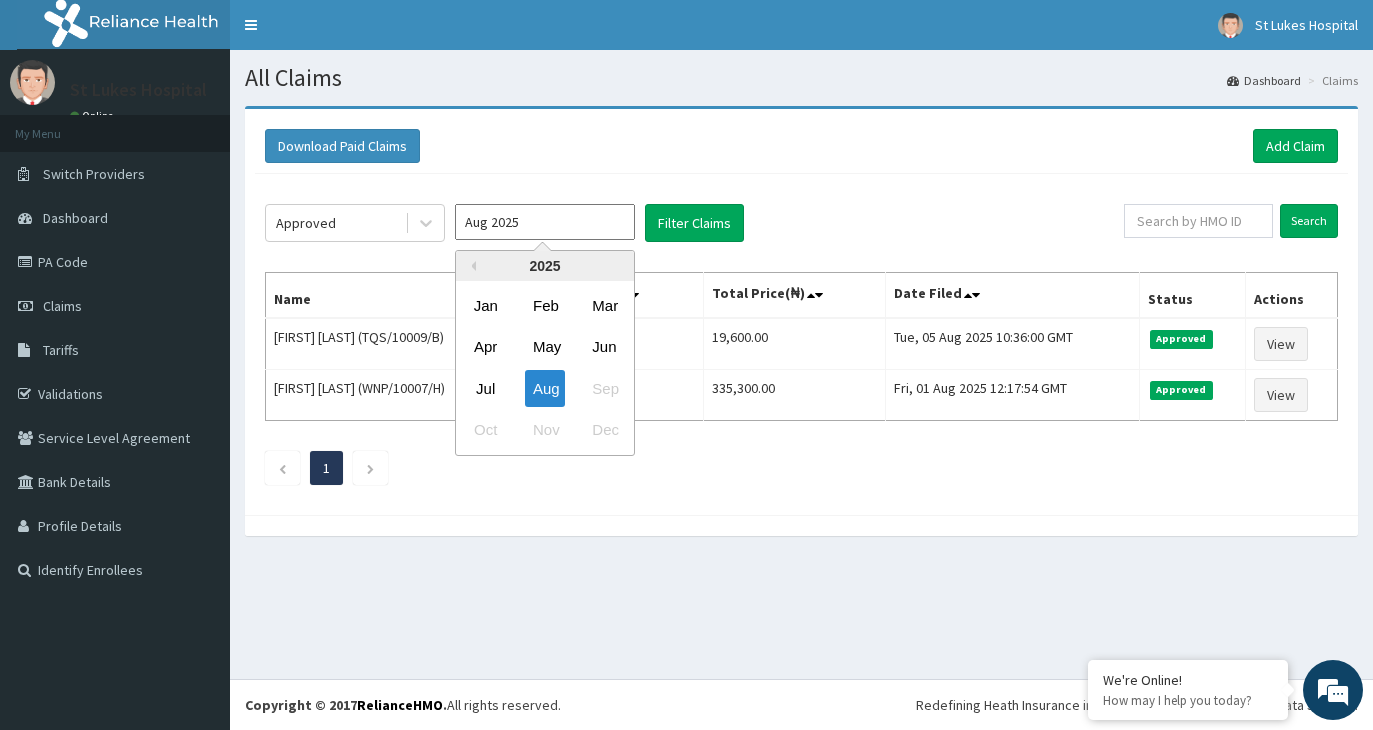 click on "Aug 2025" at bounding box center [545, 222] 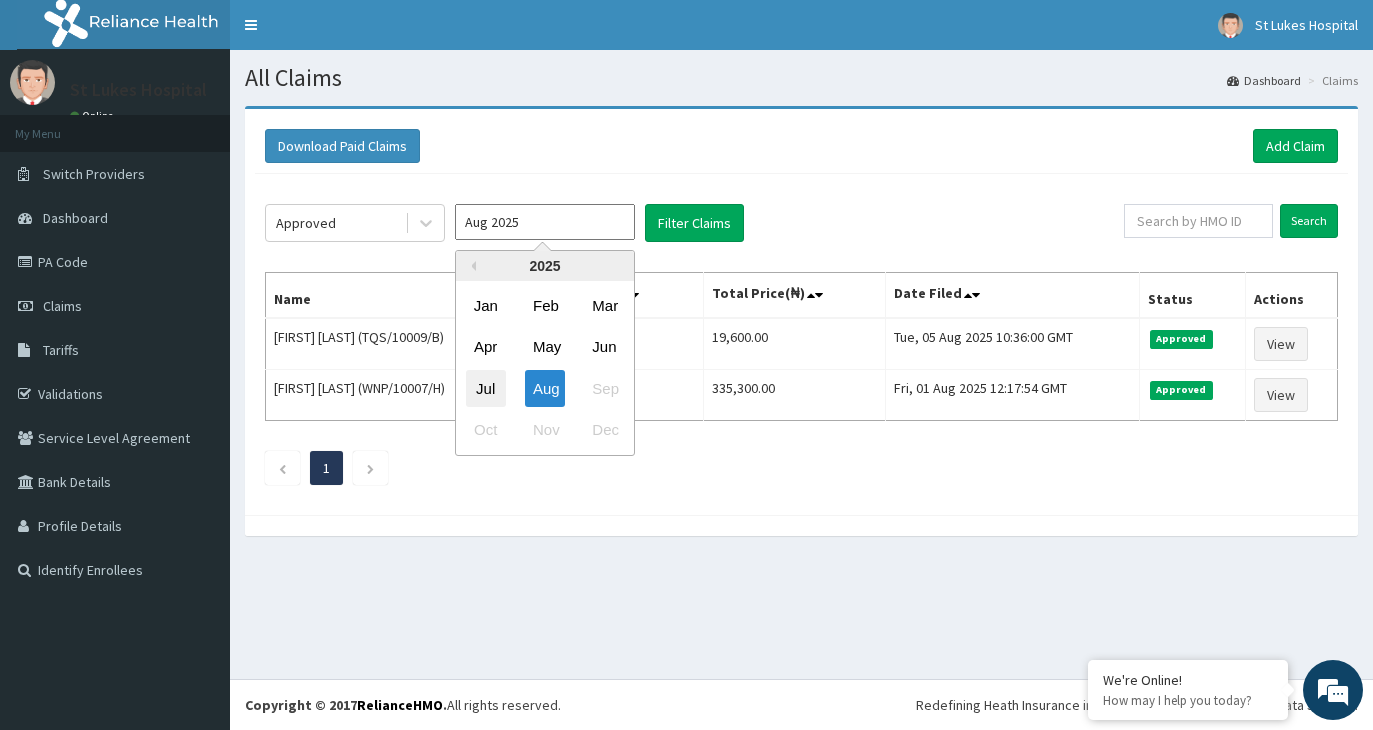 click on "Jul" at bounding box center (486, 388) 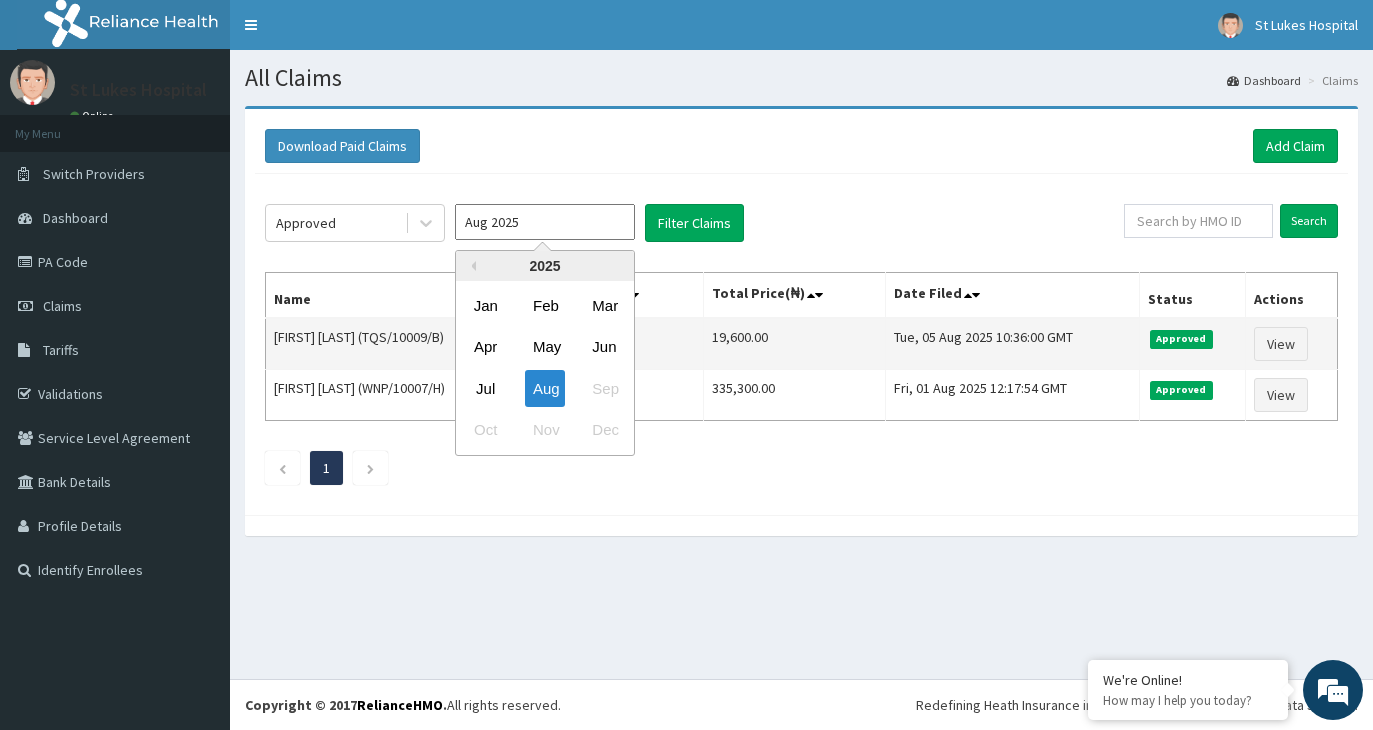 type on "Jul 2025" 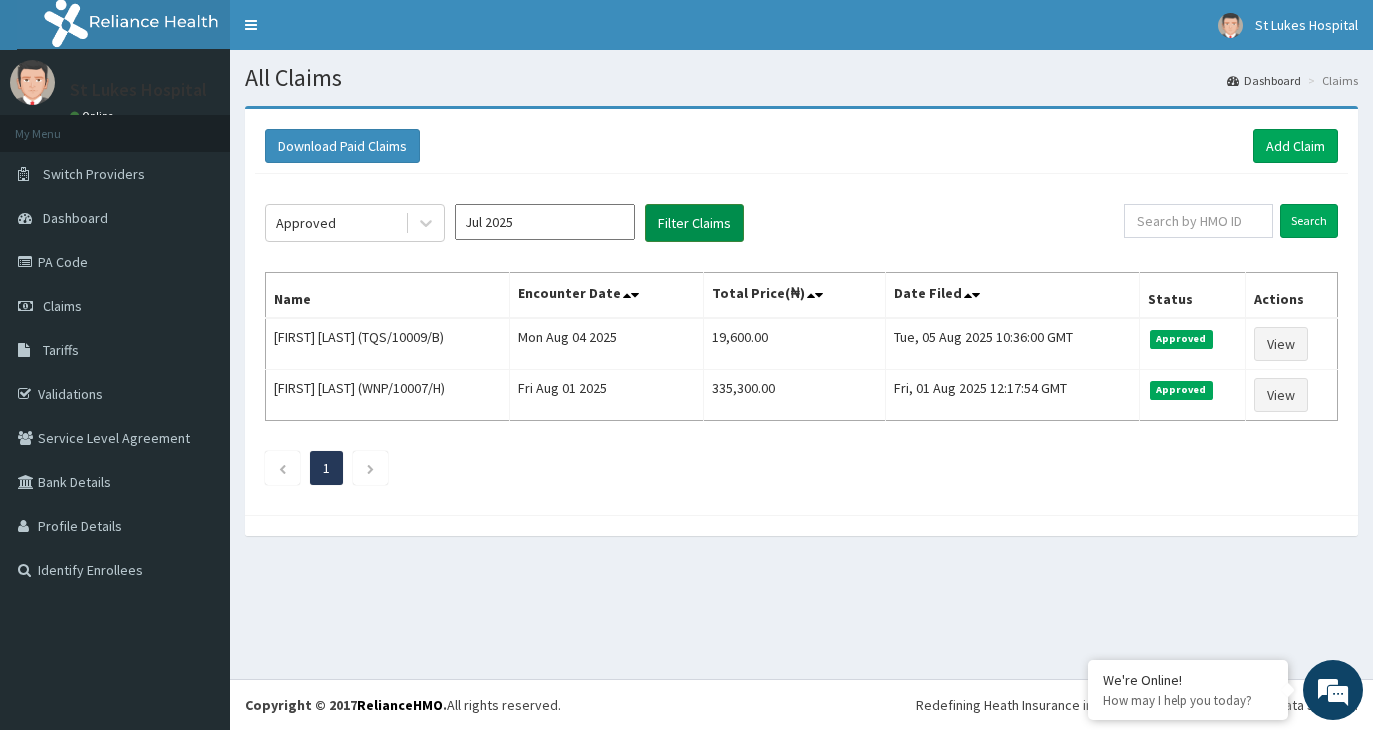 click on "Filter Claims" at bounding box center [694, 223] 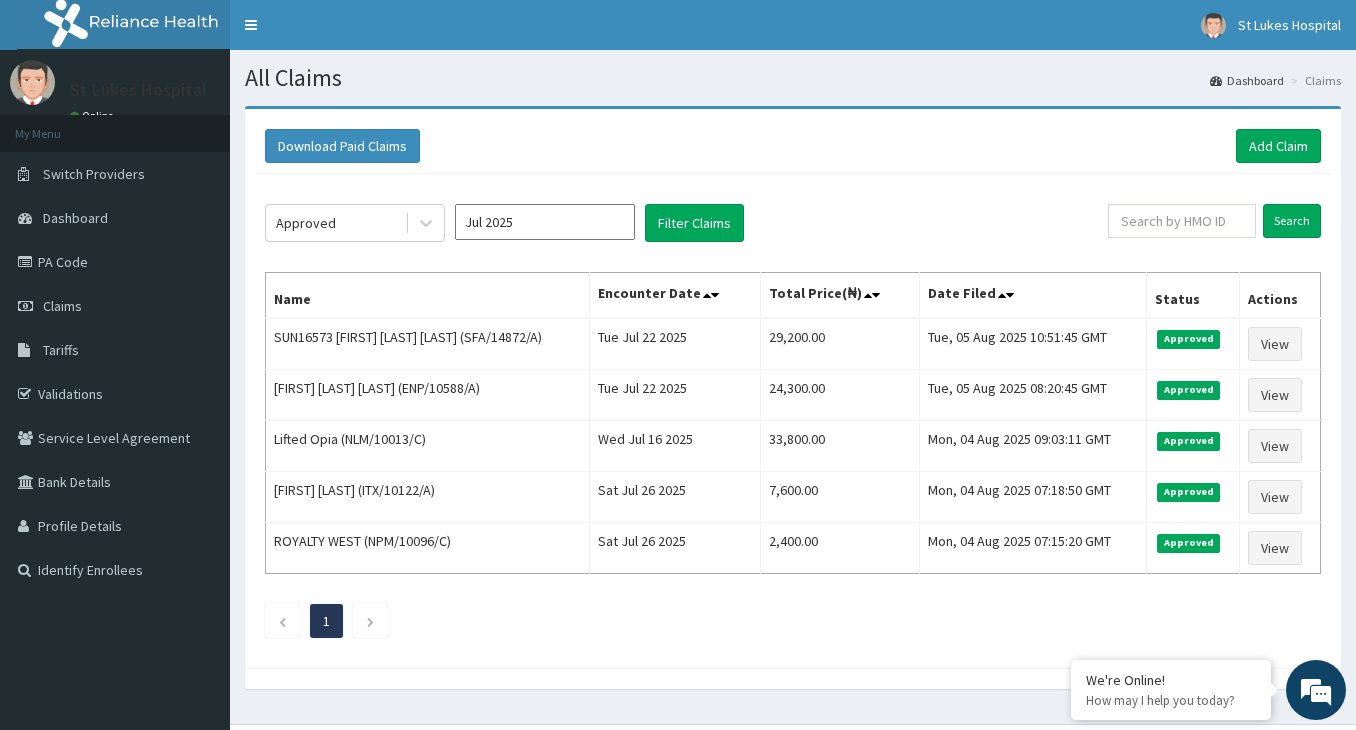 click on "Jul 2025" at bounding box center [545, 222] 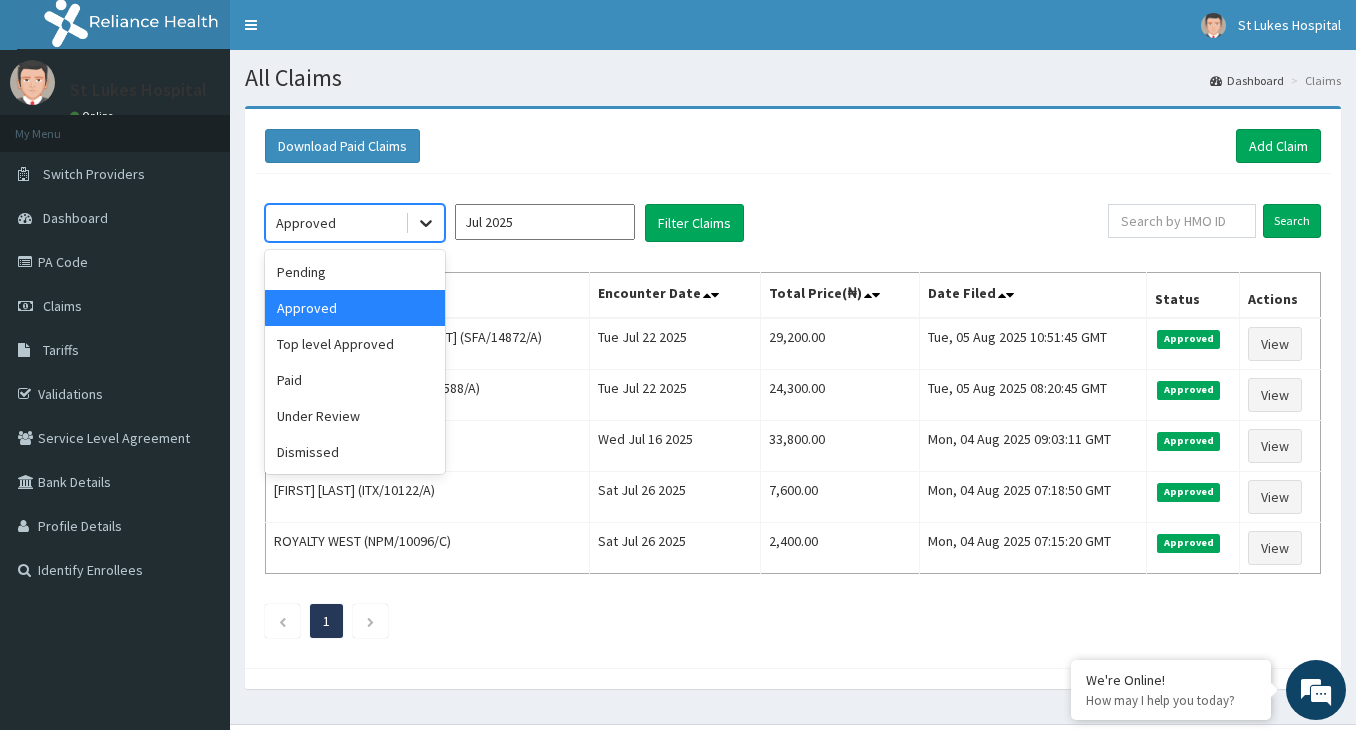 click 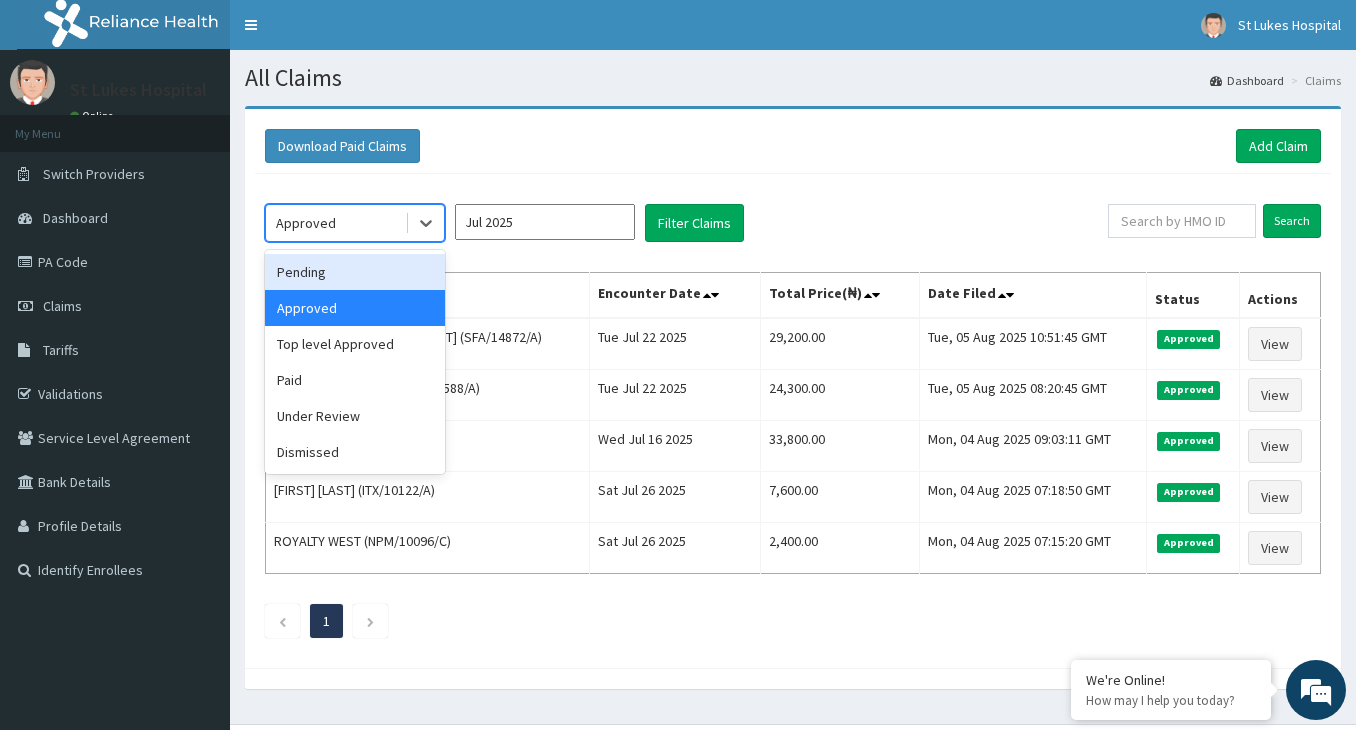 click on "Pending" at bounding box center (355, 272) 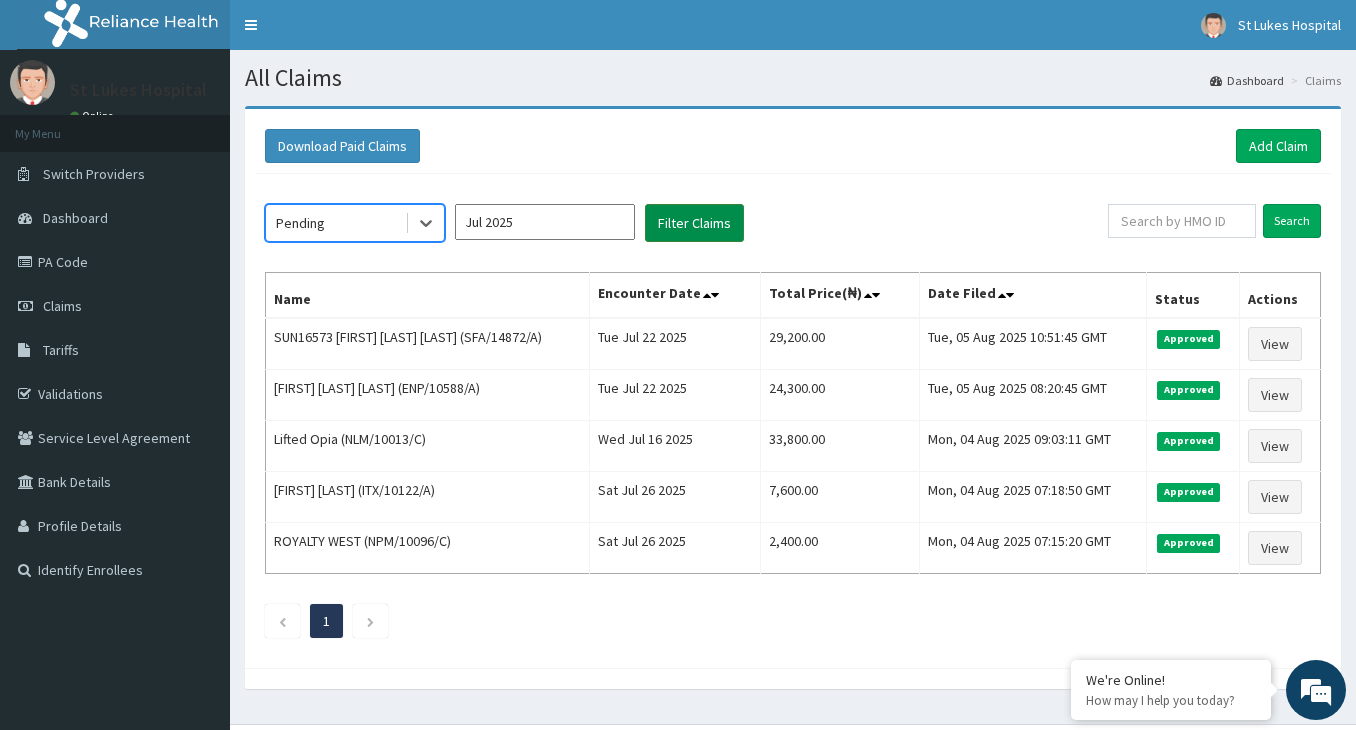 click on "Filter Claims" at bounding box center [694, 223] 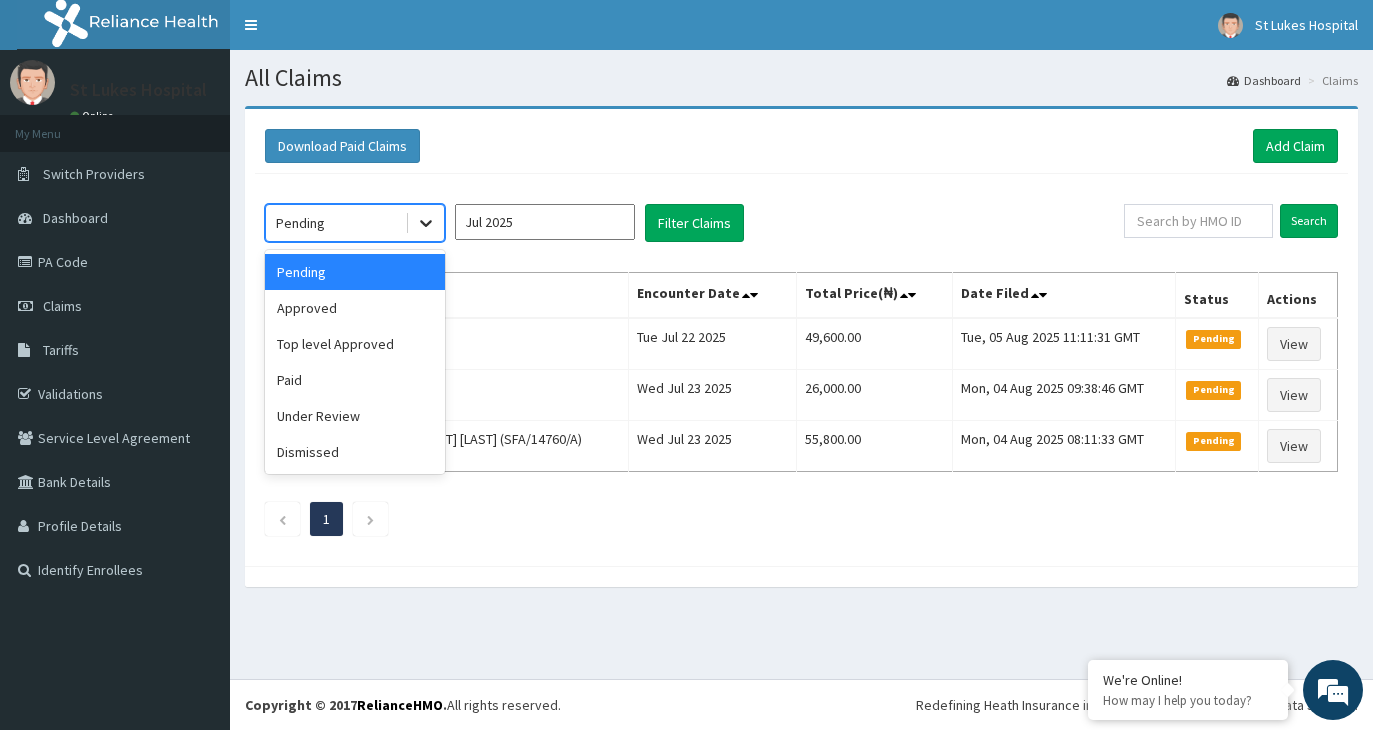 click 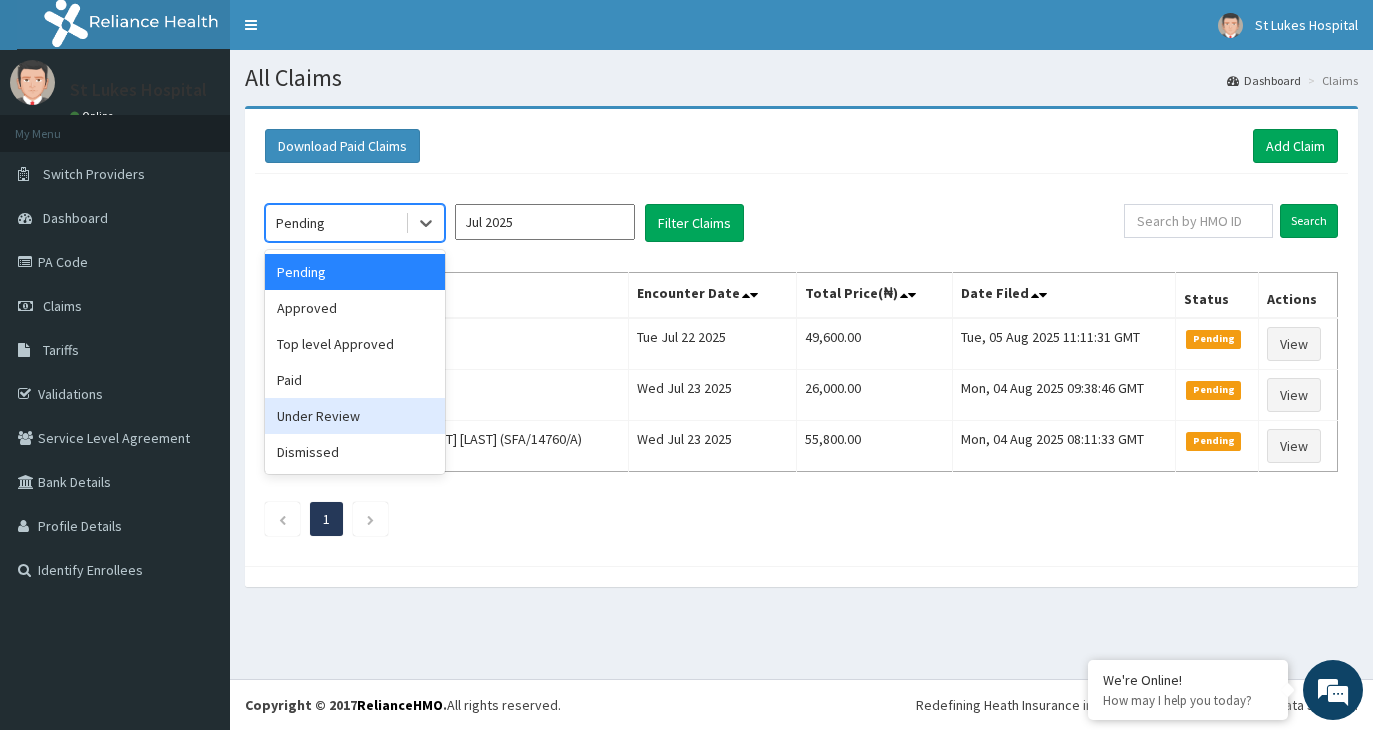 click on "Under Review" at bounding box center (355, 416) 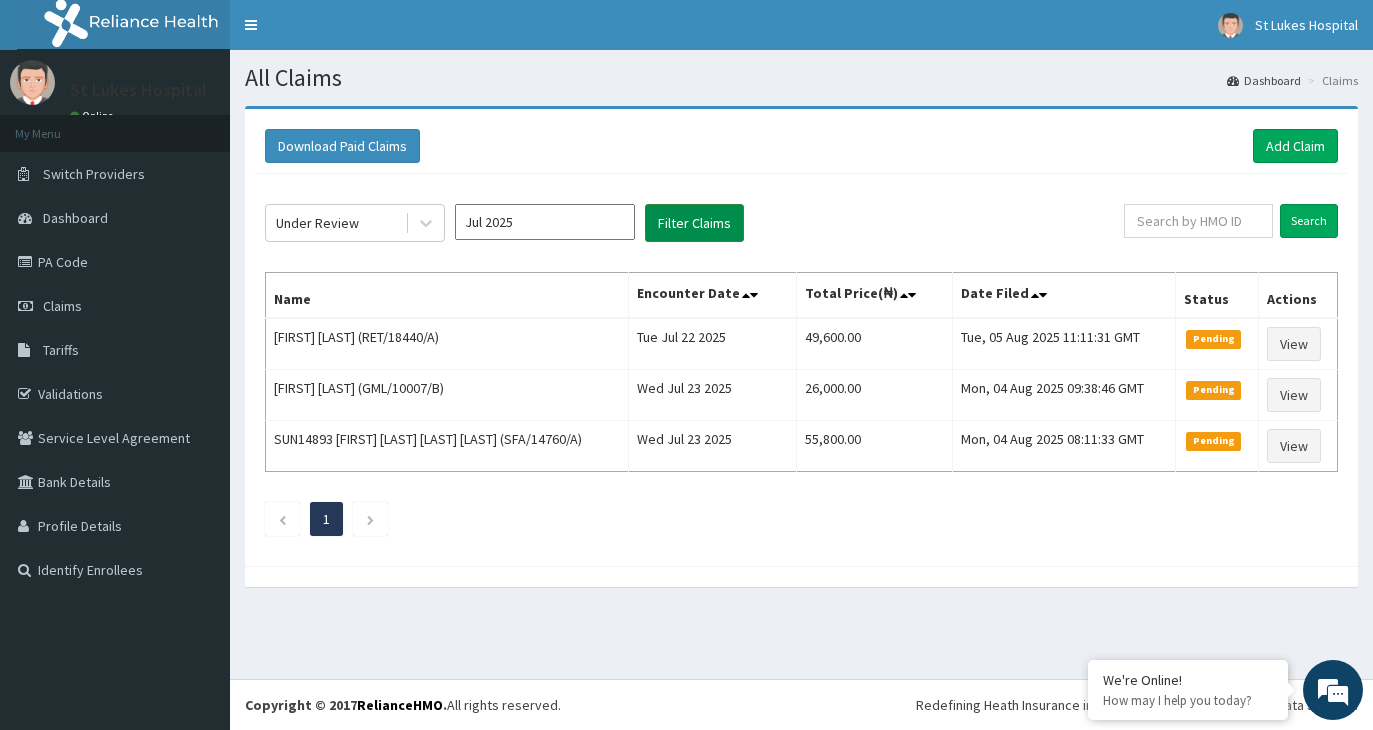 click on "Filter Claims" at bounding box center [694, 223] 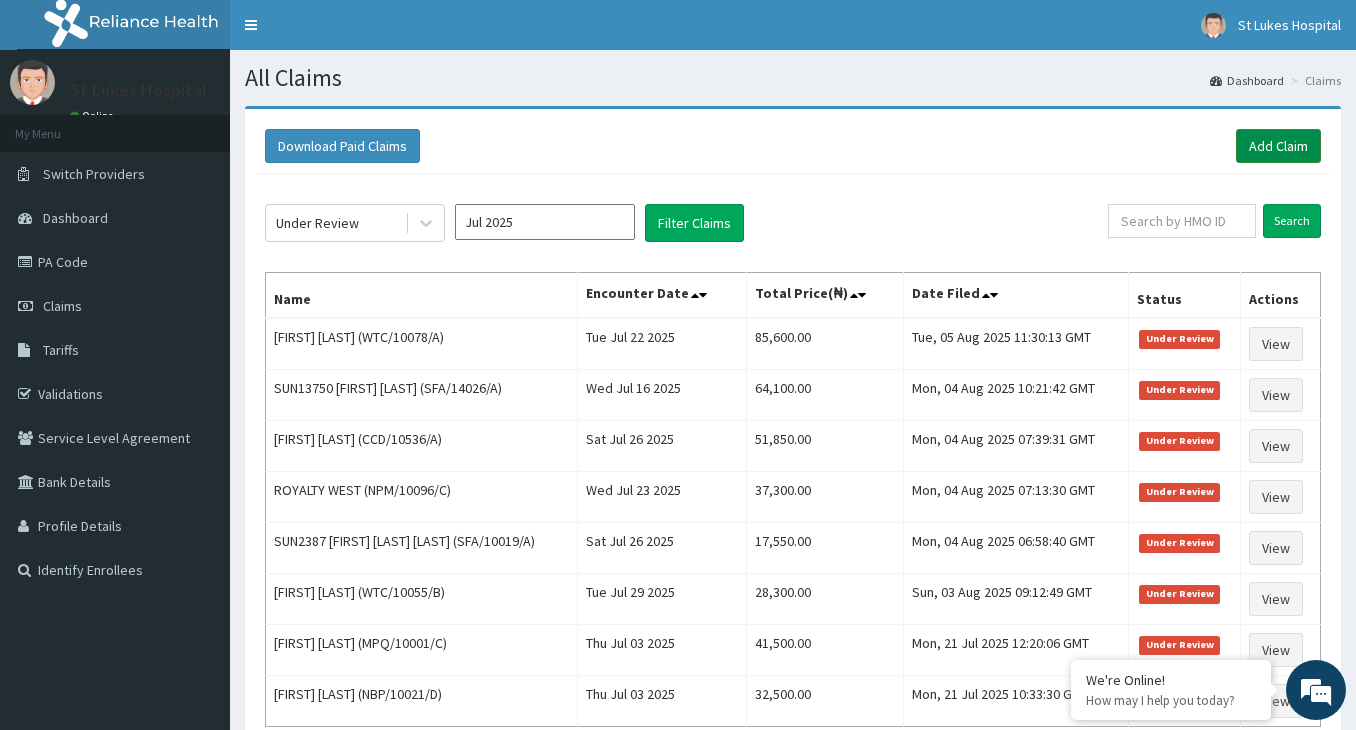 click on "Add Claim" at bounding box center (1278, 146) 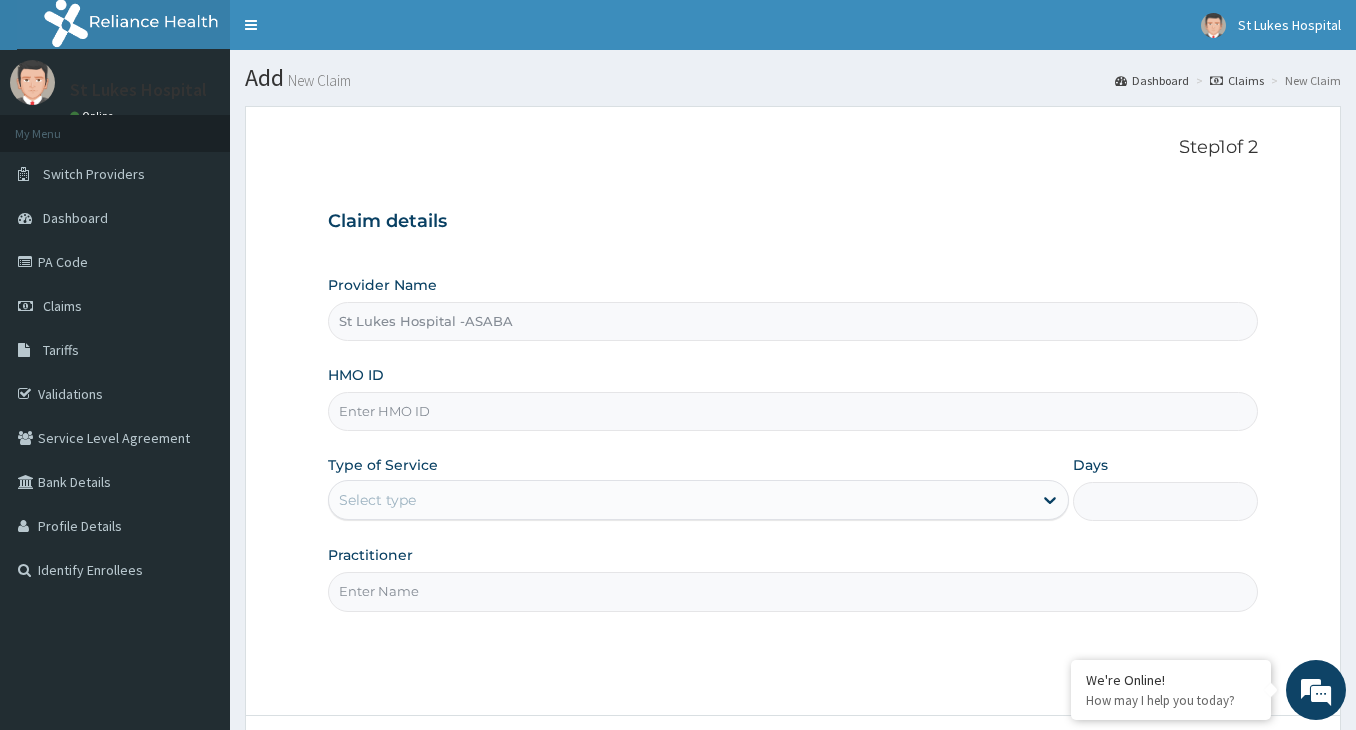 scroll, scrollTop: 0, scrollLeft: 0, axis: both 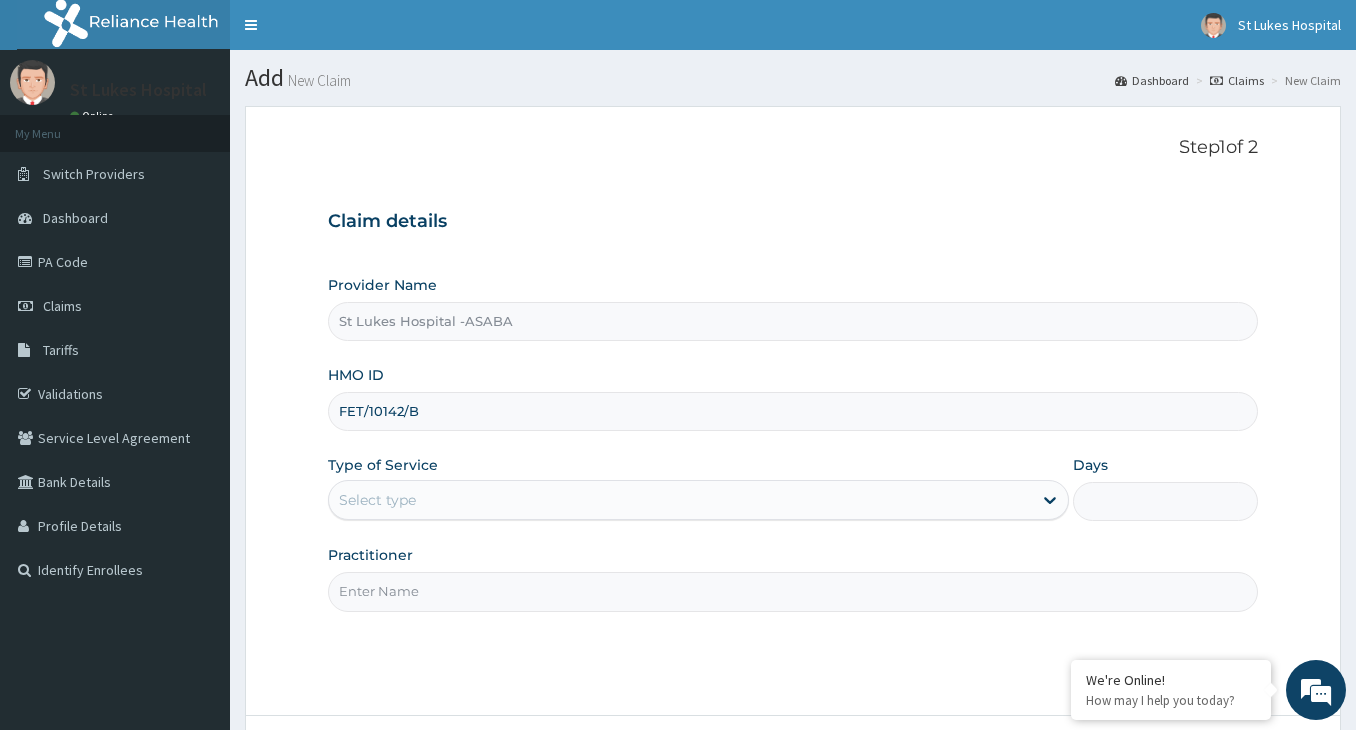 type on "FET/10142/B" 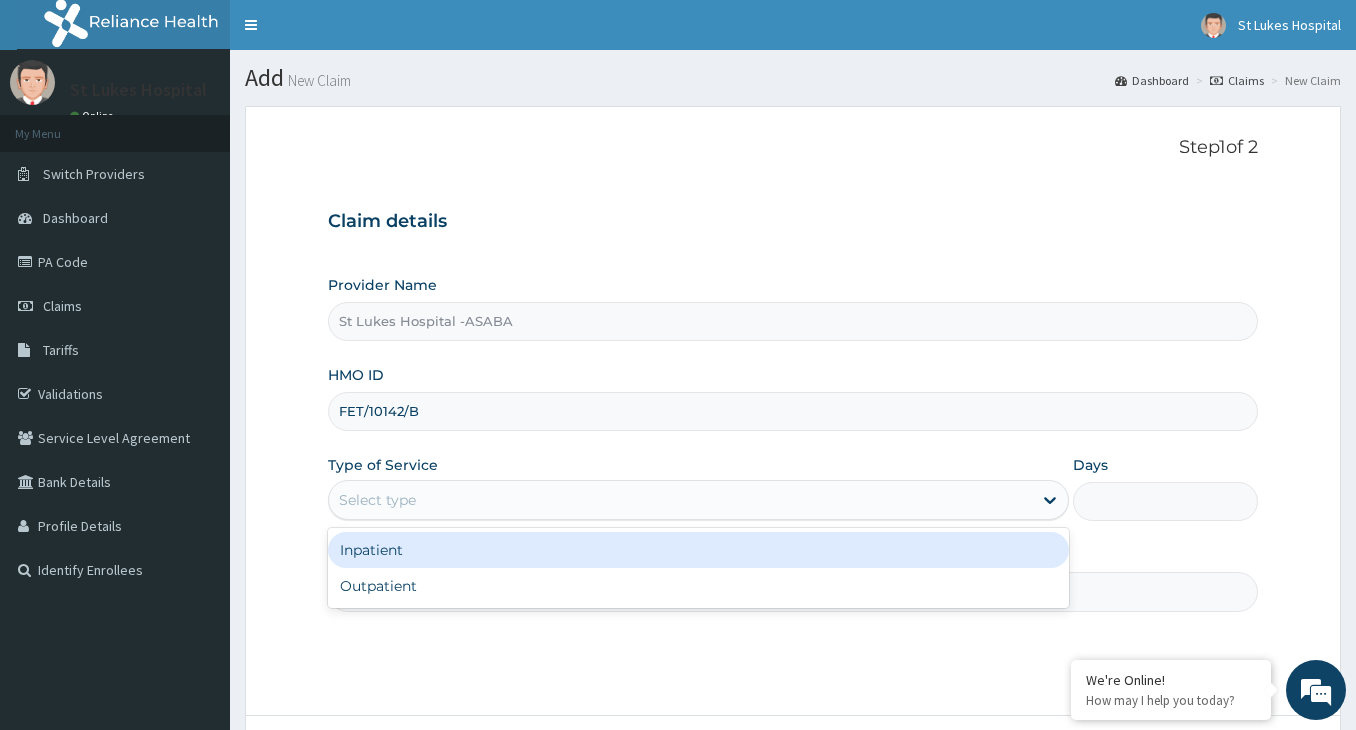 click on "Select type" at bounding box center (680, 500) 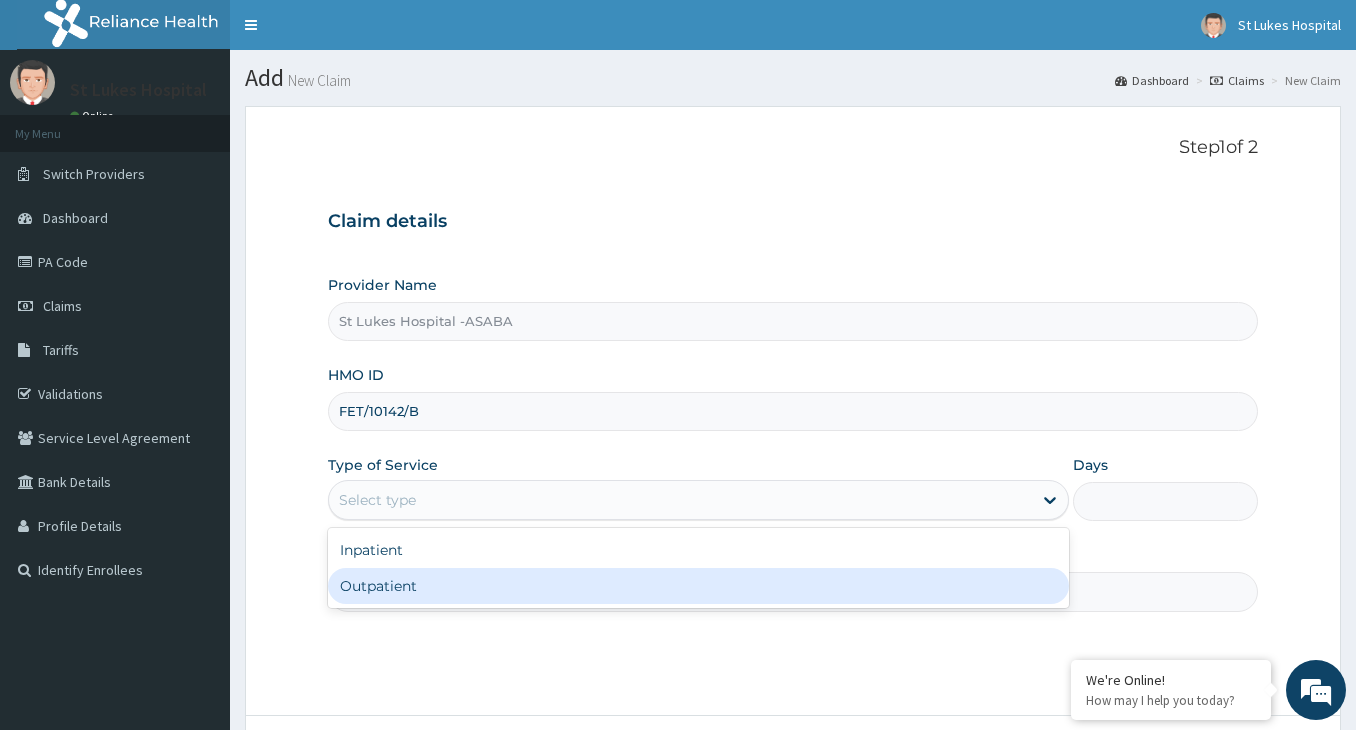 click on "Outpatient" at bounding box center (698, 586) 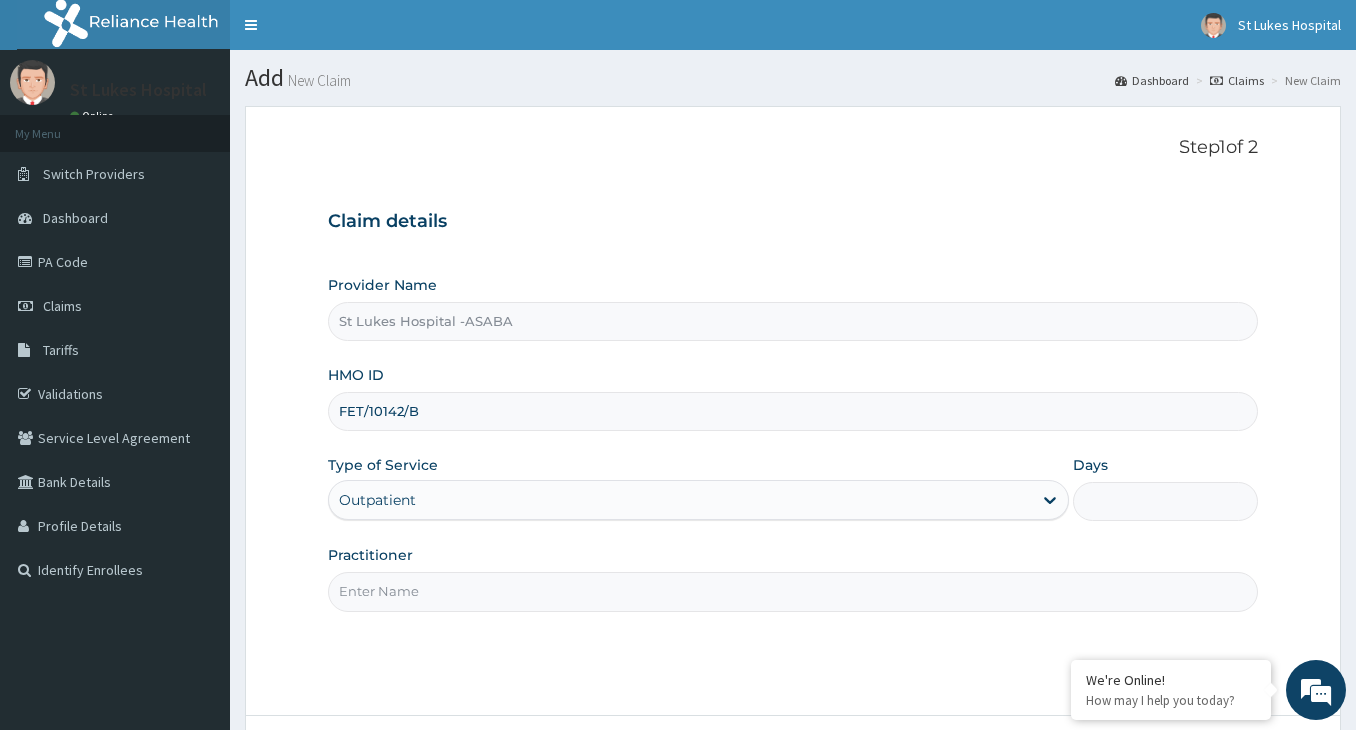 type on "1" 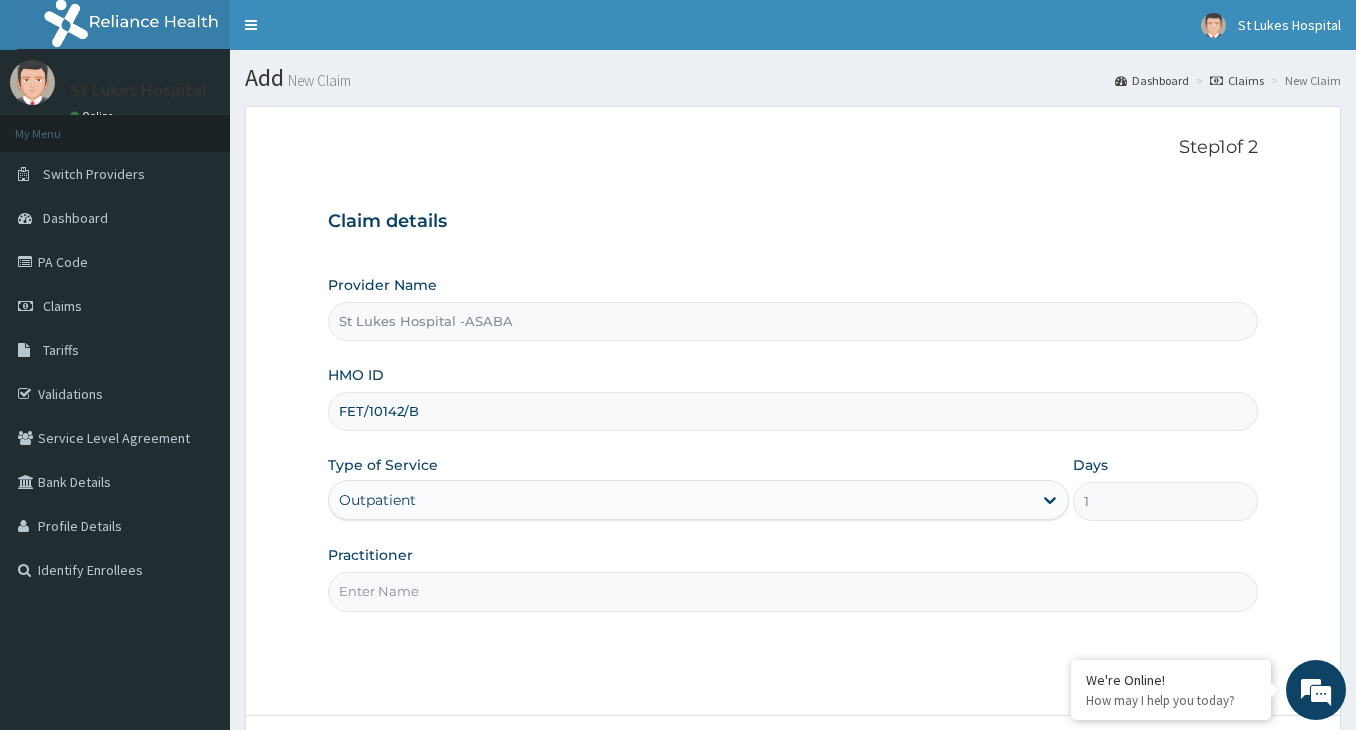 click on "Practitioner" at bounding box center [793, 591] 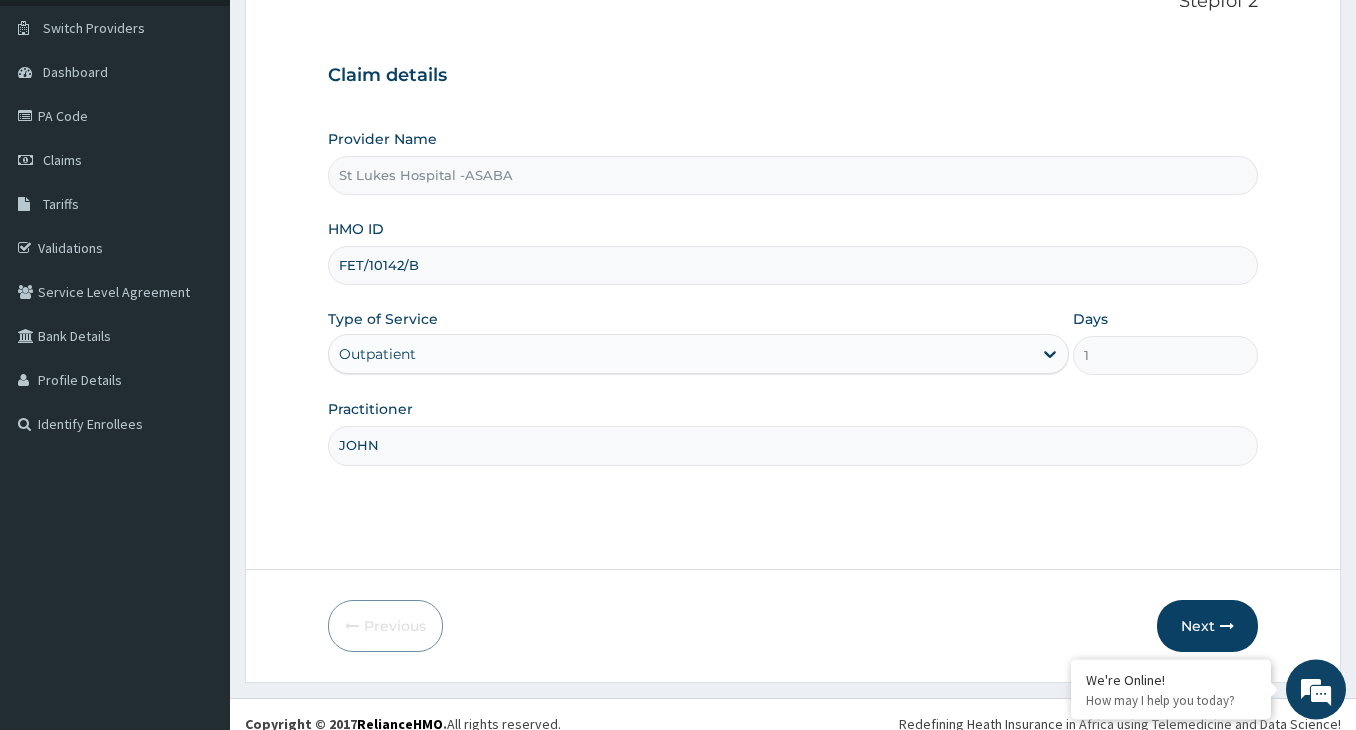 scroll, scrollTop: 165, scrollLeft: 0, axis: vertical 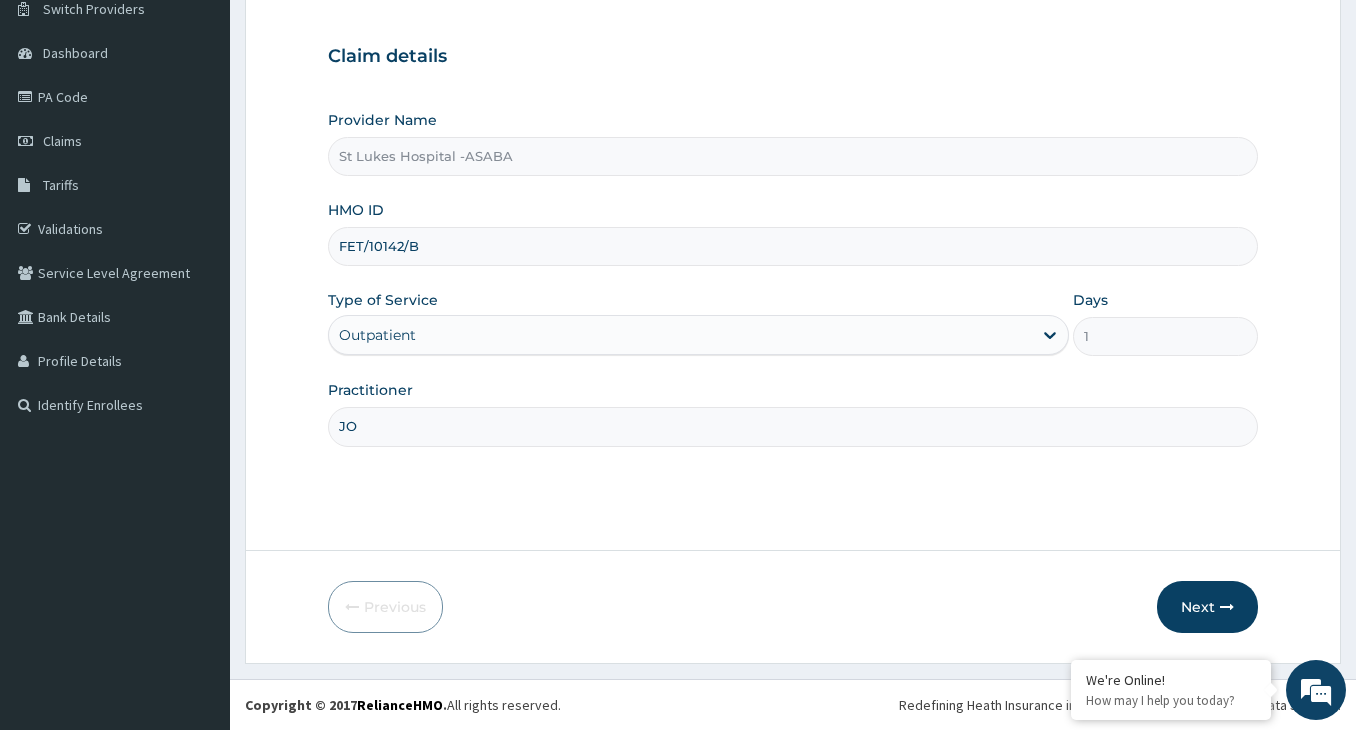 type on "J" 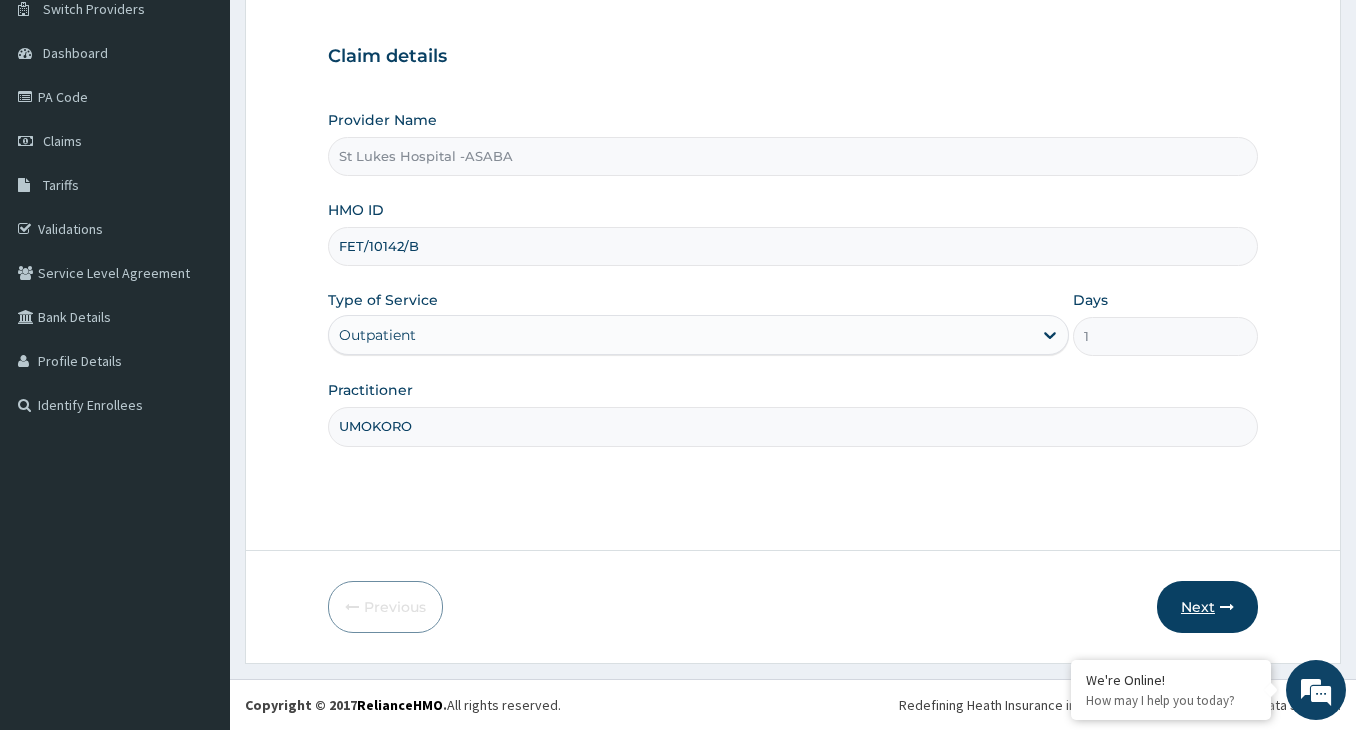 type on "UMOKORO" 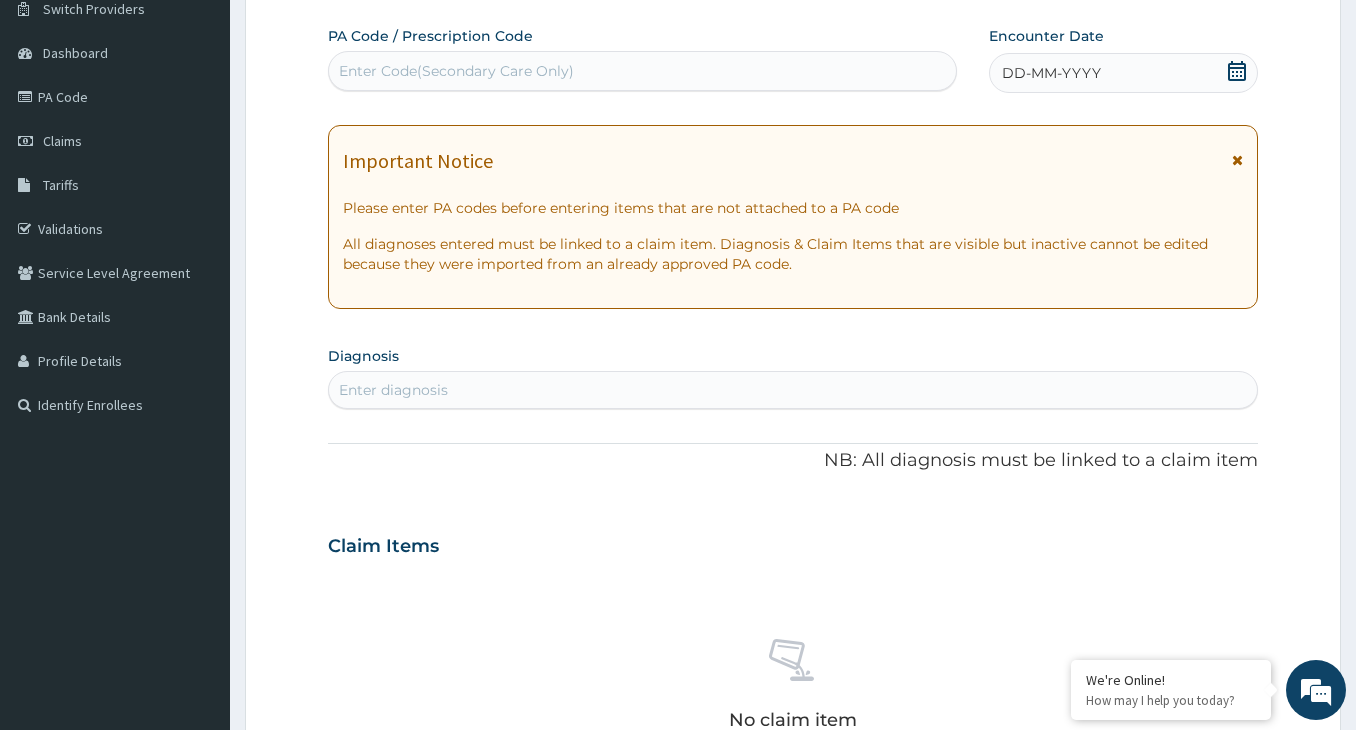 click on "Enter Code(Secondary Care Only)" at bounding box center (456, 71) 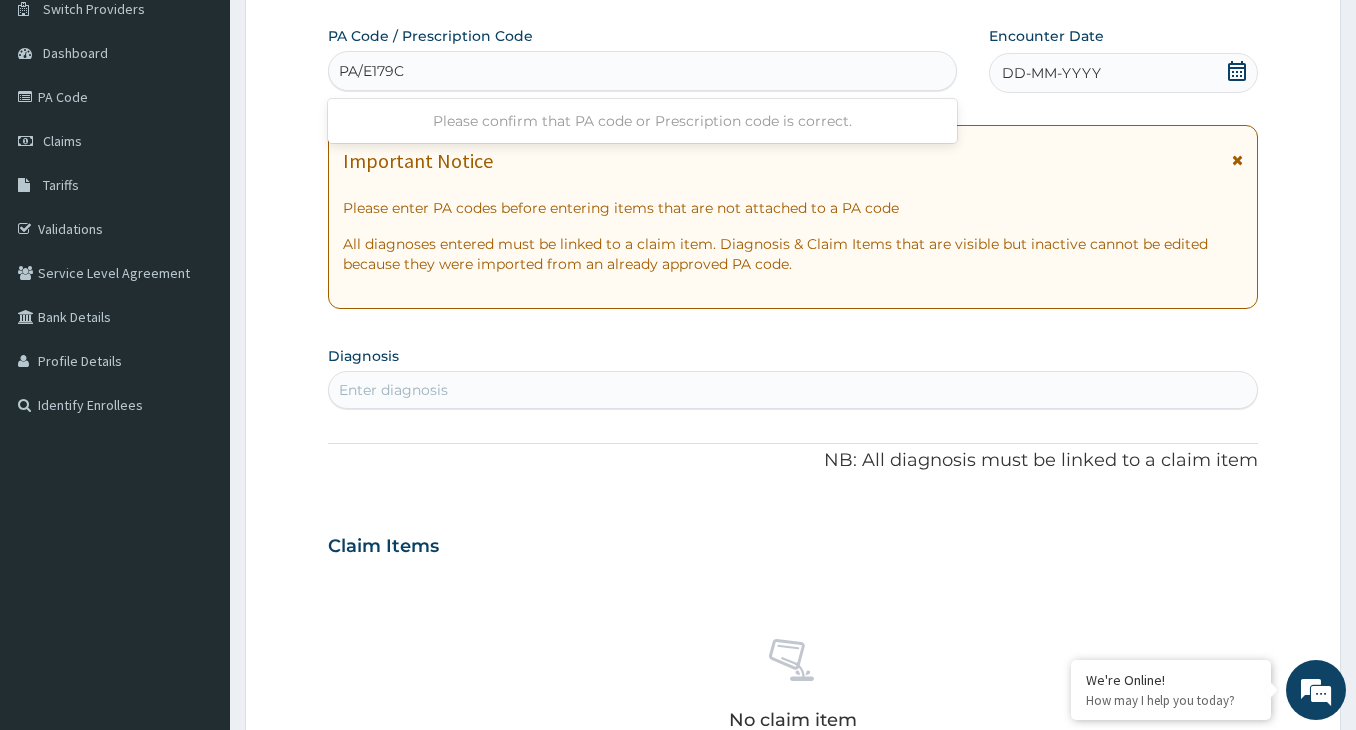 type on "PA/E179C3" 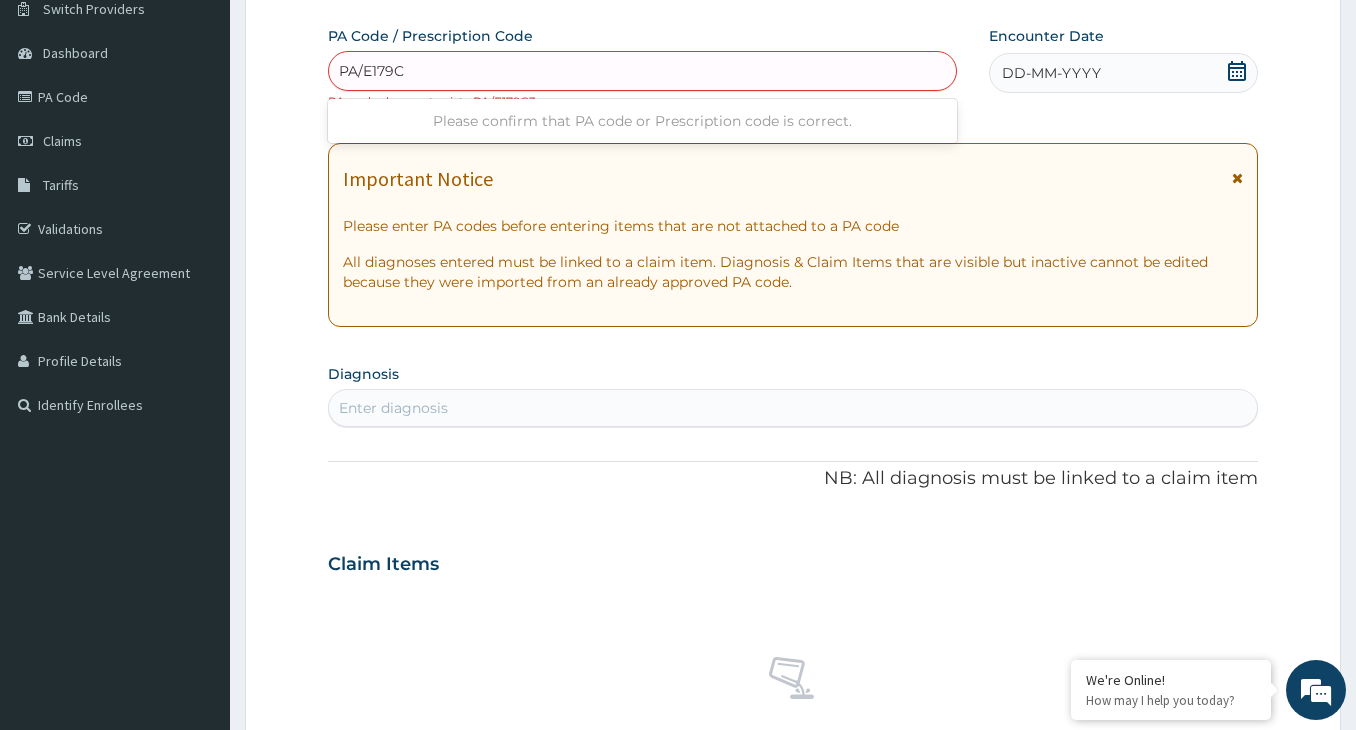 type on "PA/E179C3" 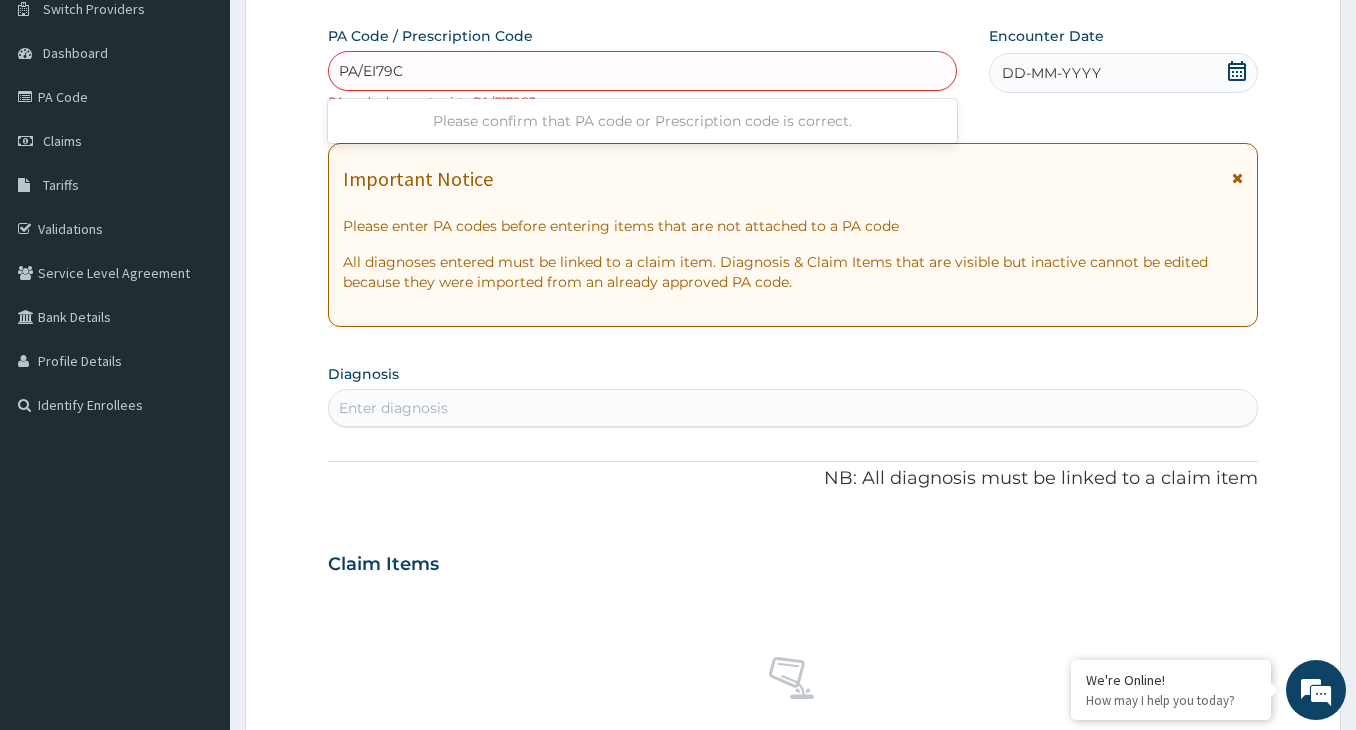 type on "PA/EI79C3" 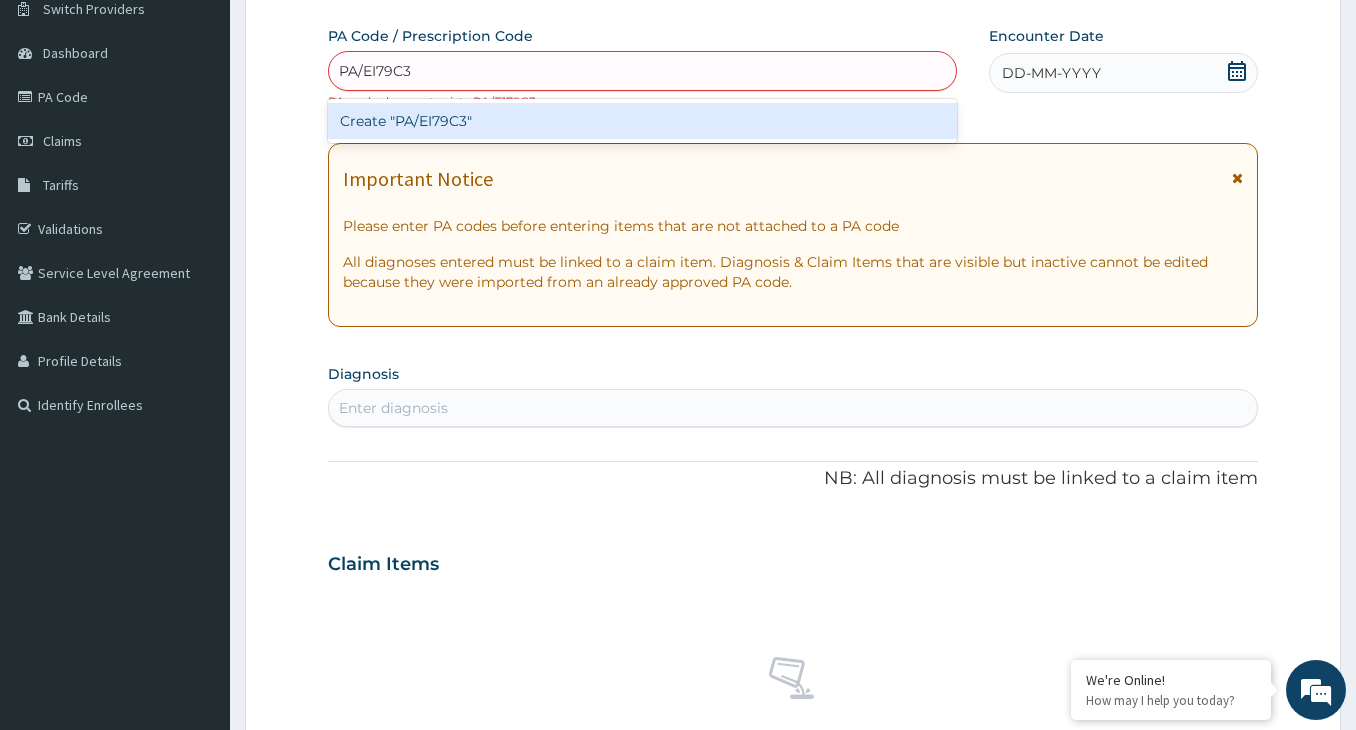type 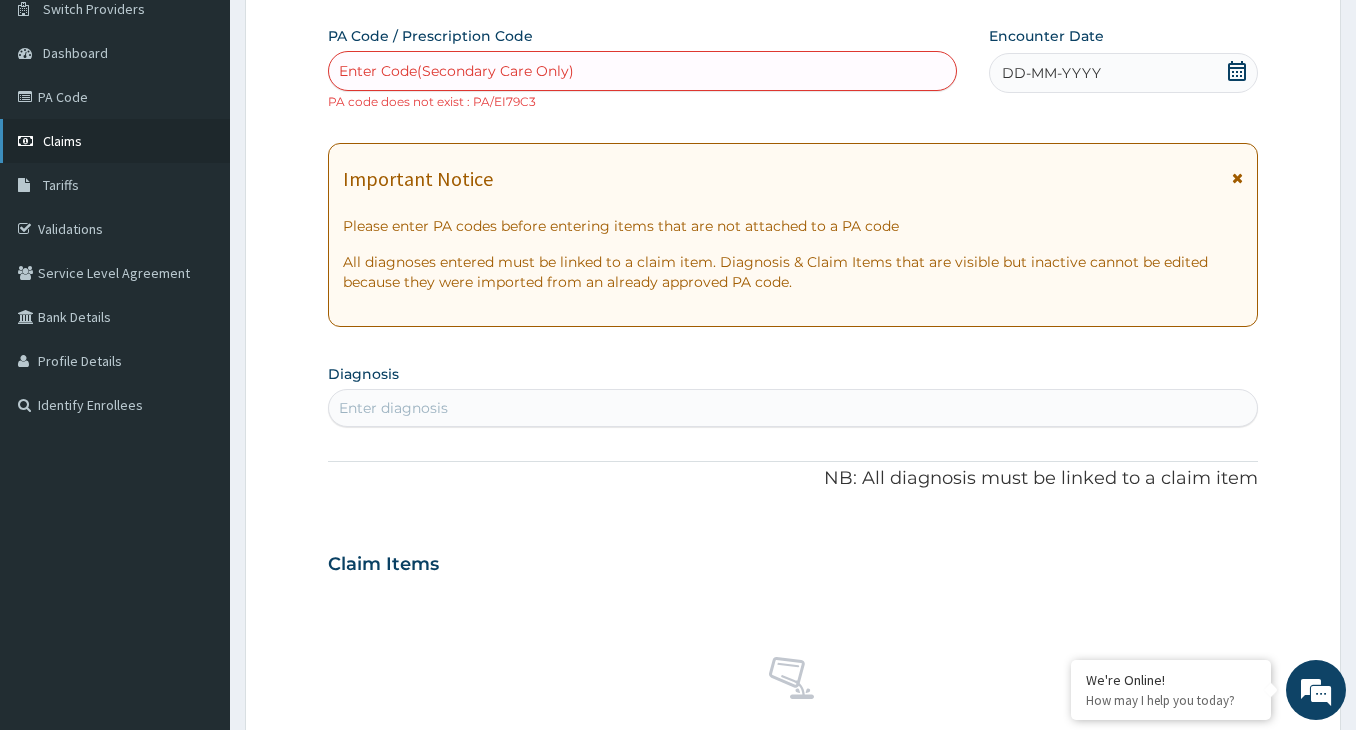 click on "Claims" at bounding box center [62, 141] 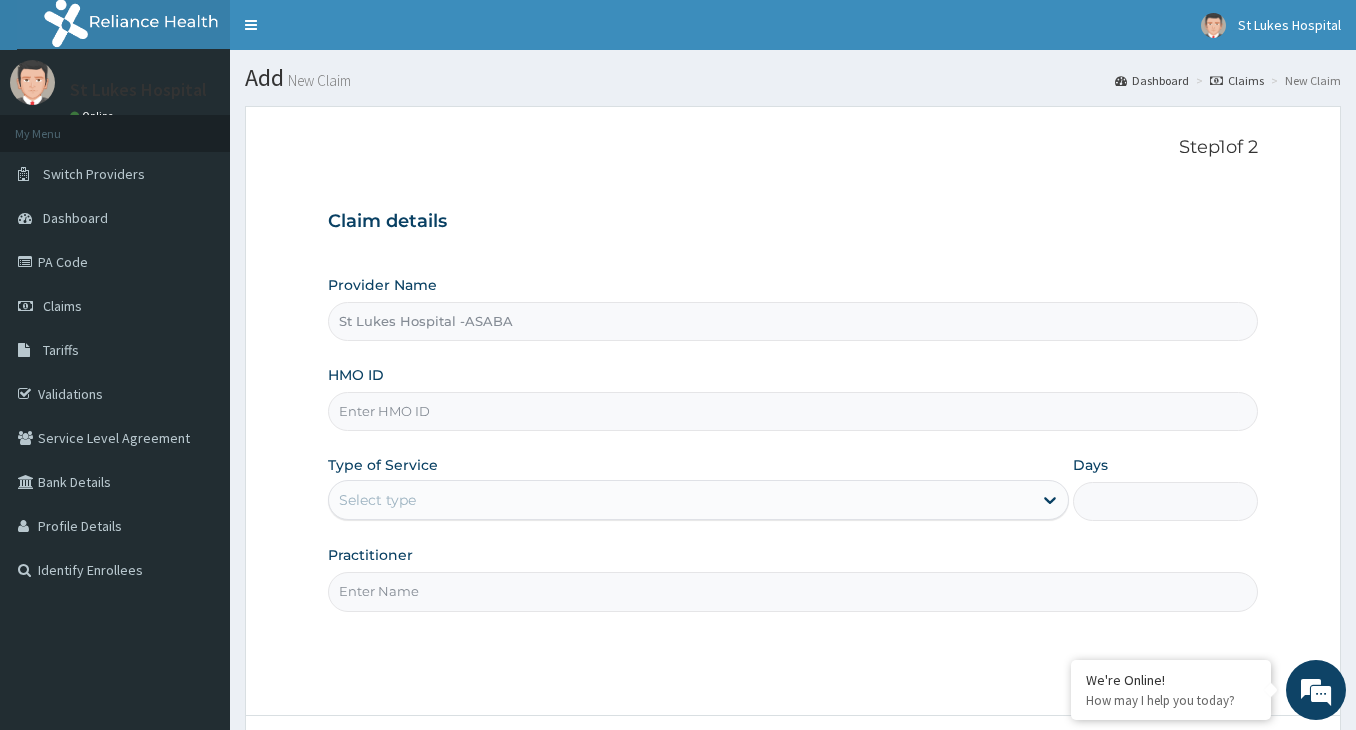 scroll, scrollTop: 0, scrollLeft: 0, axis: both 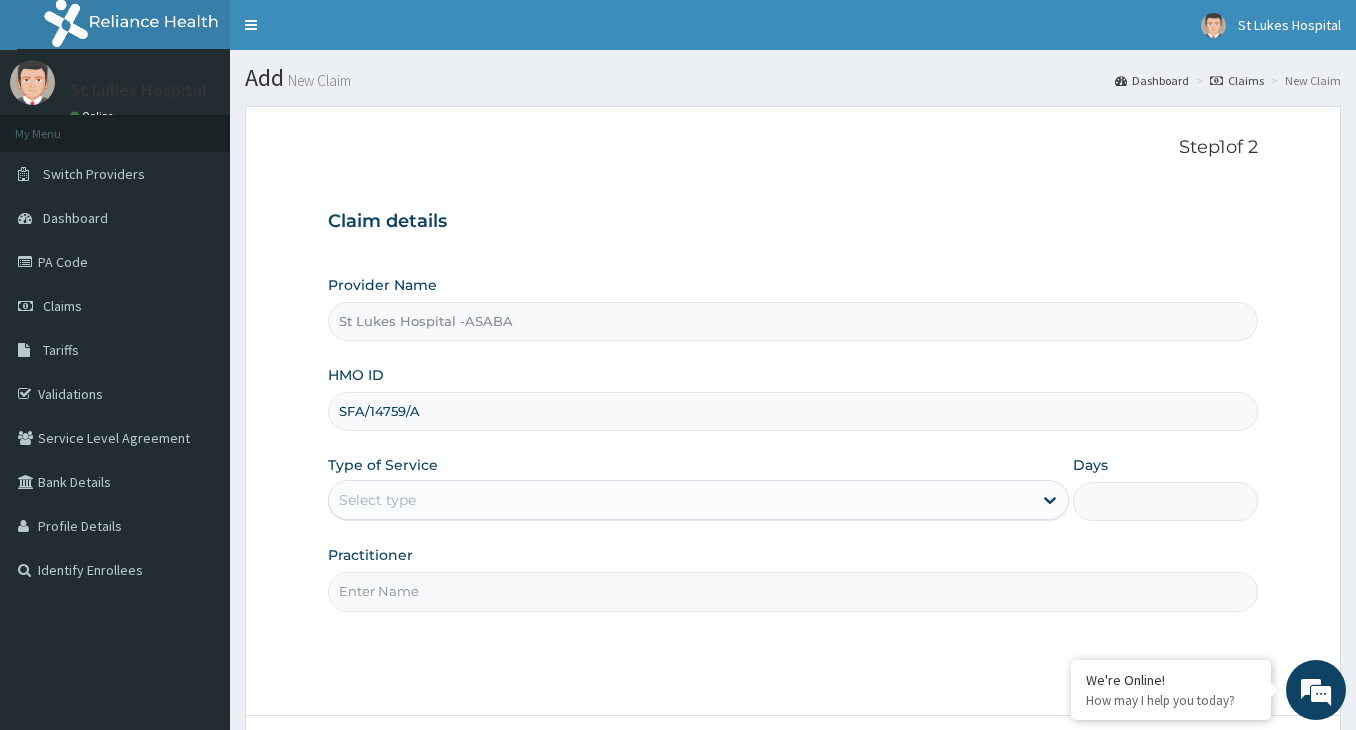 type on "SFA/14759/A" 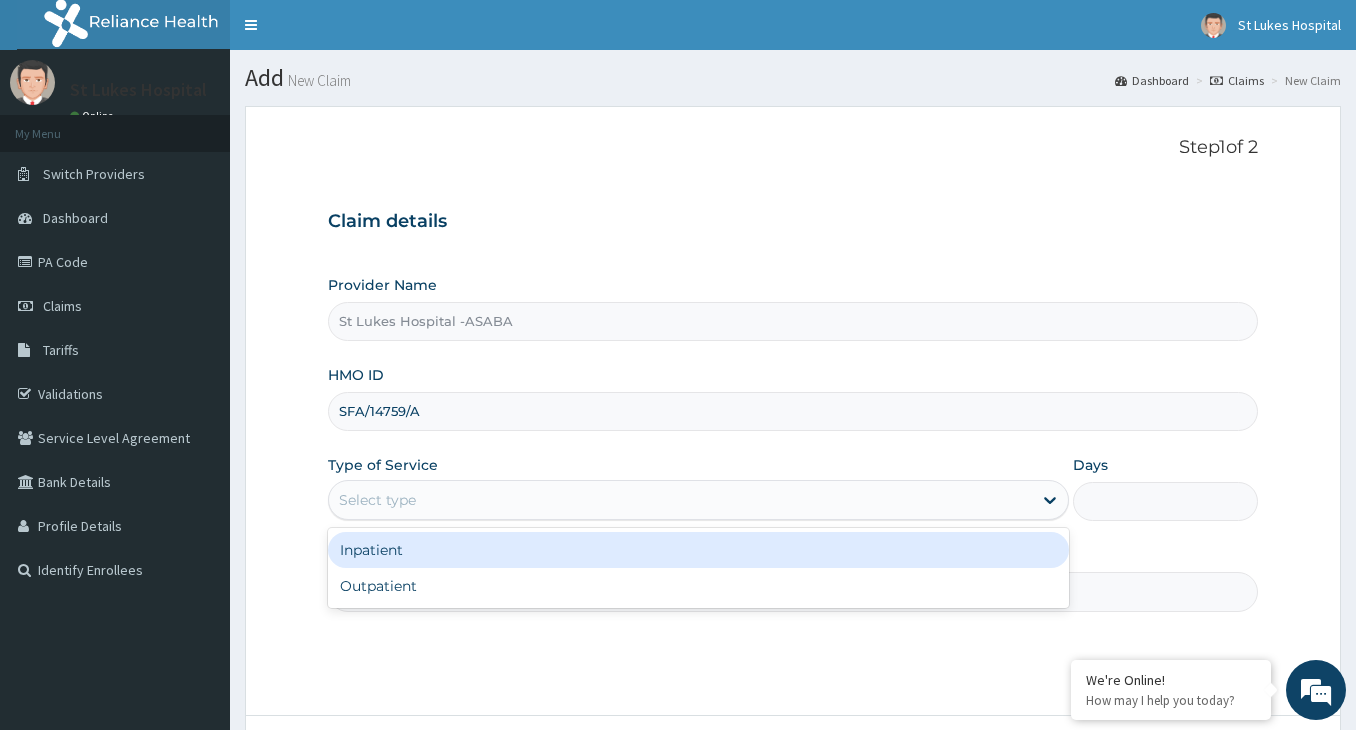click on "Select type" at bounding box center [377, 500] 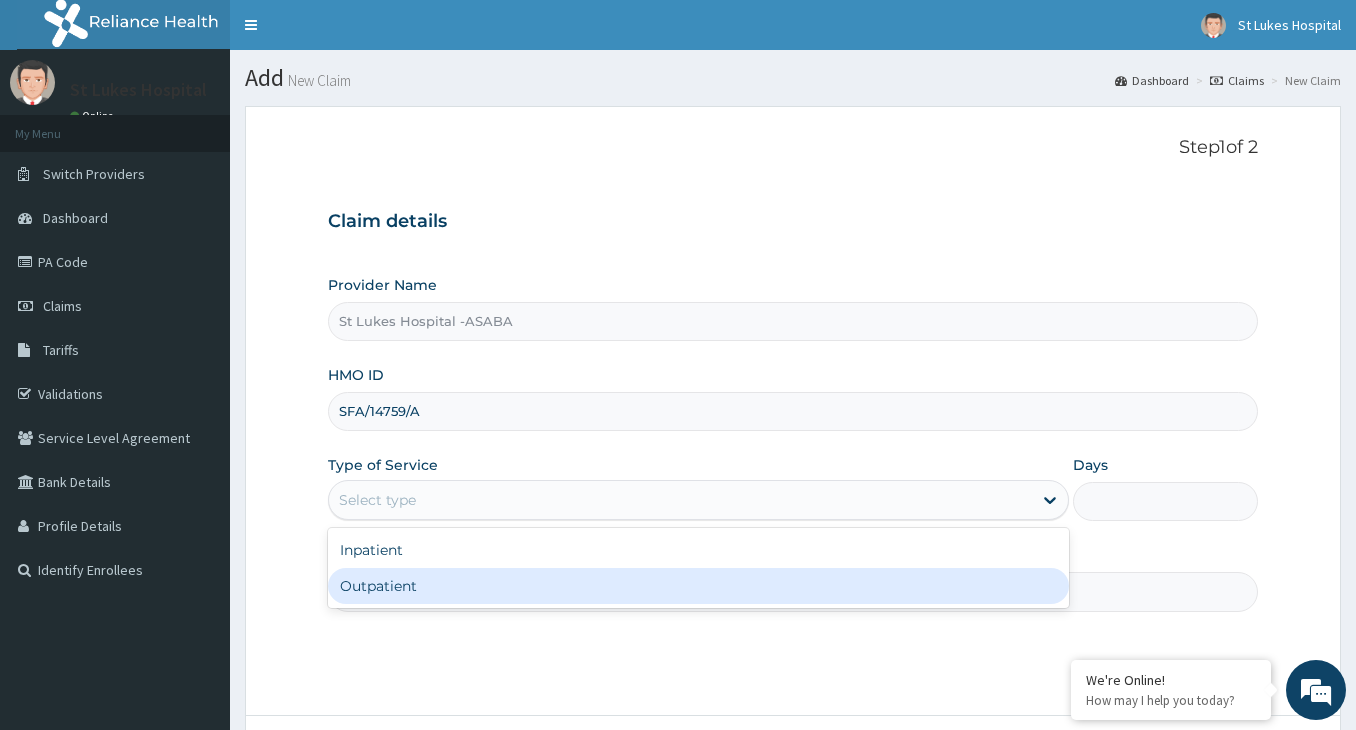 click on "Outpatient" at bounding box center (698, 586) 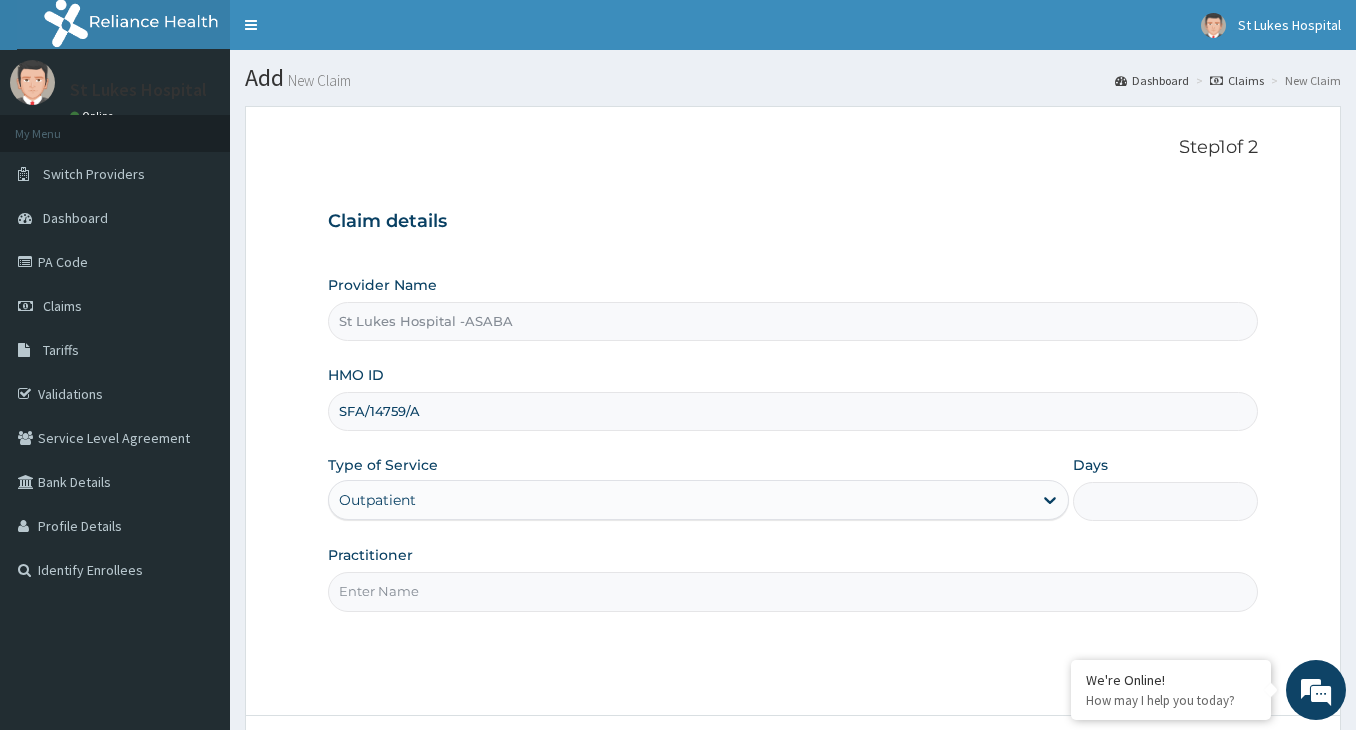 type on "1" 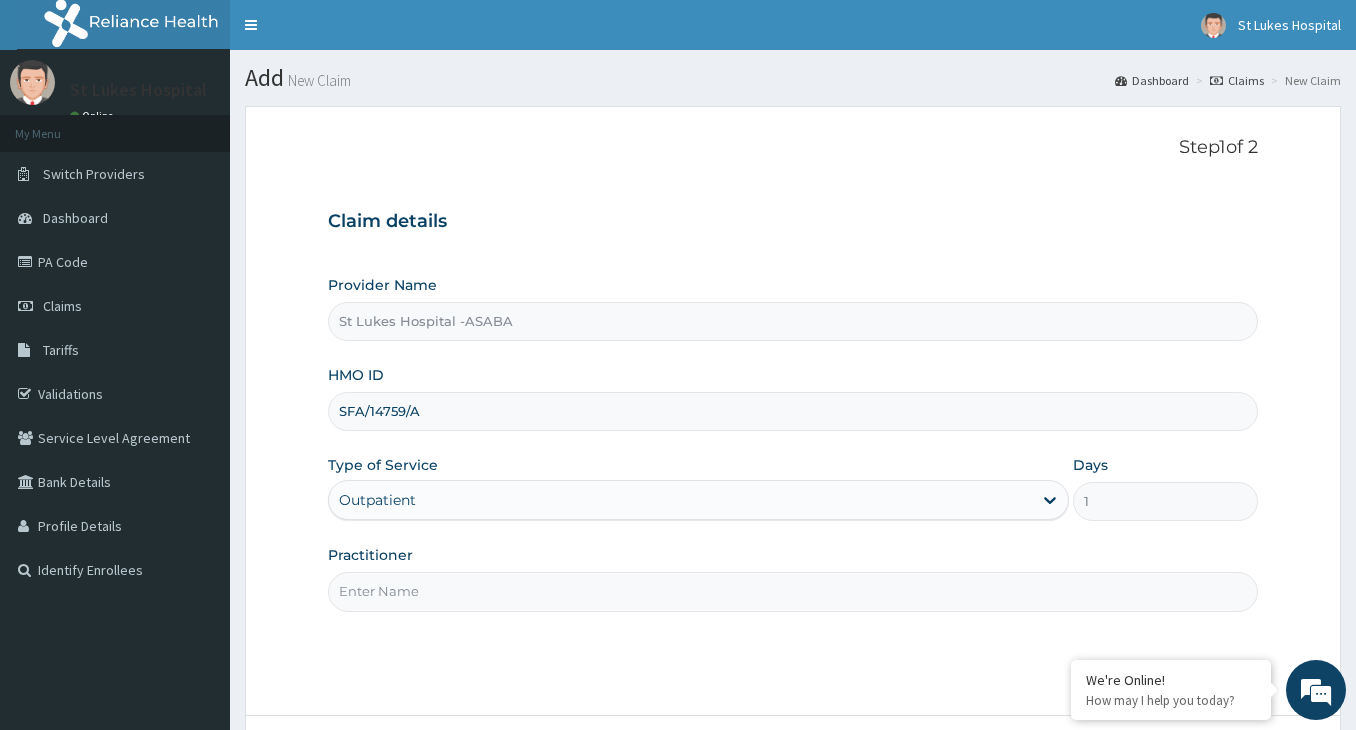 click on "Practitioner" at bounding box center (793, 591) 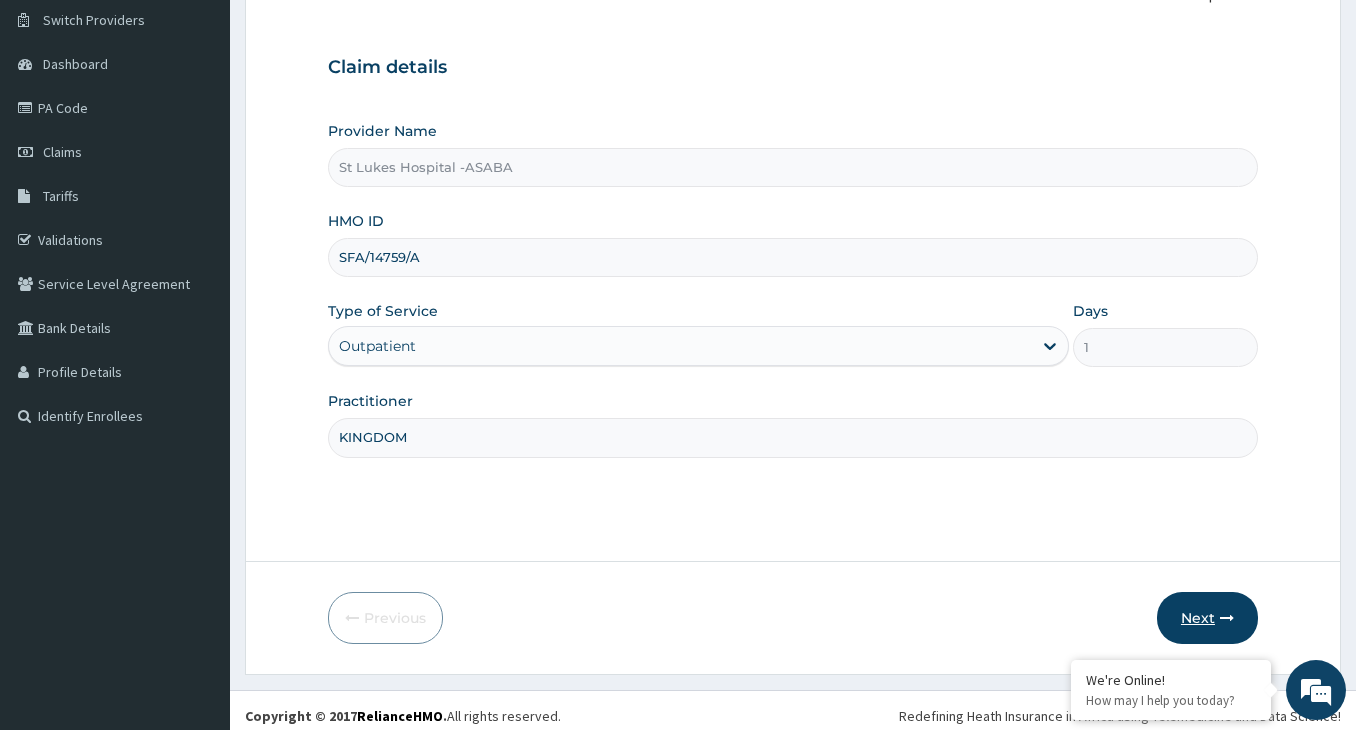 scroll, scrollTop: 165, scrollLeft: 0, axis: vertical 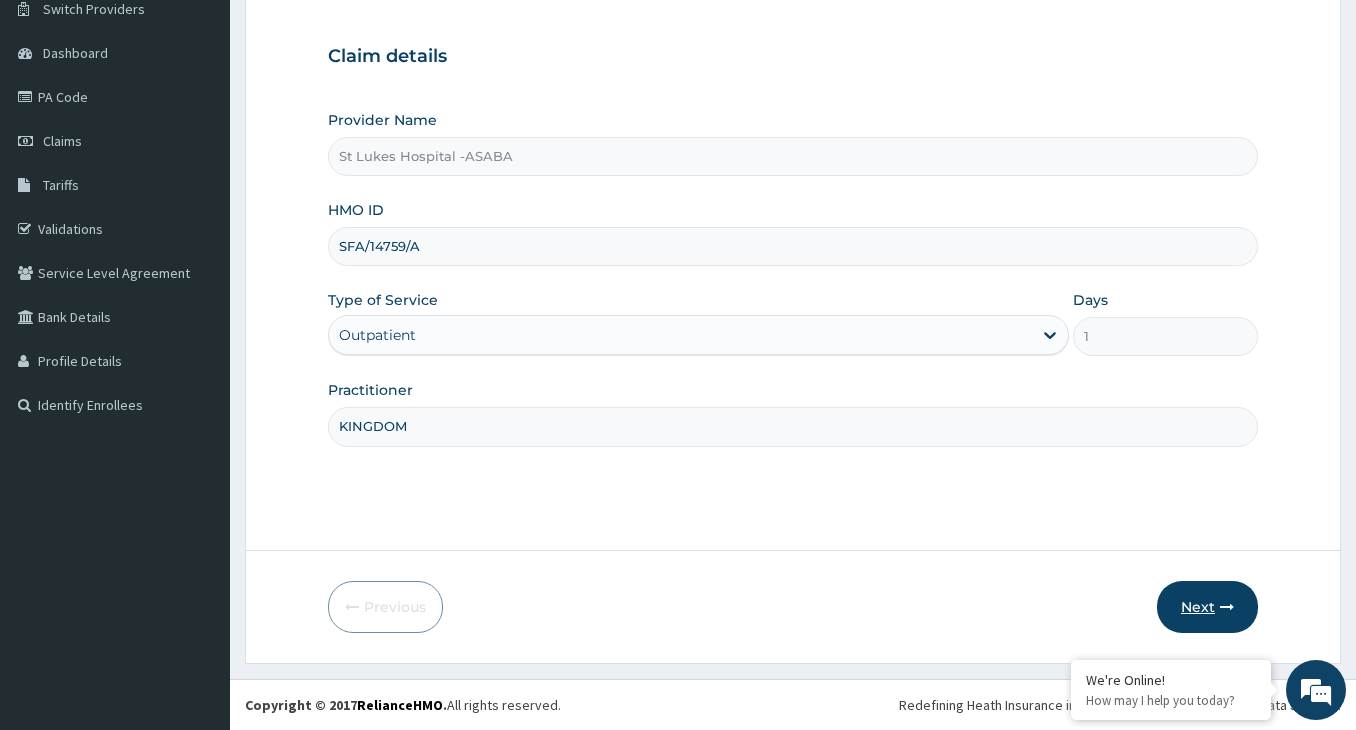 type on "KINGDOM" 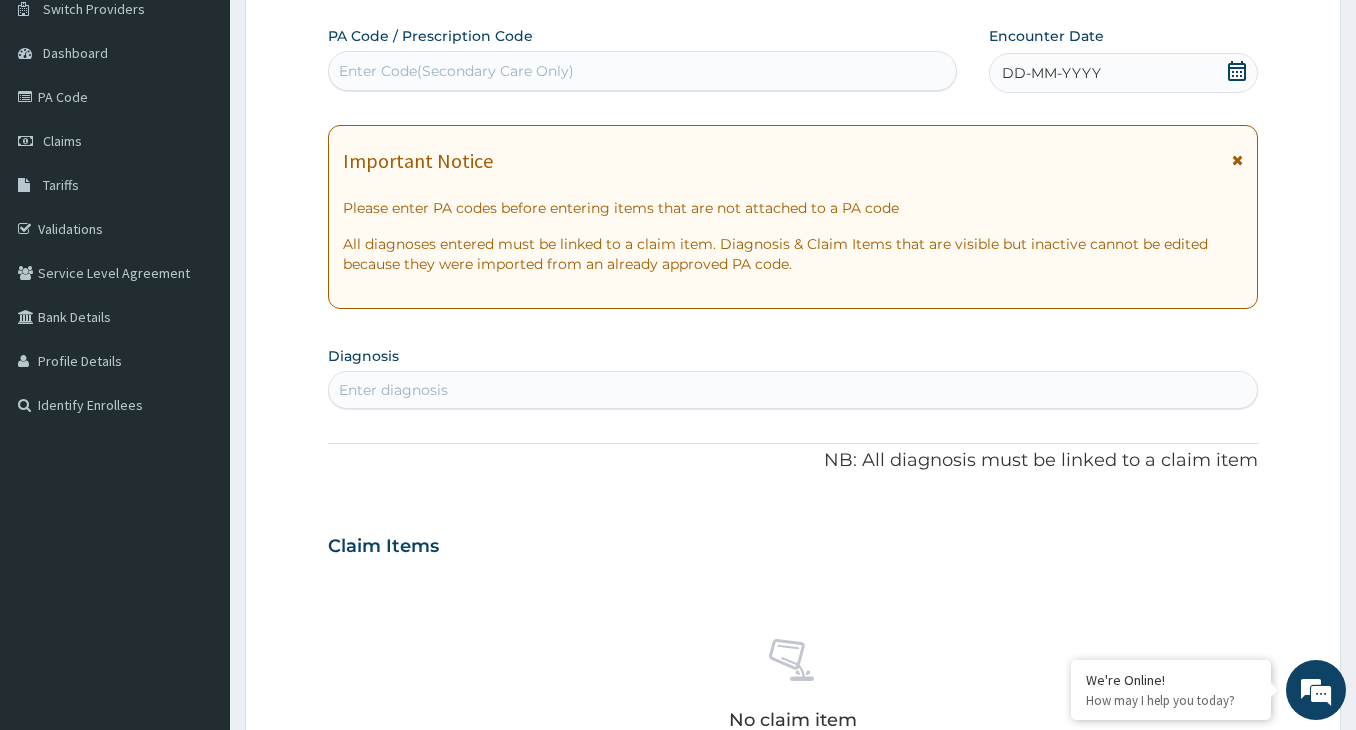 click on "Enter Code(Secondary Care Only)" at bounding box center (456, 71) 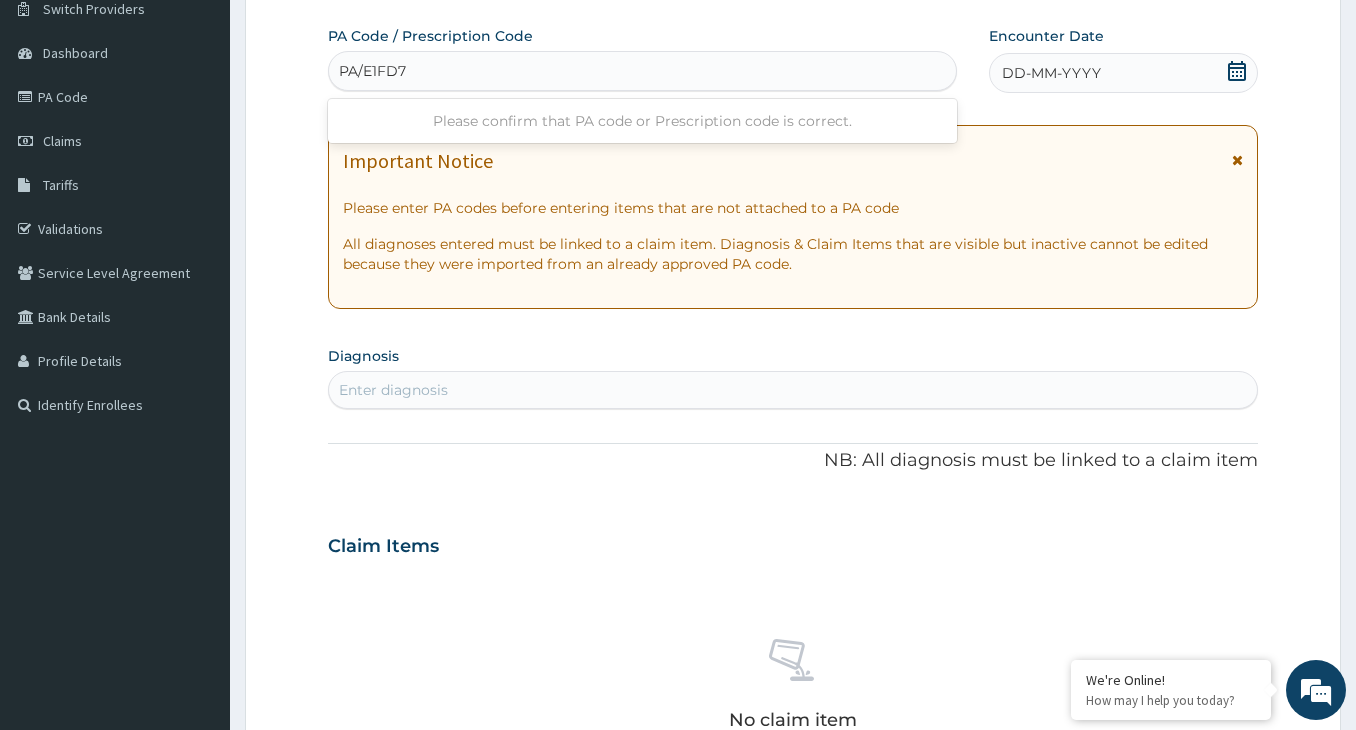 type on "PA/E1FD74" 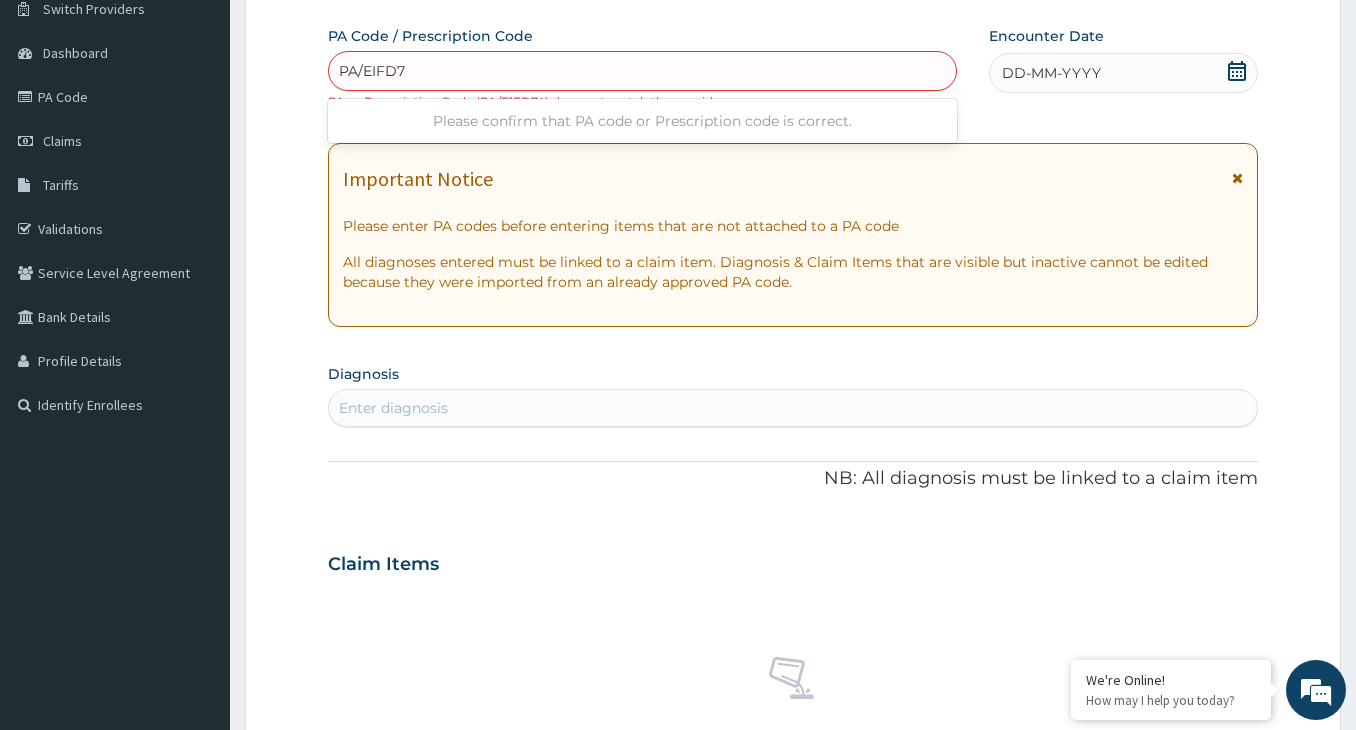 type on "PA/EIFD74" 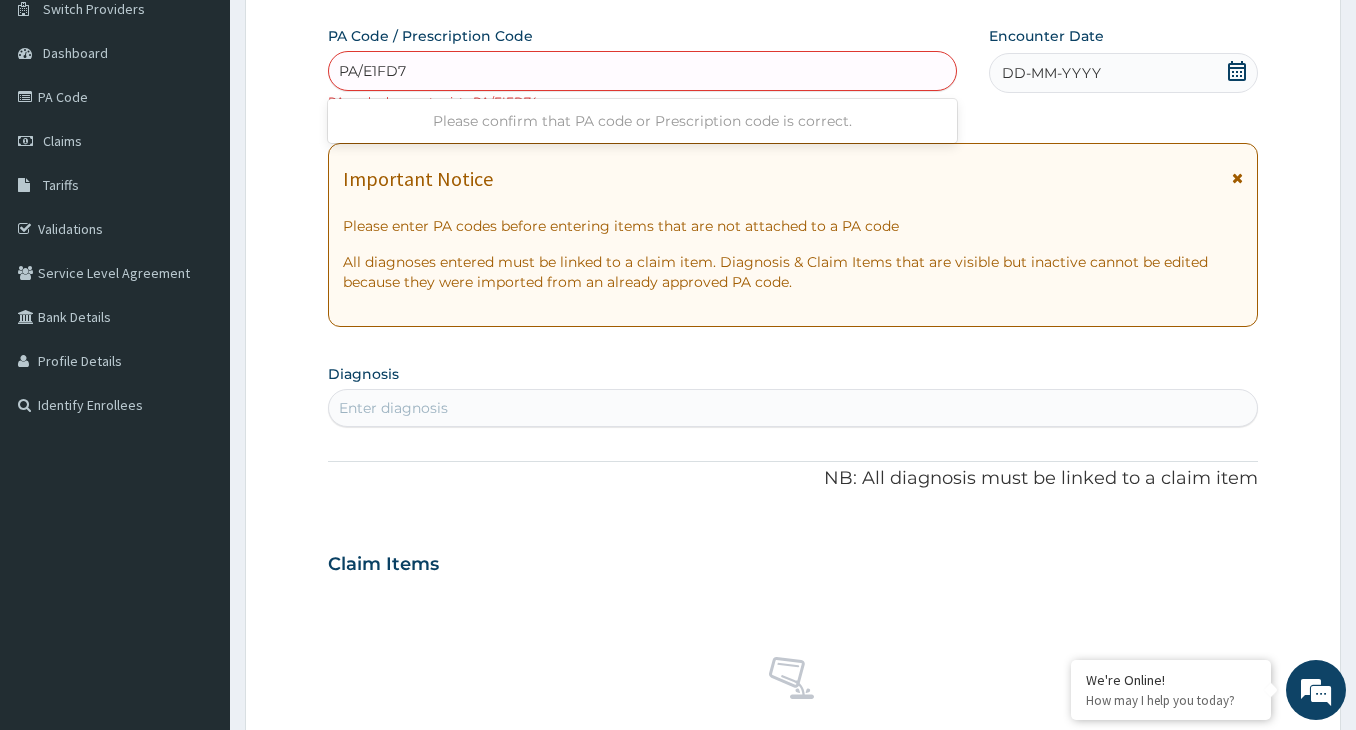 type on "PA/E1FD74" 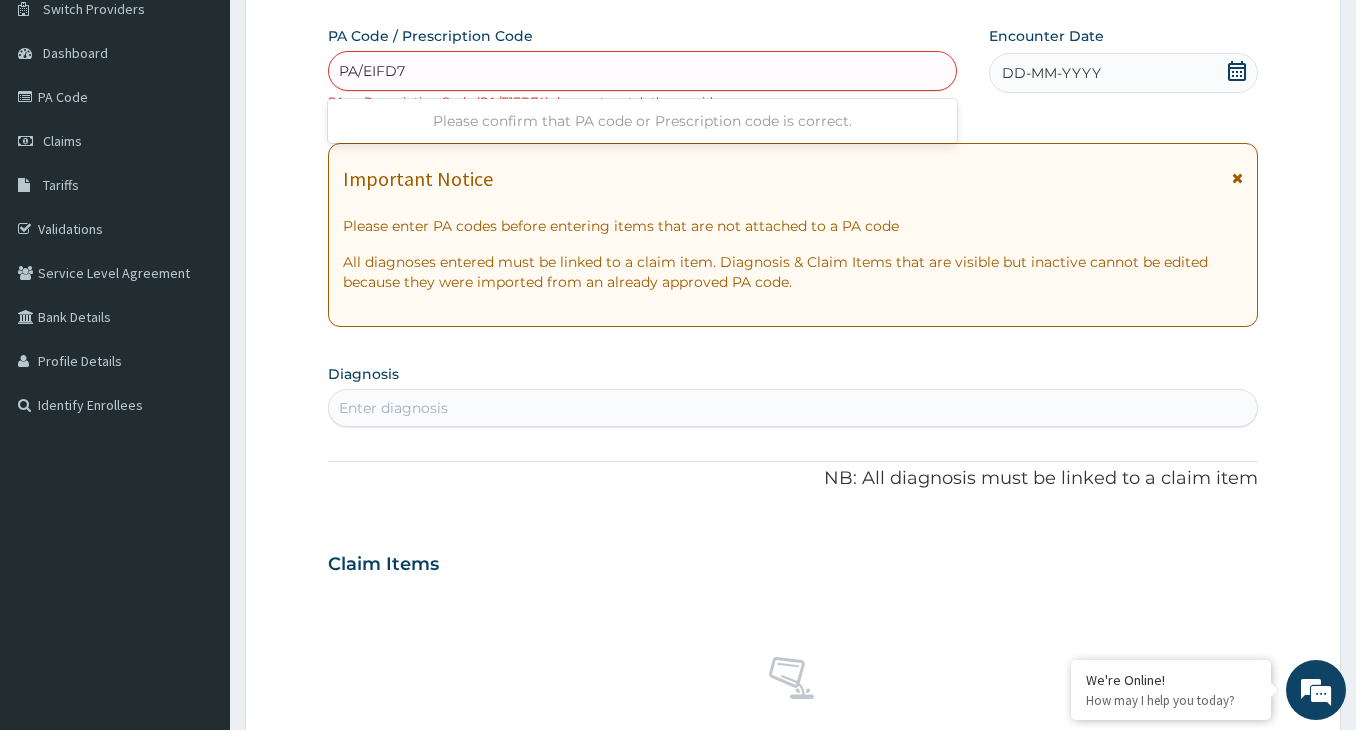 type on "PA/EIFD74" 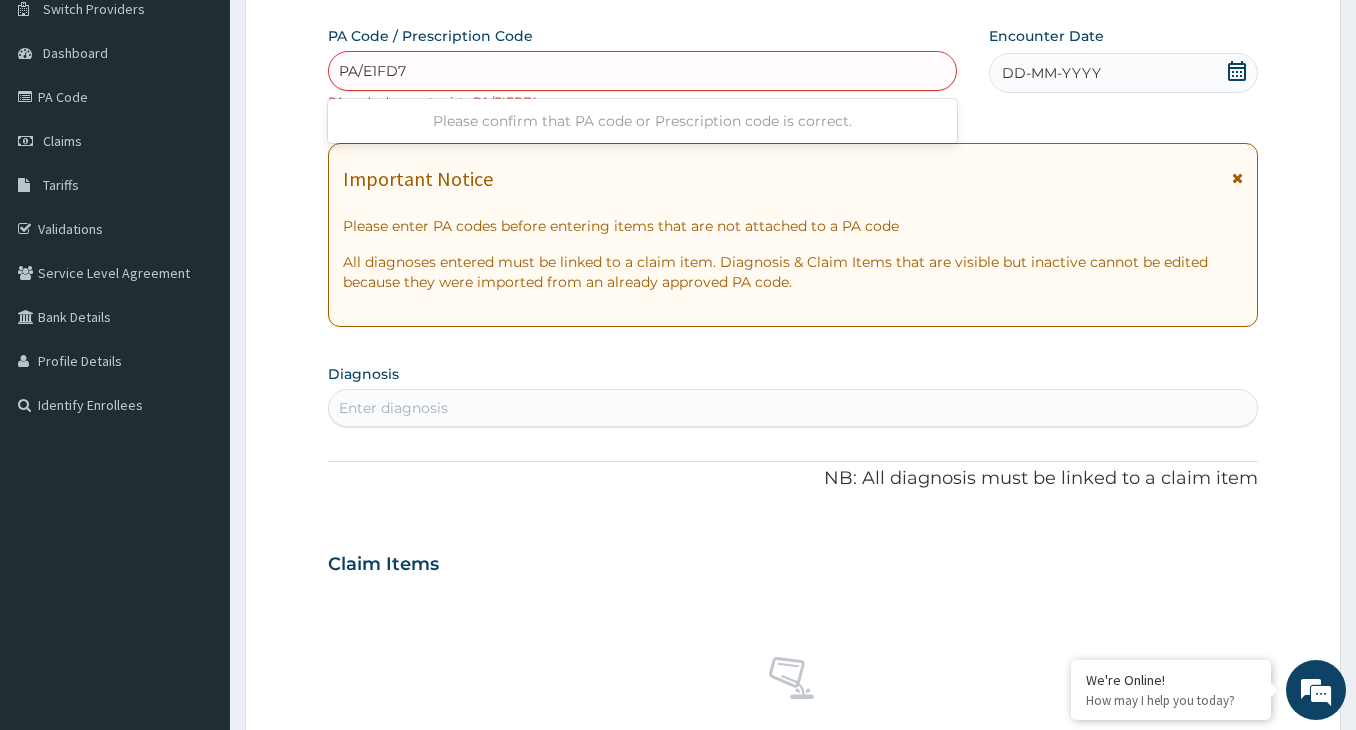 type on "PA/E1FD74" 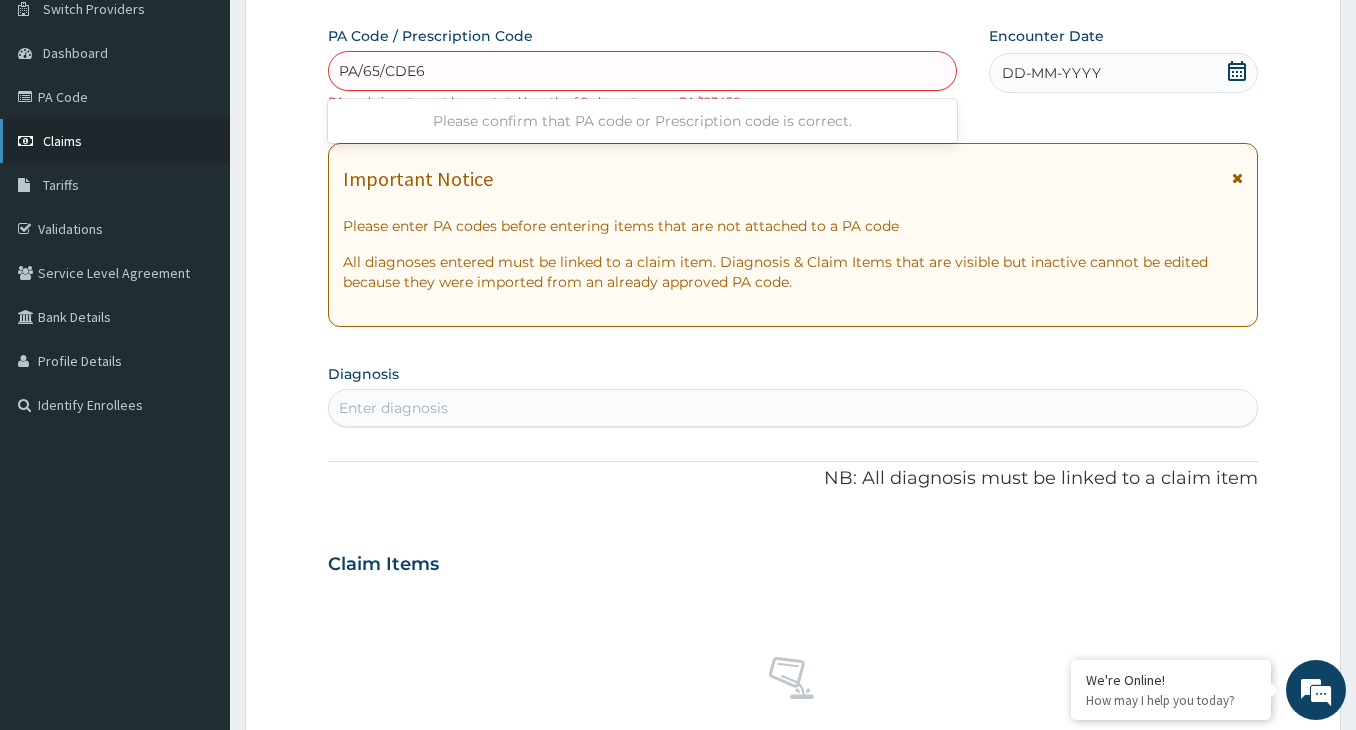 type on "PA/65/CDE6" 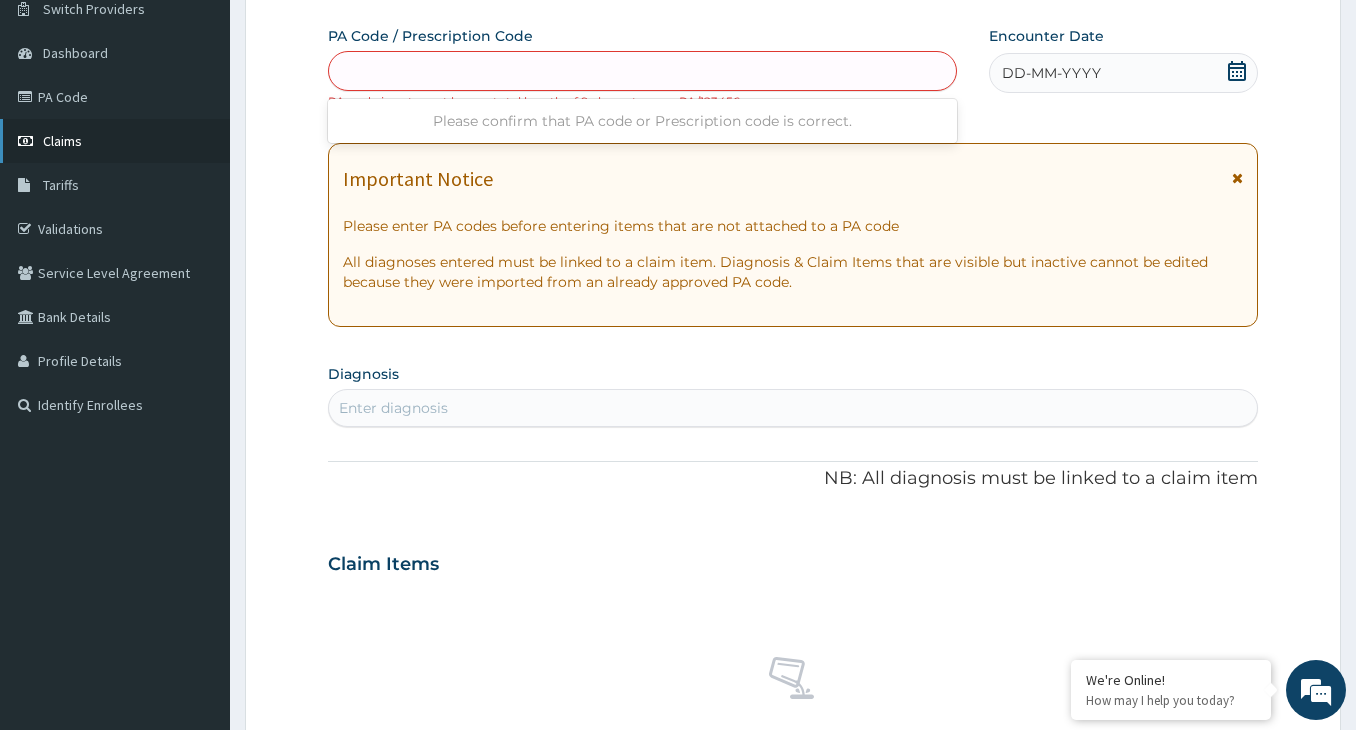 click on "Claims" at bounding box center [62, 141] 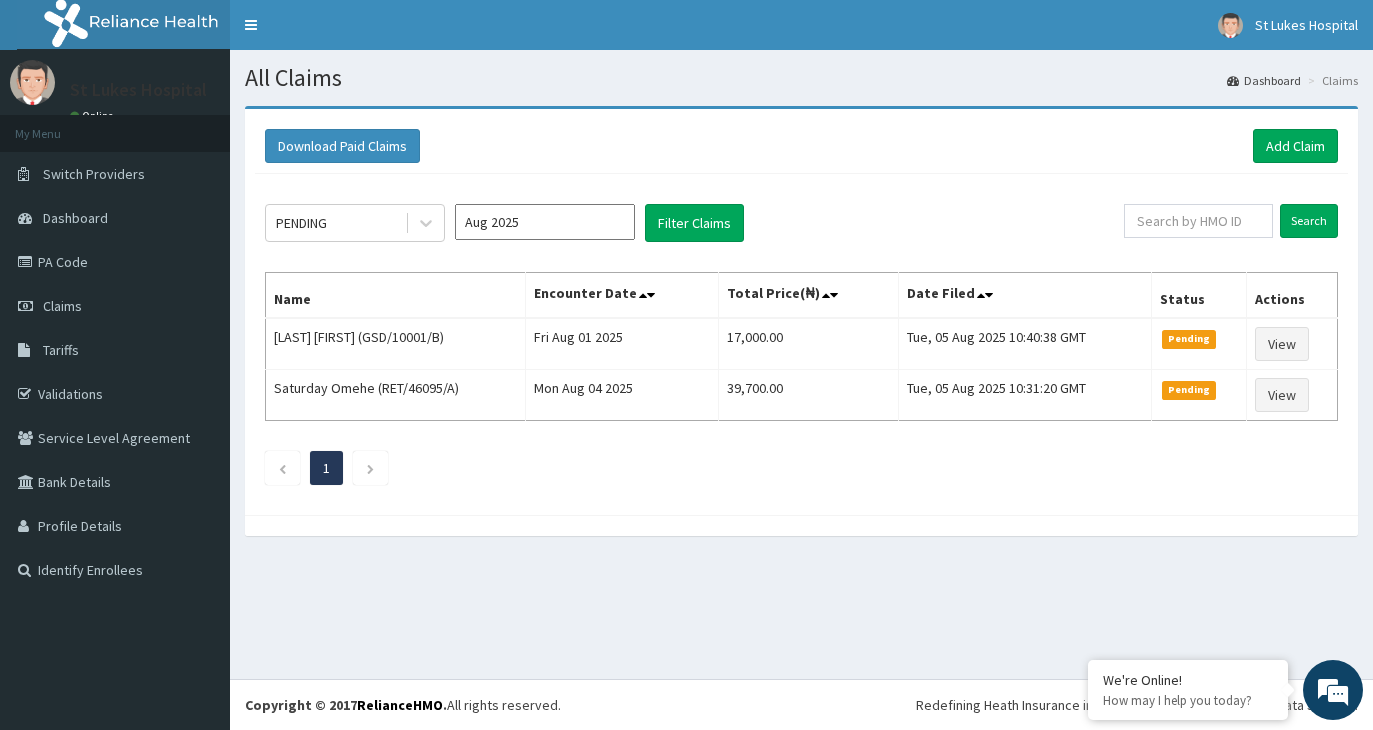 scroll, scrollTop: 0, scrollLeft: 0, axis: both 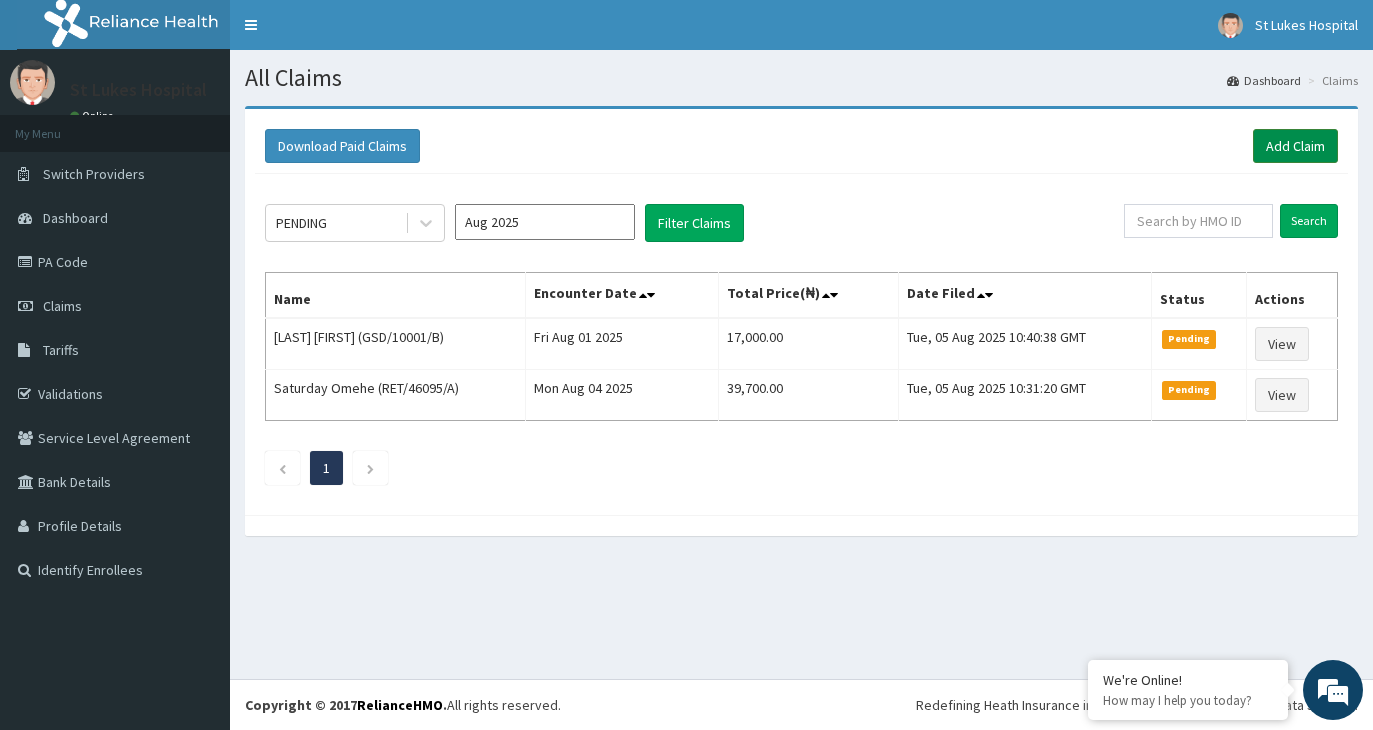 click on "Add Claim" at bounding box center [1295, 146] 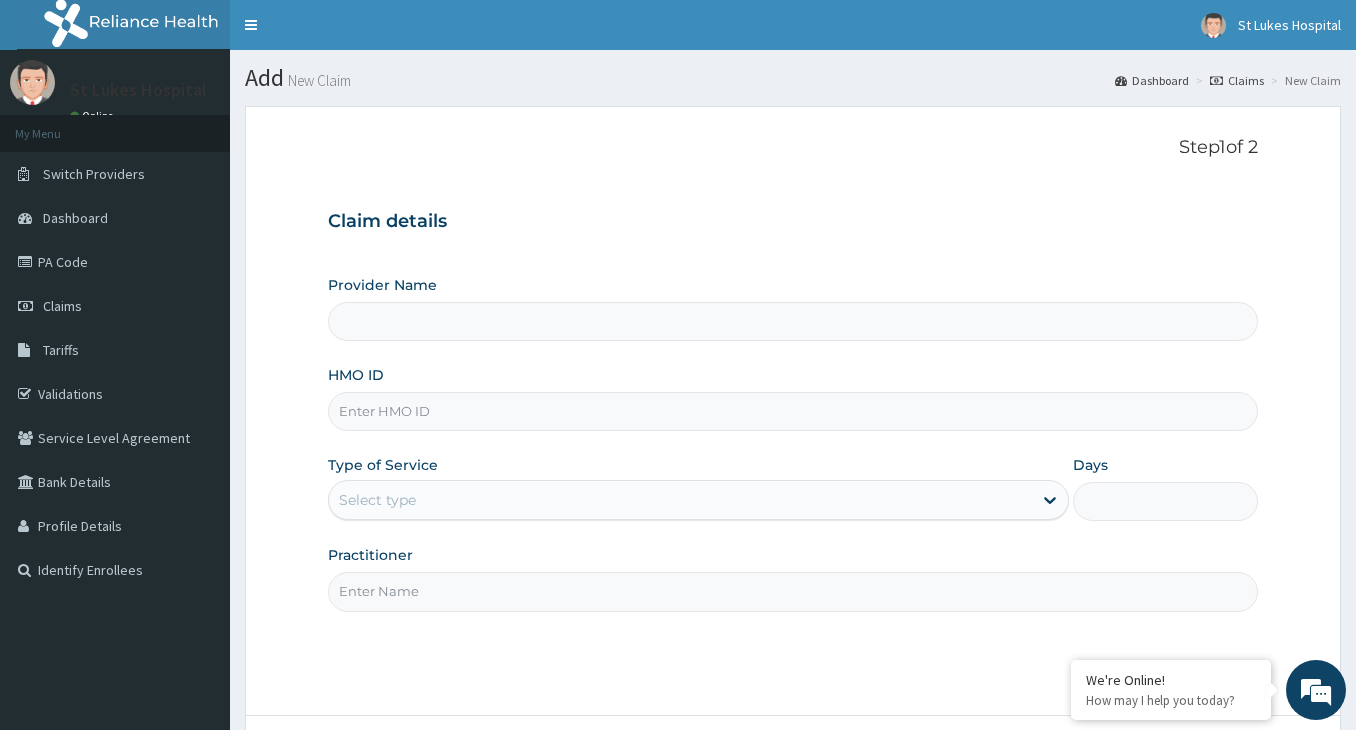 scroll, scrollTop: 0, scrollLeft: 0, axis: both 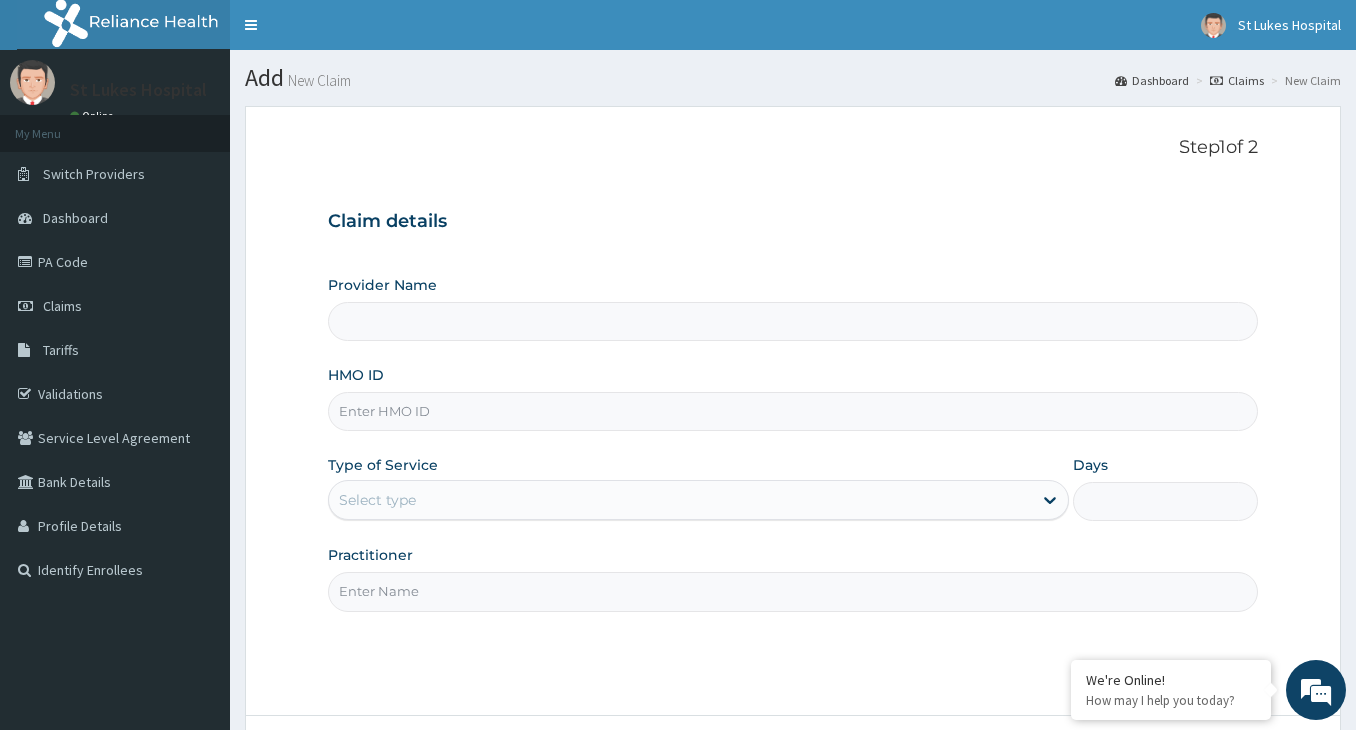 click on "HMO ID" at bounding box center [793, 411] 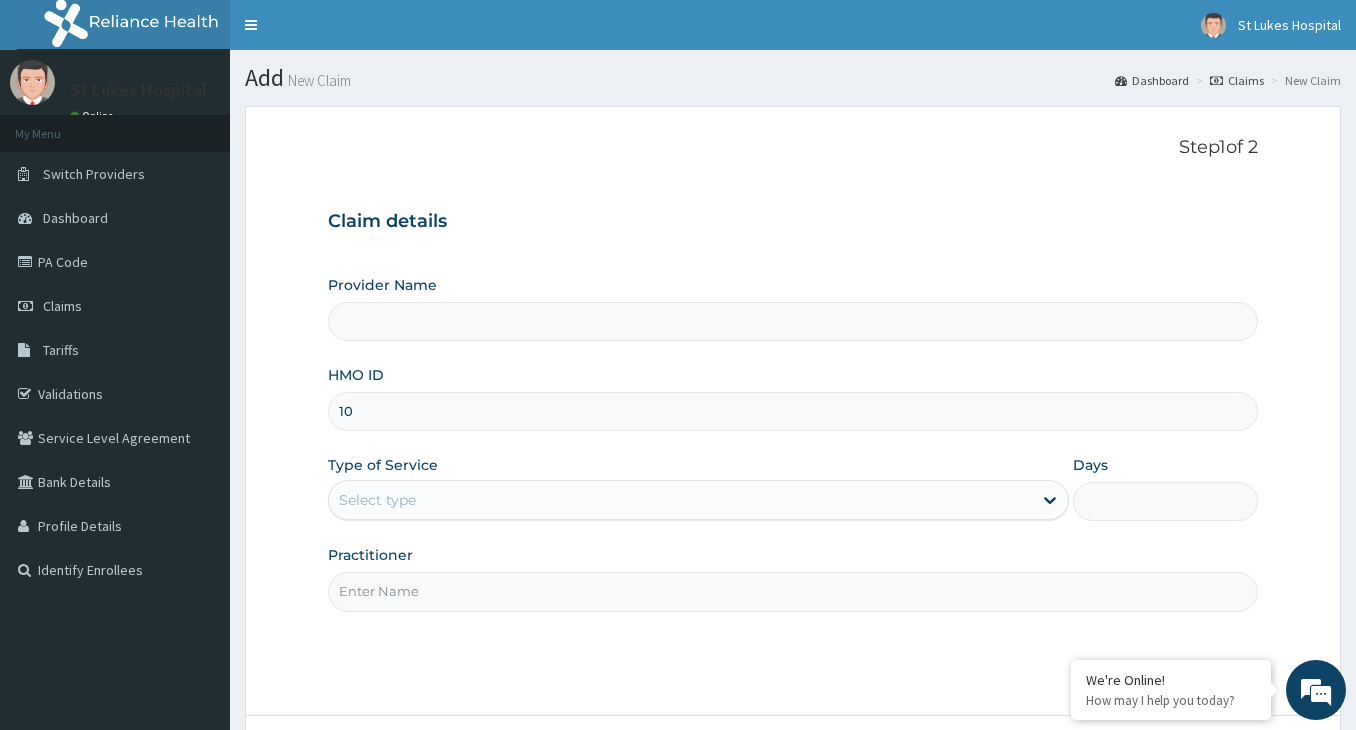 type on "1" 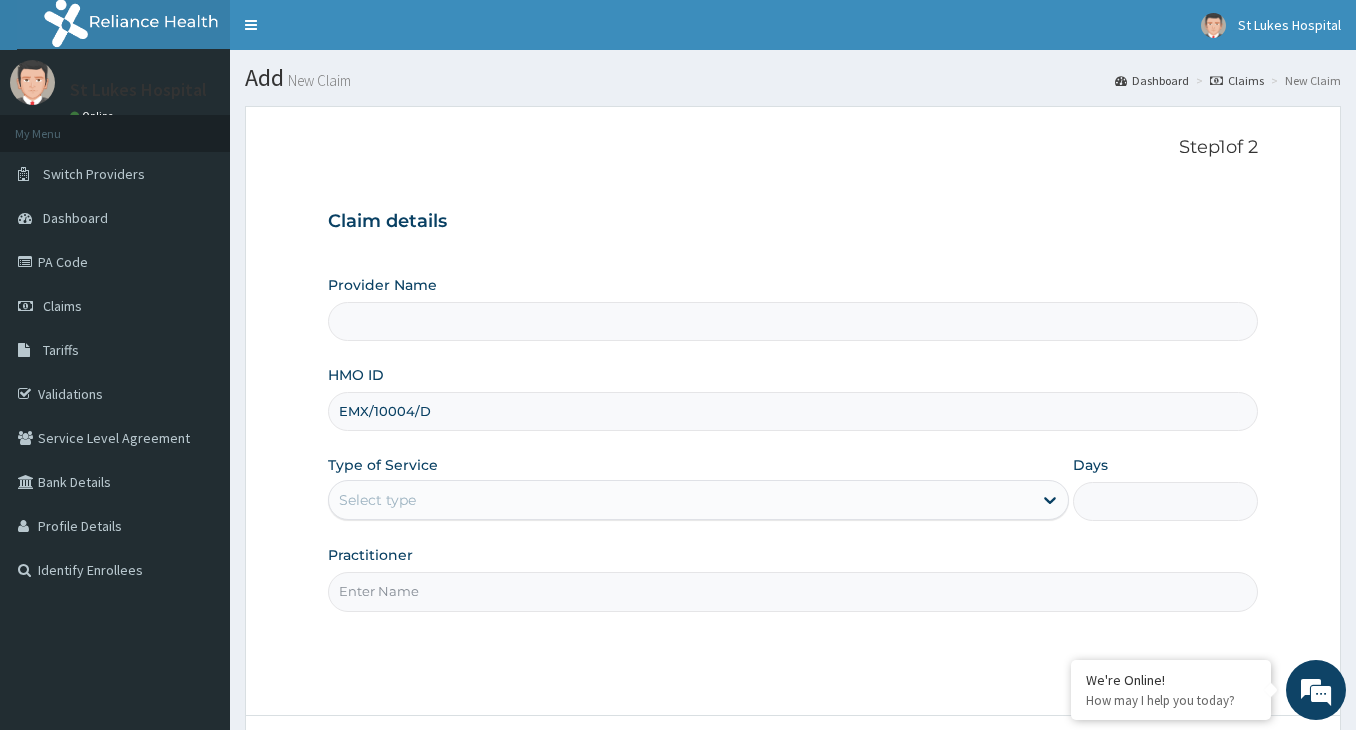 type on "EMX/10004/D" 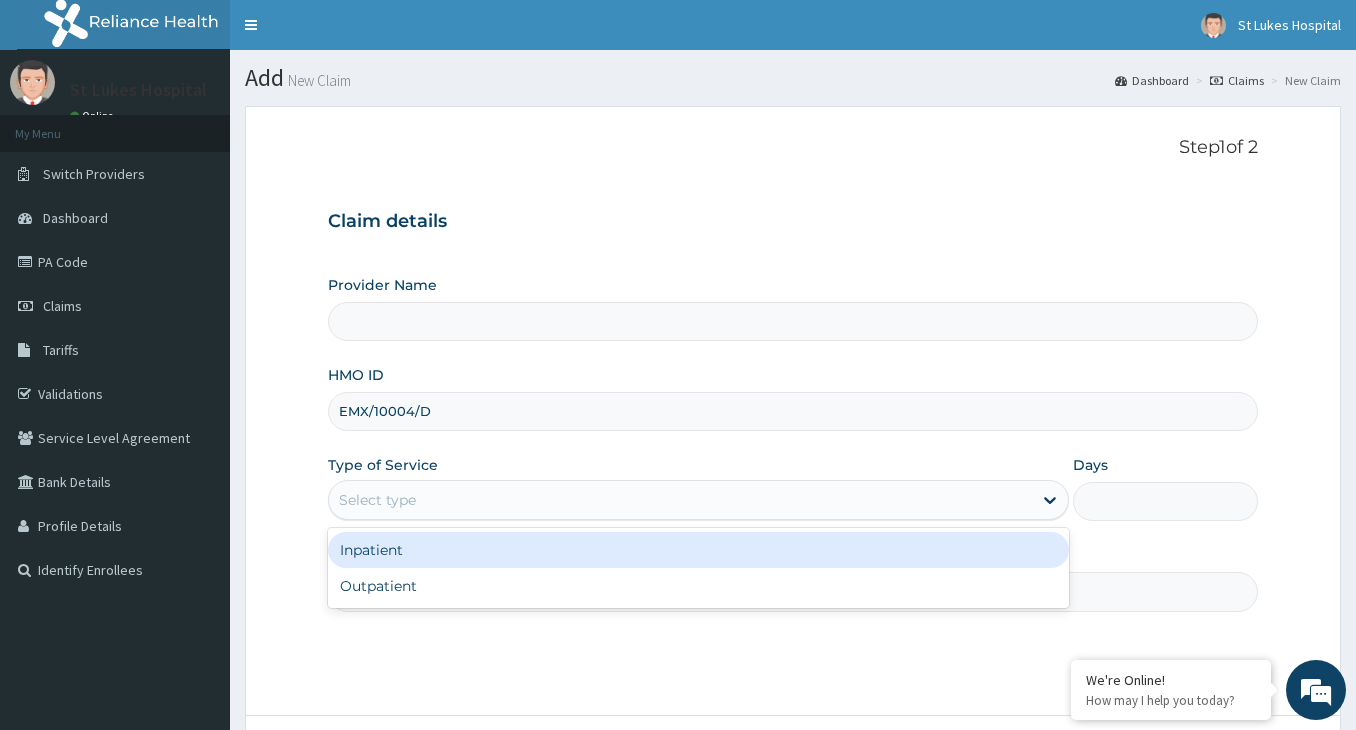 click on "Select type" at bounding box center [680, 500] 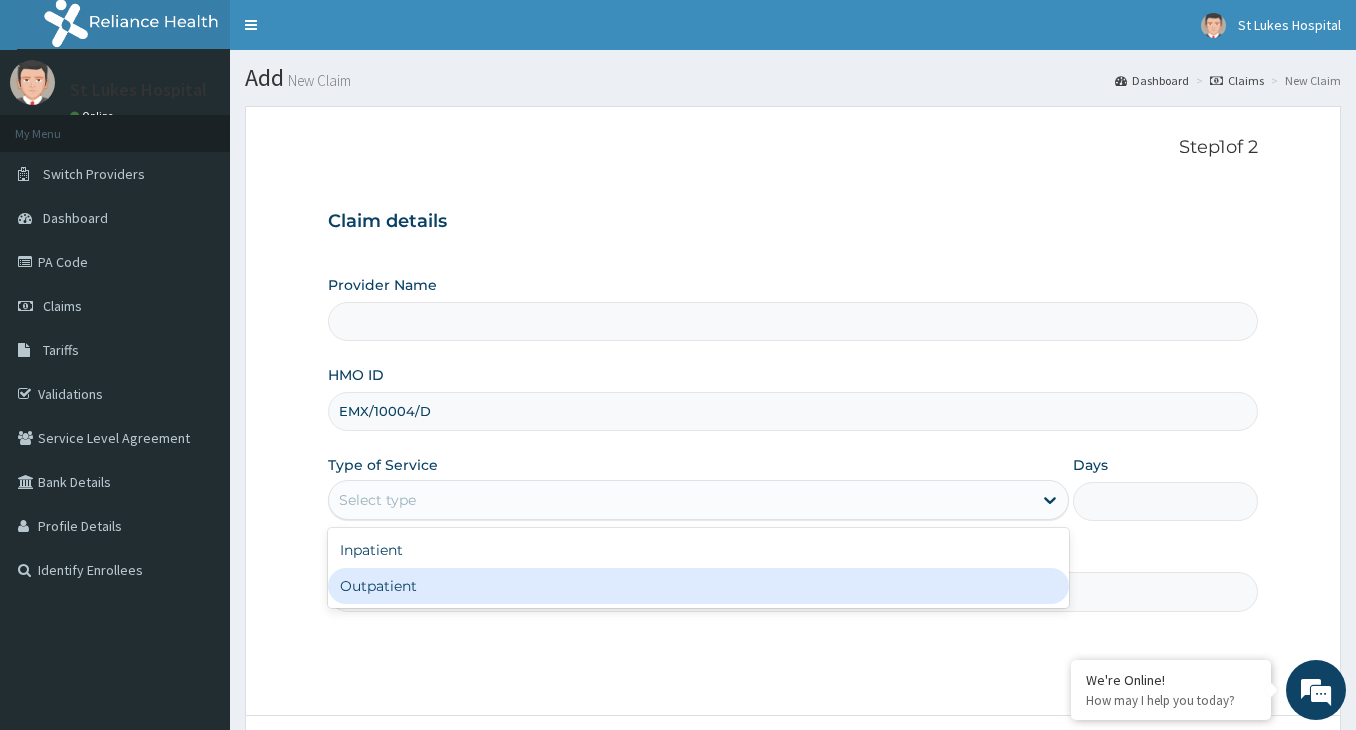 click on "Outpatient" at bounding box center [698, 586] 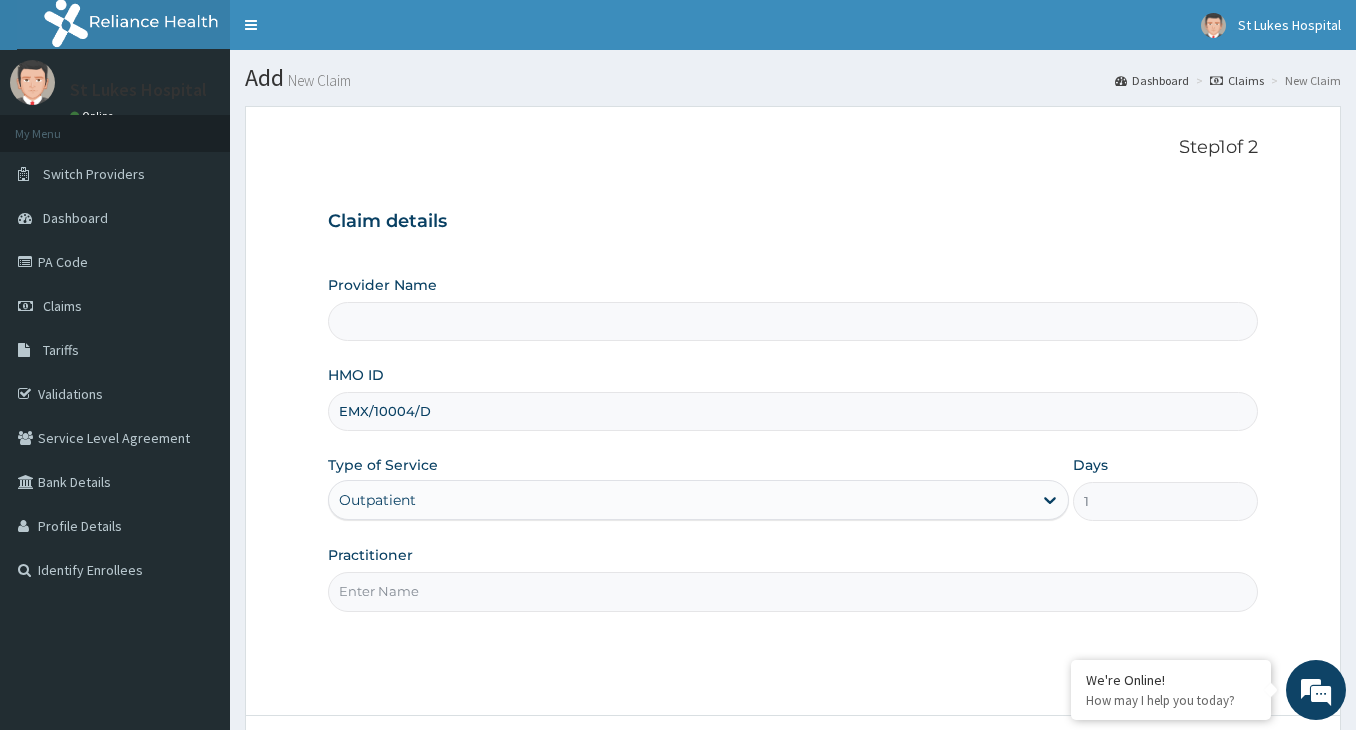 click on "Practitioner" at bounding box center [793, 591] 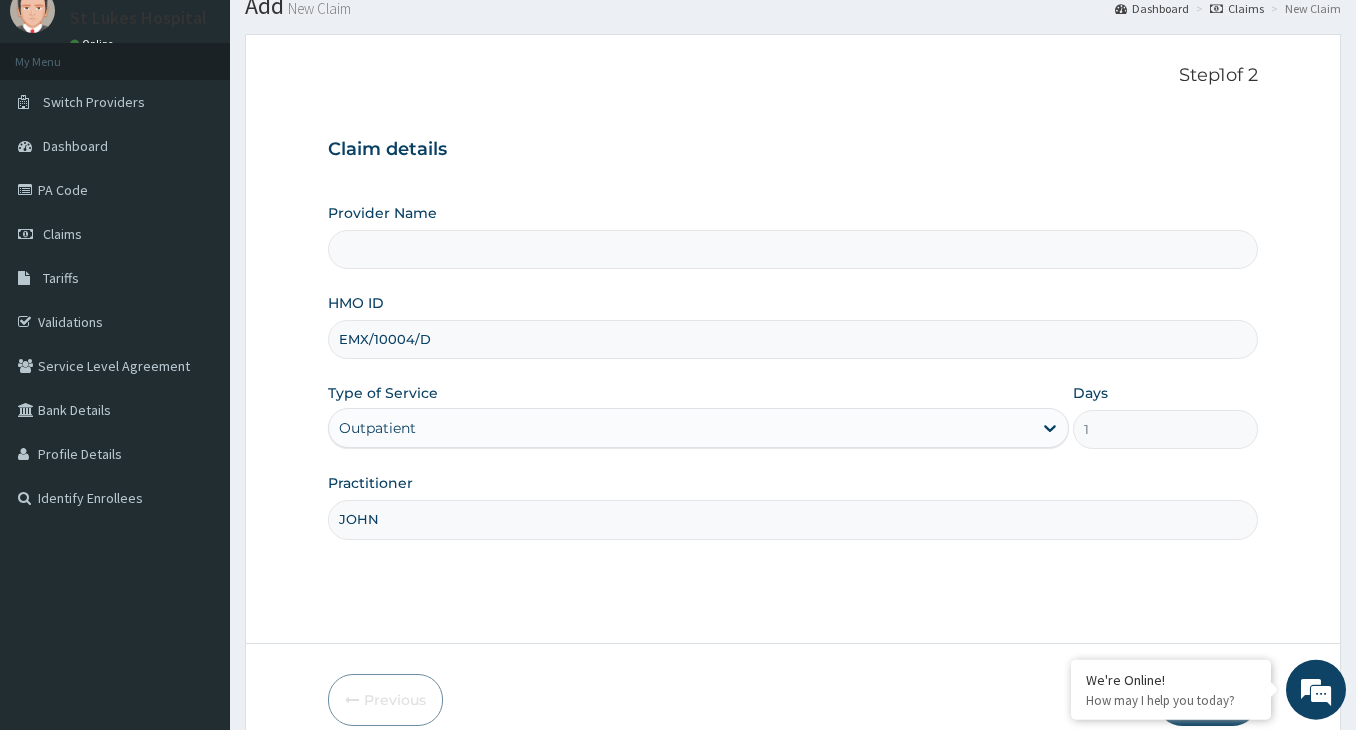 scroll, scrollTop: 165, scrollLeft: 0, axis: vertical 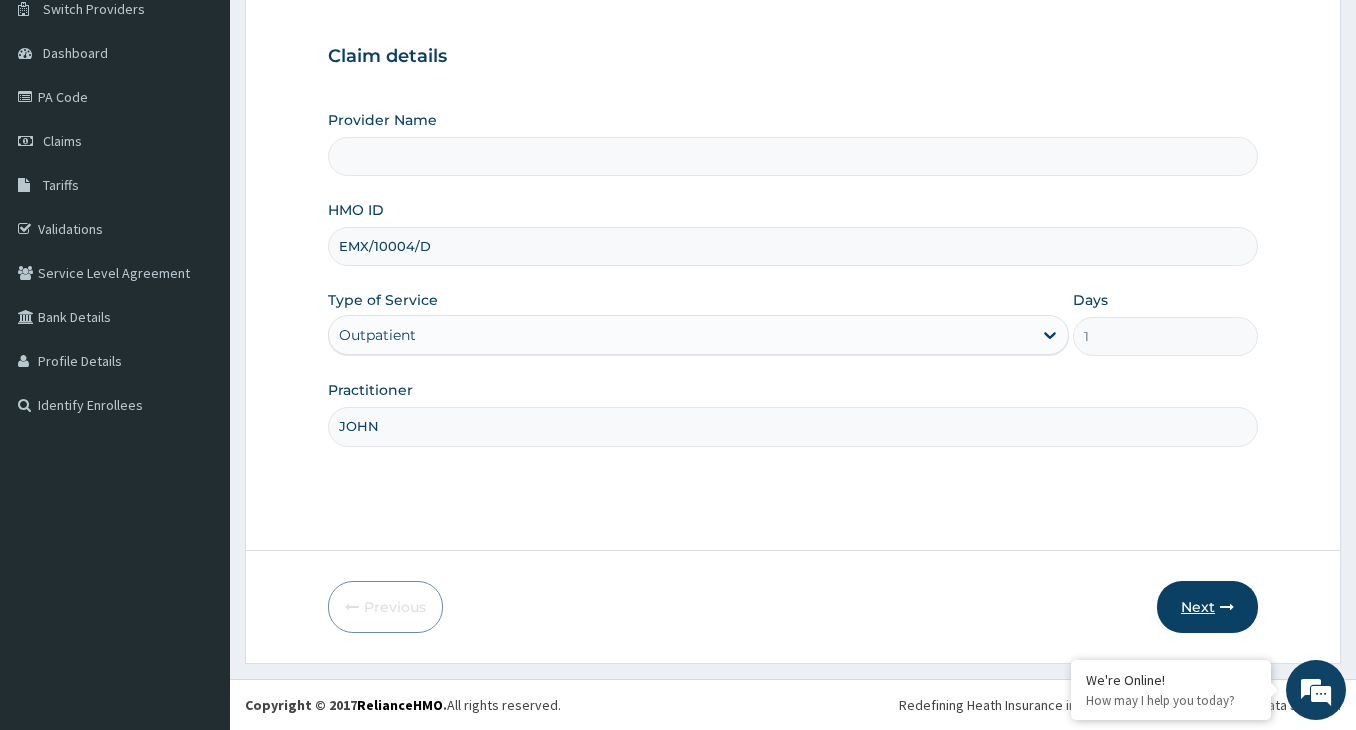 type on "JOHN" 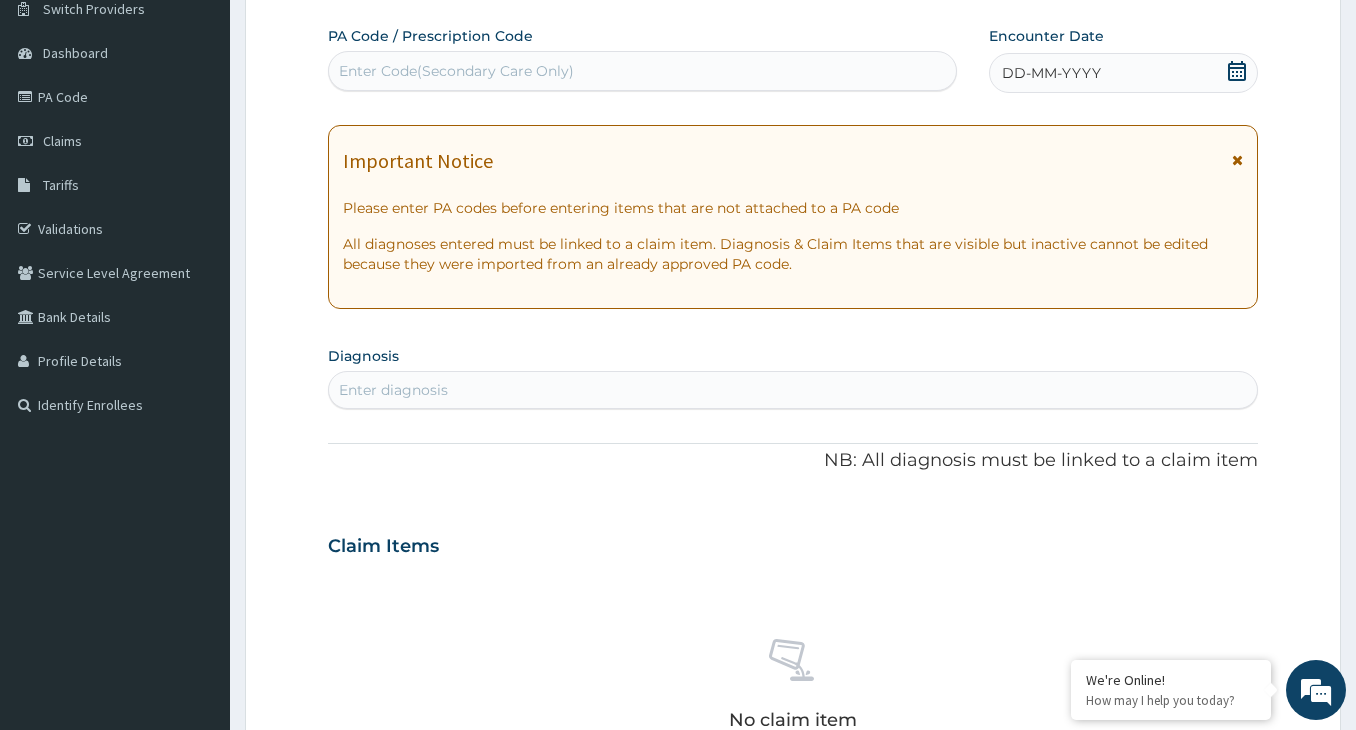 click on "Enter Code(Secondary Care Only)" at bounding box center (456, 71) 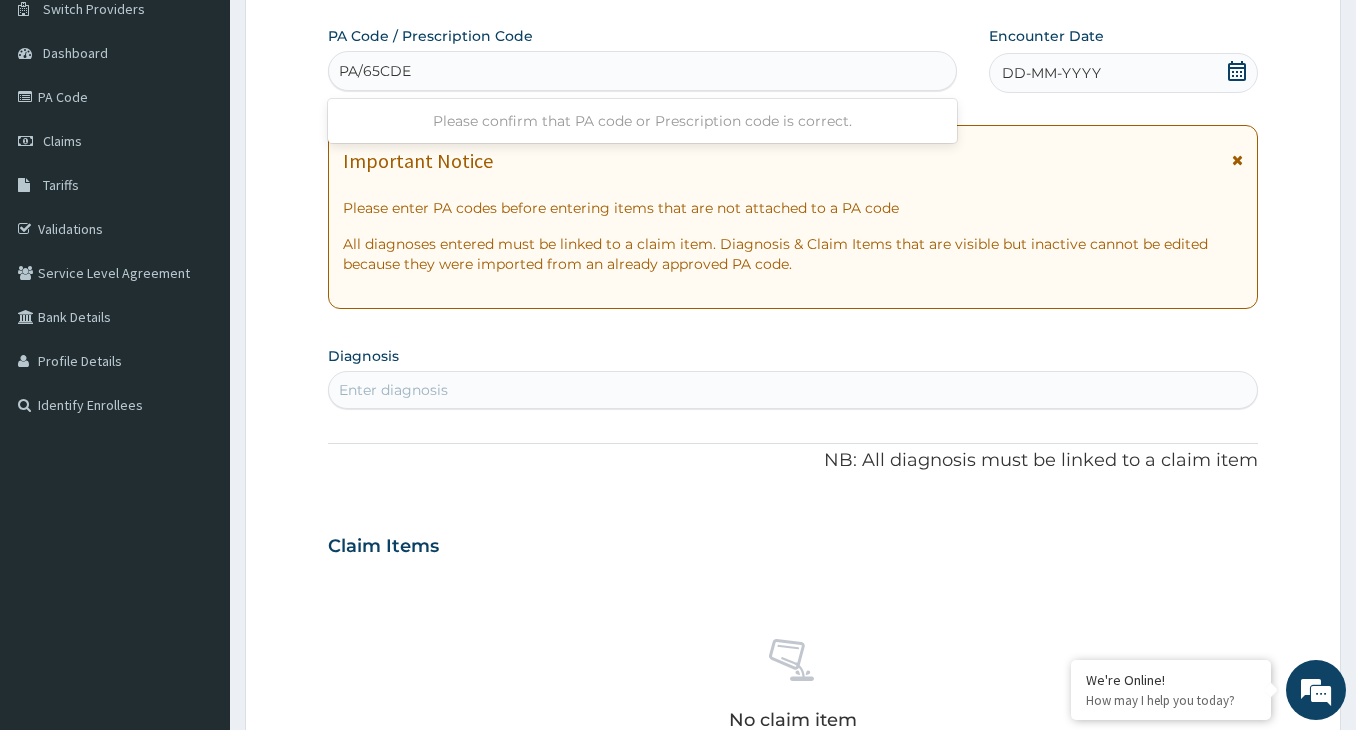 type on "PA/65CDE6" 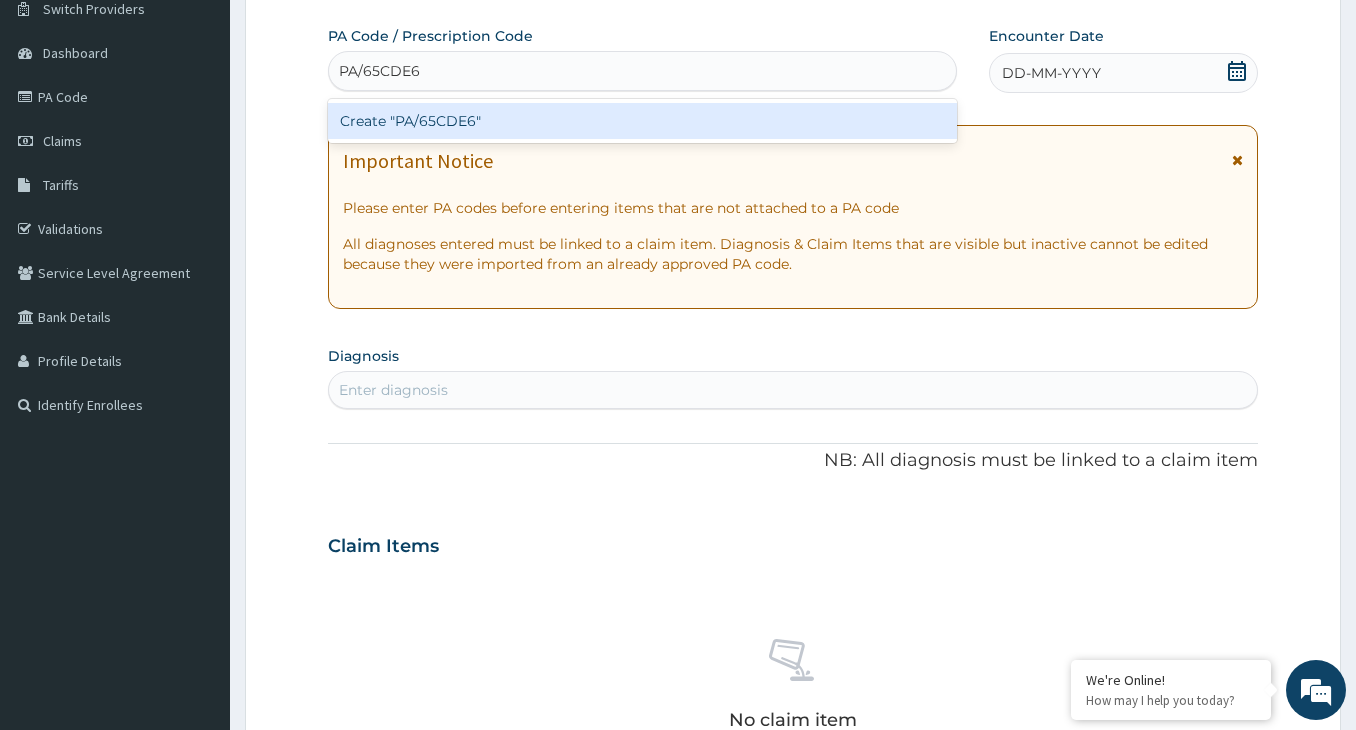 type 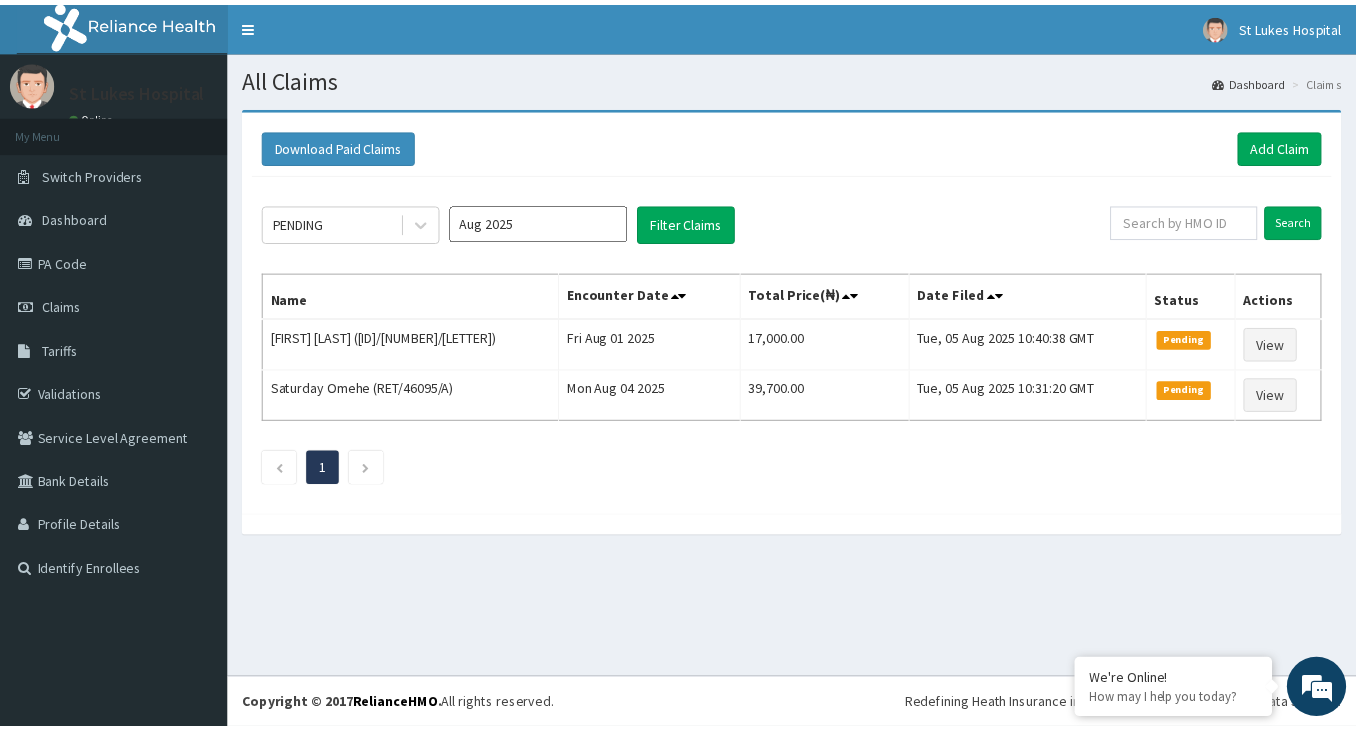 scroll, scrollTop: 0, scrollLeft: 0, axis: both 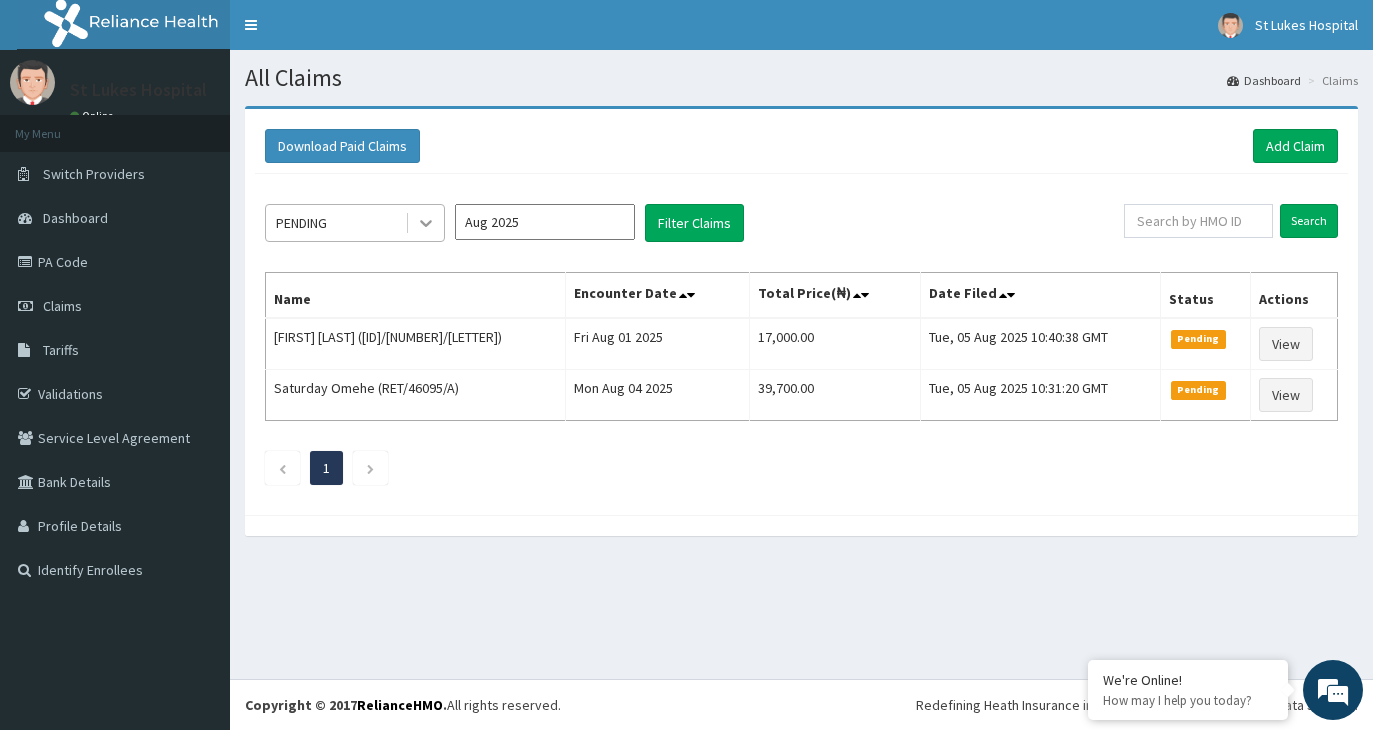 click at bounding box center (426, 223) 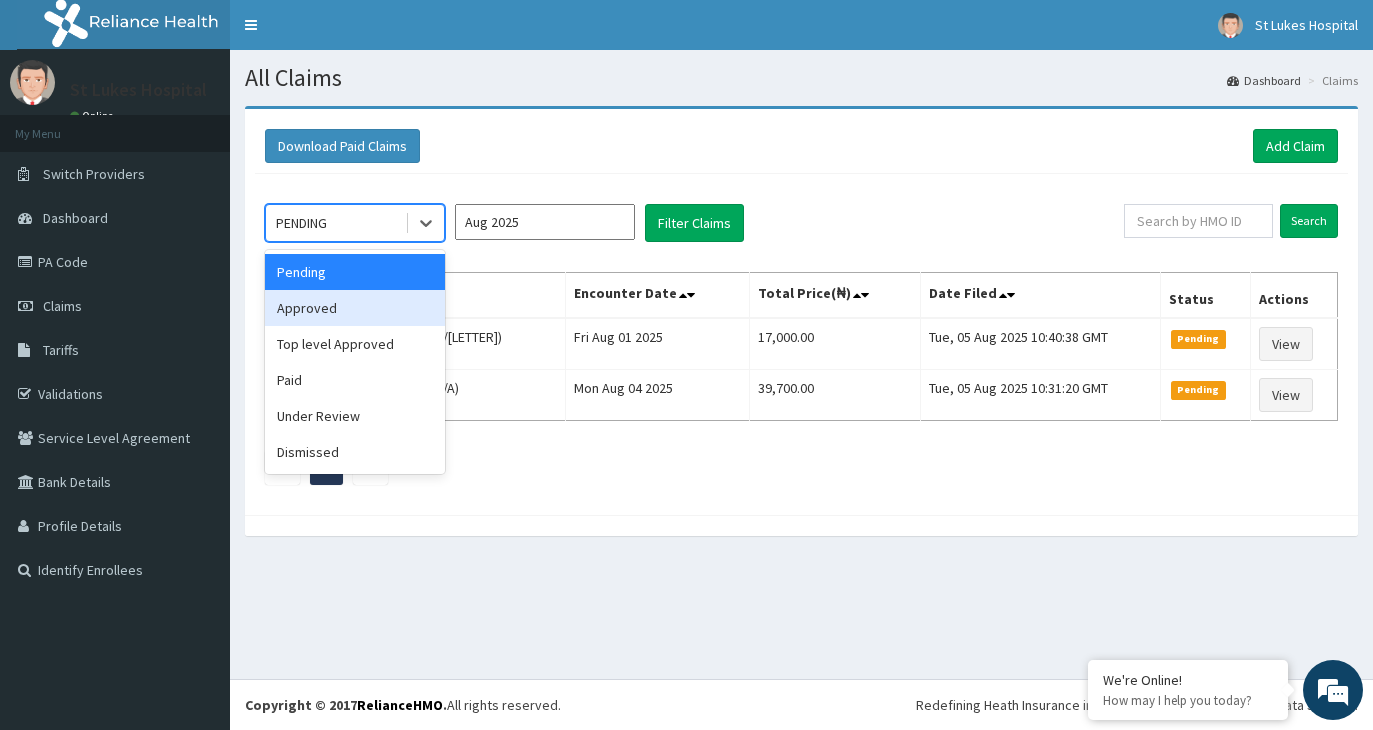 click on "Approved" at bounding box center [355, 308] 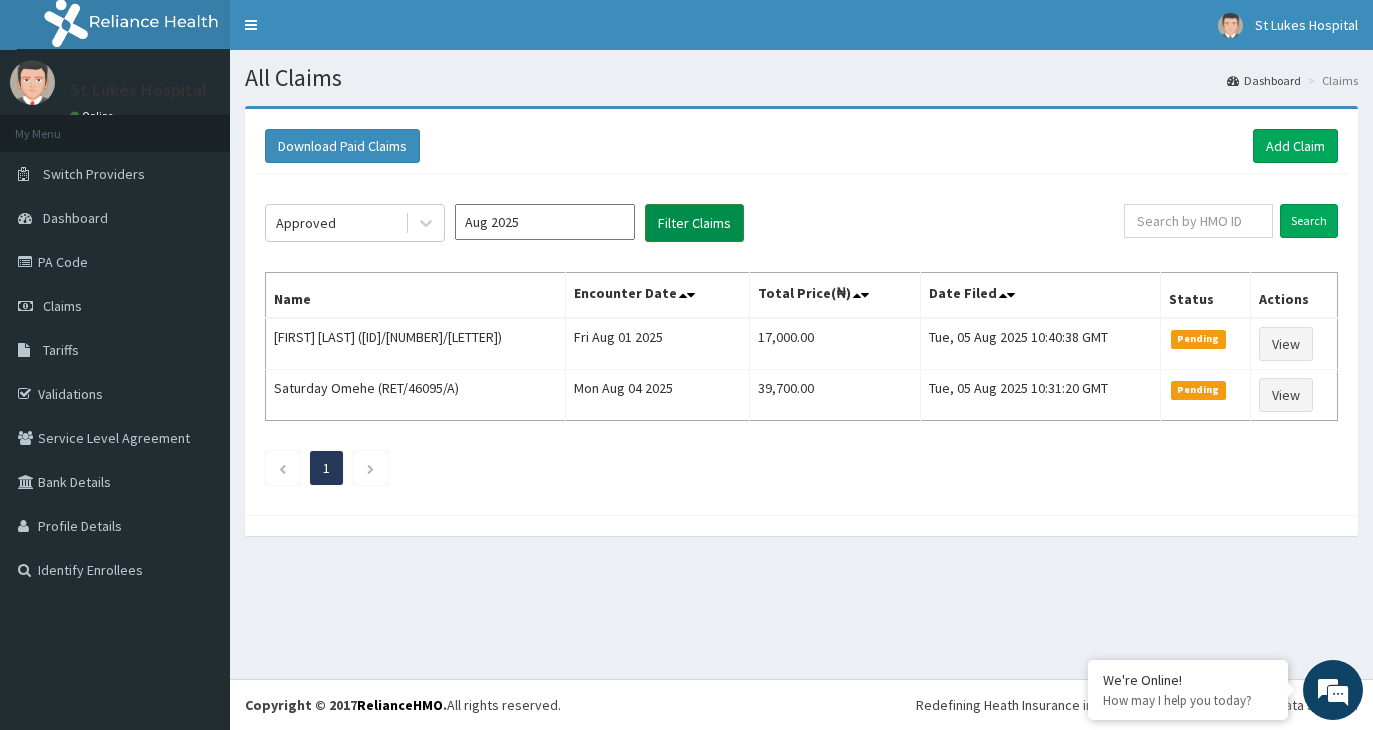 click on "Filter Claims" at bounding box center (694, 223) 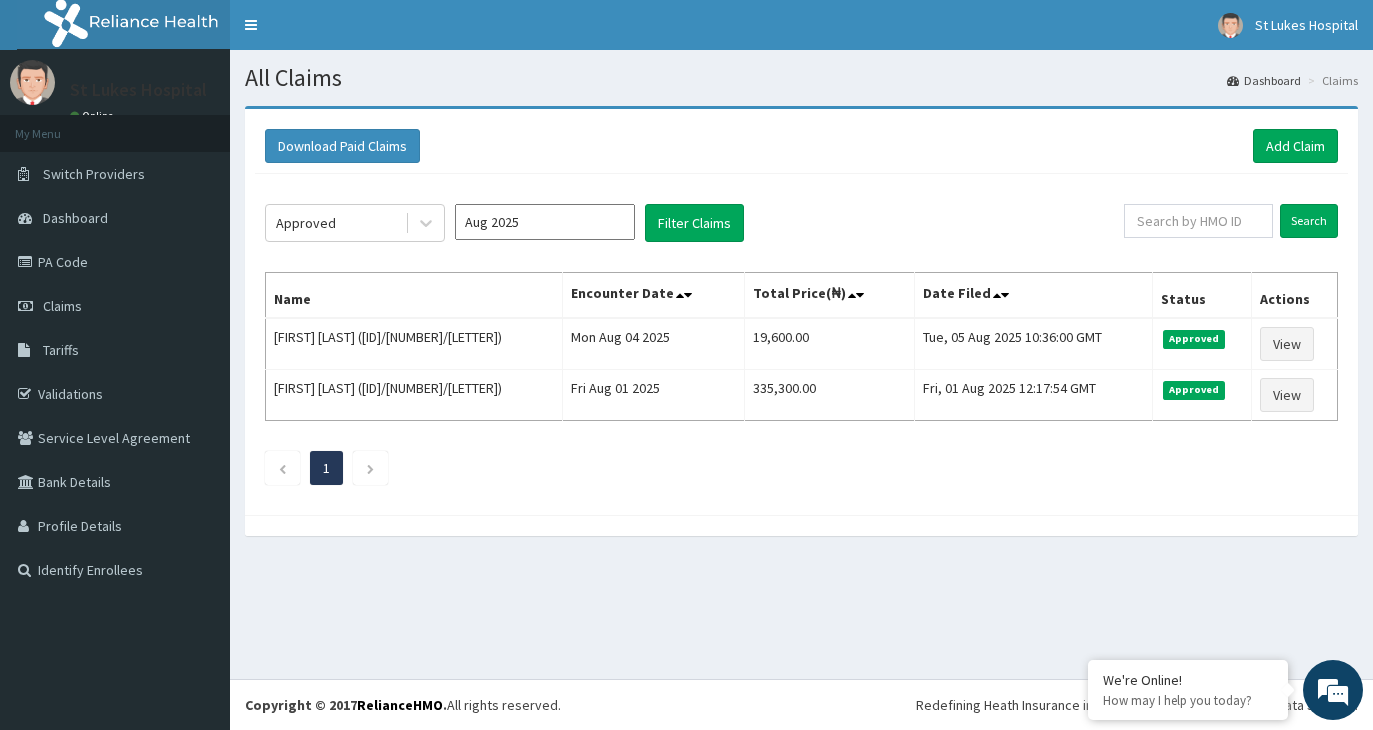 click on "Aug 2025" at bounding box center [545, 222] 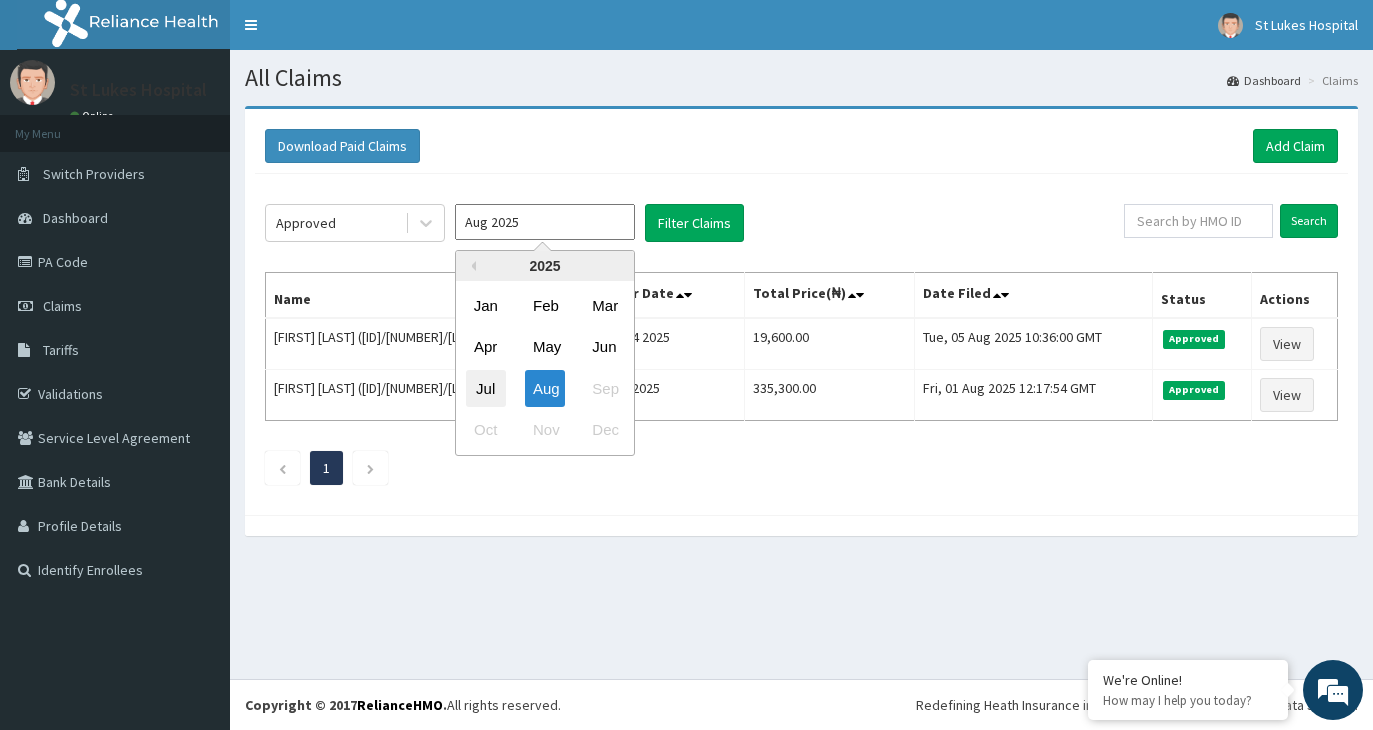 click on "Jul" at bounding box center (486, 388) 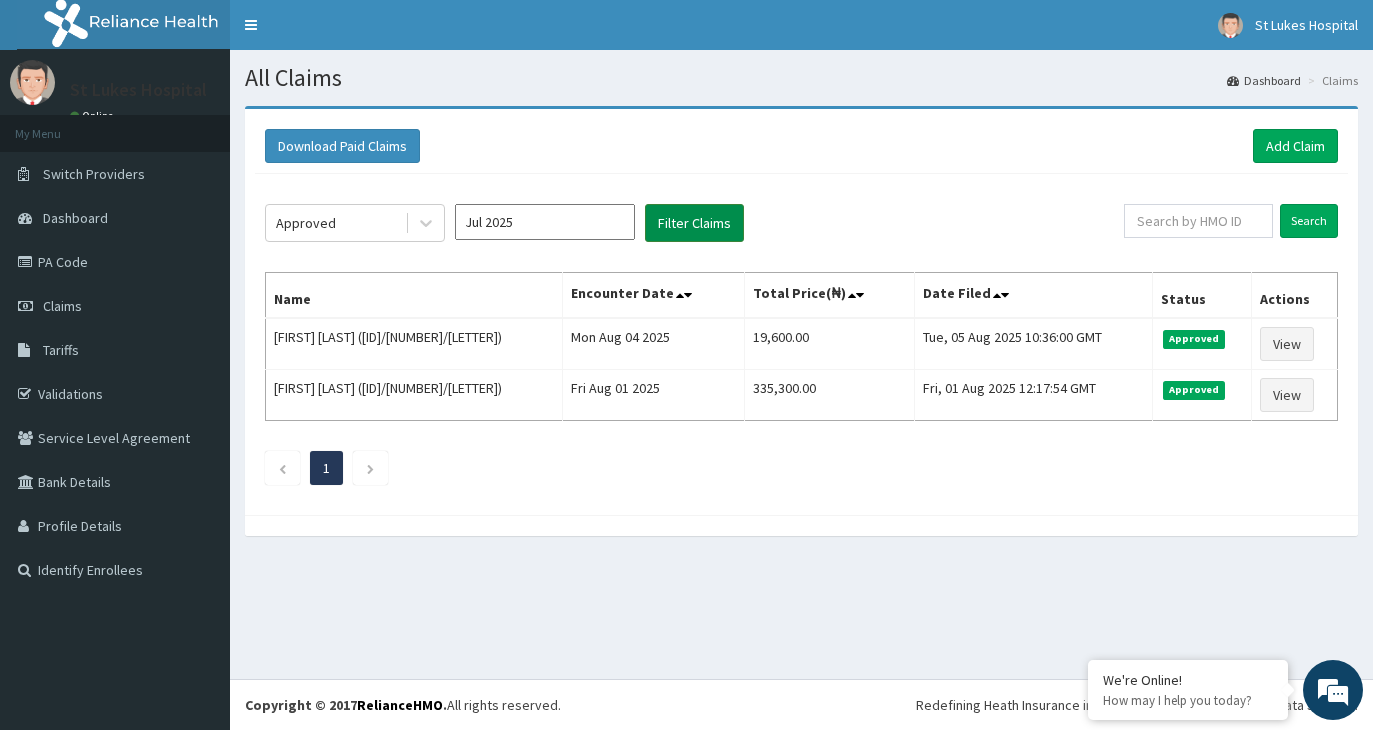 click on "Filter Claims" at bounding box center [694, 223] 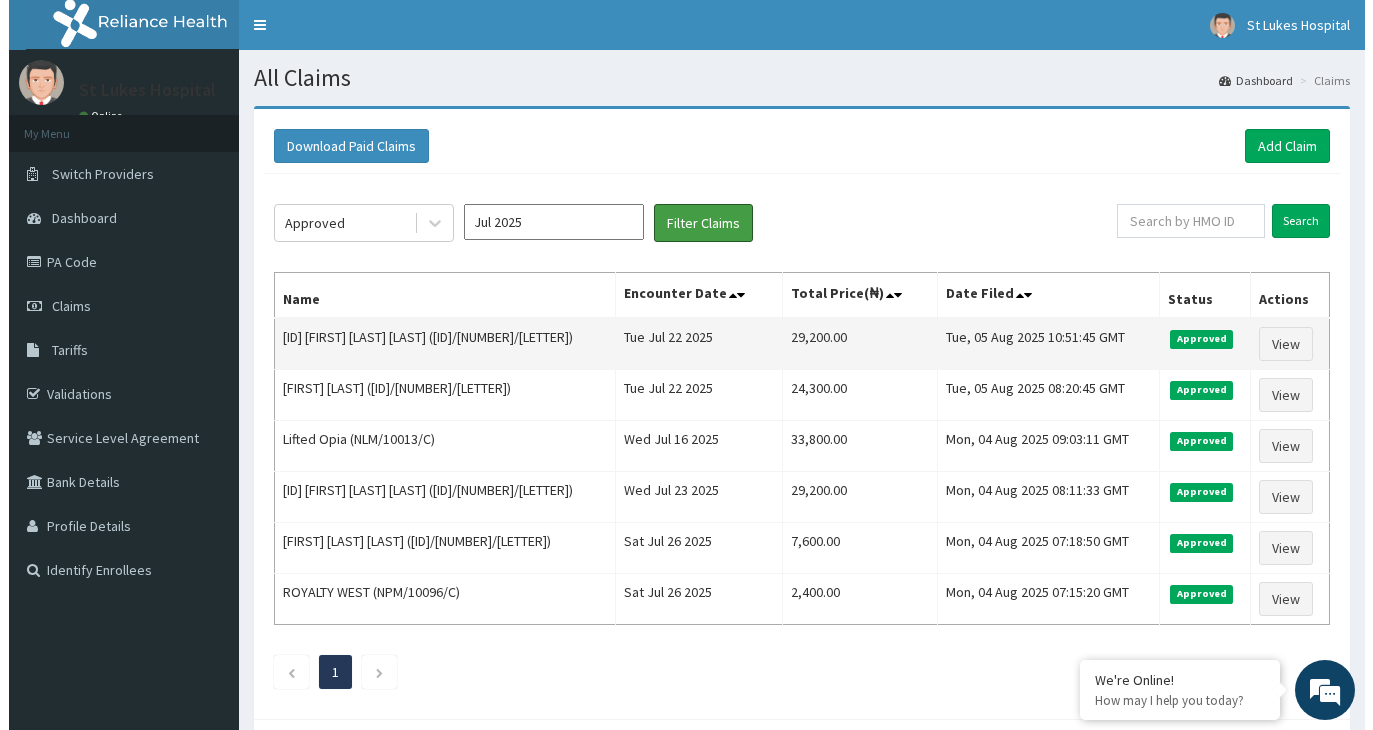 scroll, scrollTop: 0, scrollLeft: 0, axis: both 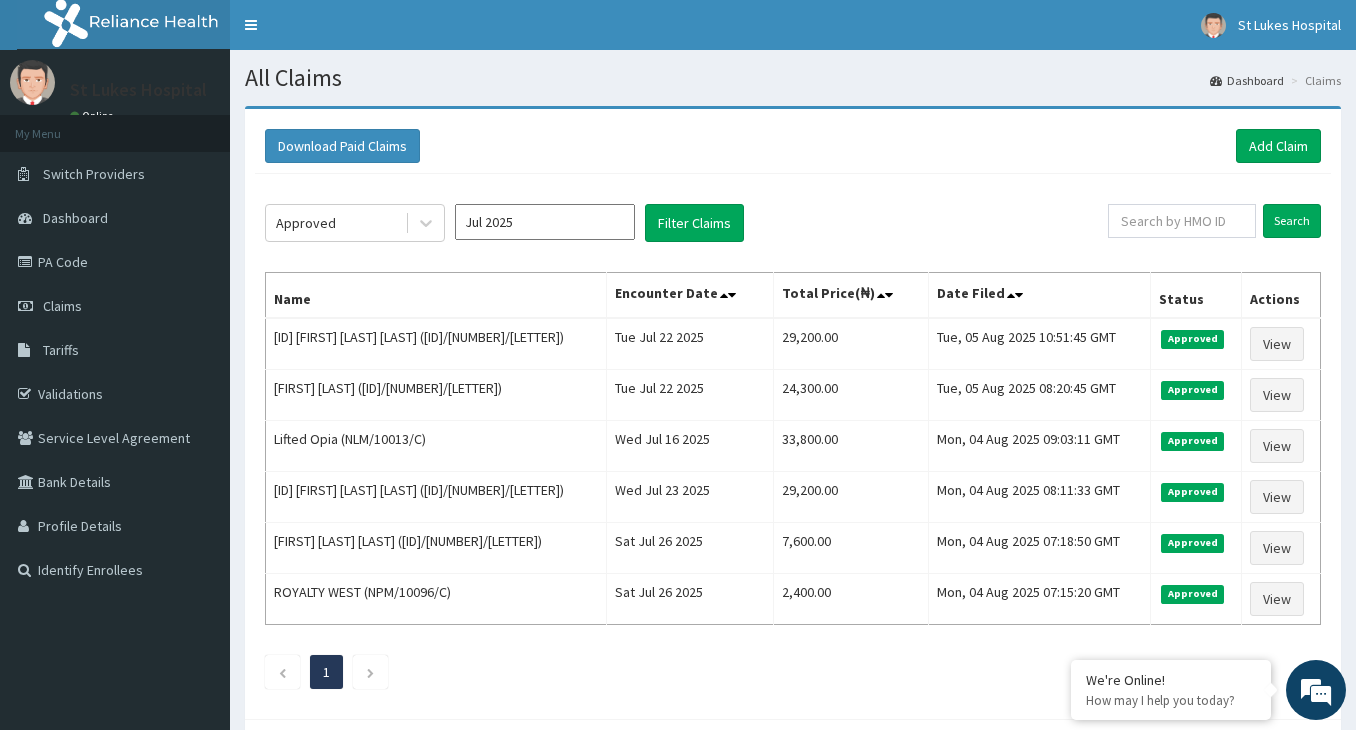 click on "Approved Jul 2025 Filter Claims" at bounding box center (686, 223) 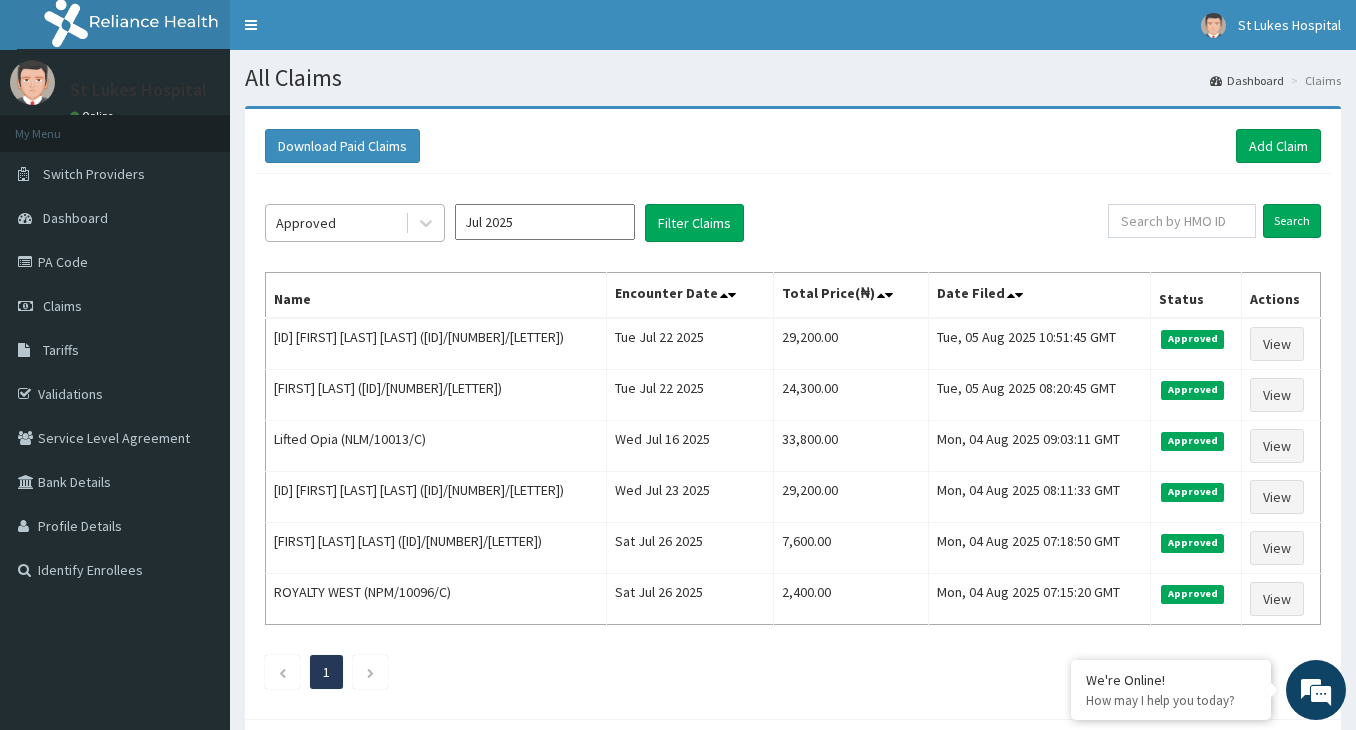 click on "Approved" at bounding box center (335, 223) 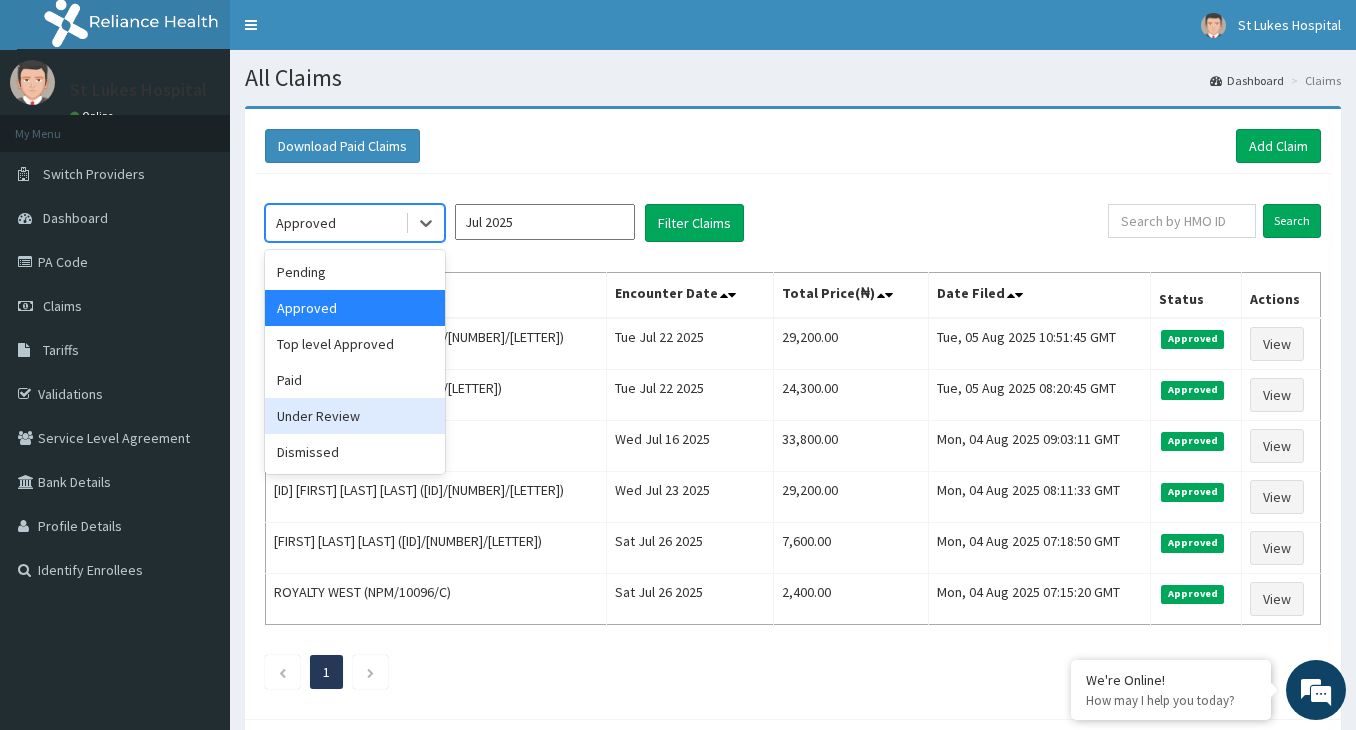 click on "Under Review" at bounding box center (355, 416) 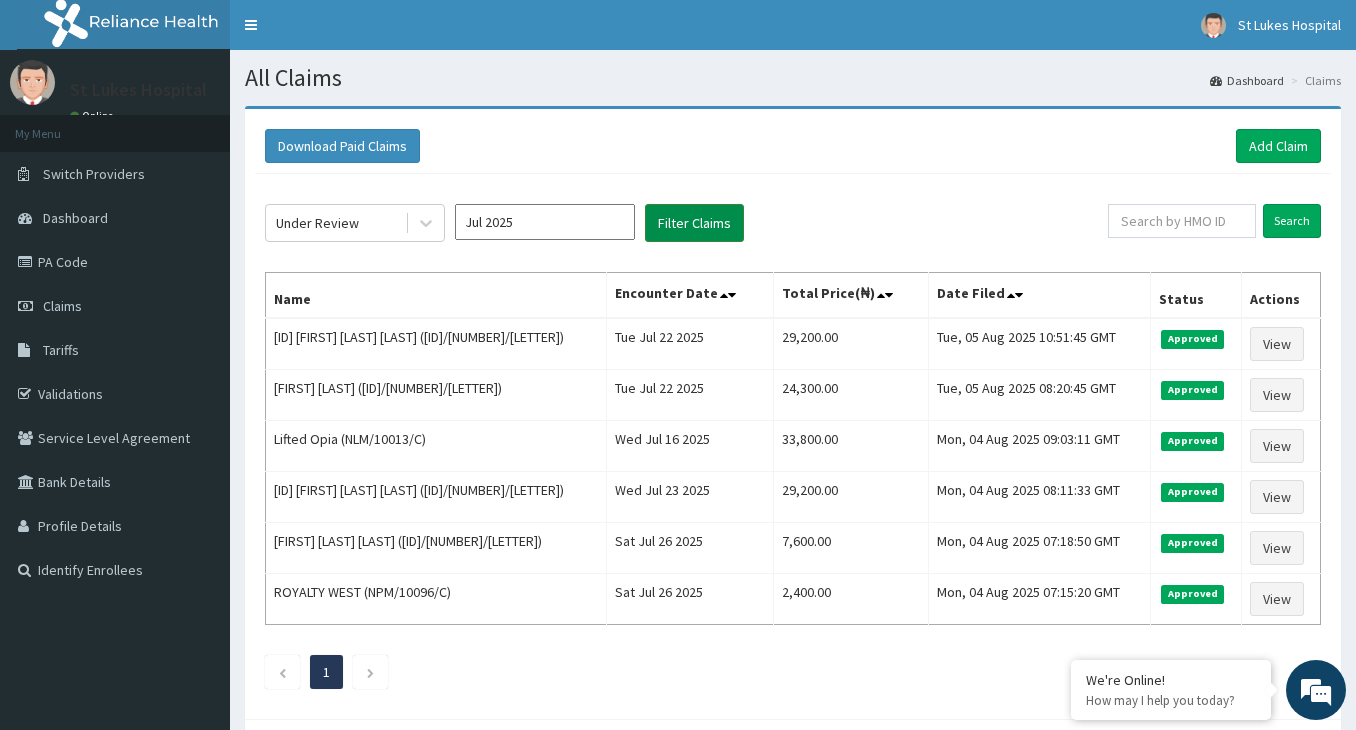 click on "Filter Claims" at bounding box center (694, 223) 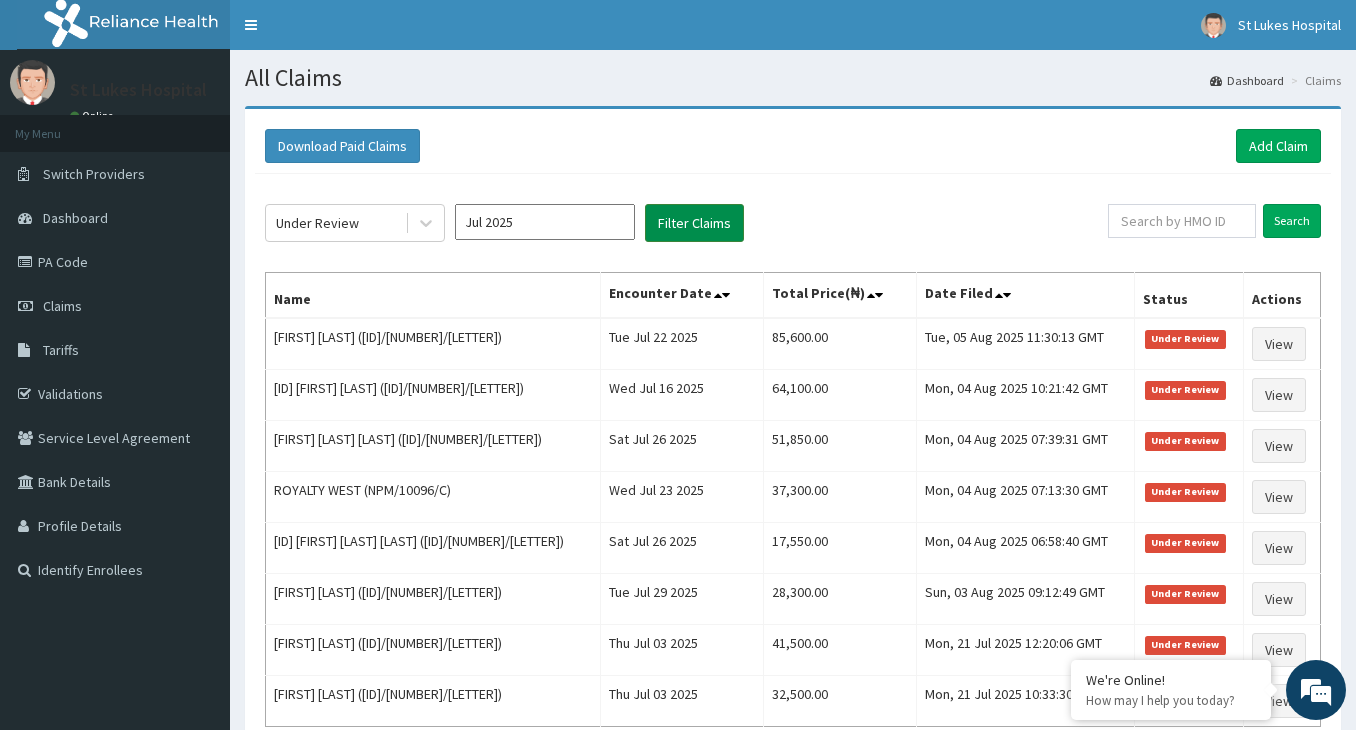 click on "Filter Claims" at bounding box center [694, 223] 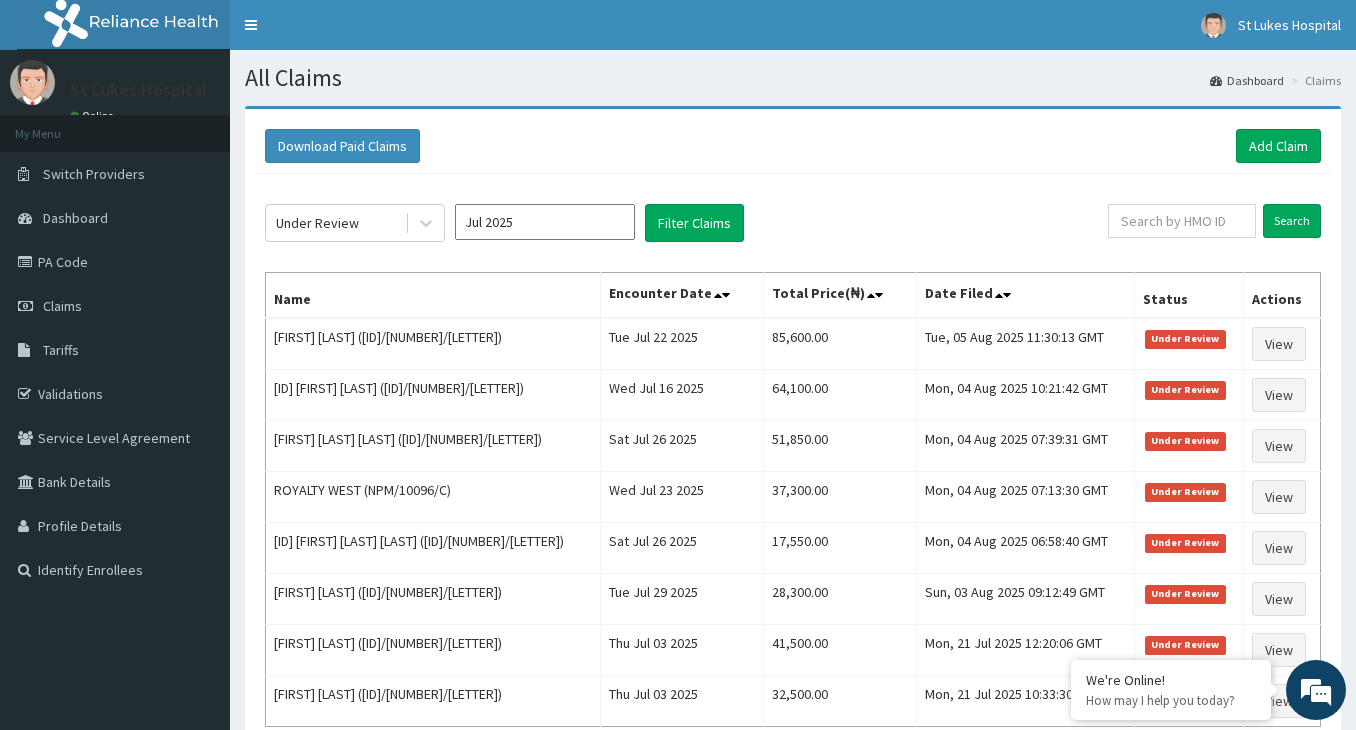 click on "Jul 2025" at bounding box center [545, 222] 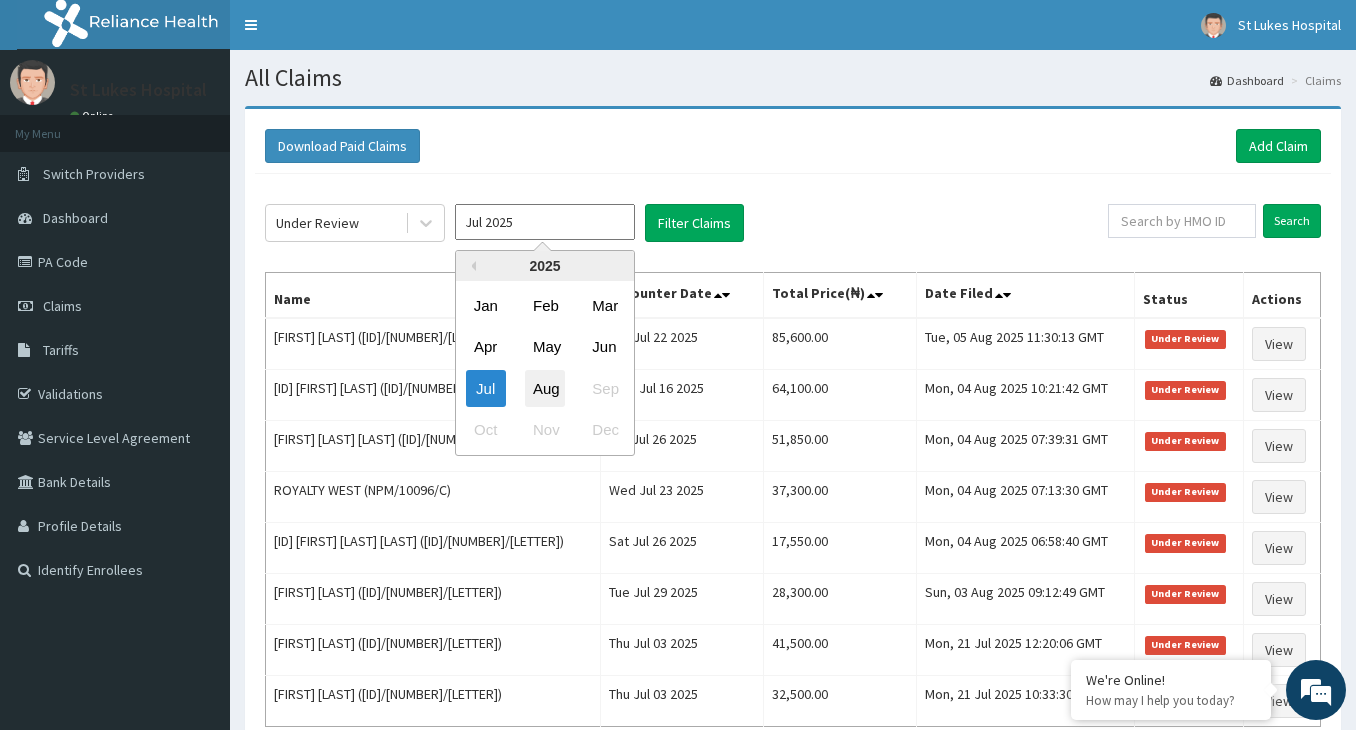 click on "Aug" at bounding box center (545, 388) 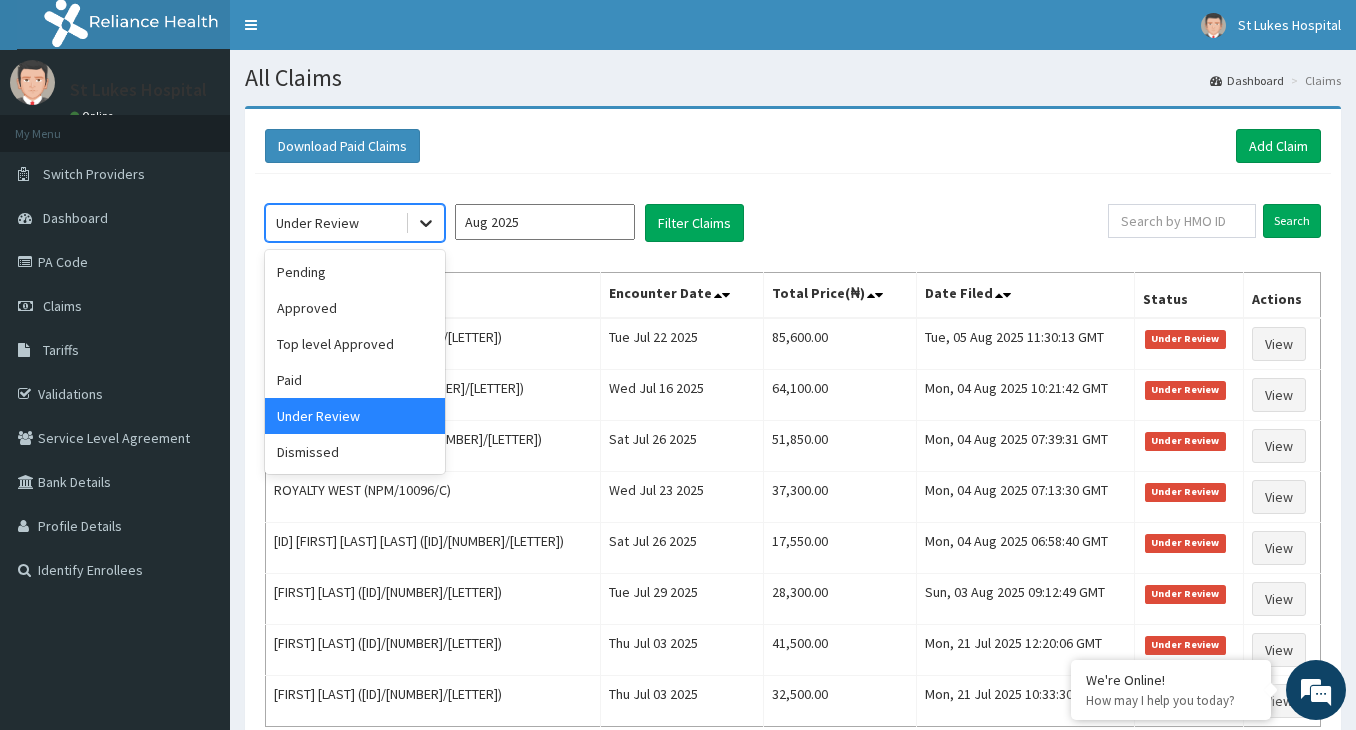 click 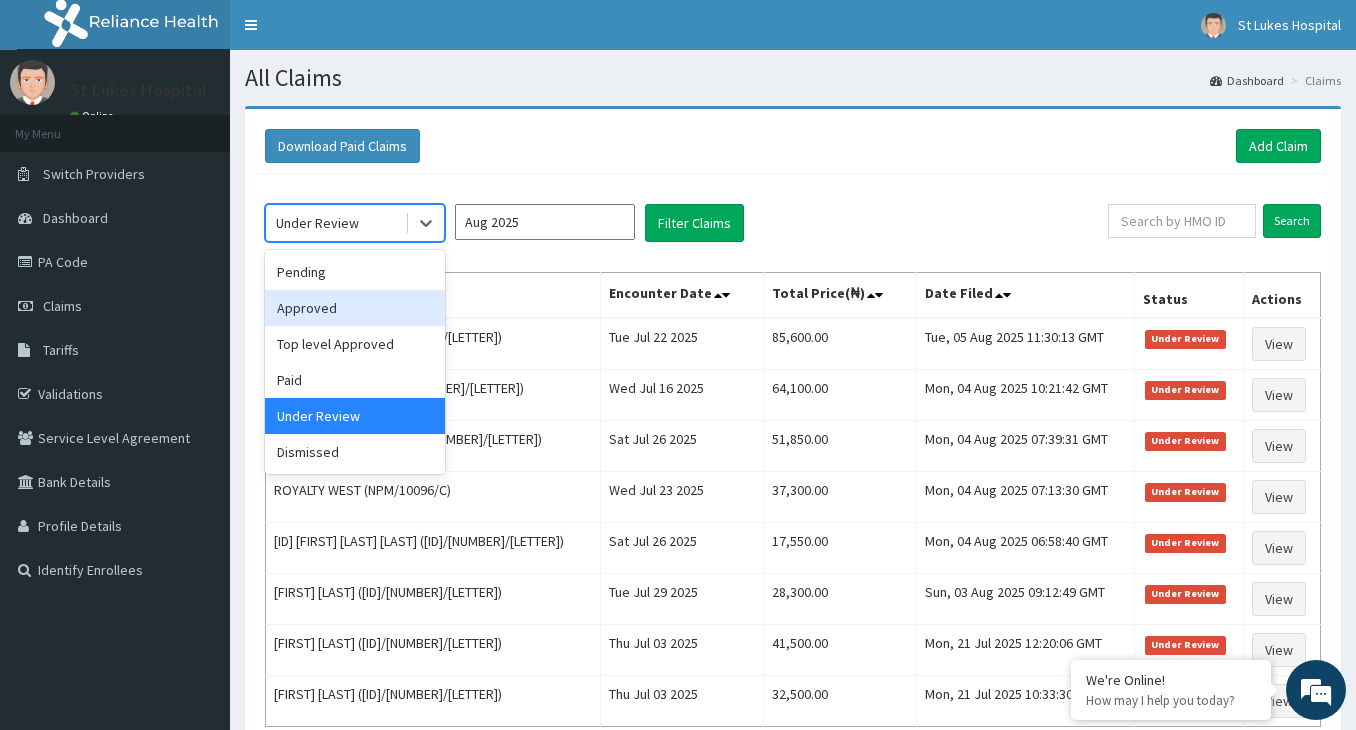 click on "Approved" at bounding box center (355, 308) 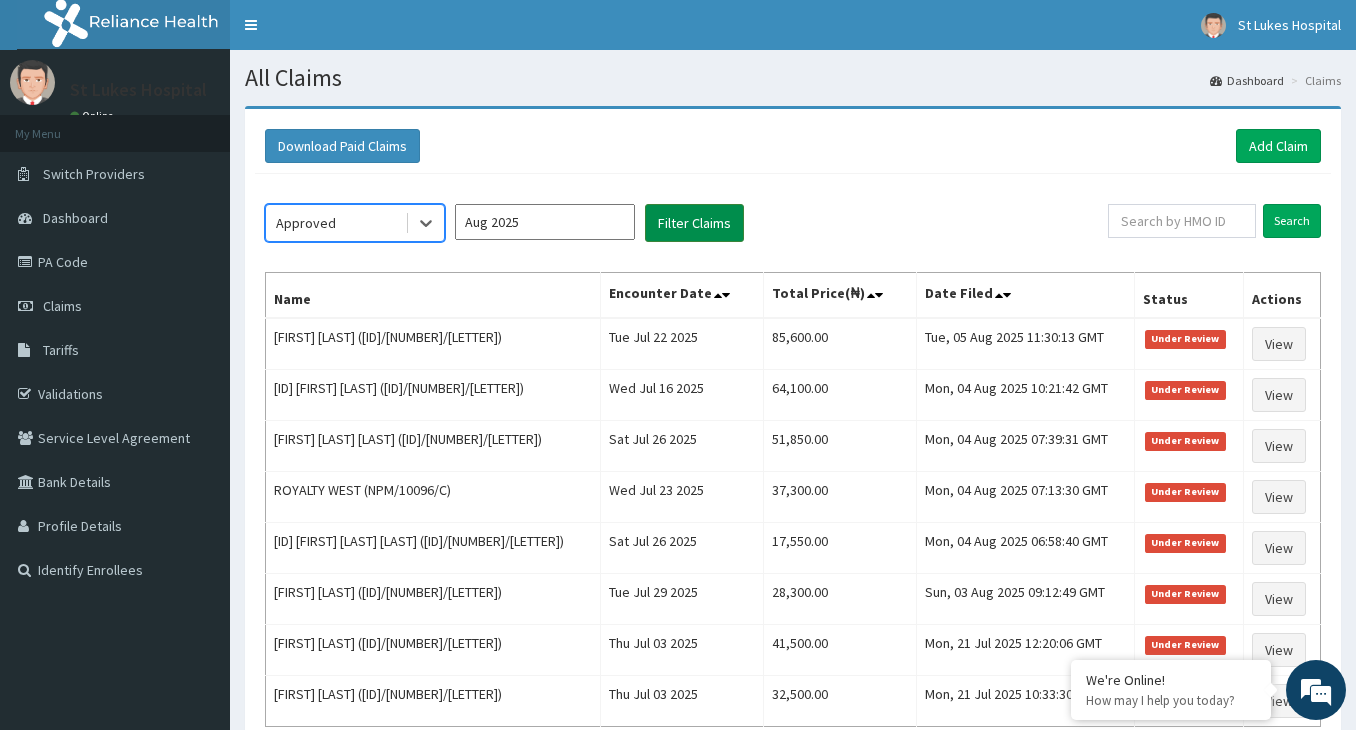 click on "Filter Claims" at bounding box center (694, 223) 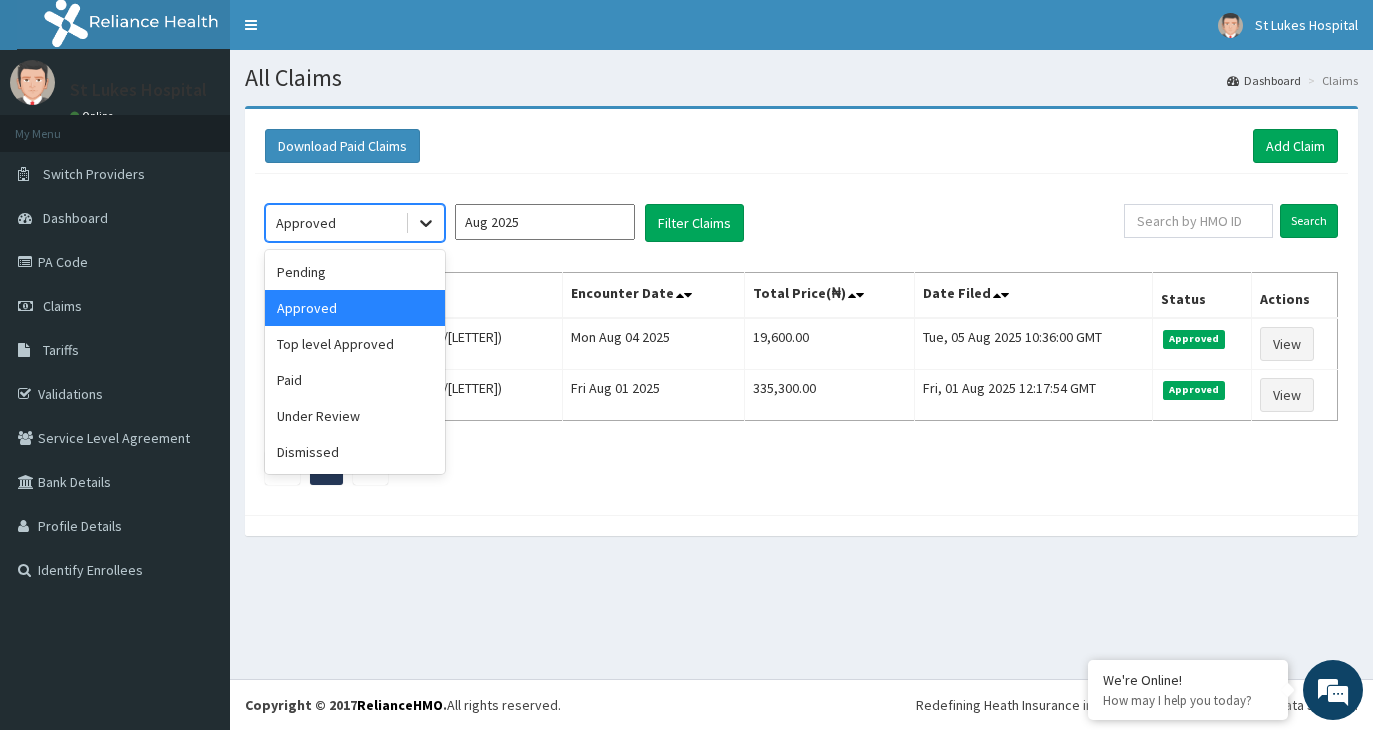 click 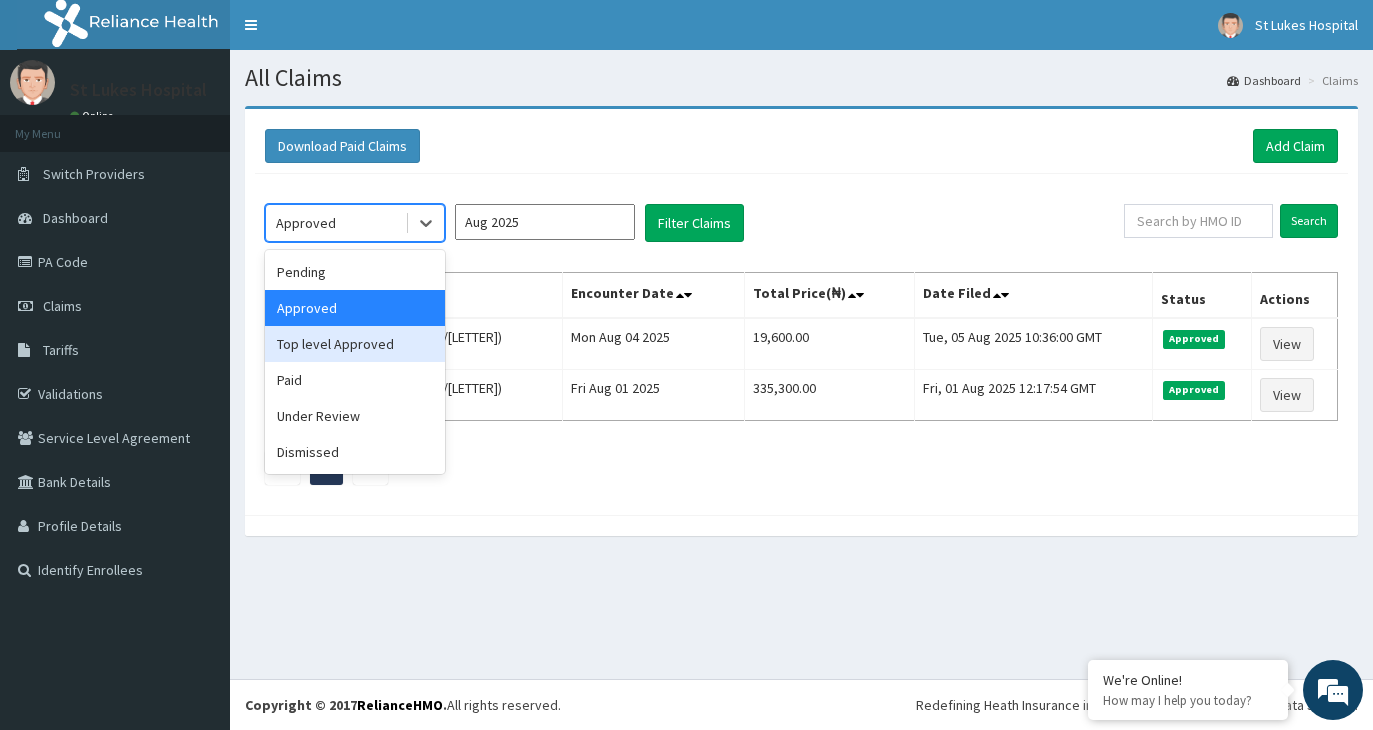 click on "Top level Approved" at bounding box center (355, 344) 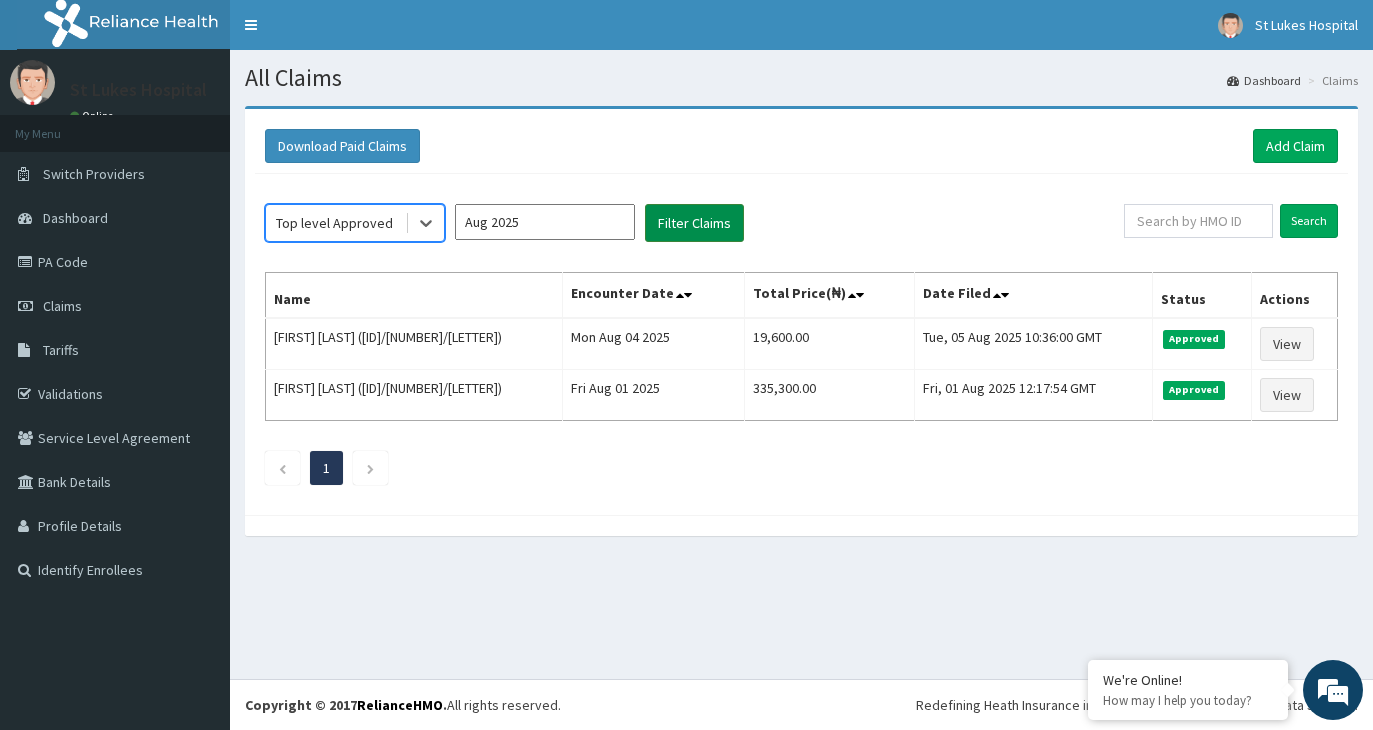click on "Filter Claims" at bounding box center [694, 223] 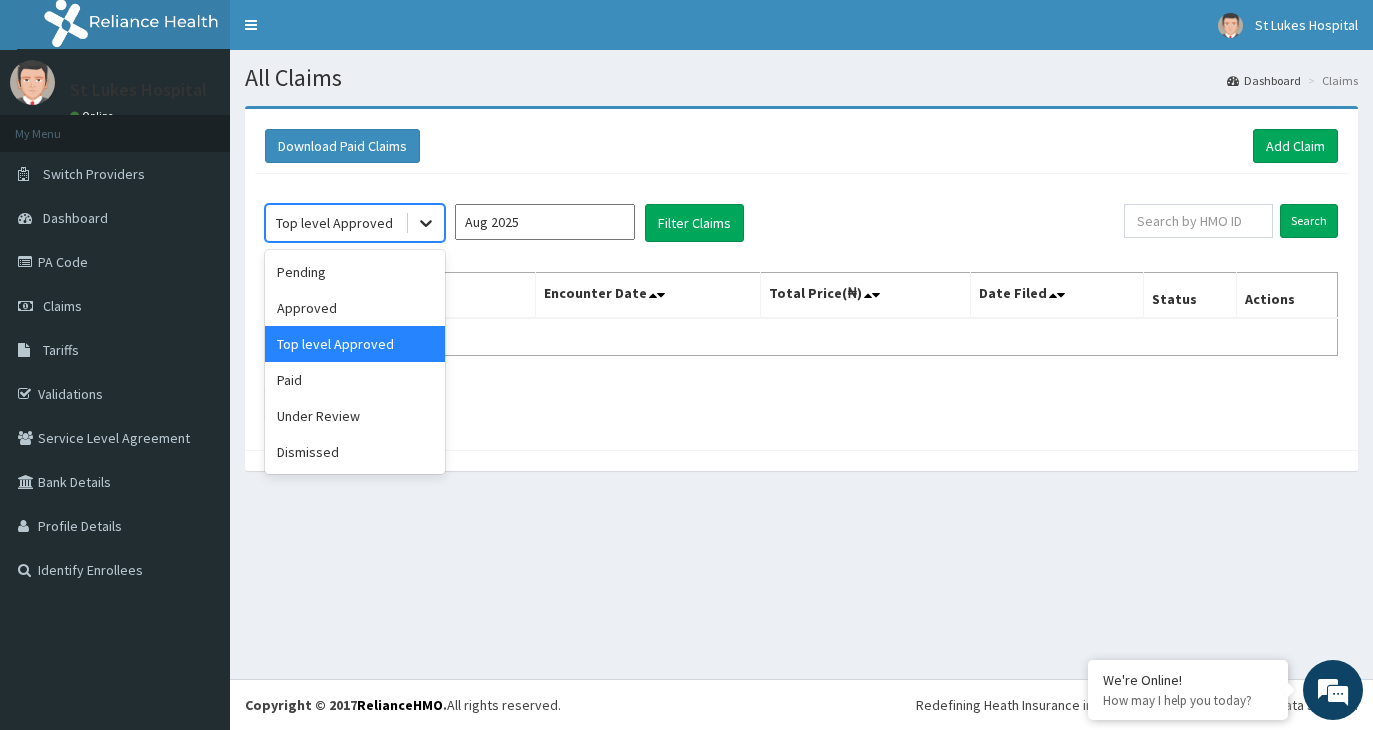 click at bounding box center [426, 223] 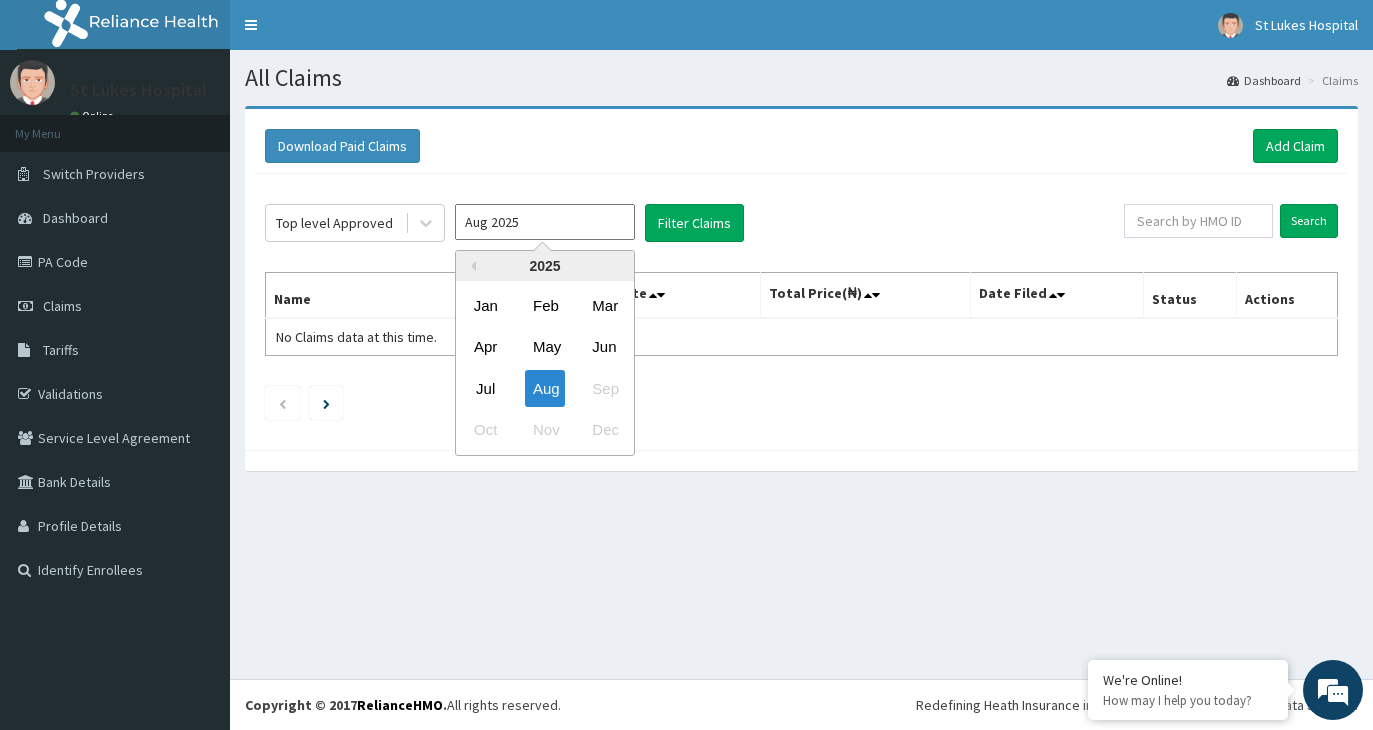 click on "Aug 2025" at bounding box center [545, 222] 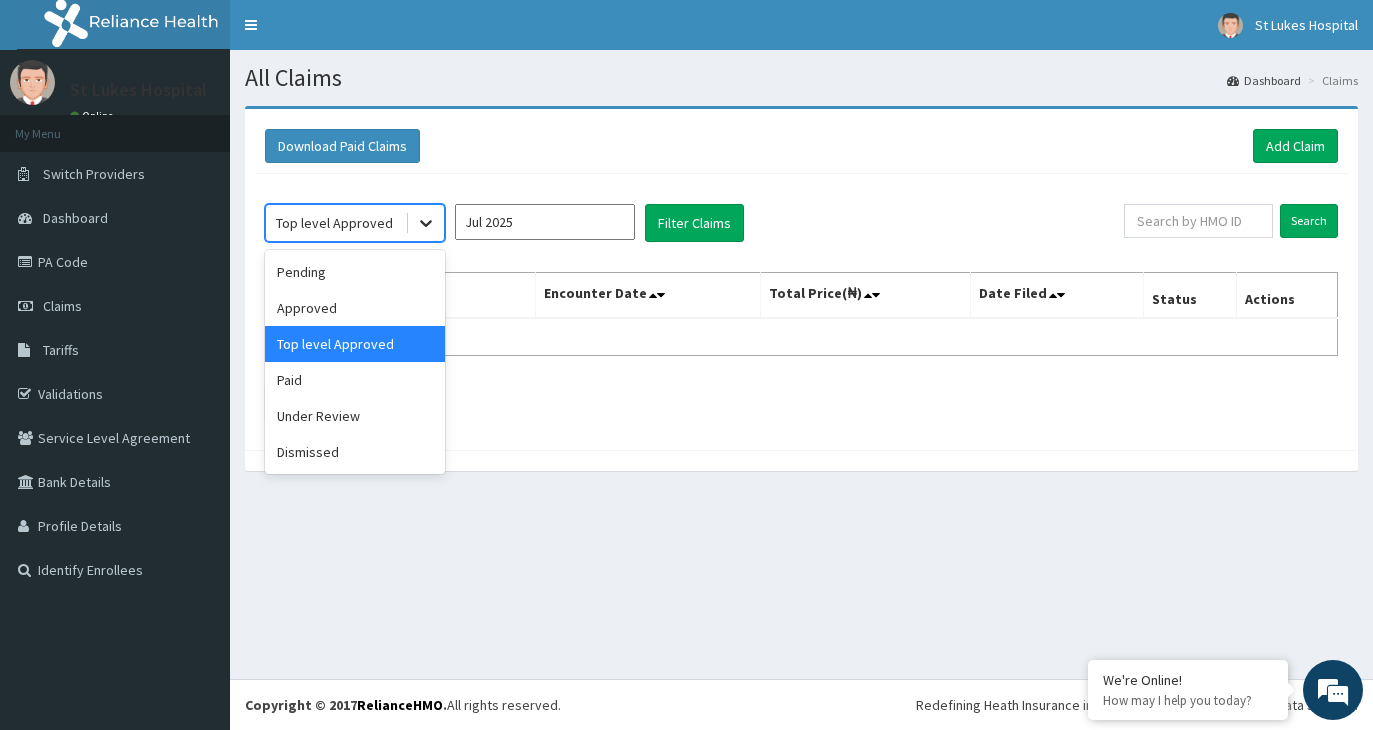click 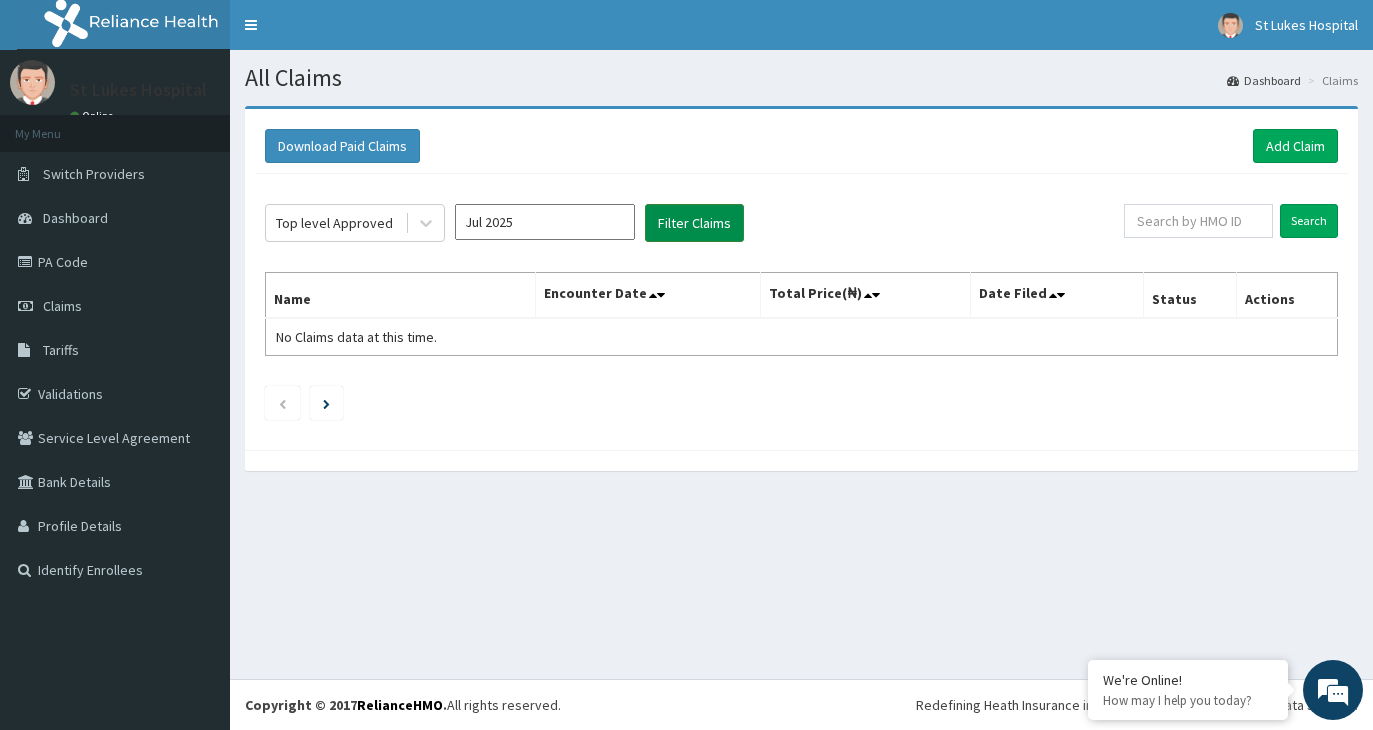 click on "Filter Claims" at bounding box center (694, 223) 